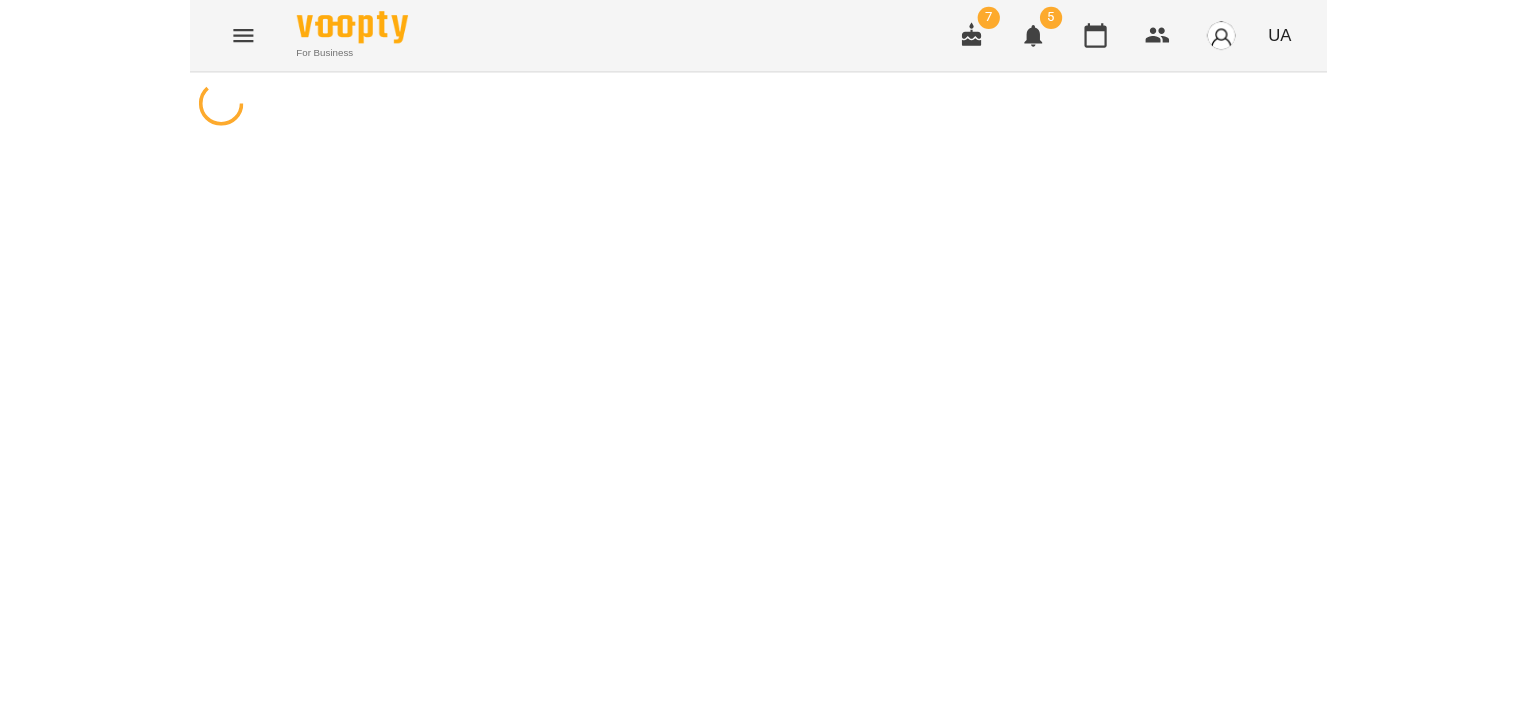 scroll, scrollTop: 0, scrollLeft: 0, axis: both 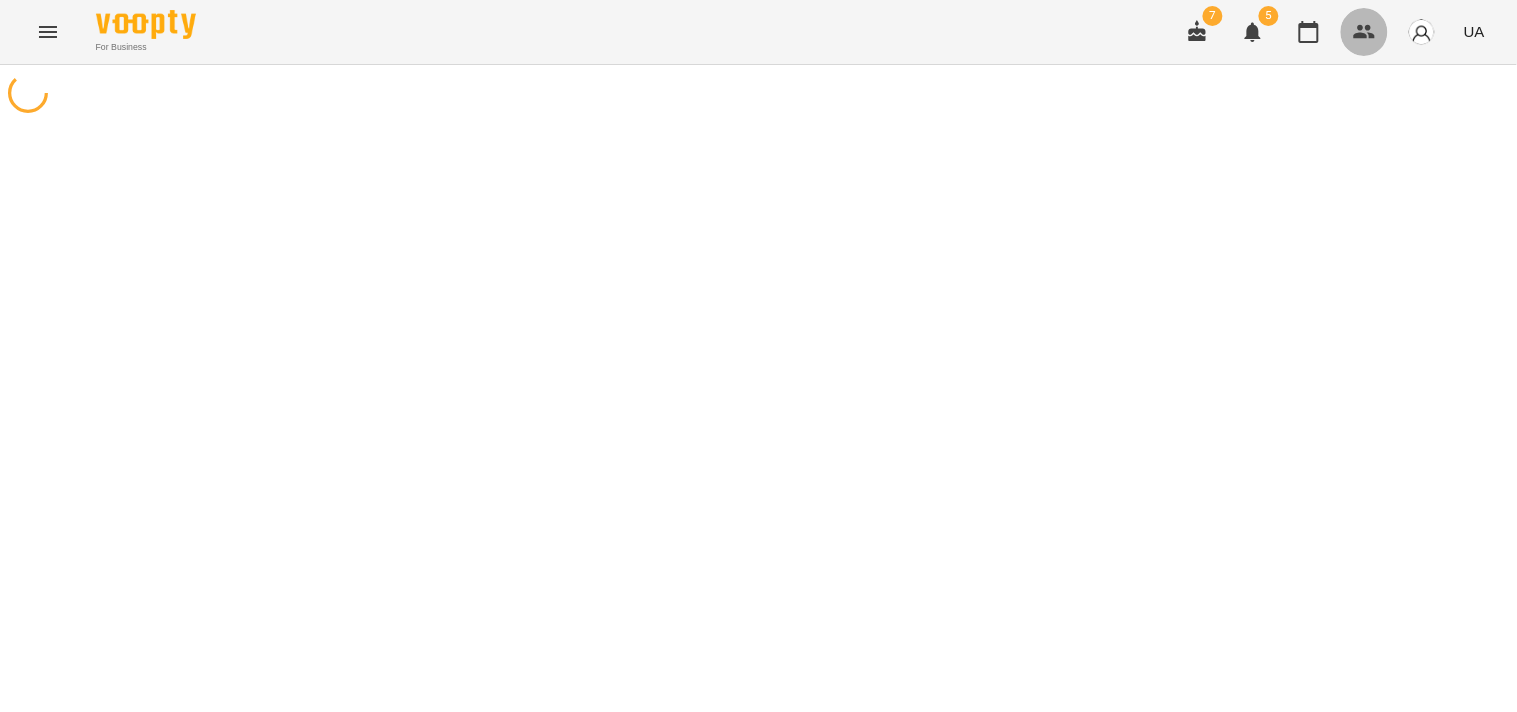 click 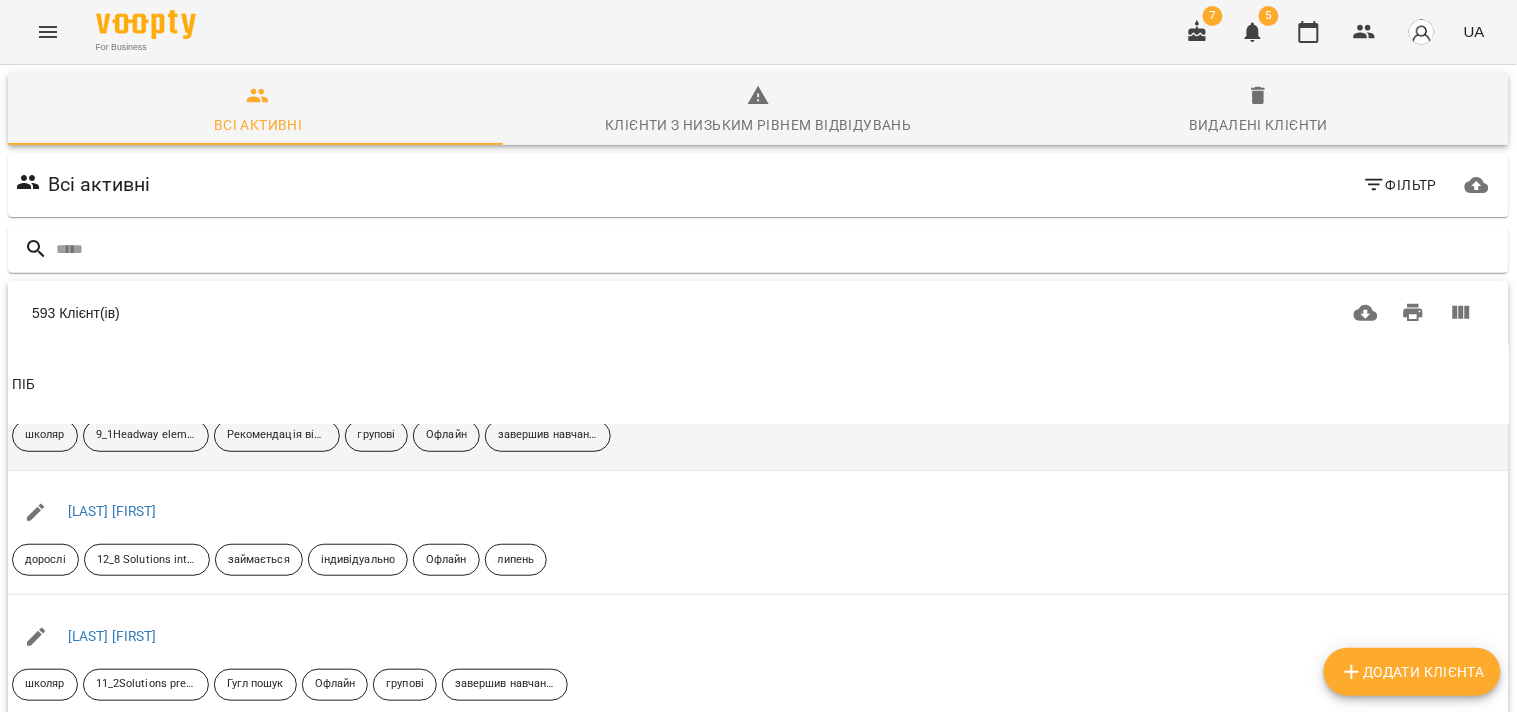 scroll, scrollTop: 5828, scrollLeft: 0, axis: vertical 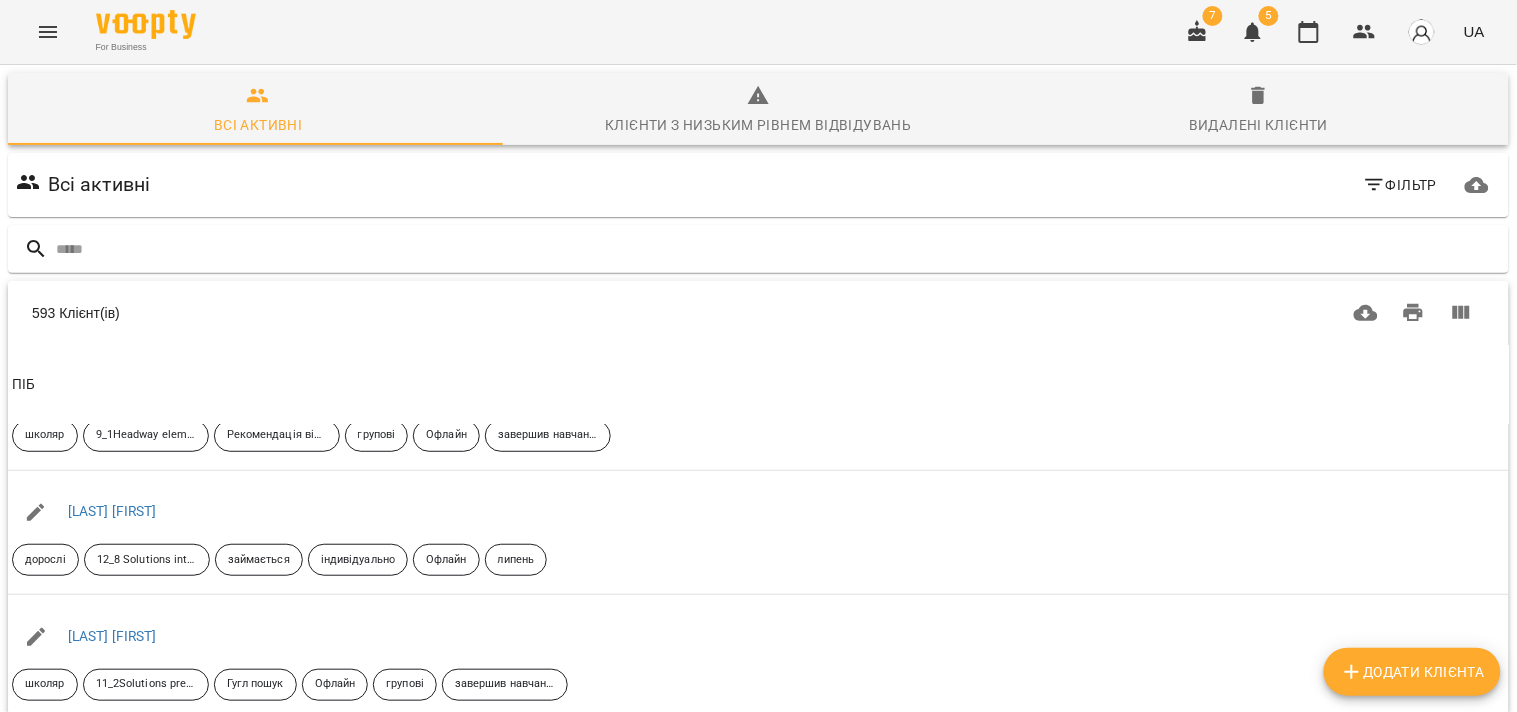 click at bounding box center [1459, 870] 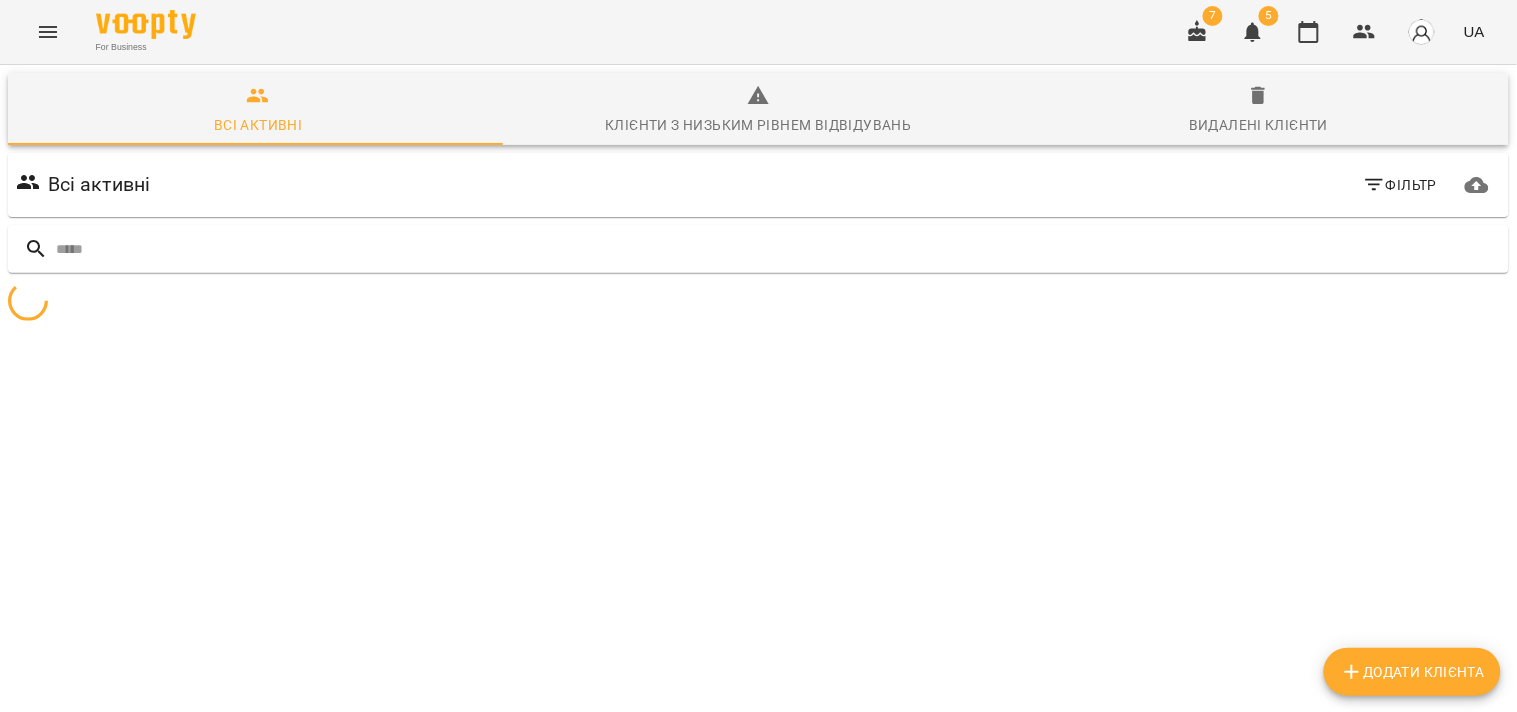 scroll, scrollTop: 87, scrollLeft: 0, axis: vertical 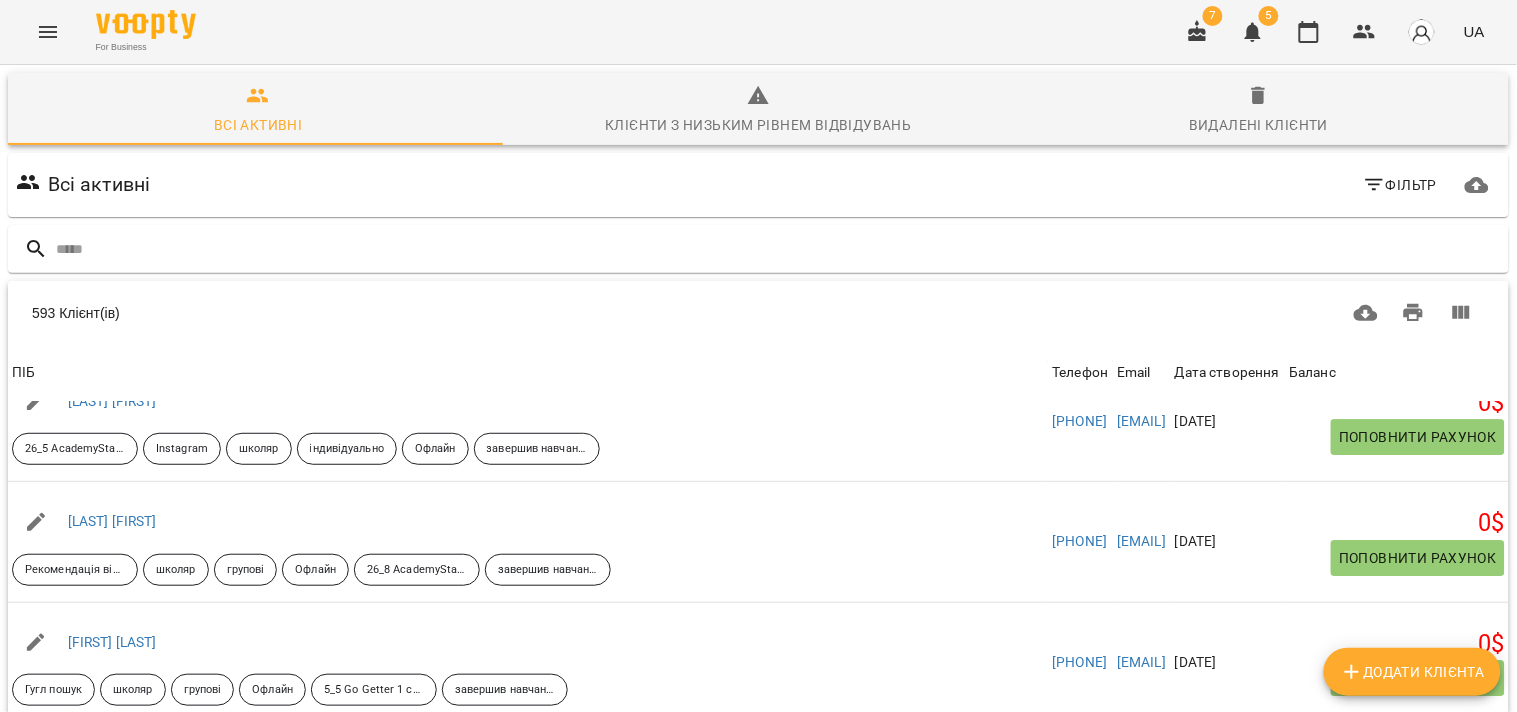 click 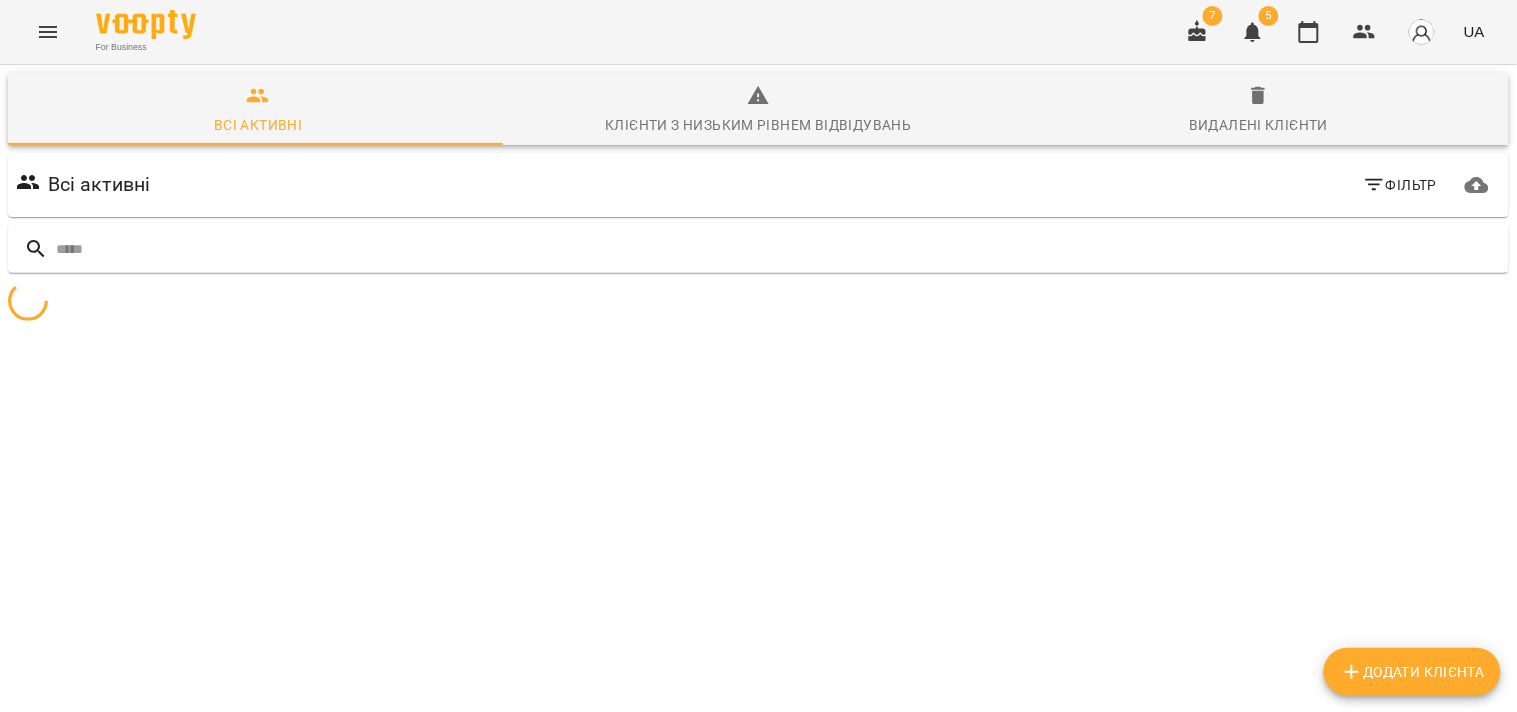 scroll, scrollTop: 87, scrollLeft: 0, axis: vertical 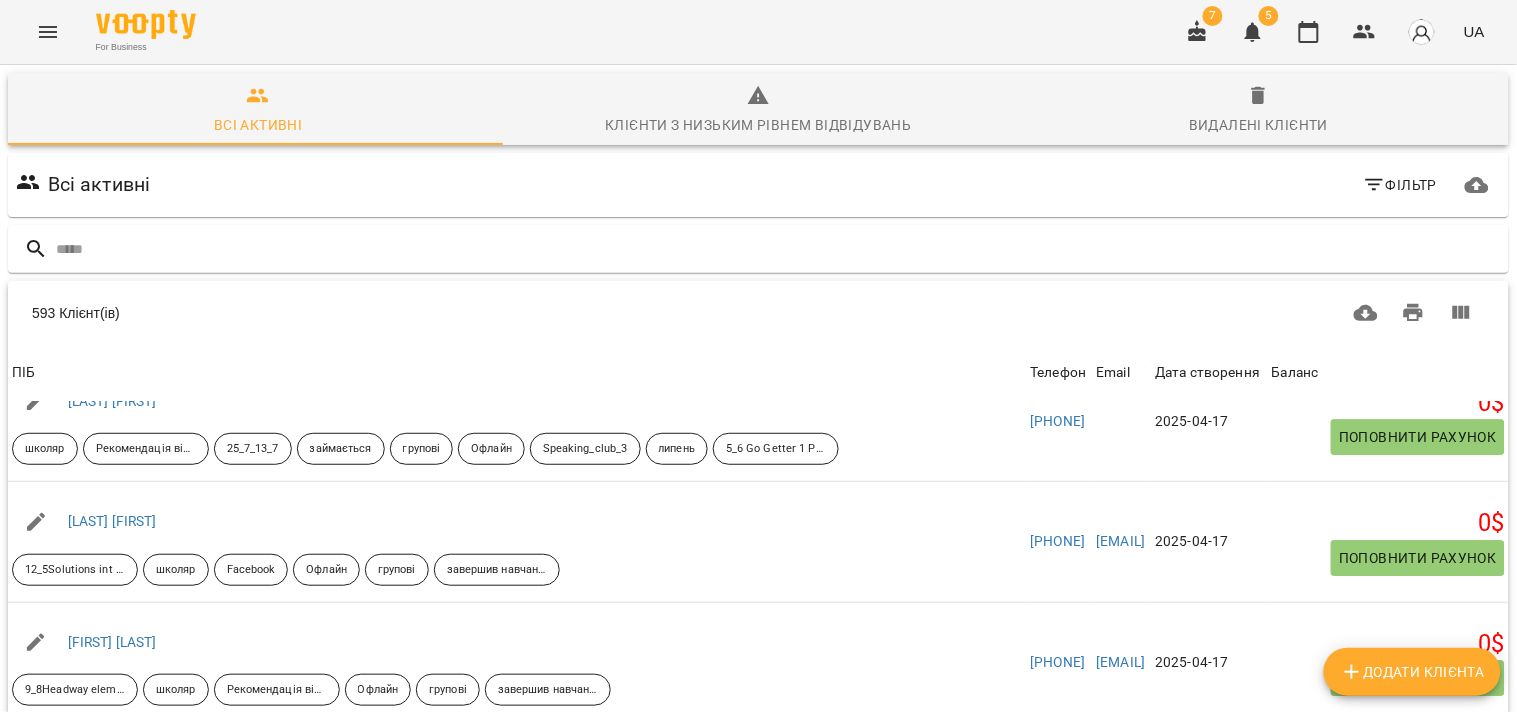 click 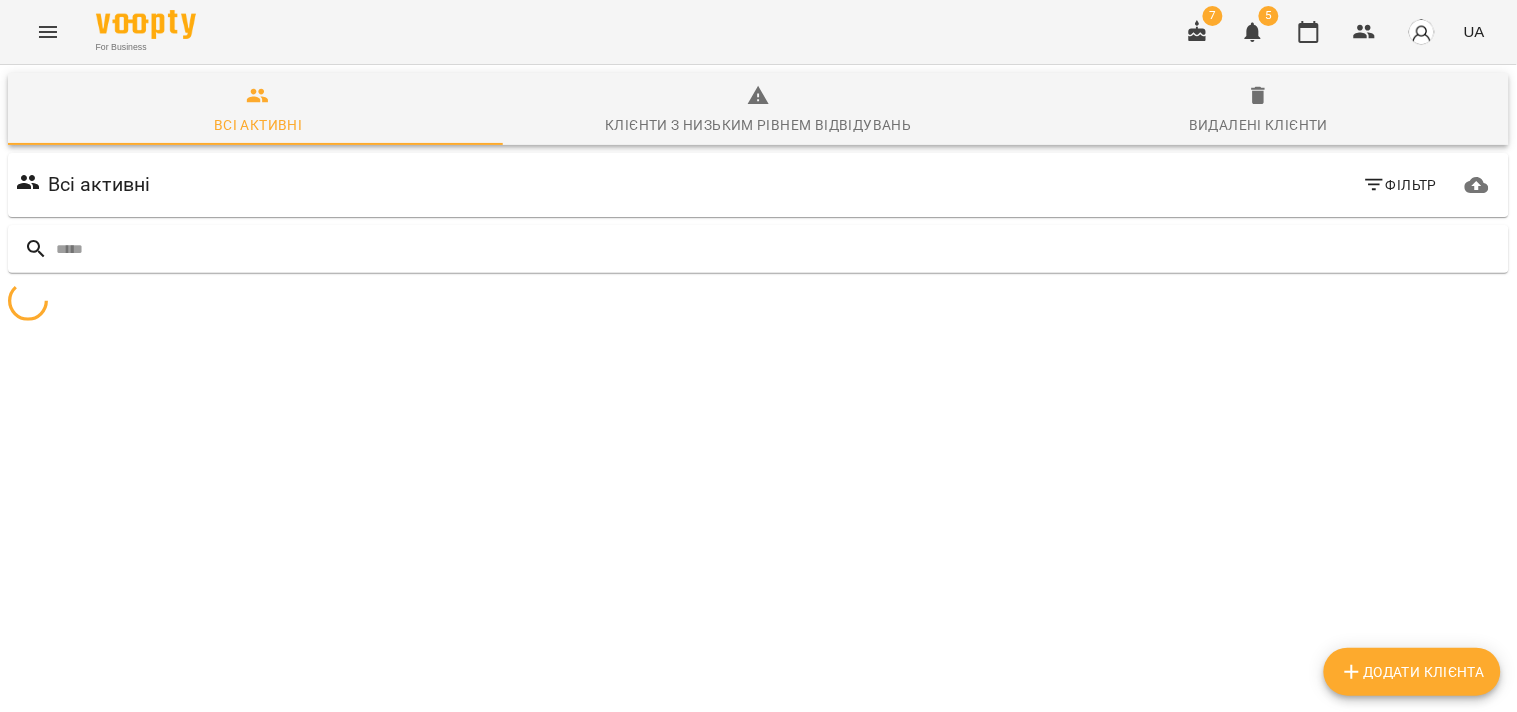 scroll, scrollTop: 87, scrollLeft: 0, axis: vertical 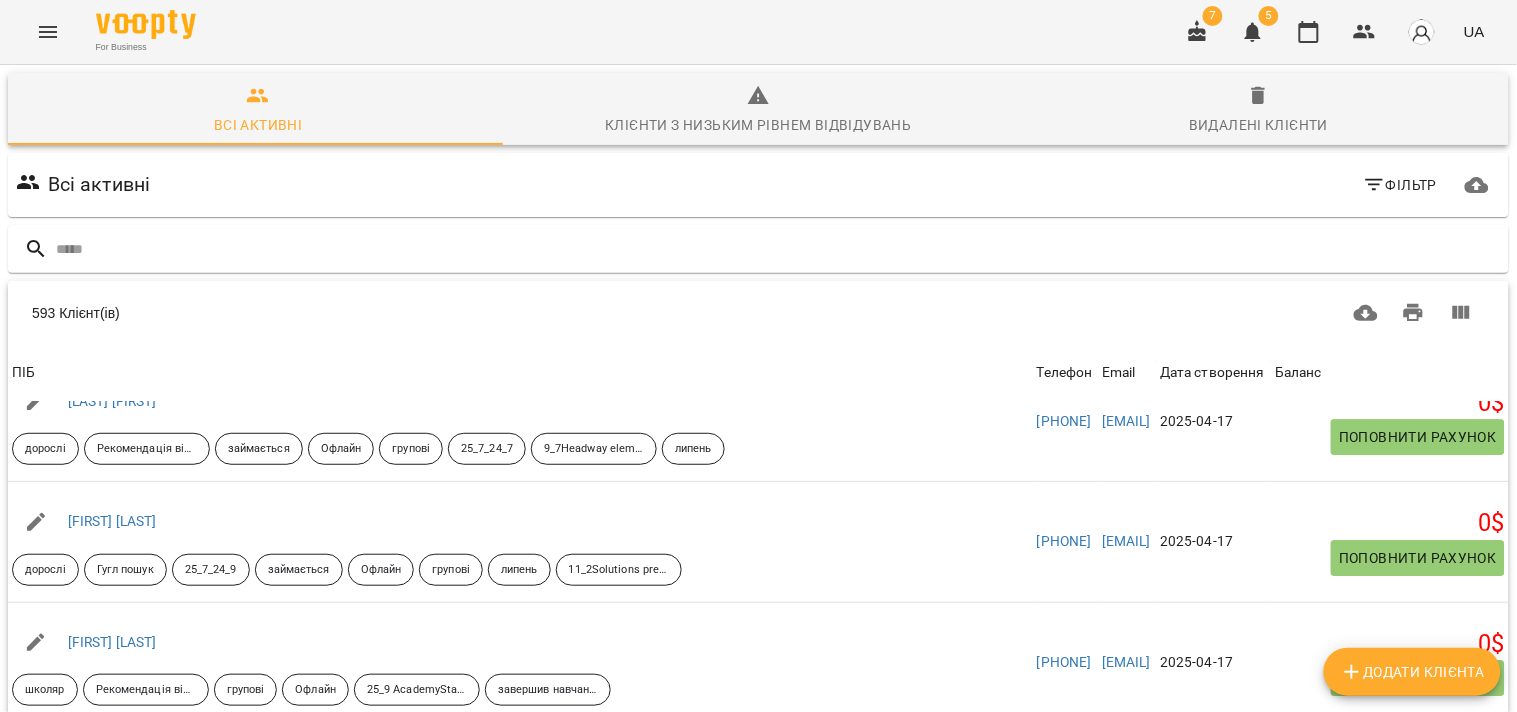 click 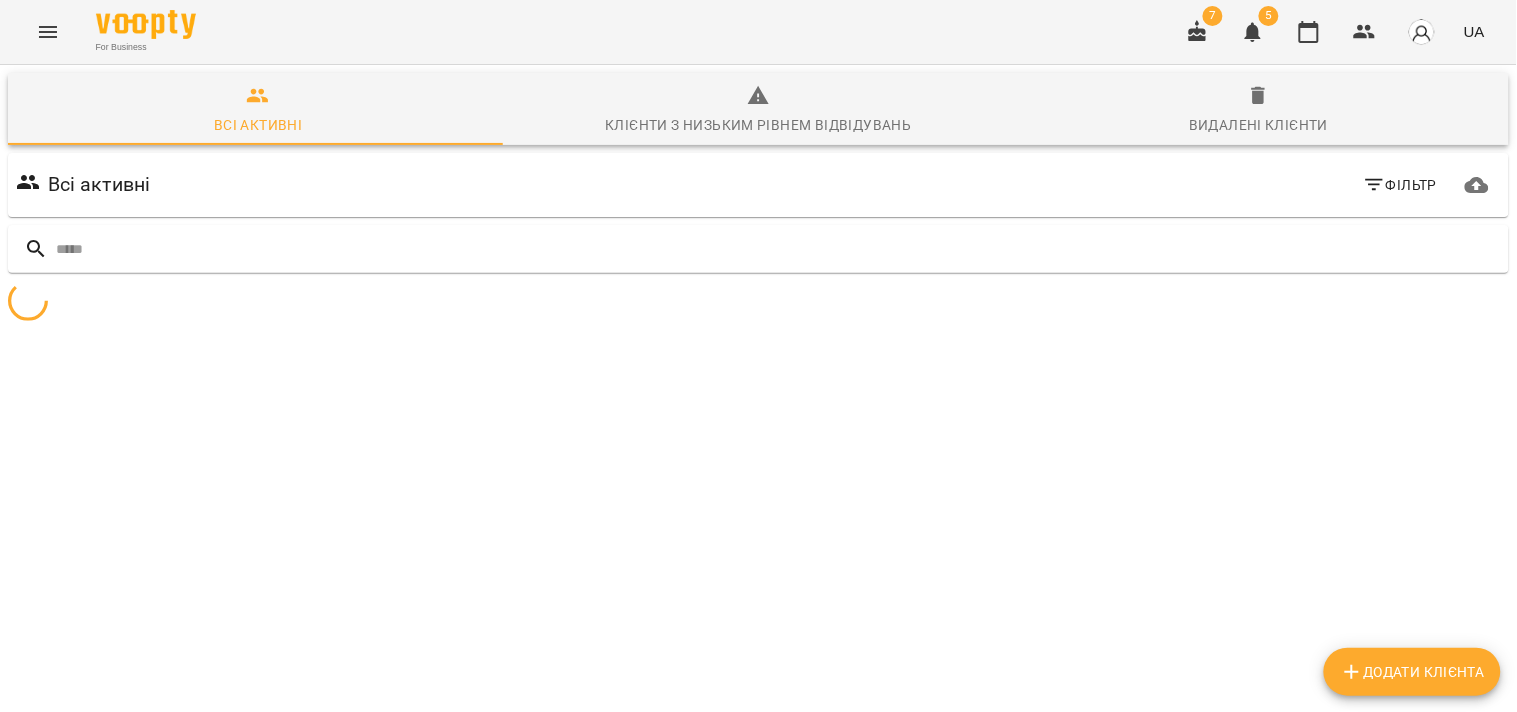 scroll, scrollTop: 87, scrollLeft: 0, axis: vertical 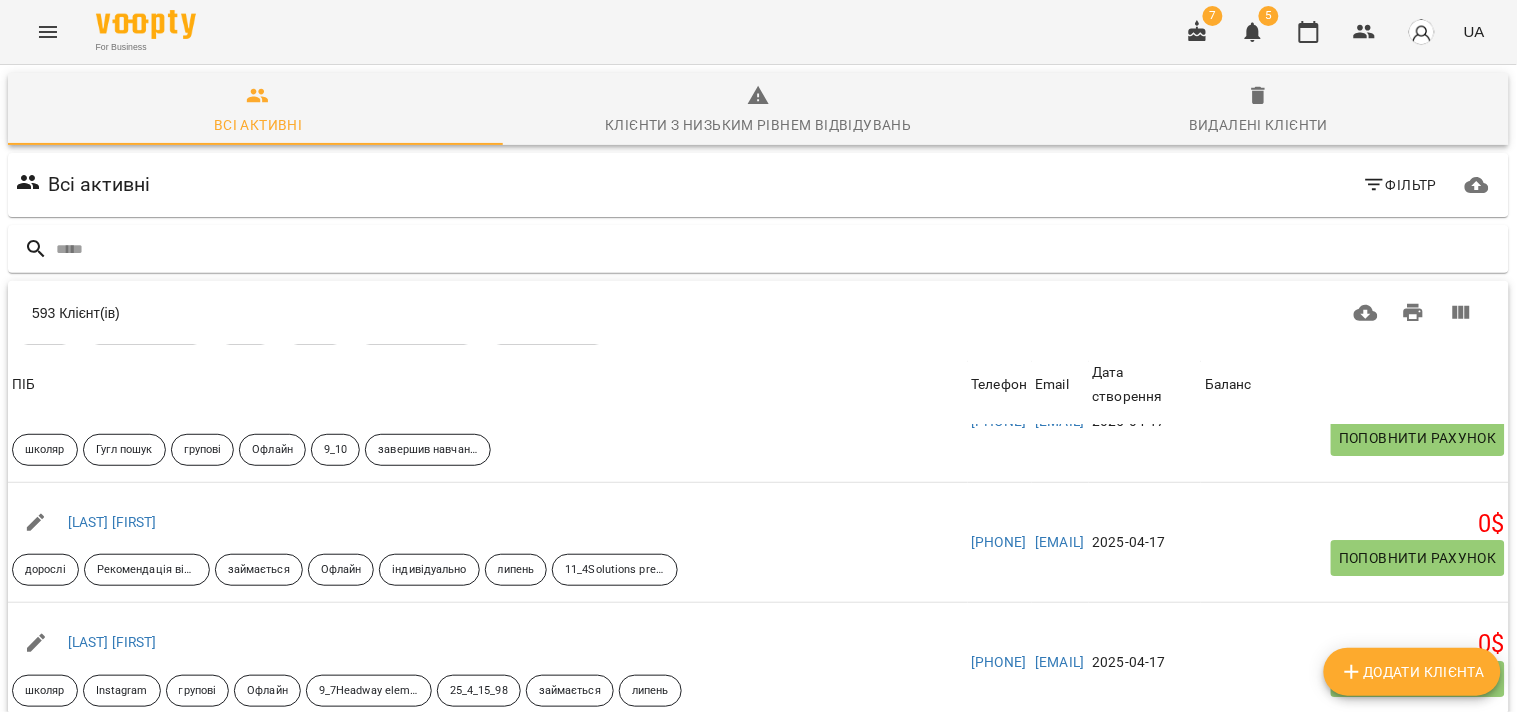 click at bounding box center [1459, 870] 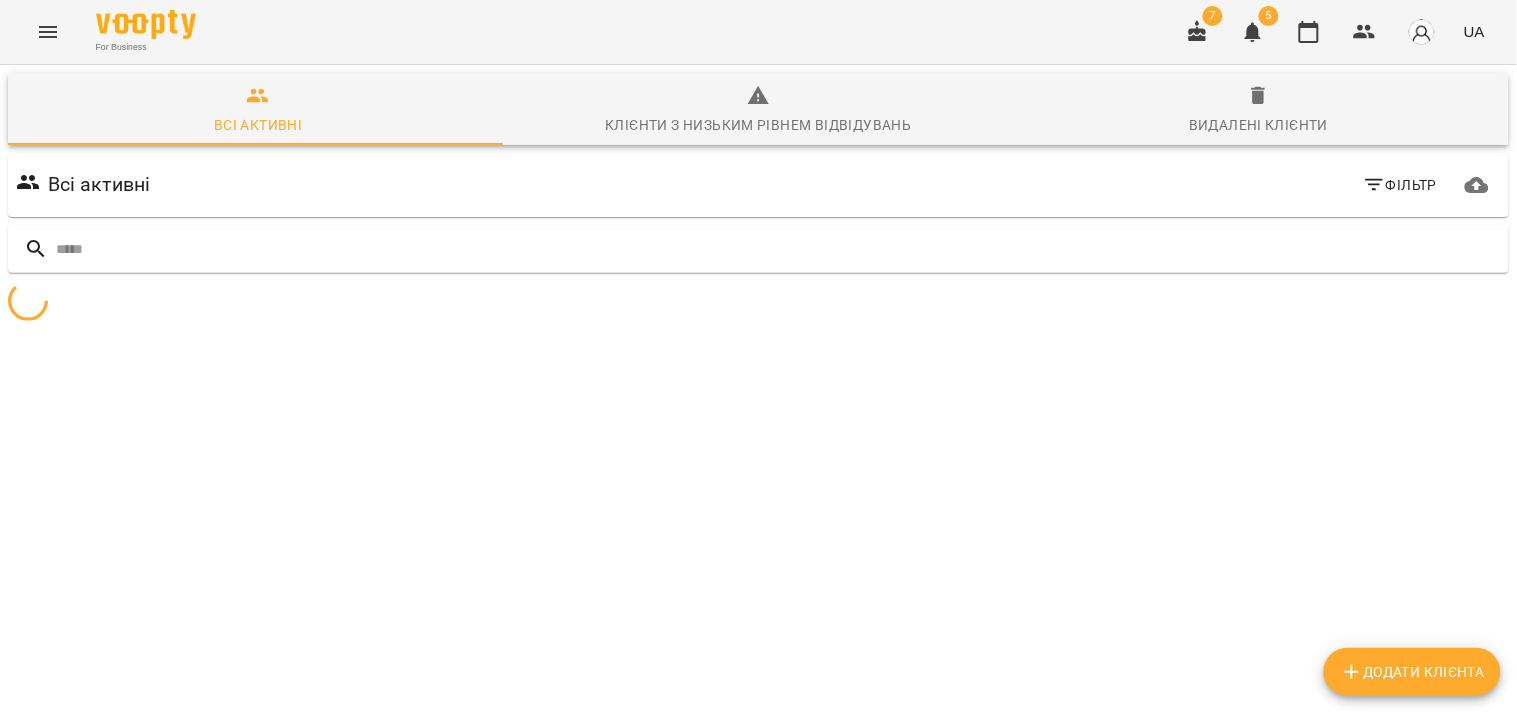 scroll, scrollTop: 87, scrollLeft: 0, axis: vertical 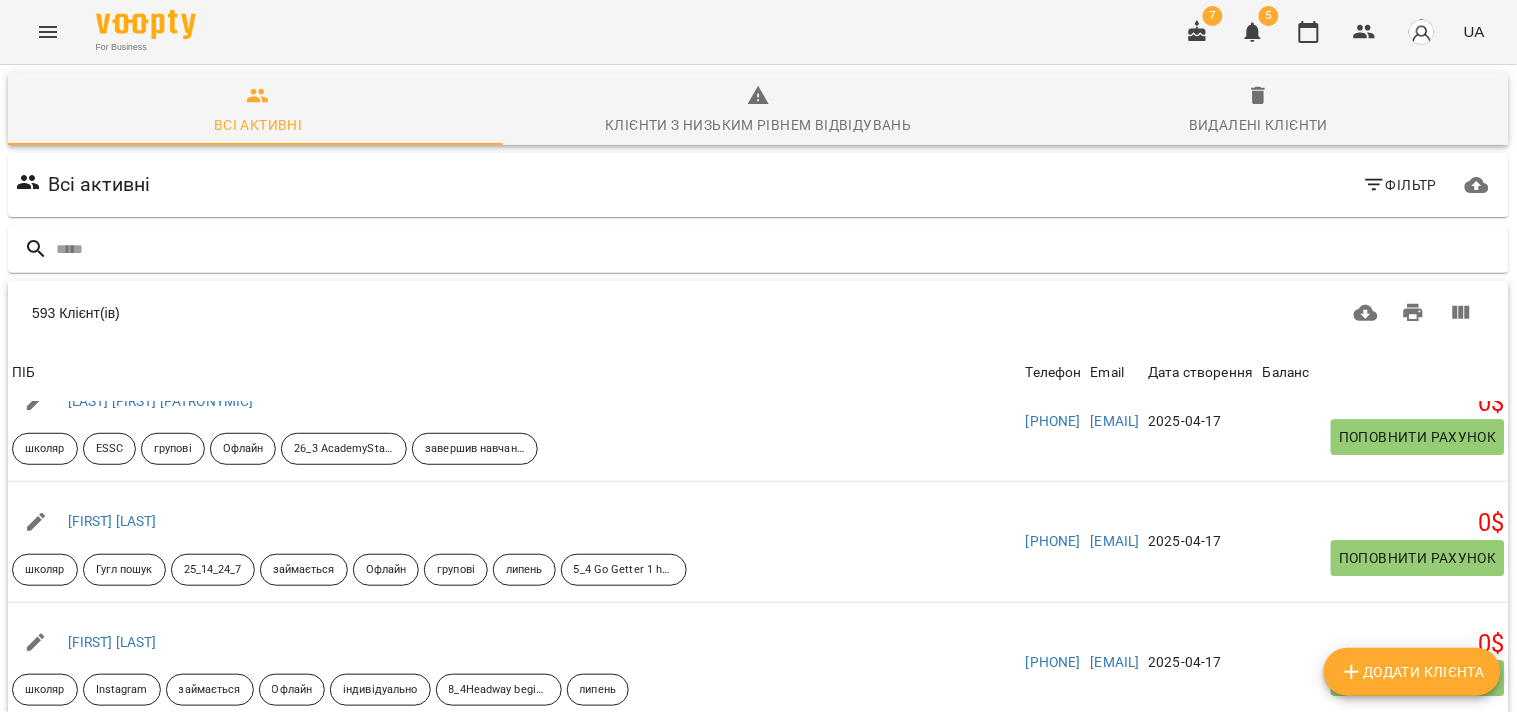 click 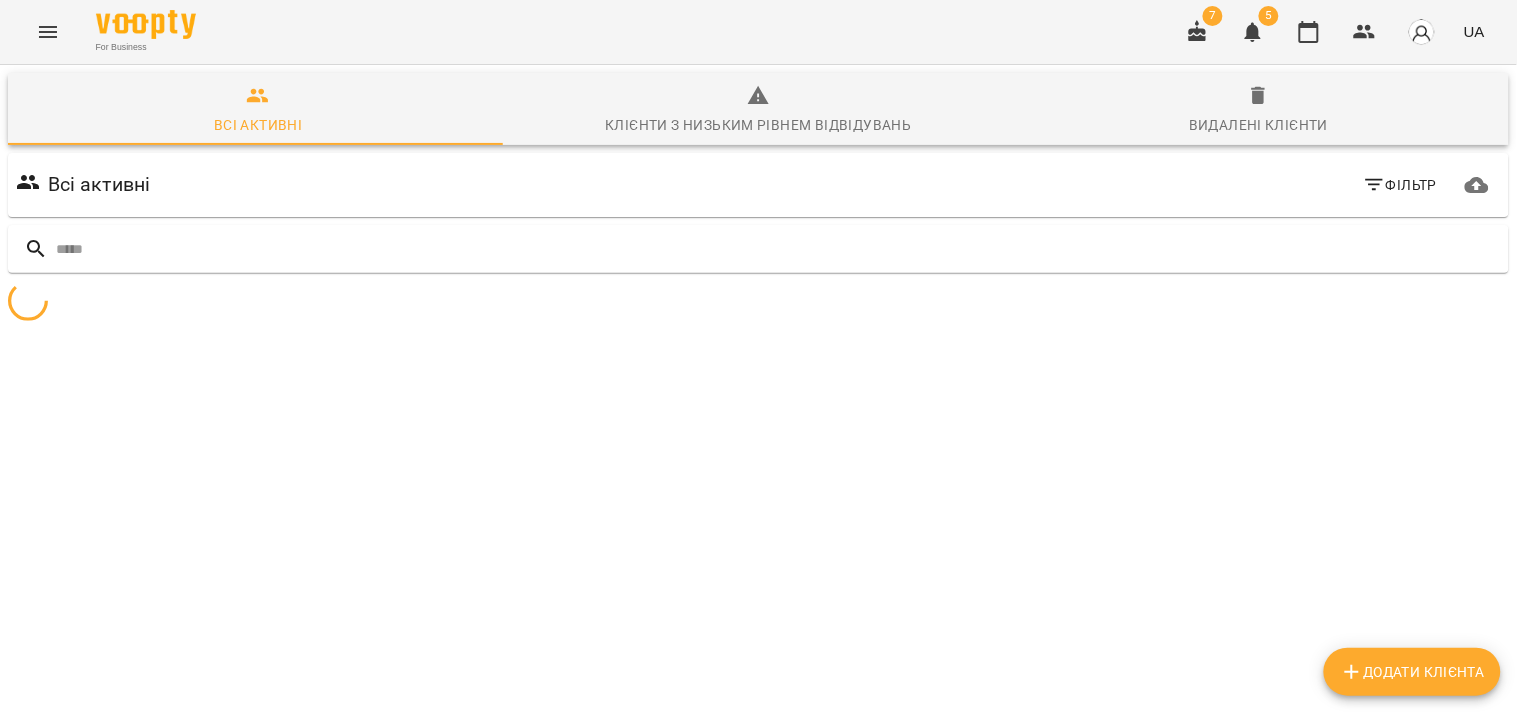 scroll, scrollTop: 87, scrollLeft: 0, axis: vertical 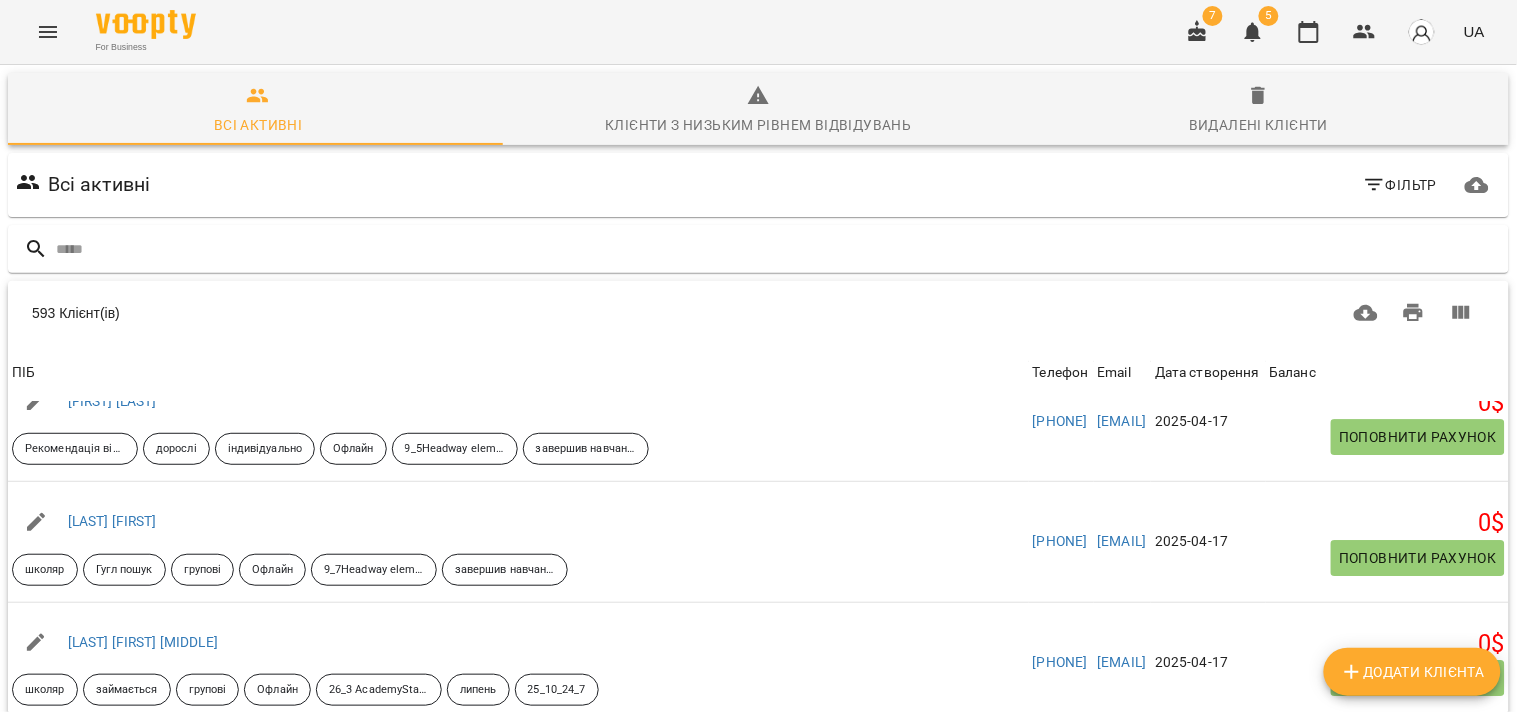 click 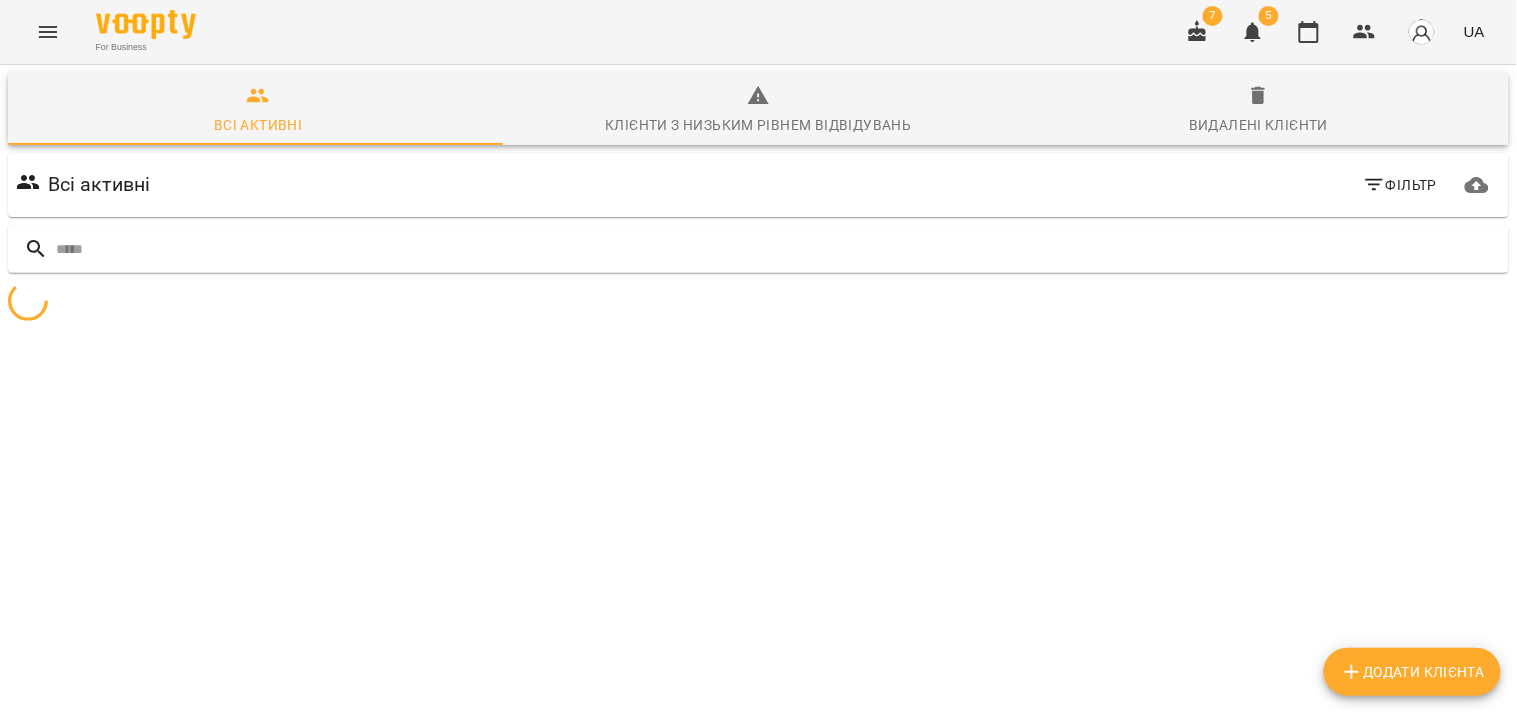scroll, scrollTop: 87, scrollLeft: 0, axis: vertical 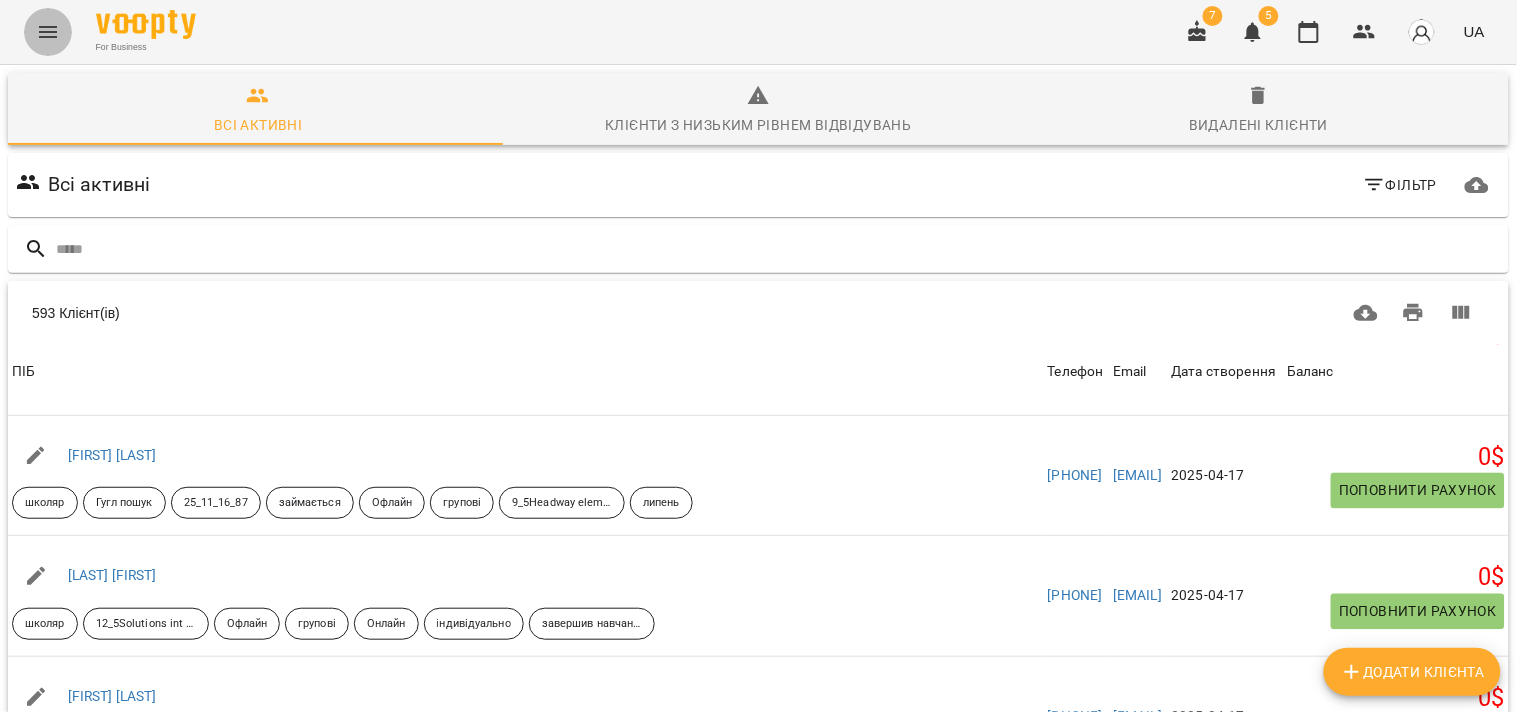 click 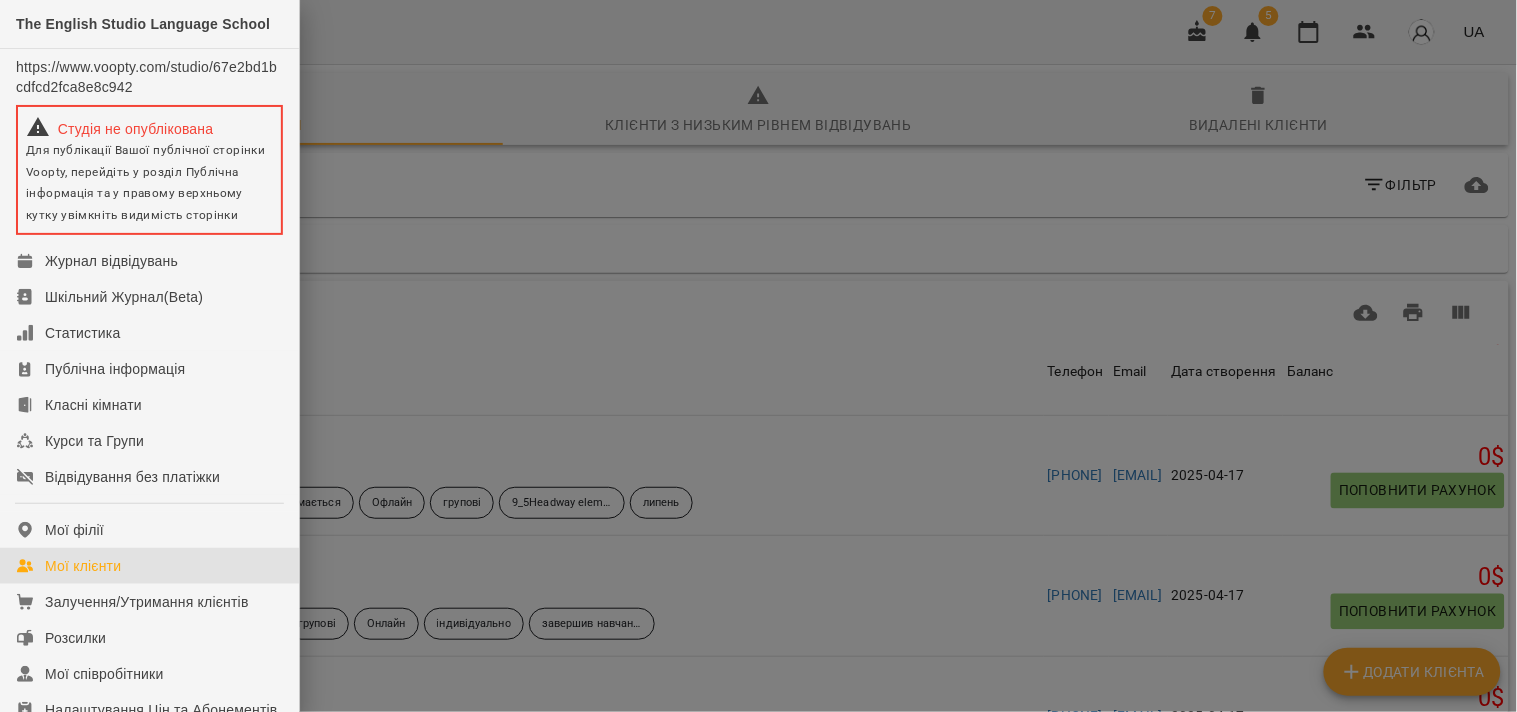 click at bounding box center (758, 356) 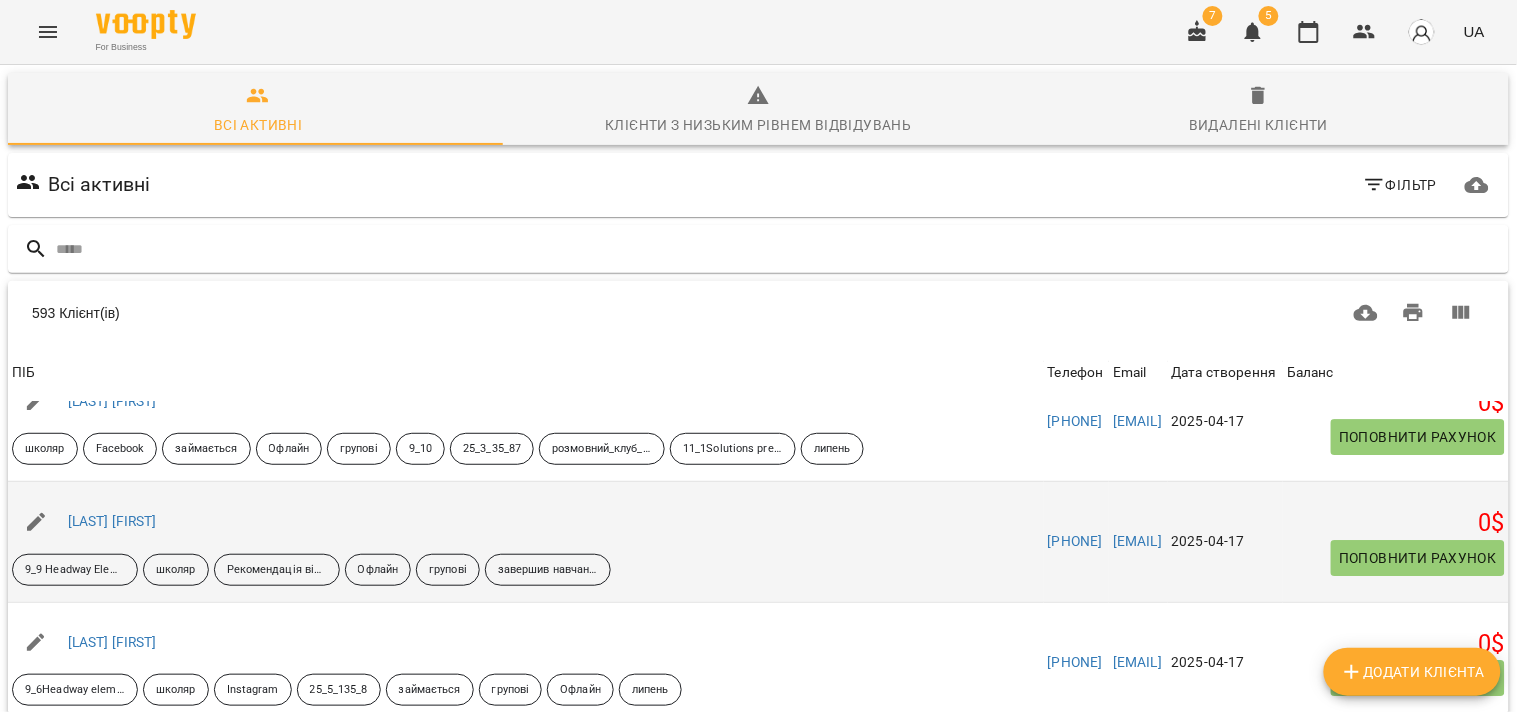 scroll, scrollTop: 5812, scrollLeft: 0, axis: vertical 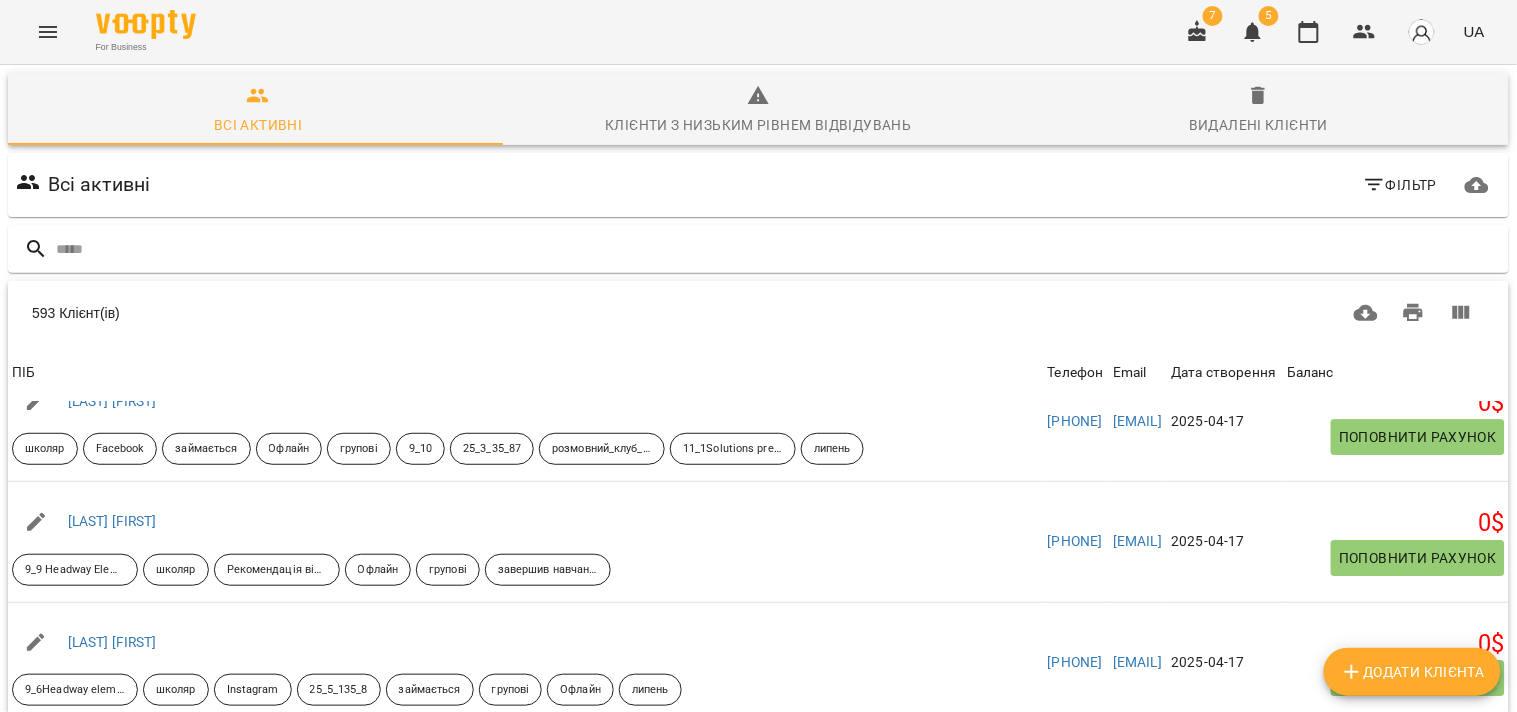 click 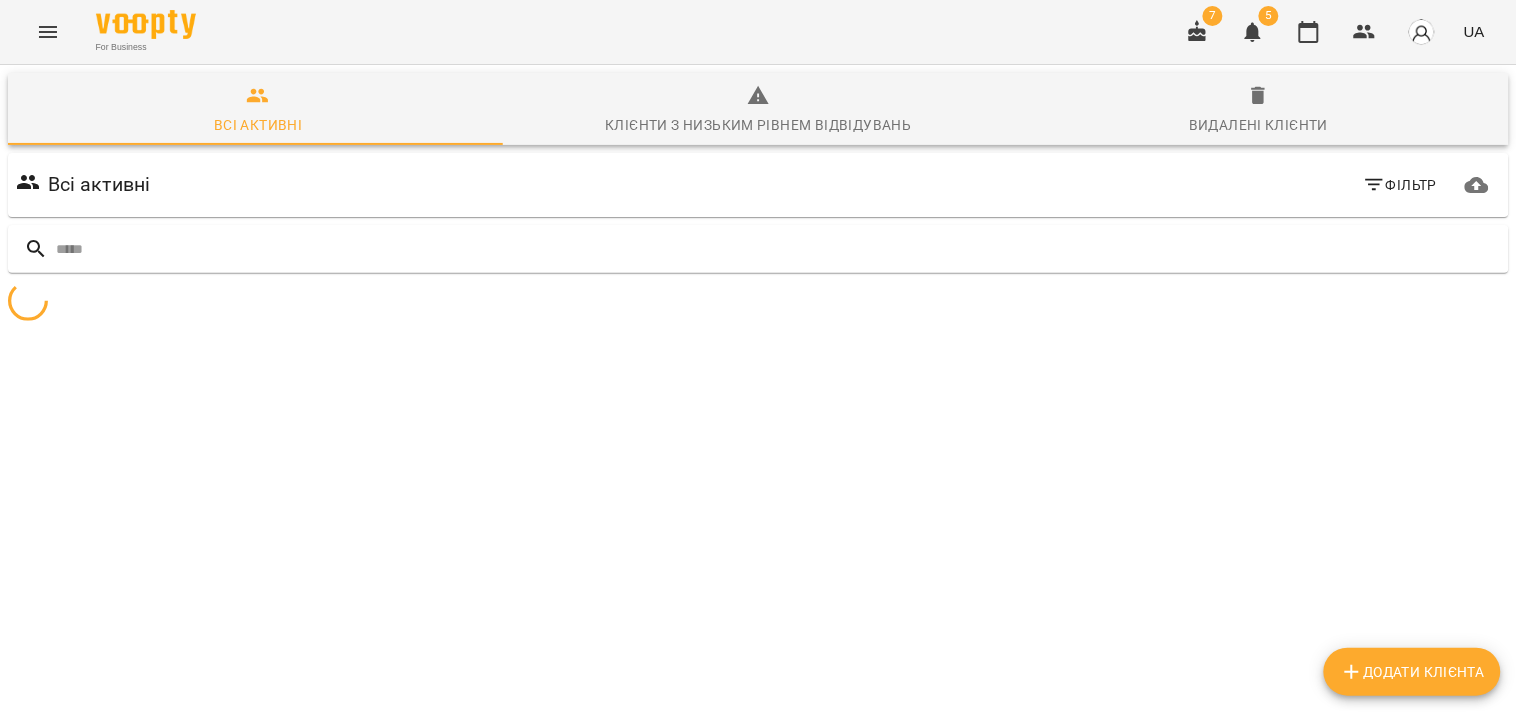 scroll, scrollTop: 87, scrollLeft: 0, axis: vertical 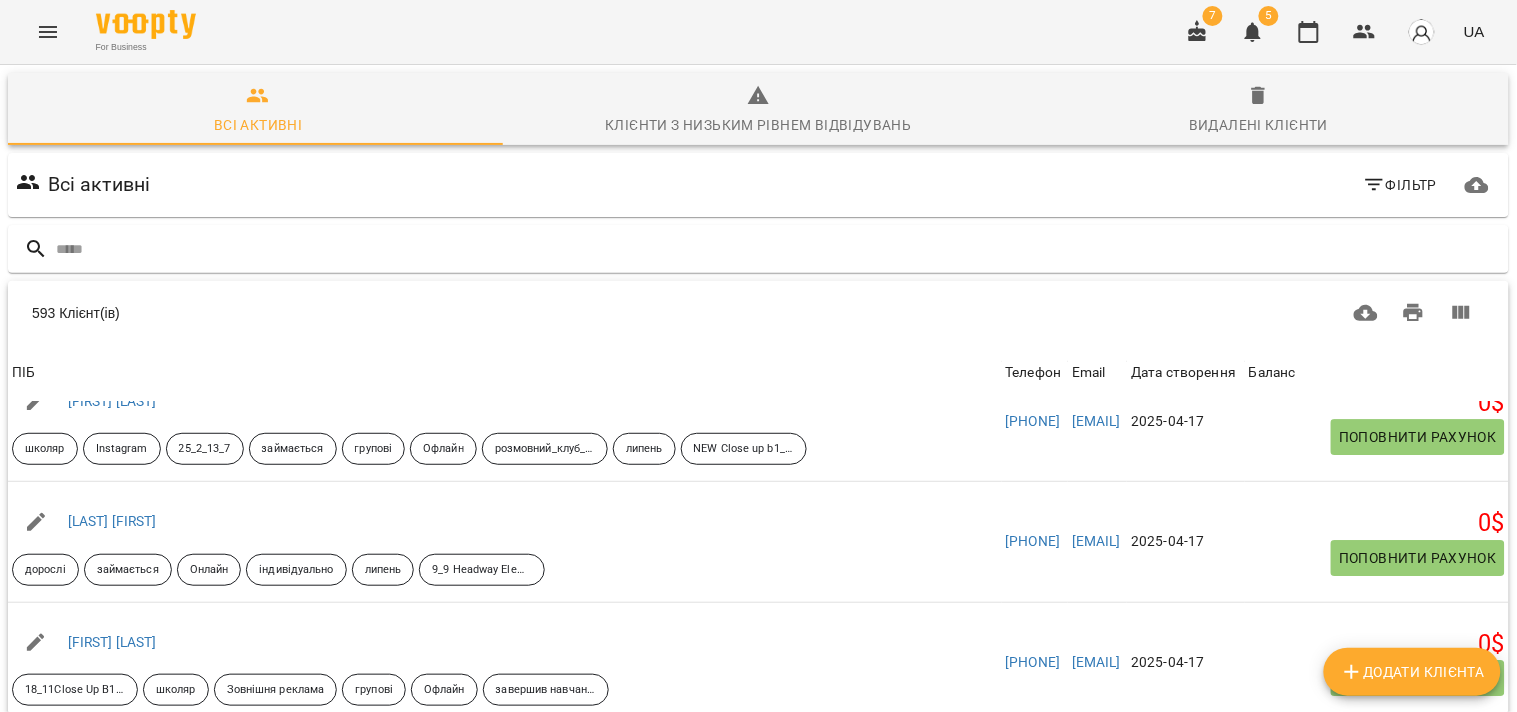 click 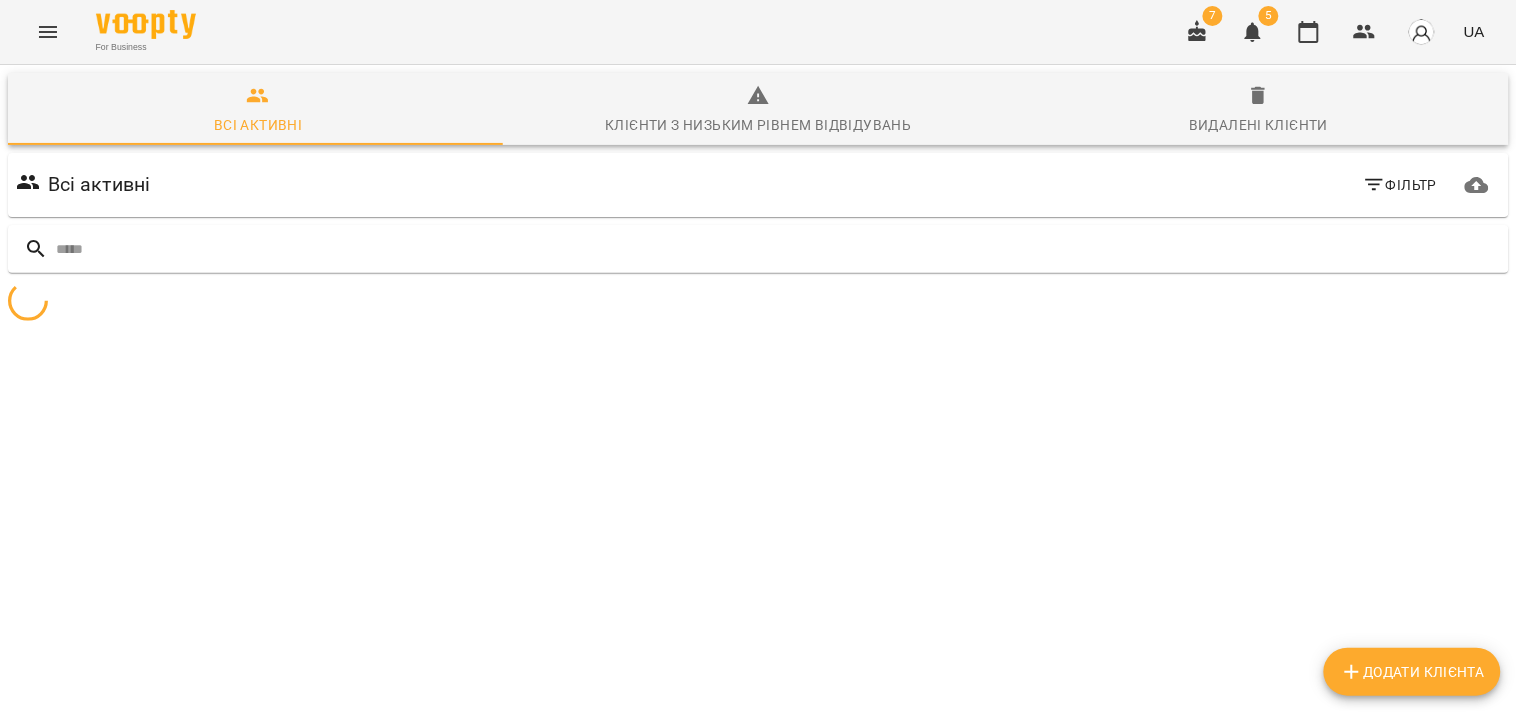 scroll, scrollTop: 87, scrollLeft: 0, axis: vertical 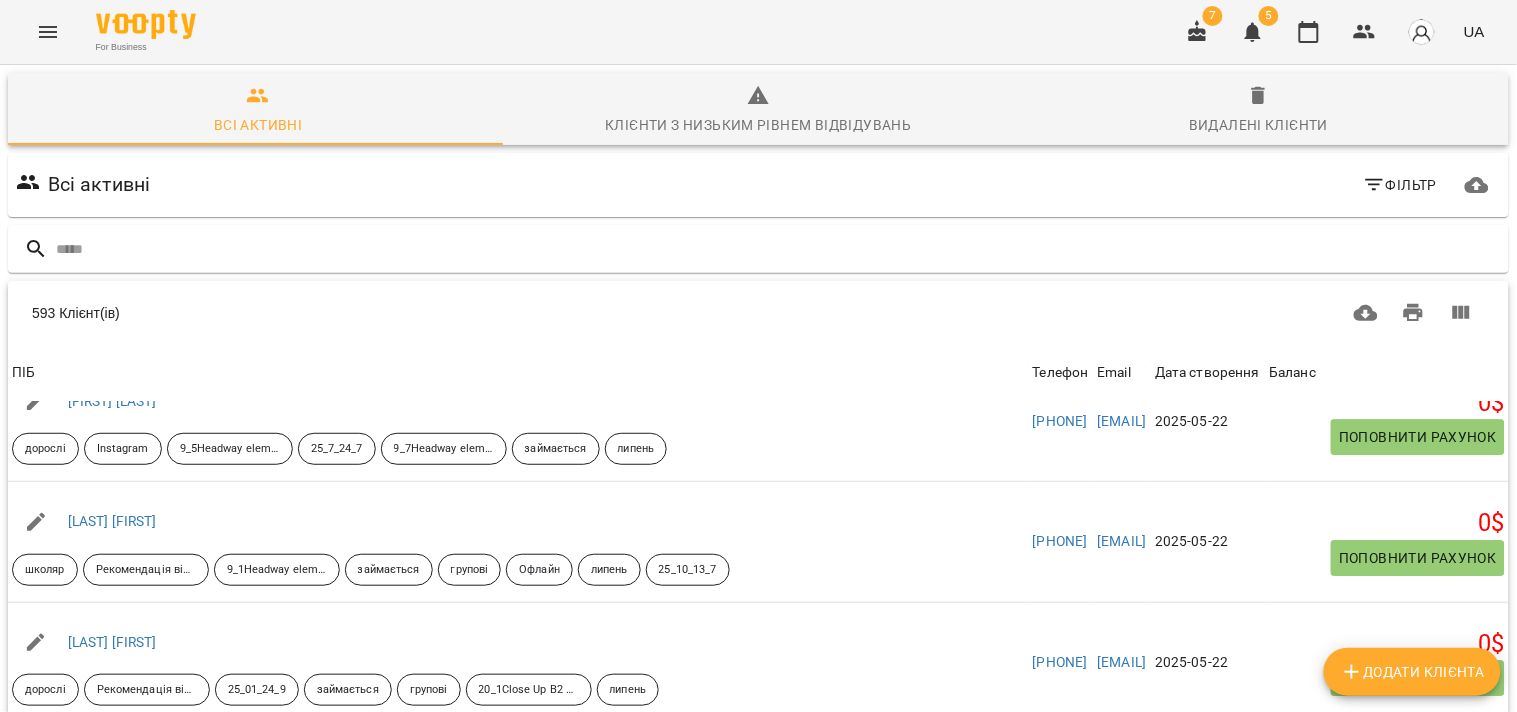 click 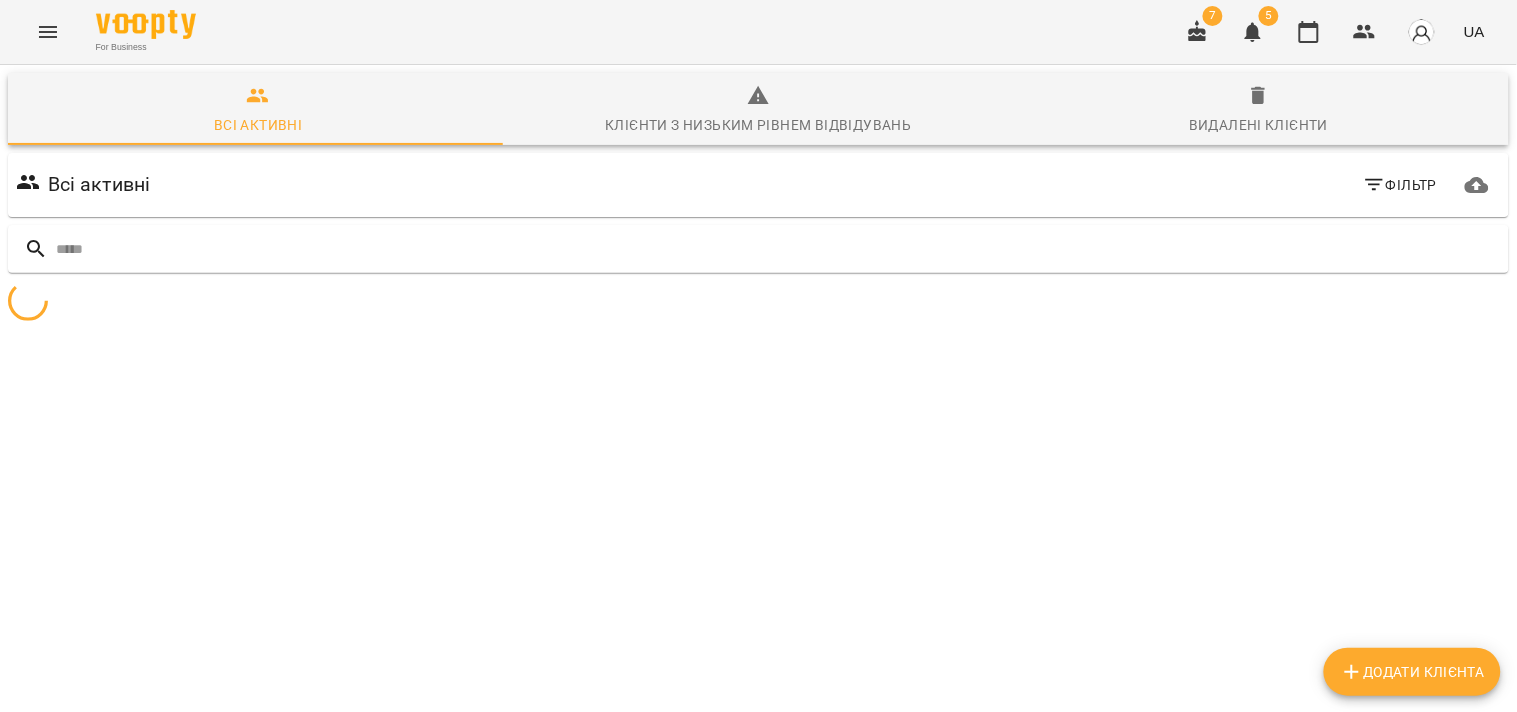 scroll, scrollTop: 87, scrollLeft: 0, axis: vertical 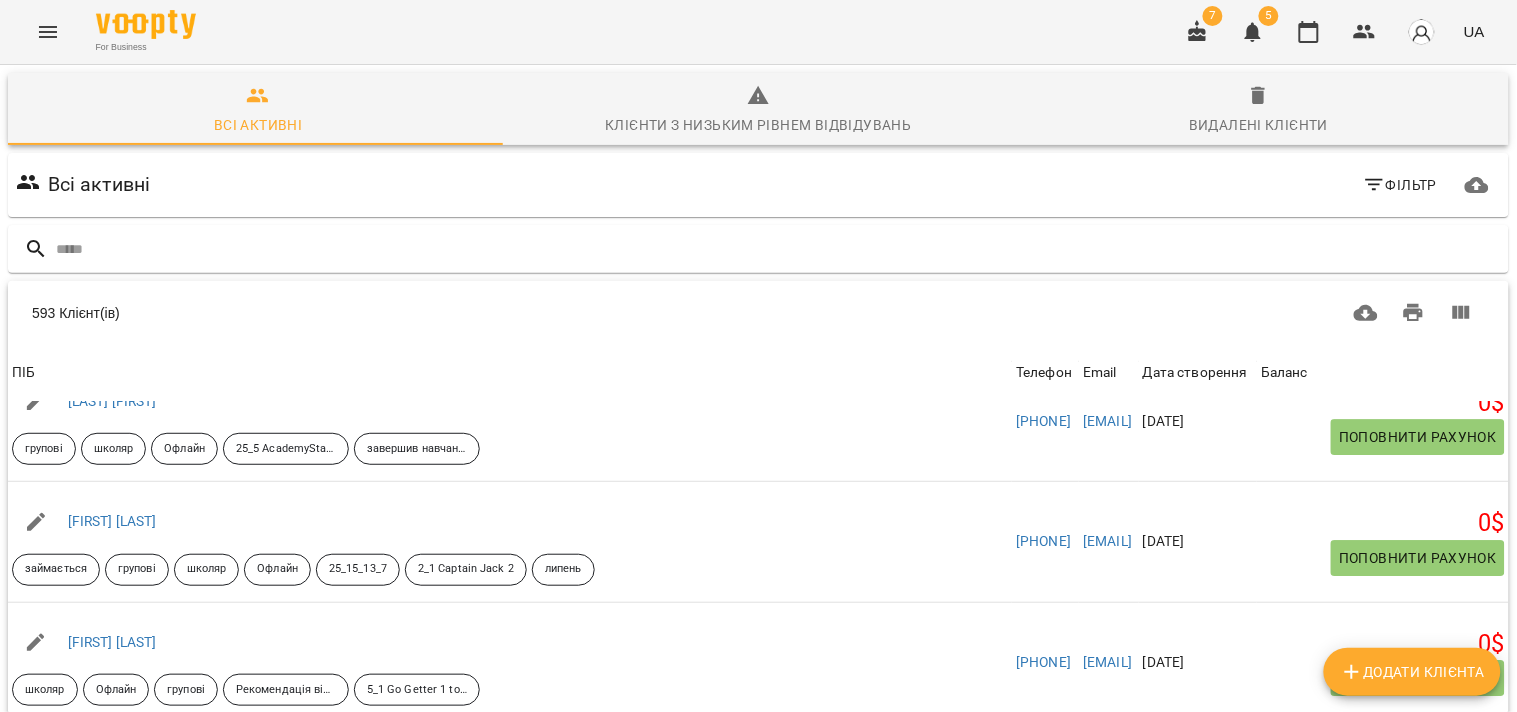 click 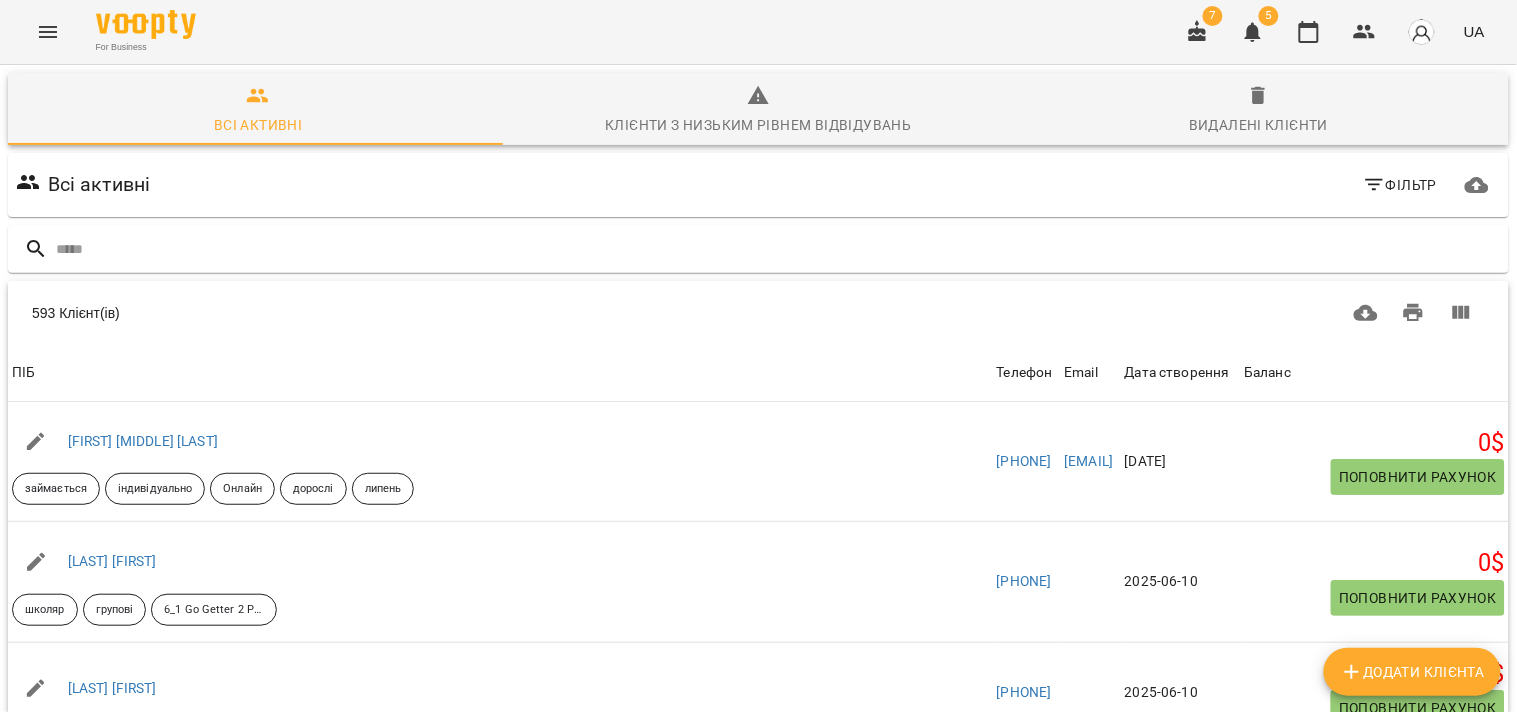 scroll, scrollTop: 254, scrollLeft: 0, axis: vertical 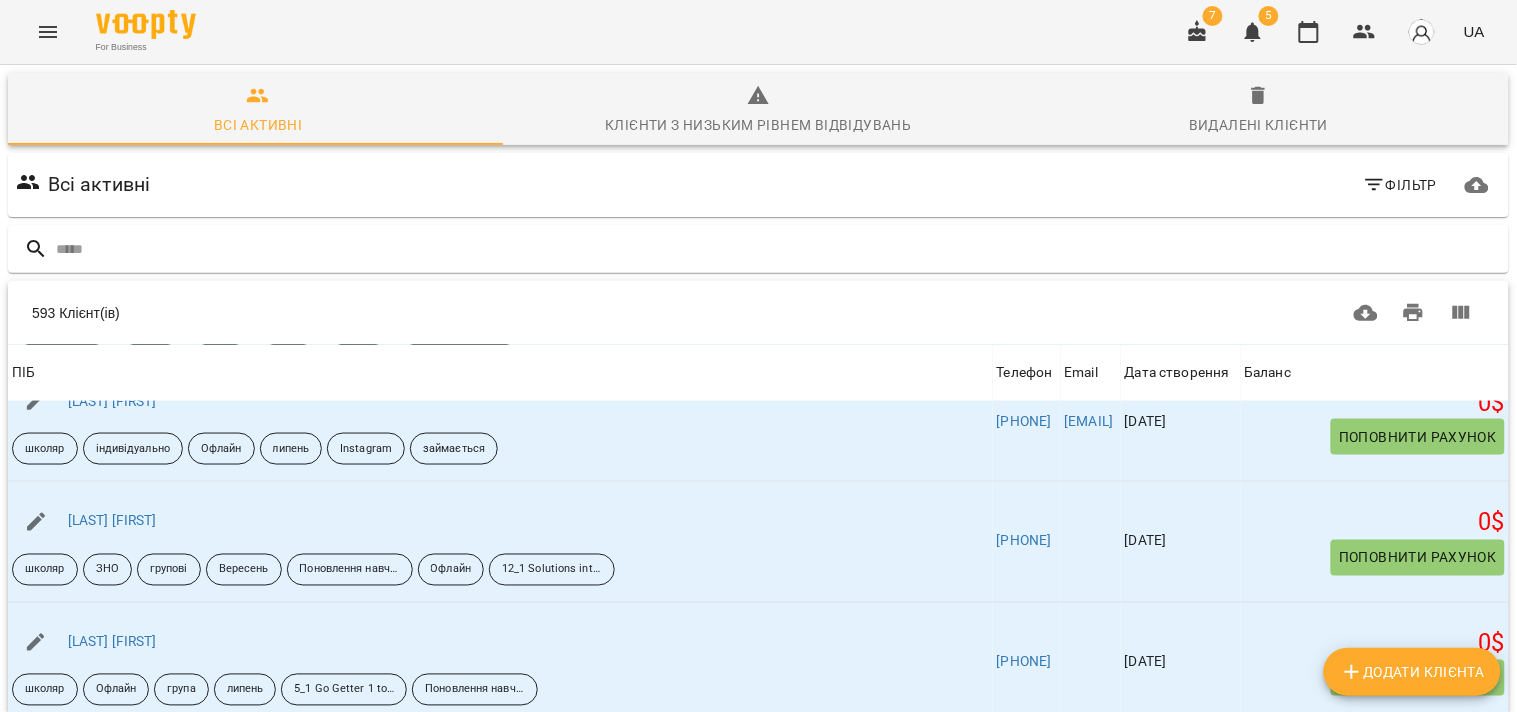 click 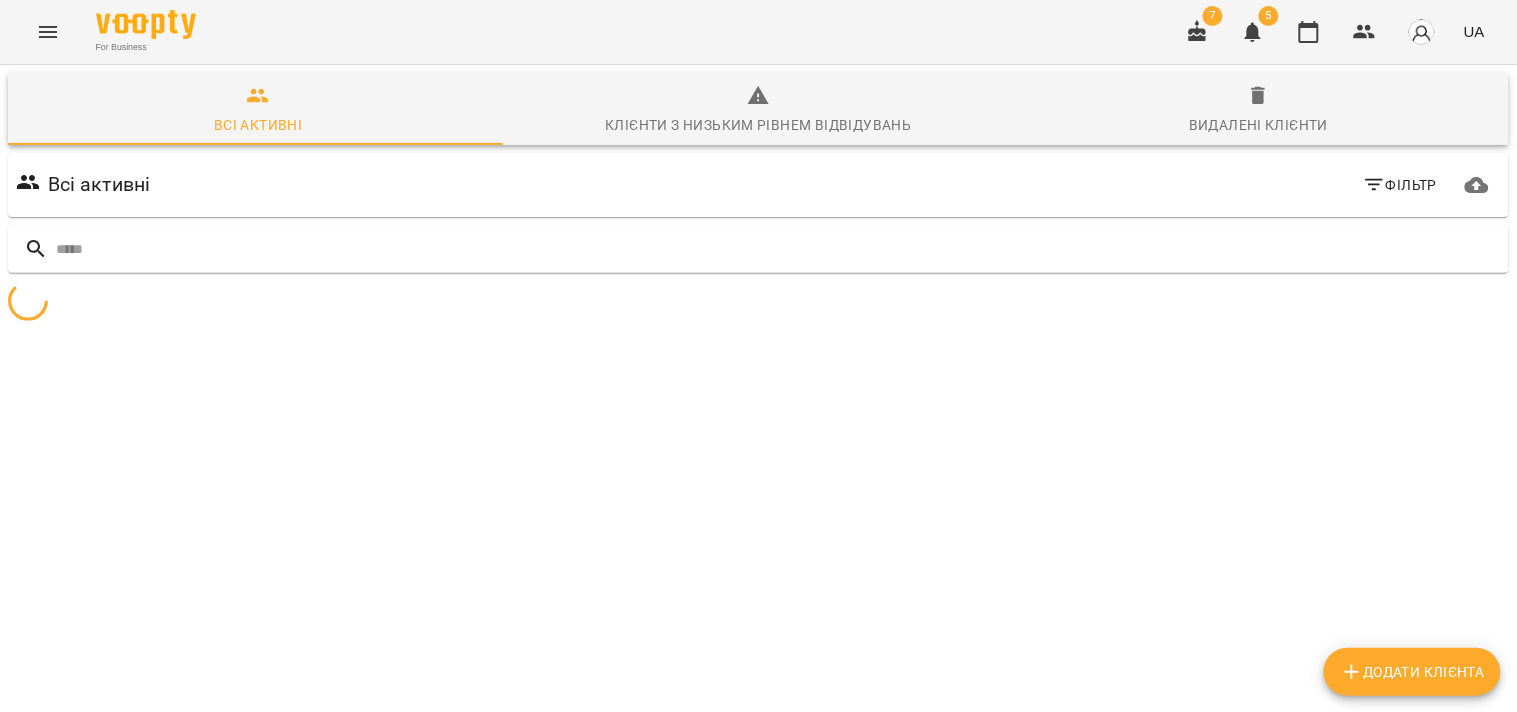 scroll, scrollTop: 87, scrollLeft: 0, axis: vertical 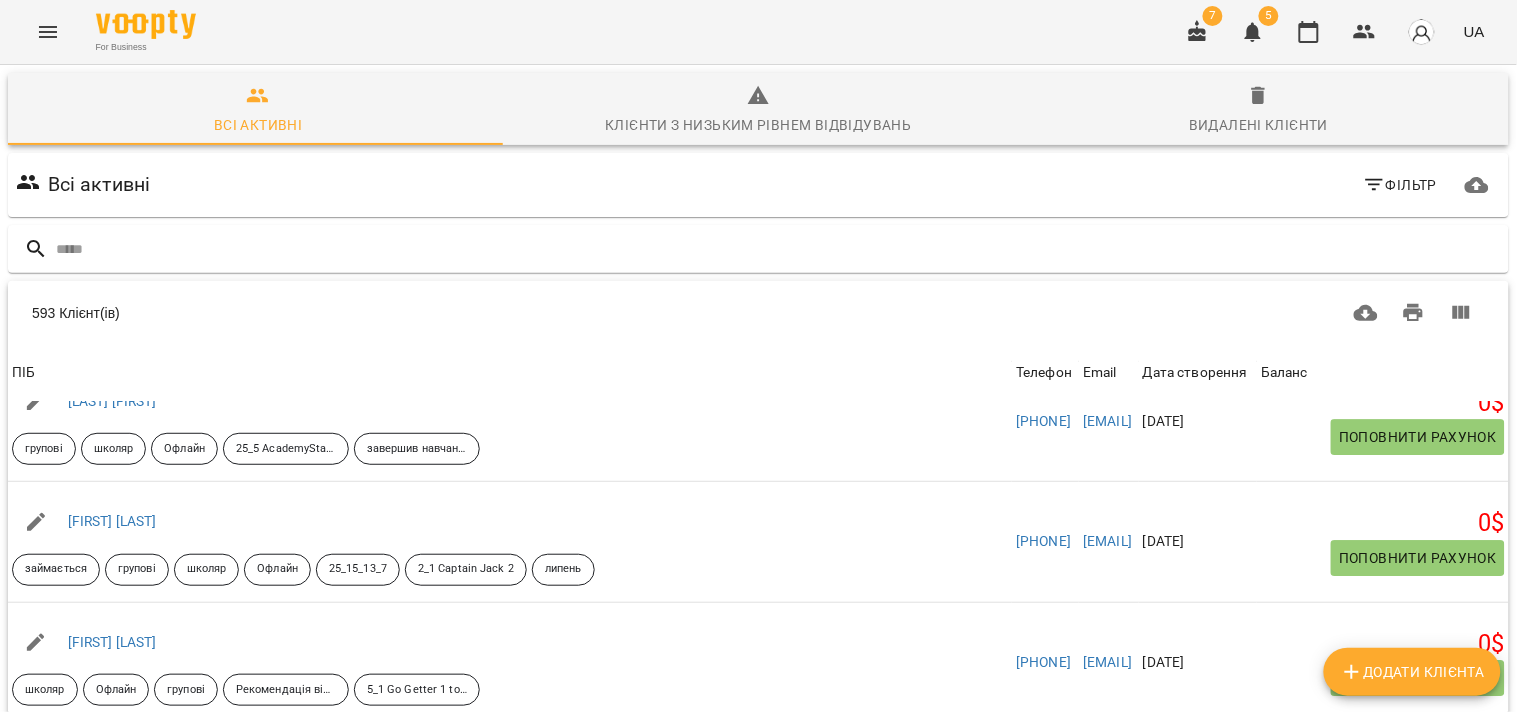 click 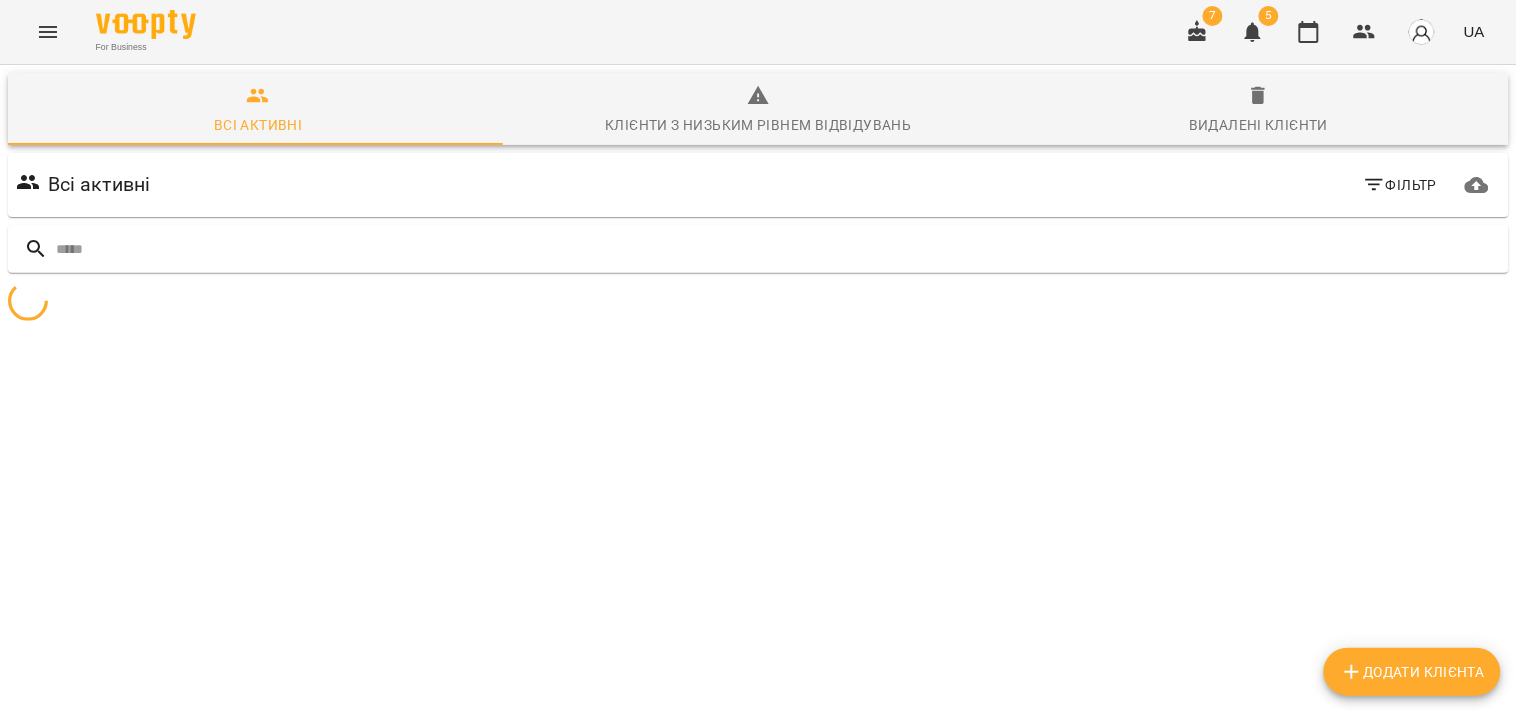 scroll, scrollTop: 87, scrollLeft: 0, axis: vertical 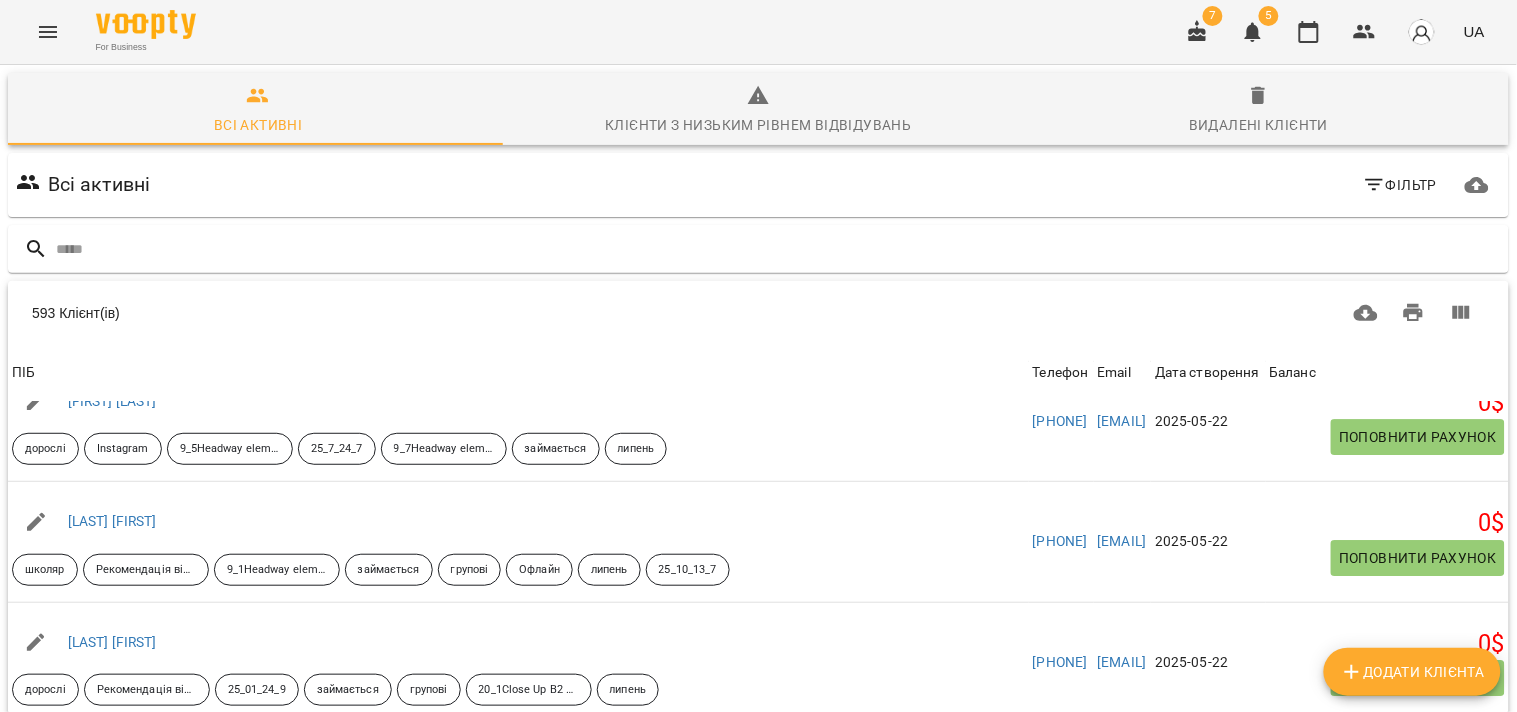 click 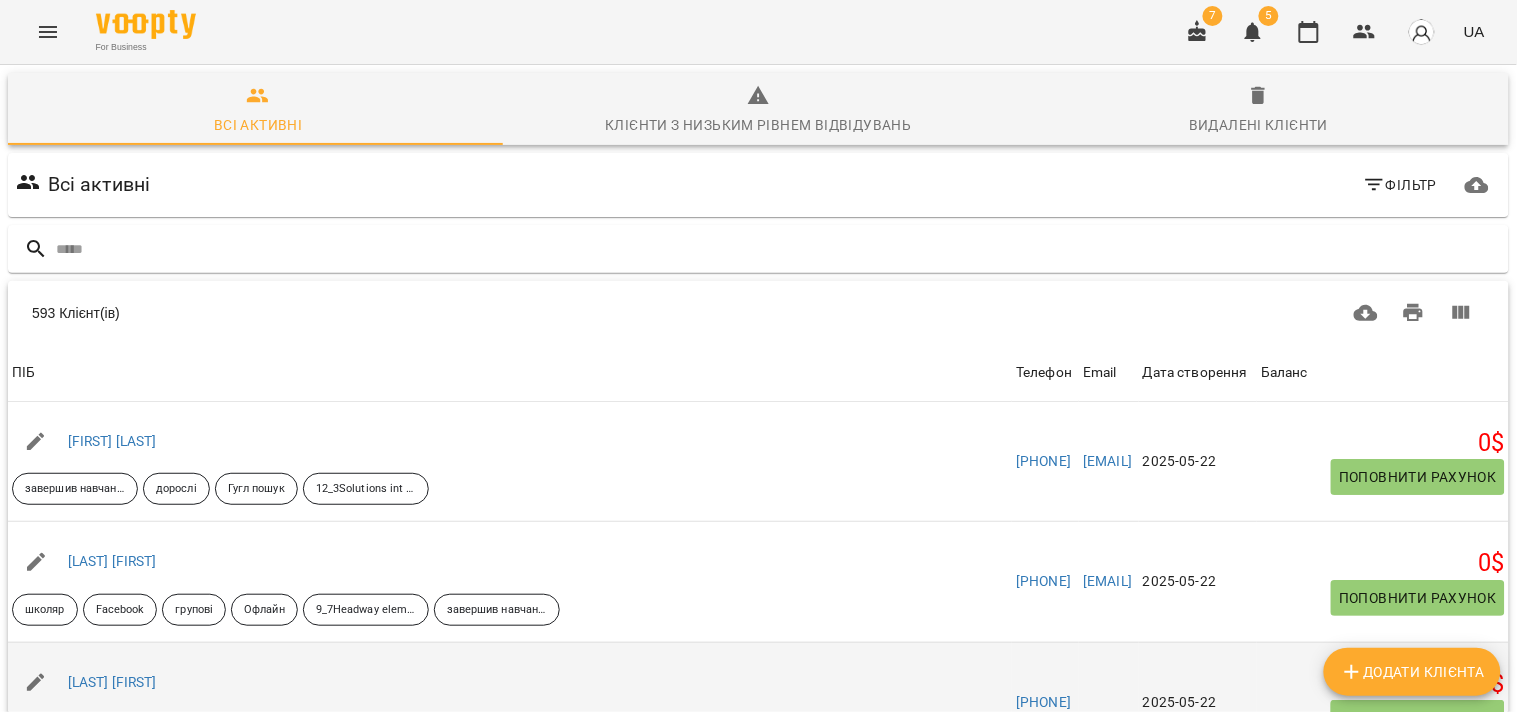 scroll, scrollTop: 243, scrollLeft: 0, axis: vertical 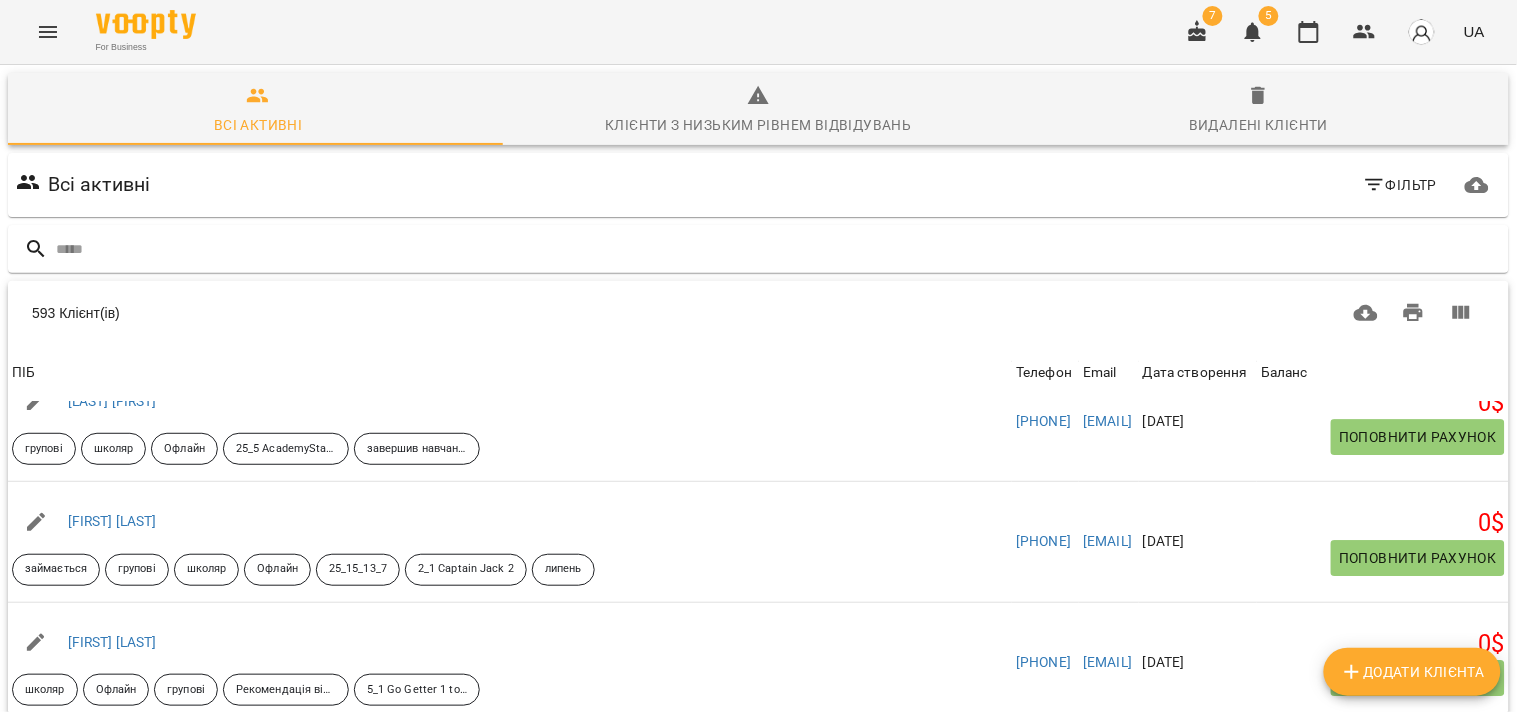 click 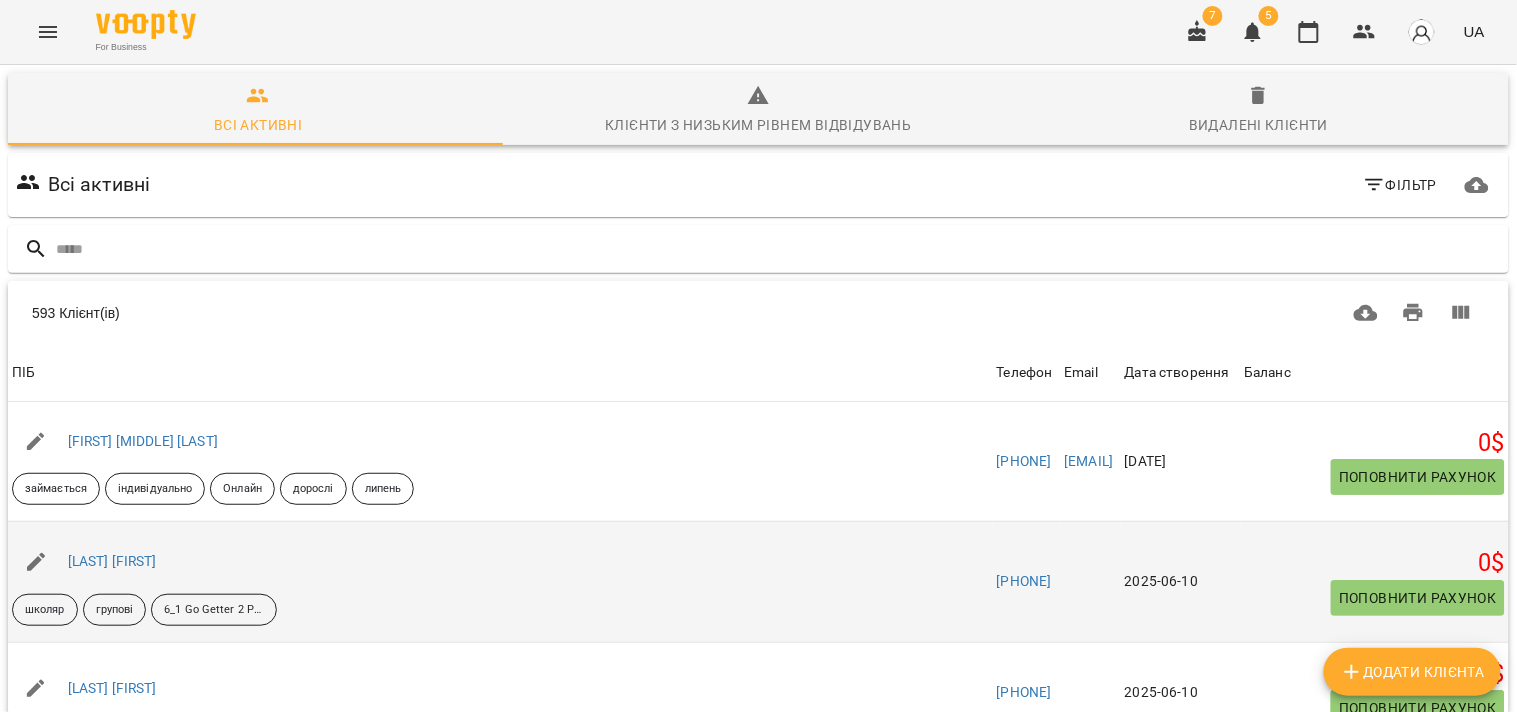 scroll, scrollTop: 111, scrollLeft: 0, axis: vertical 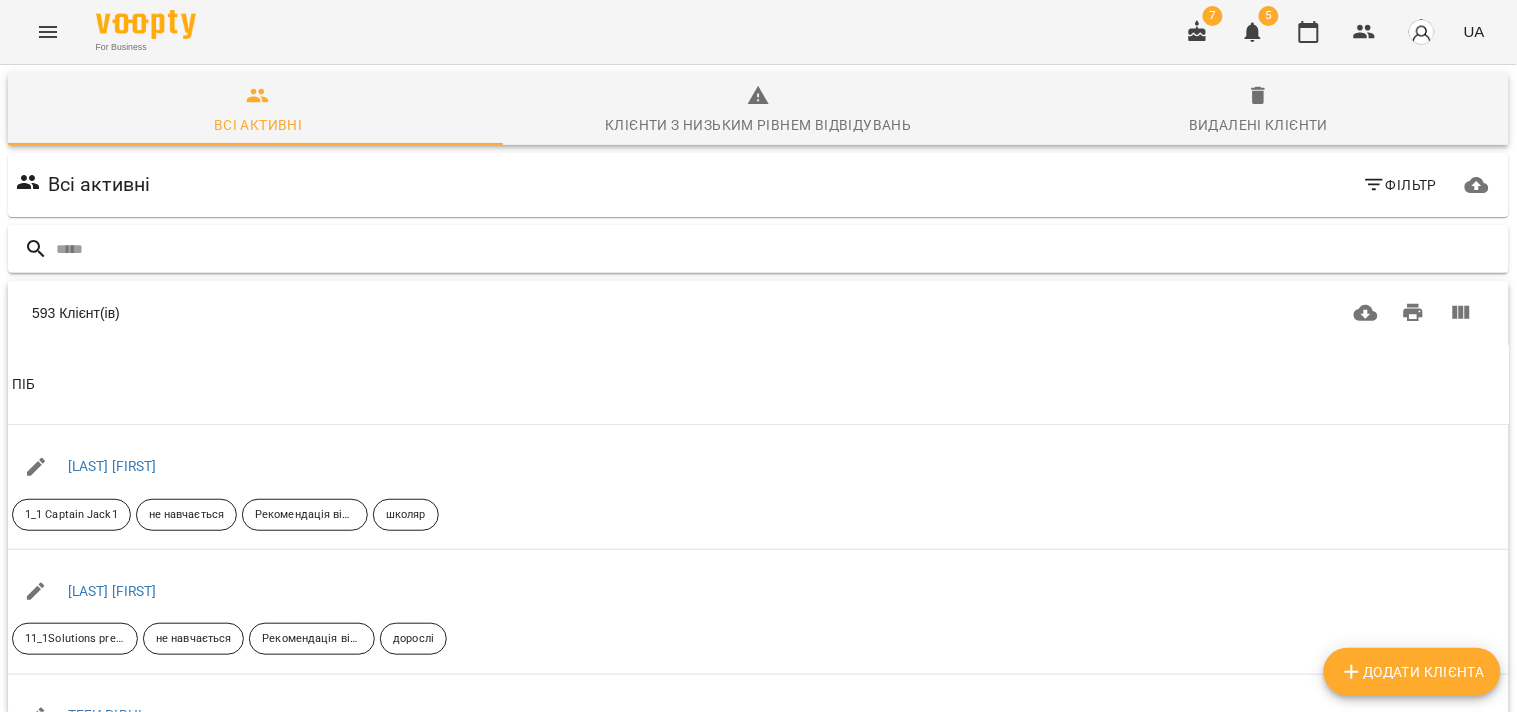 click at bounding box center (778, 249) 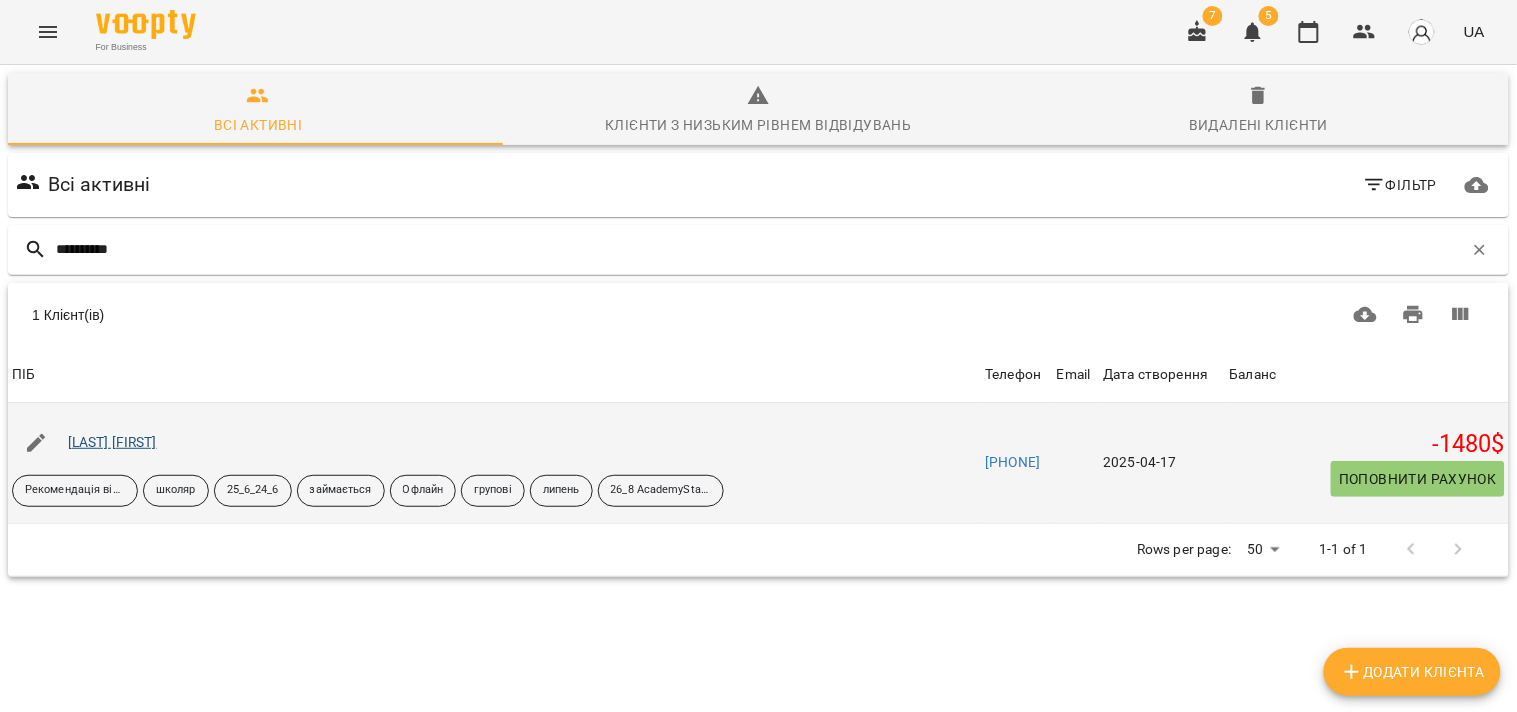 type on "**********" 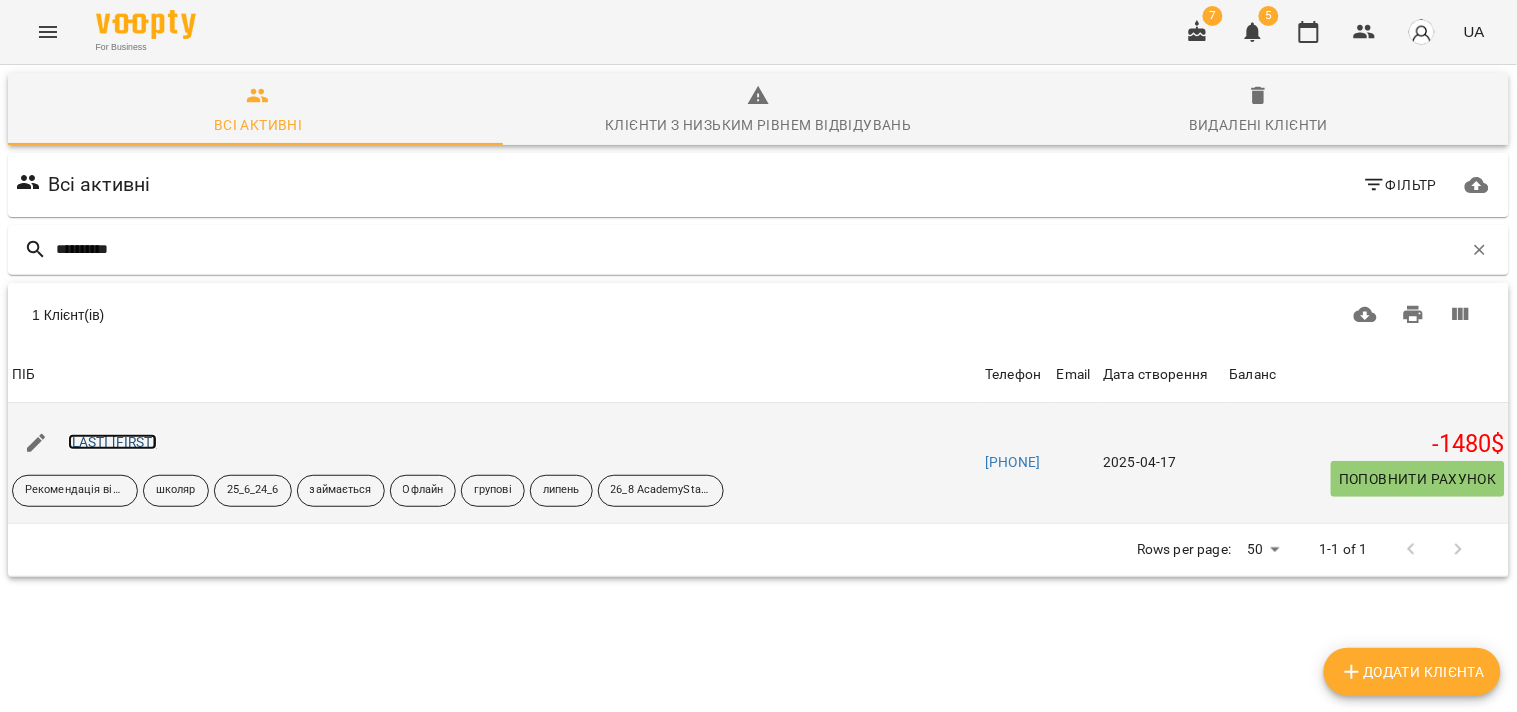 click on "[FIRST] [LAST]" at bounding box center [112, 442] 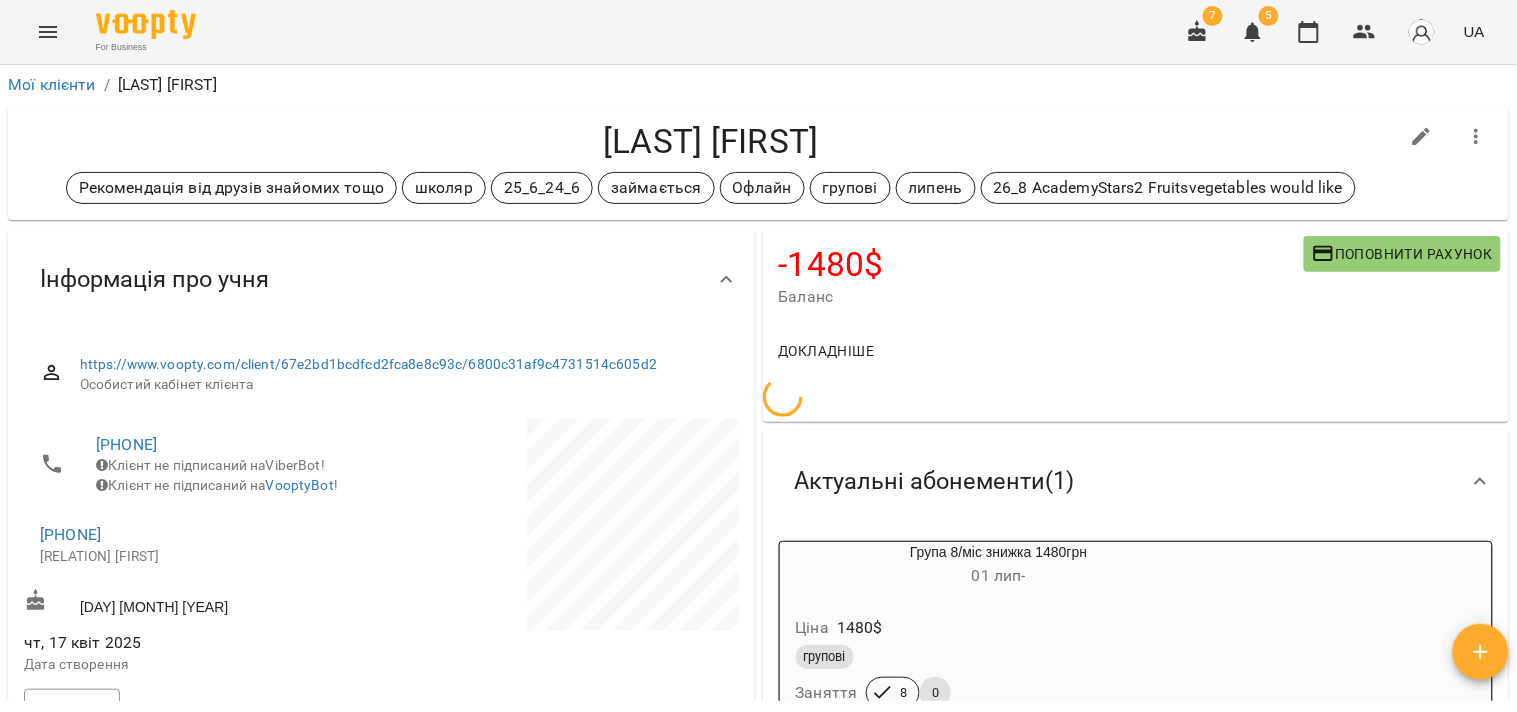 click on "Поповнити рахунок" at bounding box center (1402, 254) 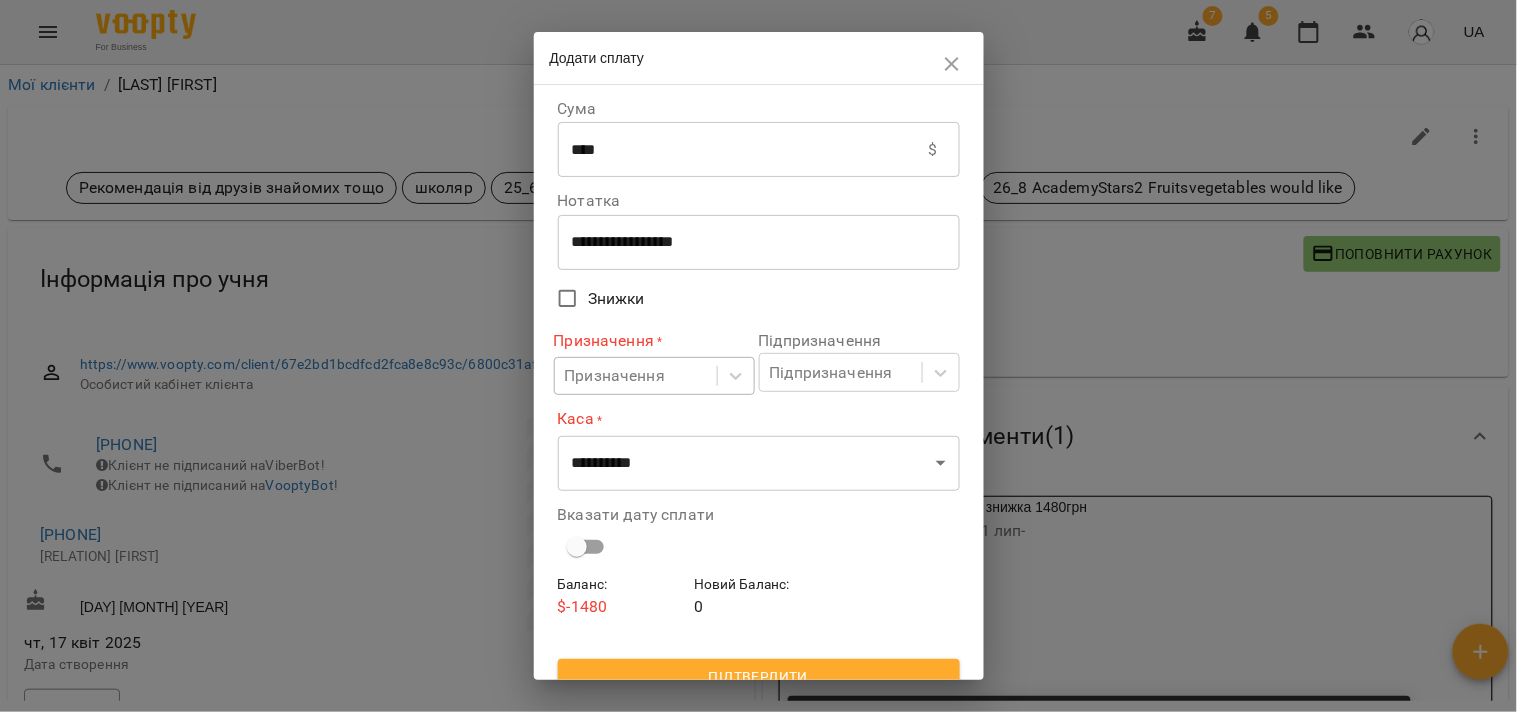 click on "Призначення" at bounding box center (636, 376) 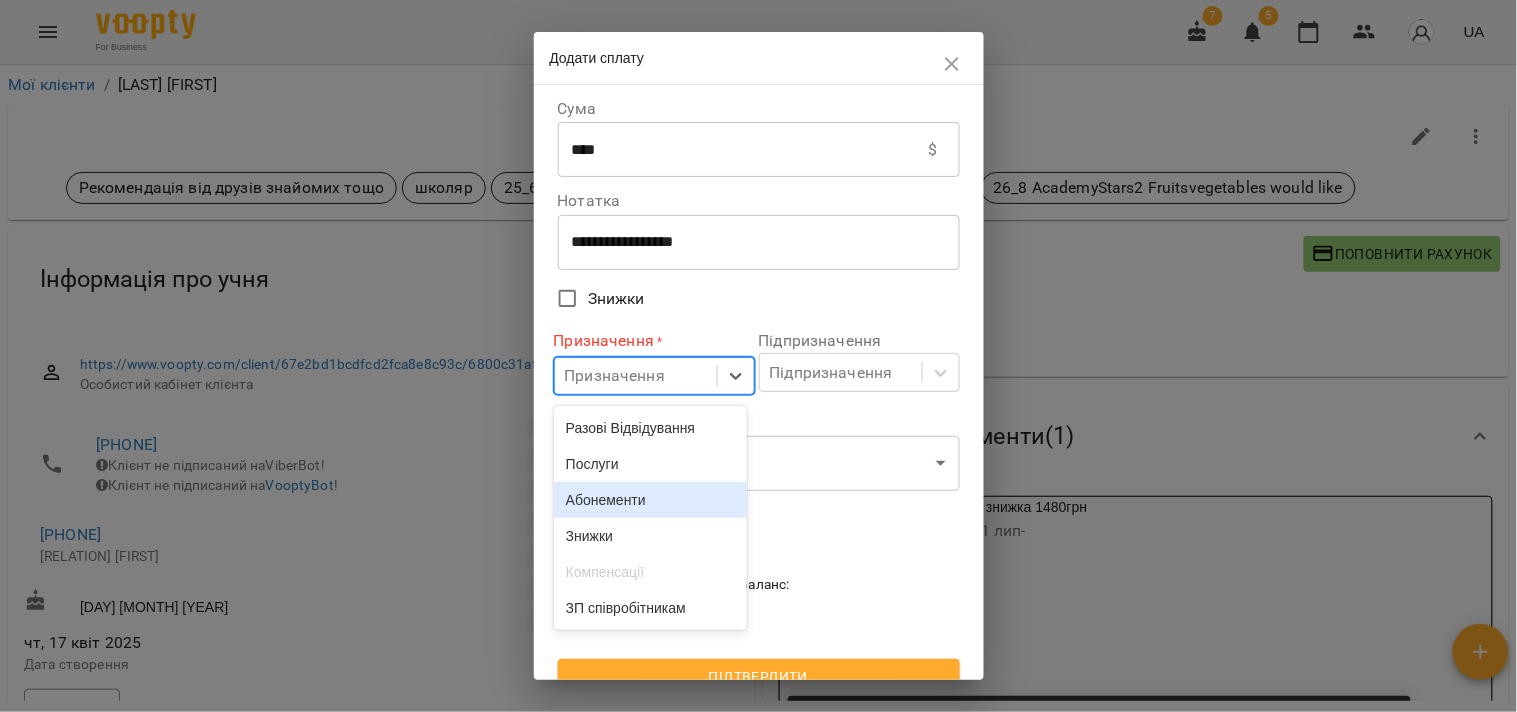 click on "Абонементи" at bounding box center (650, 500) 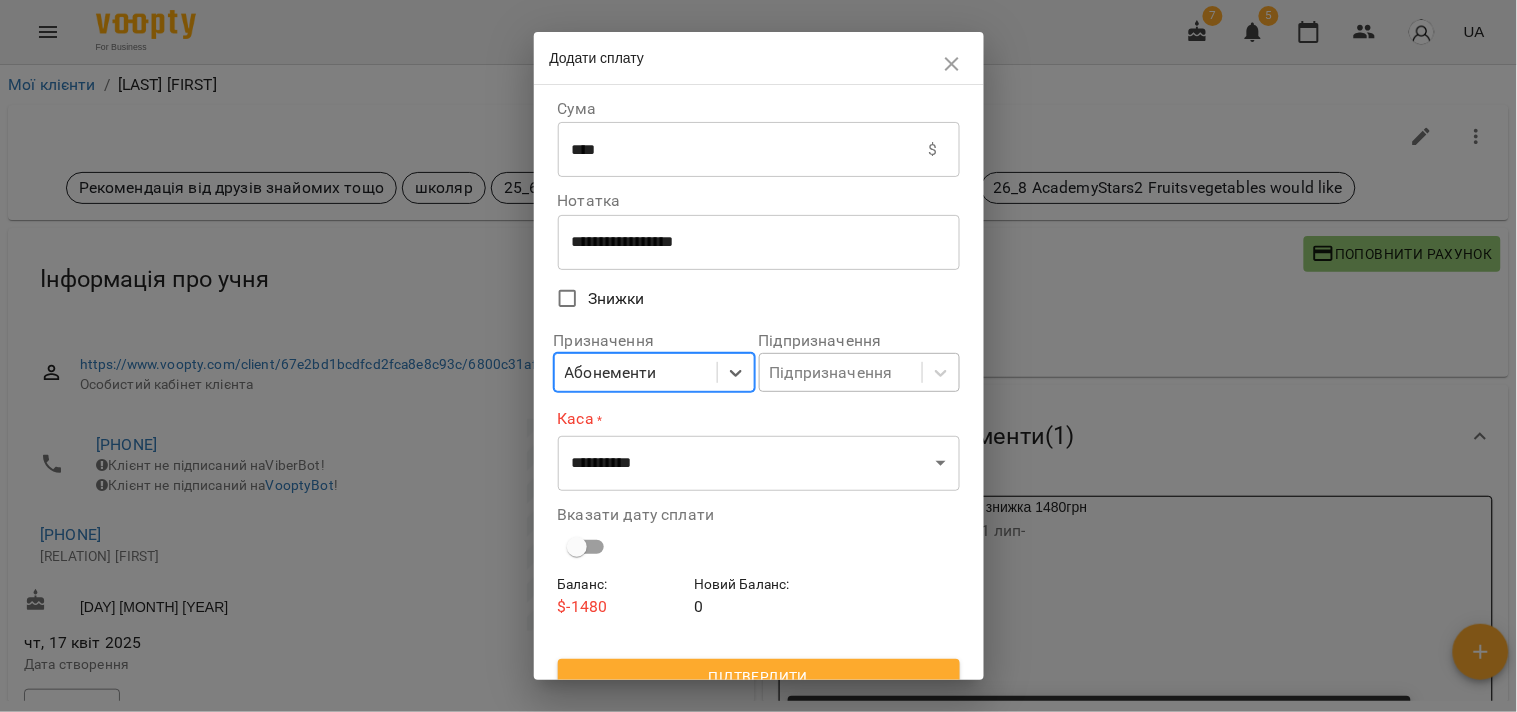 click on "Підпризначення" at bounding box center (831, 373) 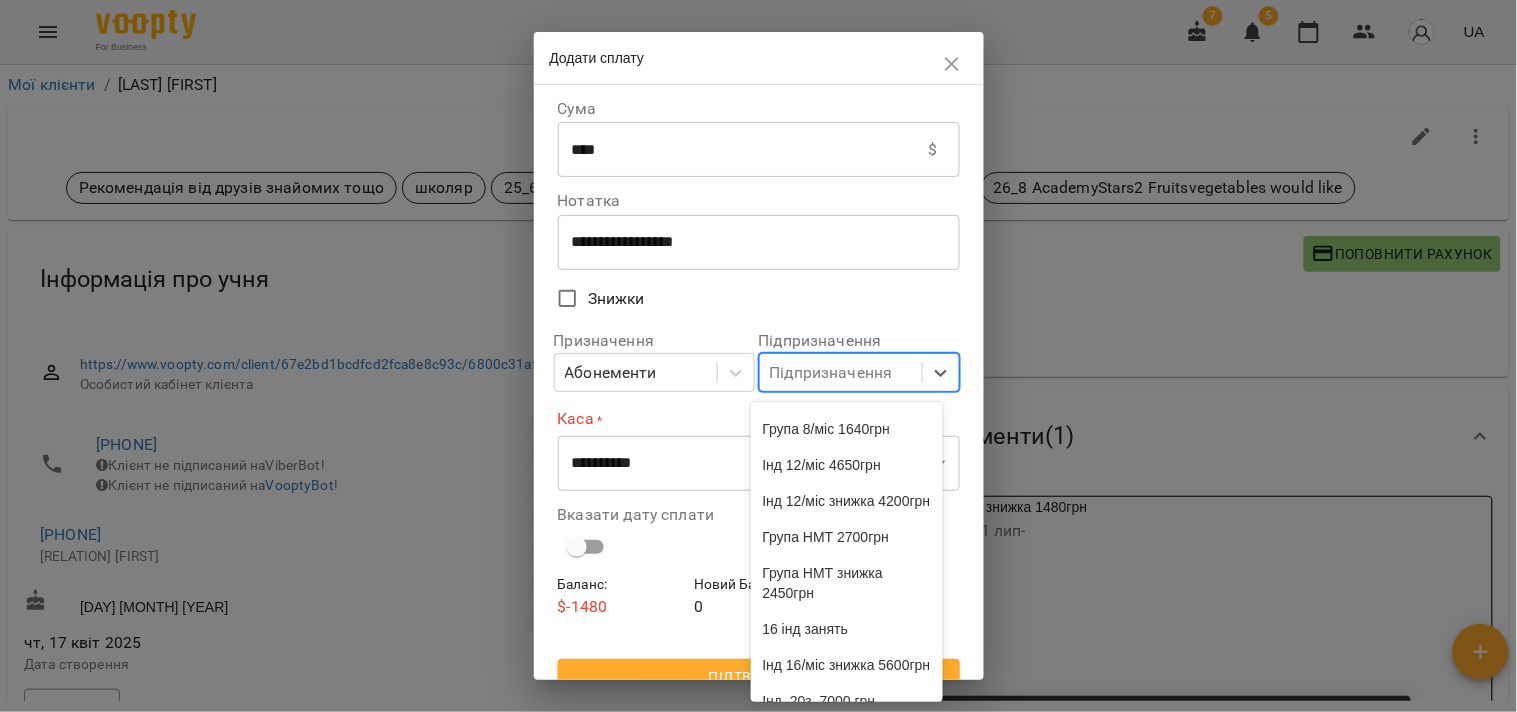 scroll, scrollTop: 888, scrollLeft: 0, axis: vertical 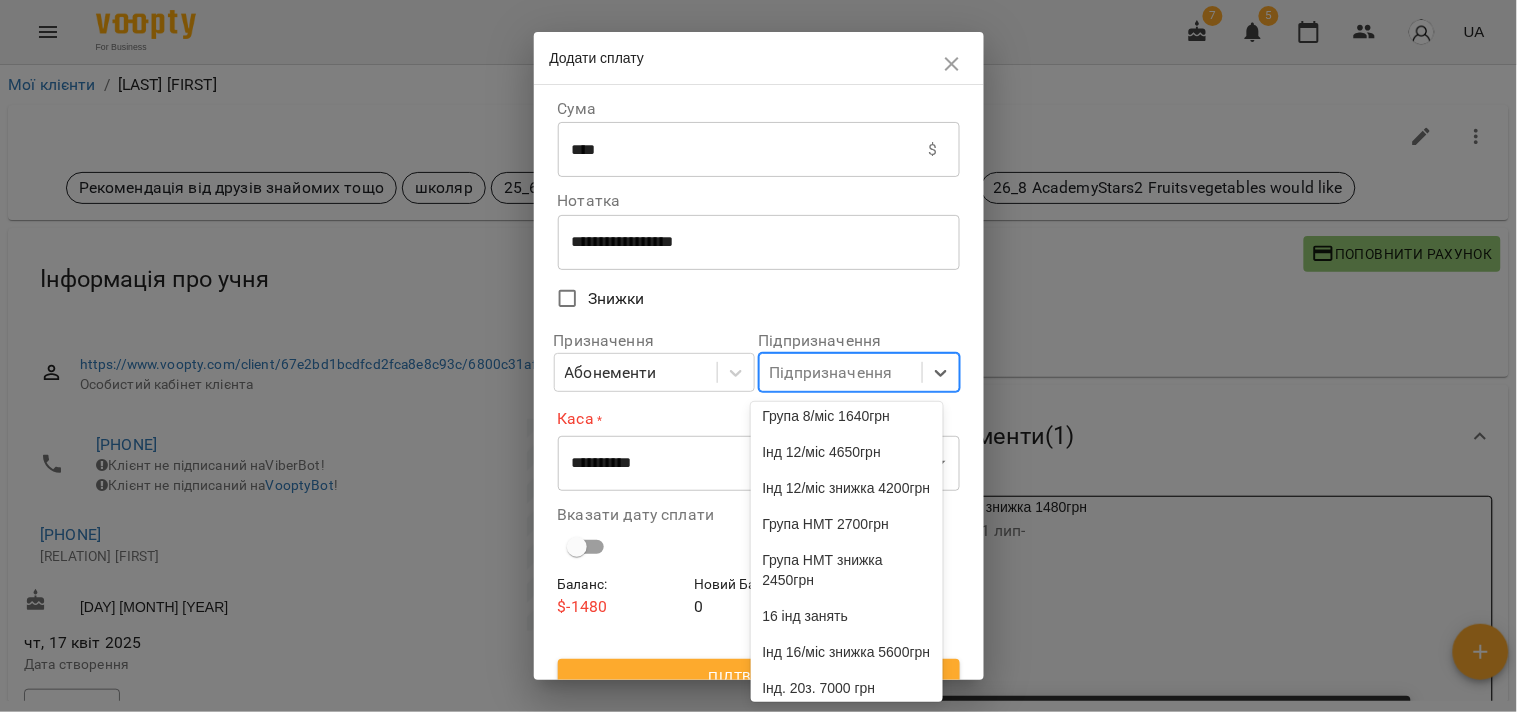 click on "Група 8/міс  знижка 1480грн" at bounding box center (847, 370) 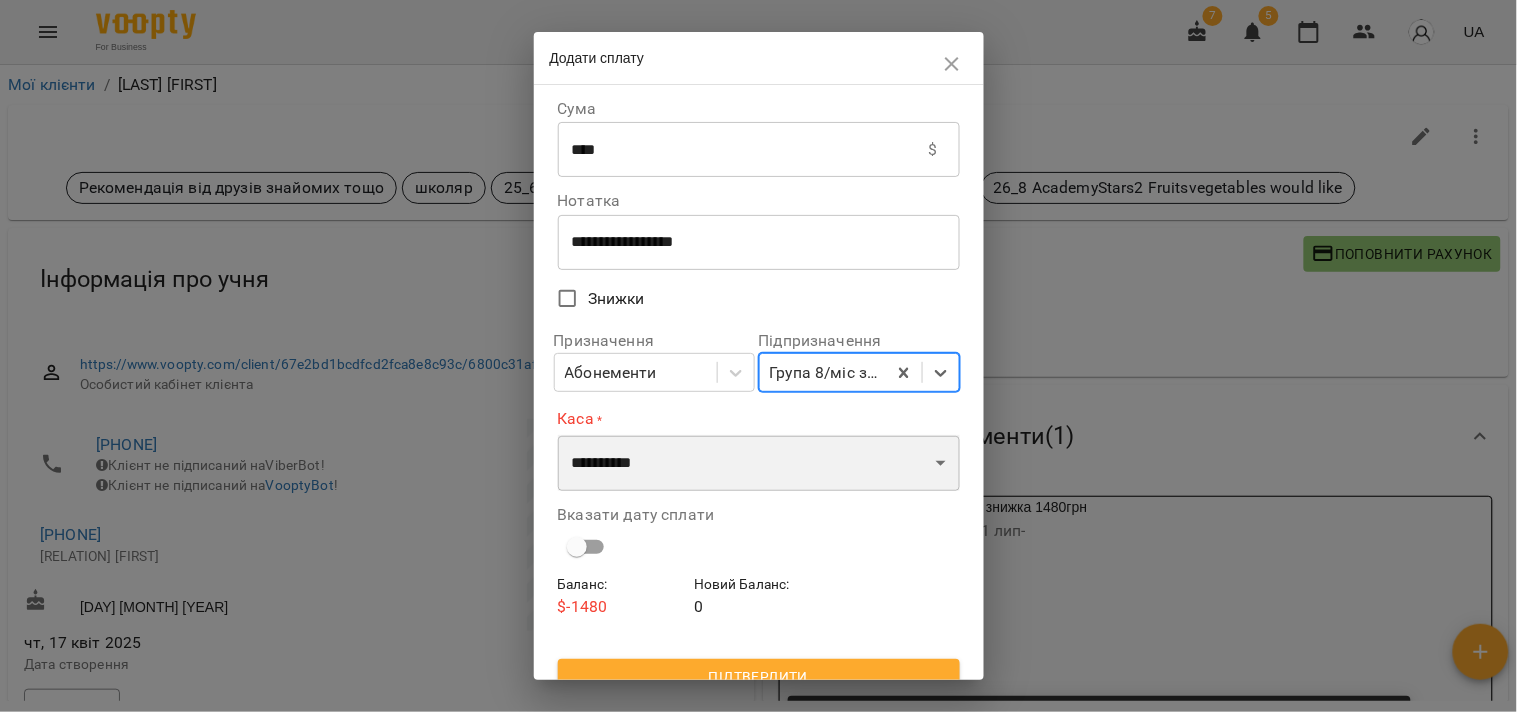 drag, startPoint x: 708, startPoint y: 458, endPoint x: 693, endPoint y: 488, distance: 33.54102 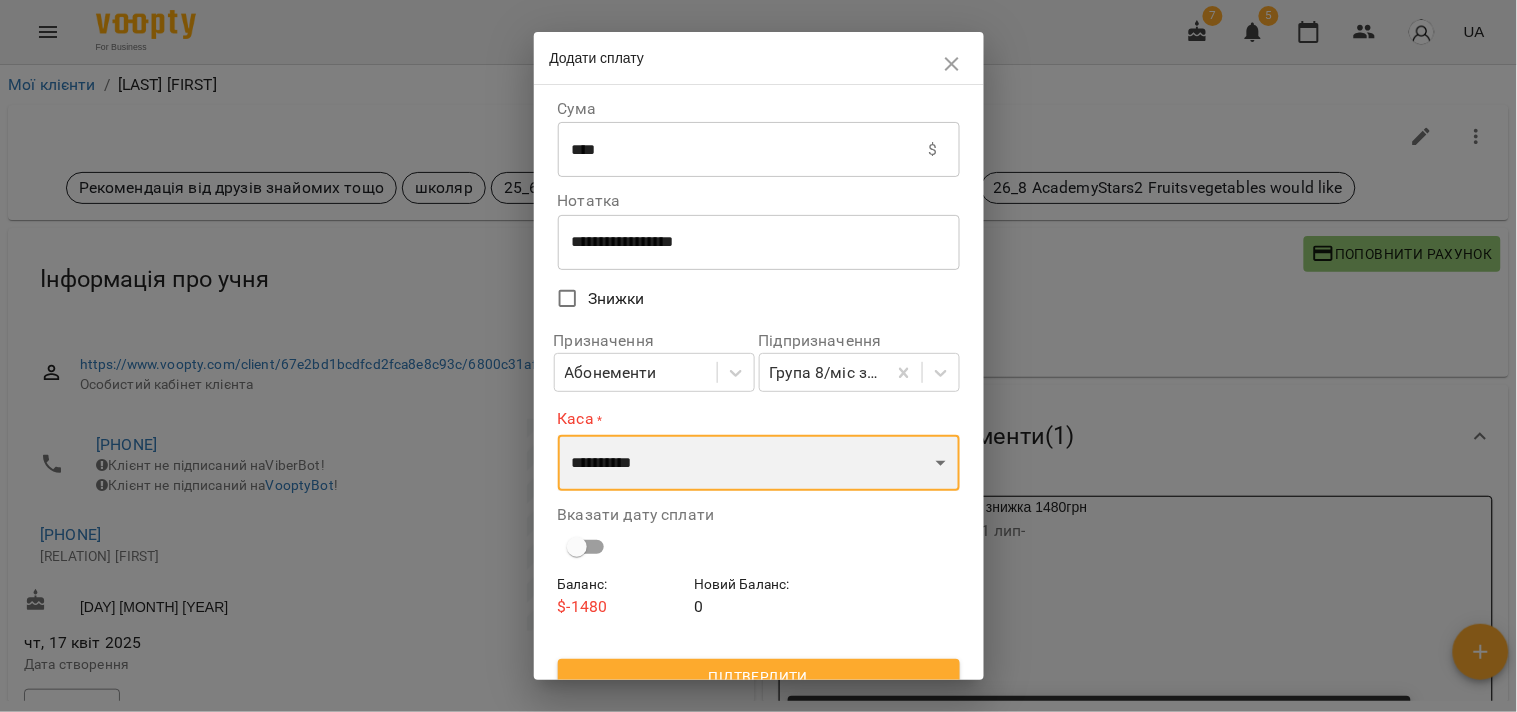select on "****" 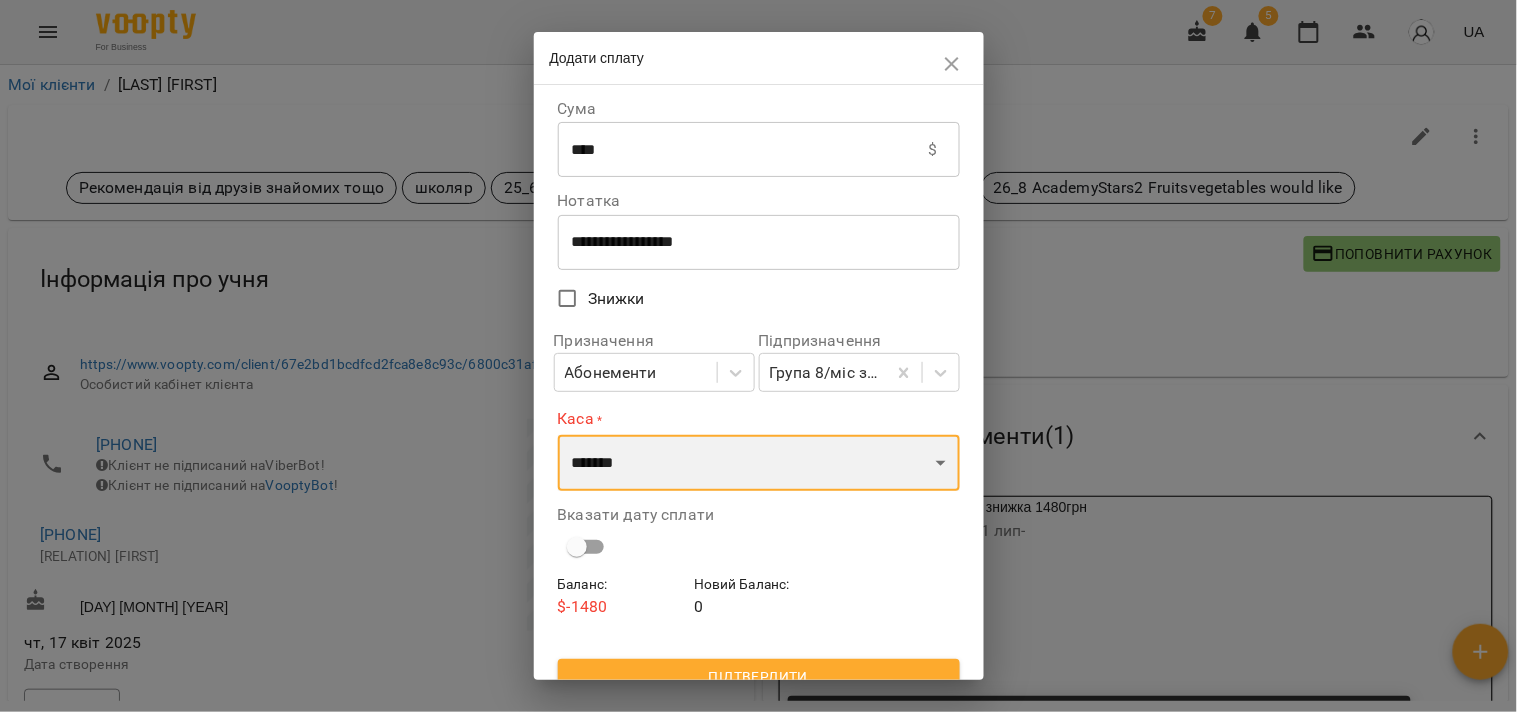 click on "**********" at bounding box center (759, 463) 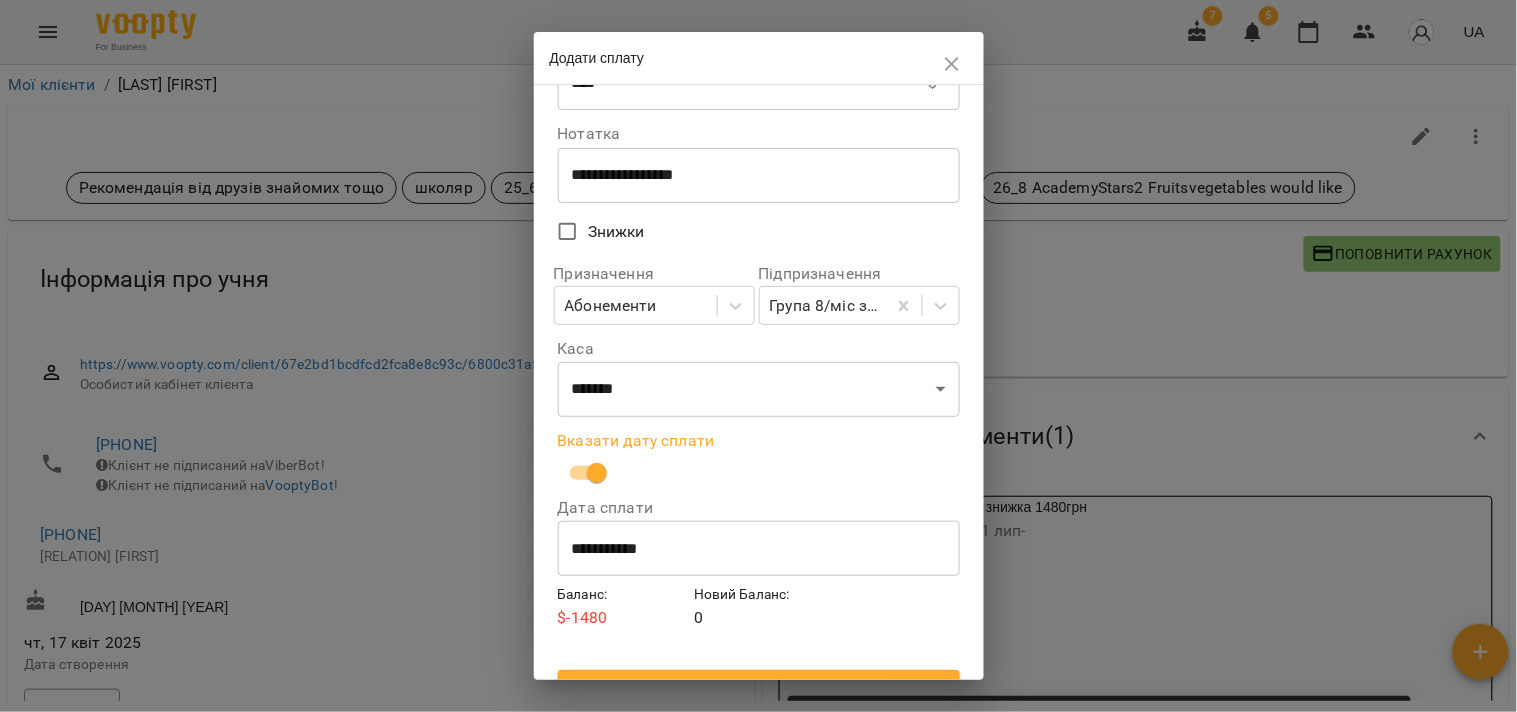 scroll, scrollTop: 102, scrollLeft: 0, axis: vertical 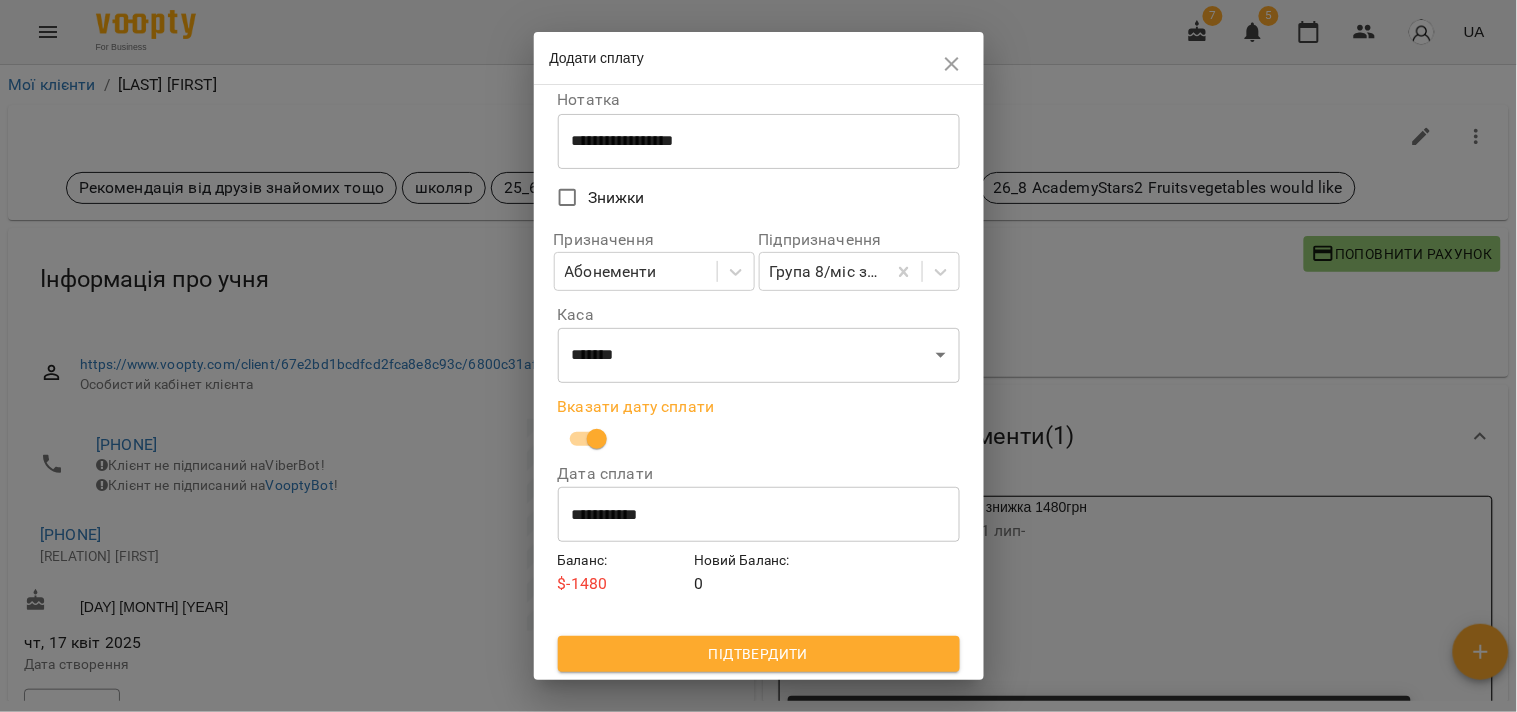 click on "Підтвердити" at bounding box center [759, 654] 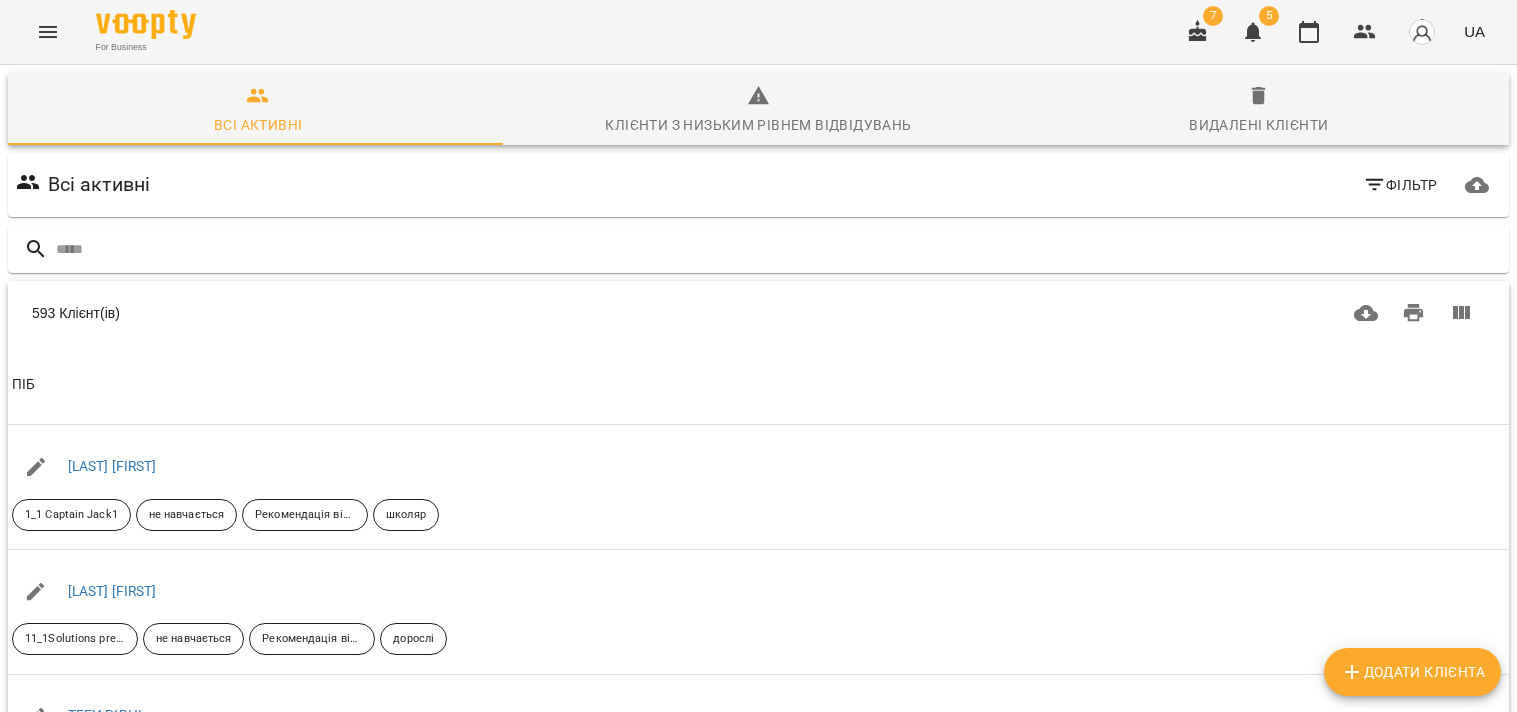 scroll, scrollTop: 0, scrollLeft: 0, axis: both 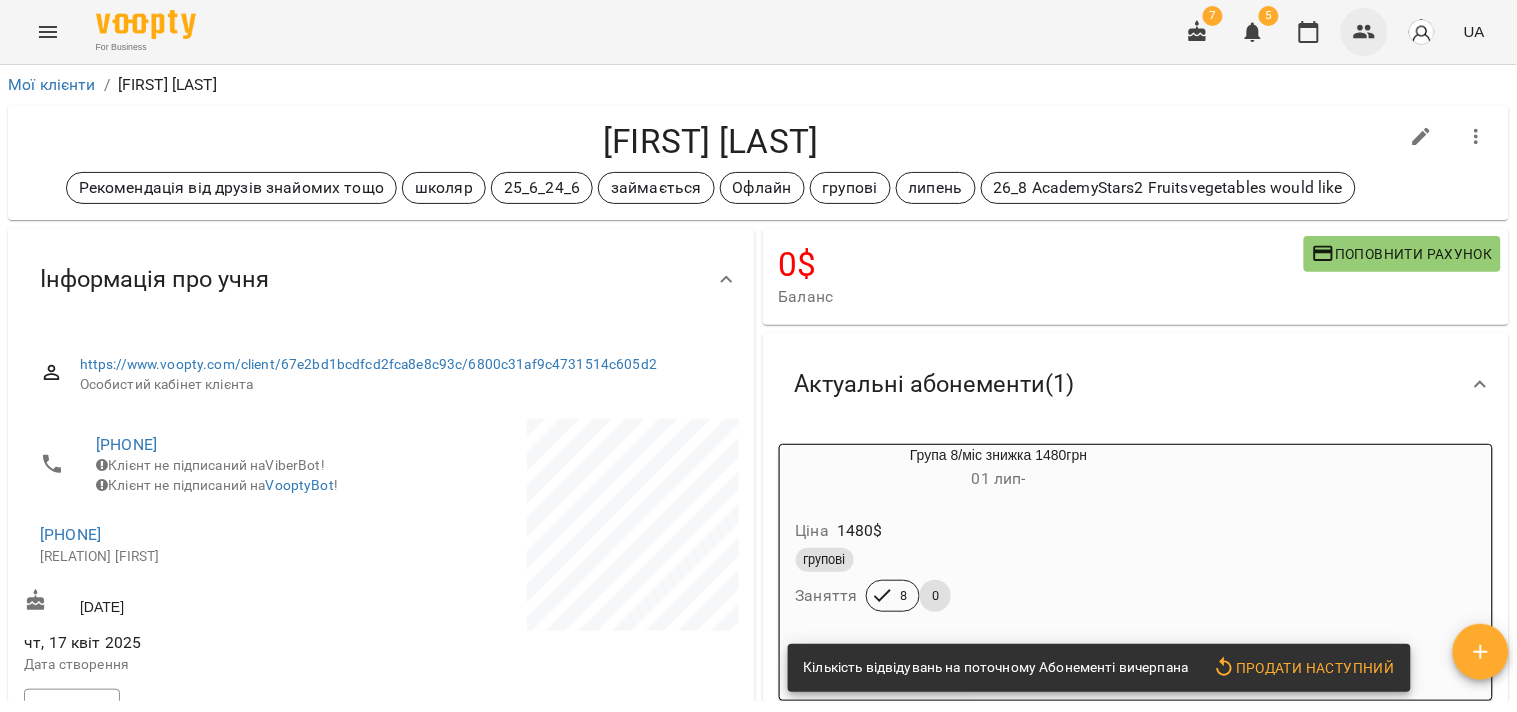 click 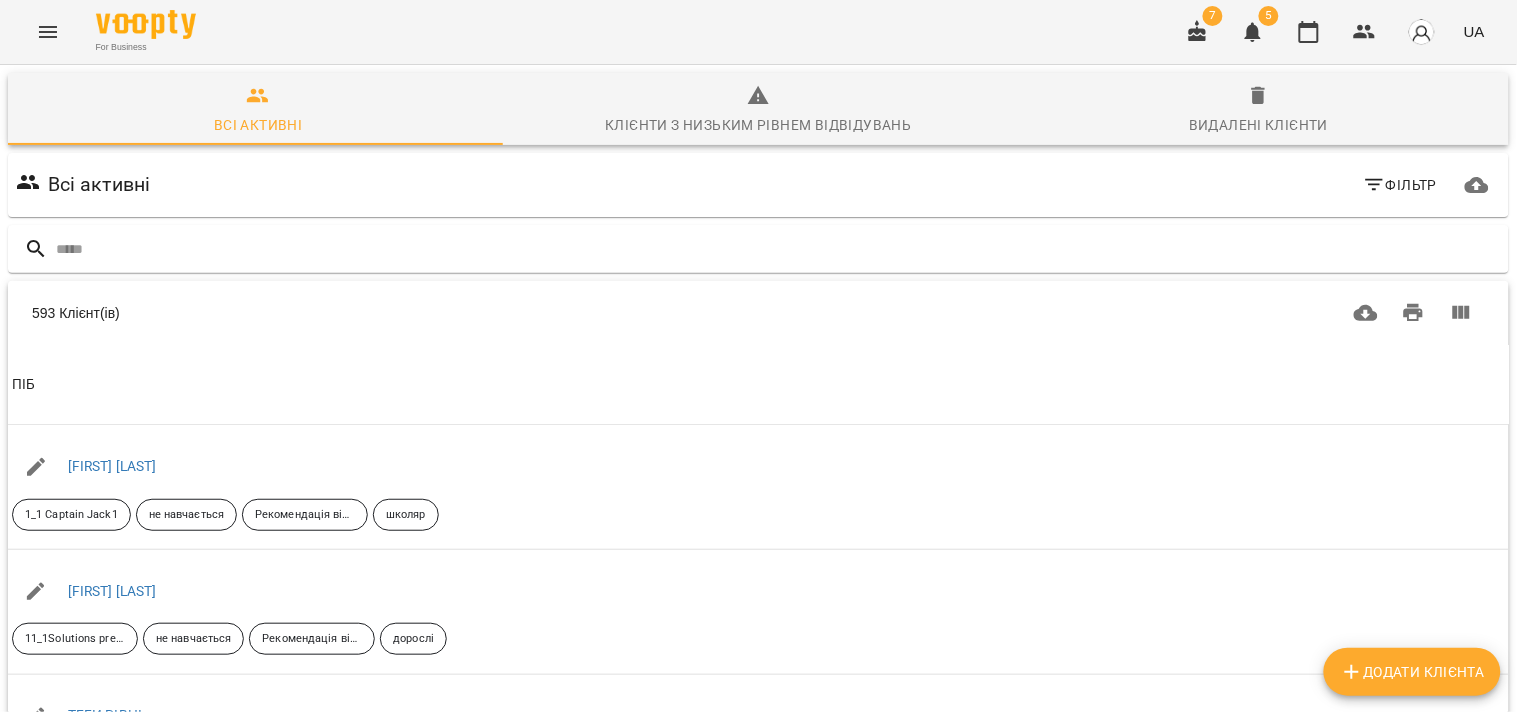 click at bounding box center (758, 249) 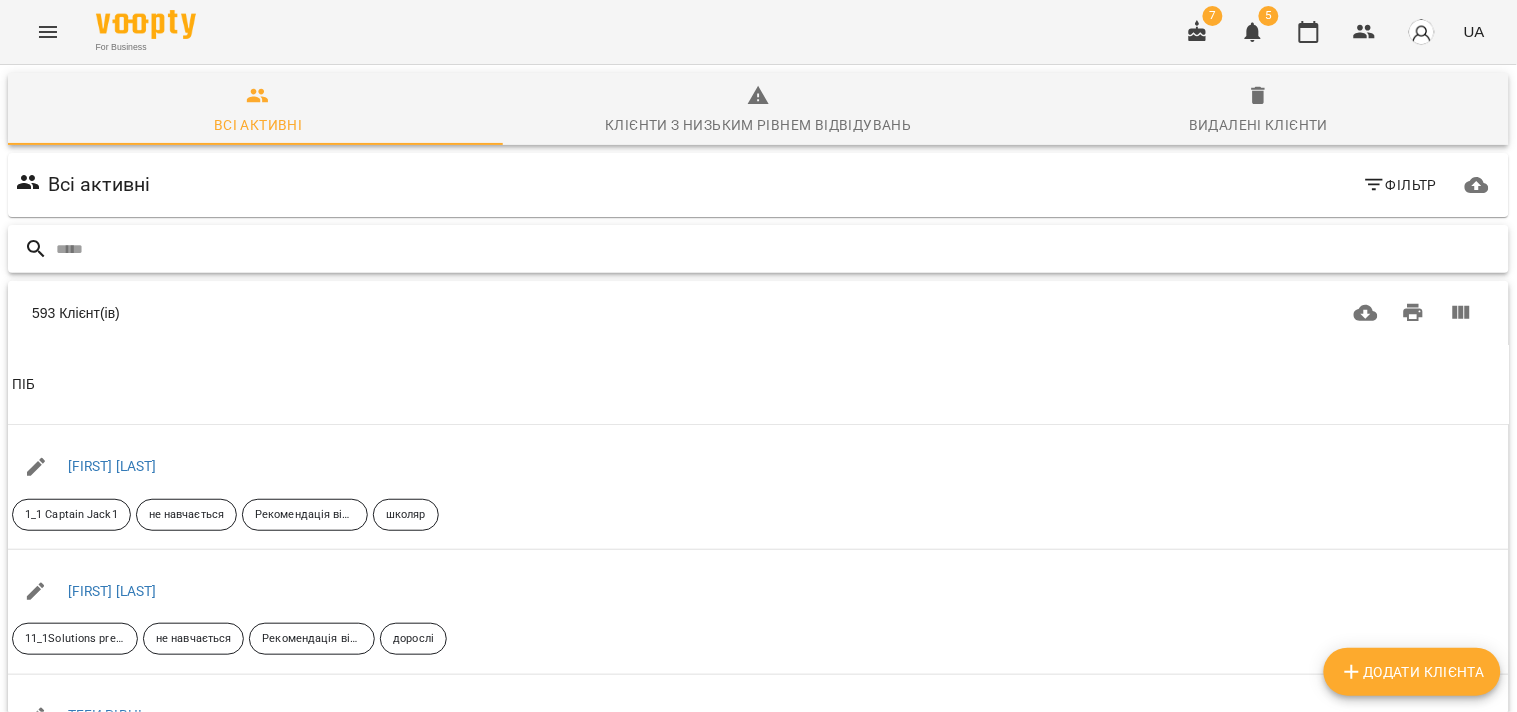 click at bounding box center [778, 249] 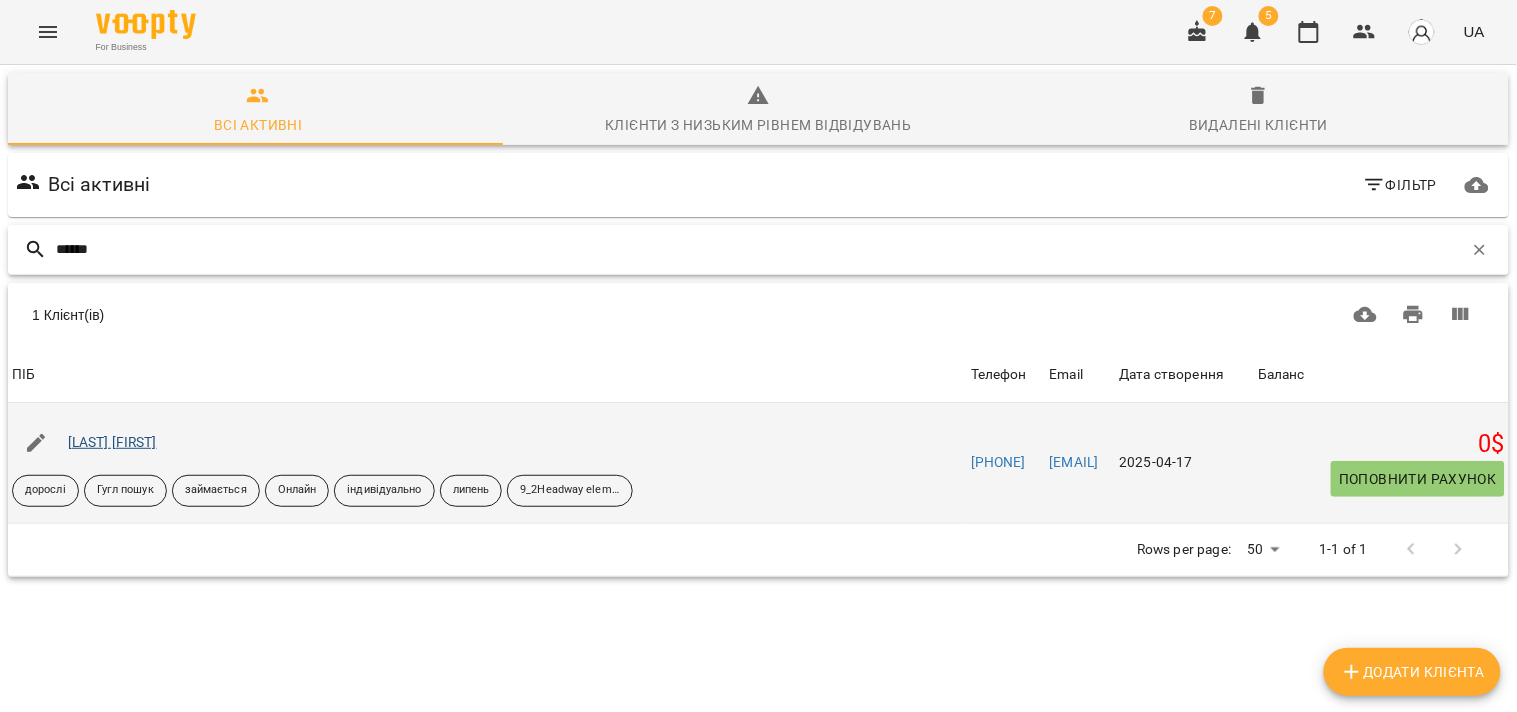 type on "******" 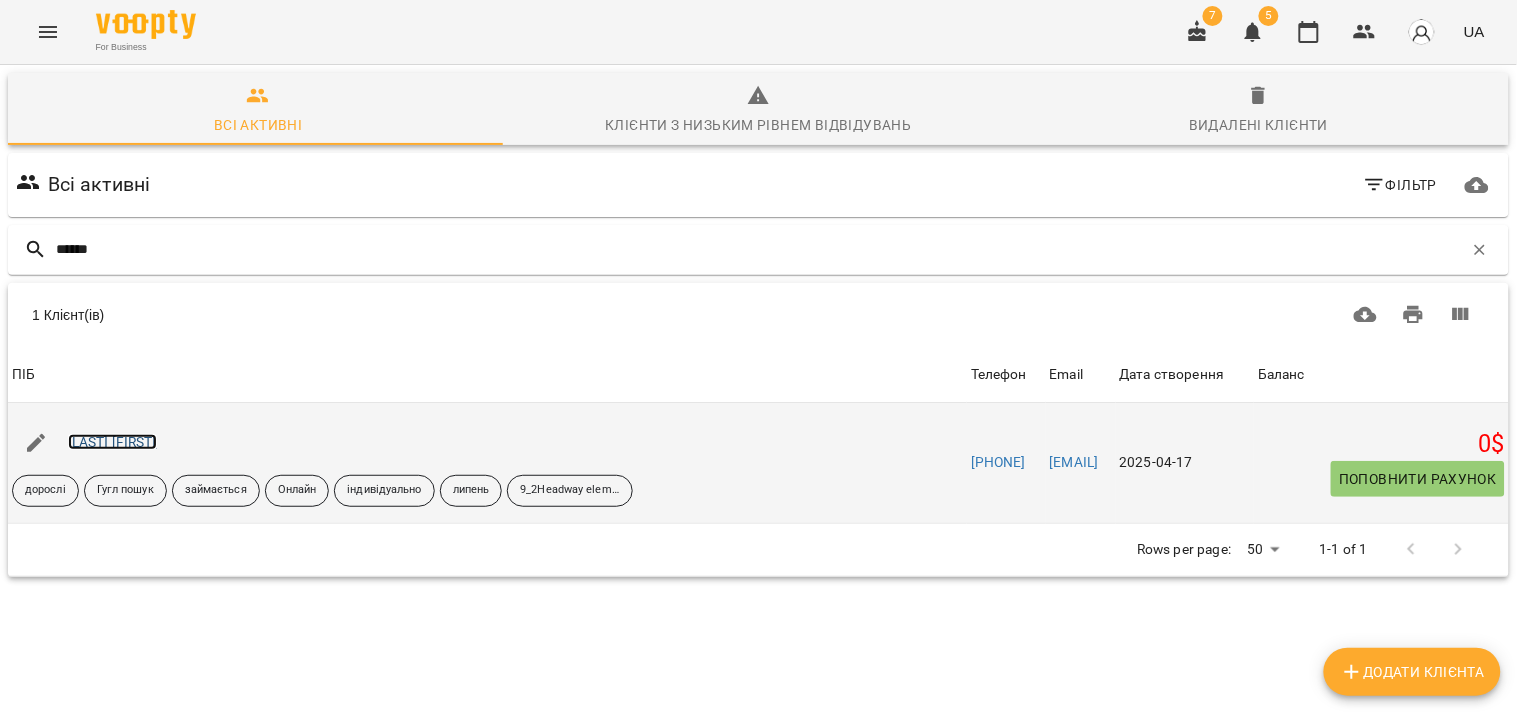 click on "[LAST] [FIRST]" at bounding box center (112, 442) 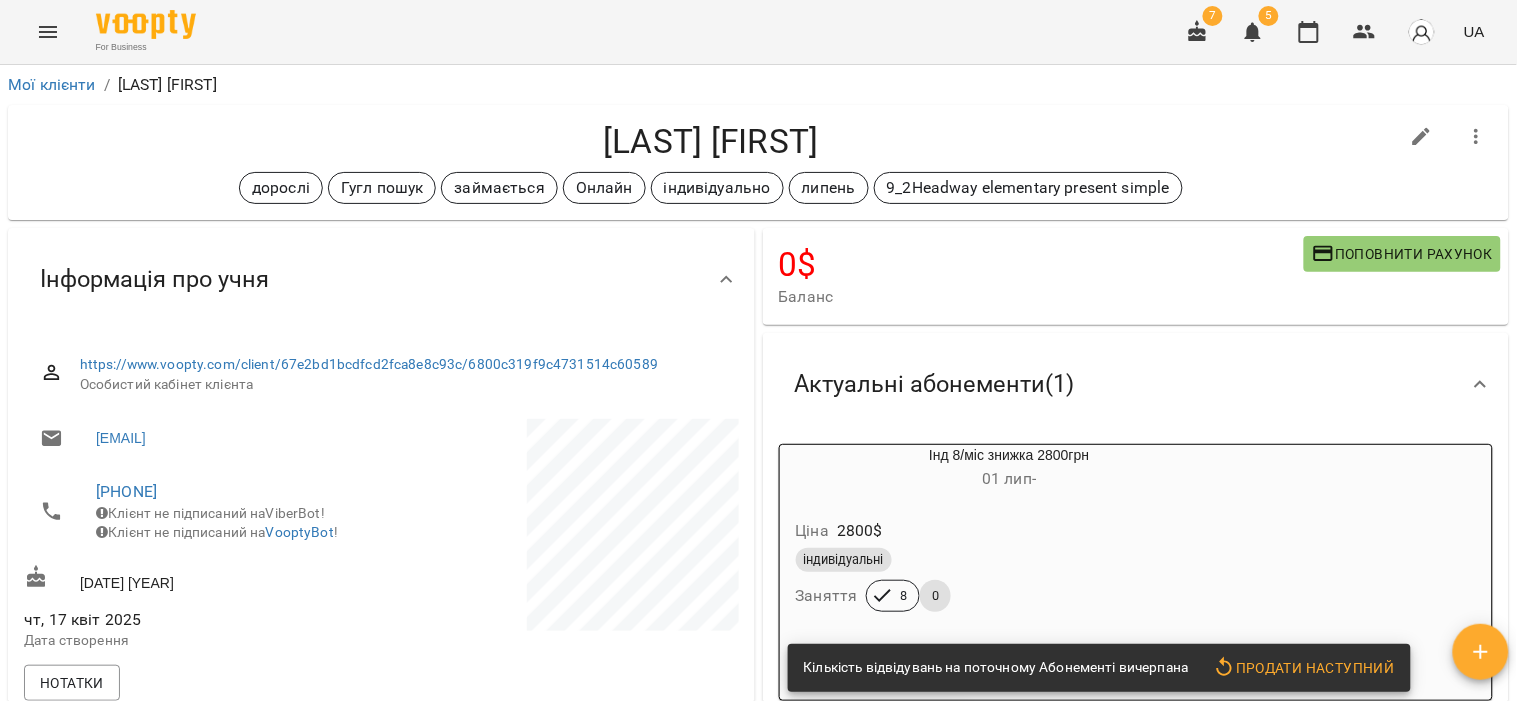 drag, startPoint x: 77, startPoint y: 493, endPoint x: 223, endPoint y: 484, distance: 146.27713 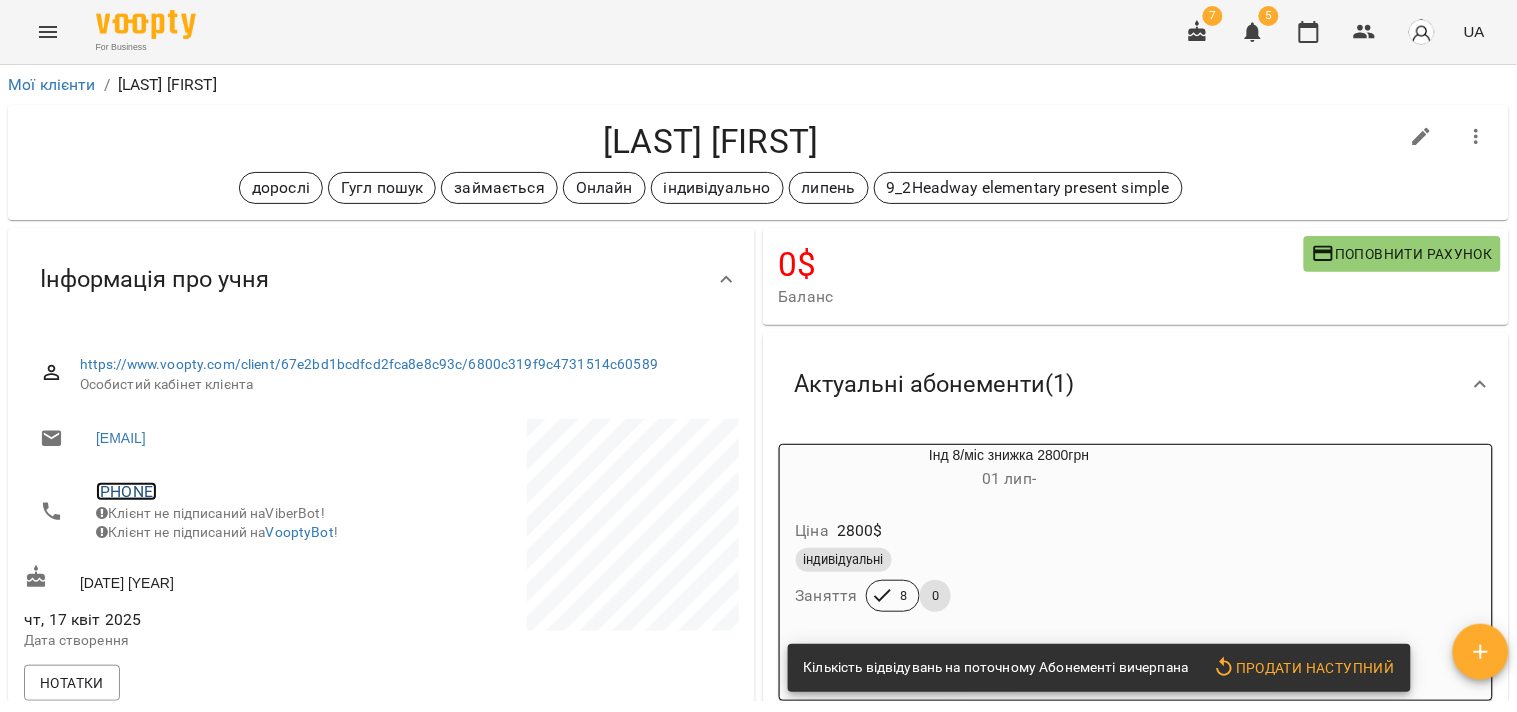 copy on "+380967101825" 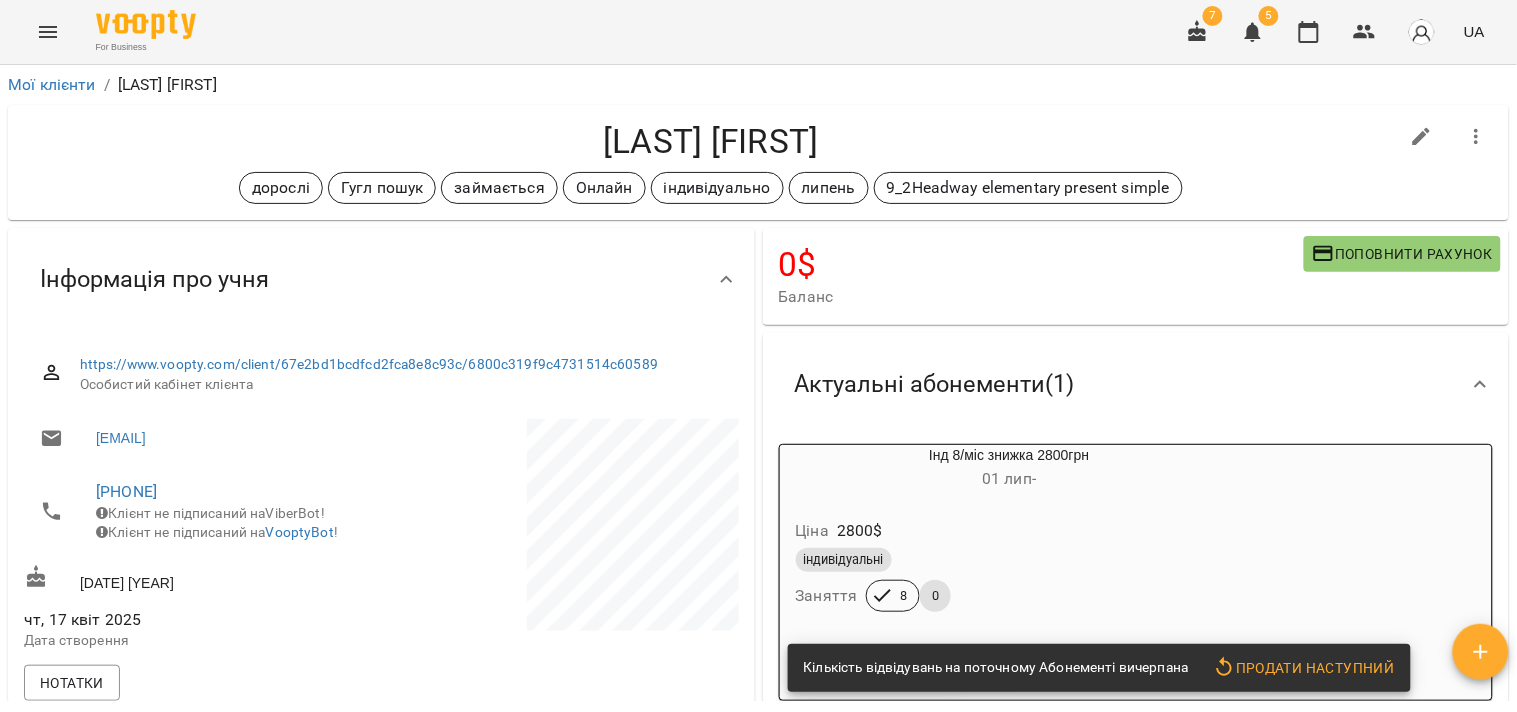 drag, startPoint x: 705, startPoint y: 707, endPoint x: 718, endPoint y: 733, distance: 29.068884 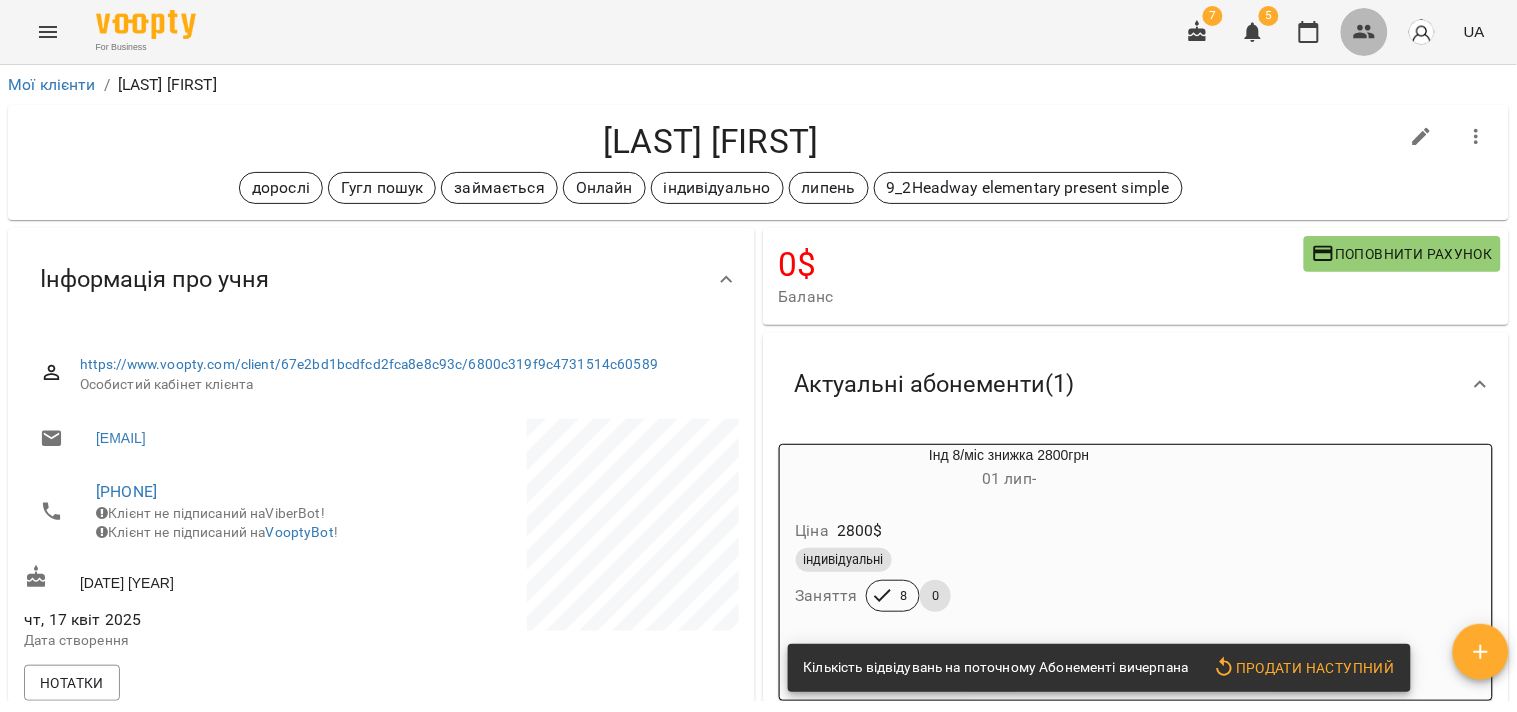 click 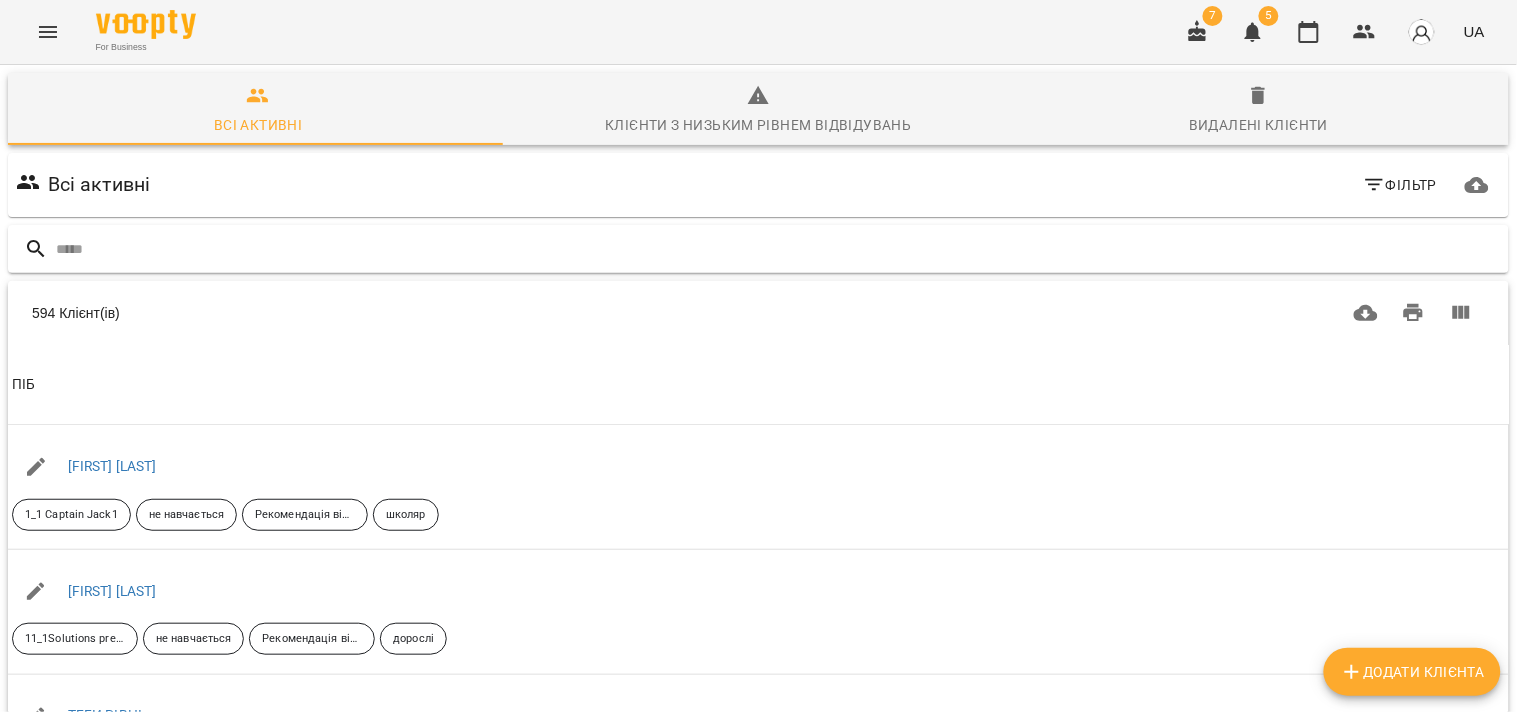 click at bounding box center (778, 249) 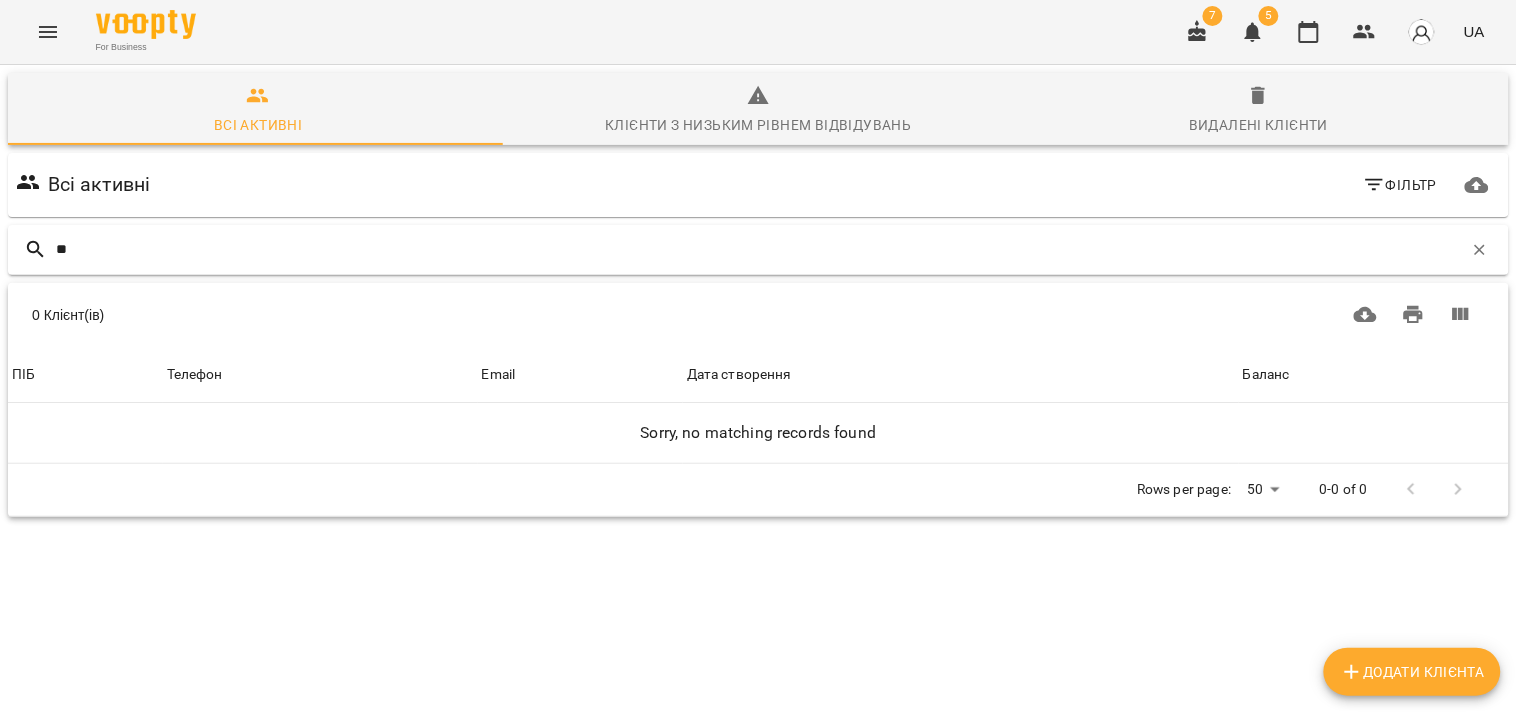 type on "*" 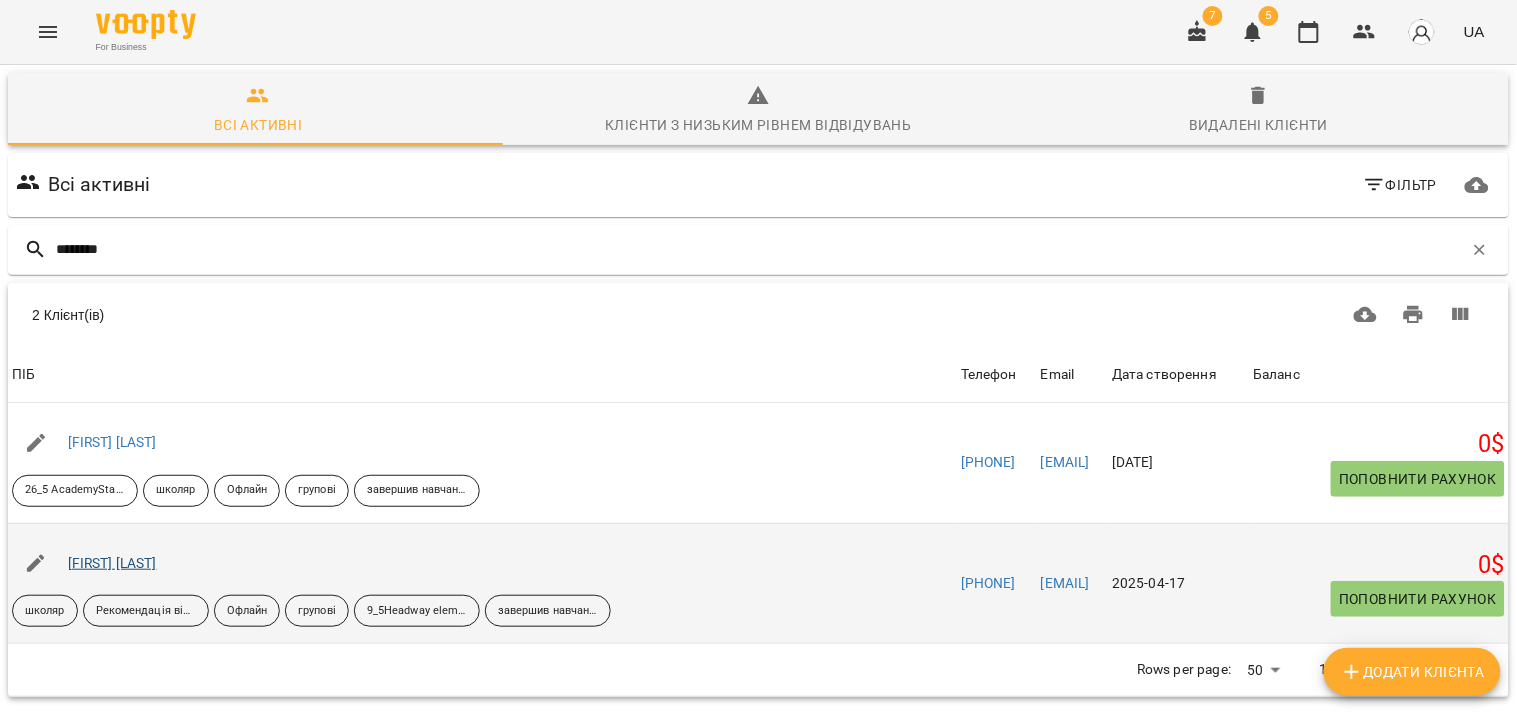 type on "********" 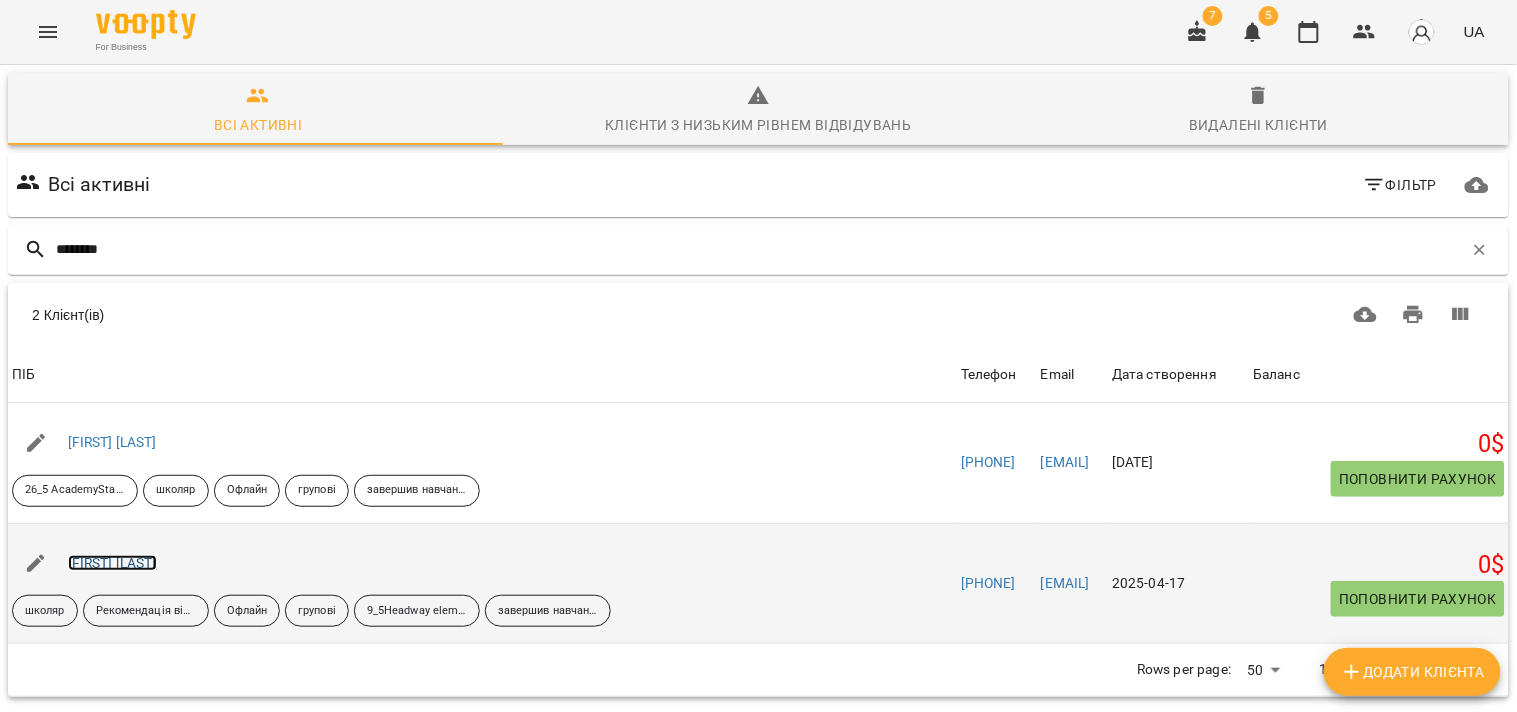 click on "Гончарук Ярослав" at bounding box center [112, 563] 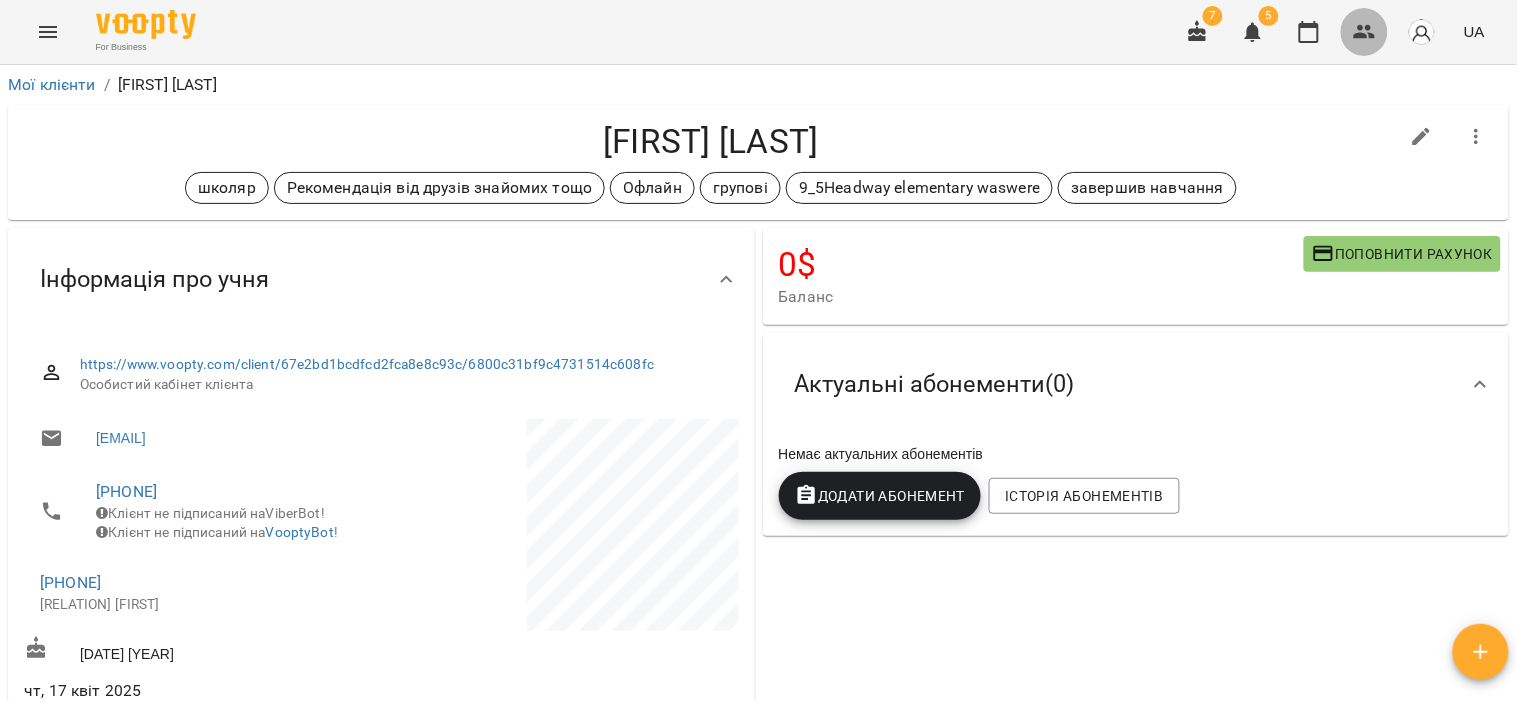 click 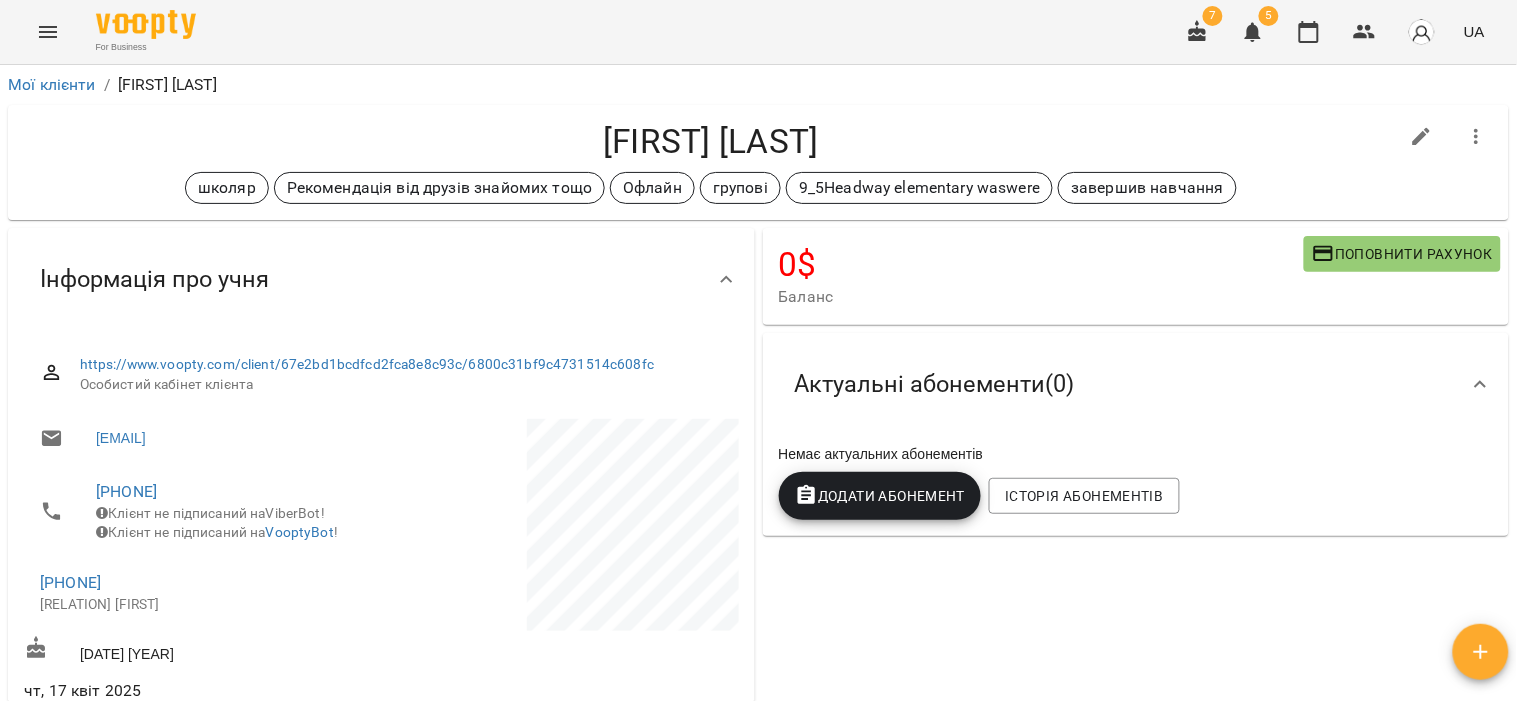 click 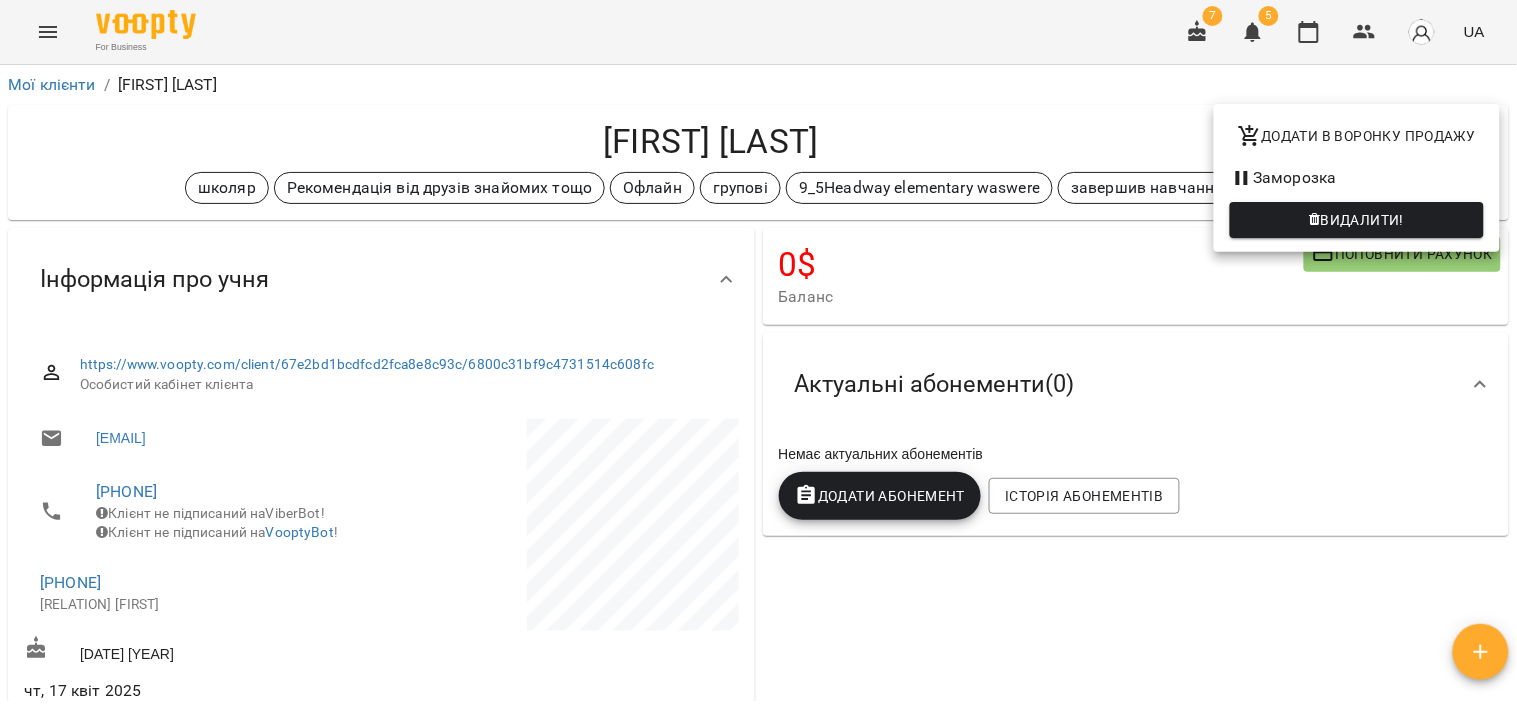 click on "Додати в воронку продажу" at bounding box center (1357, 136) 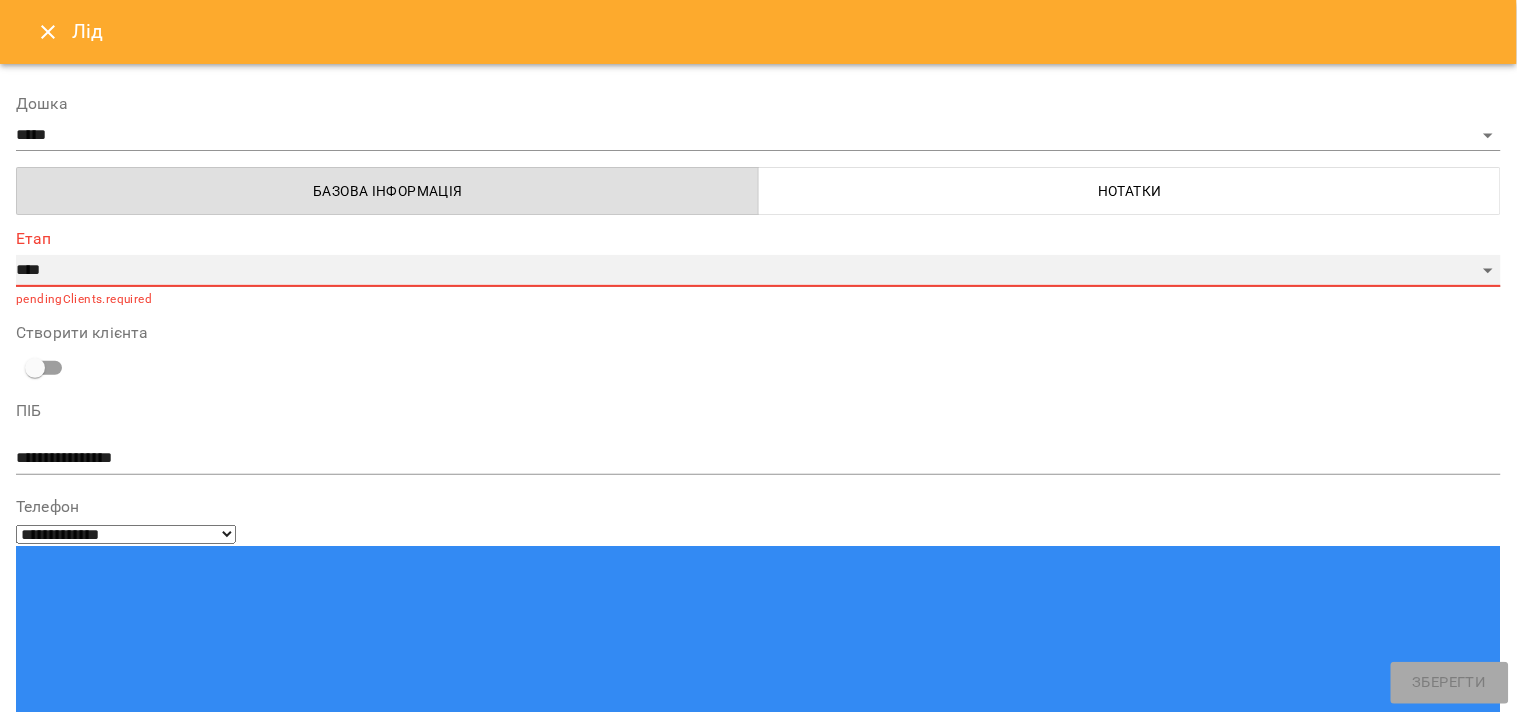 click on "**********" at bounding box center [758, 271] 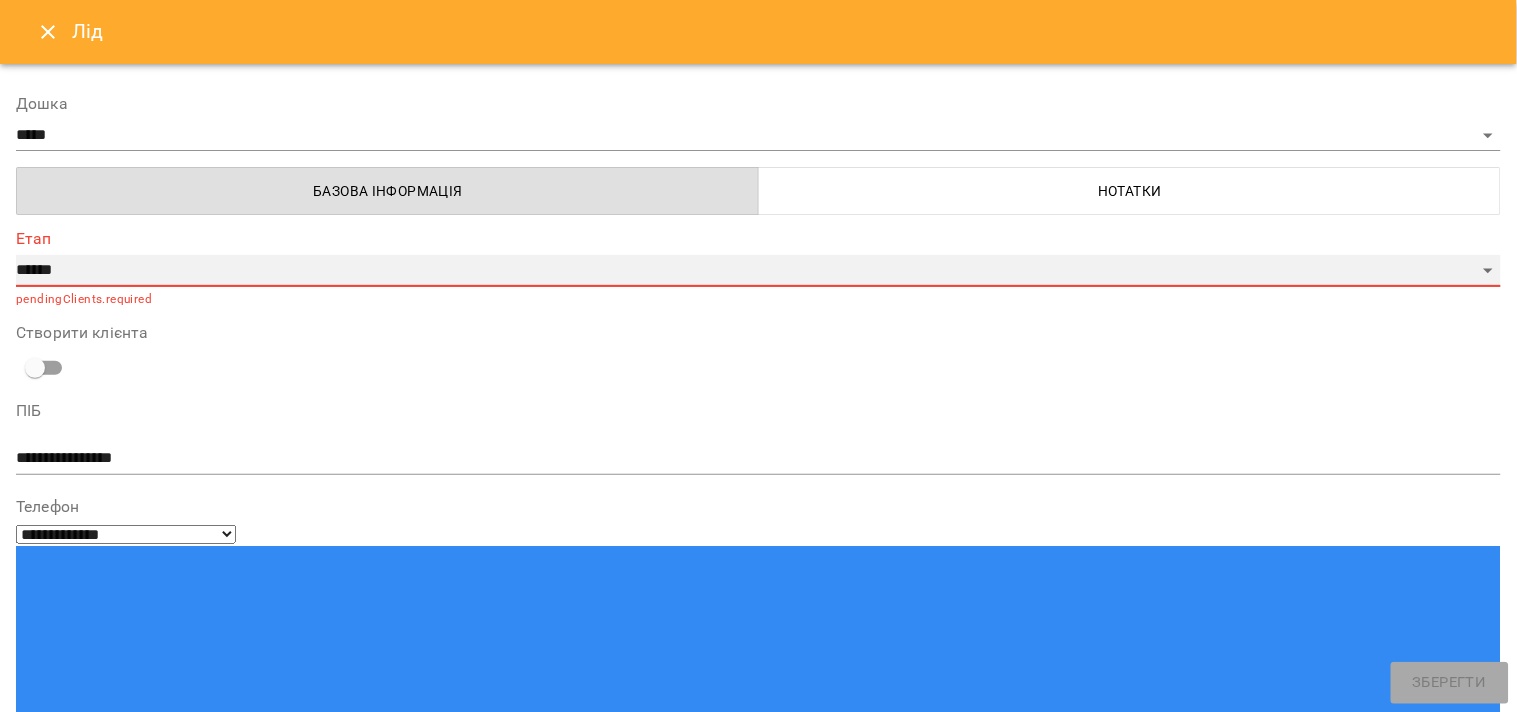 click on "**********" at bounding box center (758, 271) 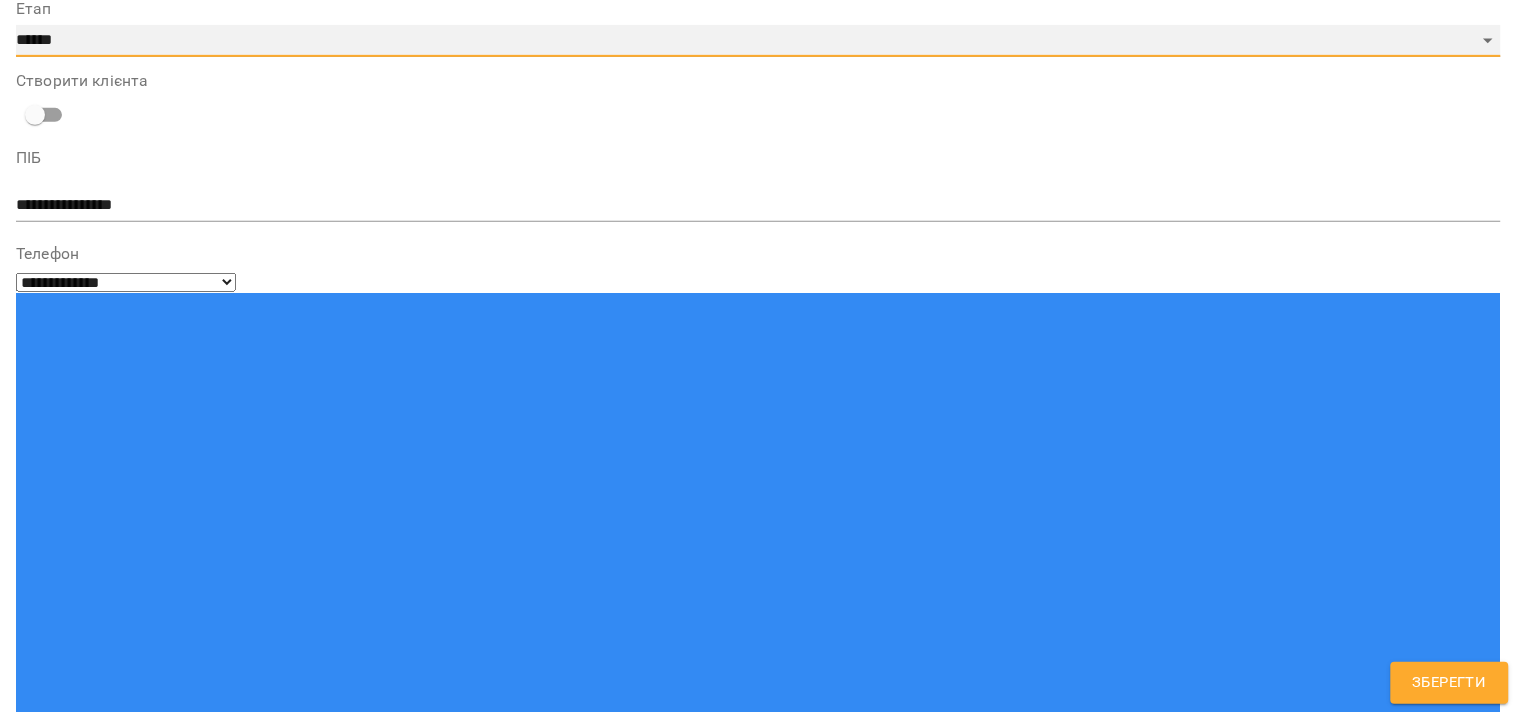 scroll, scrollTop: 452, scrollLeft: 0, axis: vertical 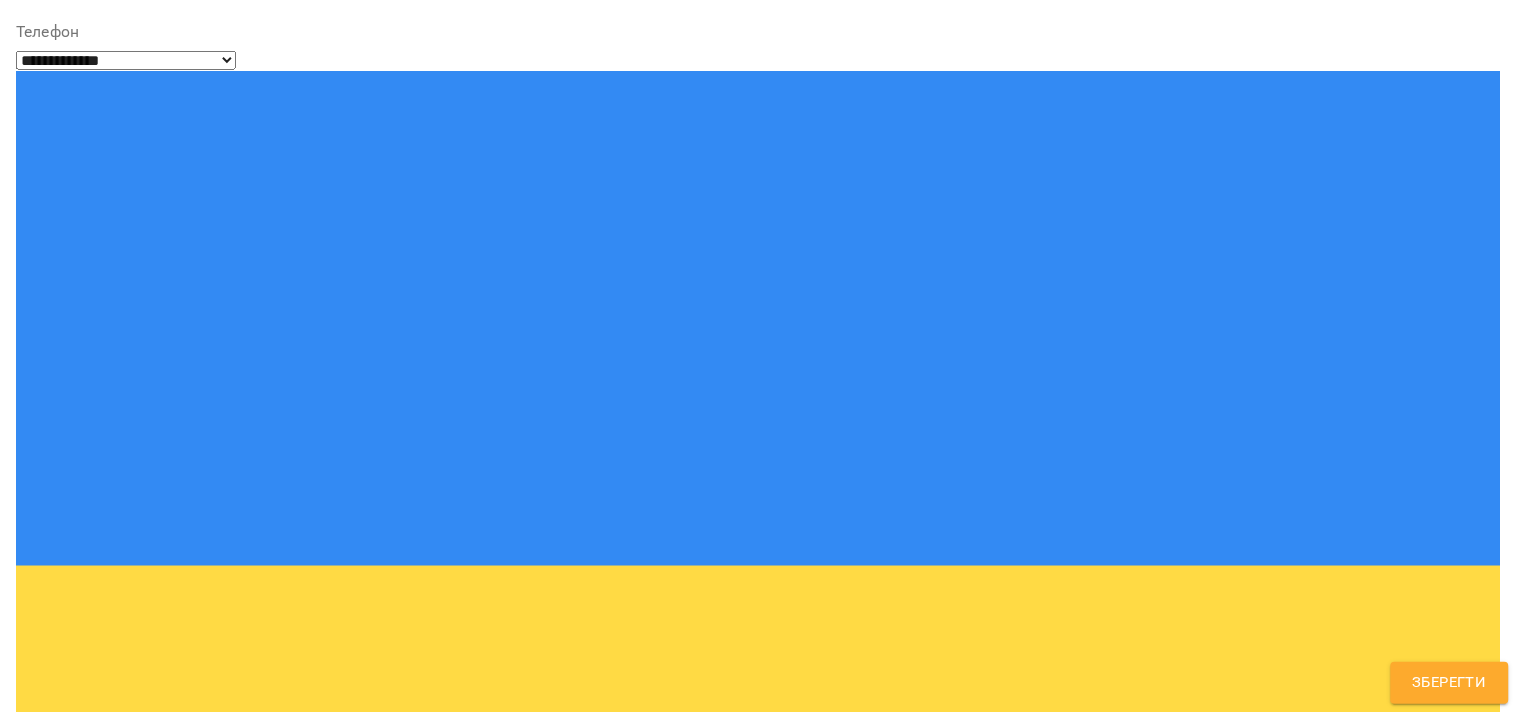 click at bounding box center [758, 1599] 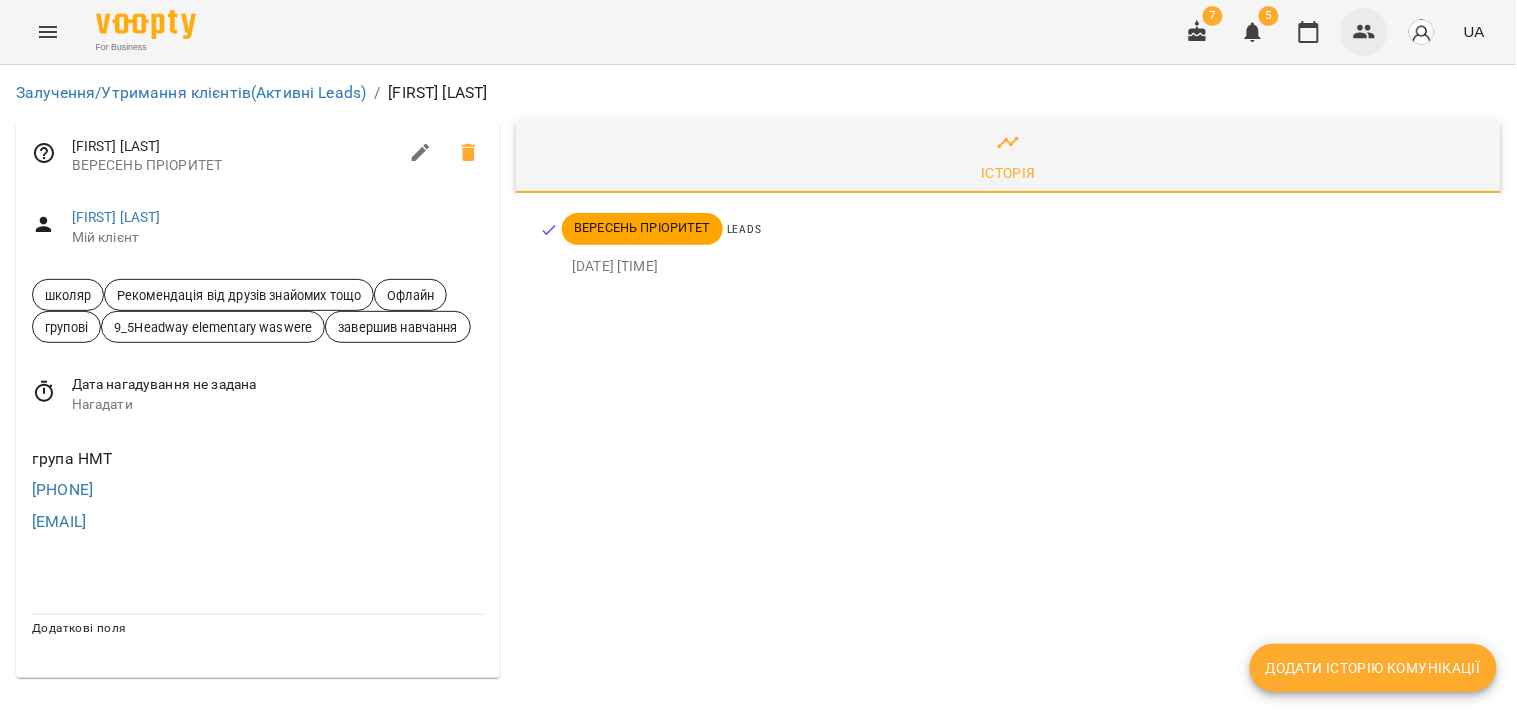 click 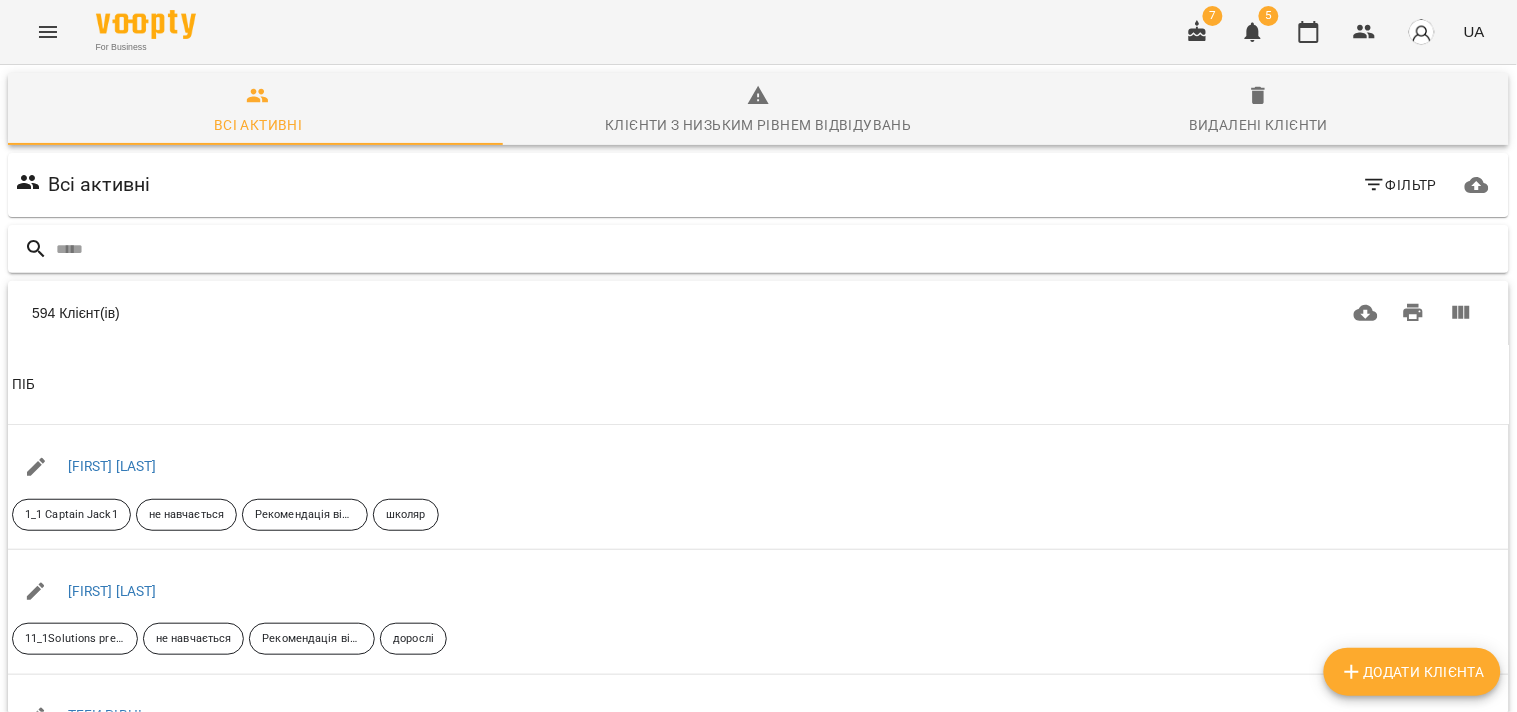 click at bounding box center (778, 249) 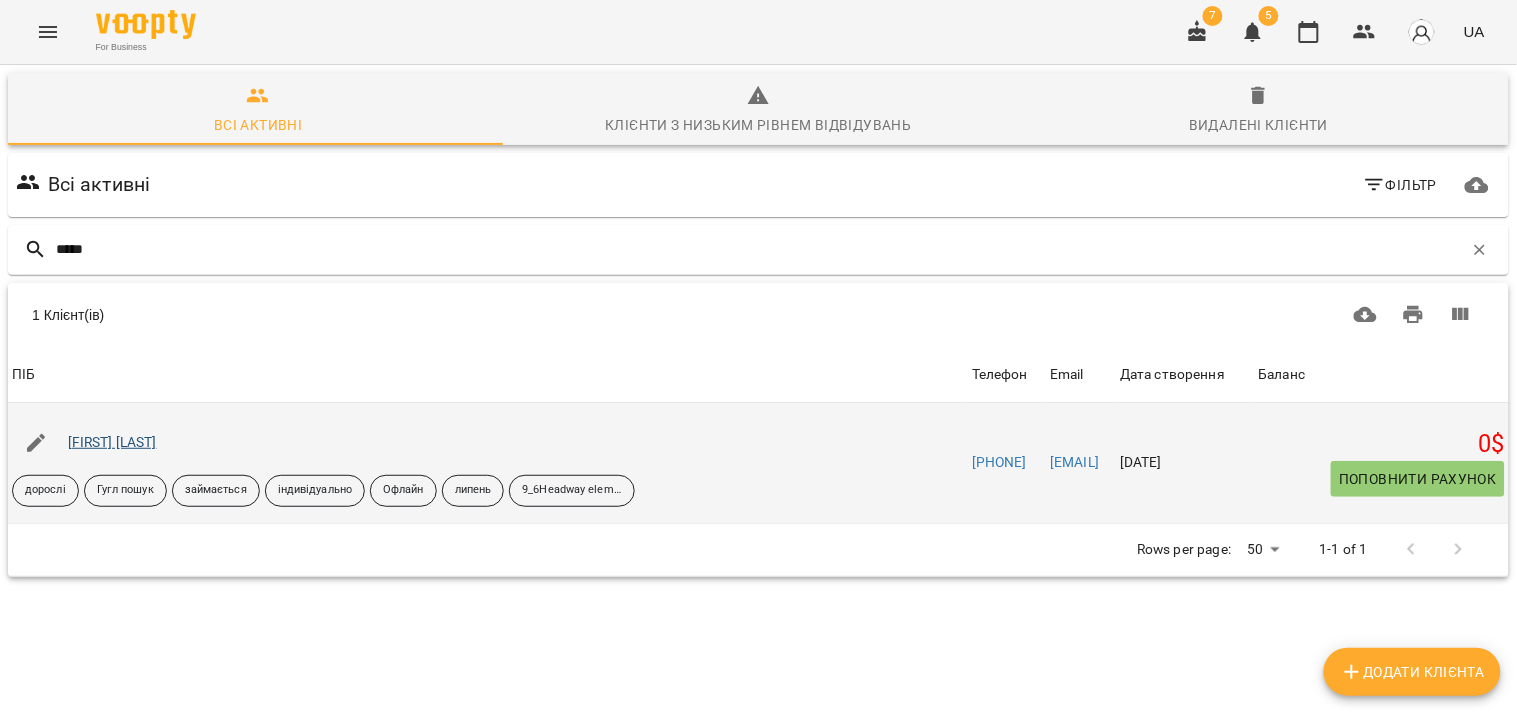 type on "*****" 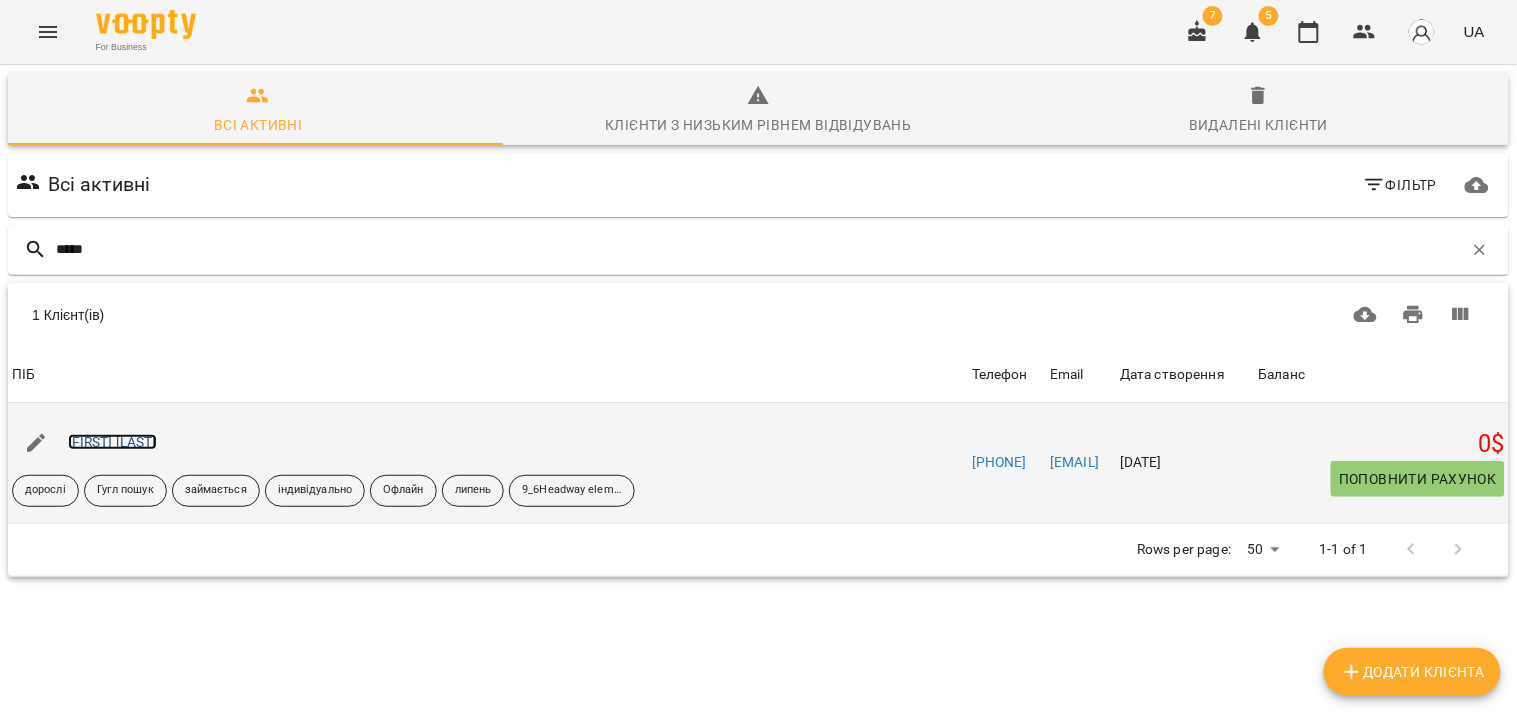 click on "Пожидаєв Данііл" at bounding box center (112, 442) 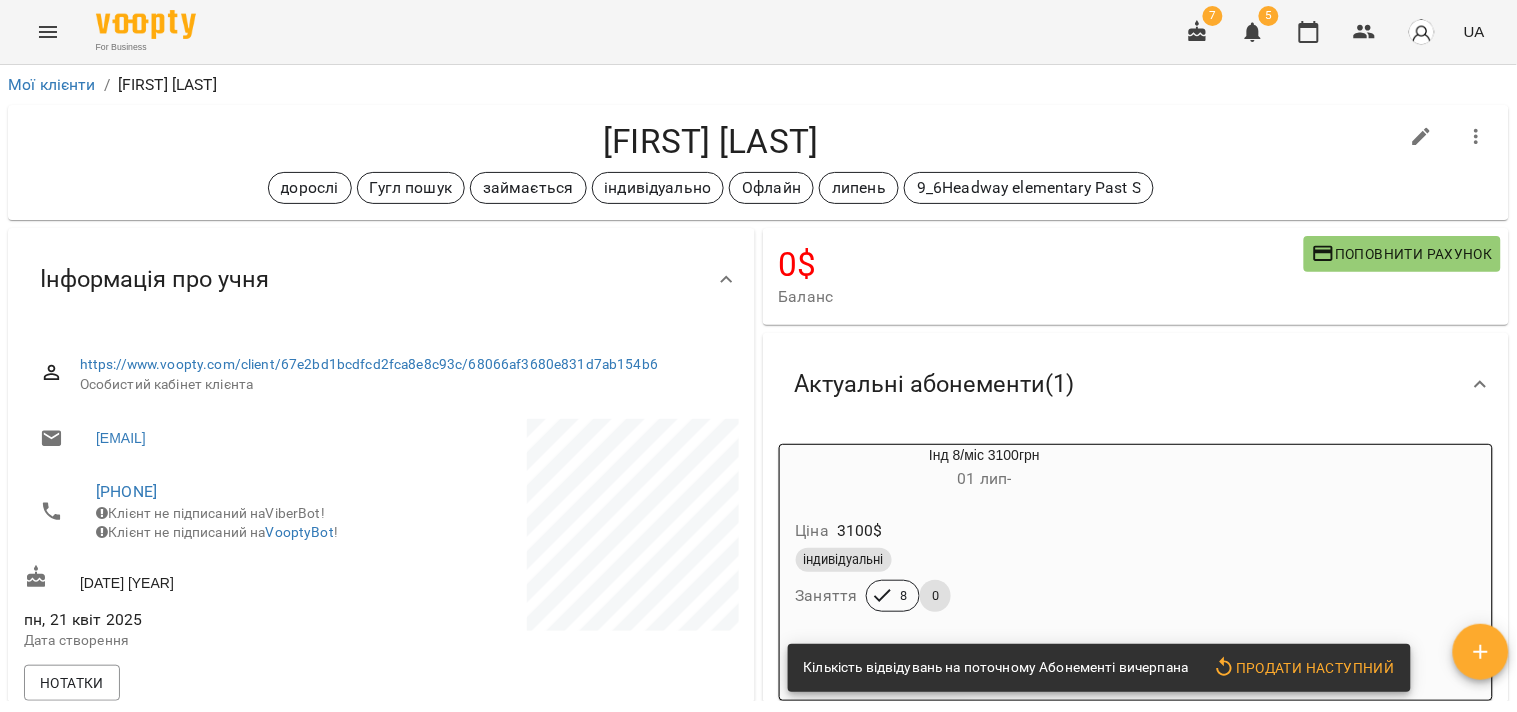 drag, startPoint x: 541, startPoint y: 140, endPoint x: 836, endPoint y: 126, distance: 295.33203 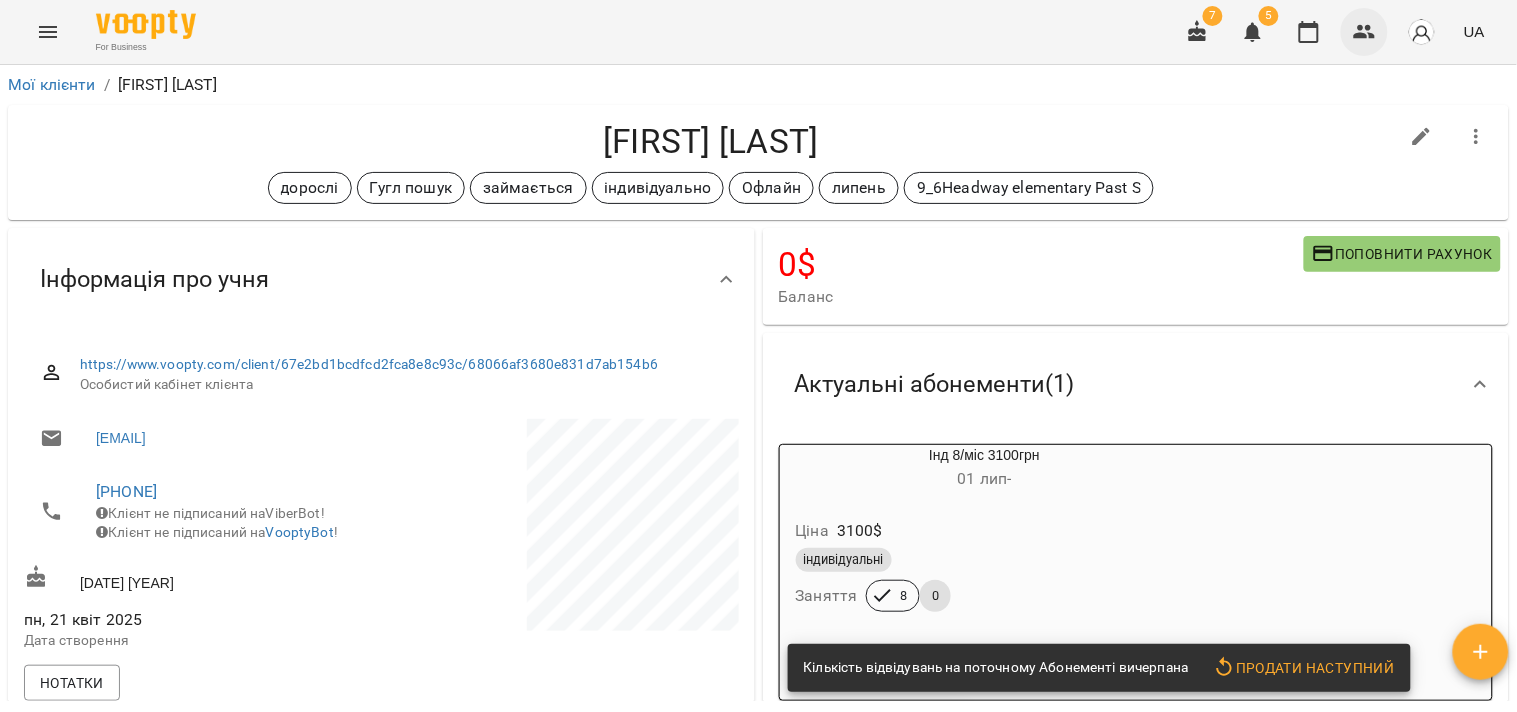 click 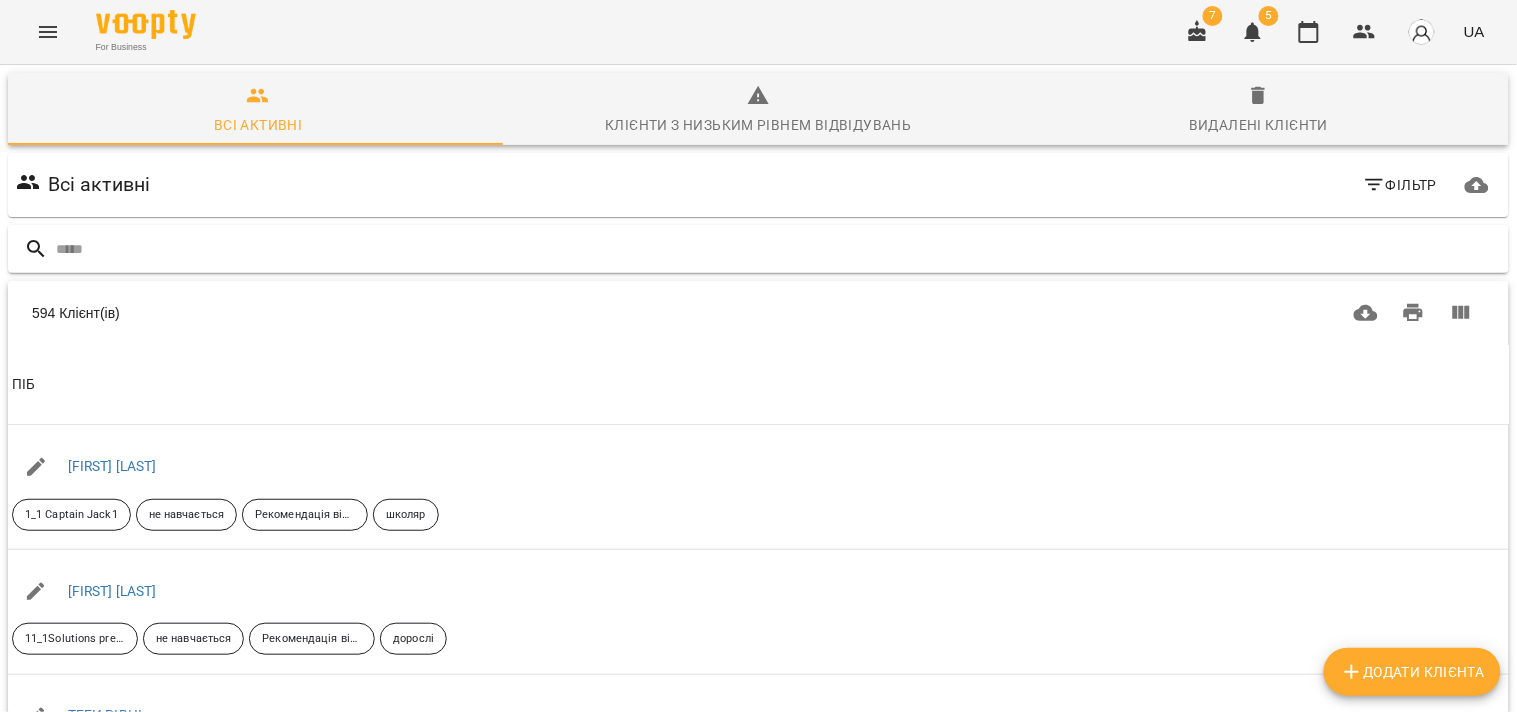 click at bounding box center [778, 249] 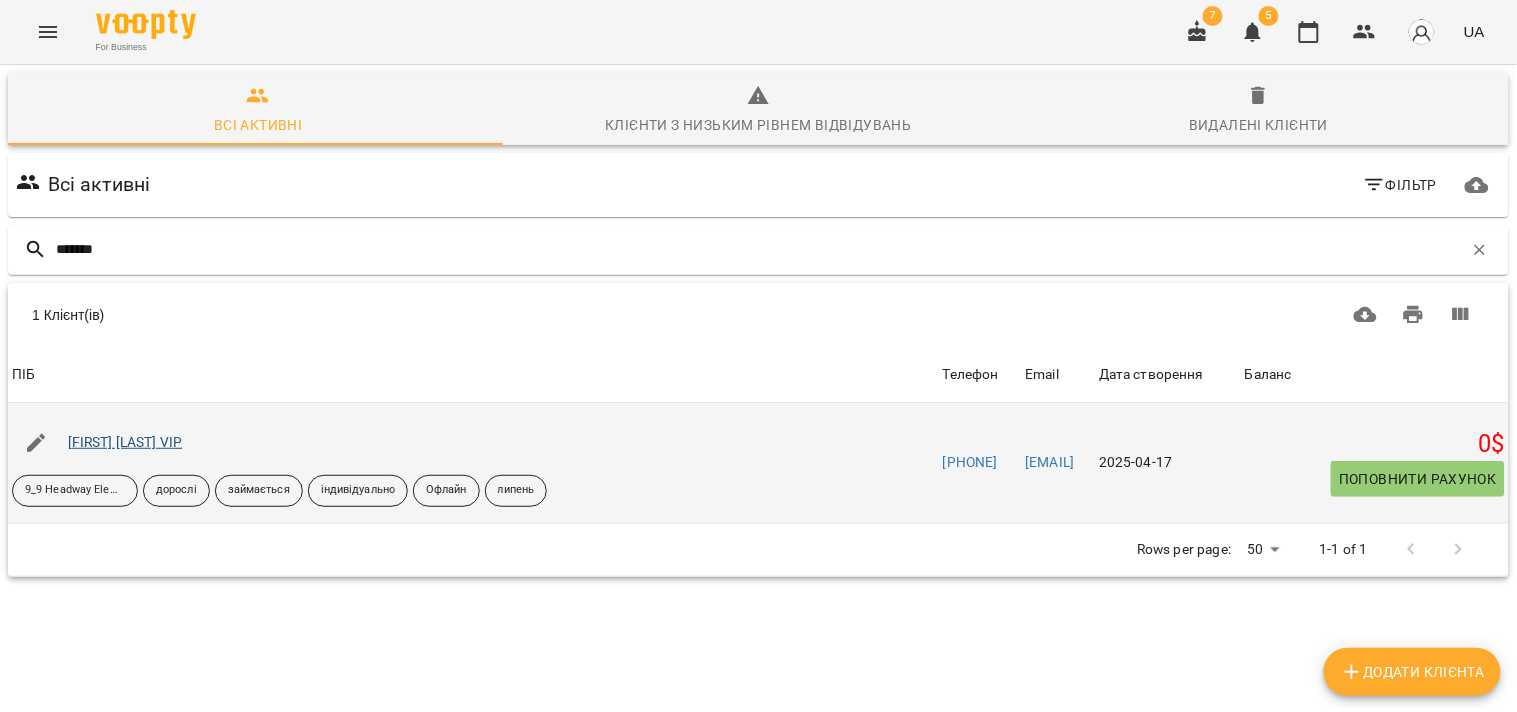 type on "*******" 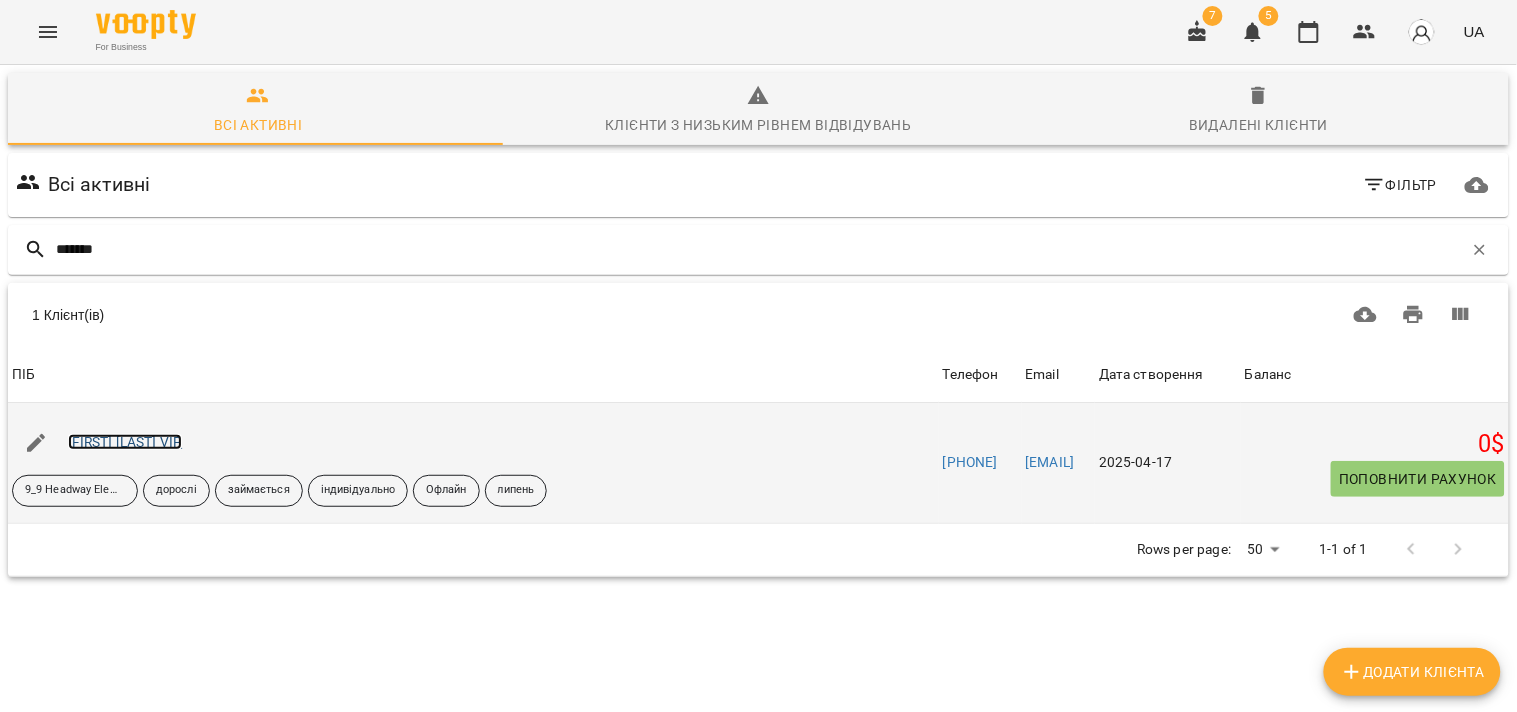 click on "Діденко Олег VIP" at bounding box center (125, 442) 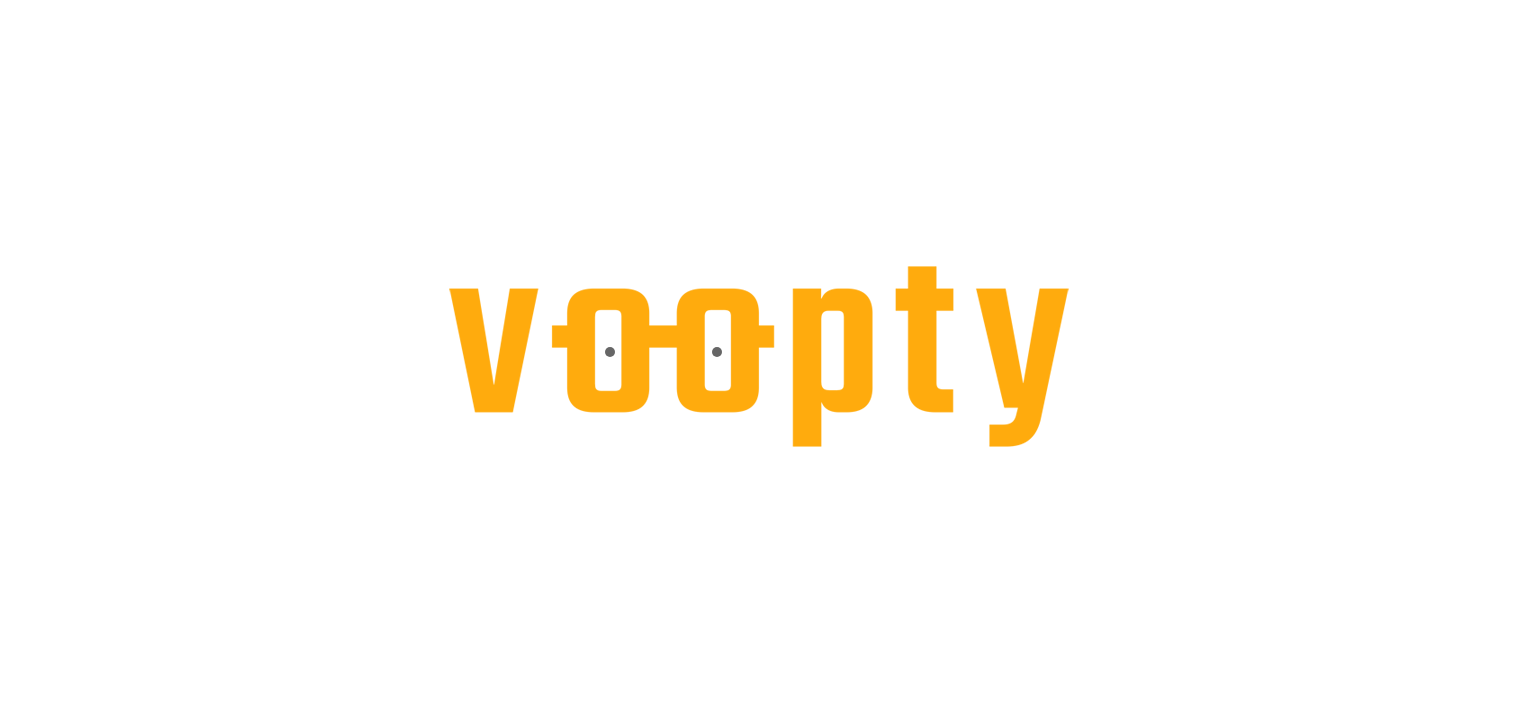 scroll, scrollTop: 0, scrollLeft: 0, axis: both 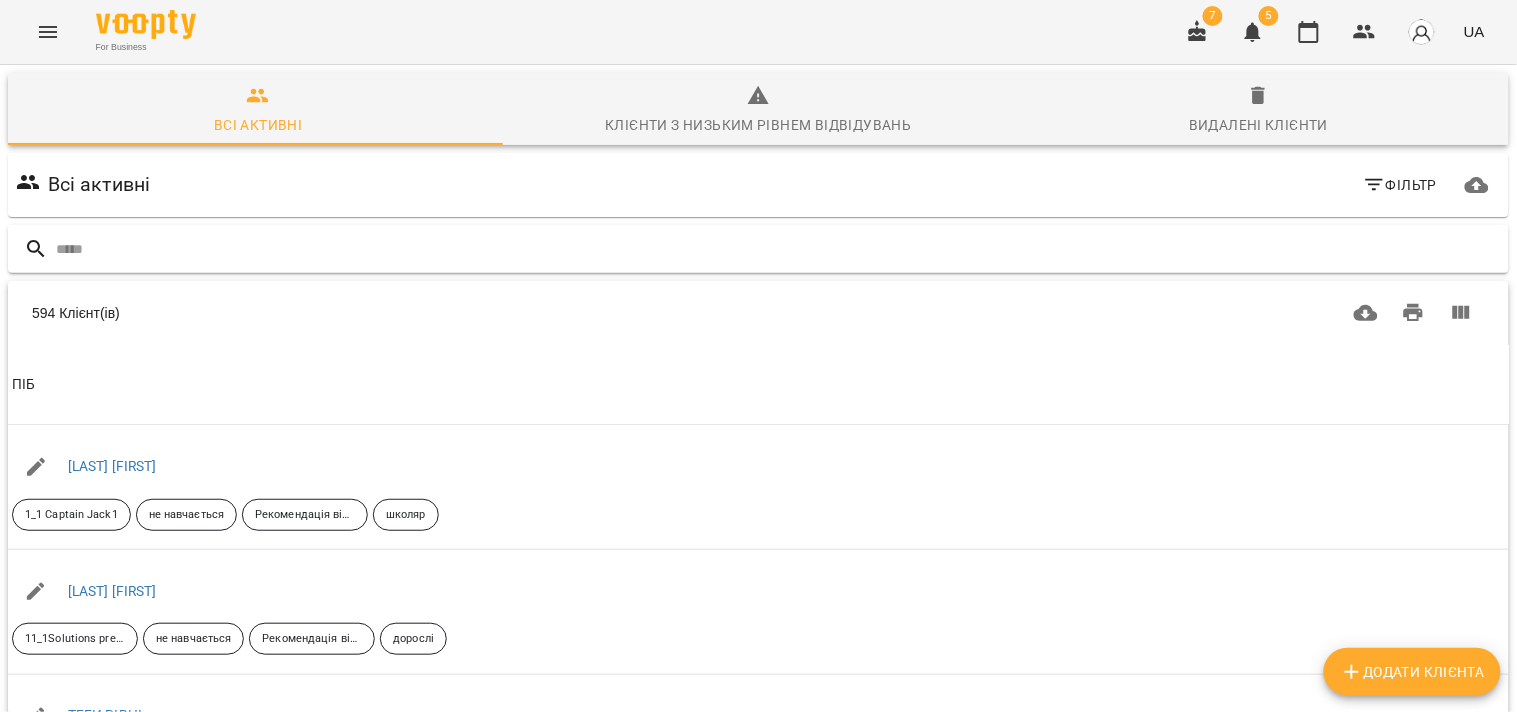 click at bounding box center (778, 249) 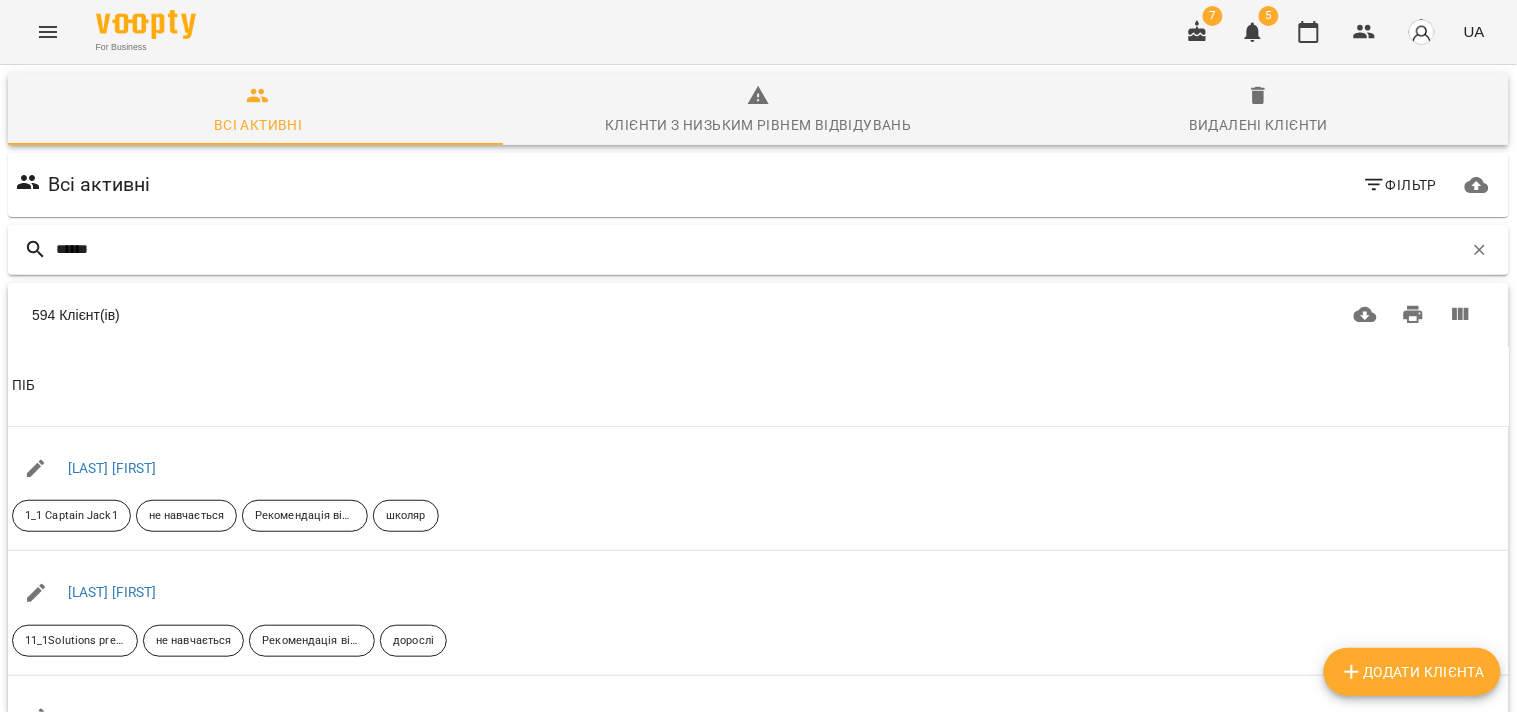 type on "*******" 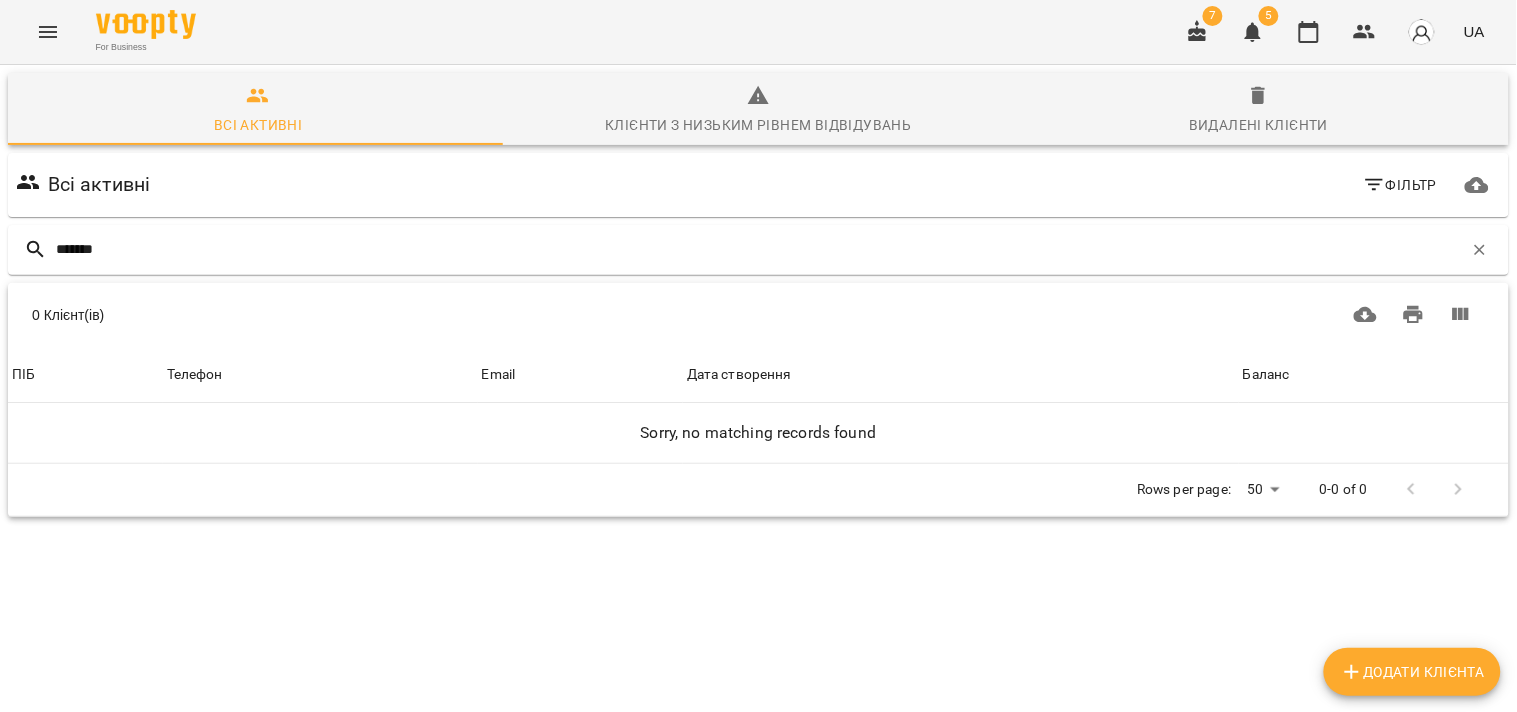 drag, startPoint x: 175, startPoint y: 243, endPoint x: 0, endPoint y: 263, distance: 176.13914 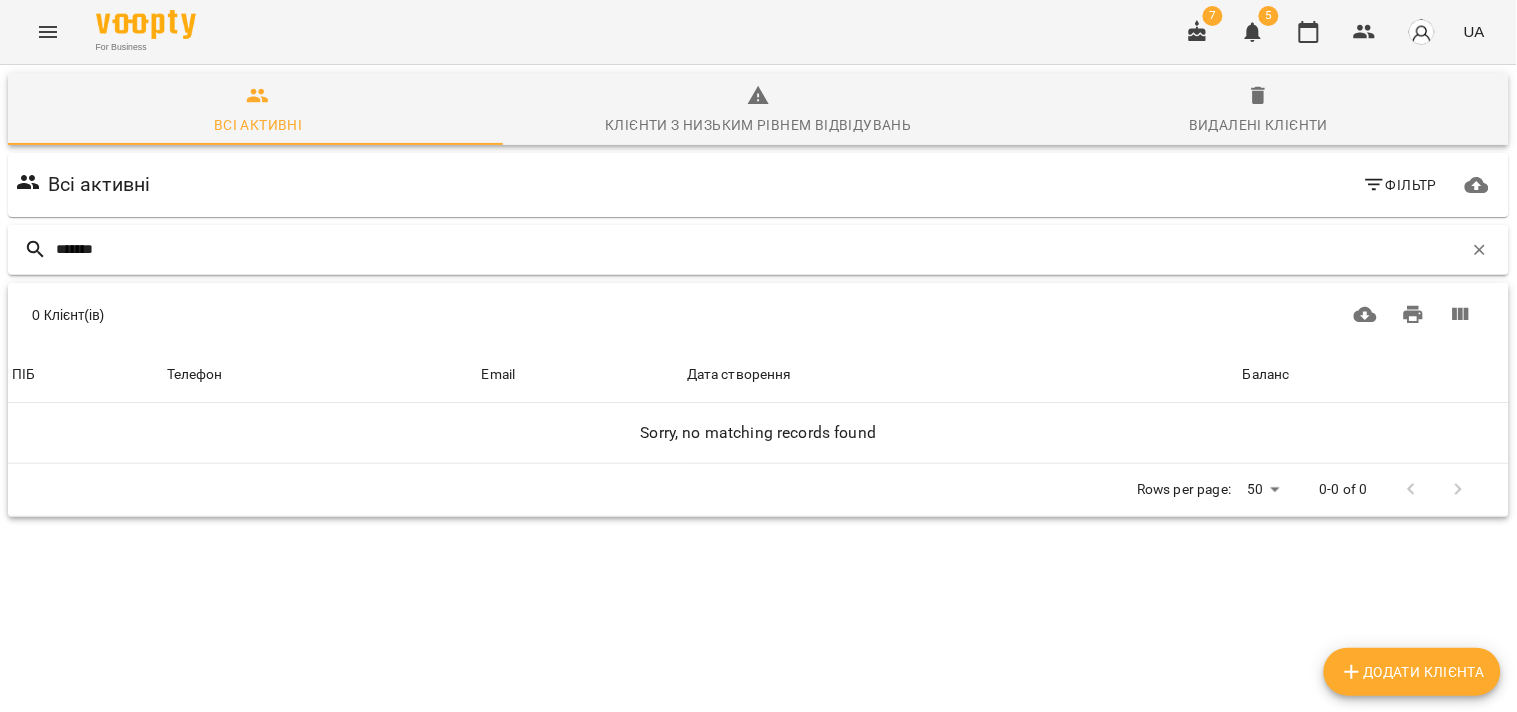 type 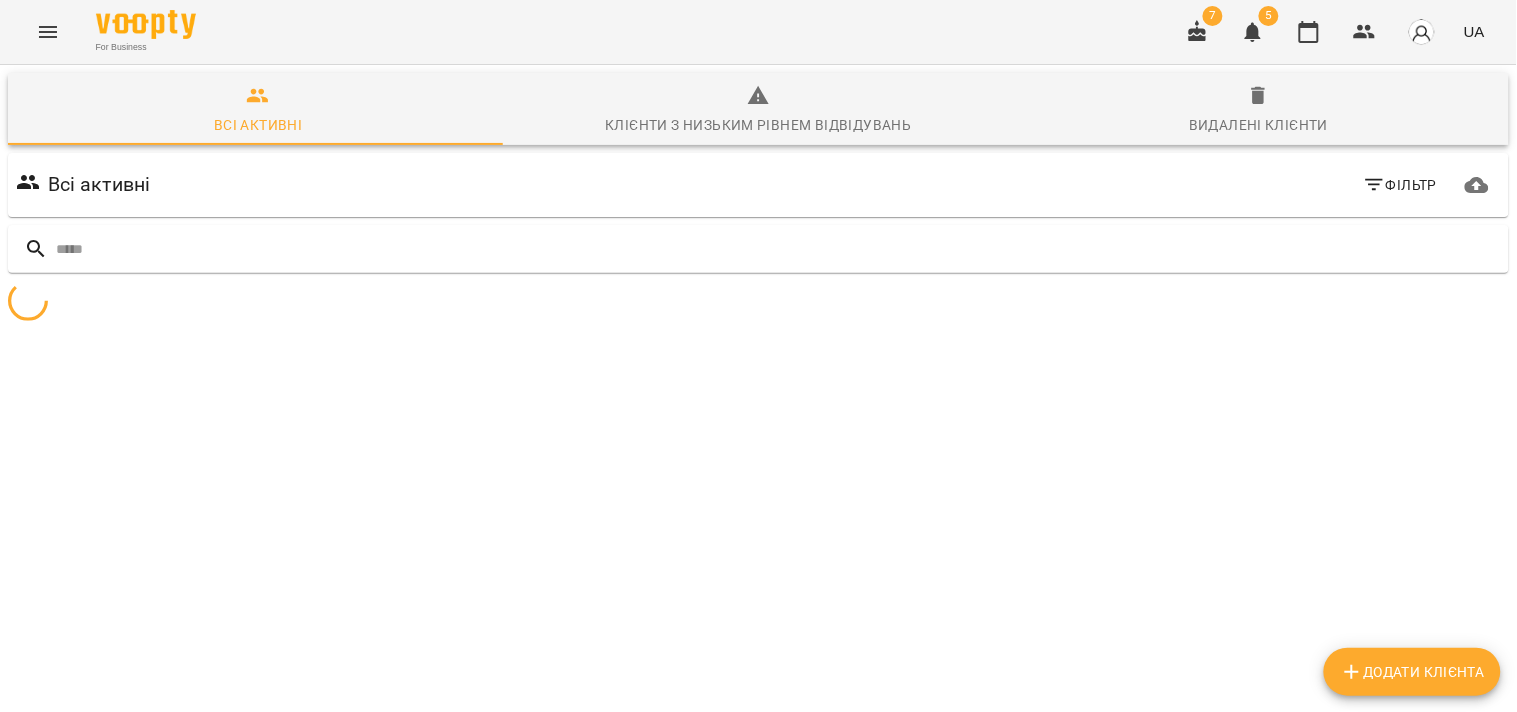 click on "Додати клієнта" at bounding box center [1412, 672] 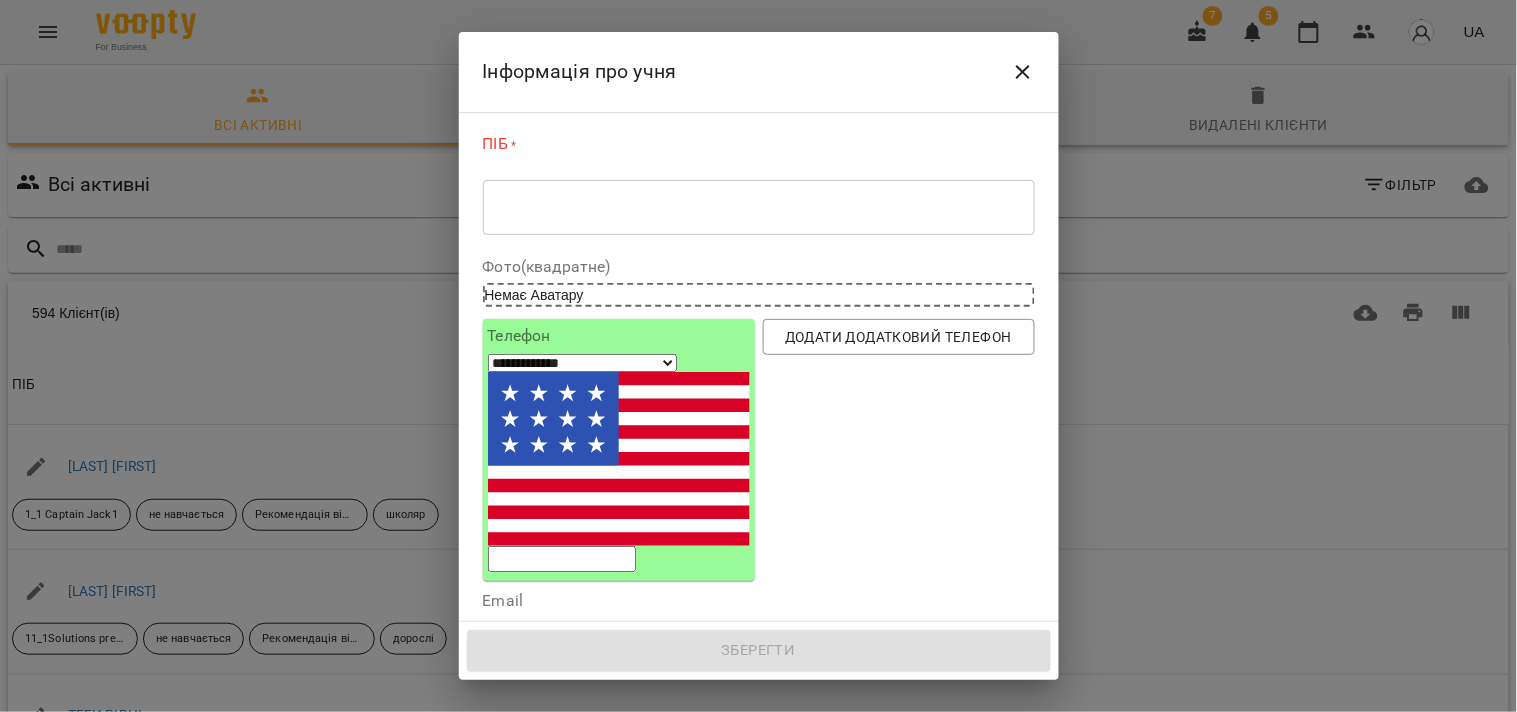 click on "* ​" at bounding box center [759, 207] 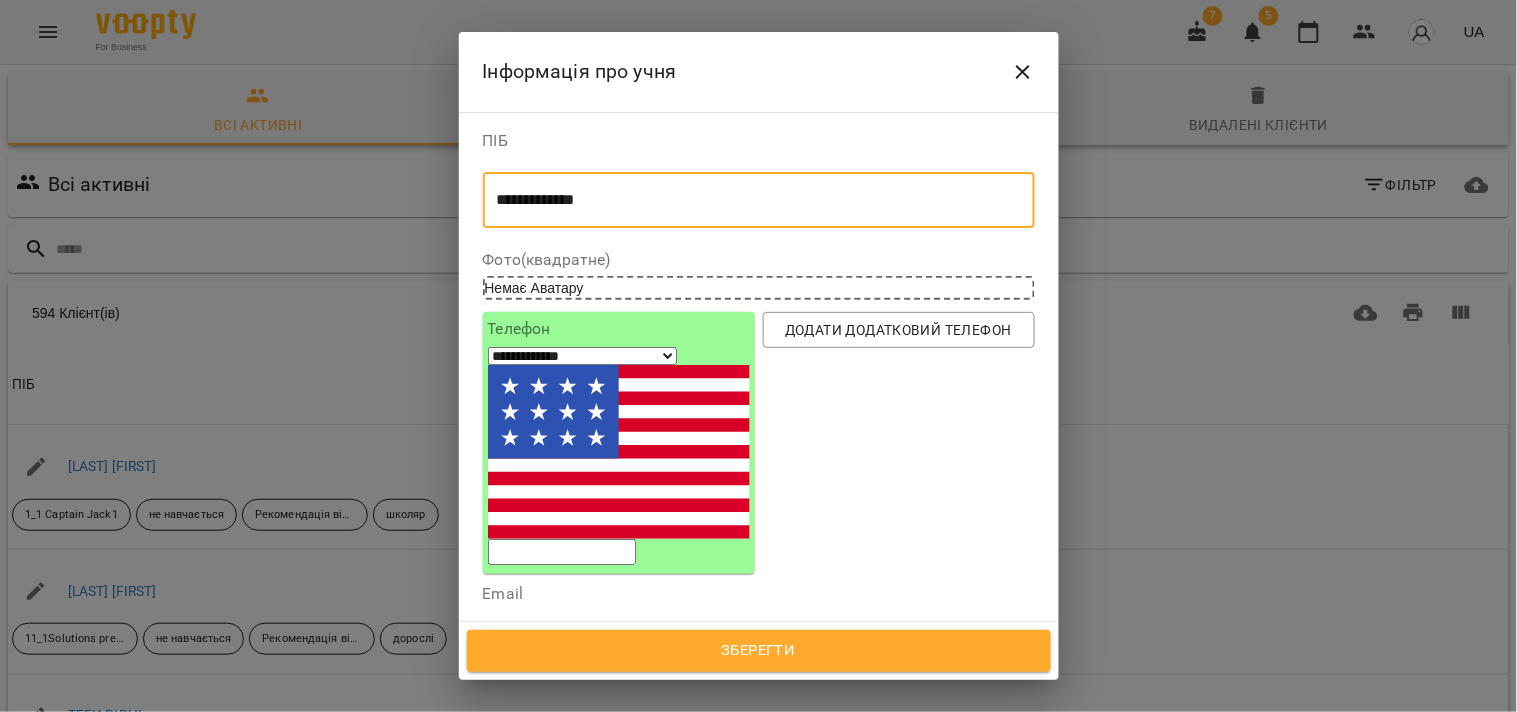 type on "**********" 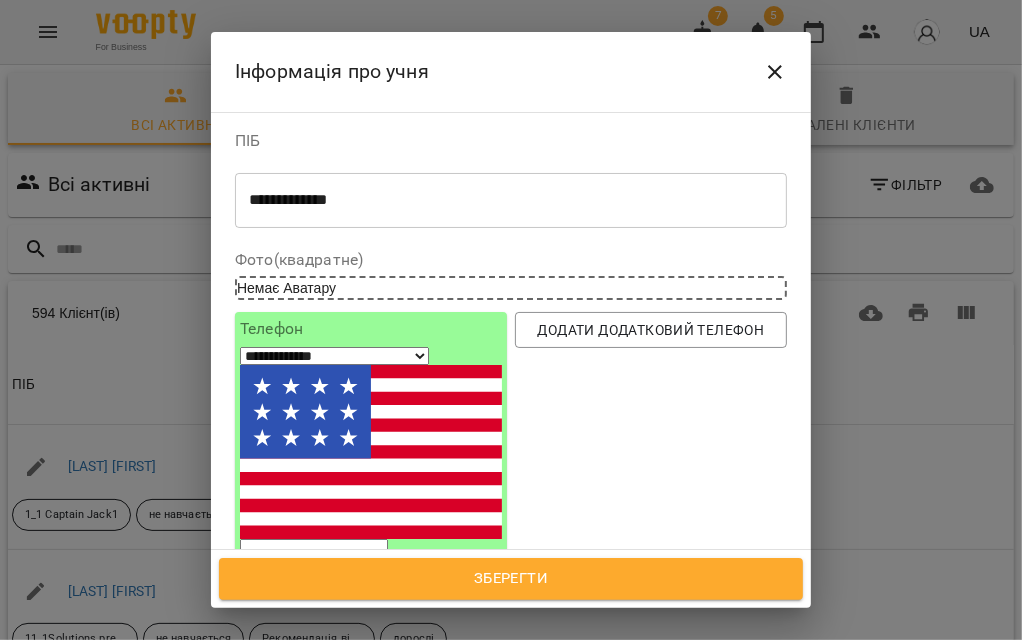click on "Email ​" at bounding box center [511, 637] 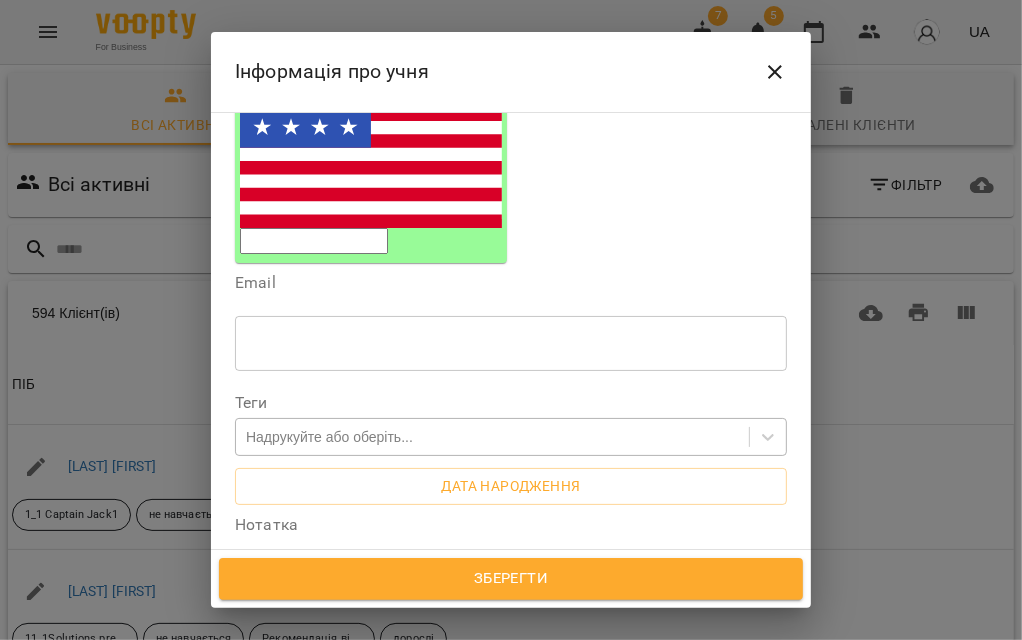 scroll, scrollTop: 242, scrollLeft: 0, axis: vertical 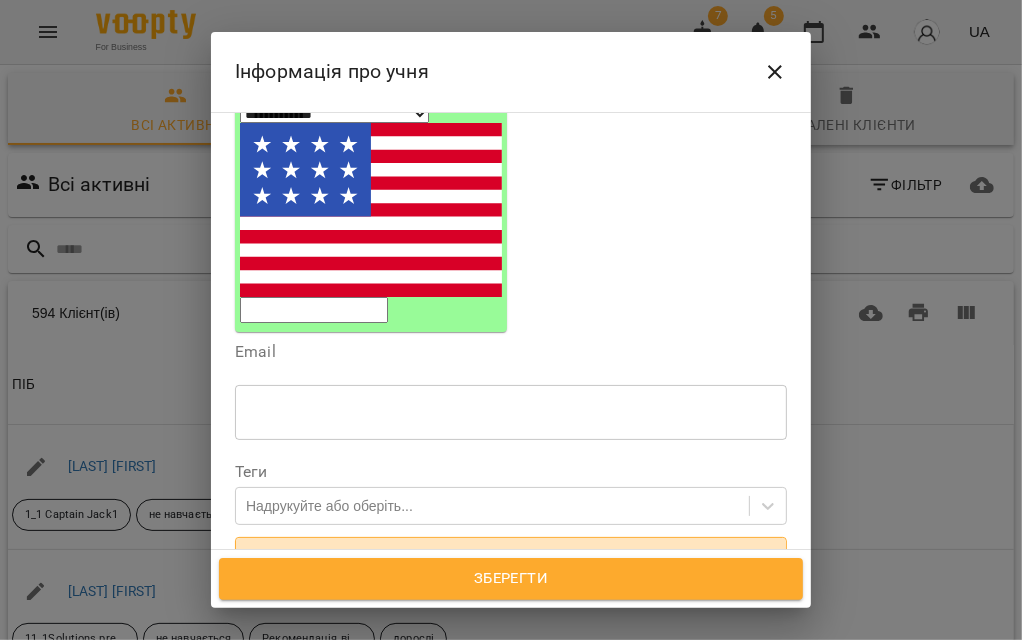 click on "Дата народження" at bounding box center (511, 555) 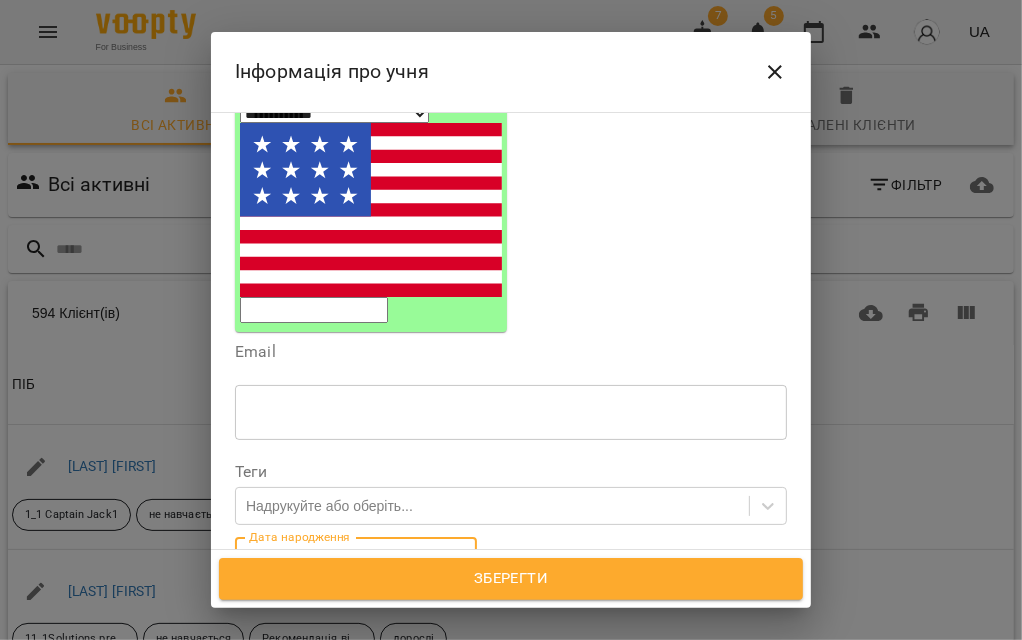 drag, startPoint x: 310, startPoint y: 397, endPoint x: 182, endPoint y: 404, distance: 128.19127 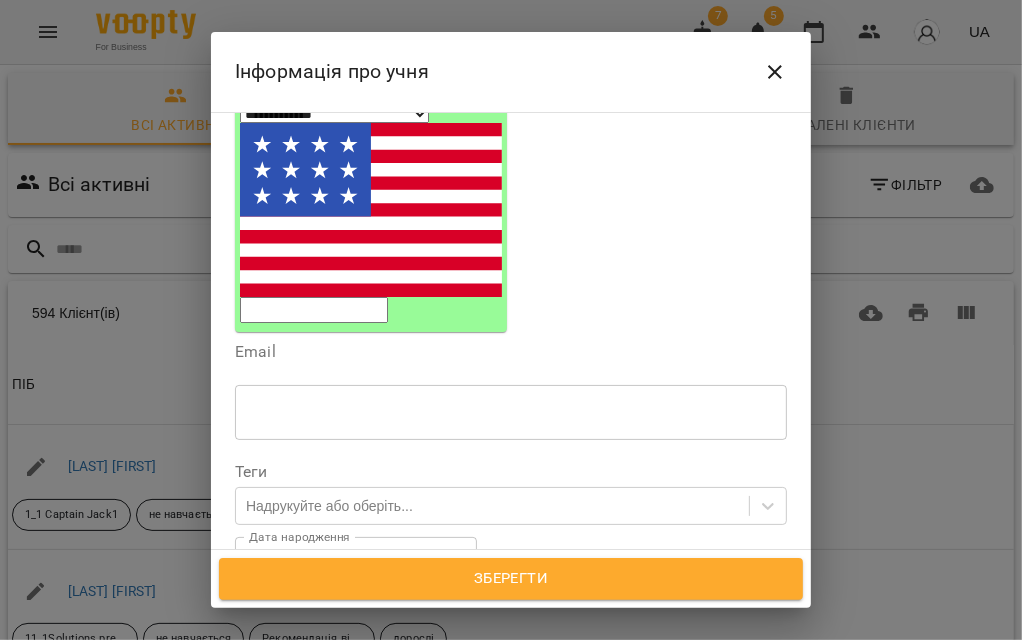 click at bounding box center (314, 310) 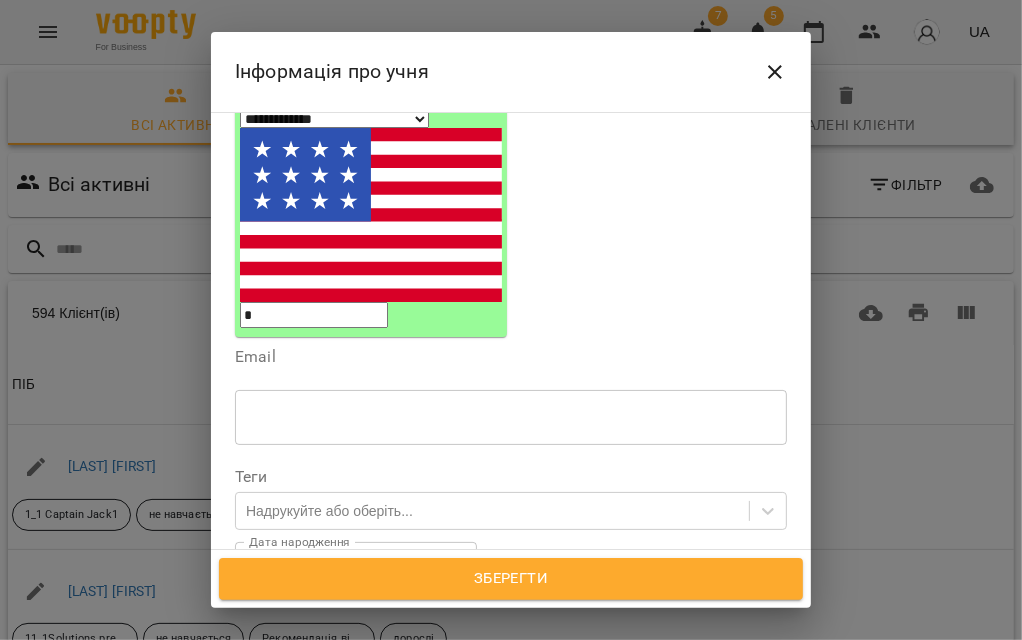select on "**" 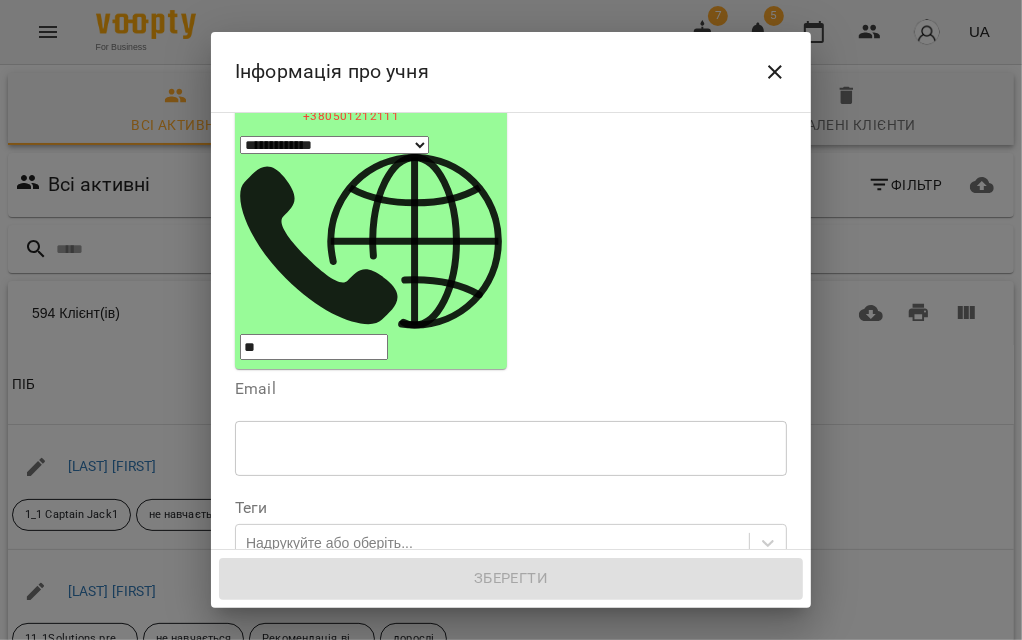 scroll, scrollTop: 263, scrollLeft: 0, axis: vertical 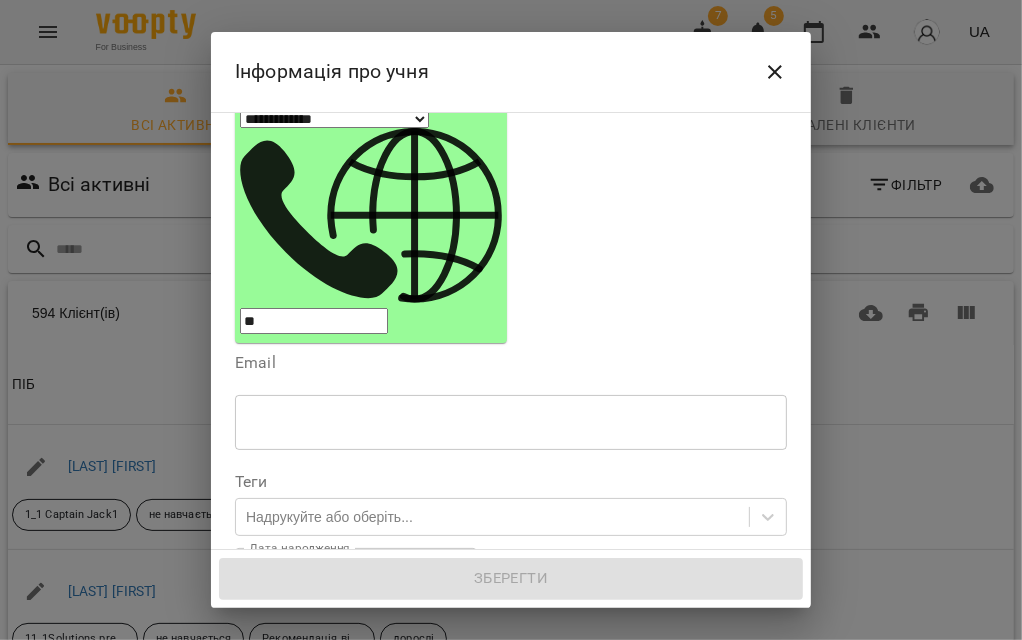 type on "***" 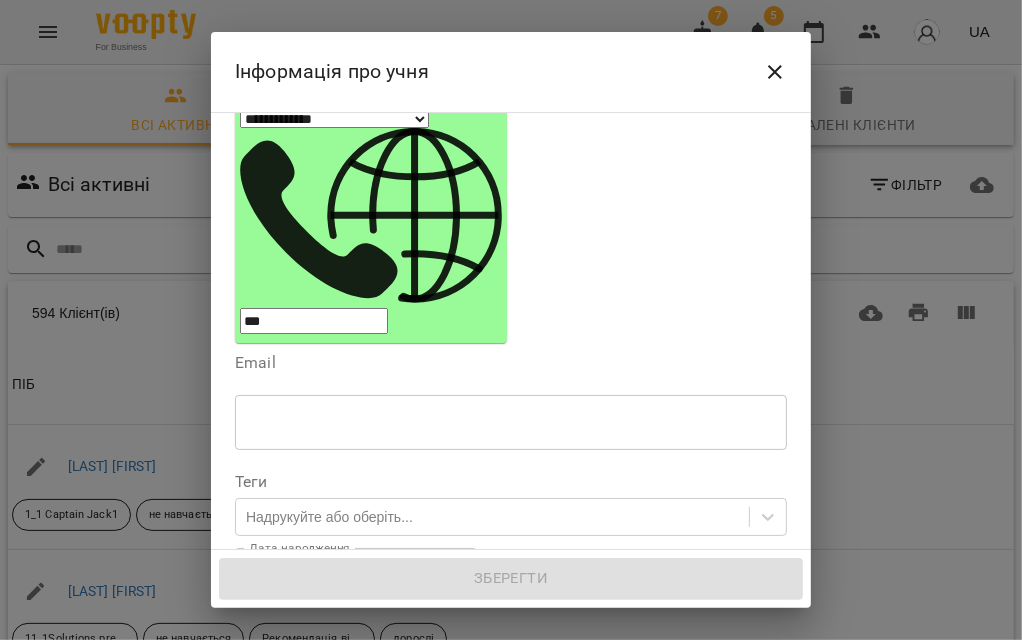 paste on "***" 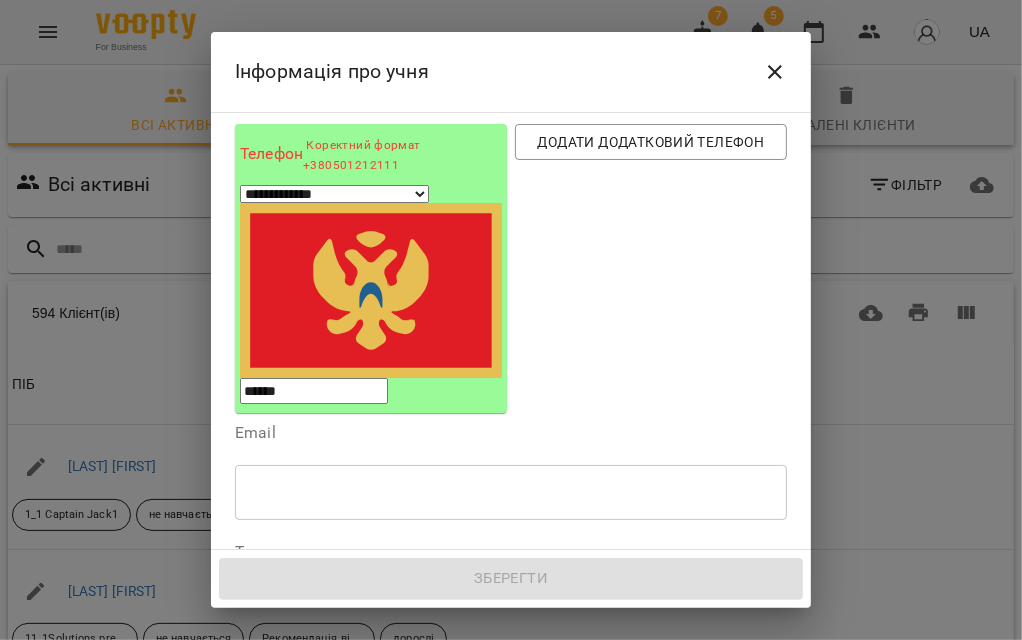 scroll, scrollTop: 152, scrollLeft: 0, axis: vertical 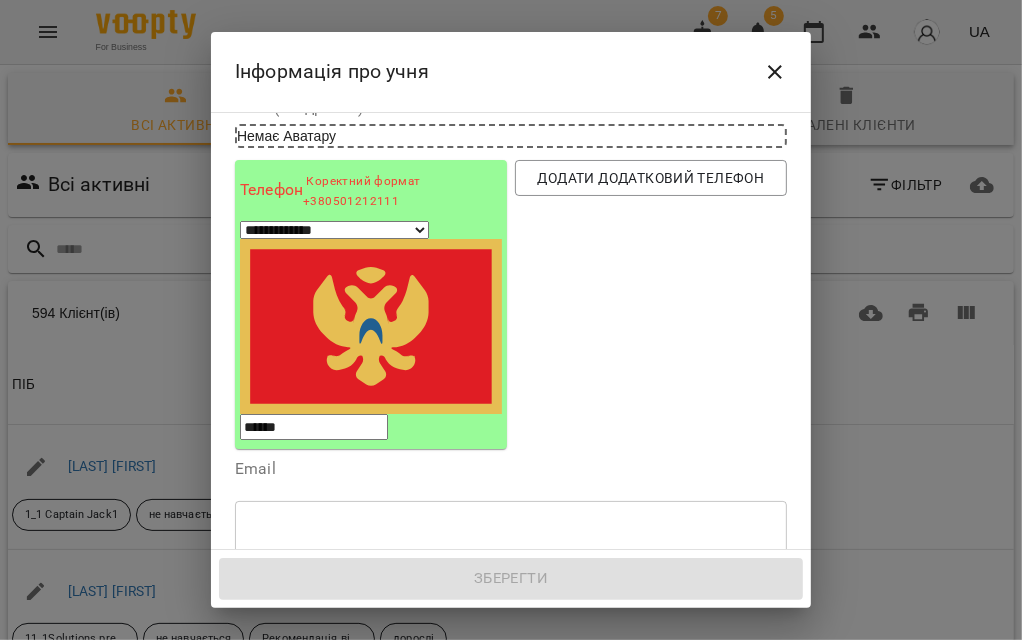 type on "******" 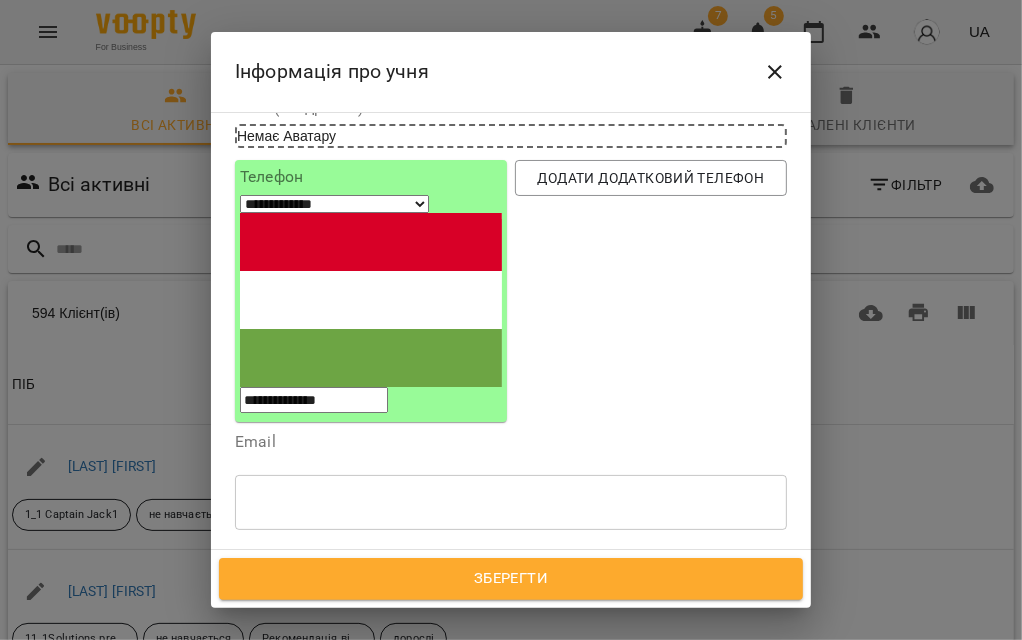 type on "**********" 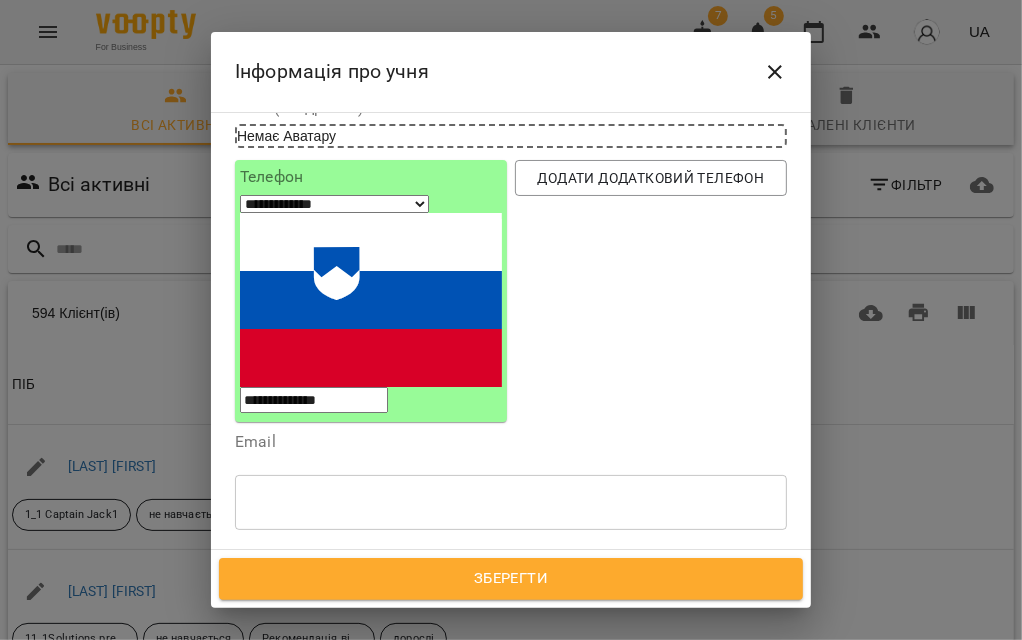 select on "**" 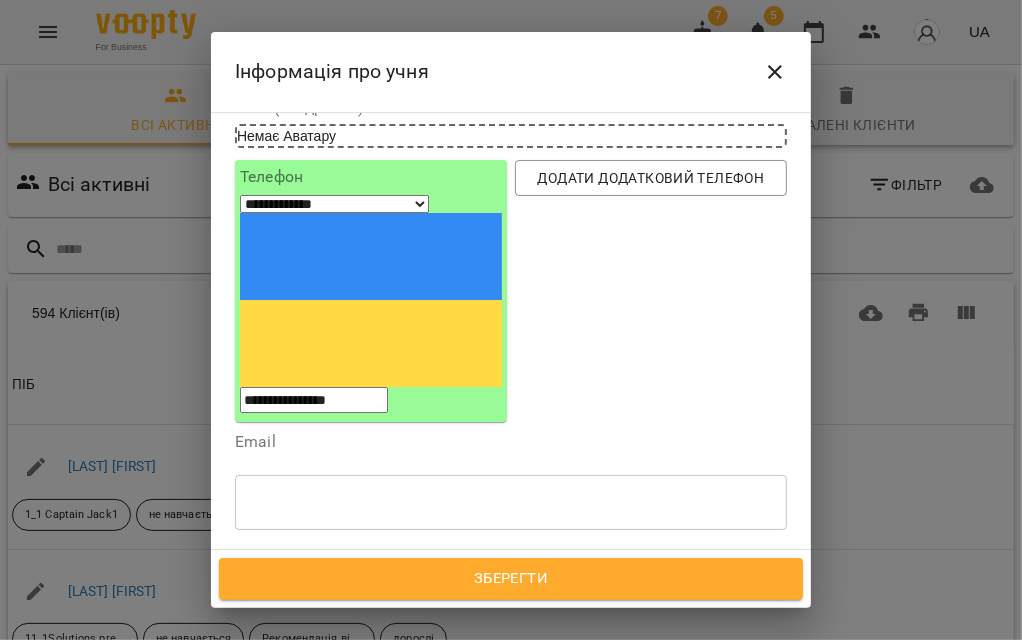 type on "**********" 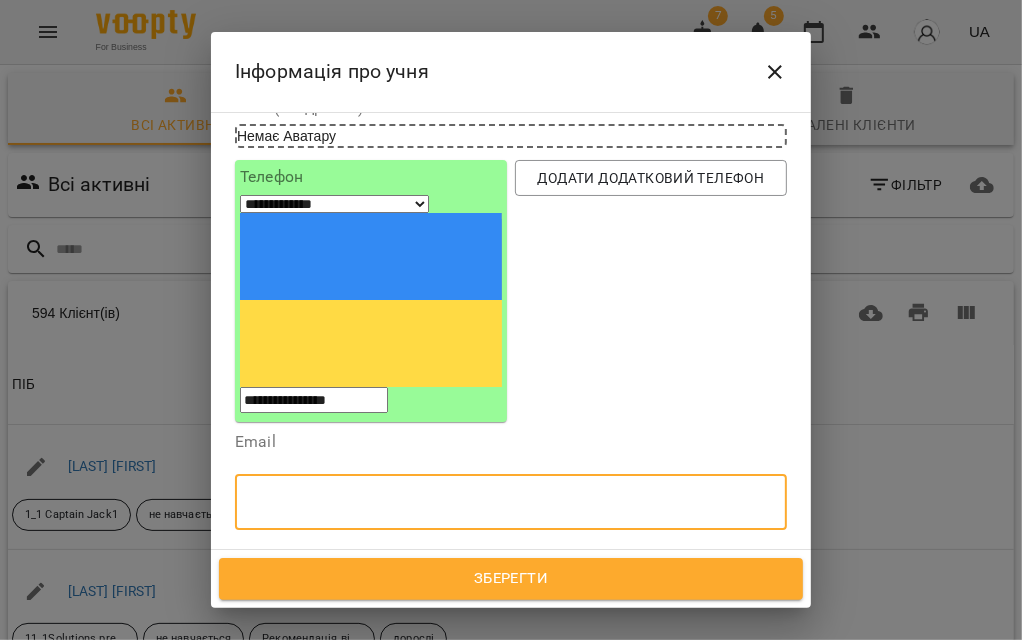 paste on "**********" 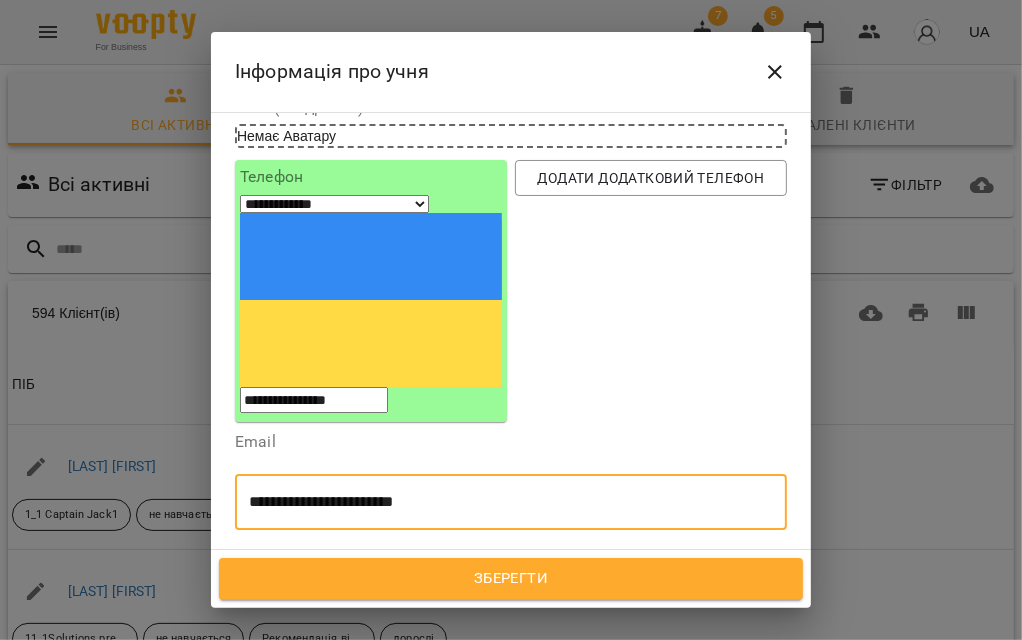 type on "**********" 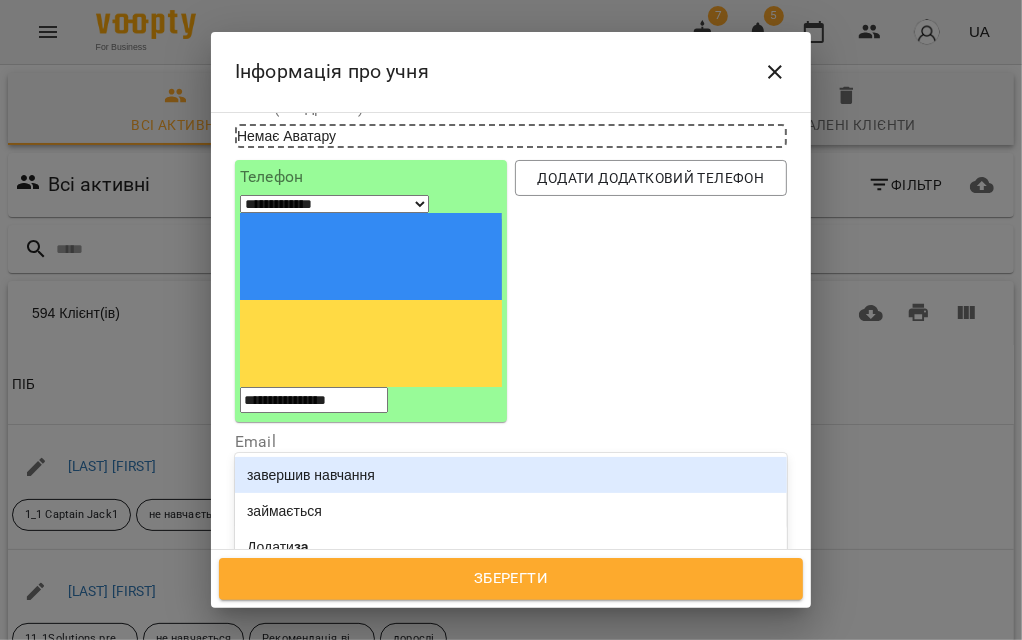 type on "***" 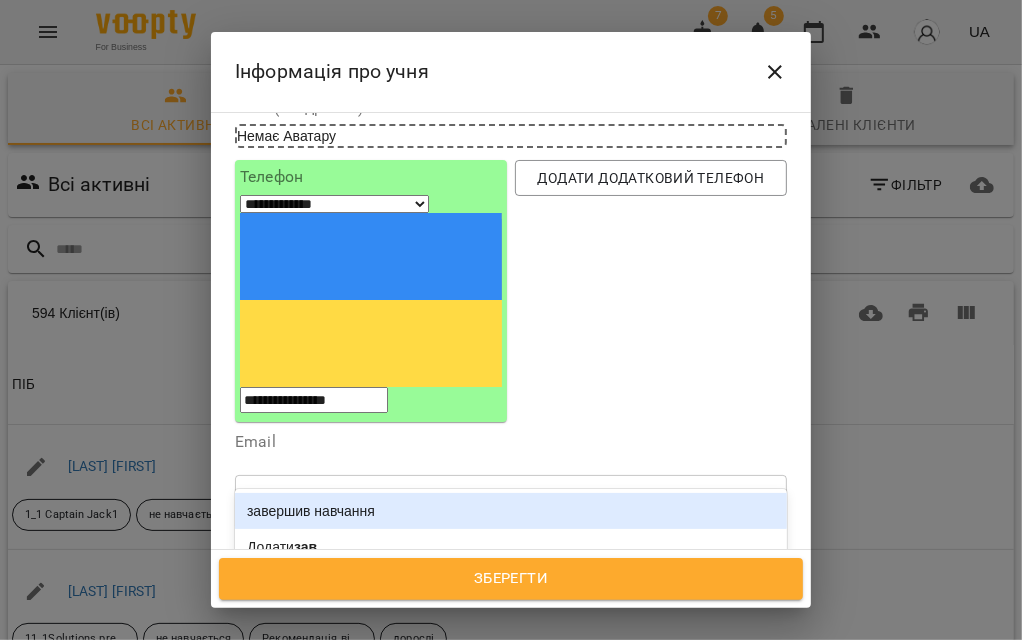 click on "завершив навчання" at bounding box center [511, 511] 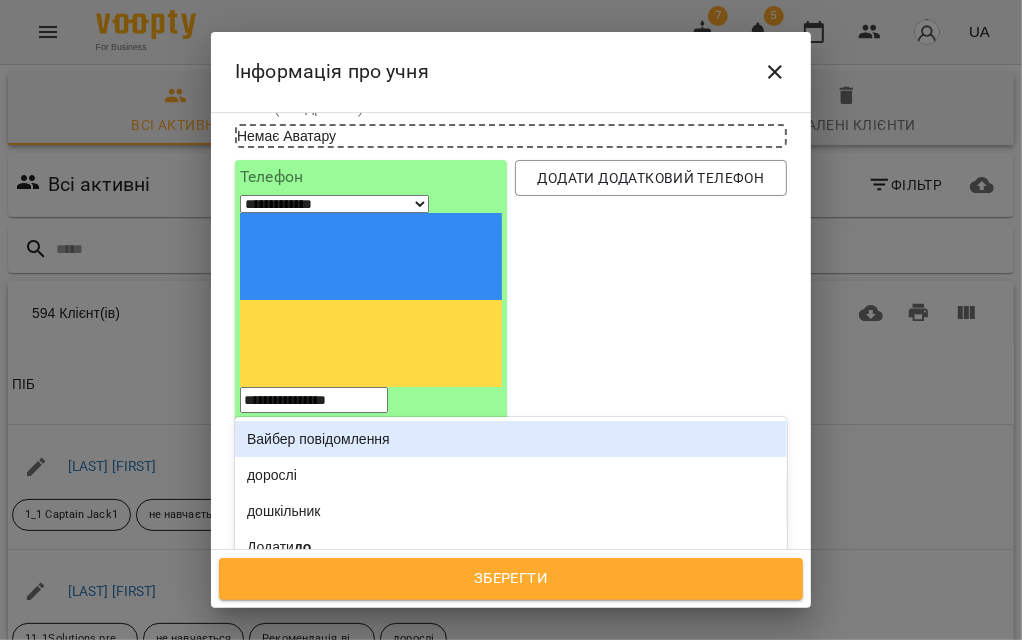 type on "***" 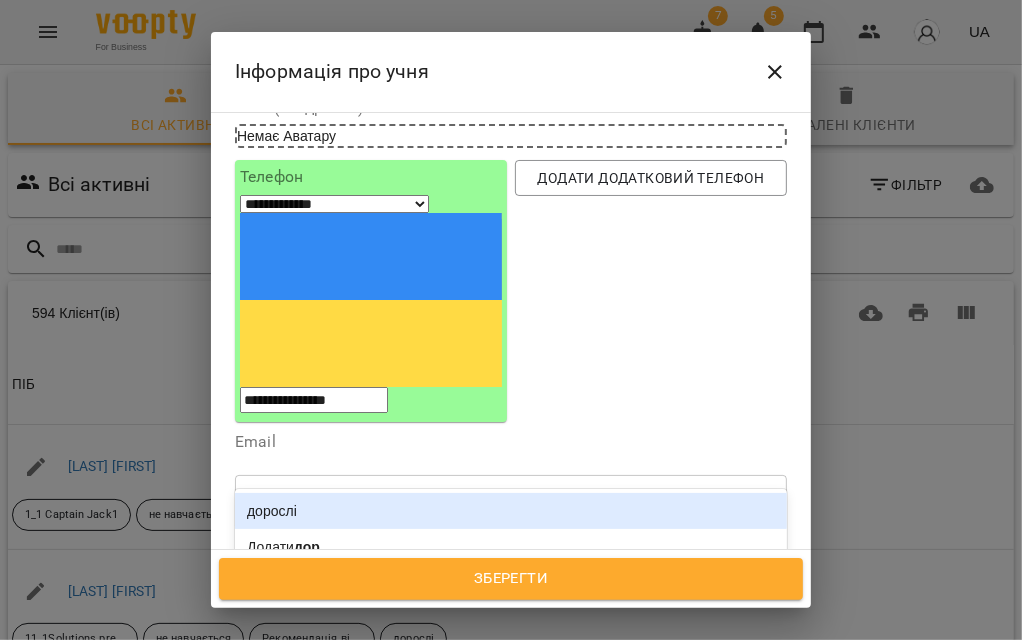 click on "дорослі" at bounding box center [511, 511] 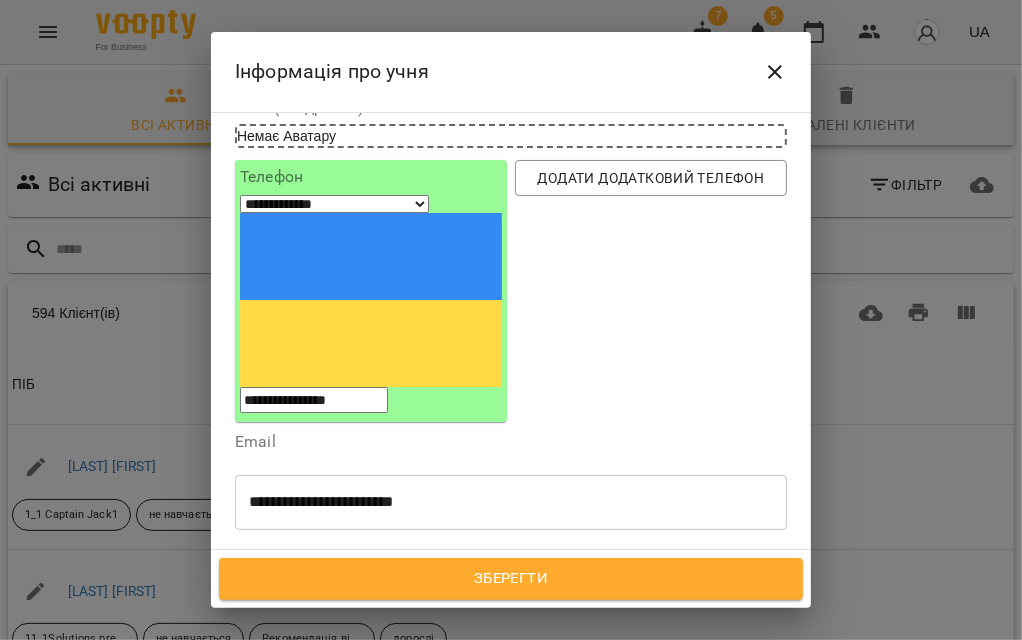 click on "завершив навчання дорослі" at bounding box center (474, 596) 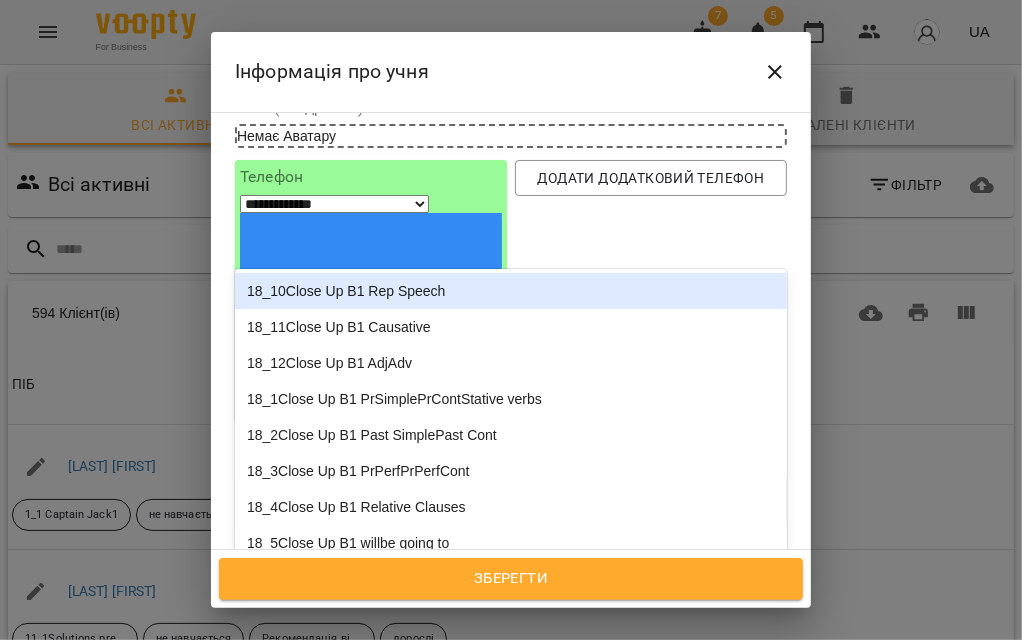 type on "***" 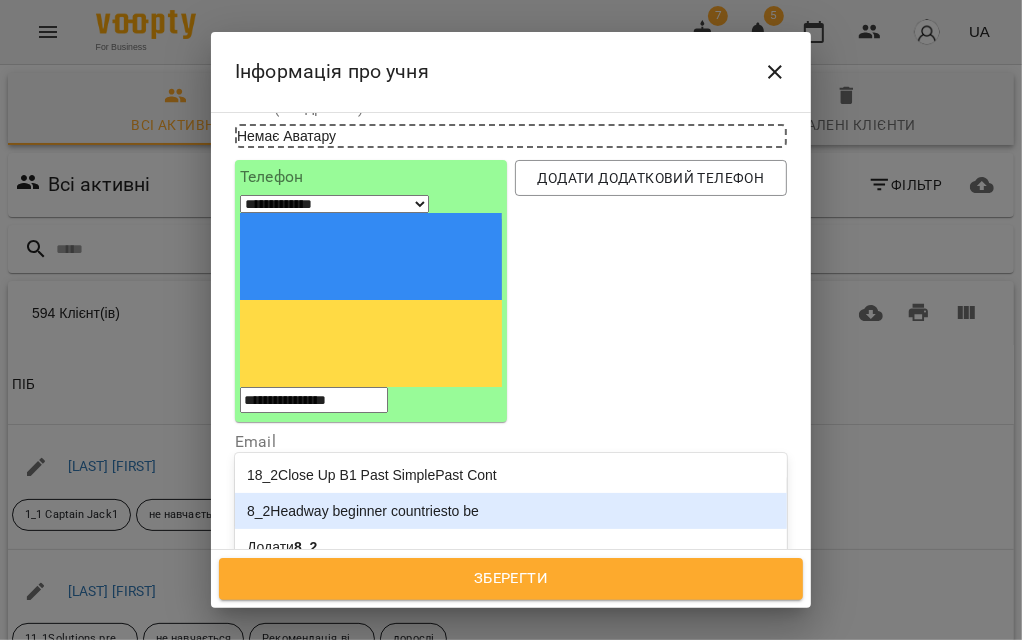 click on "8_2Headway beginner countriesto be" at bounding box center (511, 511) 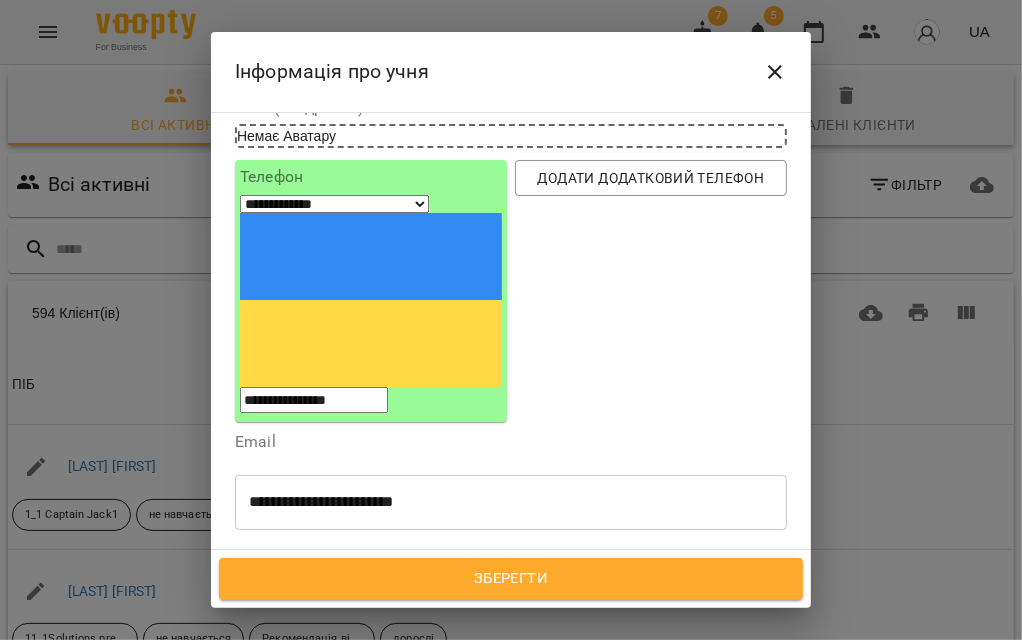 click on "завершив навчання дорослі 8_2Headway beginner countriesto be" at bounding box center (474, 596) 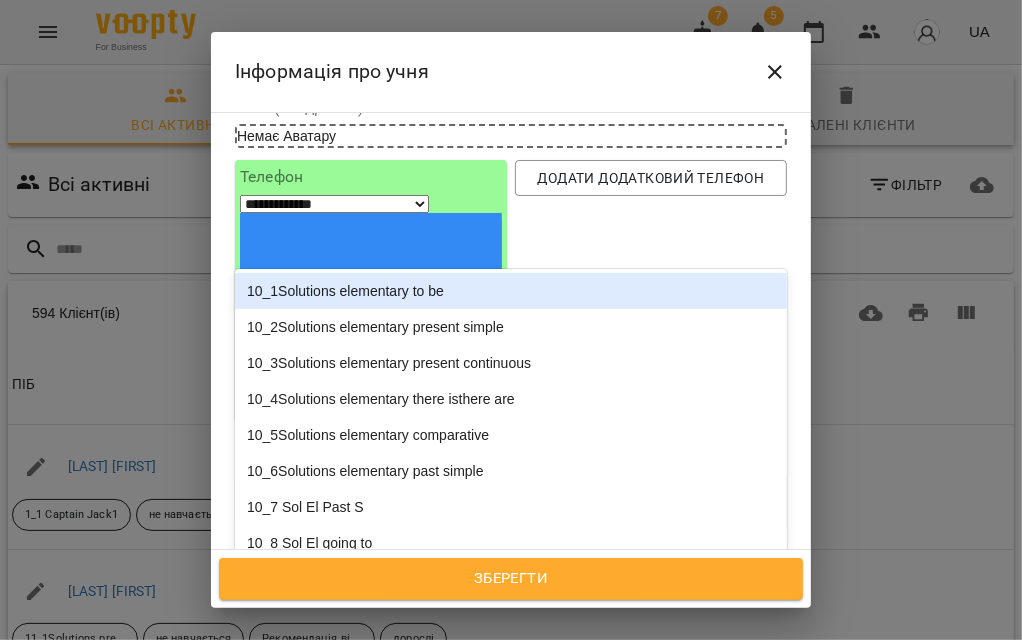 type on "*" 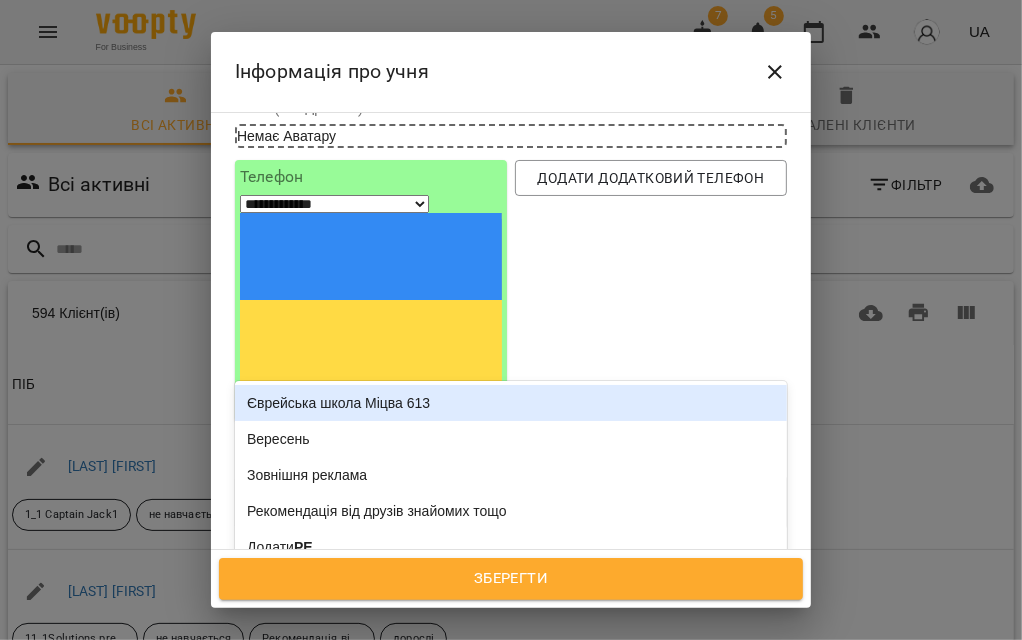 type on "*" 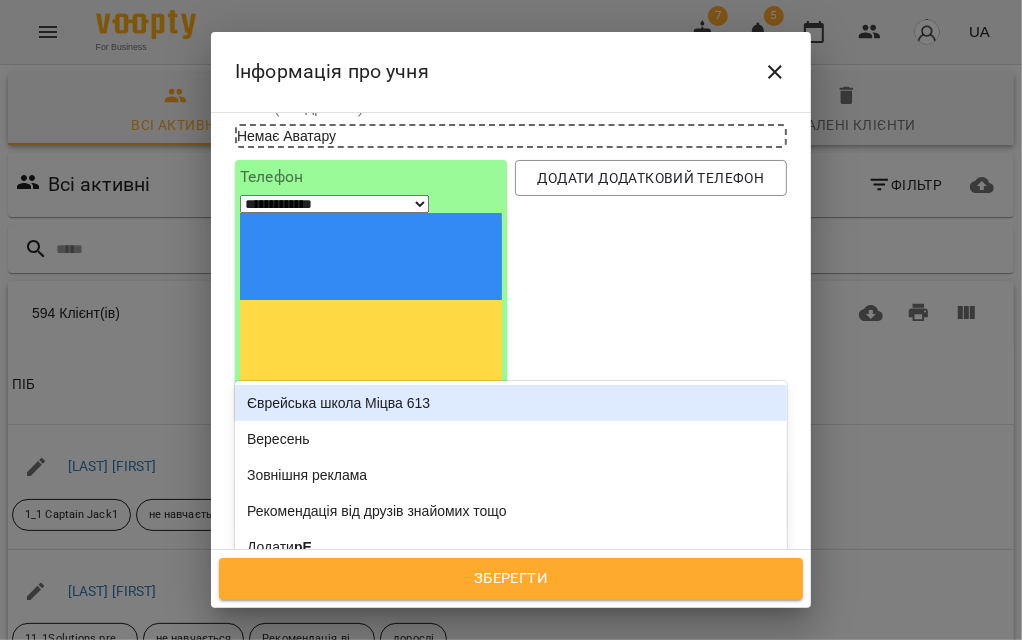 type on "*" 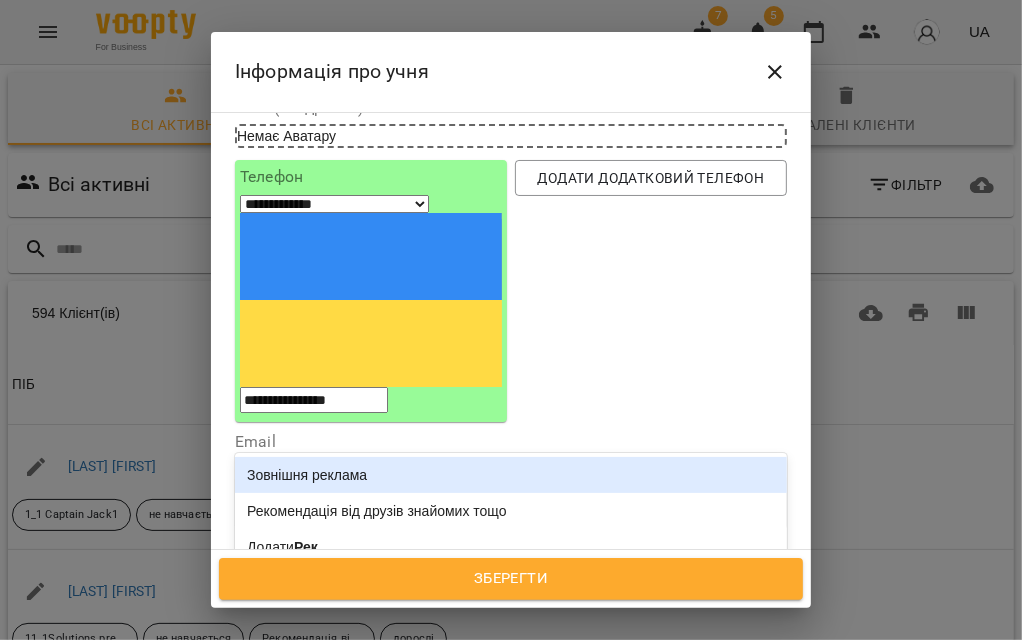 type on "****" 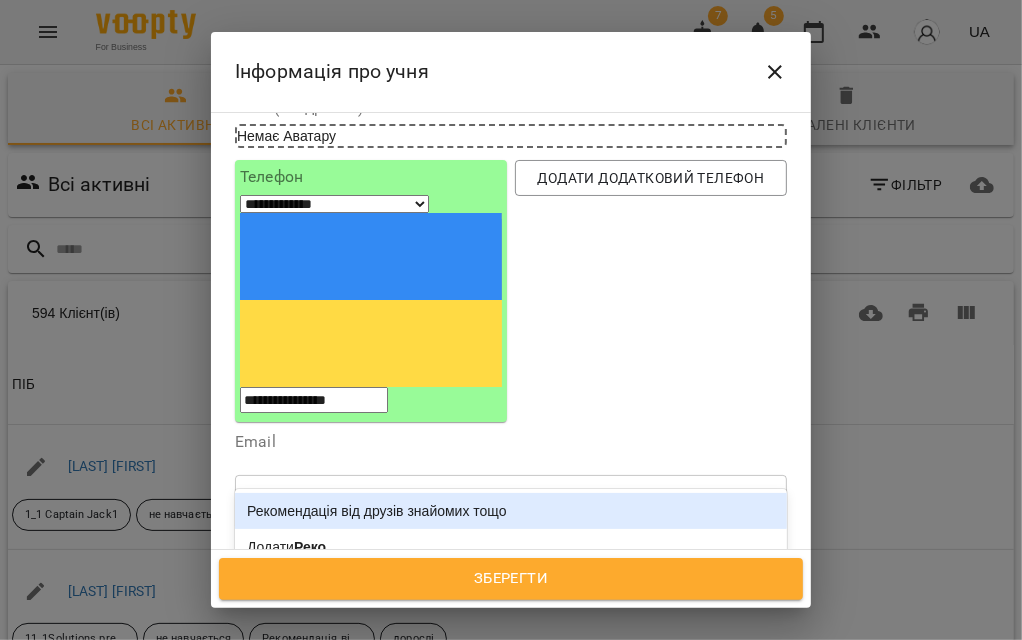 click on "Рекомендація від друзів знайомих тощо" at bounding box center (511, 511) 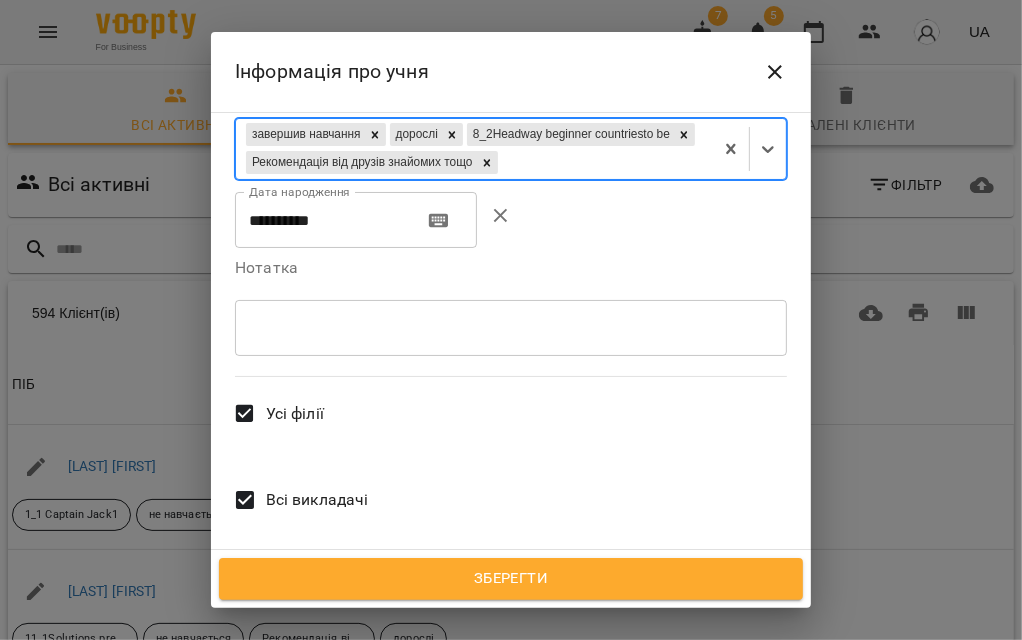 scroll, scrollTop: 652, scrollLeft: 0, axis: vertical 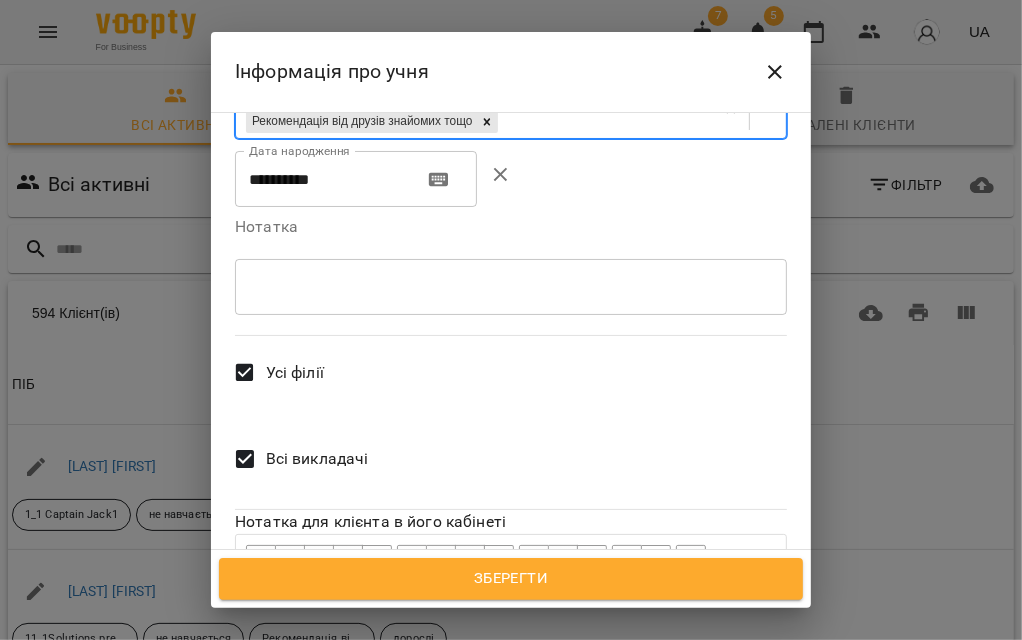 click on "Зберегти" at bounding box center [511, 579] 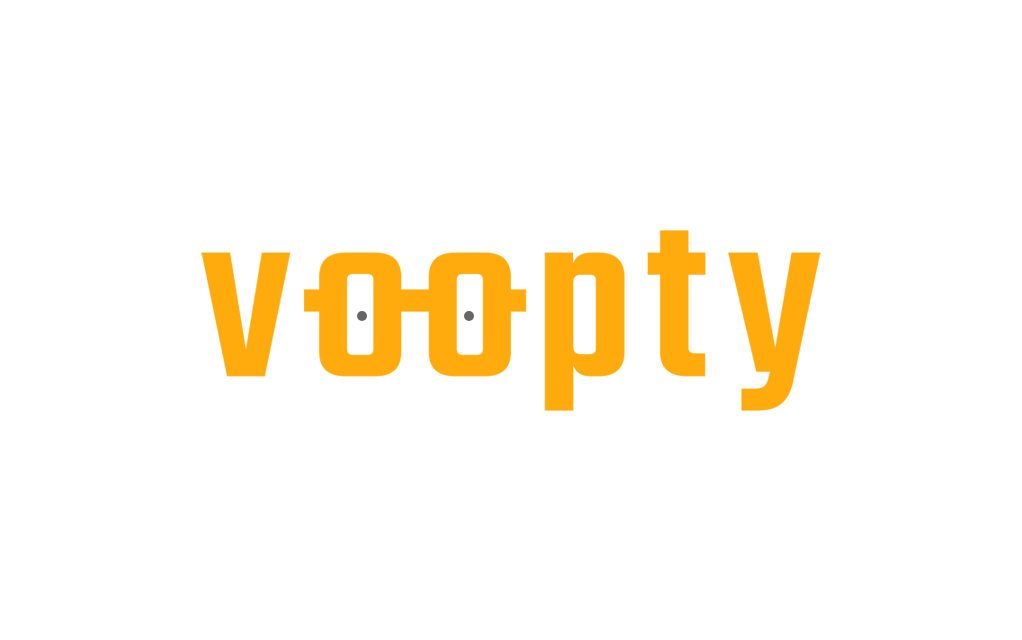 scroll, scrollTop: 0, scrollLeft: 0, axis: both 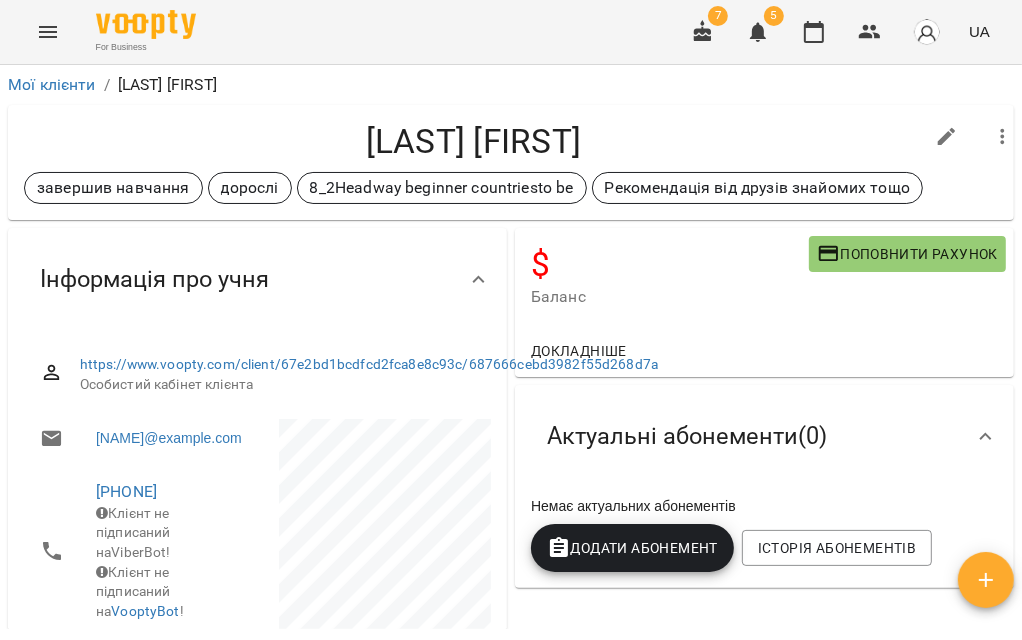 click on "https://www.voopty.com/client/67e2bd1bcdfcd2fca8e8c93c/687666cebd3982f55d268d7a Особистий кабінет клієнта" at bounding box center [257, 374] 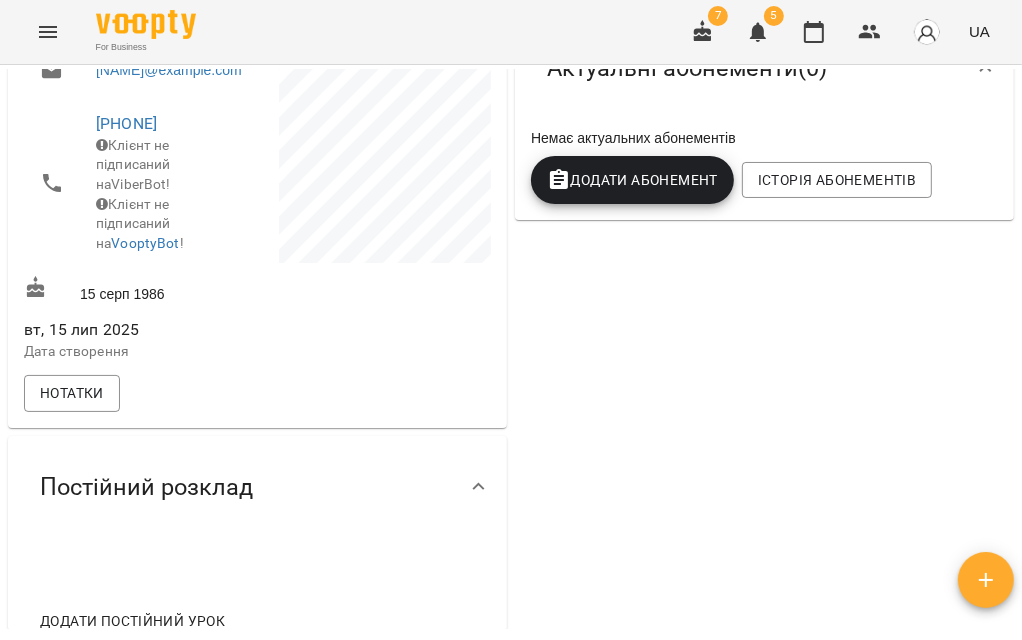 scroll, scrollTop: 444, scrollLeft: 0, axis: vertical 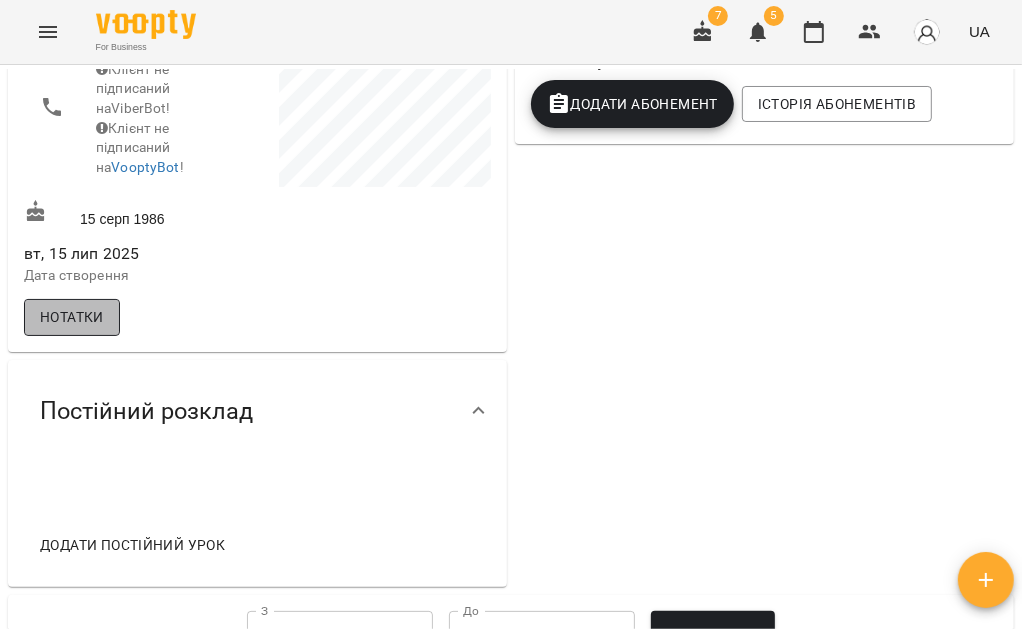 click on "Нотатки" at bounding box center [72, 317] 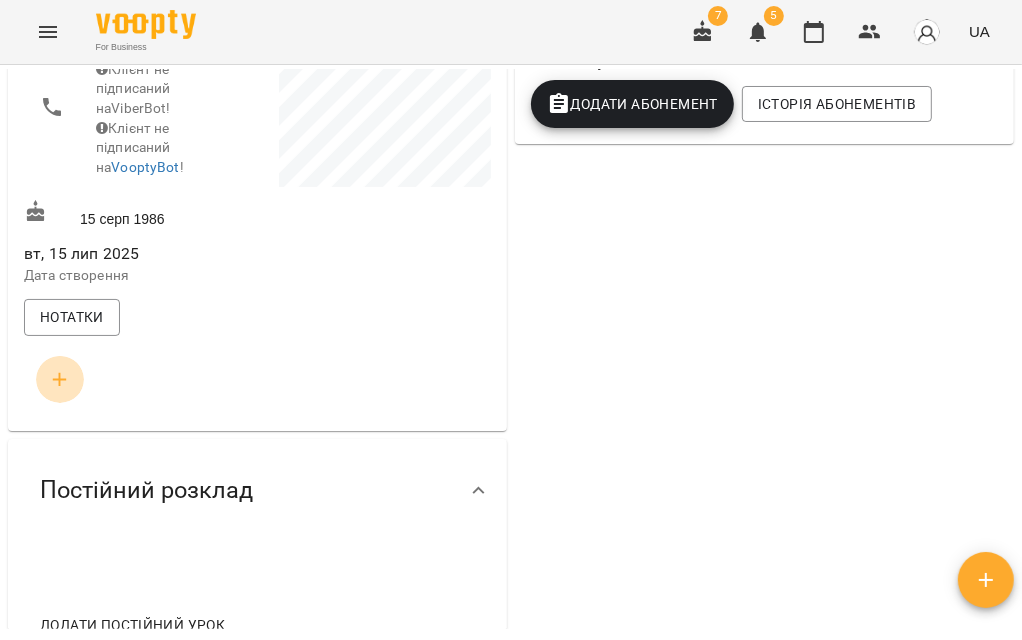 click 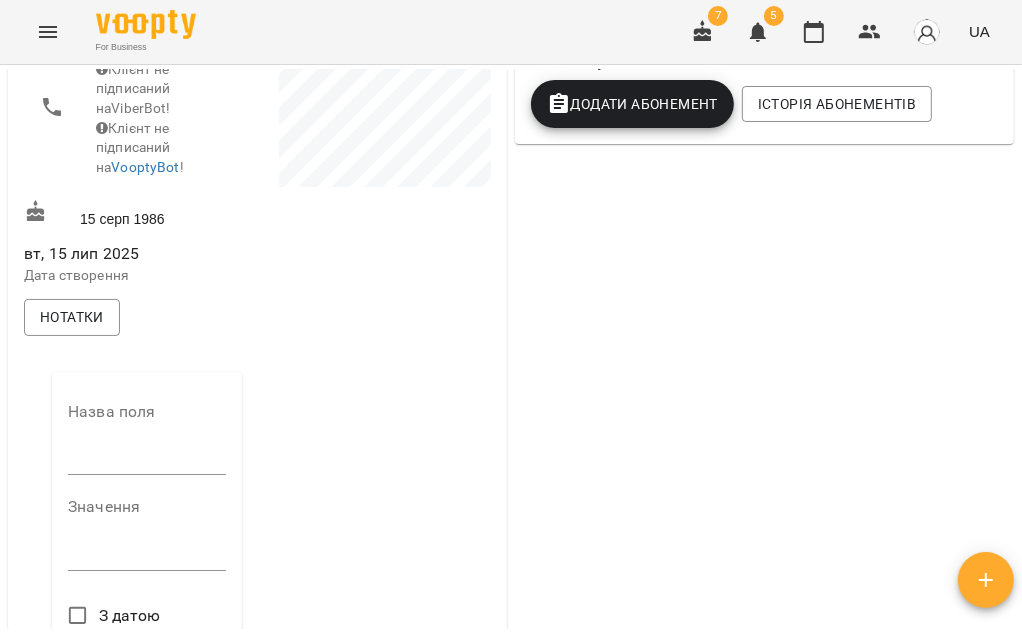 click on "Назва поля" at bounding box center [147, 443] 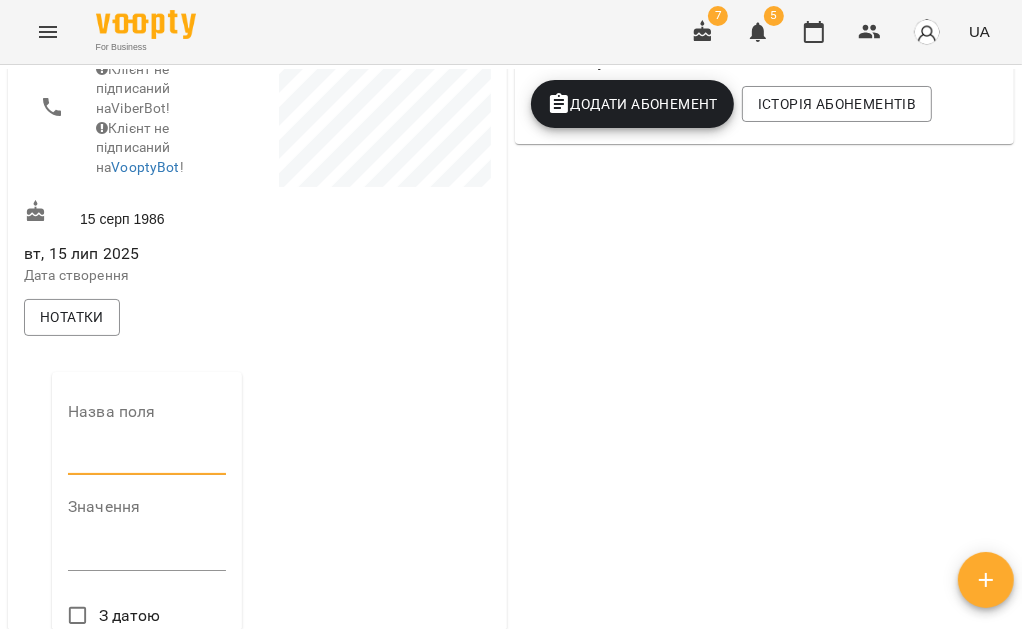 type on "**********" 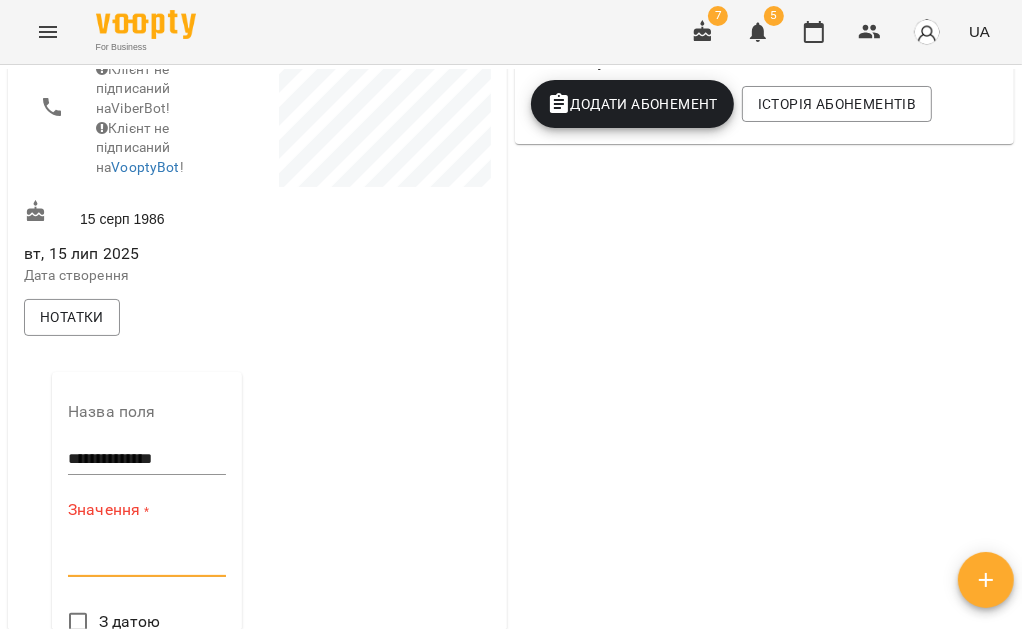 paste on "**********" 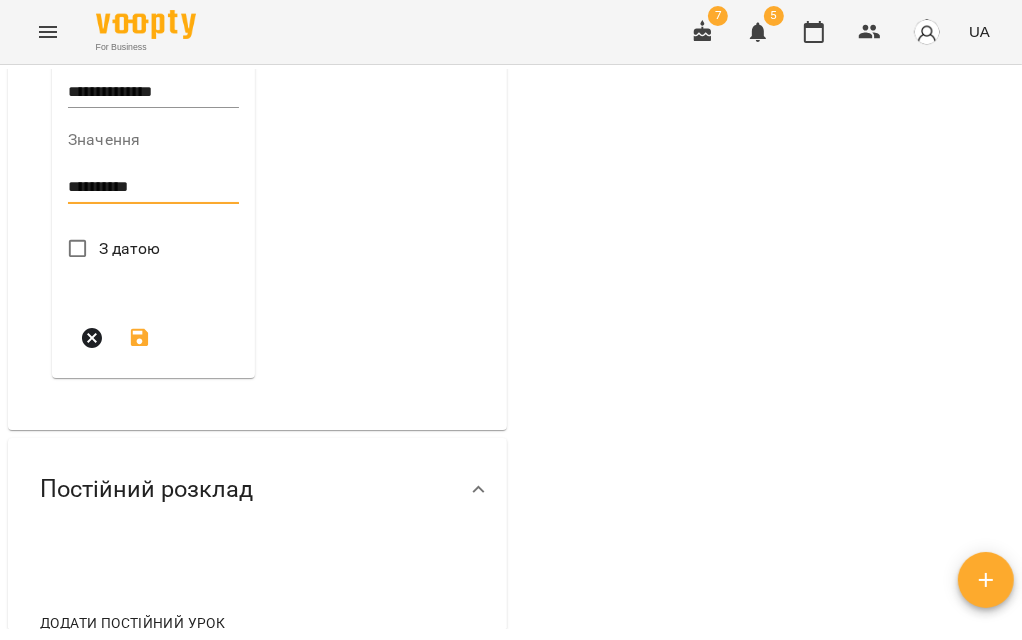scroll, scrollTop: 888, scrollLeft: 0, axis: vertical 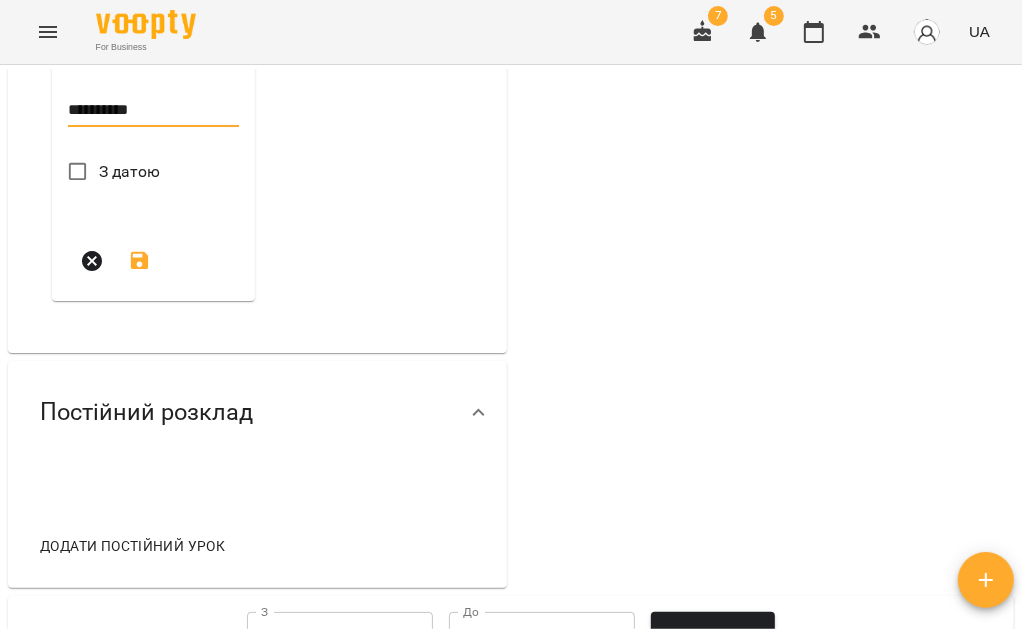 type on "**********" 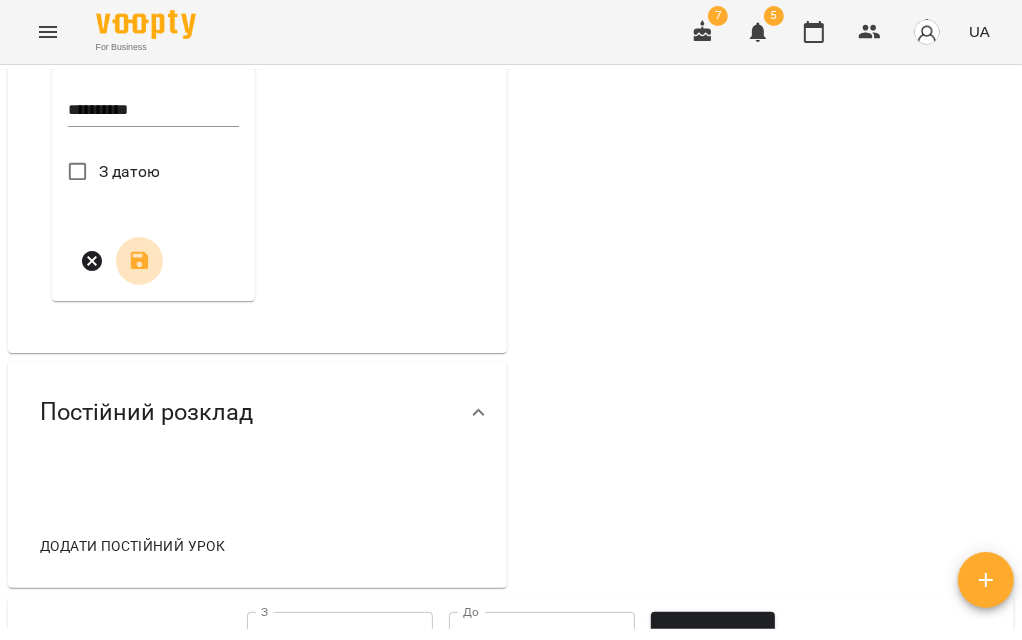 click 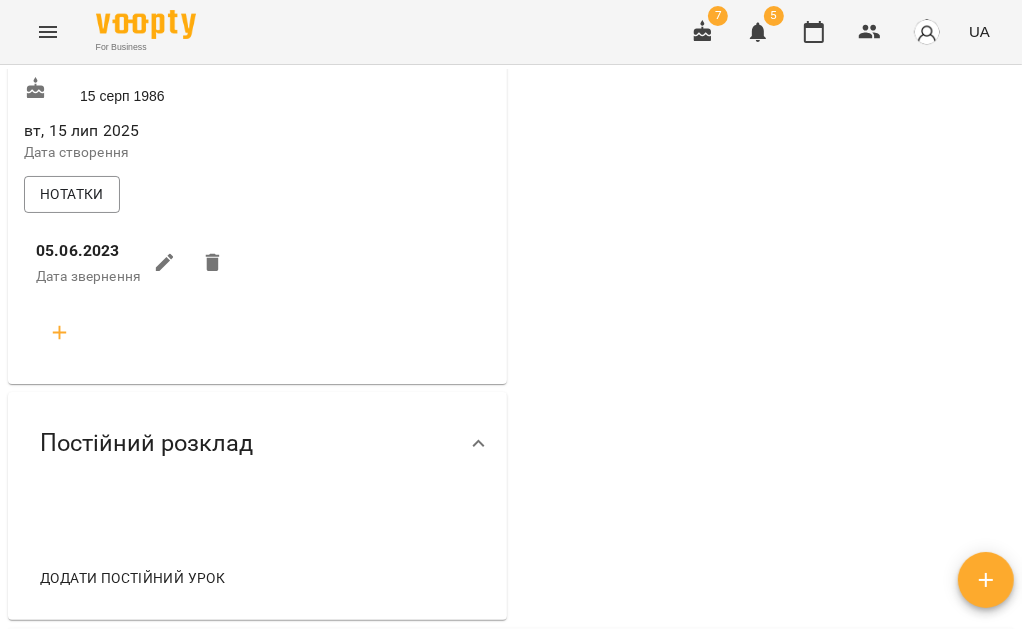 scroll, scrollTop: 555, scrollLeft: 0, axis: vertical 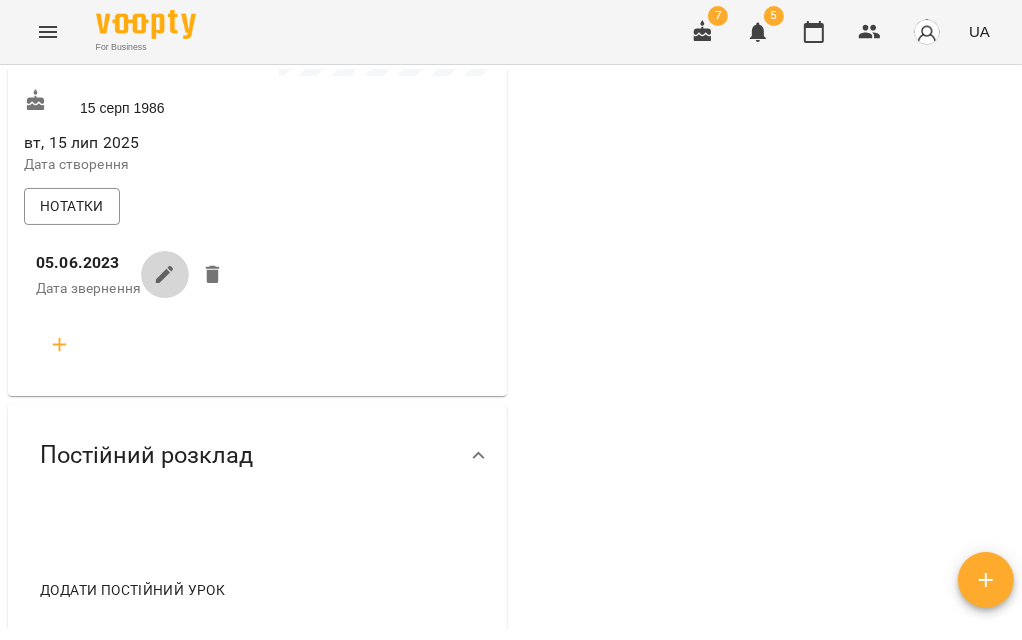 click 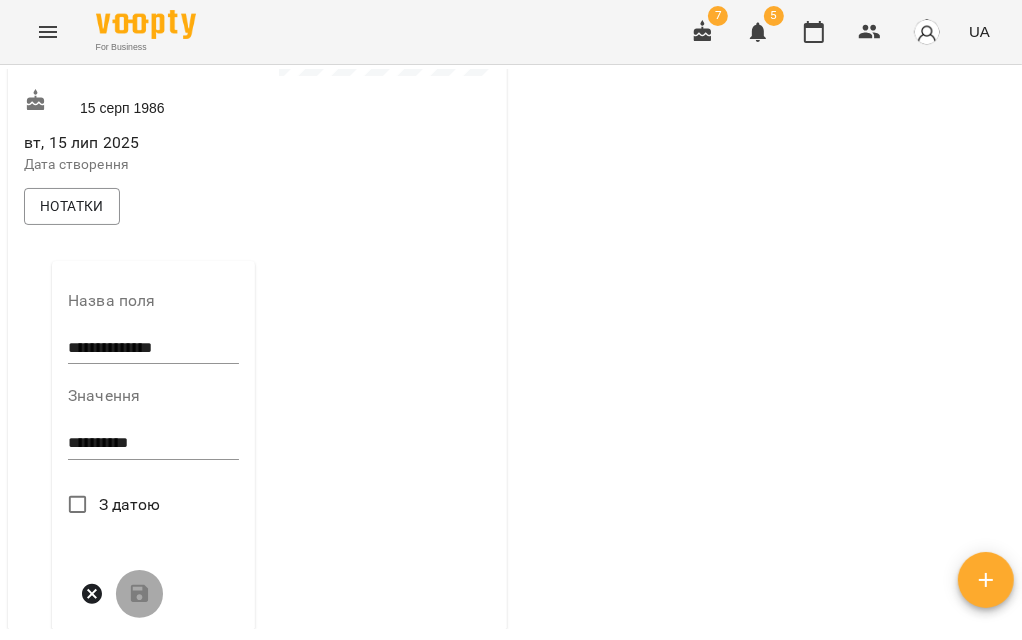 click on "**********" at bounding box center [153, 451] 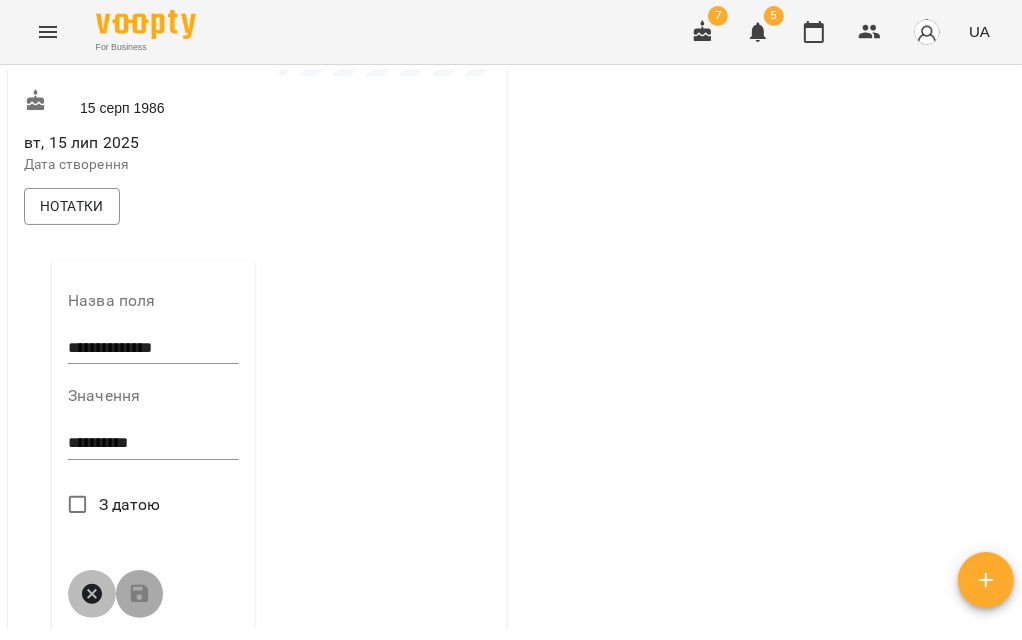 click 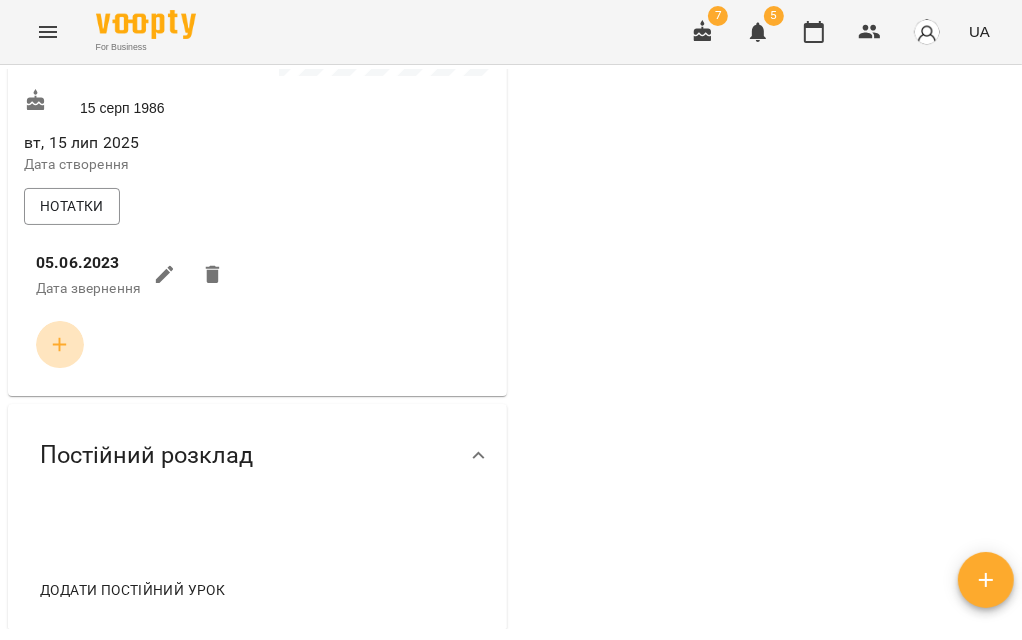 click 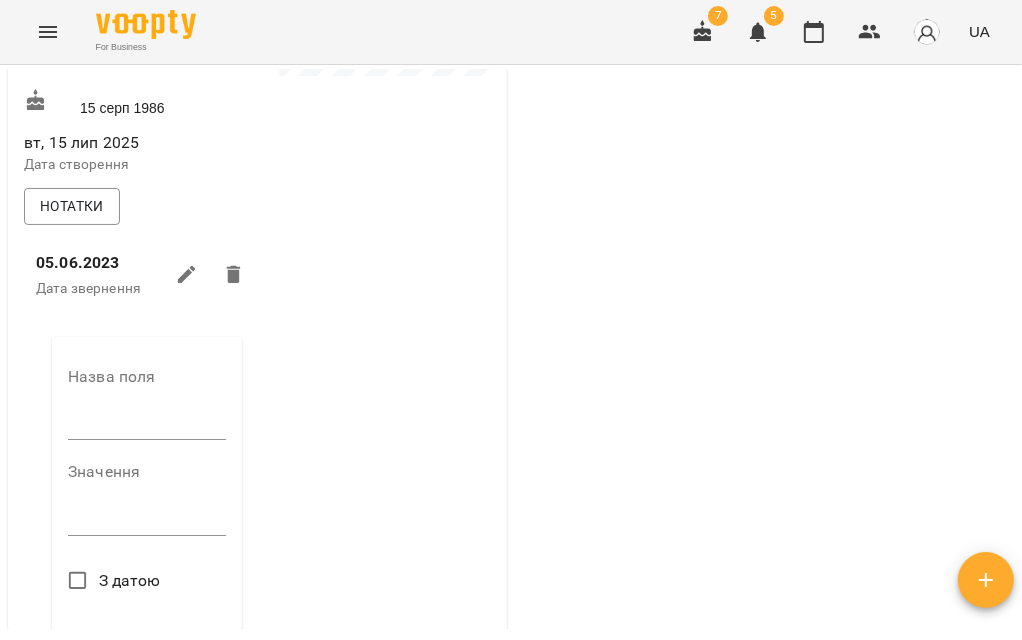 click at bounding box center (147, 424) 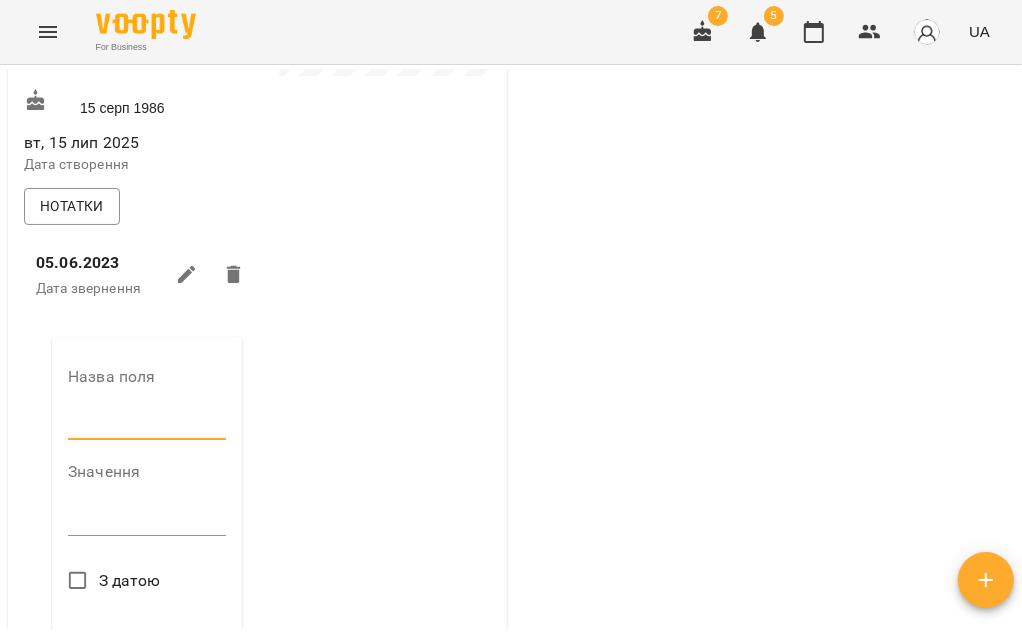 type on "**********" 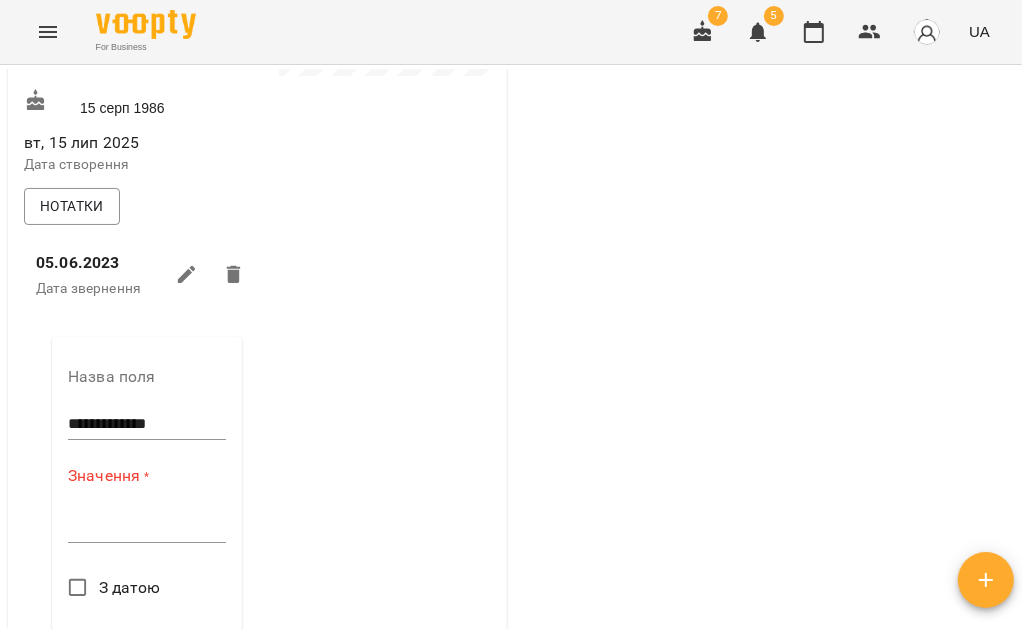 click on "$ Баланс Поповнити рахунок Докладніше Актуальні абонементи ( 0 ) Немає актуальних абонементів Додати Абонемент Історія абонементів" at bounding box center (764, 339) 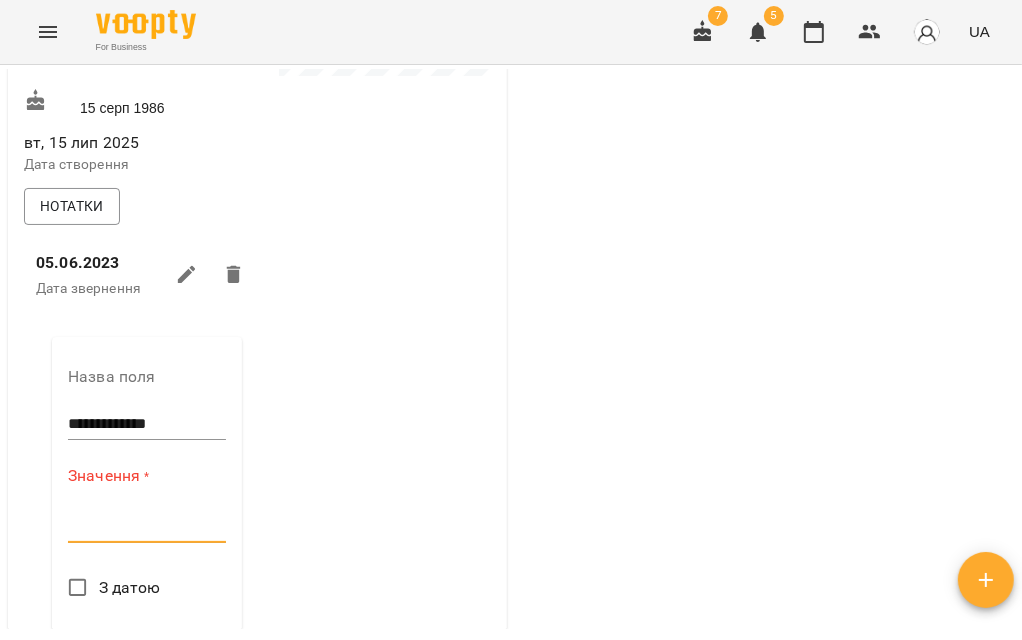 paste on "*********" 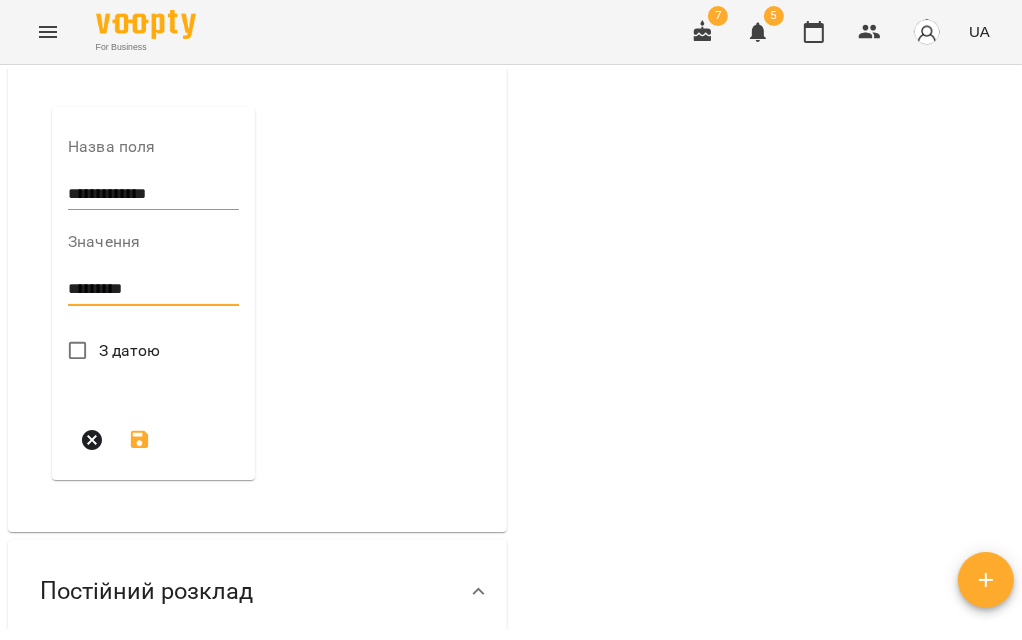 scroll, scrollTop: 888, scrollLeft: 0, axis: vertical 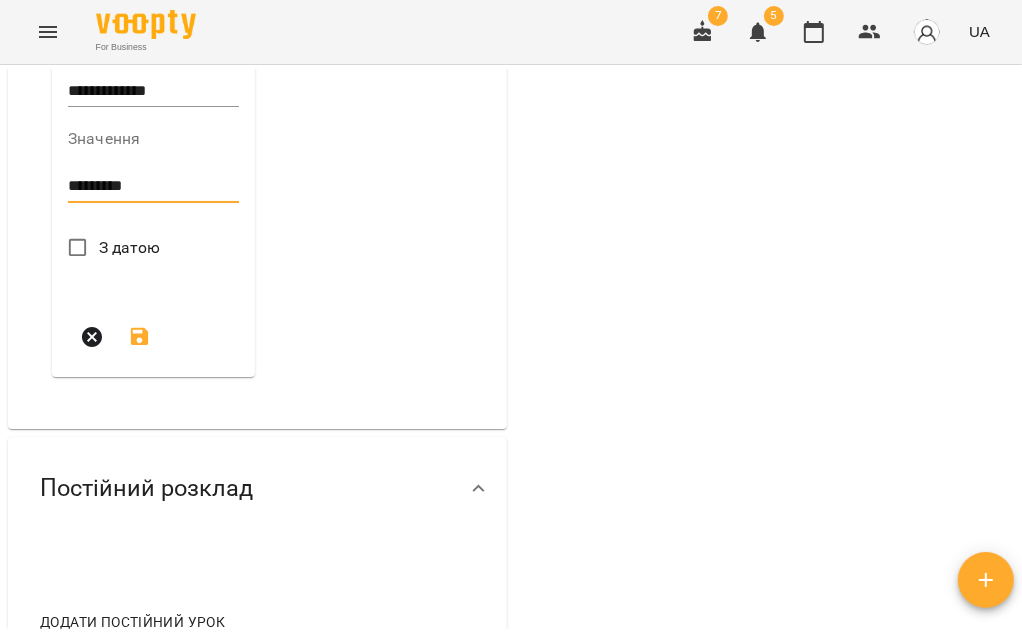 type on "*********" 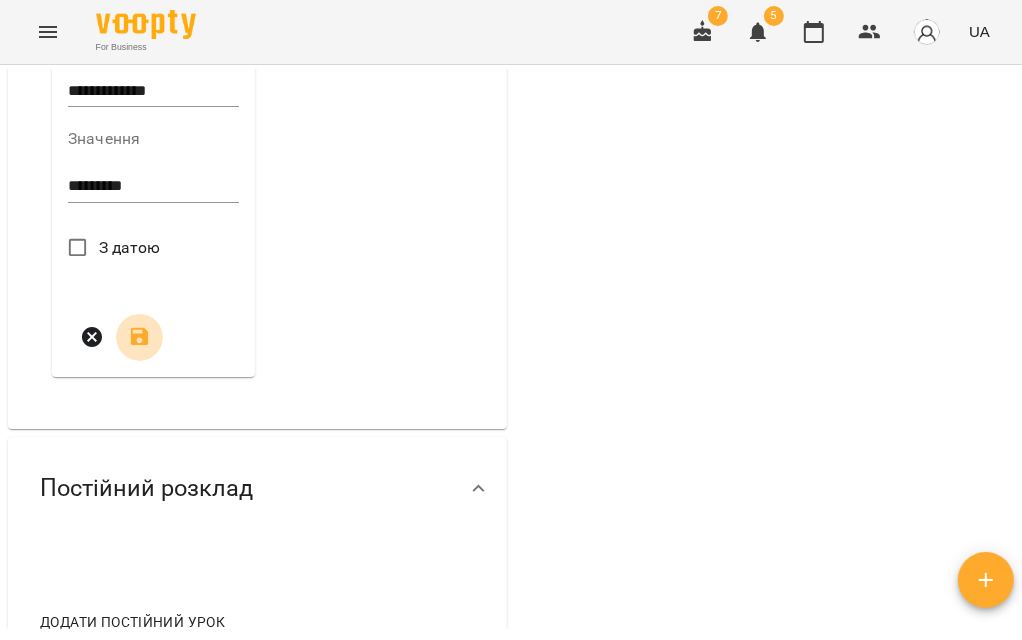 click 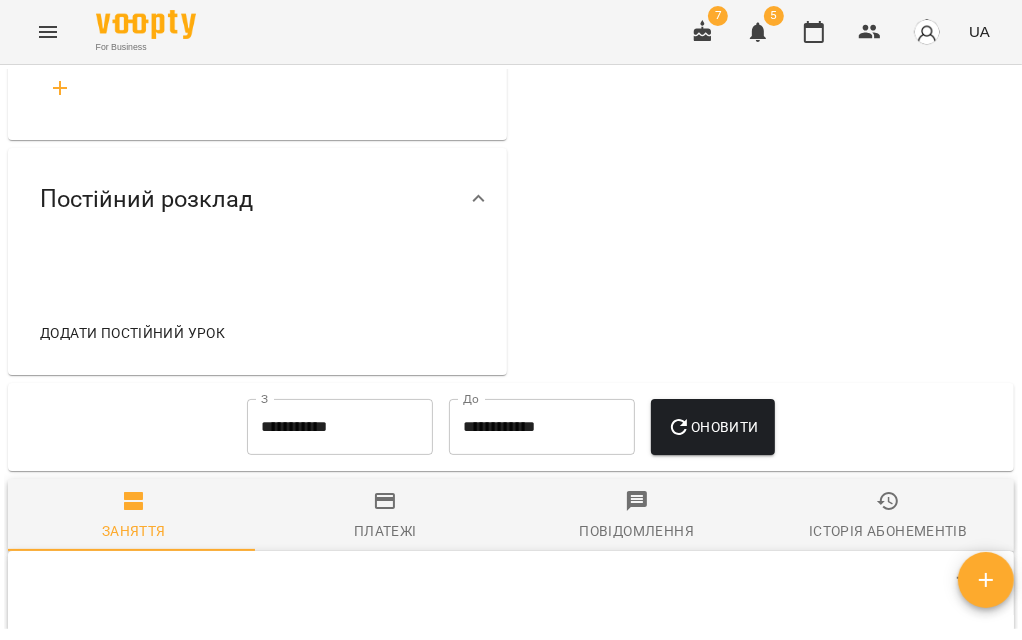 click on "$ Баланс Поповнити рахунок Докладніше Актуальні абонементи ( 0 ) Немає актуальних абонементів Додати Абонемент Історія абонементів" at bounding box center [764, -143] 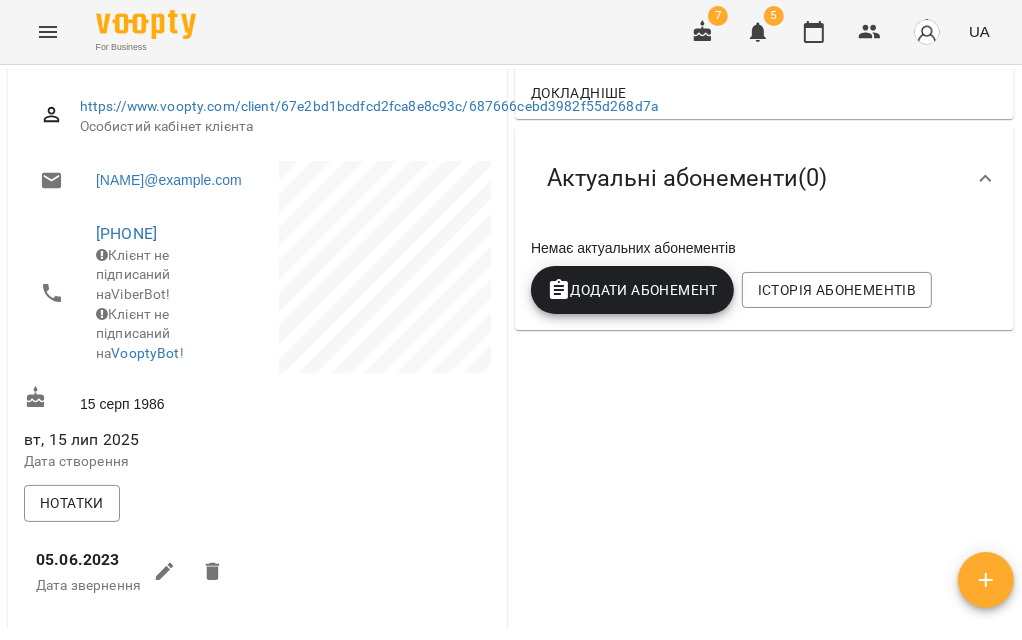 scroll, scrollTop: 222, scrollLeft: 0, axis: vertical 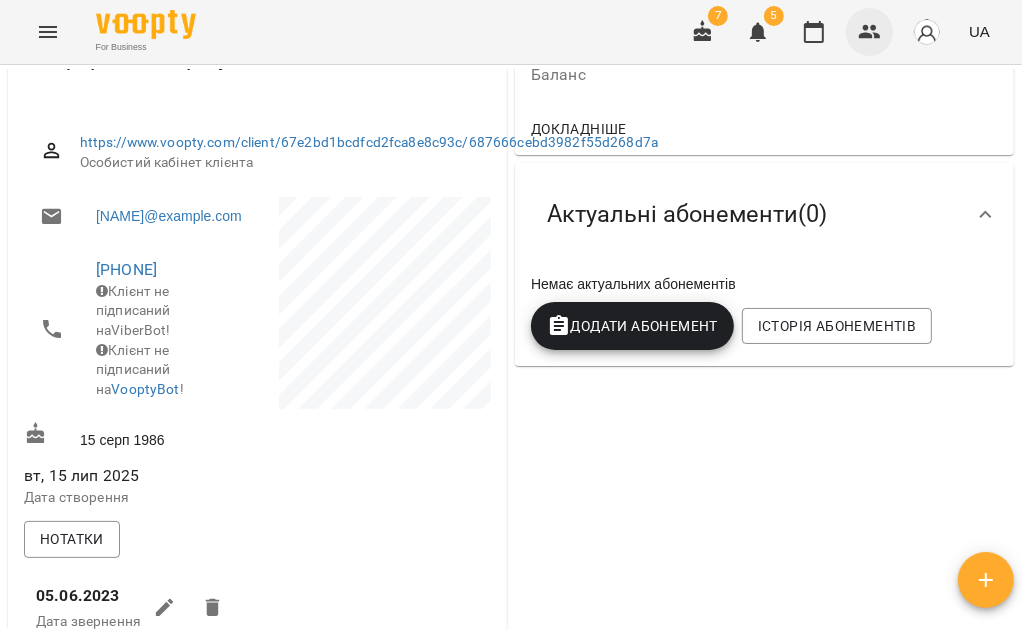 click 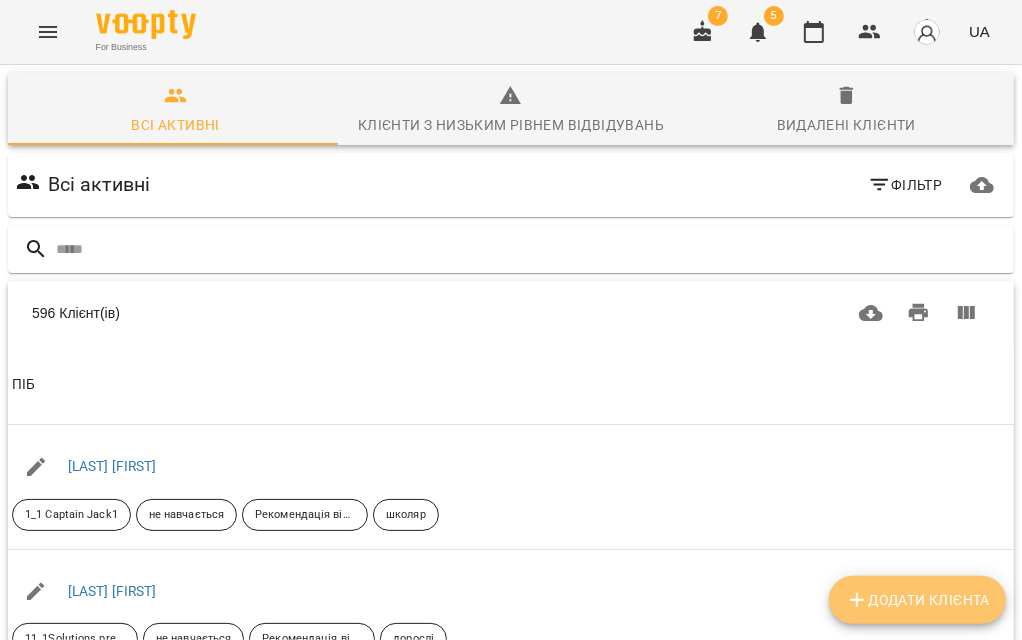 click on "Додати клієнта" at bounding box center (917, 600) 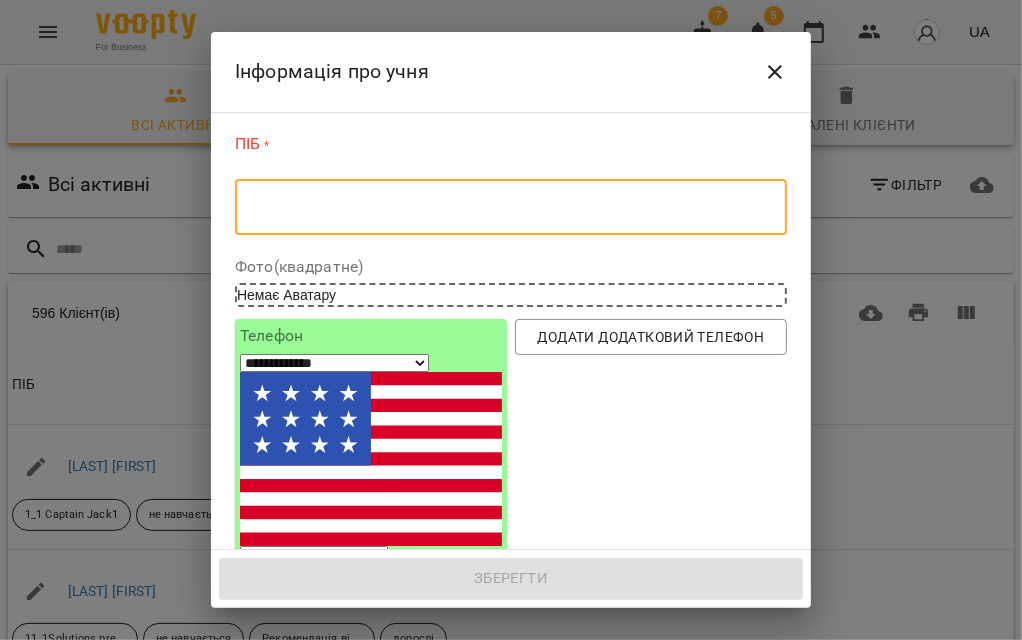paste on "**********" 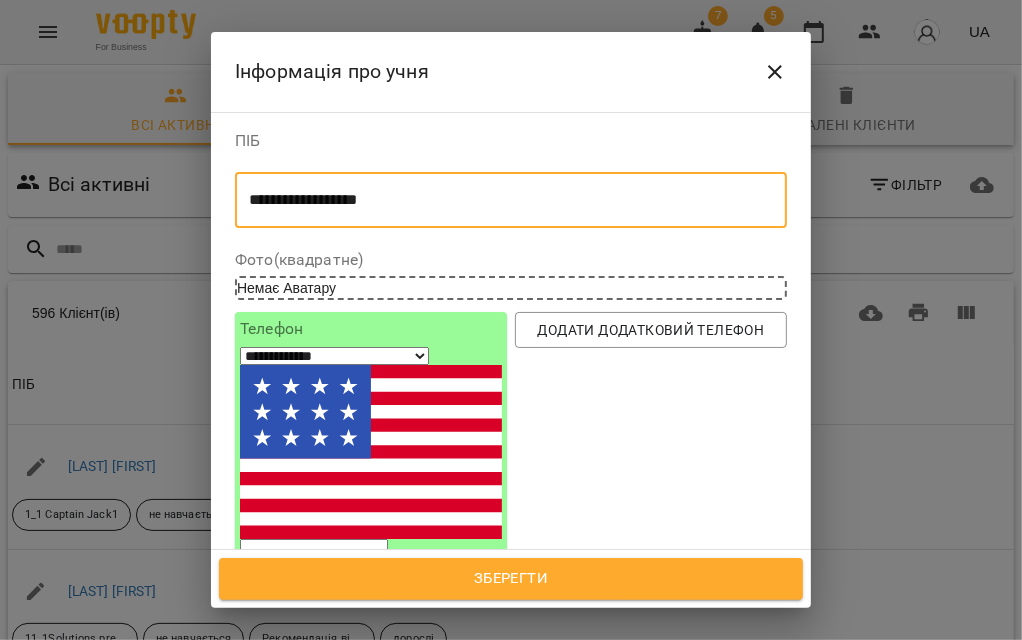 type on "**********" 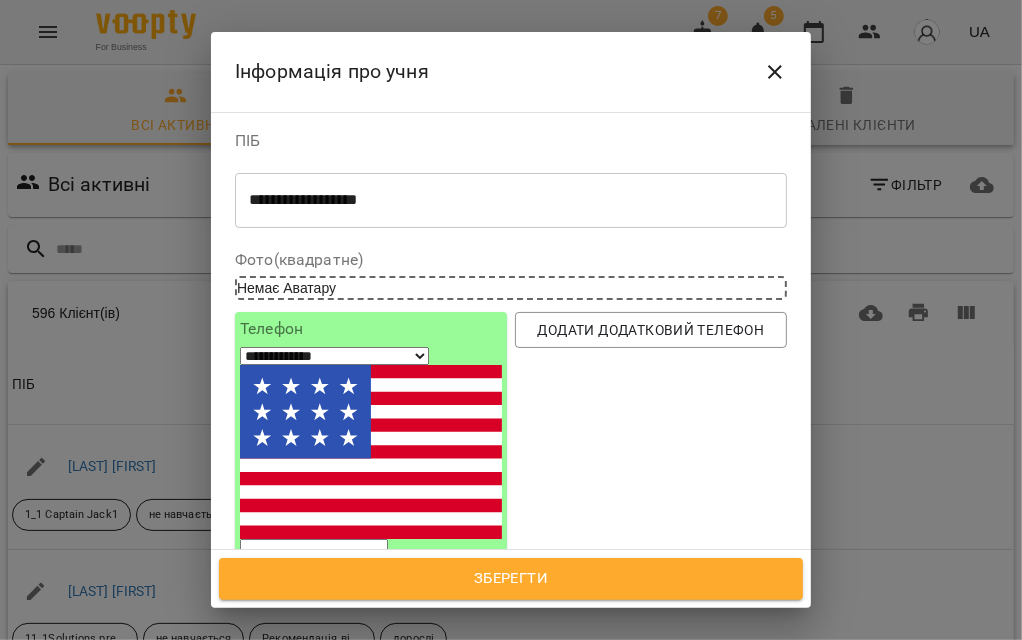 click on "Email" at bounding box center [511, 594] 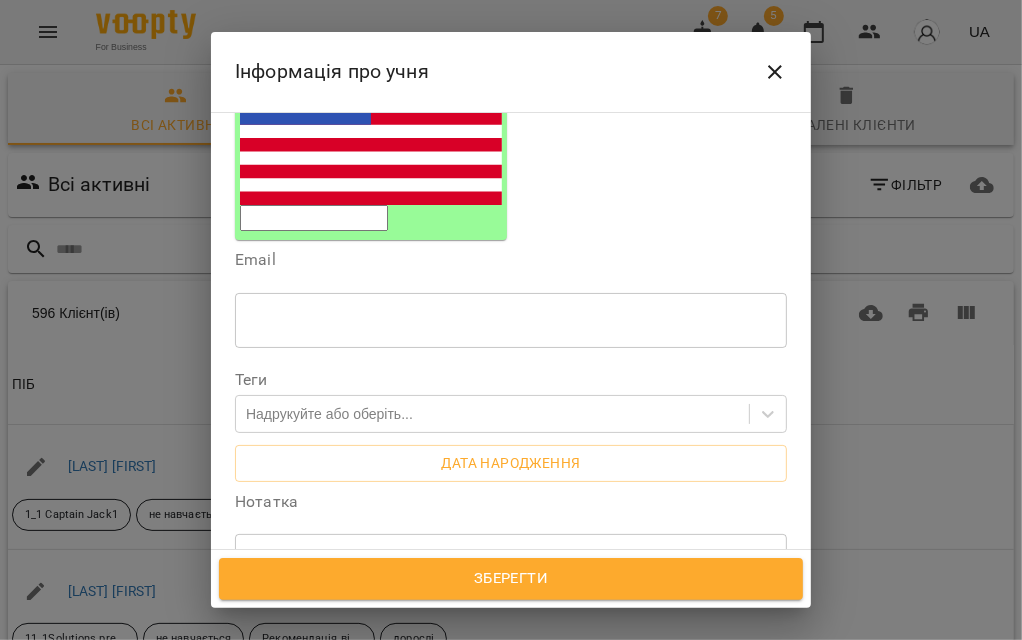 scroll, scrollTop: 333, scrollLeft: 0, axis: vertical 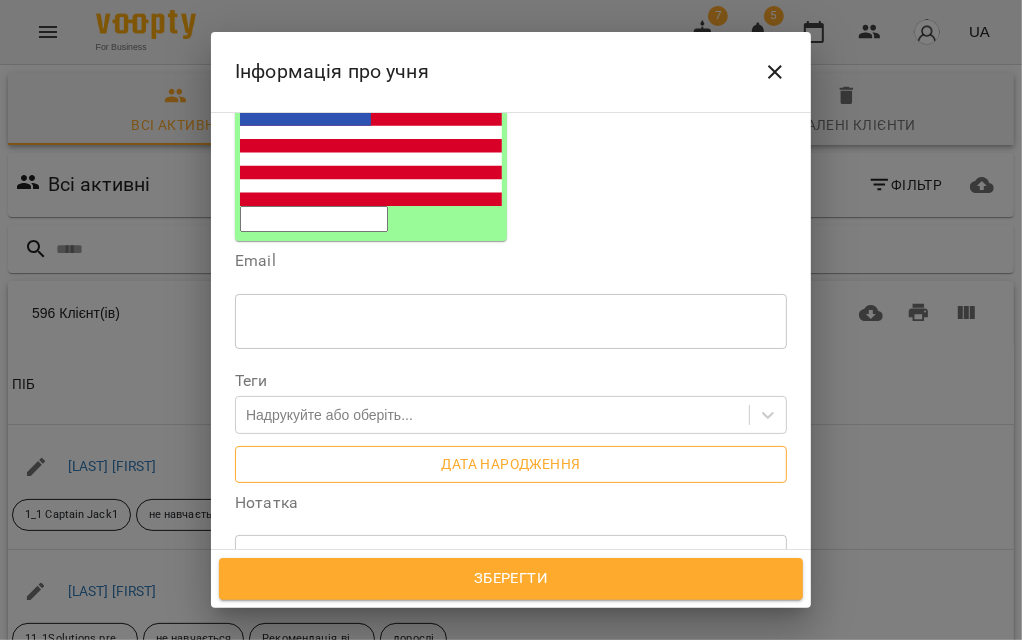 click on "Дата народження" at bounding box center [511, 464] 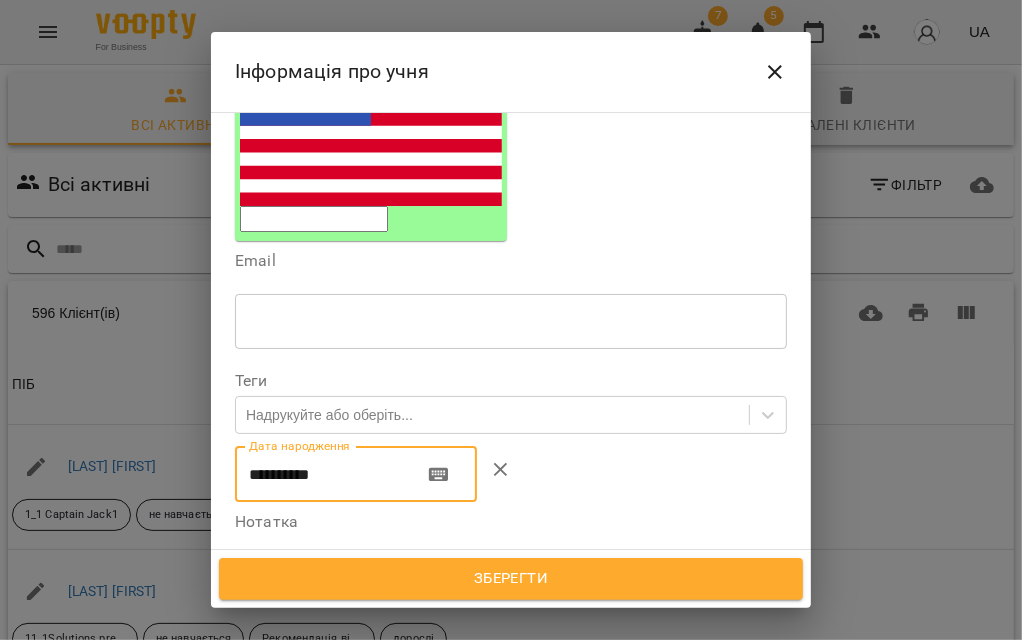 drag, startPoint x: 380, startPoint y: 298, endPoint x: 186, endPoint y: 310, distance: 194.37077 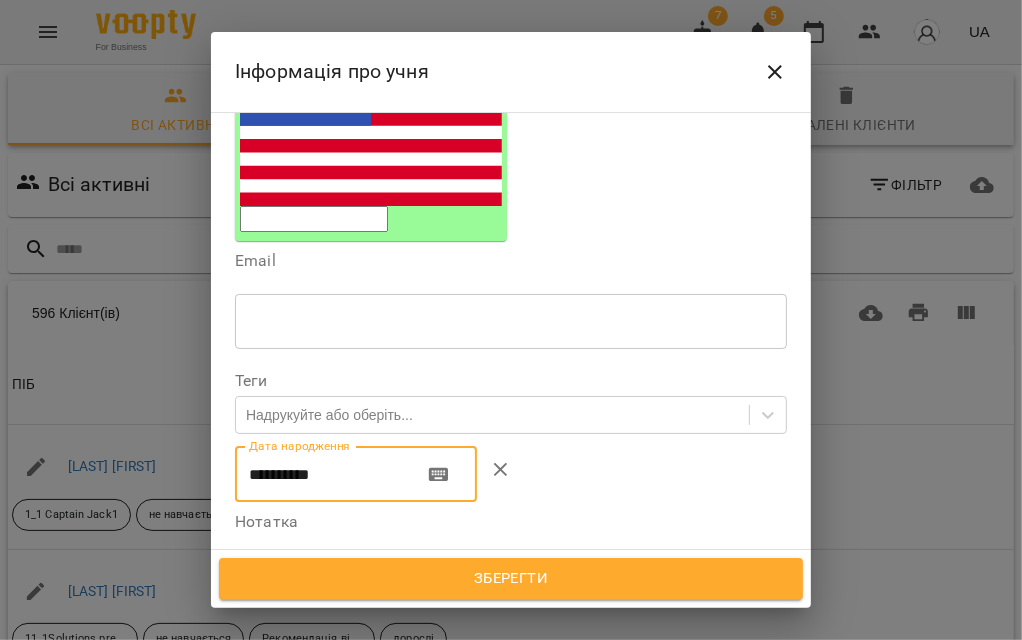 paste 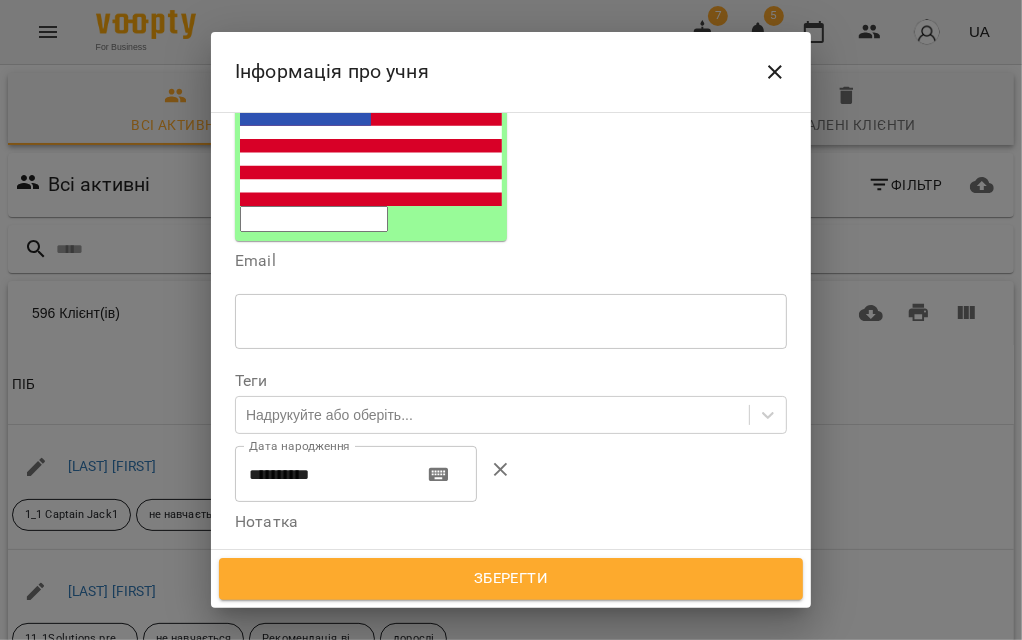 click on "**********" at bounding box center (511, 474) 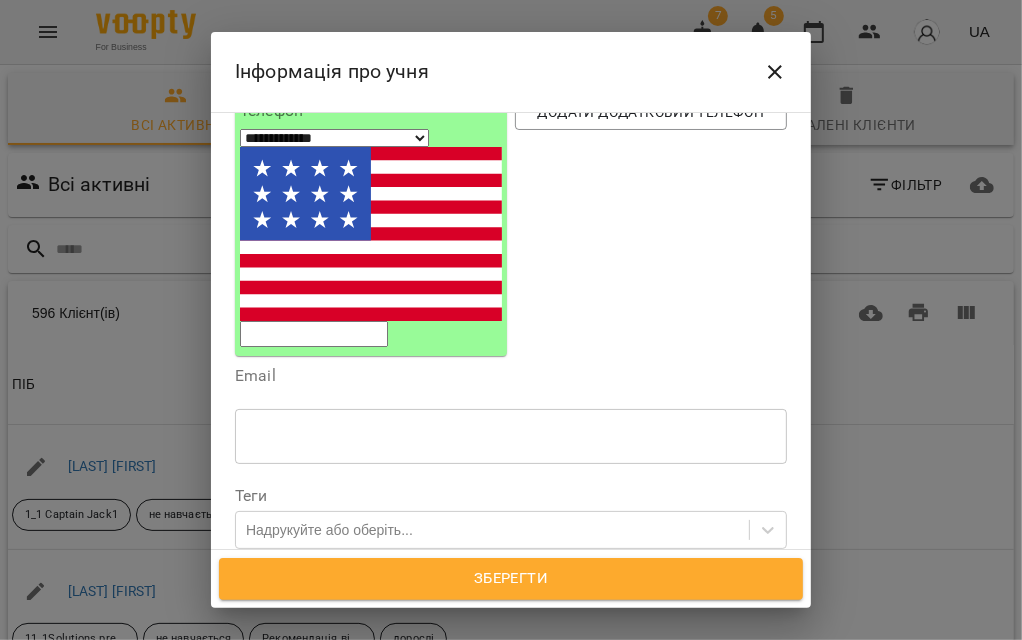 scroll, scrollTop: 0, scrollLeft: 0, axis: both 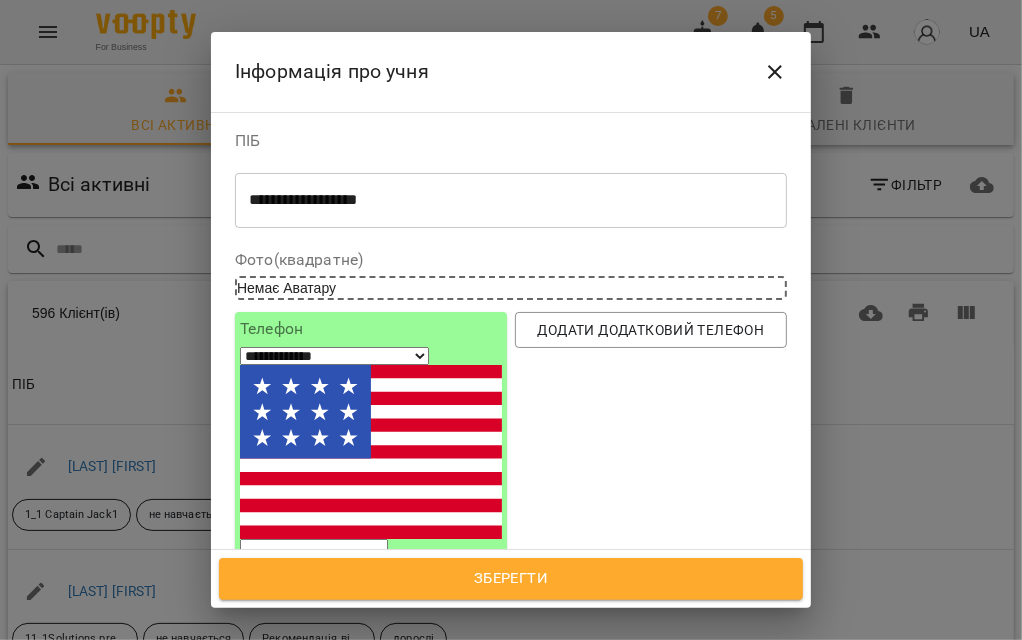 click at bounding box center (314, 552) 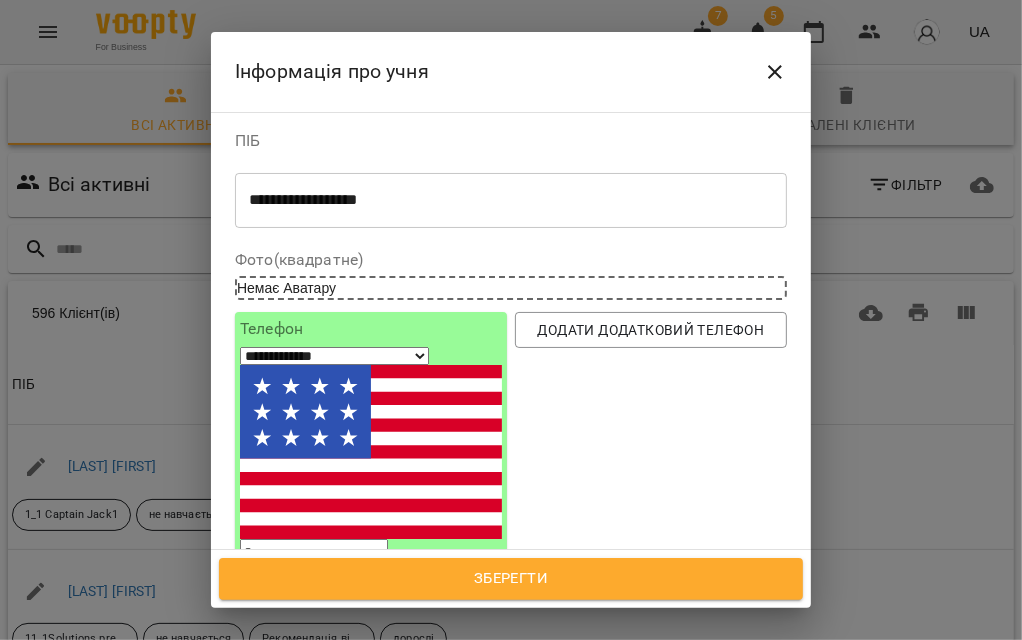 type on "**" 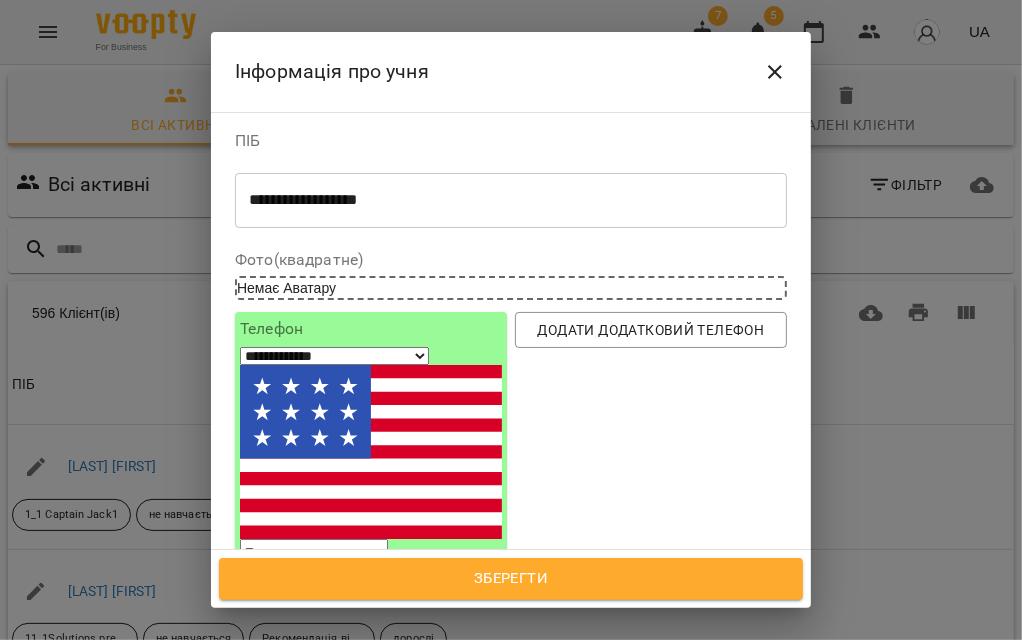 select on "**" 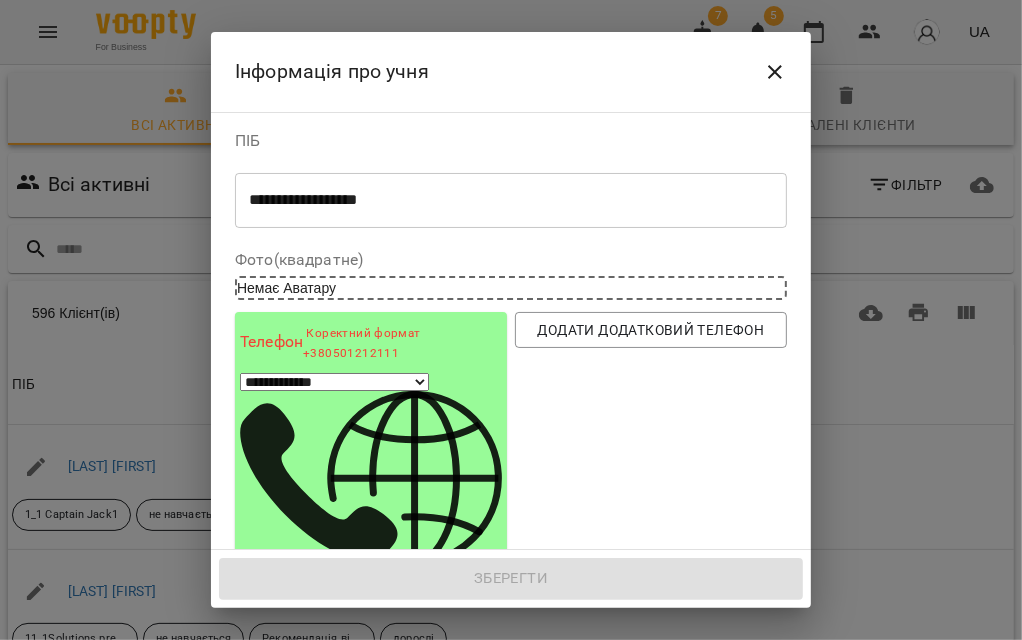 type on "***" 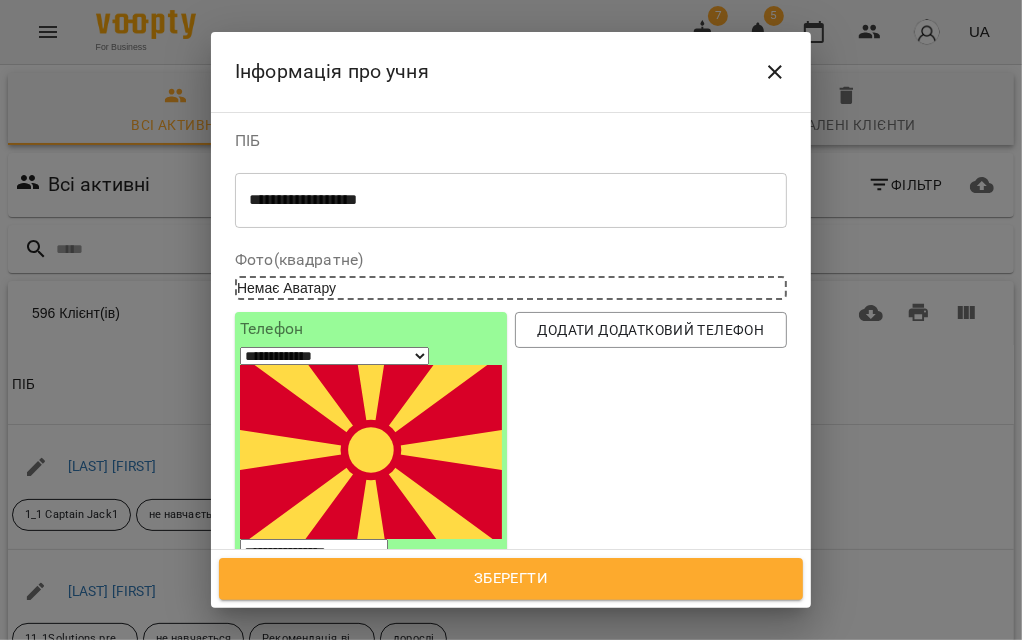 click on "**********" at bounding box center (314, 552) 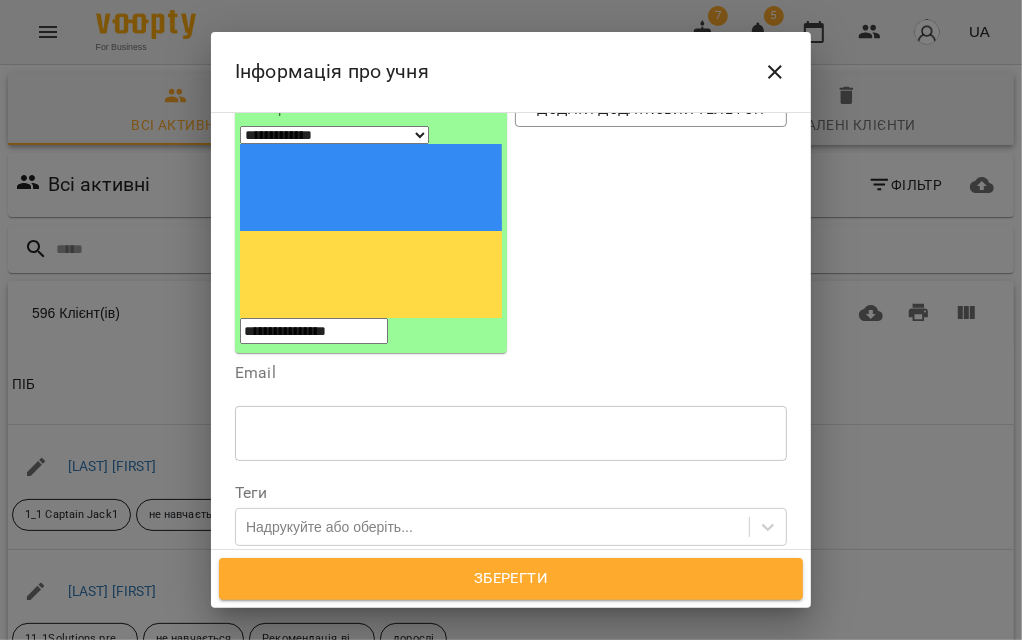 scroll, scrollTop: 222, scrollLeft: 0, axis: vertical 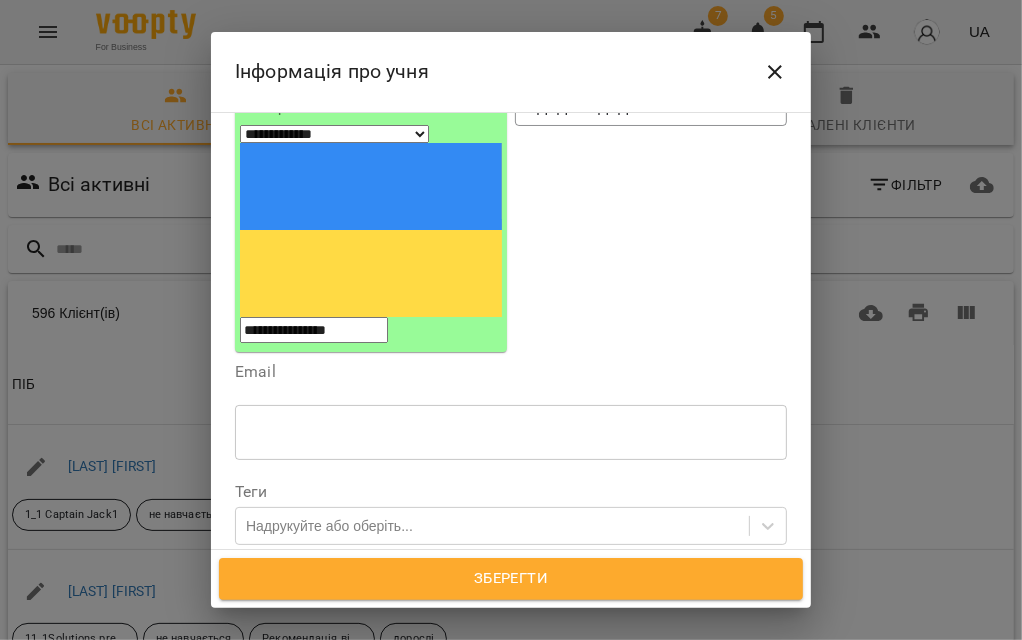 type on "**********" 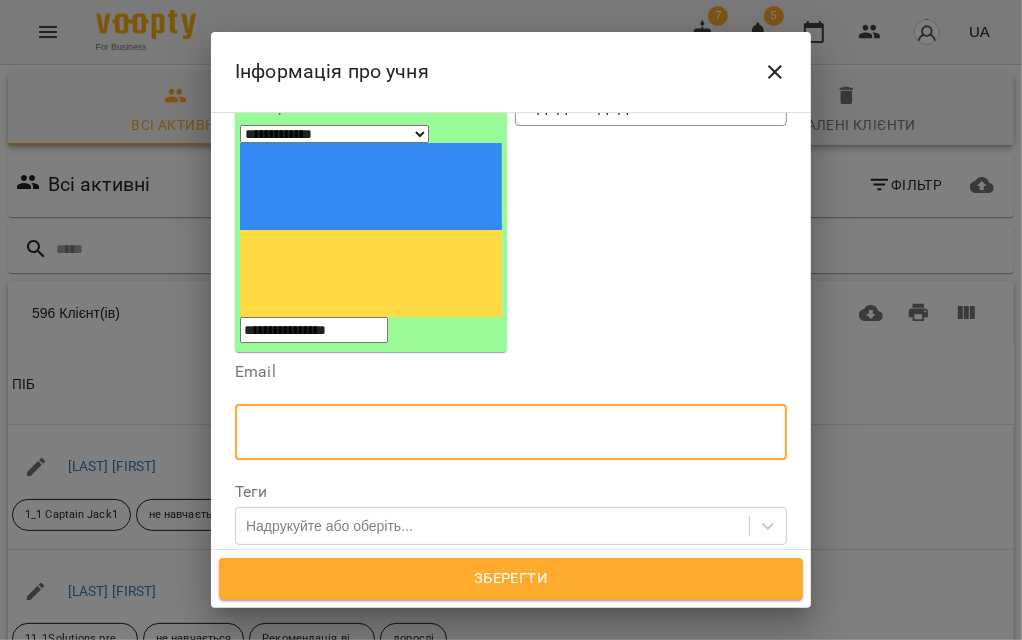 click at bounding box center (511, 432) 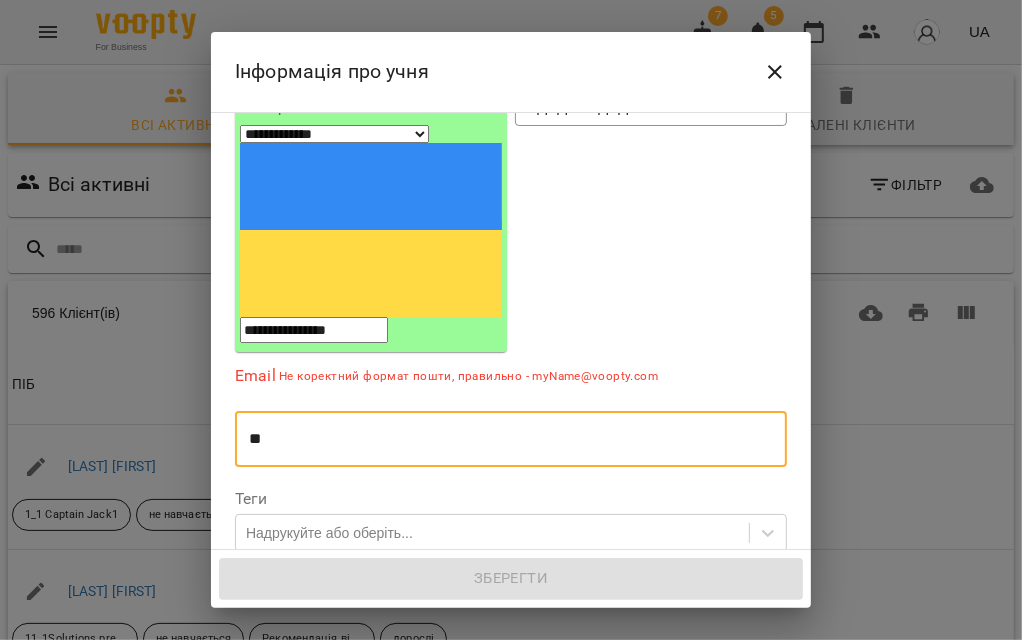 type on "***" 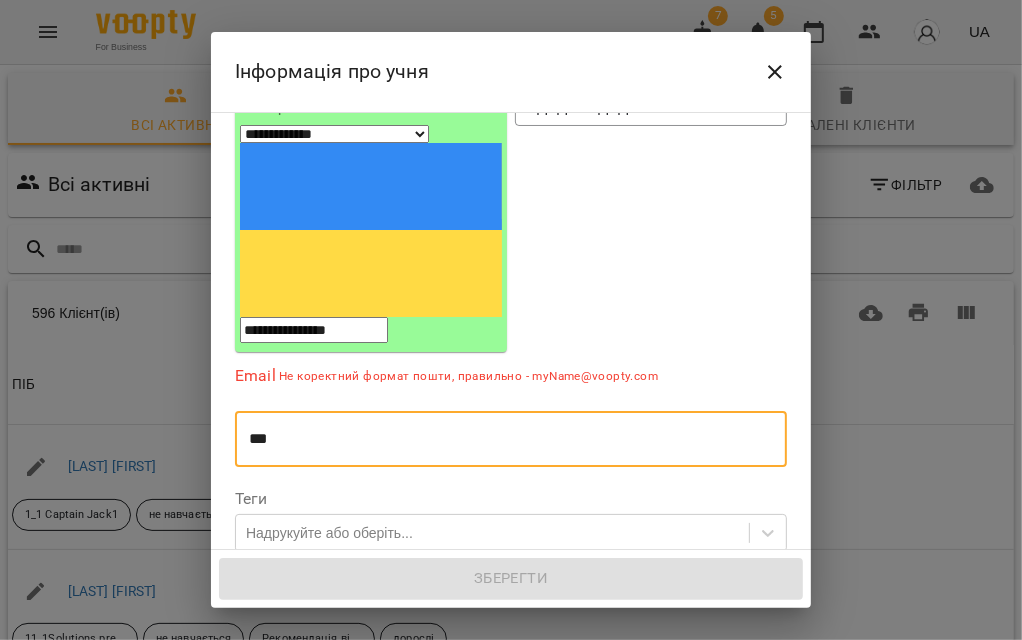 drag, startPoint x: 295, startPoint y: 263, endPoint x: 198, endPoint y: 284, distance: 99.24717 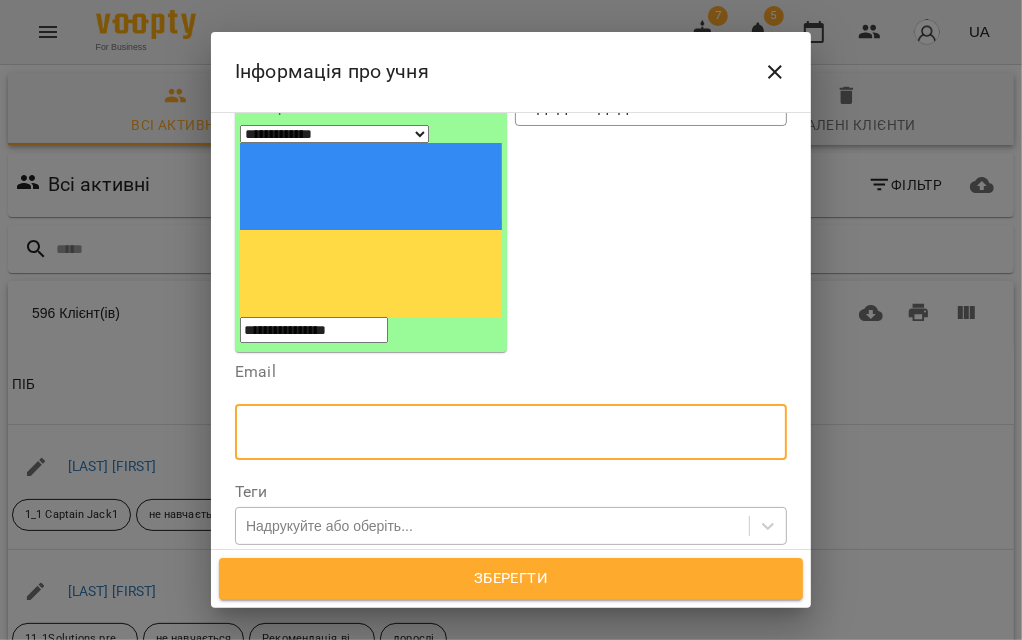 click on "Надрукуйте або оберіть..." at bounding box center (329, 526) 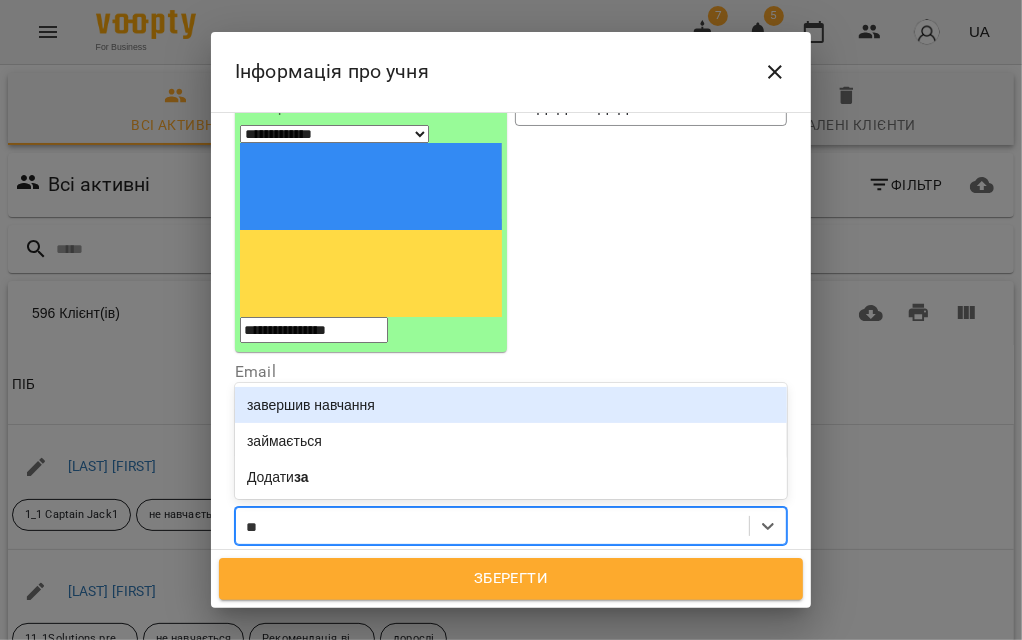 type on "***" 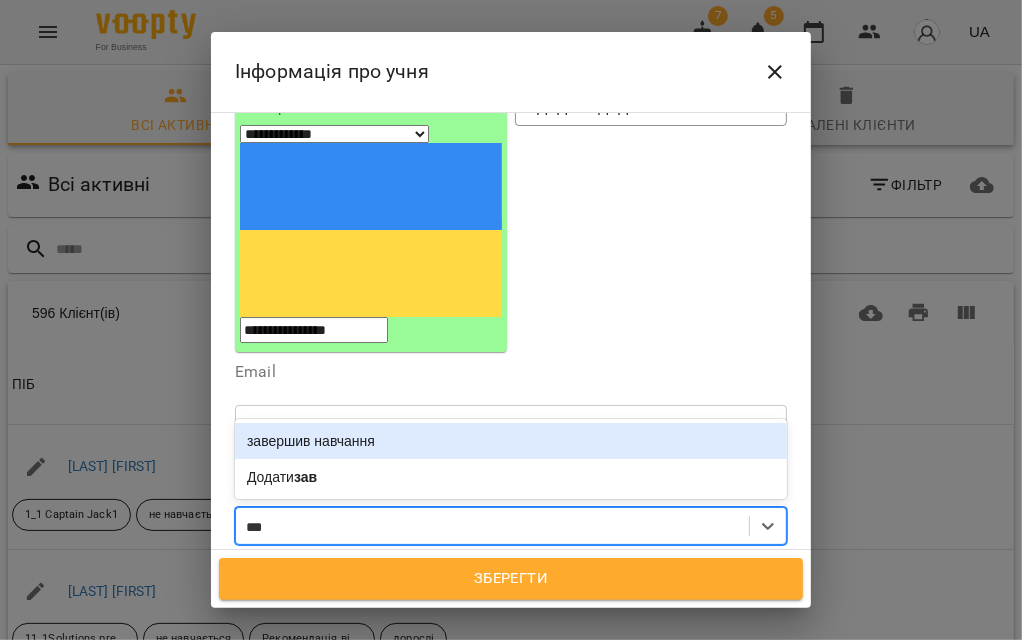click on "завершив навчання" at bounding box center [511, 441] 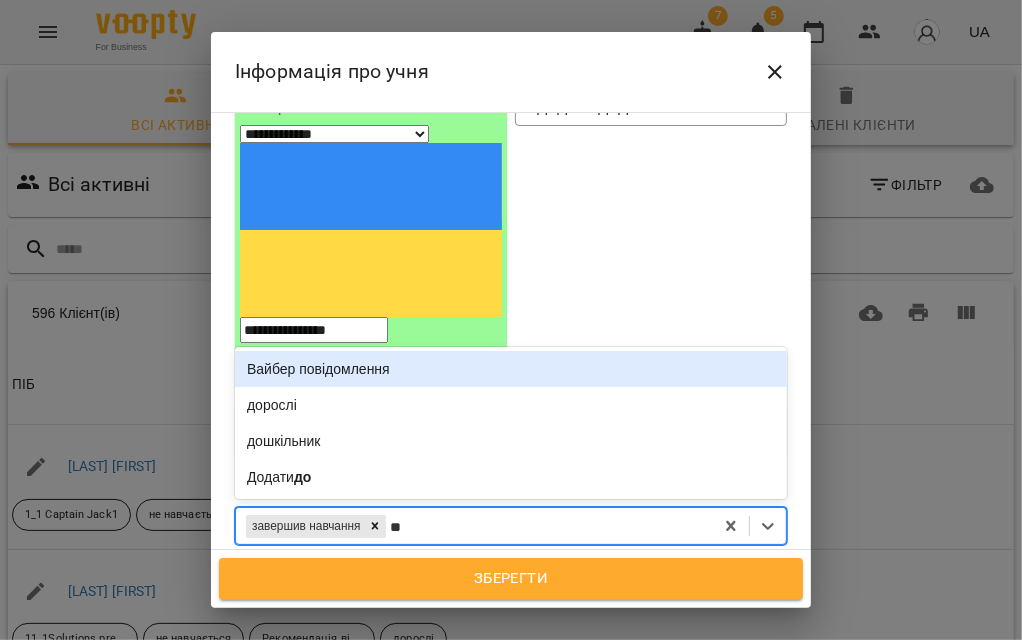 type on "***" 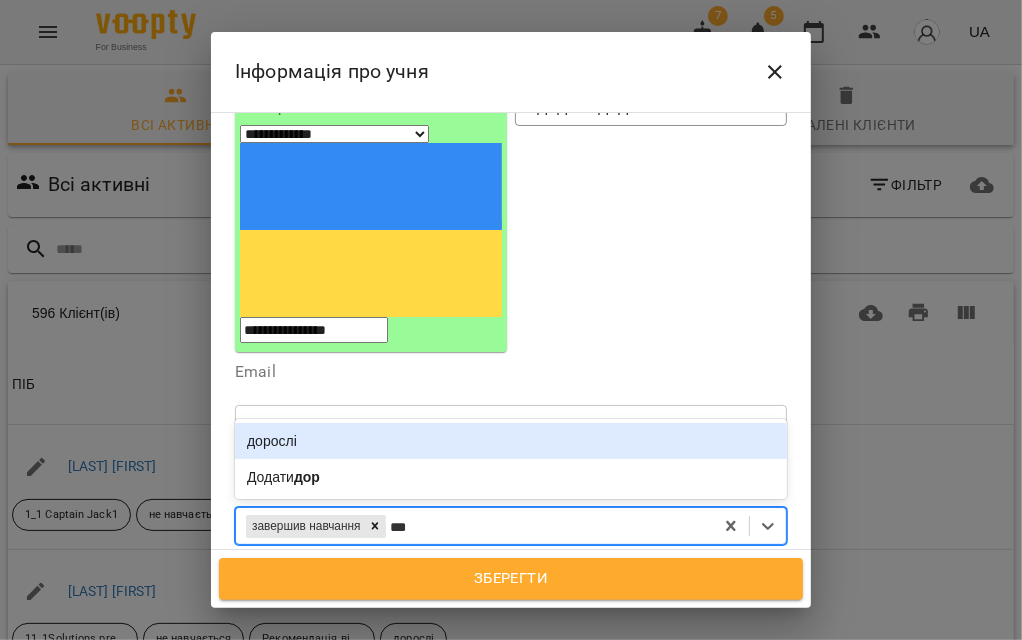 click on "дорослі" at bounding box center [511, 441] 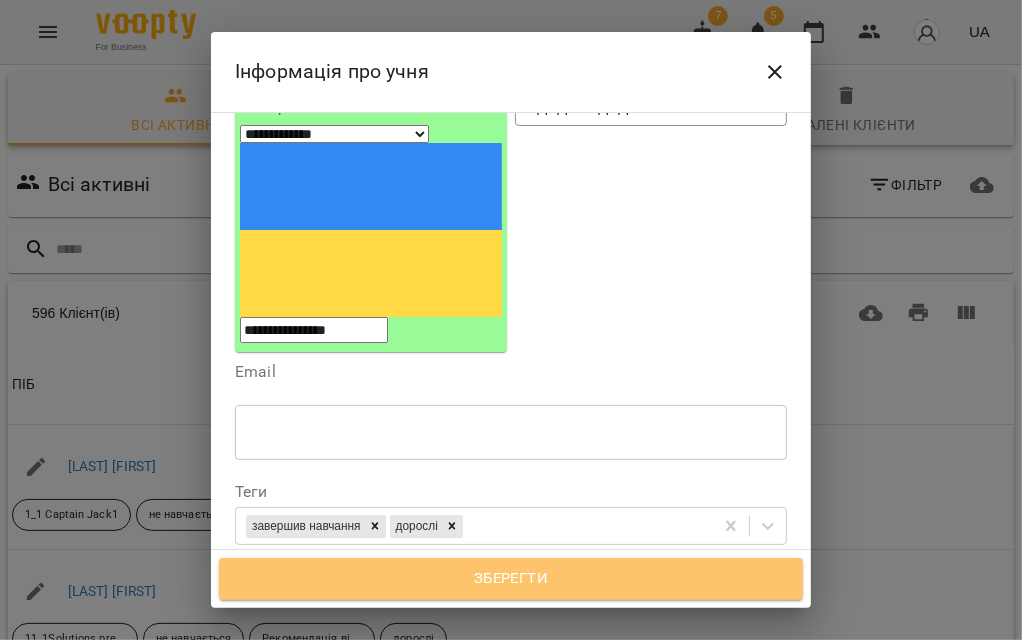 click on "Зберегти" at bounding box center [511, 579] 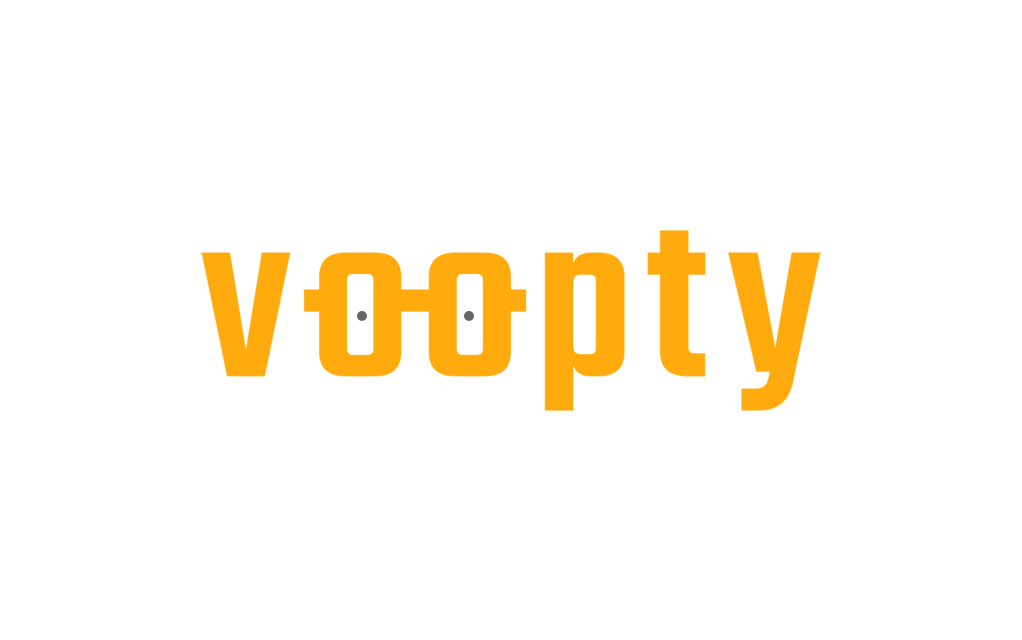 scroll, scrollTop: 0, scrollLeft: 0, axis: both 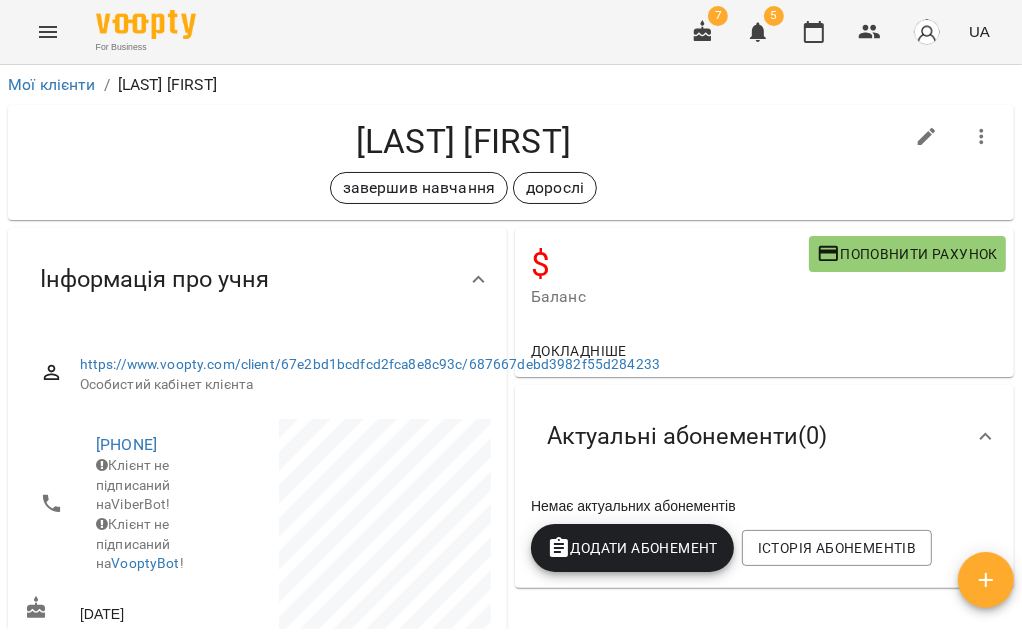 click on "Актуальні абонементи ( 0 )" at bounding box center (764, 436) 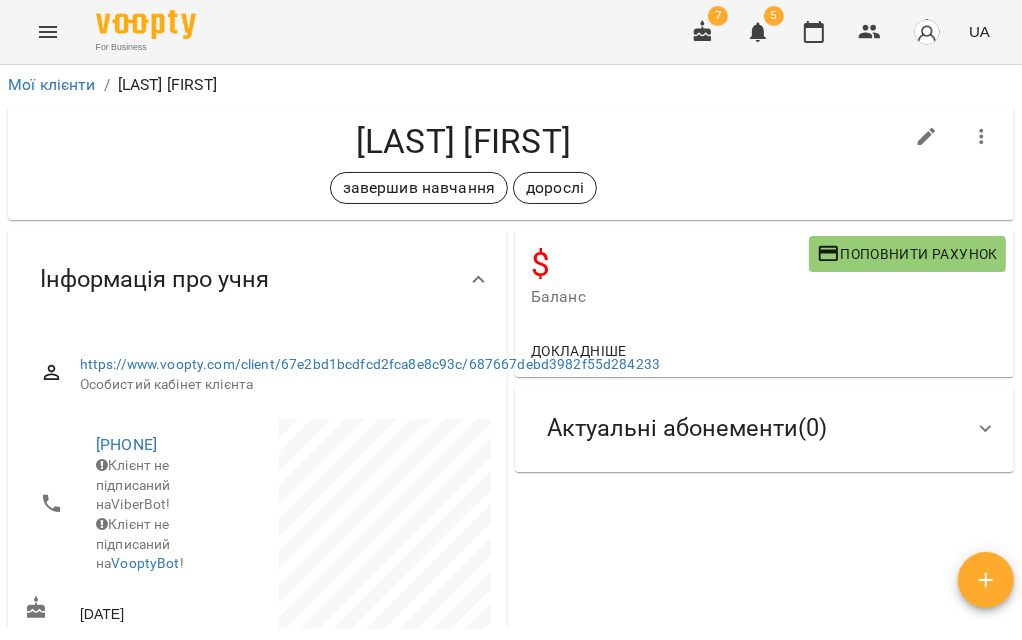 click on "Актуальні абонементи ( 0 )" at bounding box center (687, 428) 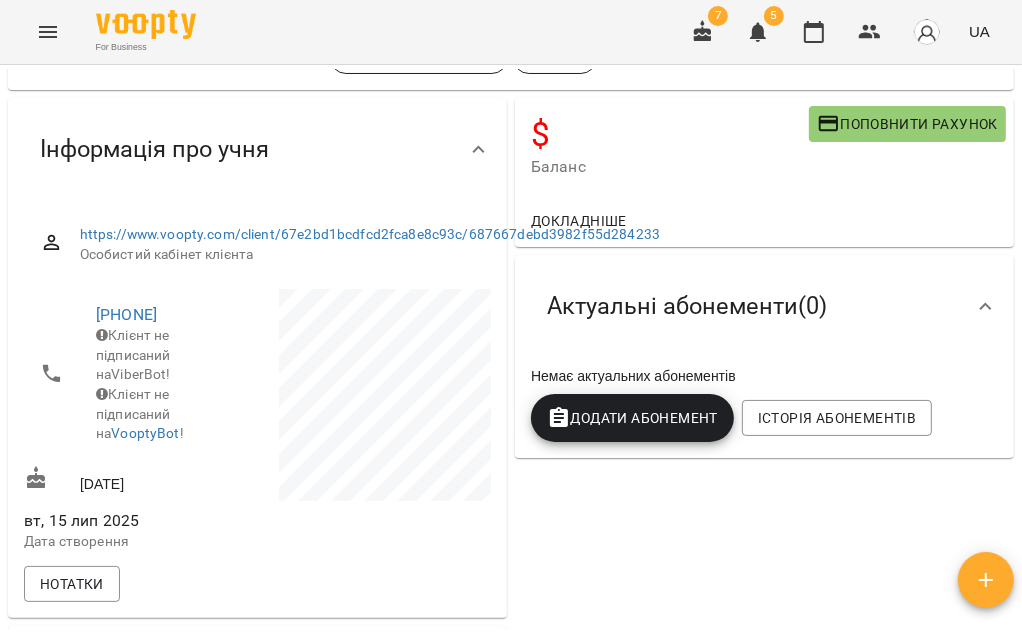 scroll, scrollTop: 333, scrollLeft: 0, axis: vertical 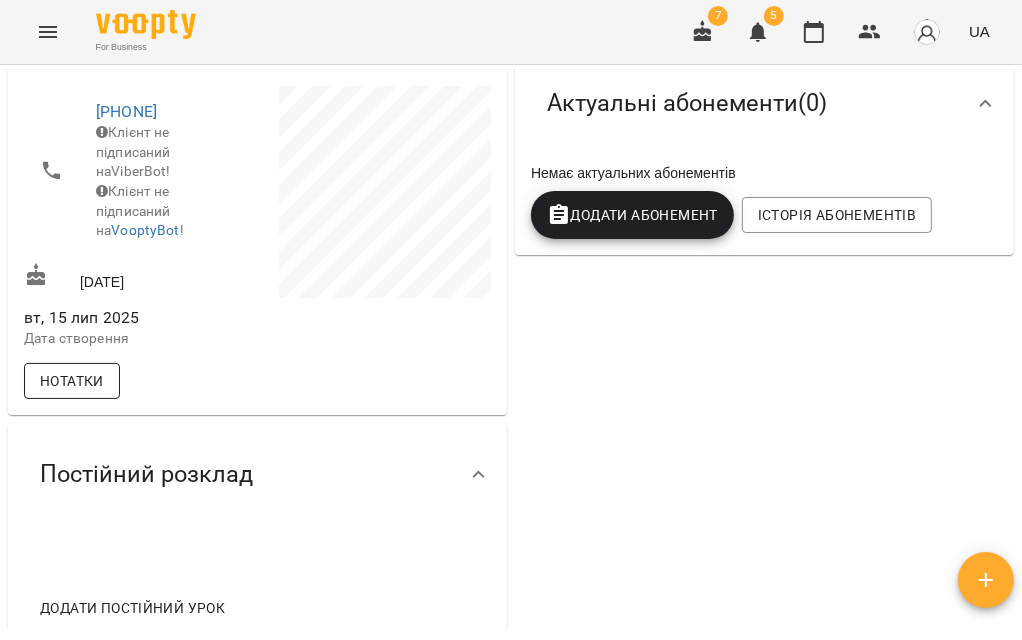click on "Нотатки" at bounding box center (72, 381) 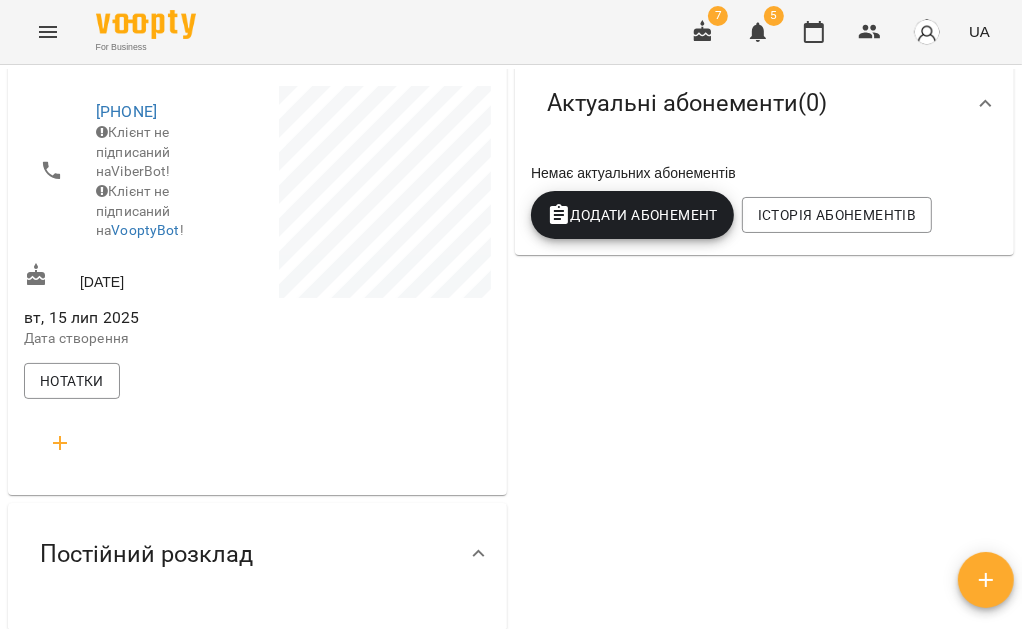 click 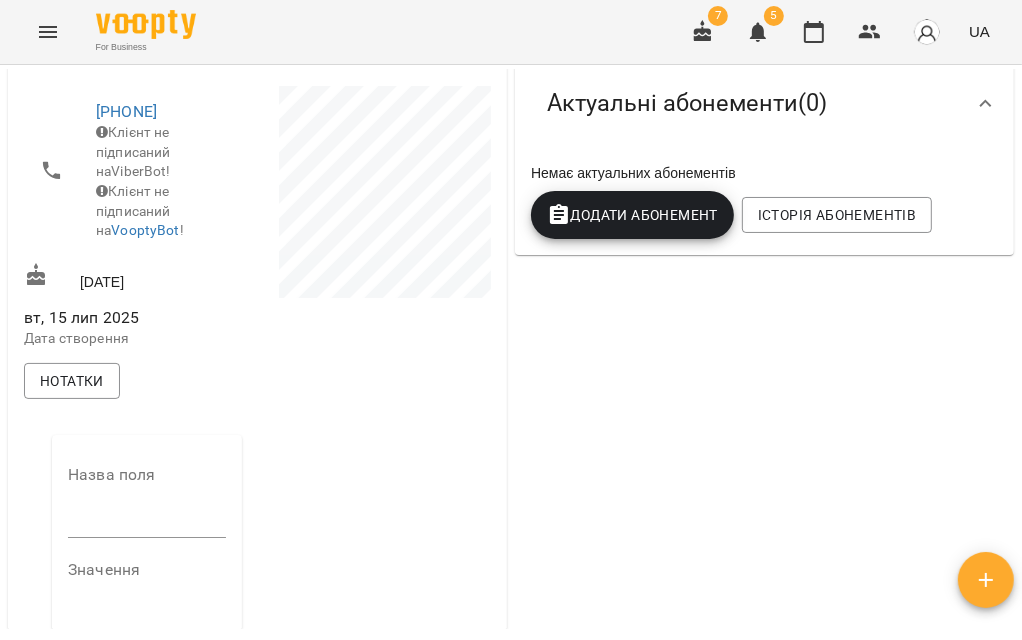 click at bounding box center (147, 523) 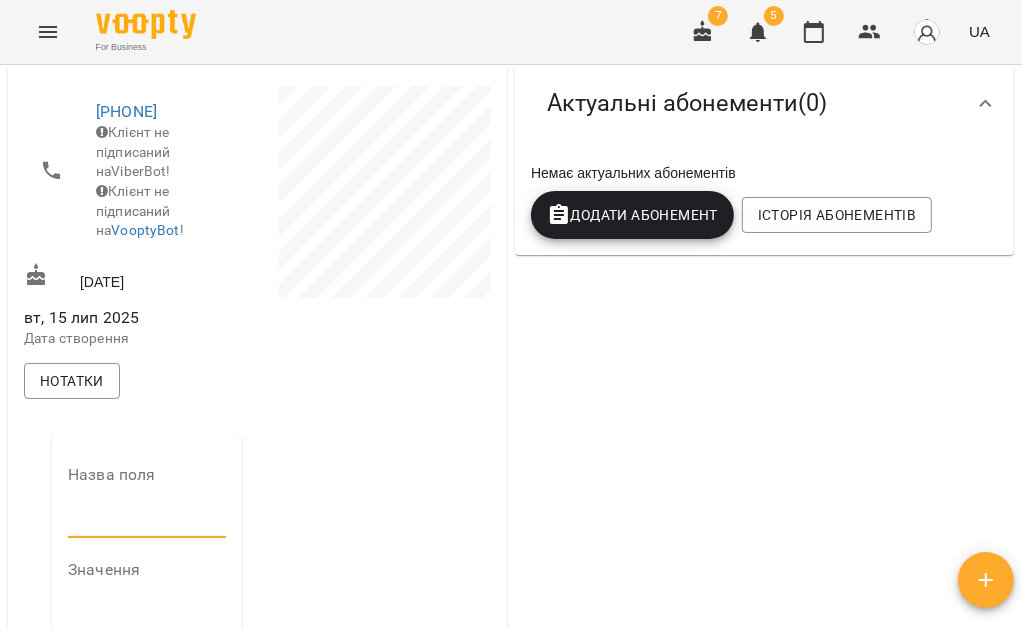 type on "**********" 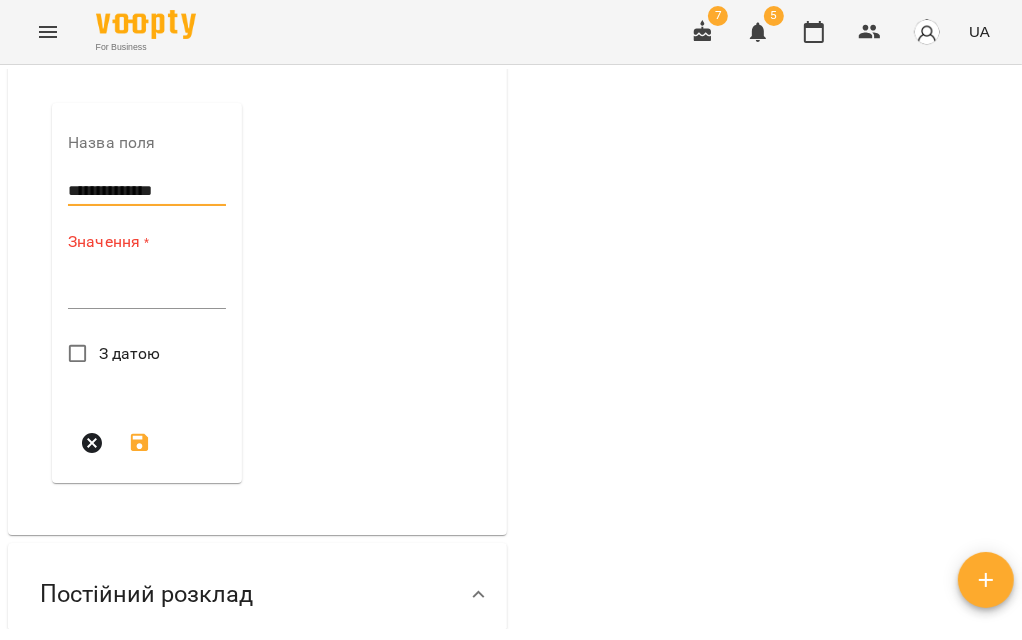 scroll, scrollTop: 666, scrollLeft: 0, axis: vertical 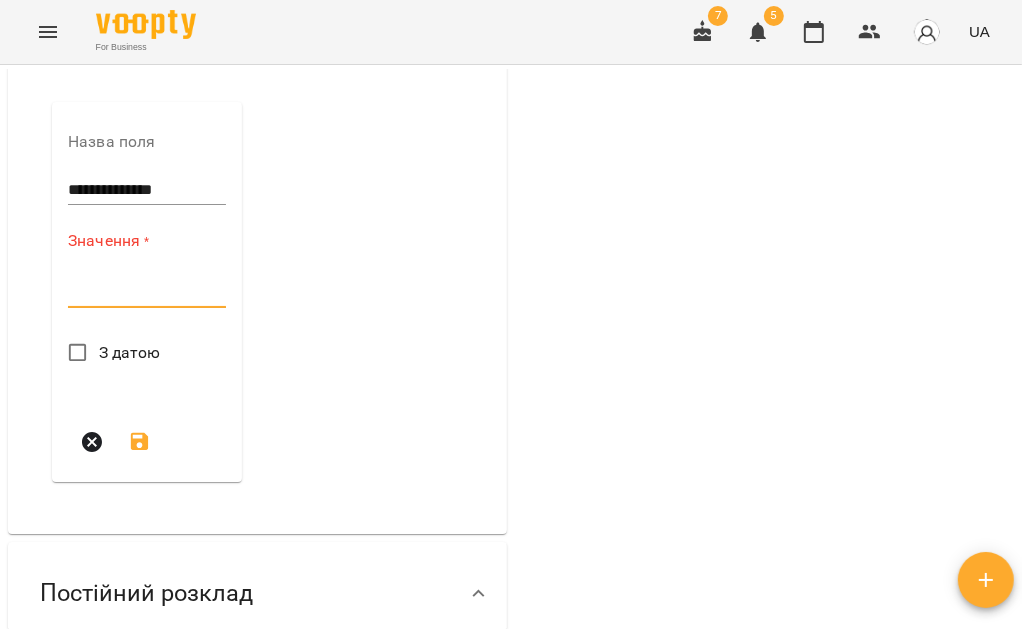 click at bounding box center [147, 291] 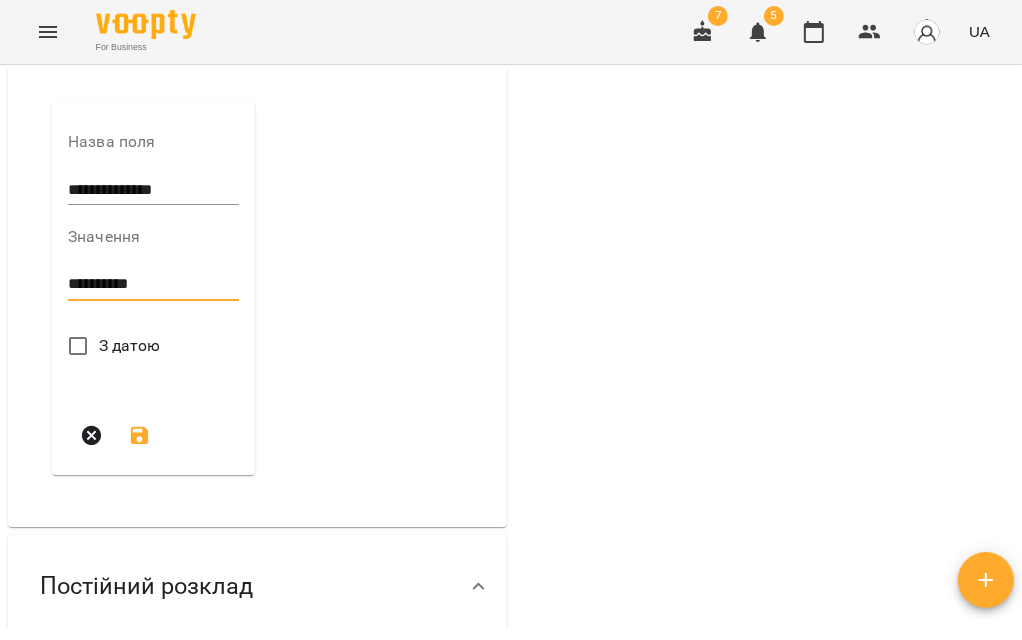 type on "**********" 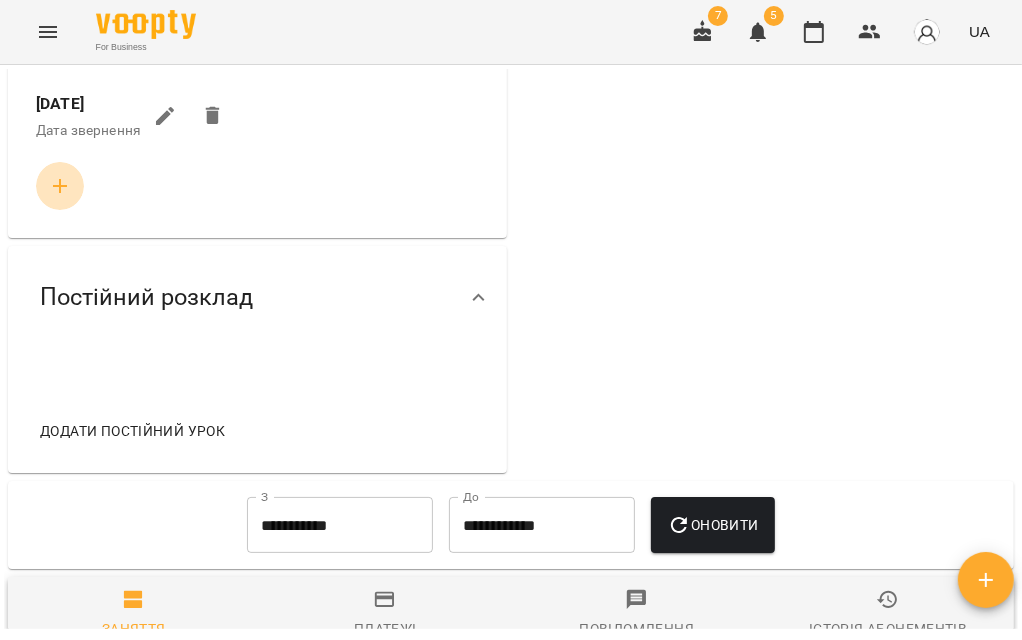 click 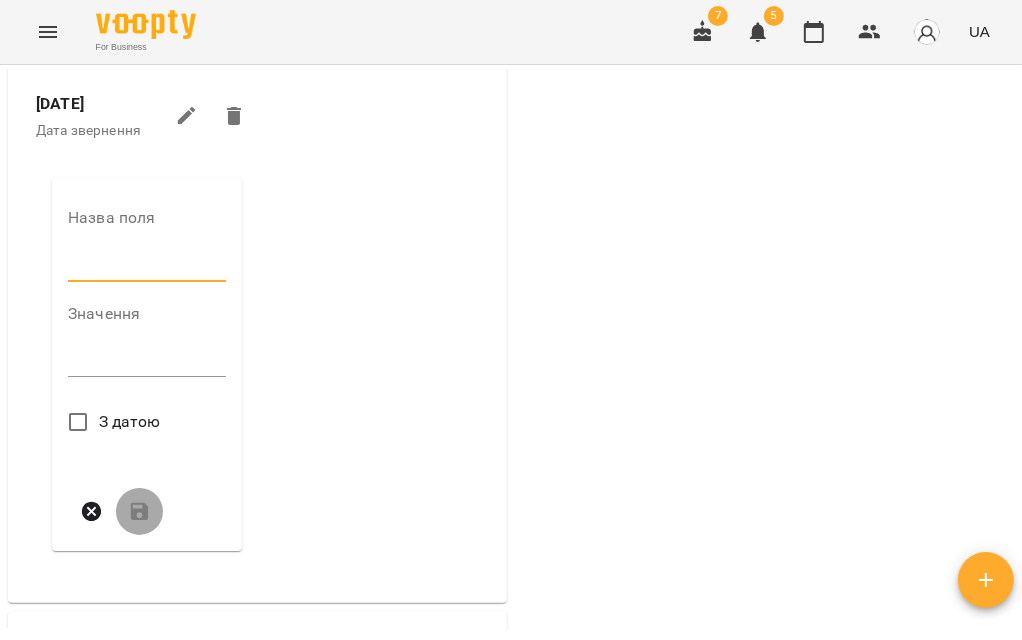 click at bounding box center [147, 266] 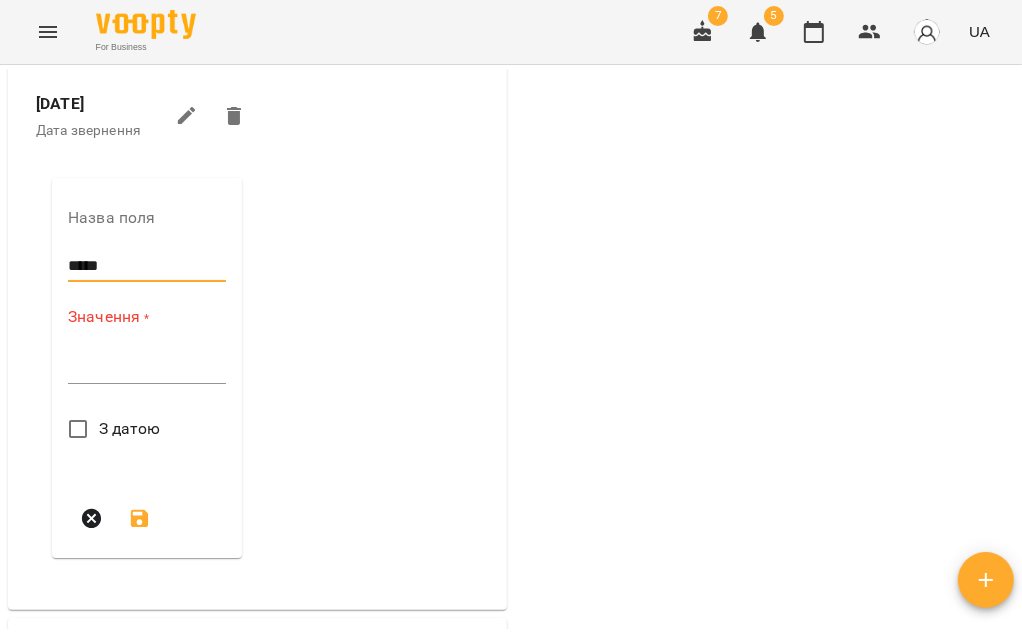 click at bounding box center (147, 367) 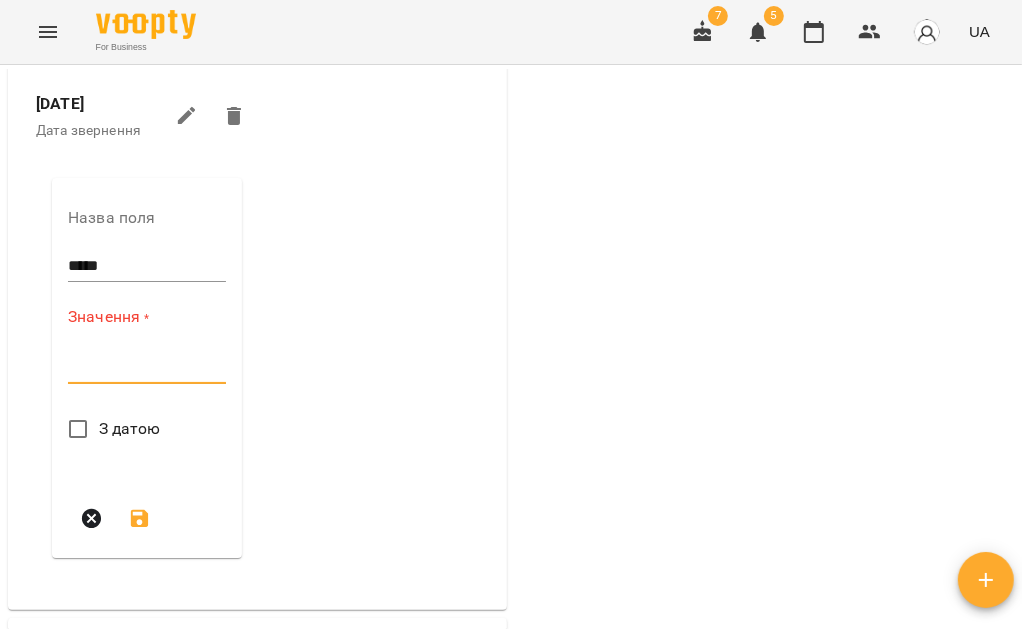 paste on "**********" 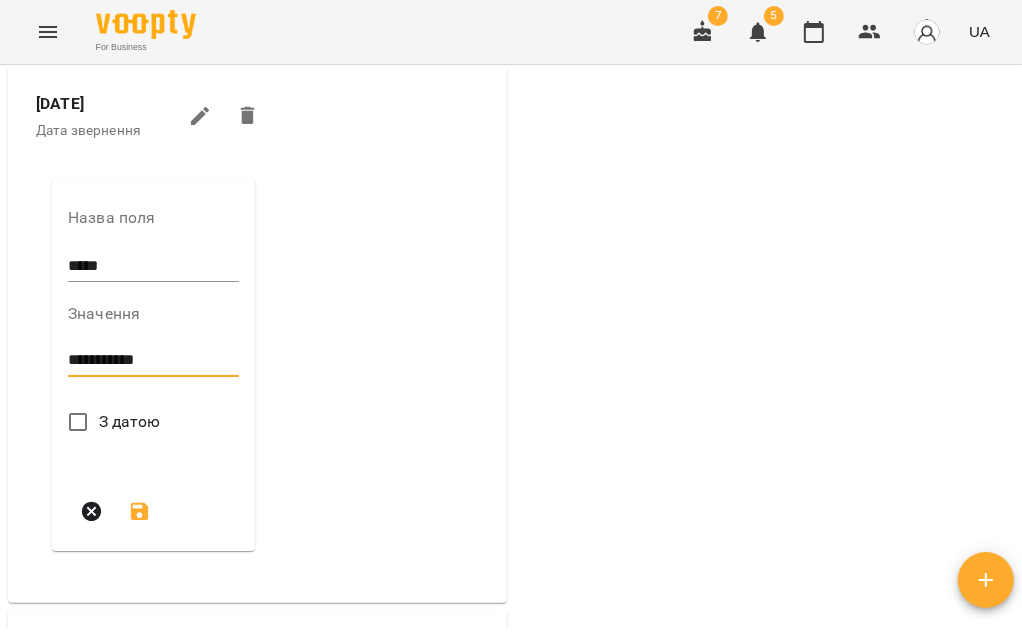type on "**********" 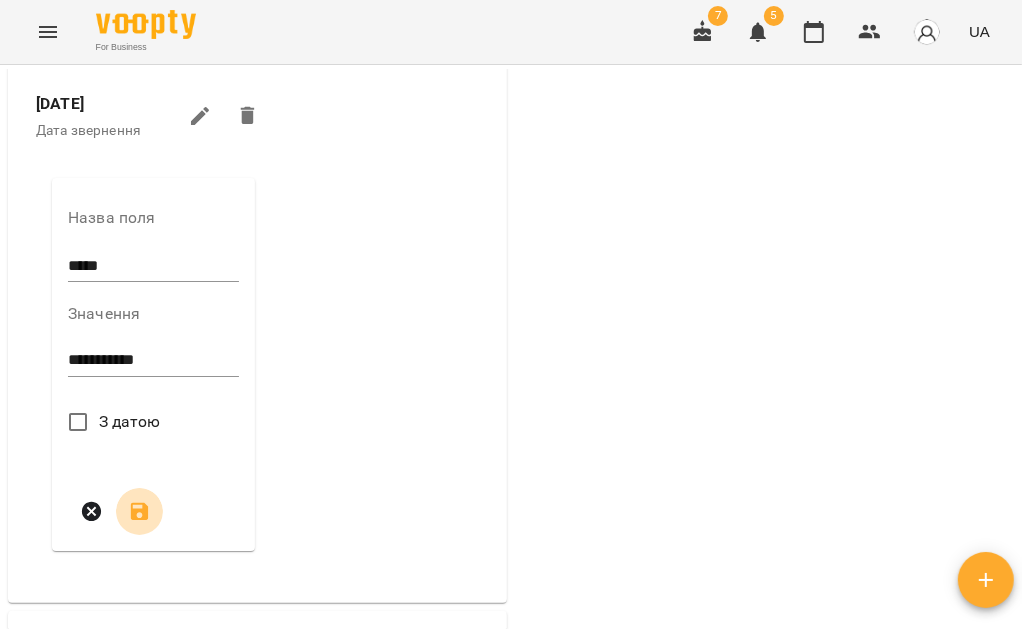click 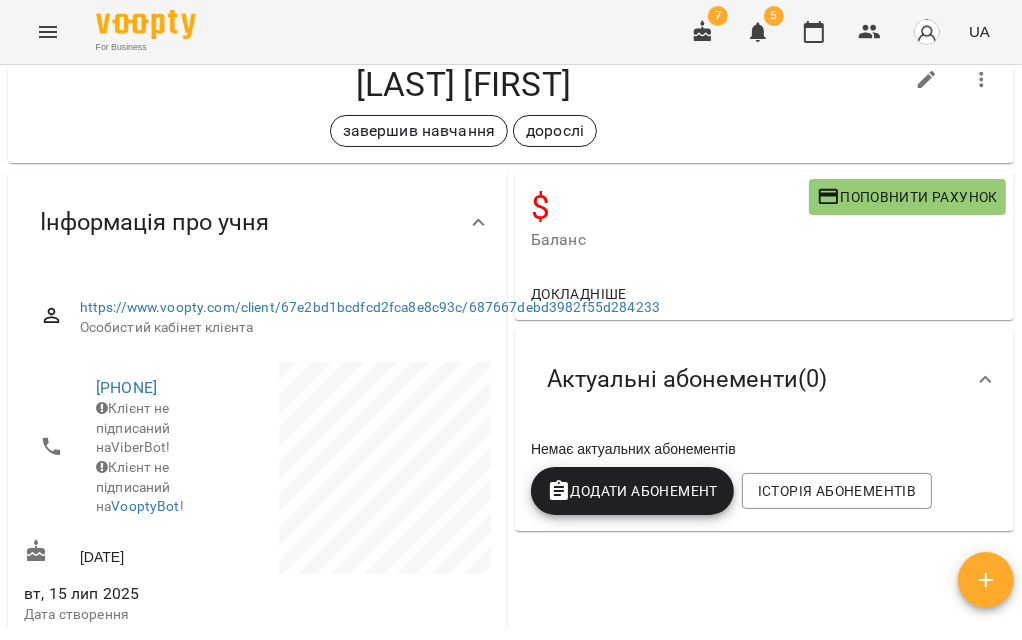 scroll, scrollTop: 0, scrollLeft: 0, axis: both 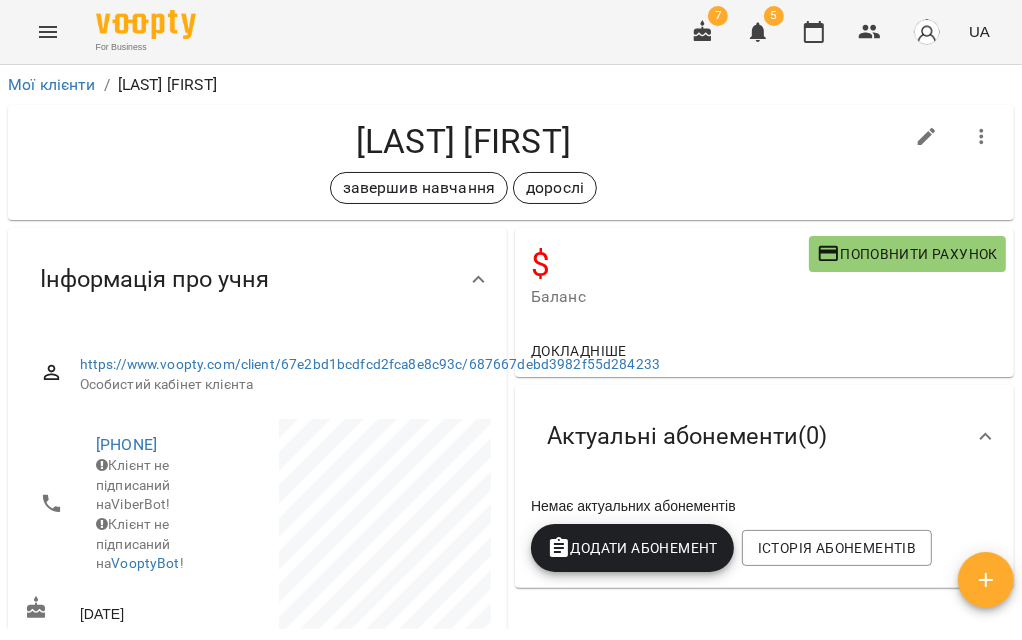 click at bounding box center [927, 137] 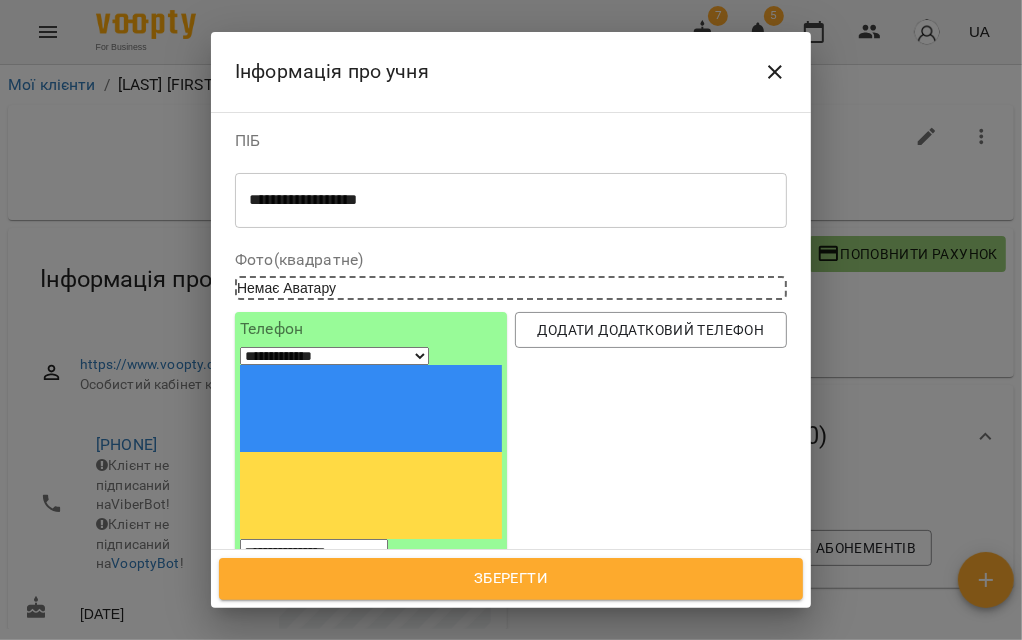 drag, startPoint x: 432, startPoint y: 188, endPoint x: 365, endPoint y: 197, distance: 67.601776 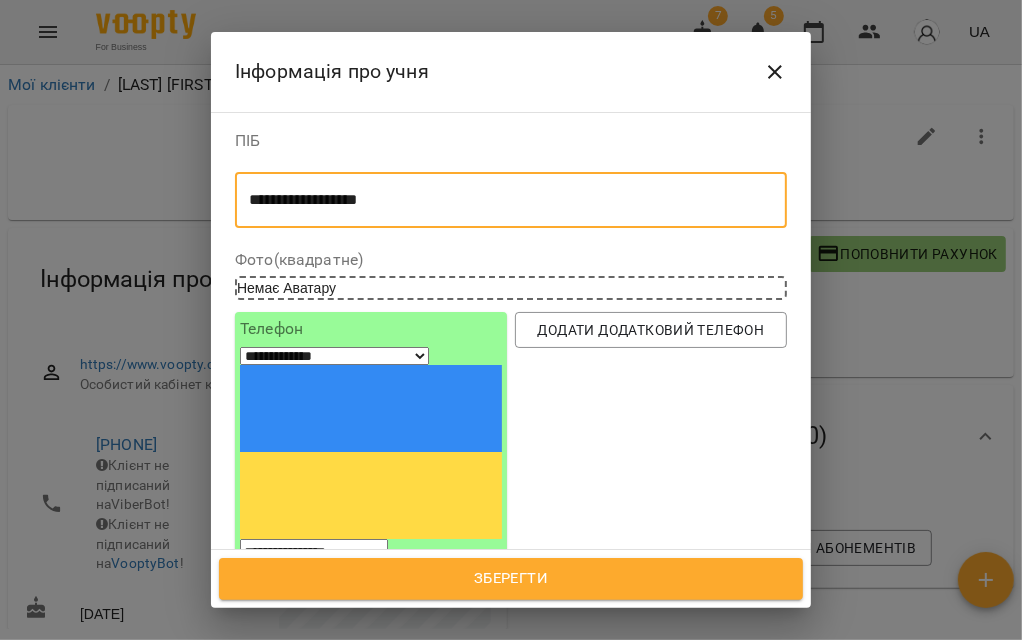 click on "**********" at bounding box center (502, 200) 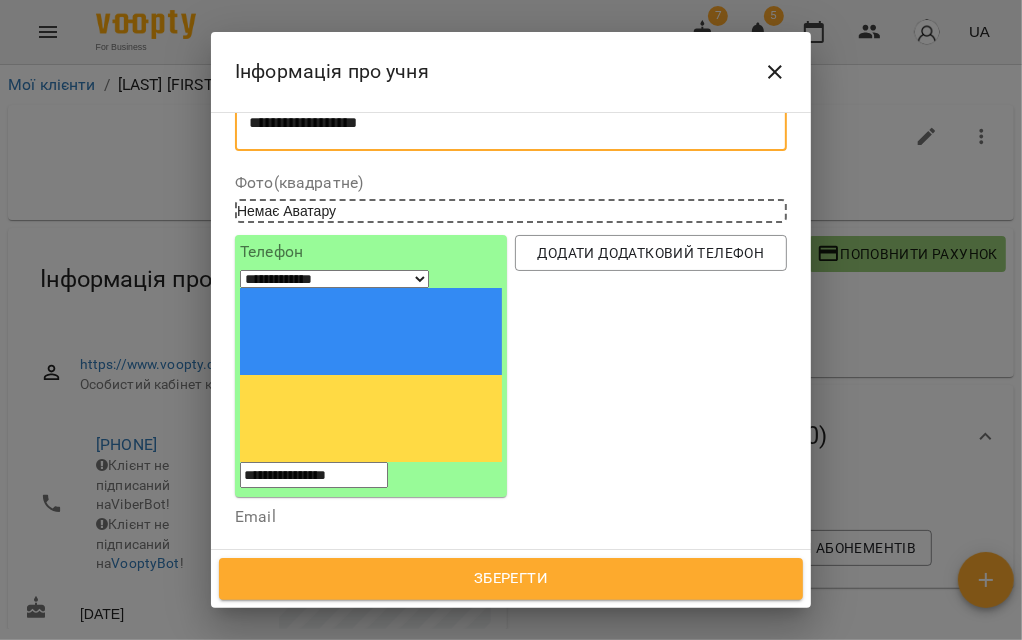 scroll, scrollTop: 111, scrollLeft: 0, axis: vertical 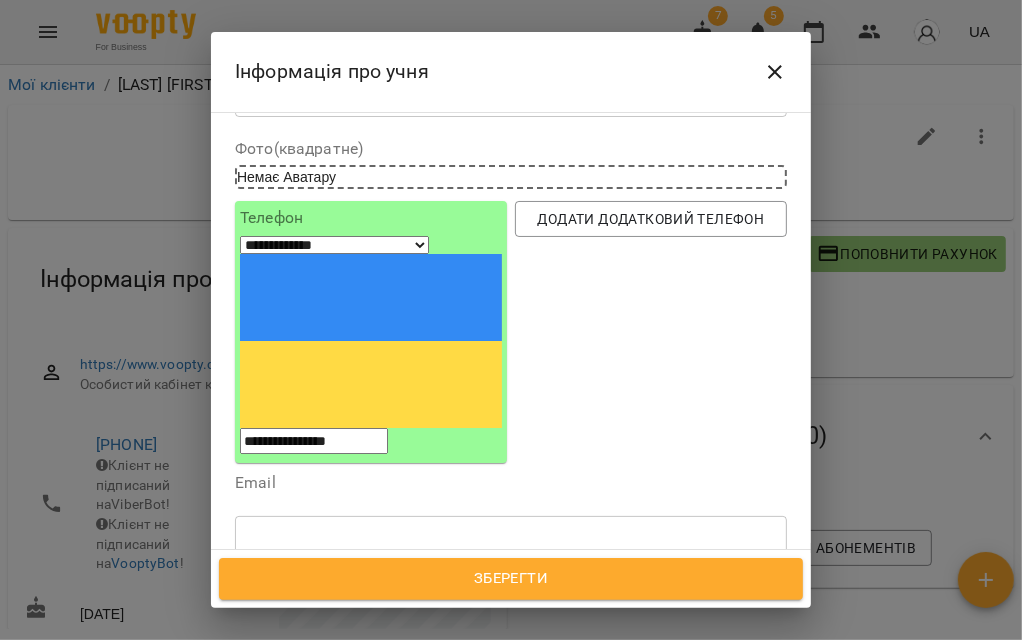 drag, startPoint x: 533, startPoint y: 46, endPoint x: 732, endPoint y: 45, distance: 199.00252 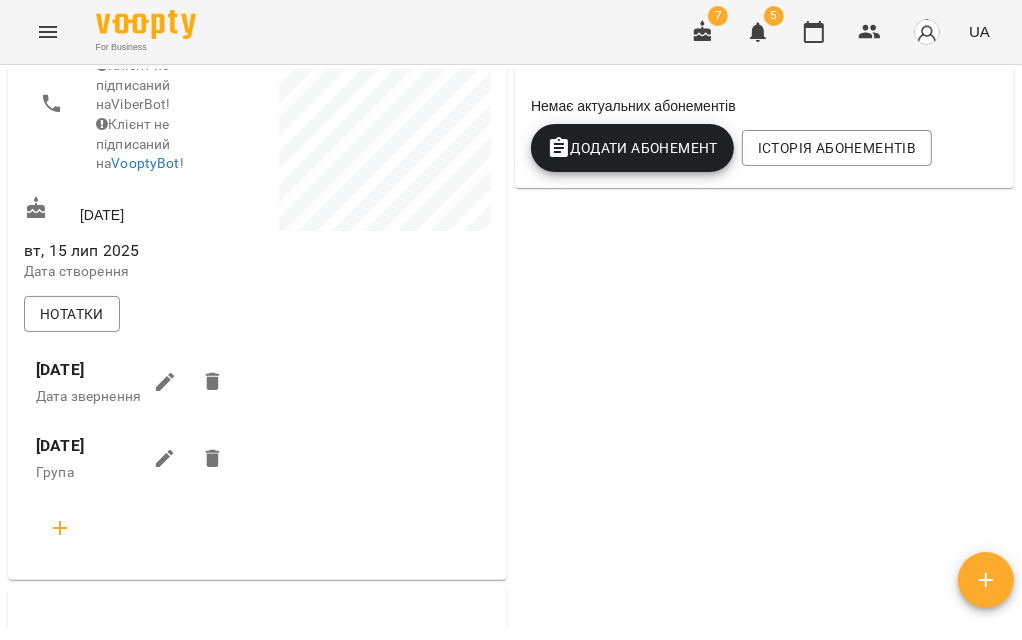 scroll, scrollTop: 444, scrollLeft: 0, axis: vertical 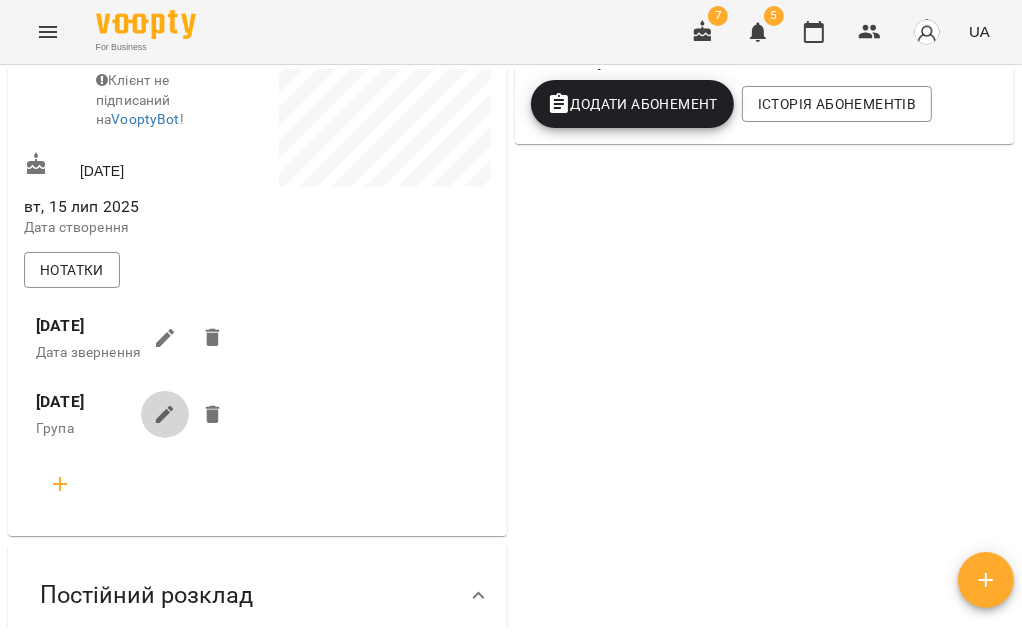 click 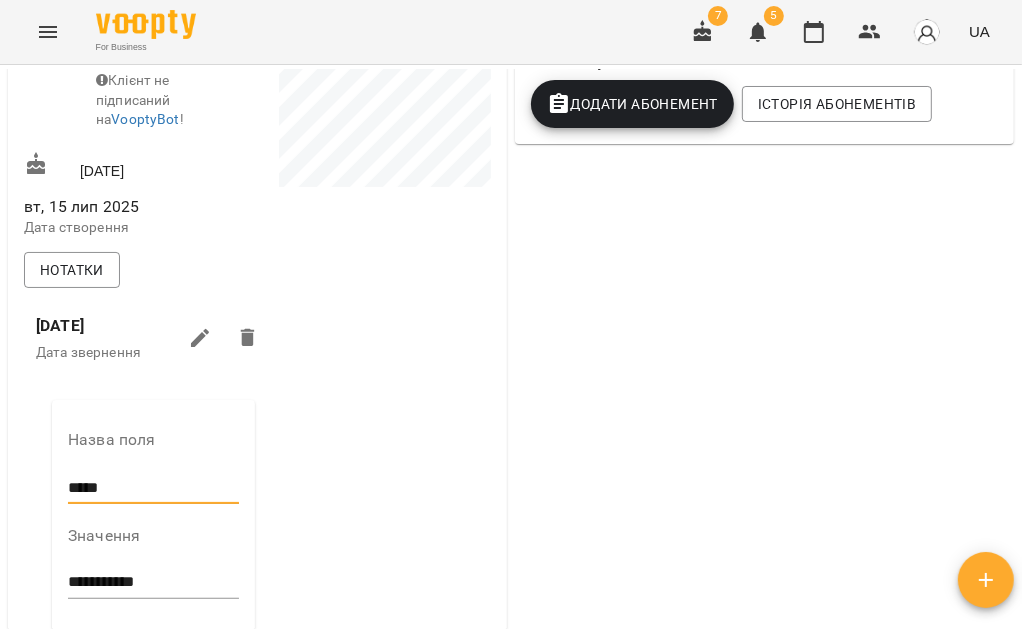 drag, startPoint x: 106, startPoint y: 516, endPoint x: 10, endPoint y: 518, distance: 96.02083 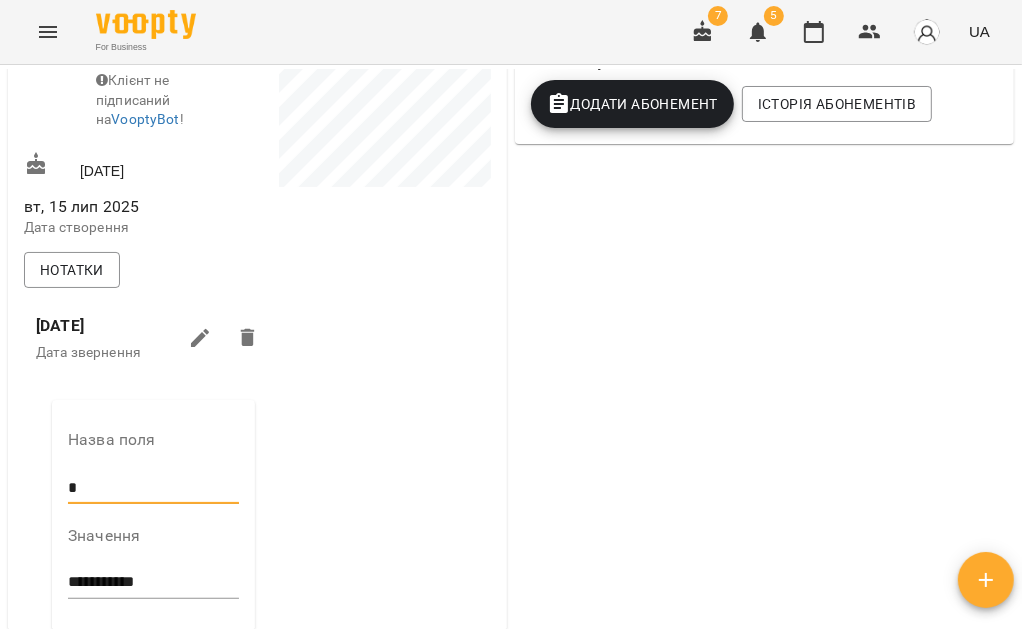 type on "**********" 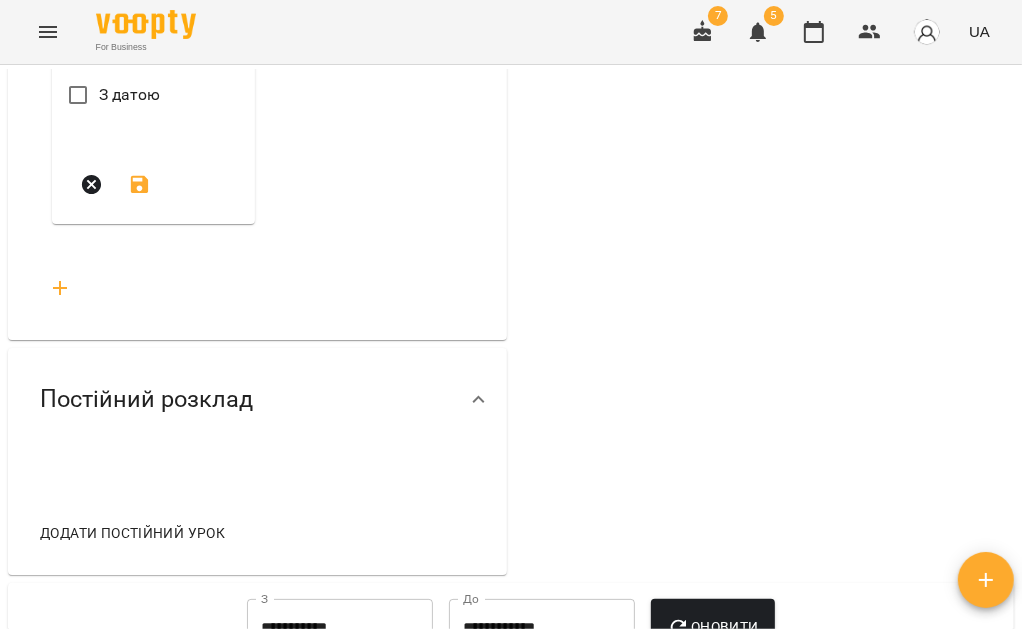 scroll, scrollTop: 1000, scrollLeft: 0, axis: vertical 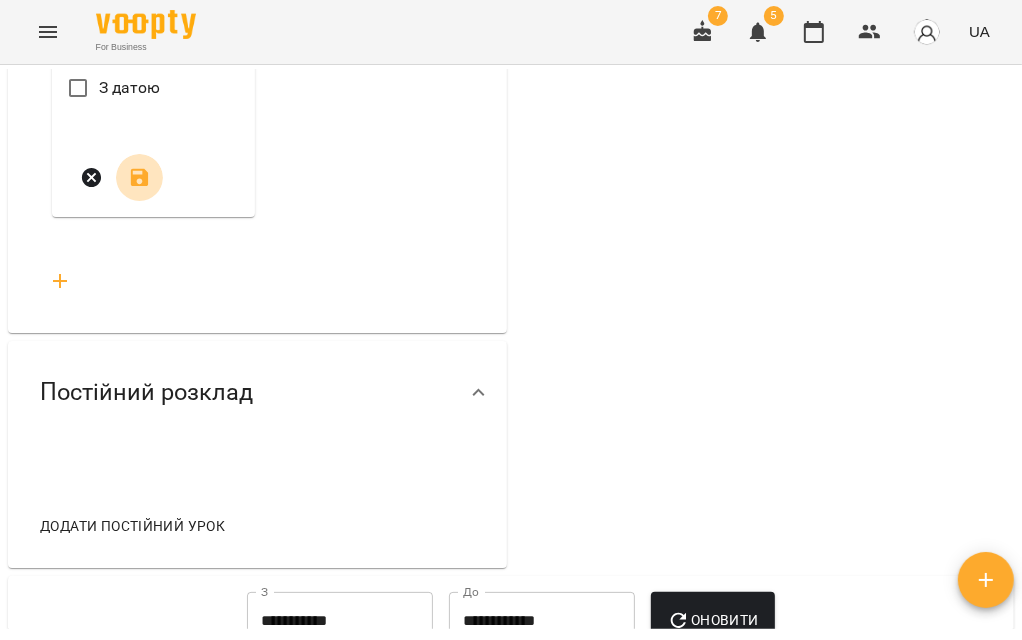 click at bounding box center (140, 178) 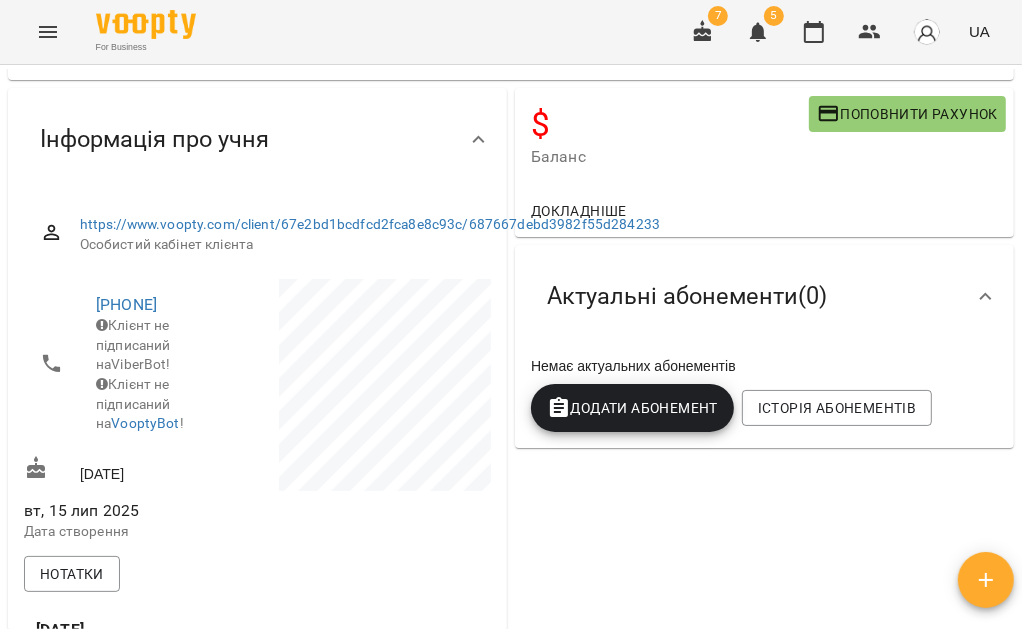 scroll, scrollTop: 0, scrollLeft: 0, axis: both 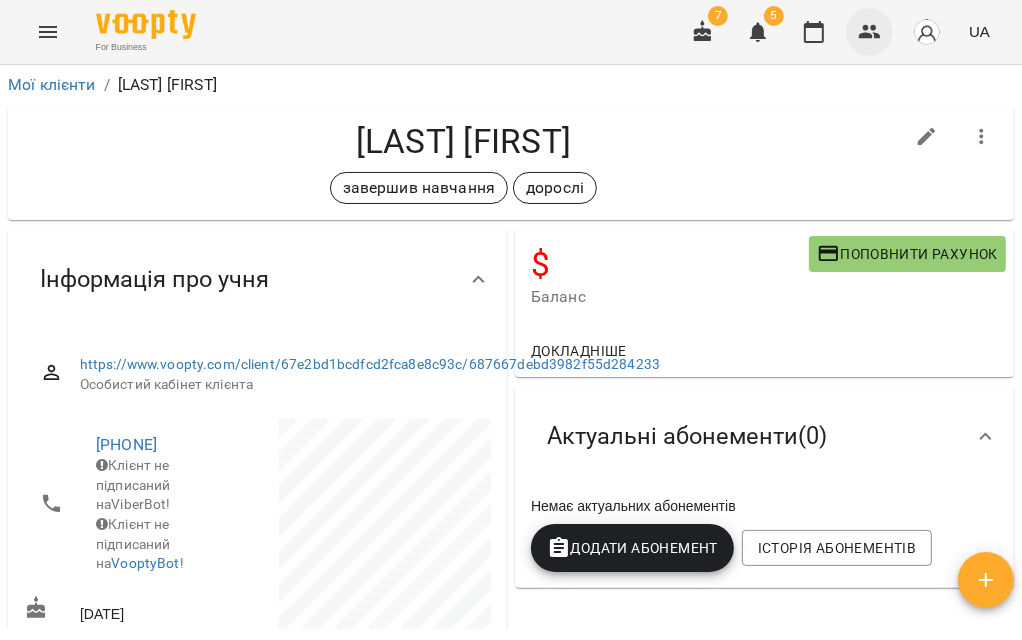 click 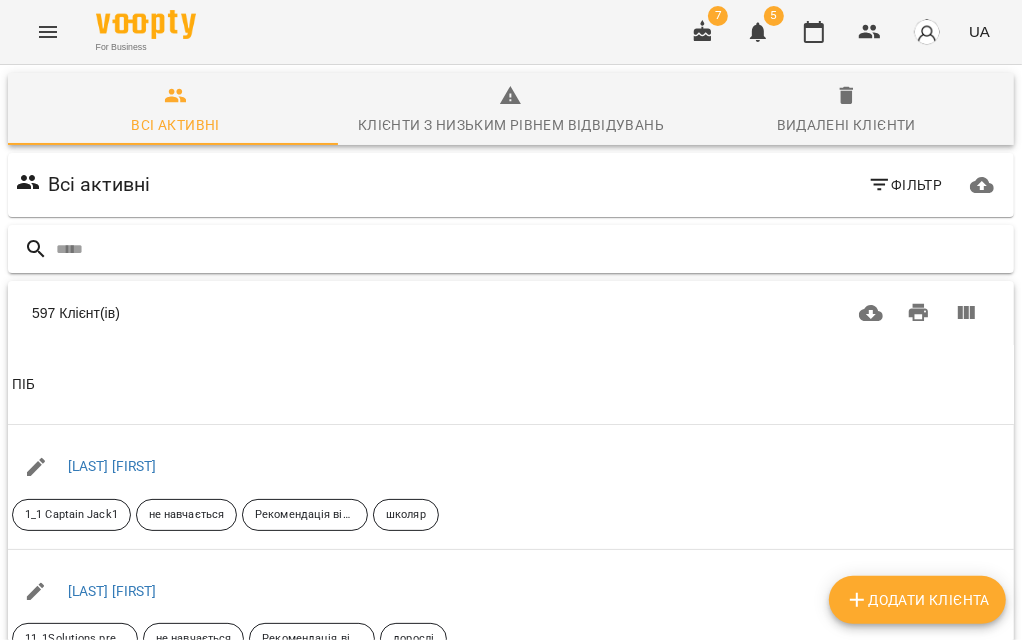 click at bounding box center [531, 249] 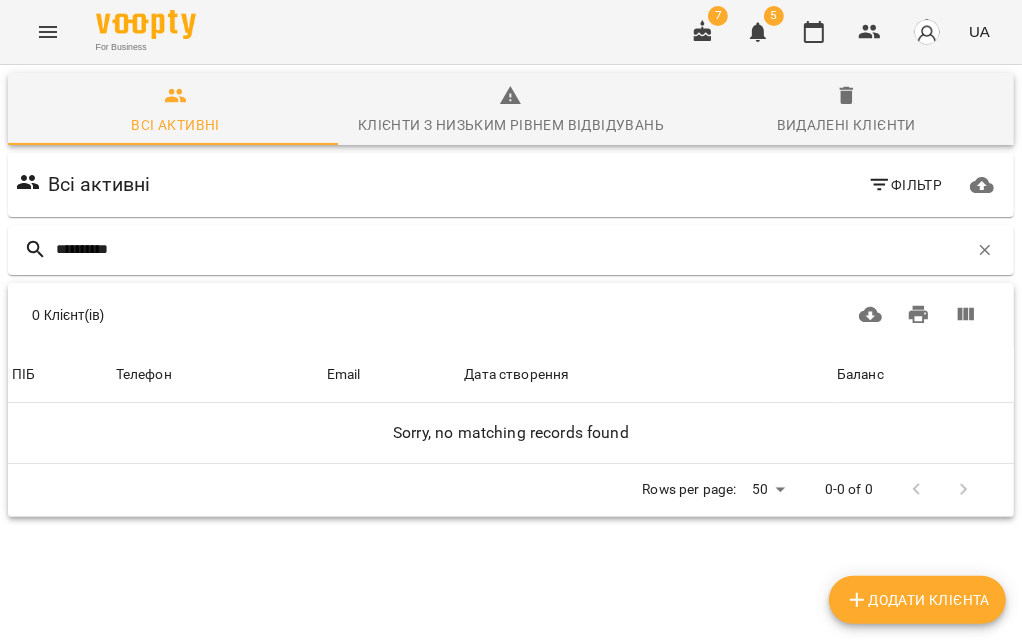 drag, startPoint x: 173, startPoint y: 244, endPoint x: -31, endPoint y: 243, distance: 204.00246 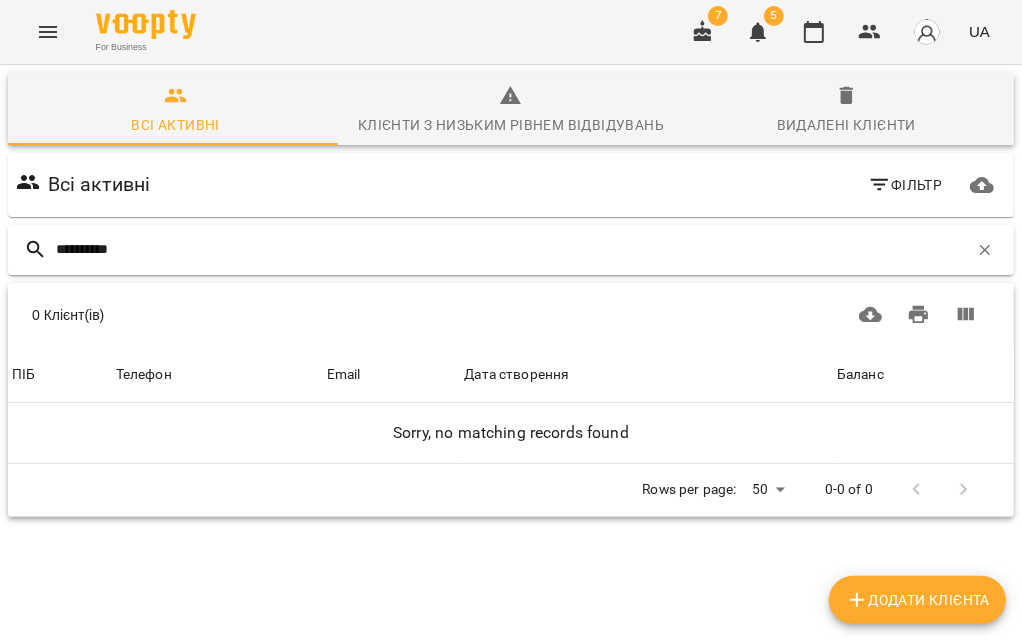 type 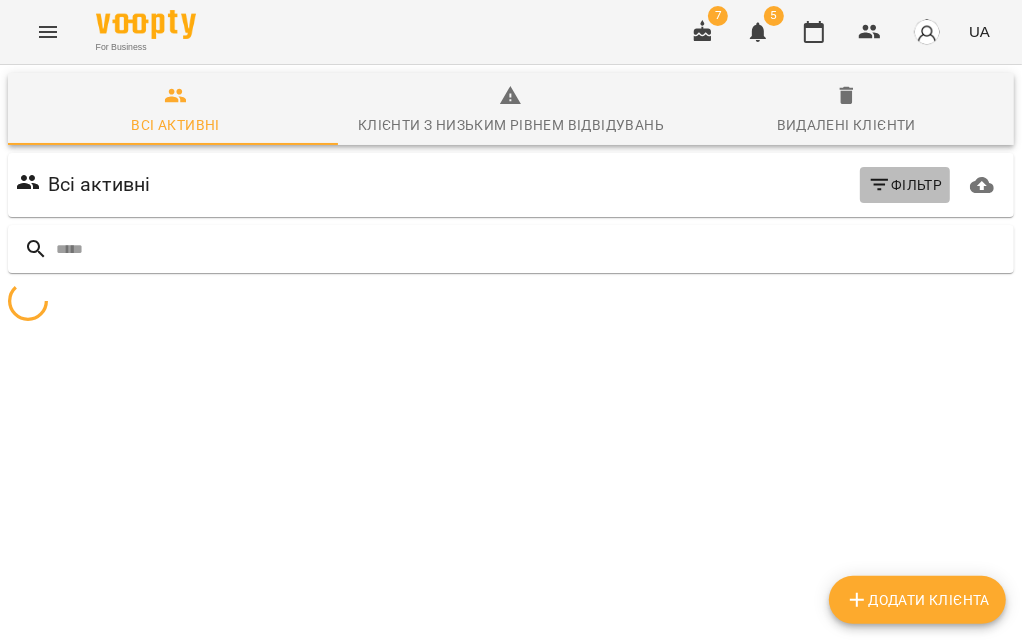 click on "Фільтр" at bounding box center (905, 185) 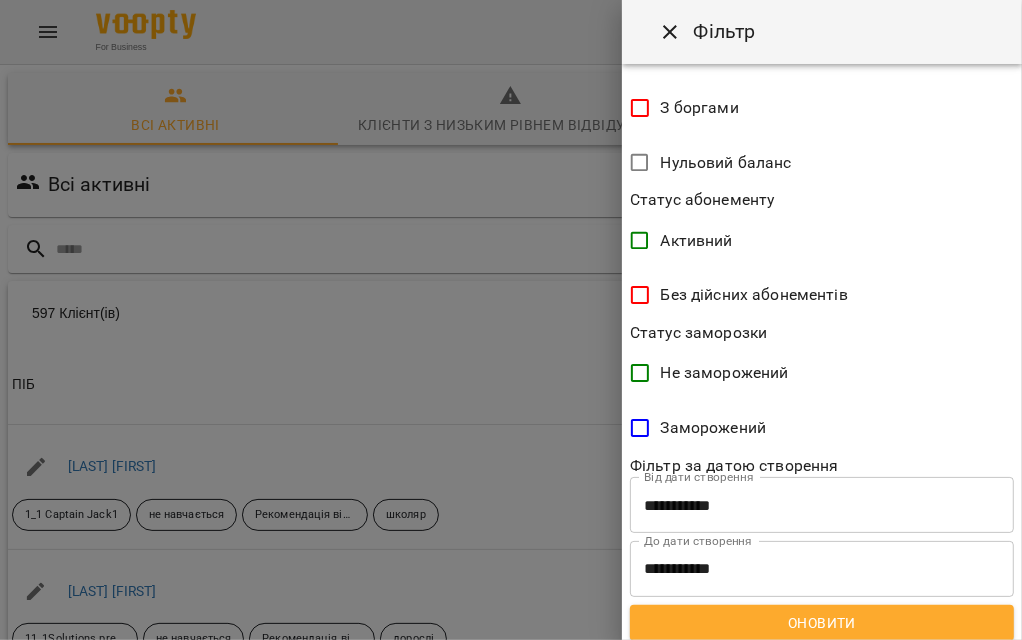 scroll, scrollTop: 473, scrollLeft: 0, axis: vertical 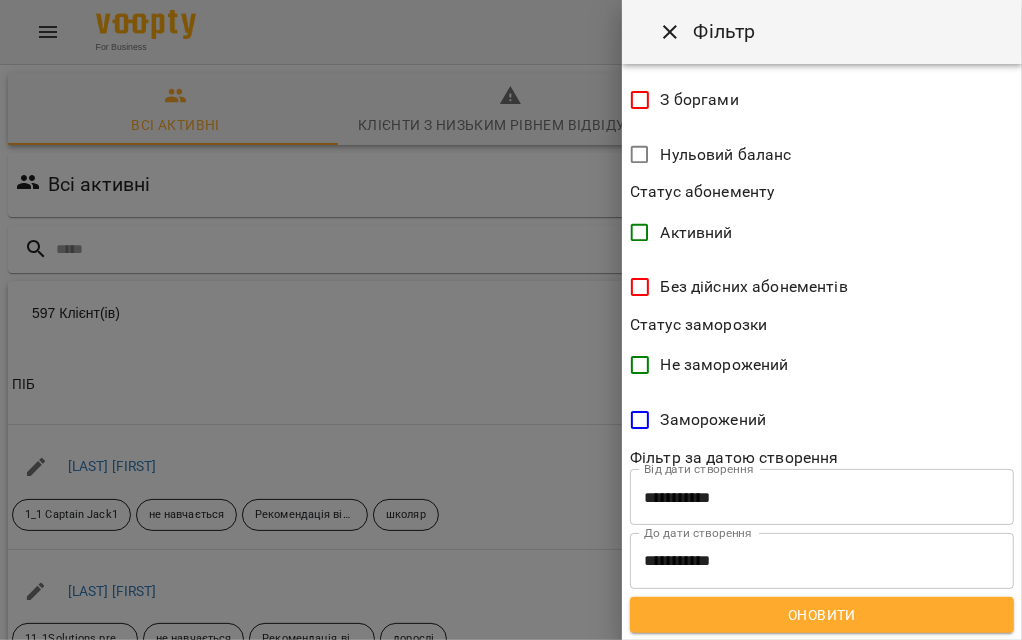 click at bounding box center [511, 320] 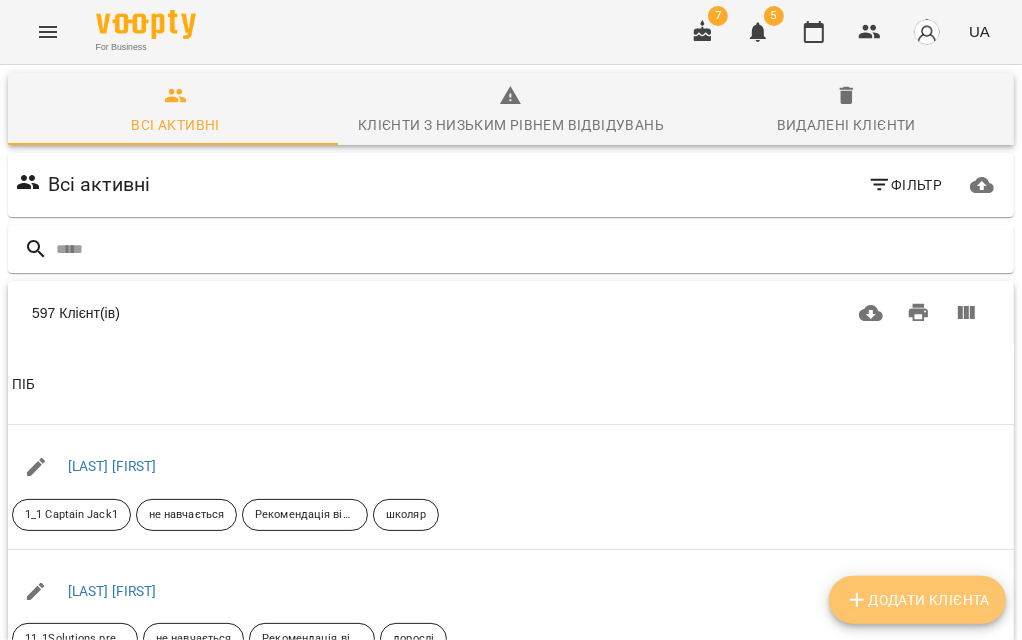 click on "Додати клієнта" at bounding box center (917, 600) 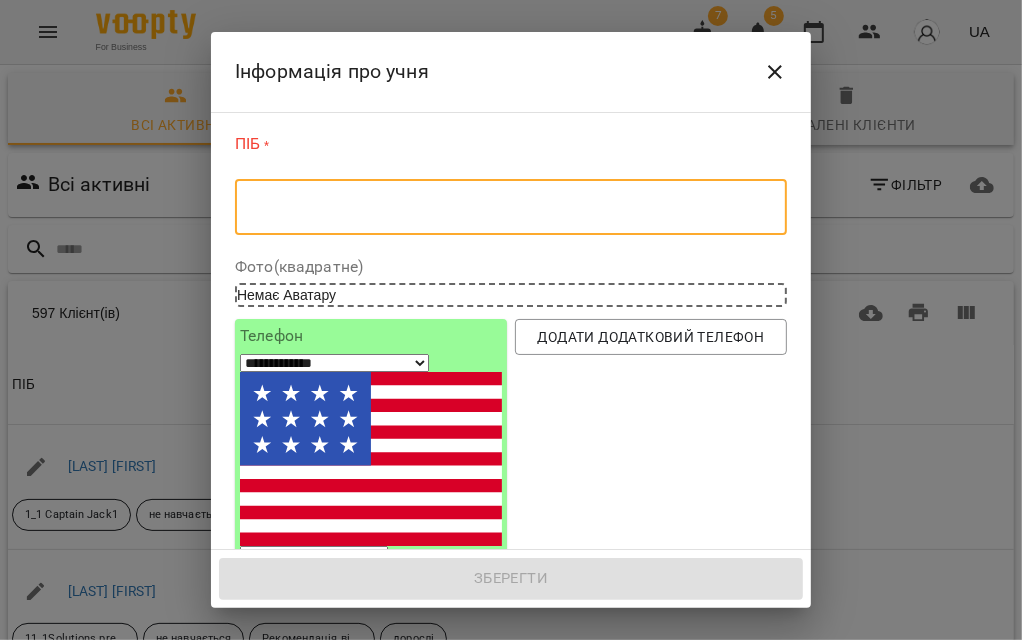 paste on "**********" 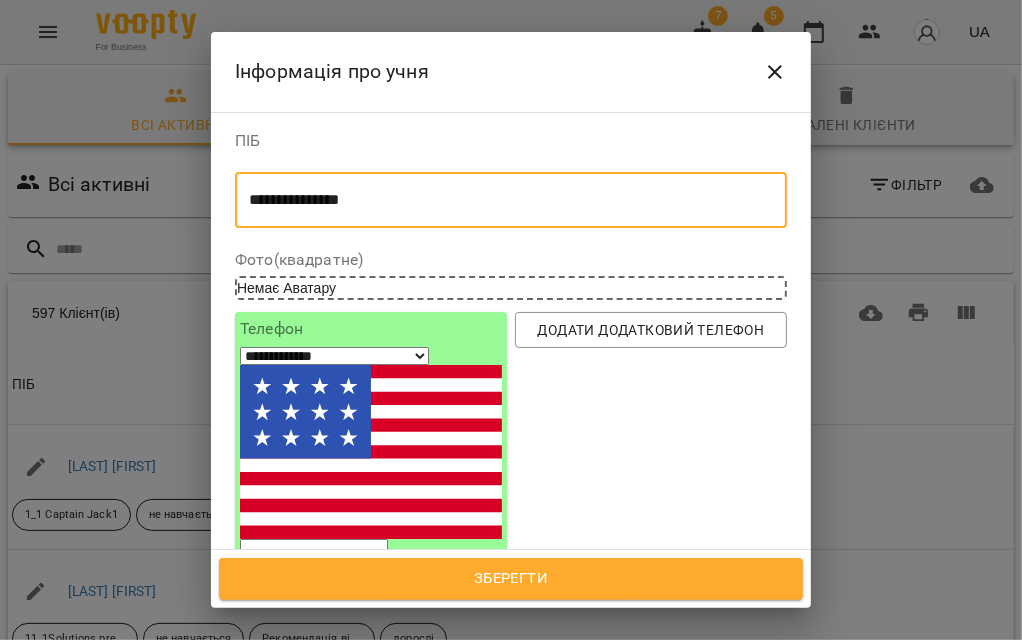 type on "**********" 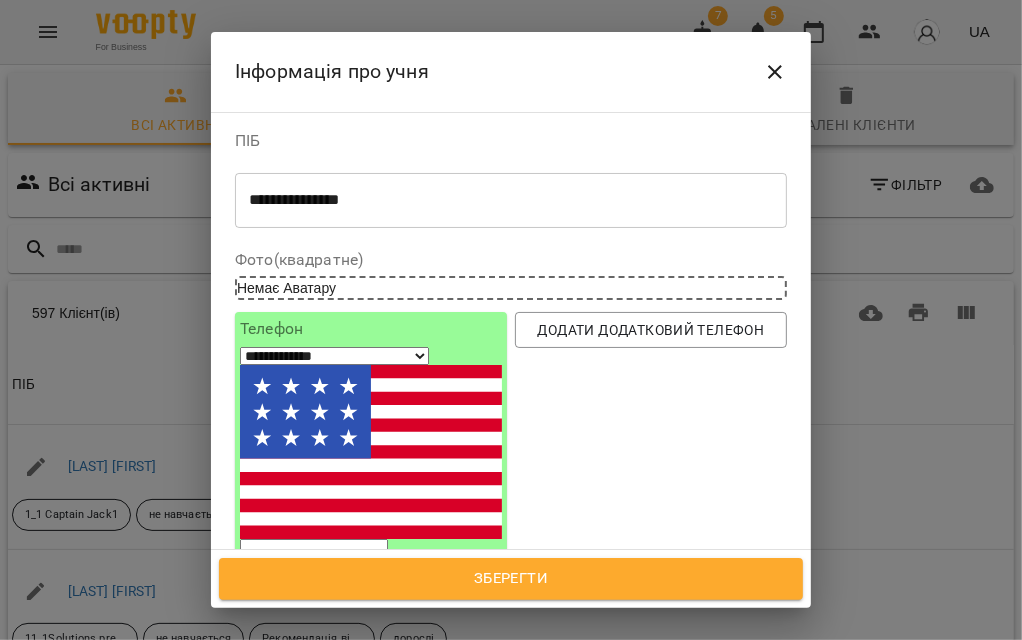 click on "Фото(квадратне)" at bounding box center (511, 260) 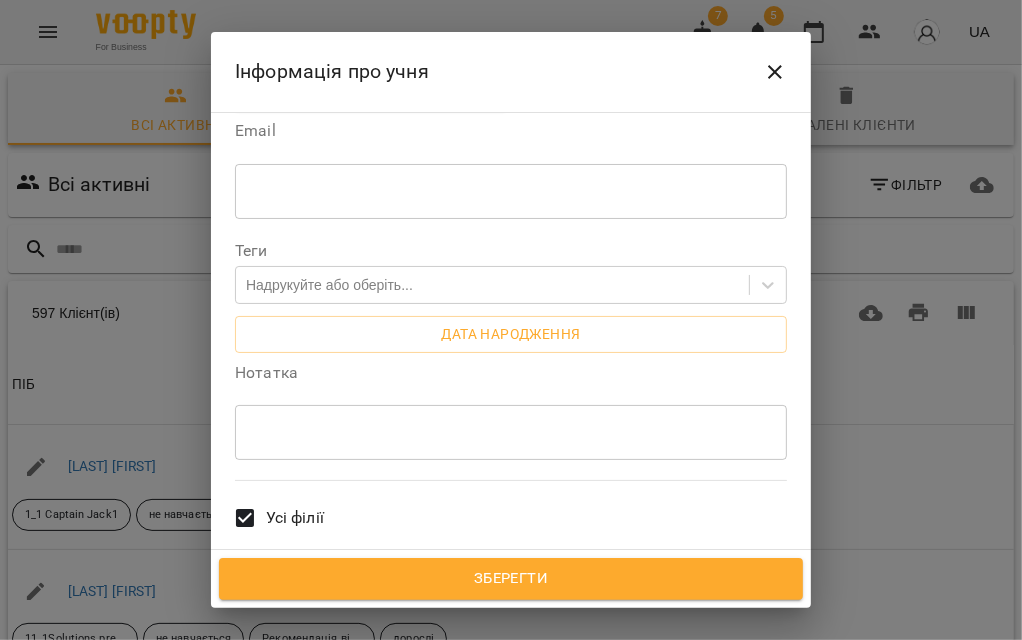 scroll, scrollTop: 353, scrollLeft: 0, axis: vertical 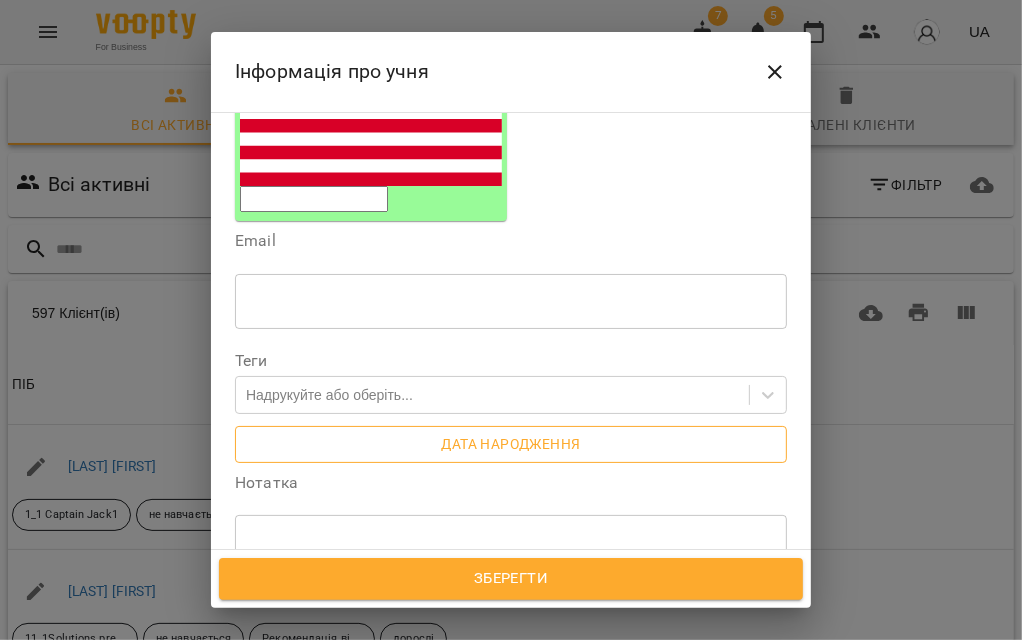 click on "Дата народження" at bounding box center (511, 444) 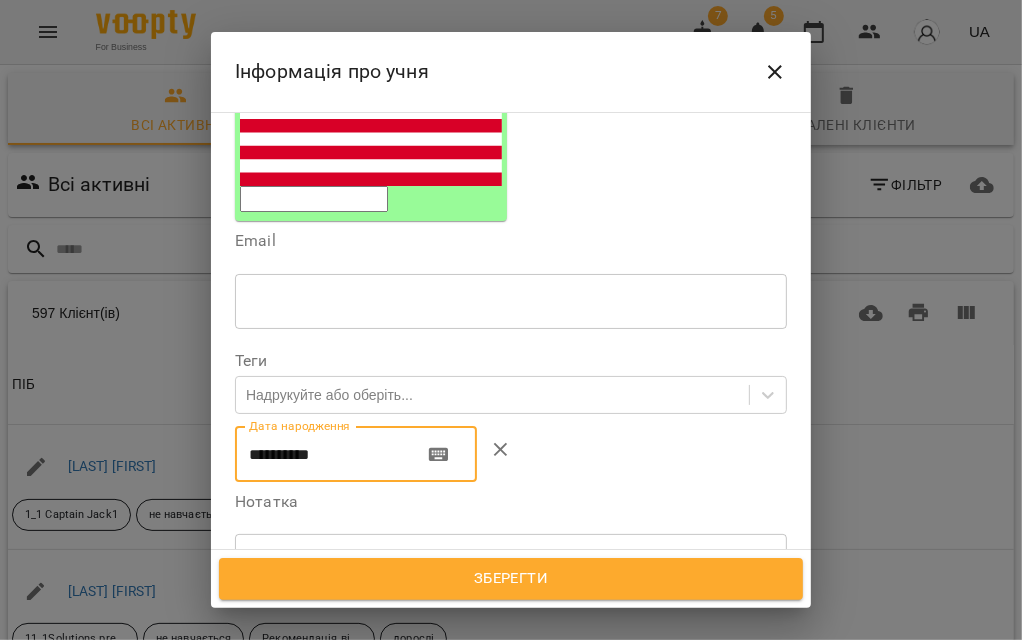 drag, startPoint x: 340, startPoint y: 280, endPoint x: 168, endPoint y: 292, distance: 172.41809 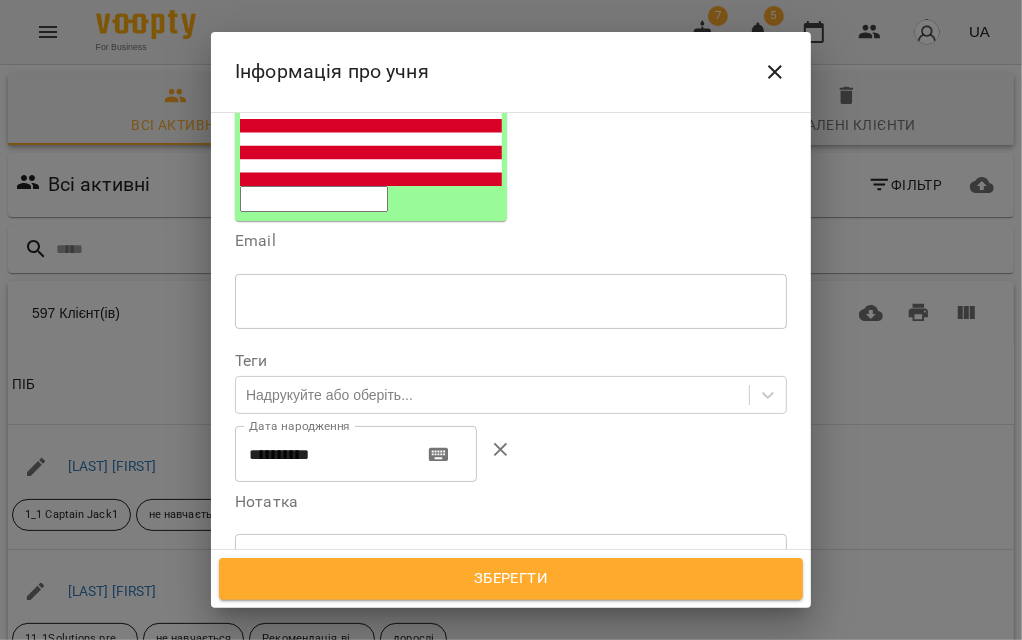 drag, startPoint x: 630, startPoint y: 260, endPoint x: 616, endPoint y: 260, distance: 14 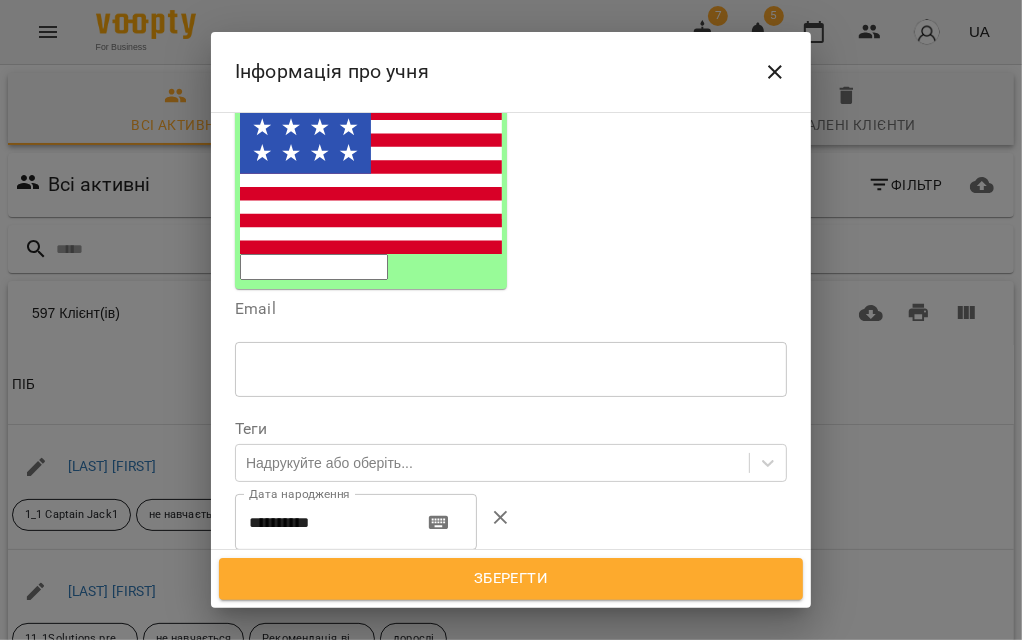 scroll, scrollTop: 242, scrollLeft: 0, axis: vertical 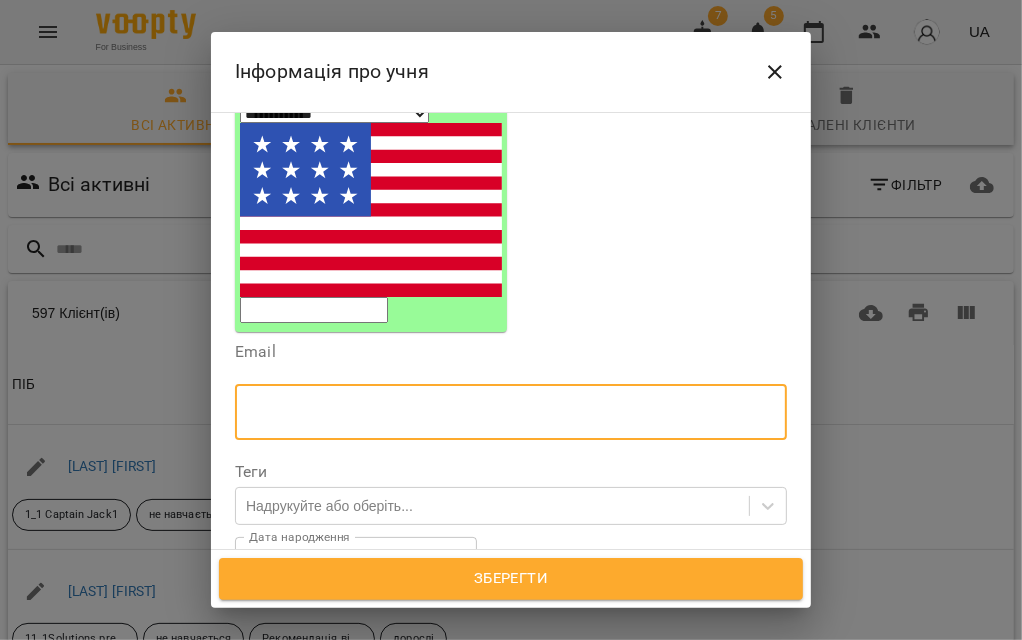 paste on "**********" 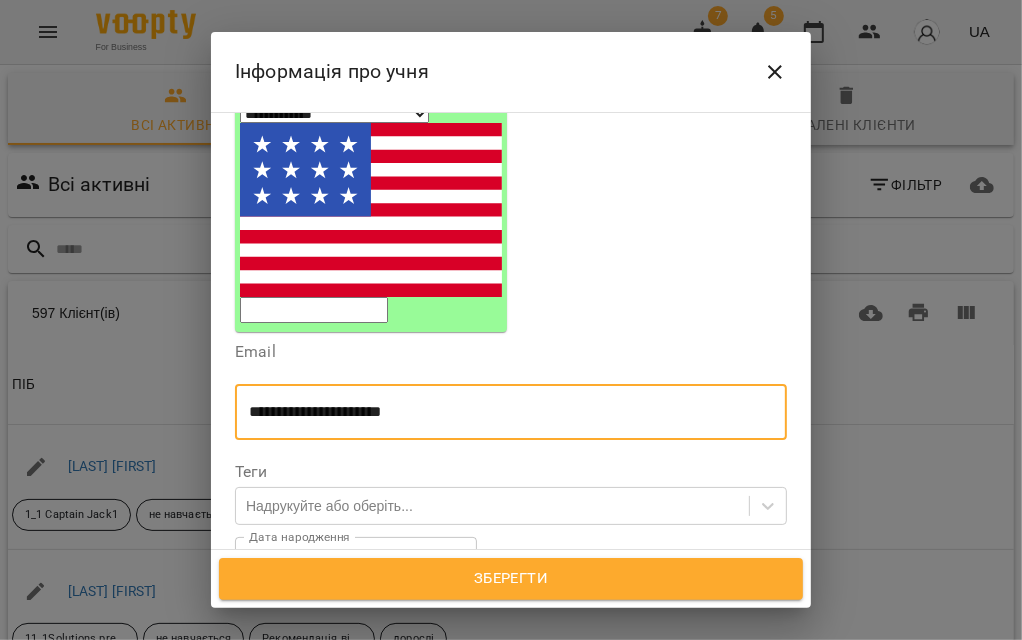 type on "**********" 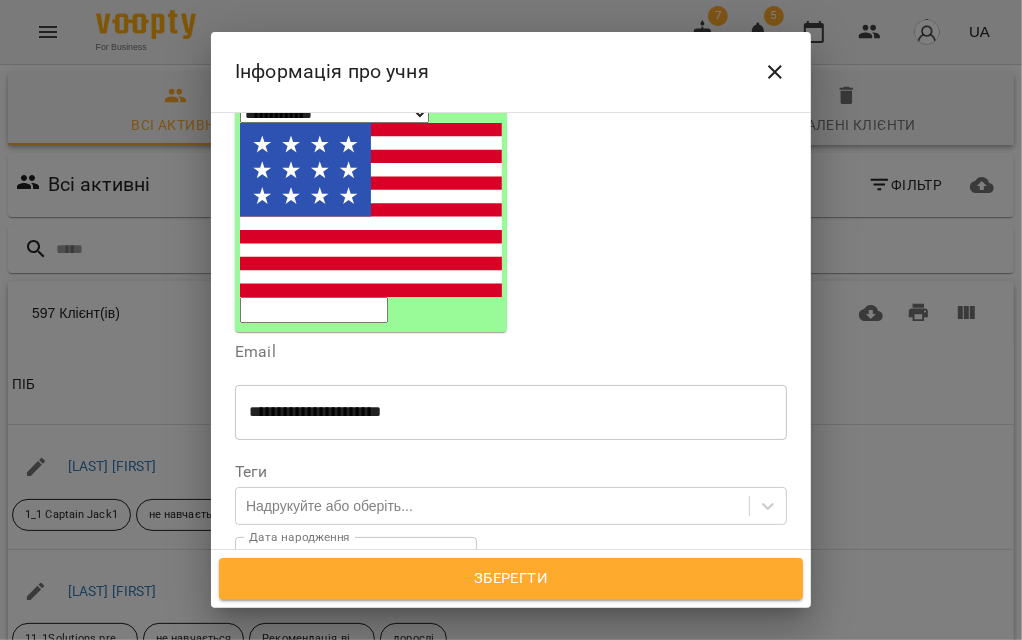click on "Теги" at bounding box center (511, 472) 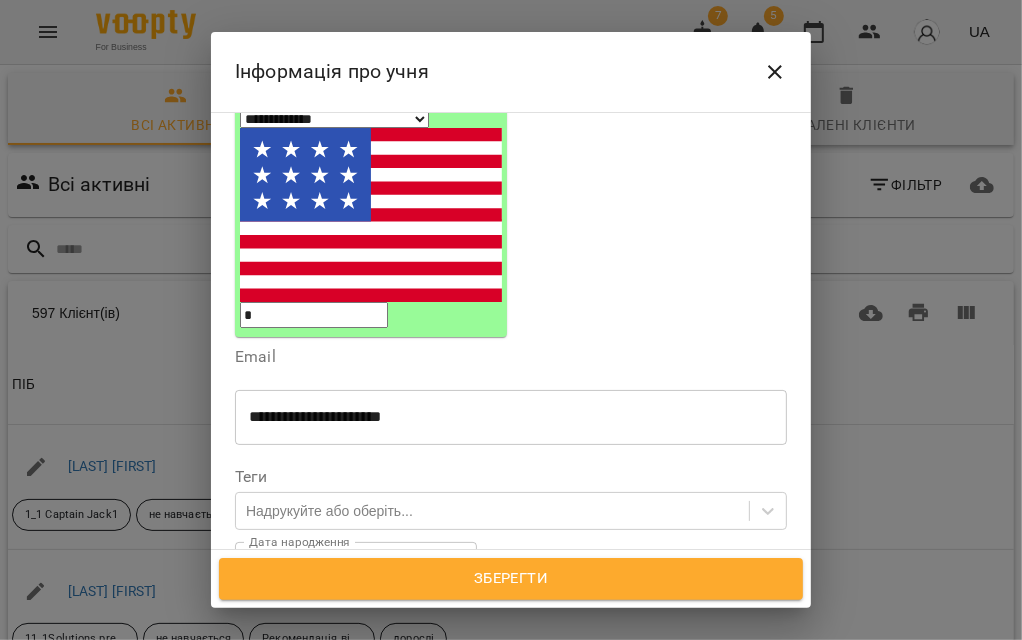 select on "**" 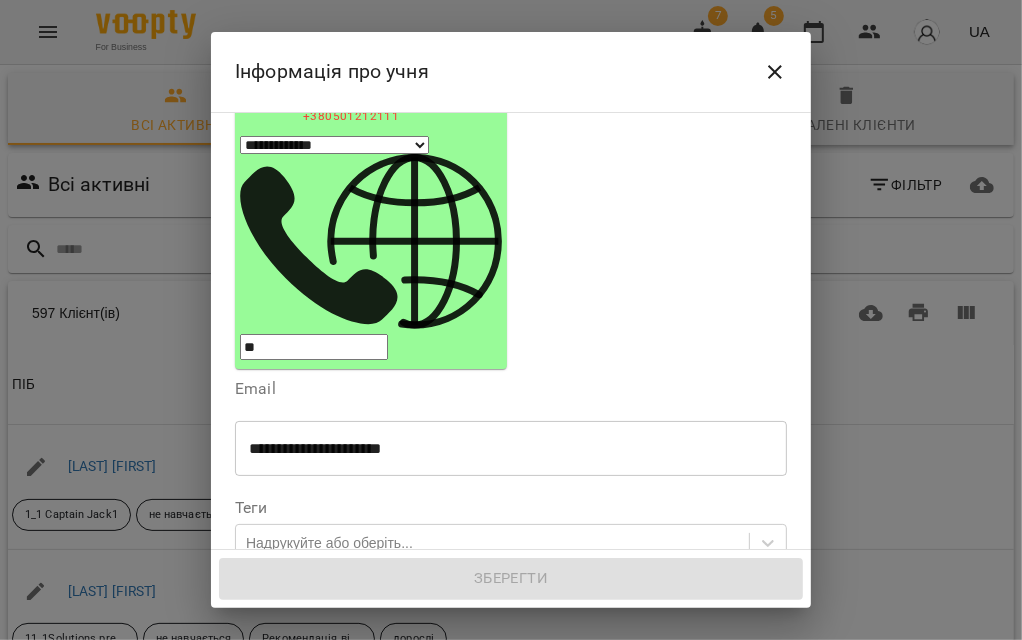 scroll, scrollTop: 263, scrollLeft: 0, axis: vertical 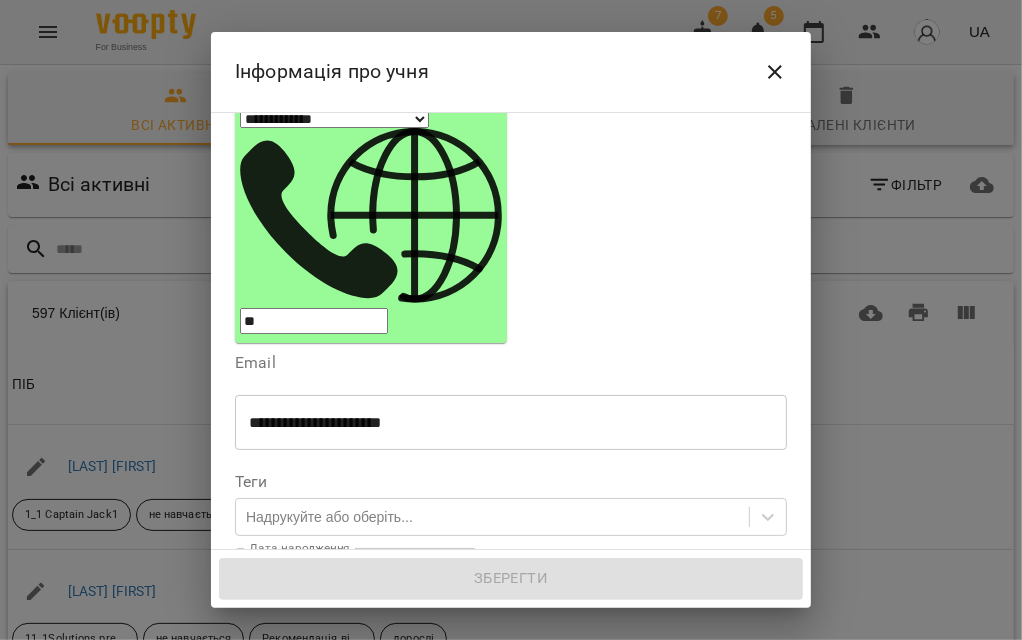 type on "***" 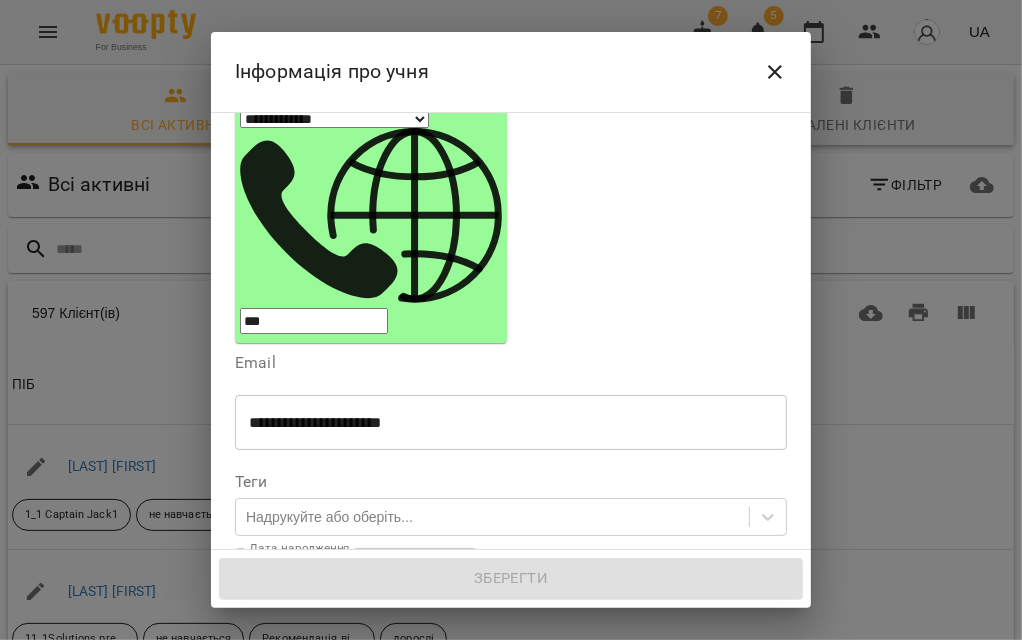 select on "**" 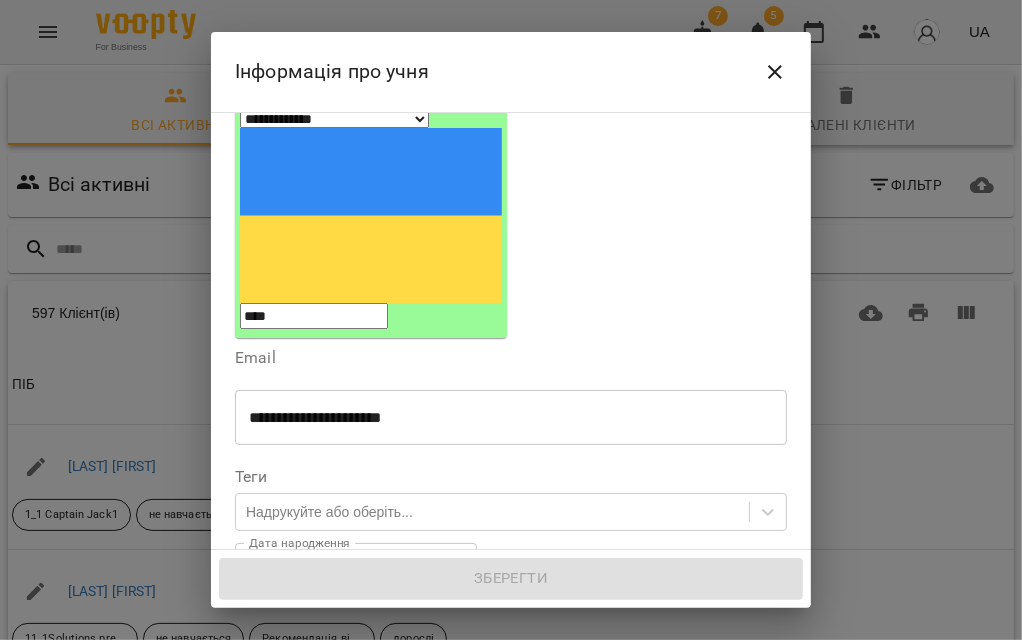 paste on "**********" 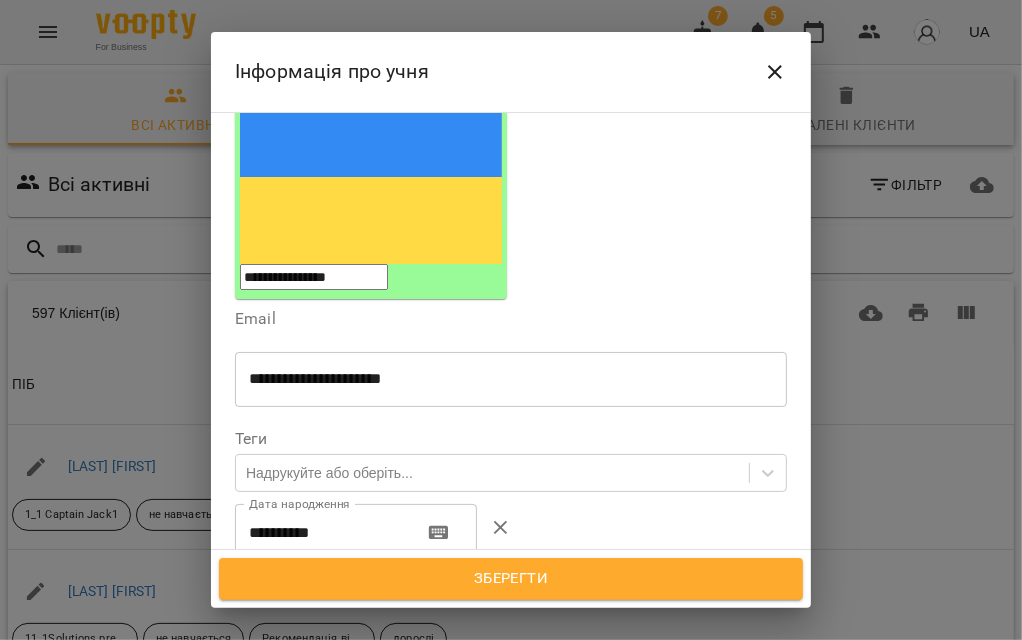 scroll, scrollTop: 237, scrollLeft: 0, axis: vertical 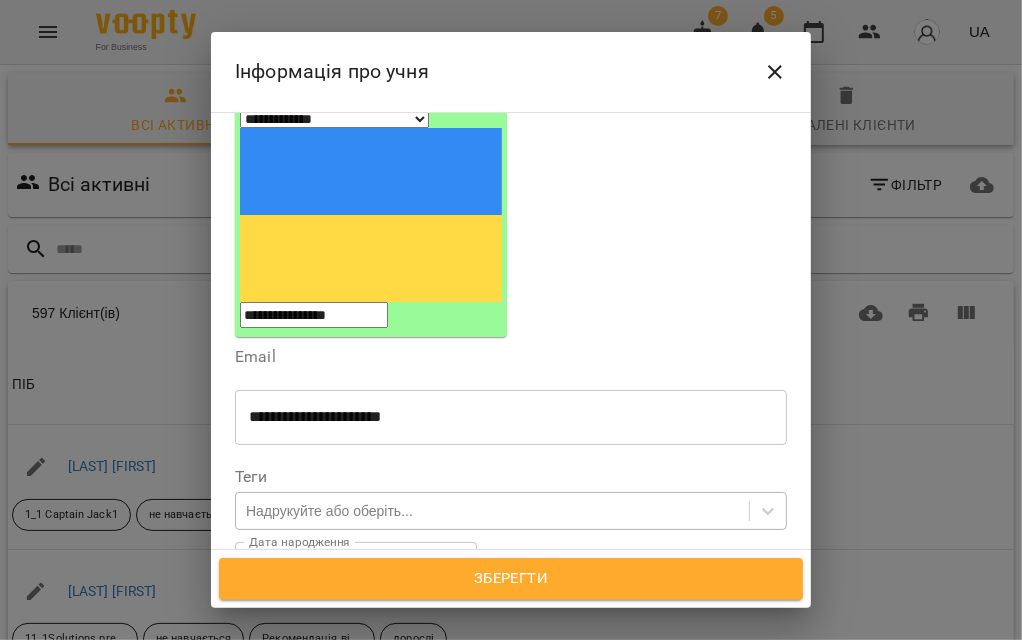 type on "**********" 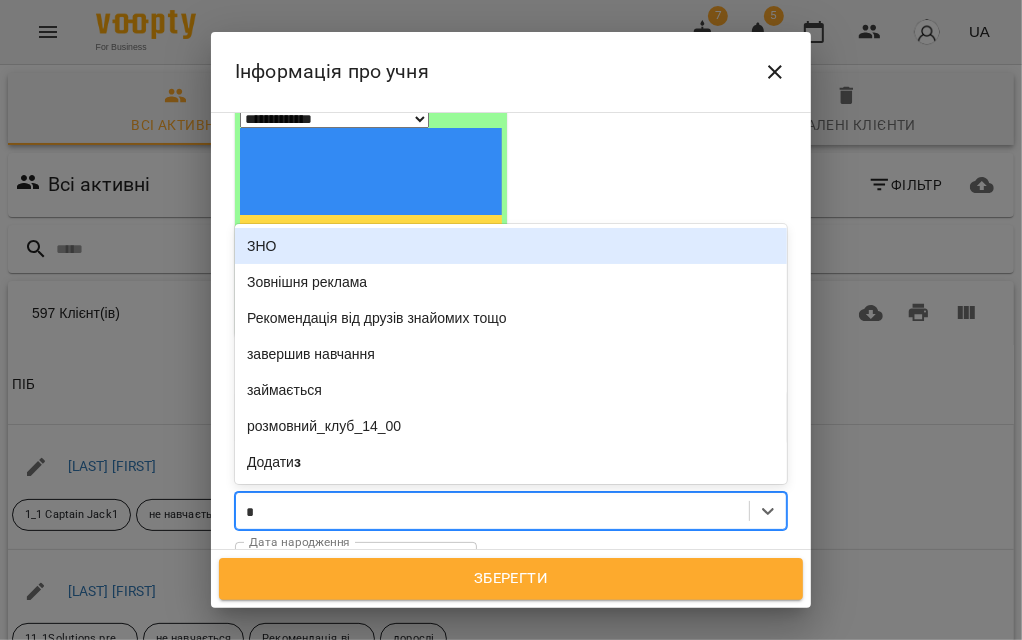 type on "**" 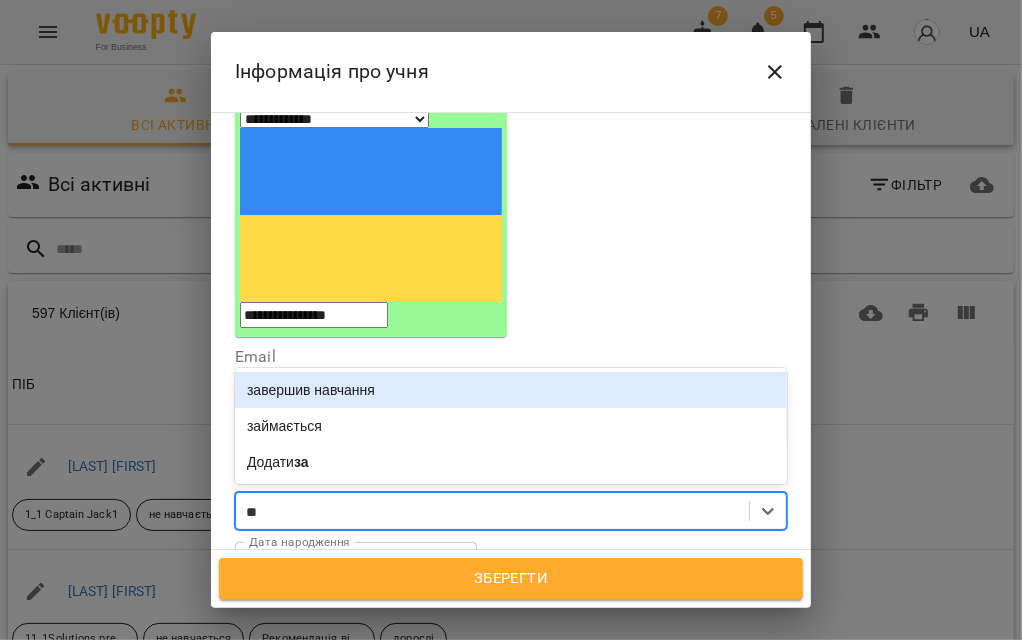 click on "завершив навчання" at bounding box center (511, 390) 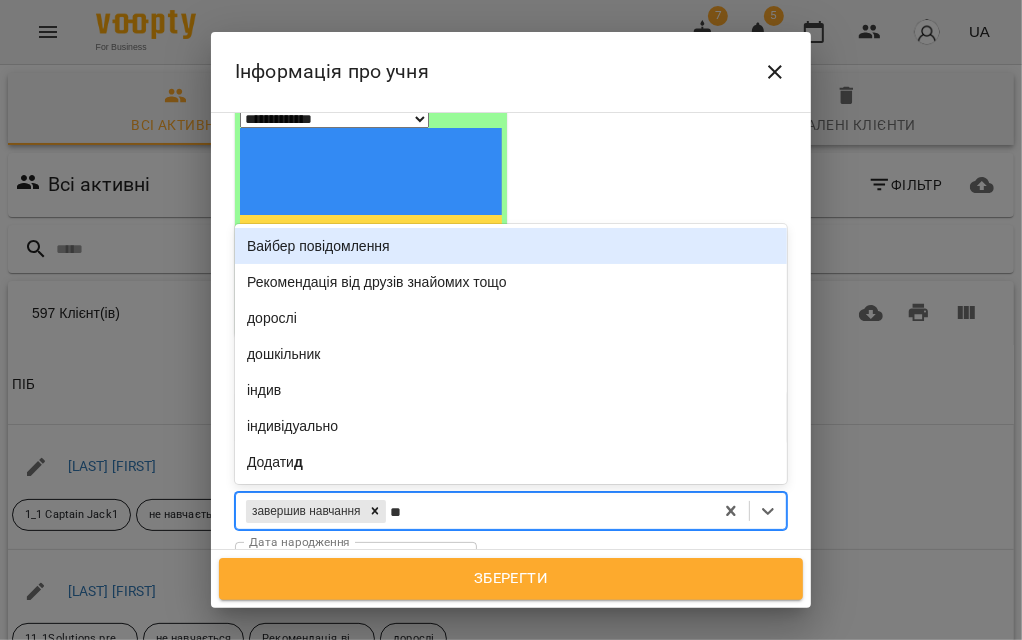 type on "***" 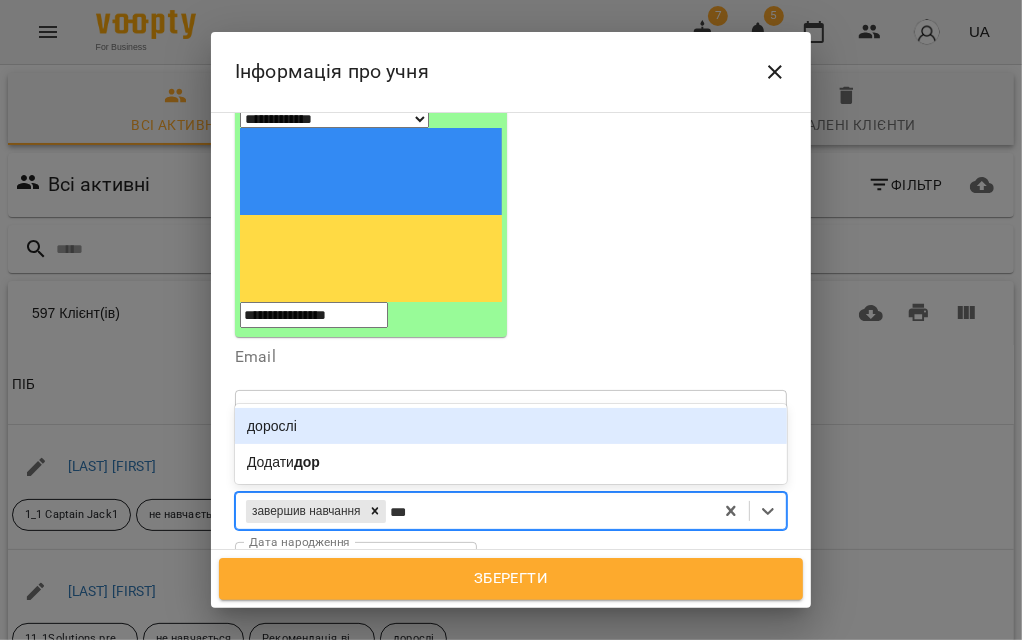 click on "дорослі" at bounding box center (511, 426) 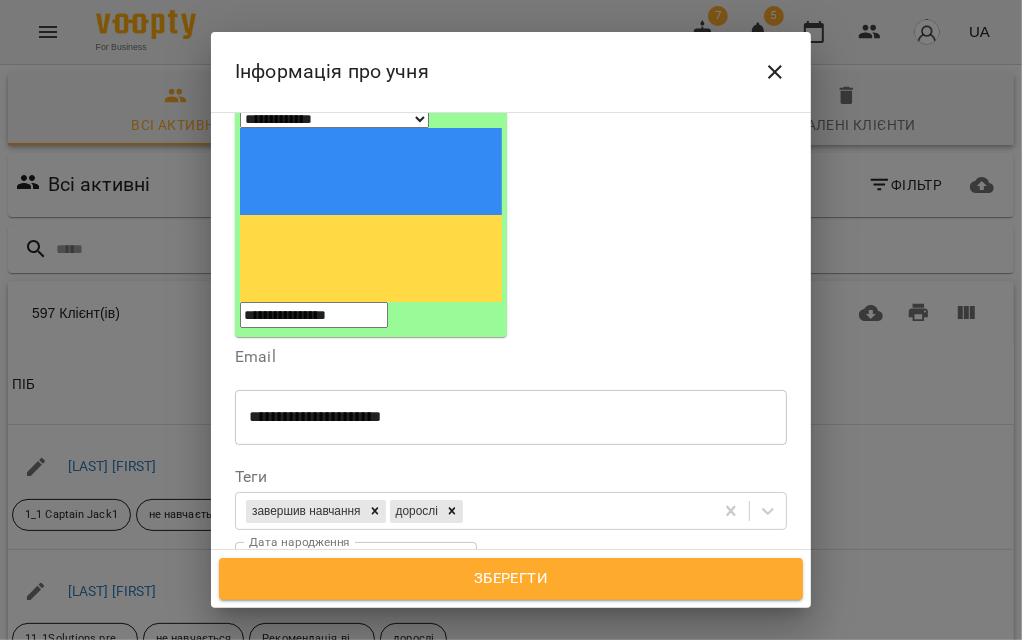 drag, startPoint x: 674, startPoint y: 53, endPoint x: 554, endPoint y: 202, distance: 191.31387 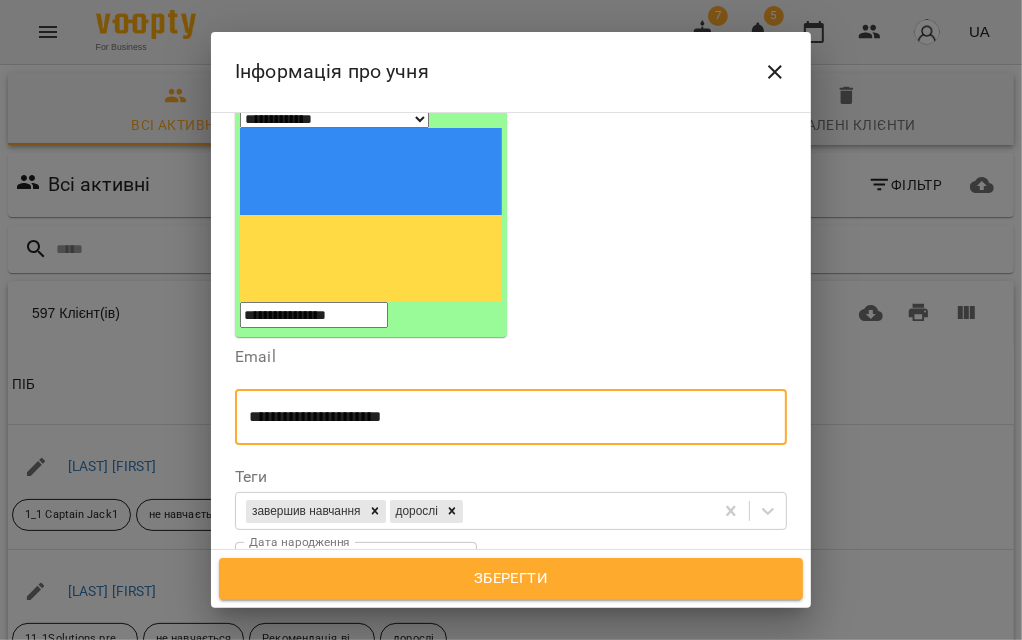 click on "**********" at bounding box center [511, 417] 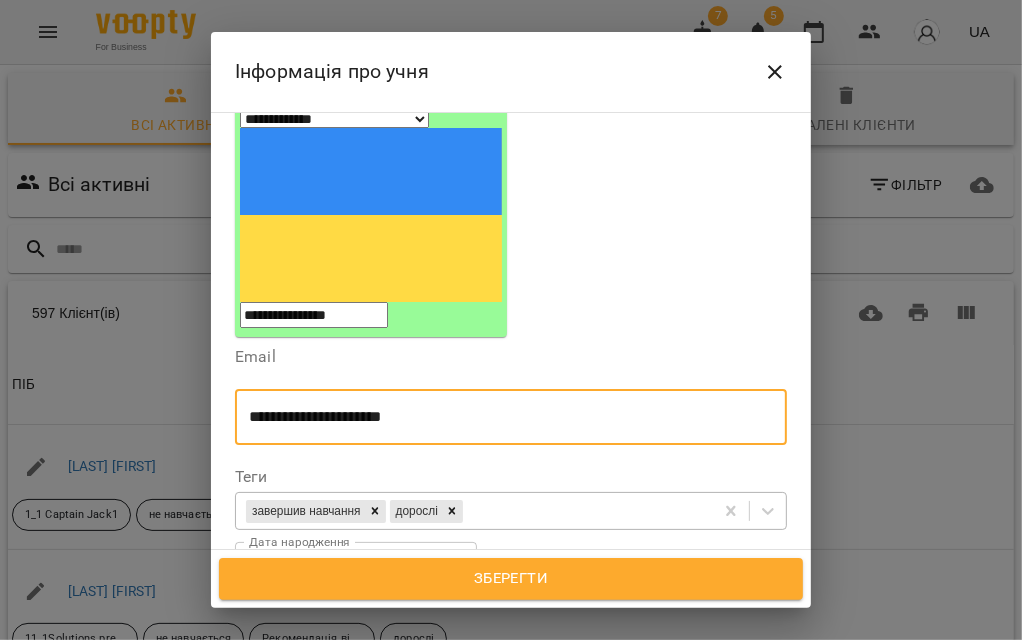 click on "завершив навчання дорослі" at bounding box center [474, 511] 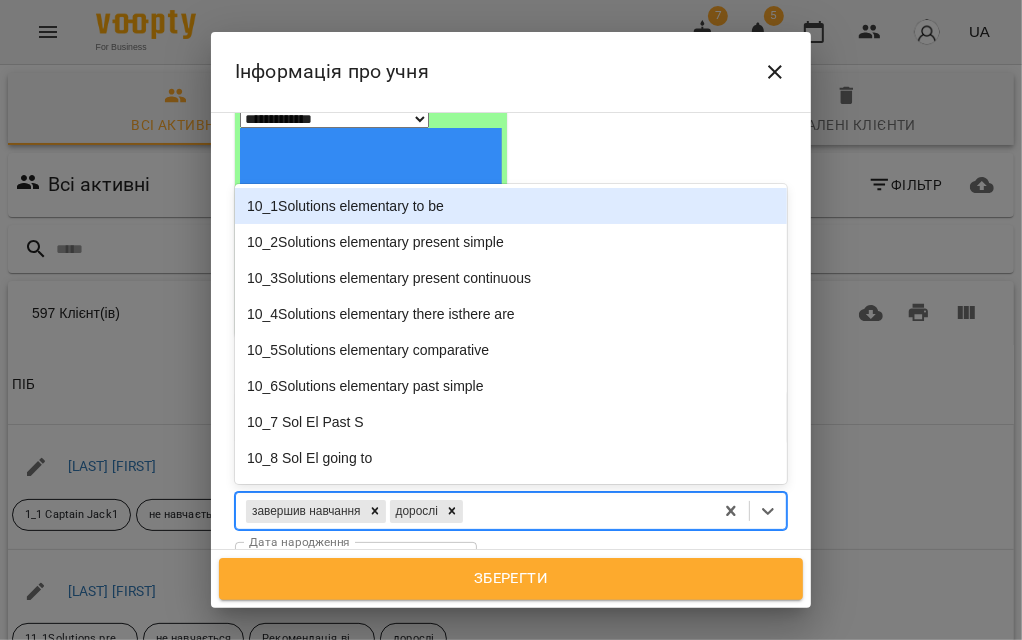 type on "*" 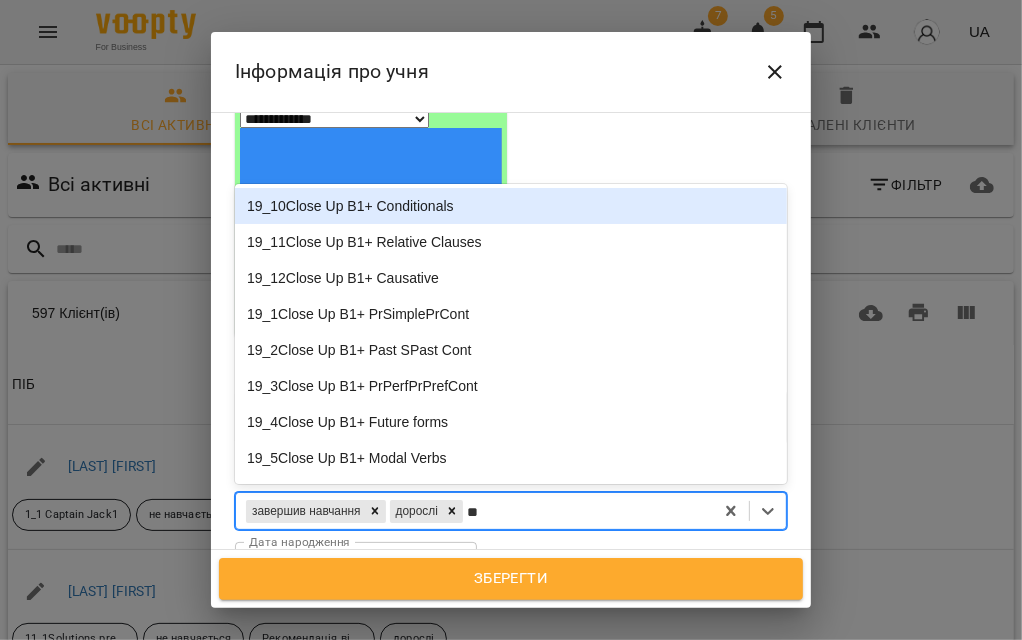 type on "***" 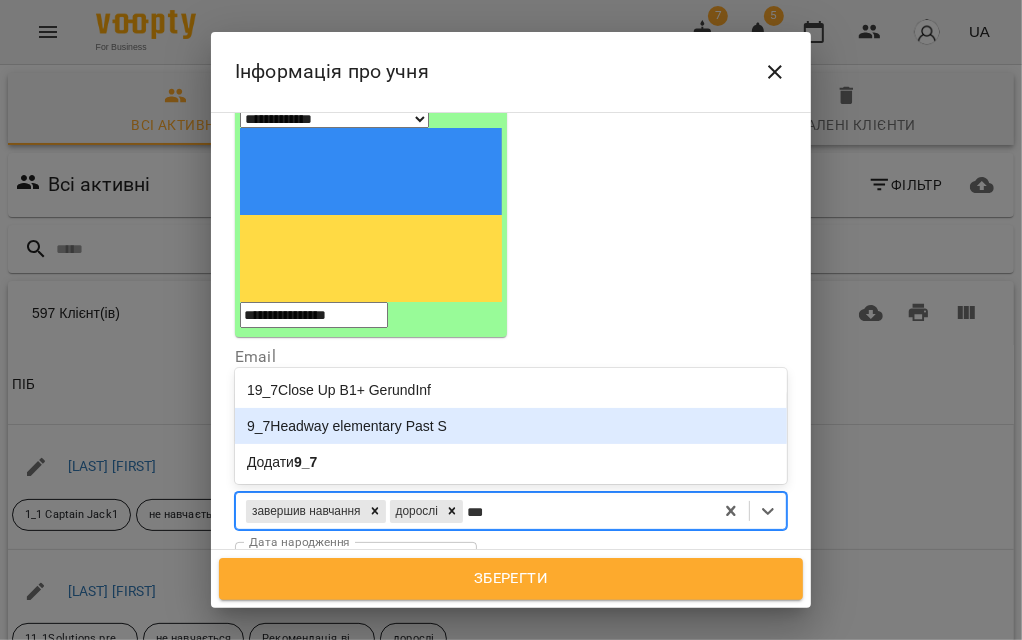 click on "9_7Headway elementary Past S" at bounding box center [511, 426] 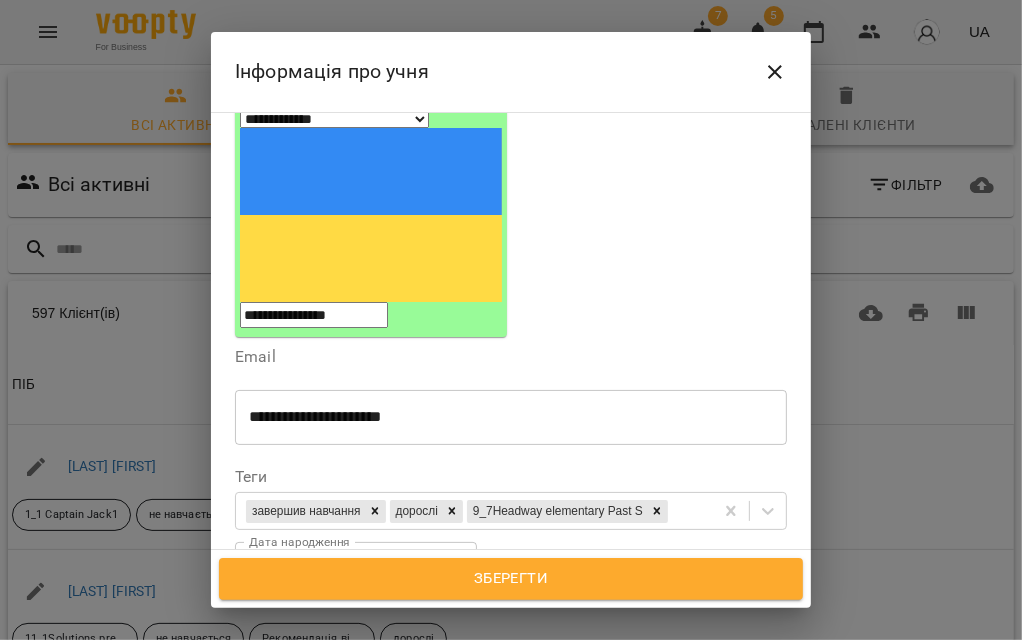 click on "Теги" at bounding box center [511, 477] 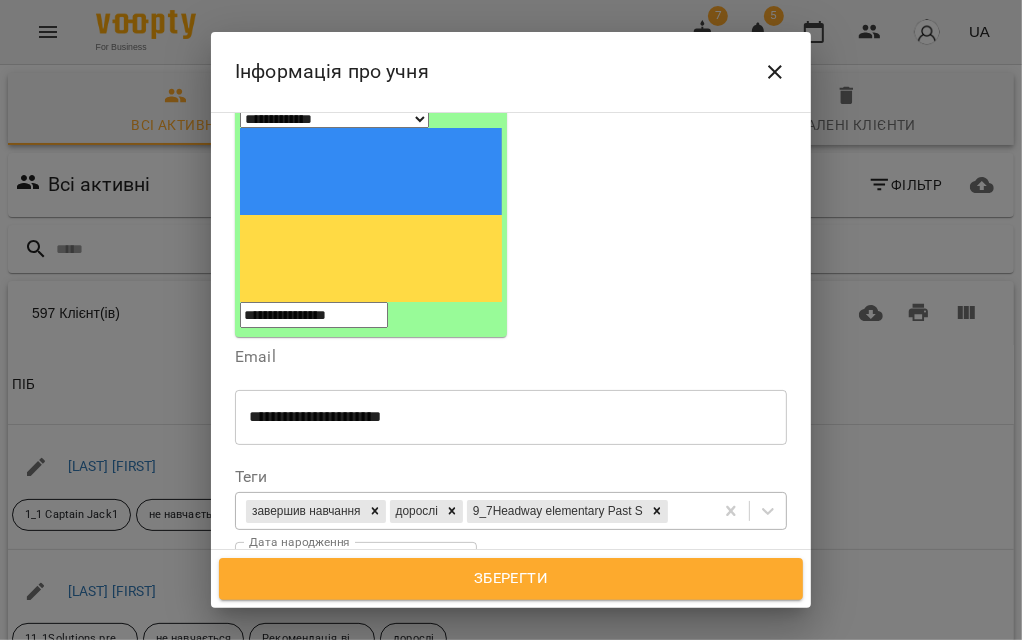 click on "завершив навчання дорослі 9_7Headway elementary Past S" at bounding box center (474, 511) 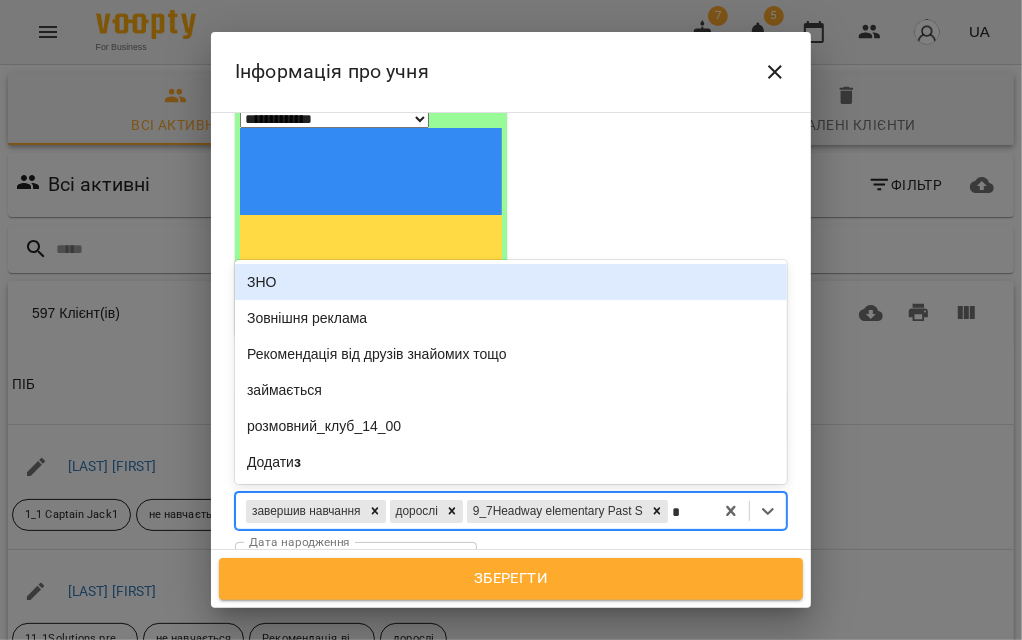 type on "**" 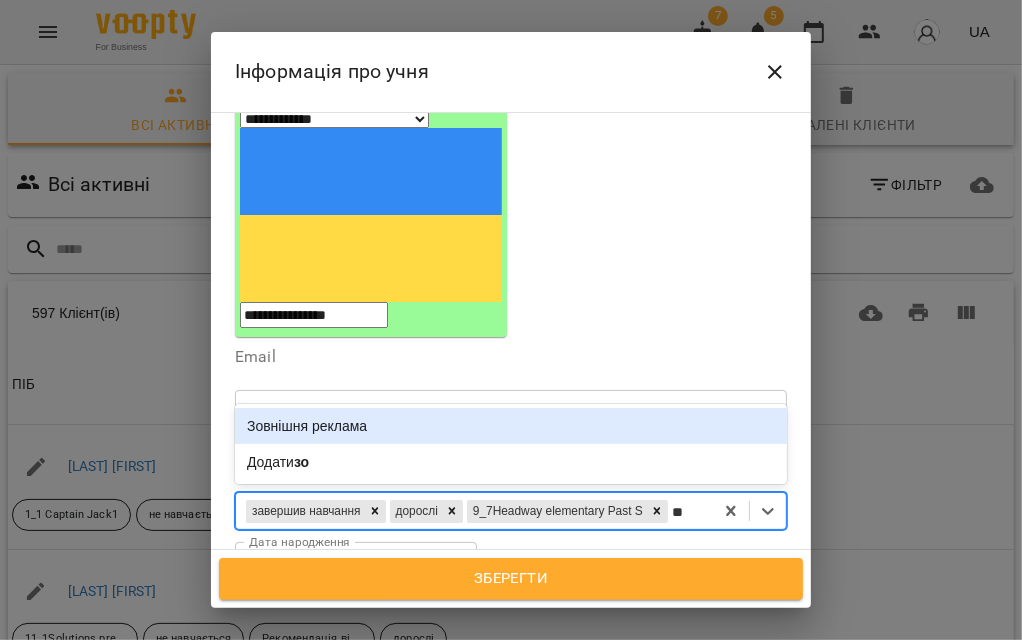 click on "Зовнішня реклама" at bounding box center (511, 426) 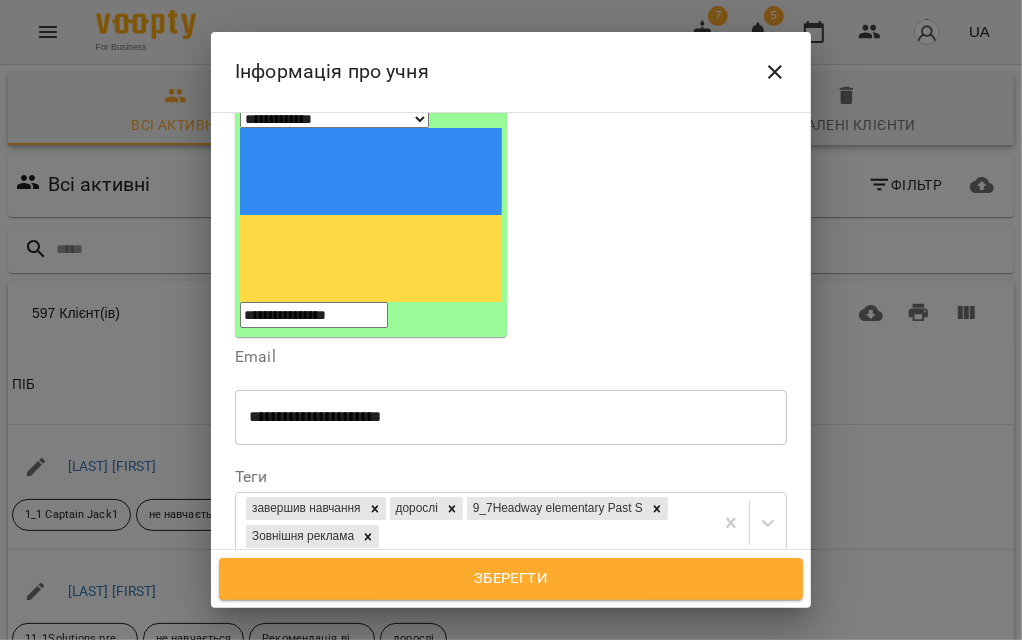 click on "Інформація про учня" at bounding box center (511, 72) 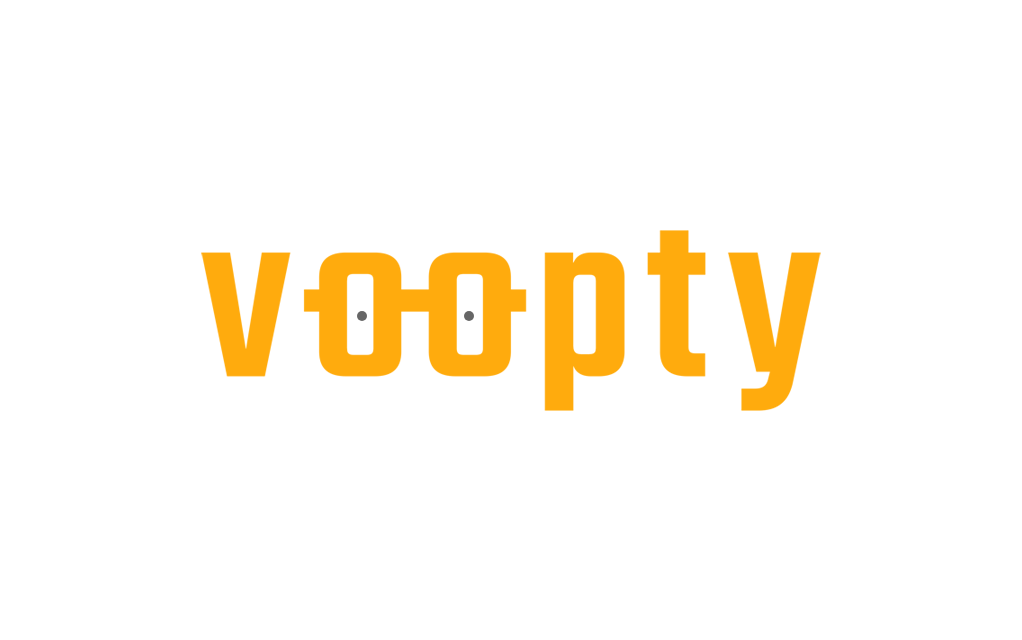 scroll, scrollTop: 0, scrollLeft: 0, axis: both 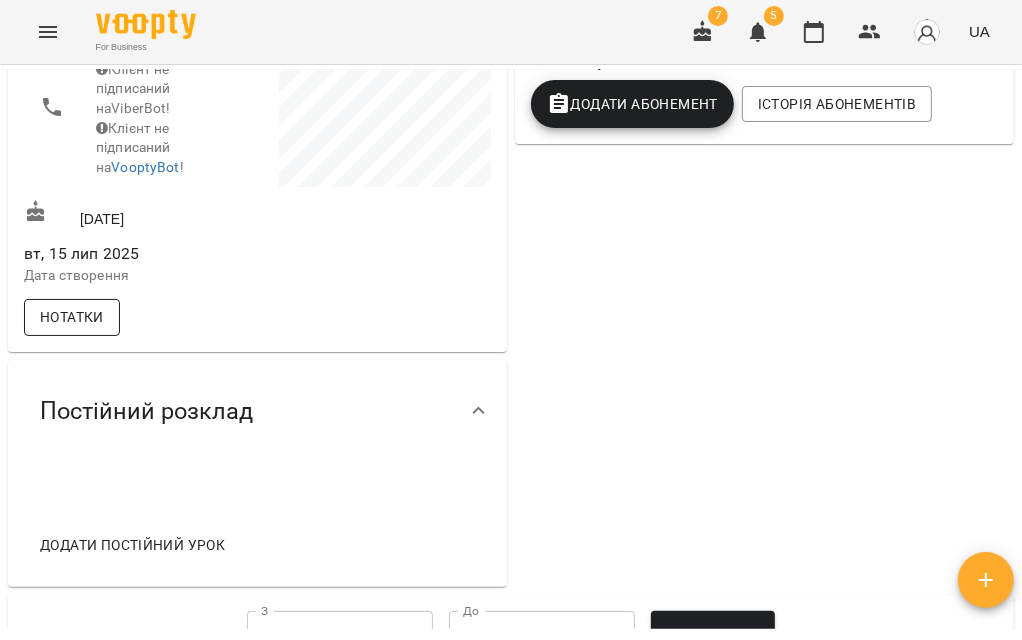 click on "Нотатки" at bounding box center [72, 317] 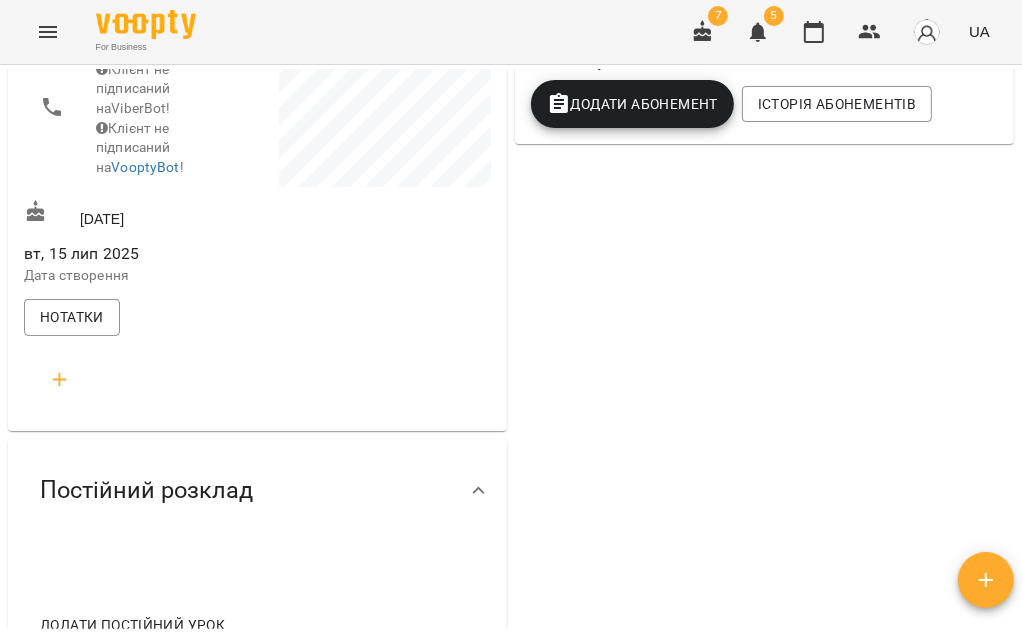 click 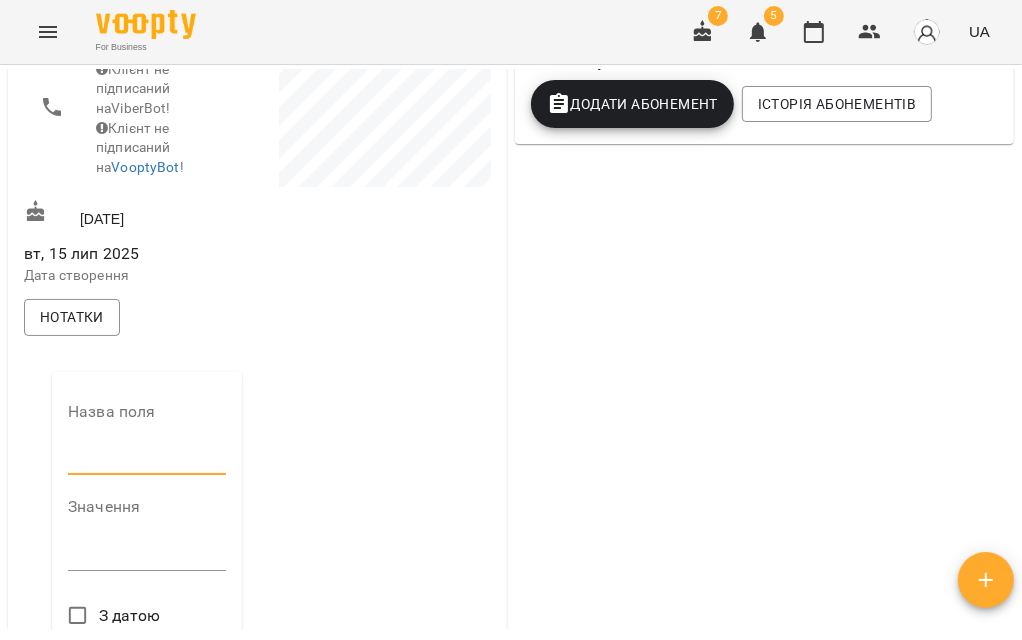 click at bounding box center [147, 459] 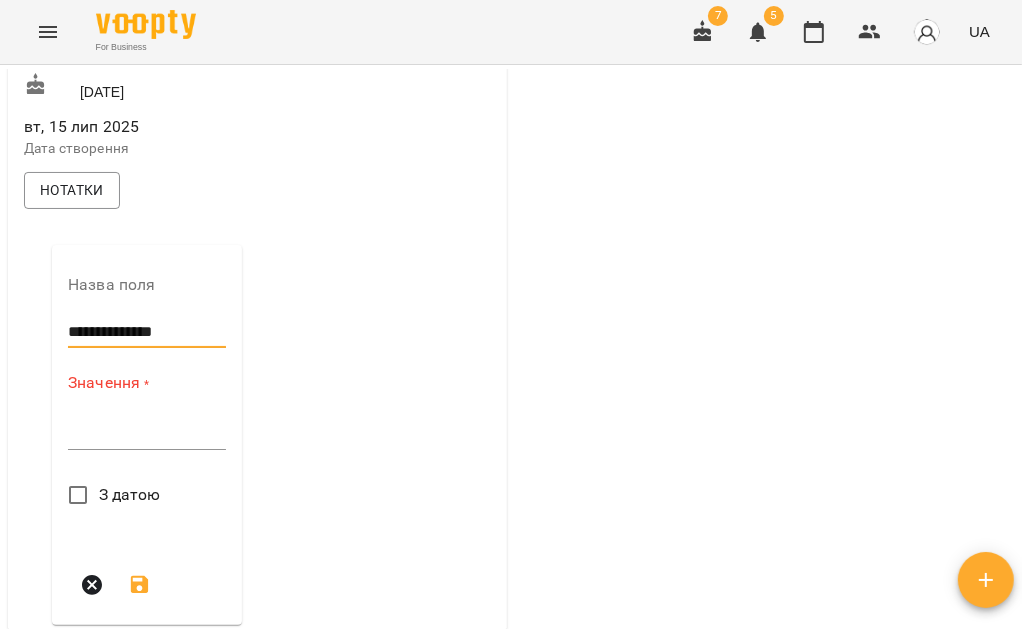 scroll, scrollTop: 666, scrollLeft: 0, axis: vertical 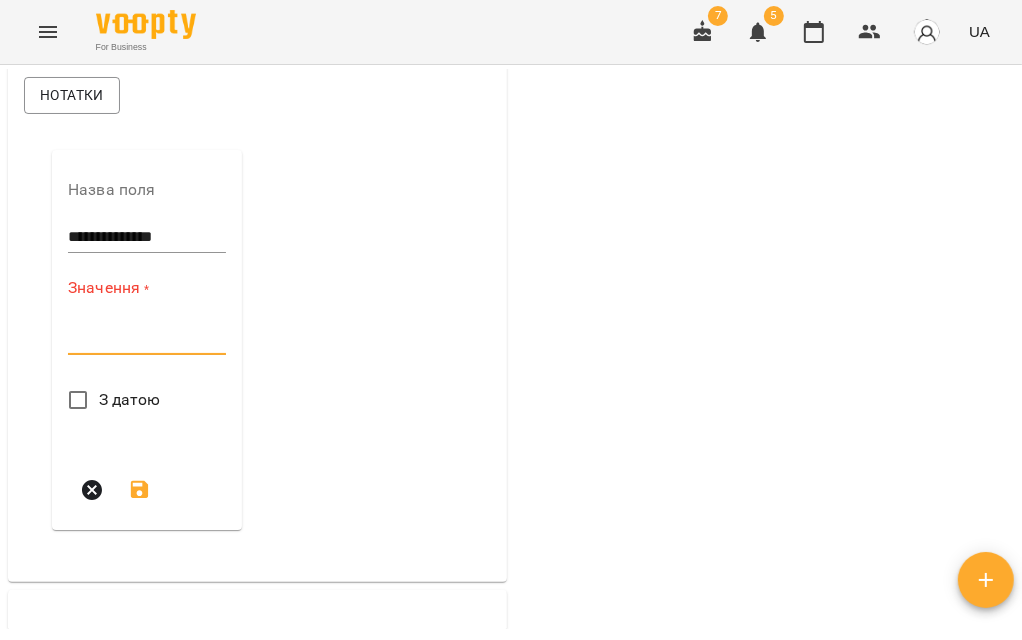 paste on "**********" 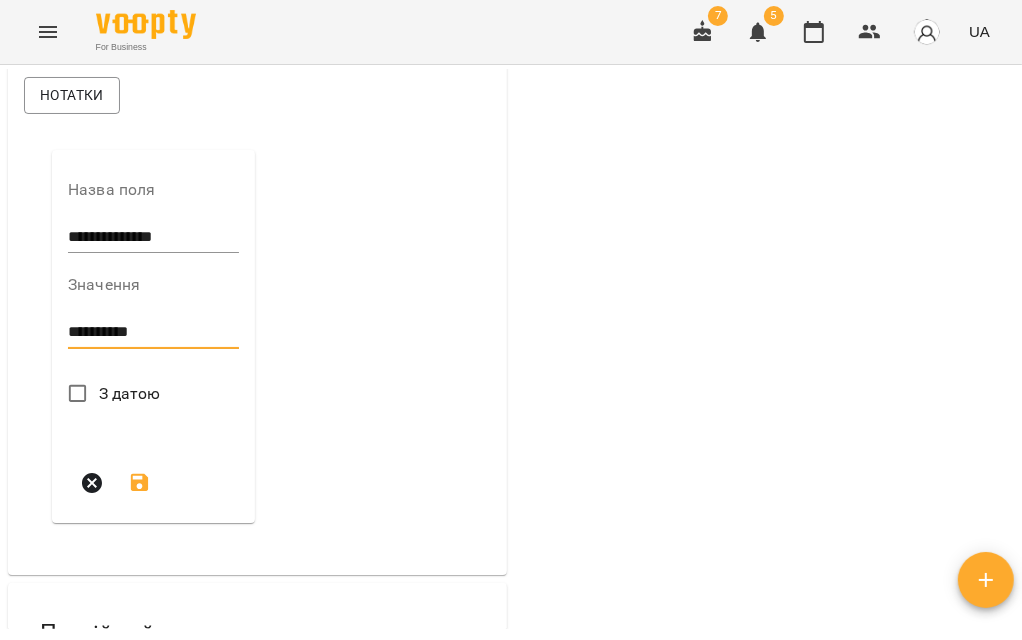 type on "**********" 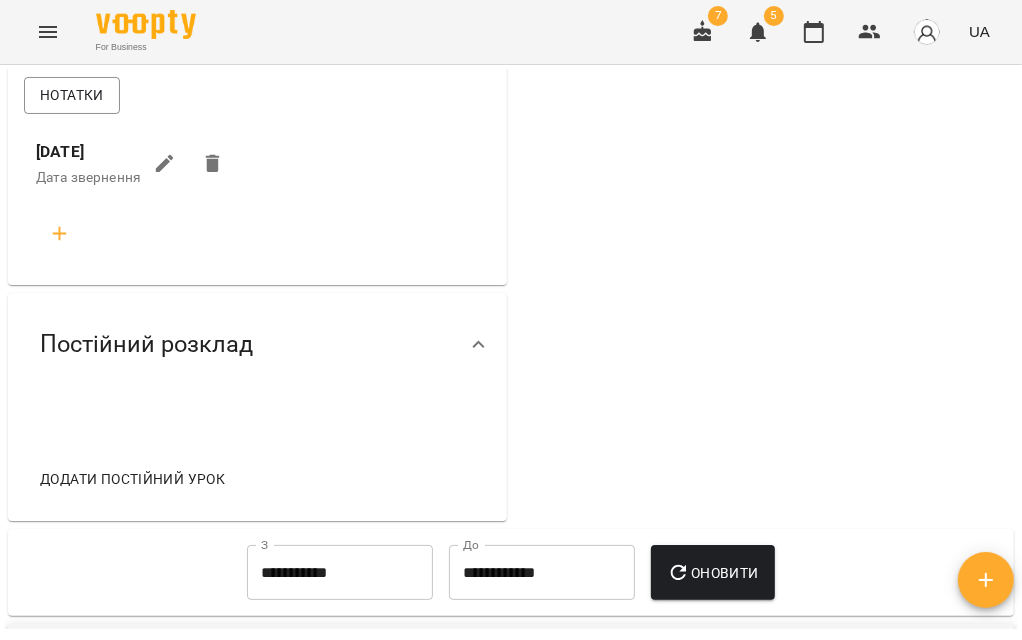 click 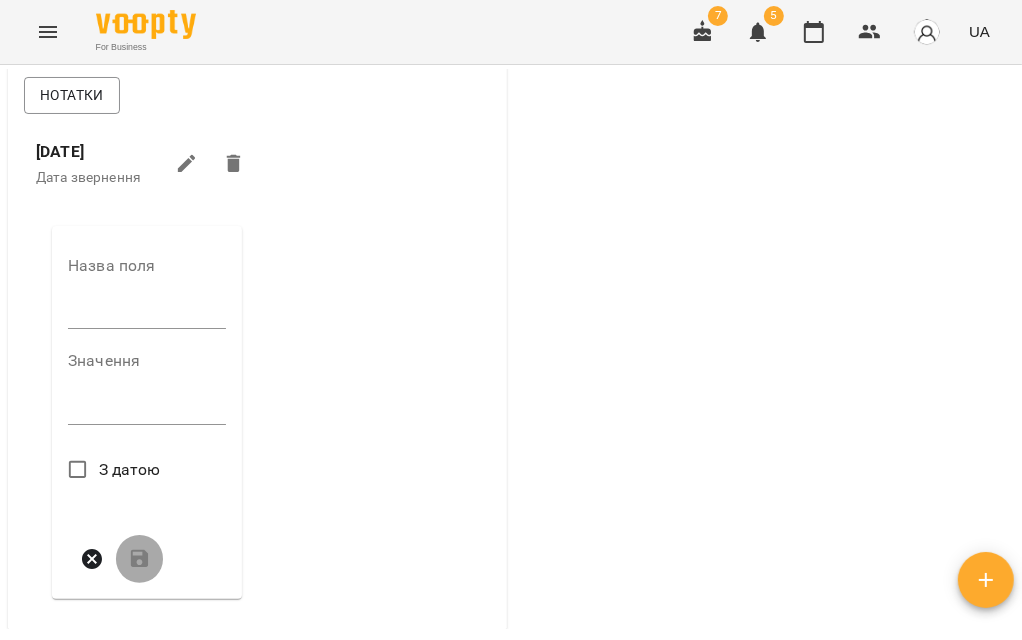 click at bounding box center [147, 313] 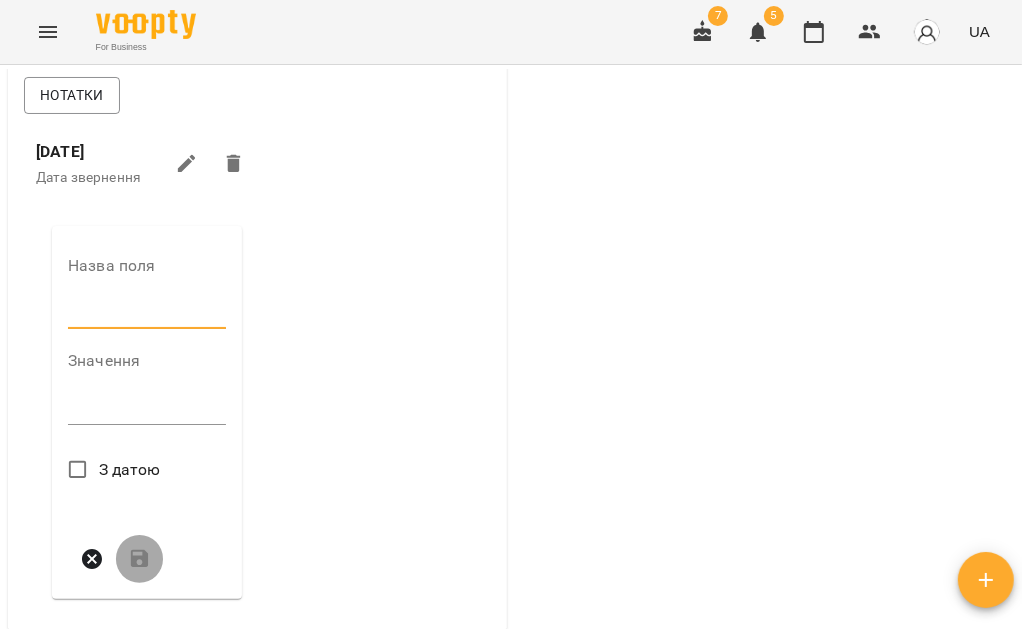 type on "**********" 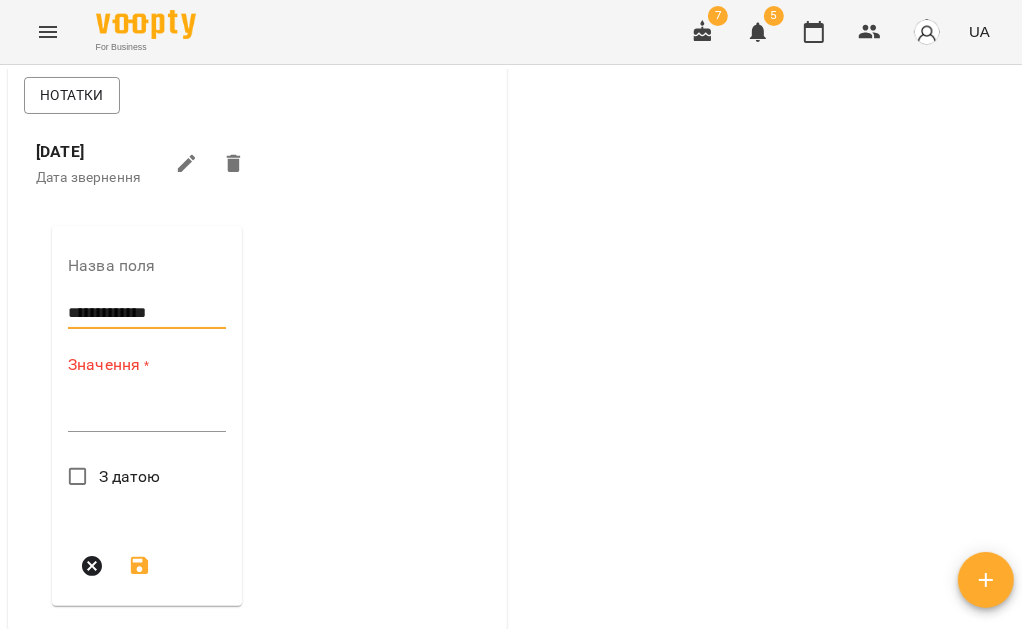 click at bounding box center [147, 415] 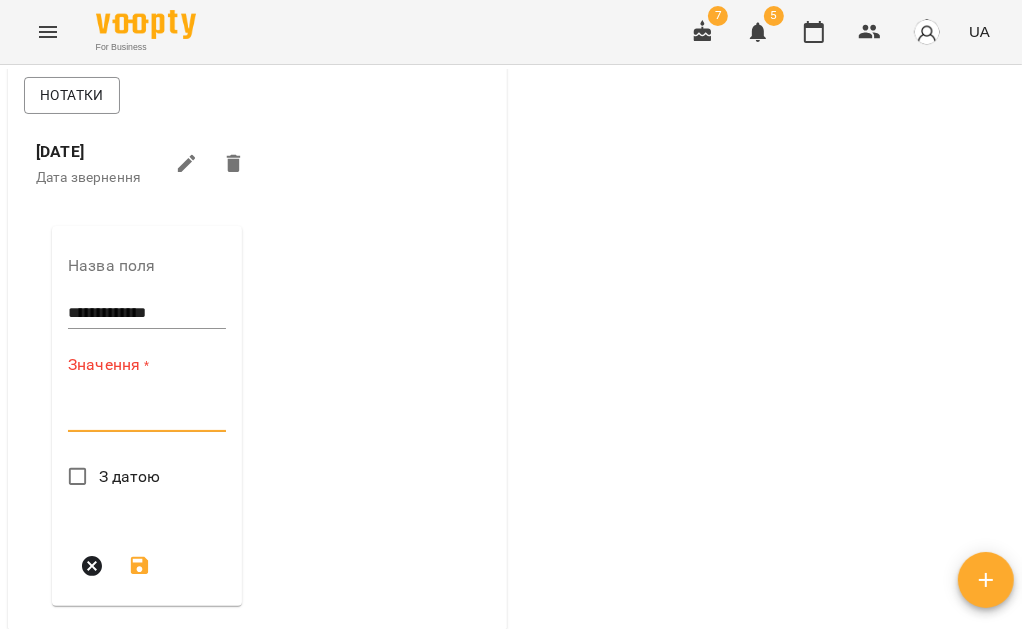 paste on "*********" 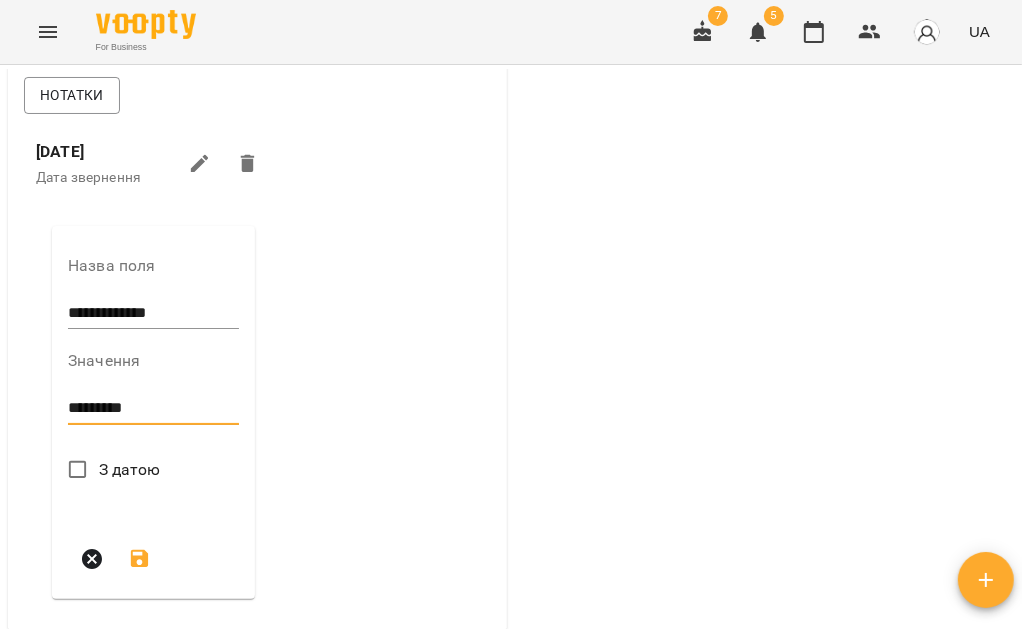 type on "*********" 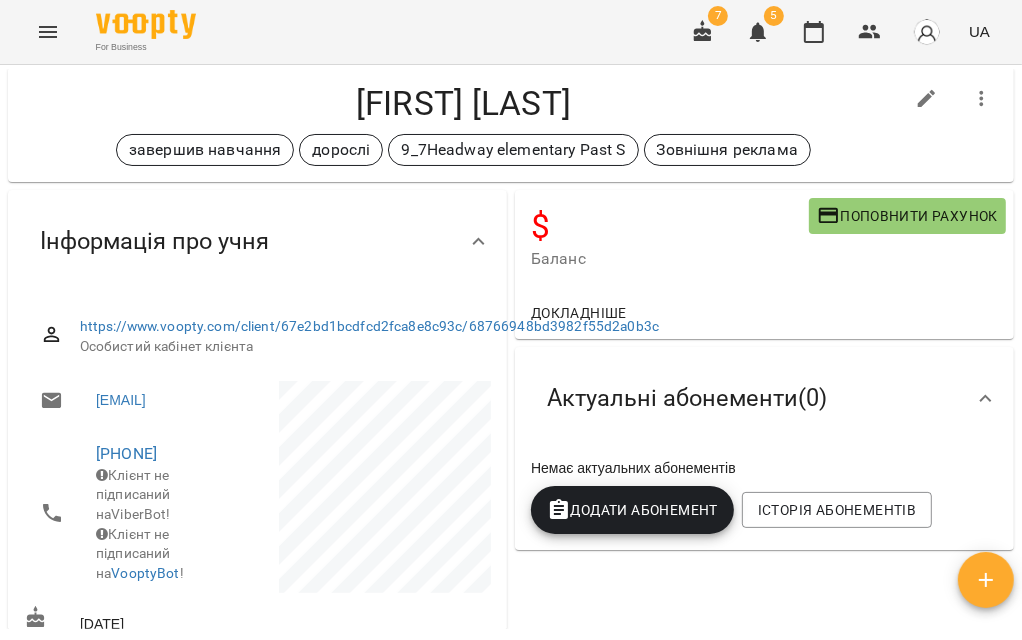 scroll, scrollTop: 0, scrollLeft: 0, axis: both 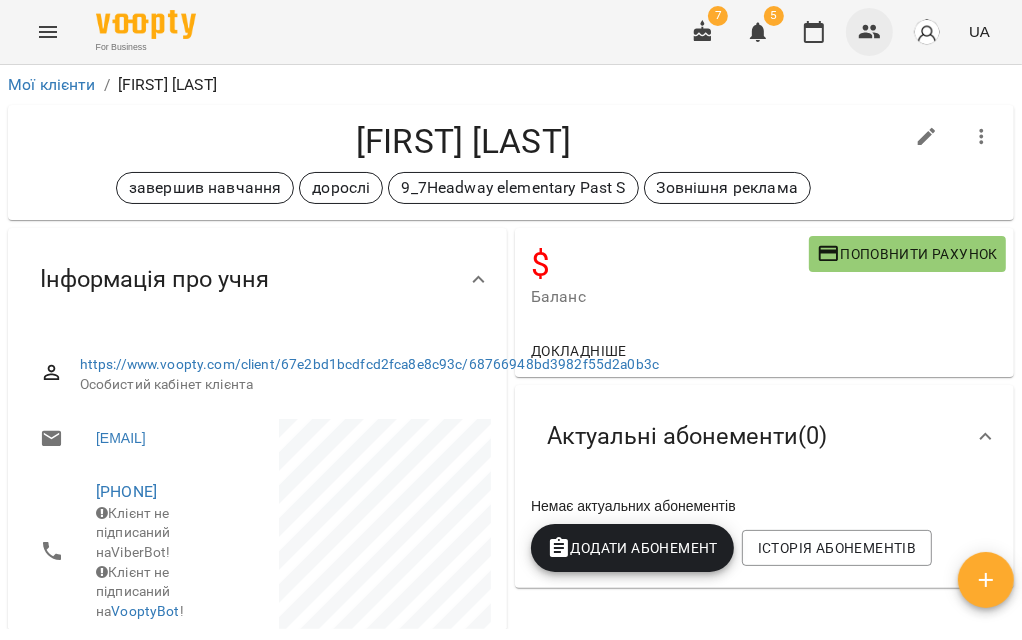 click 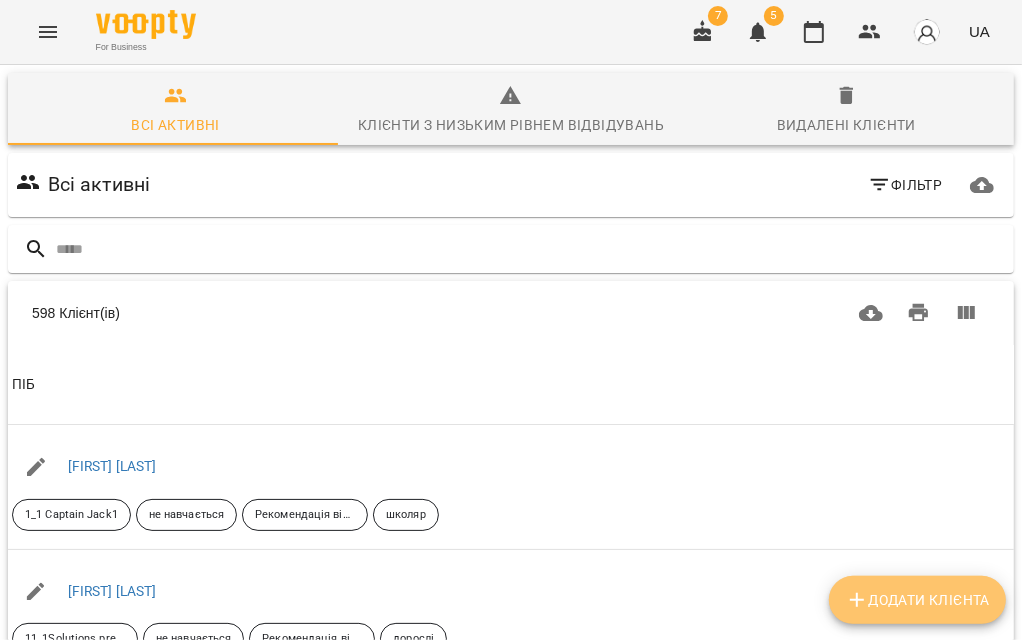 click on "Додати клієнта" at bounding box center (917, 600) 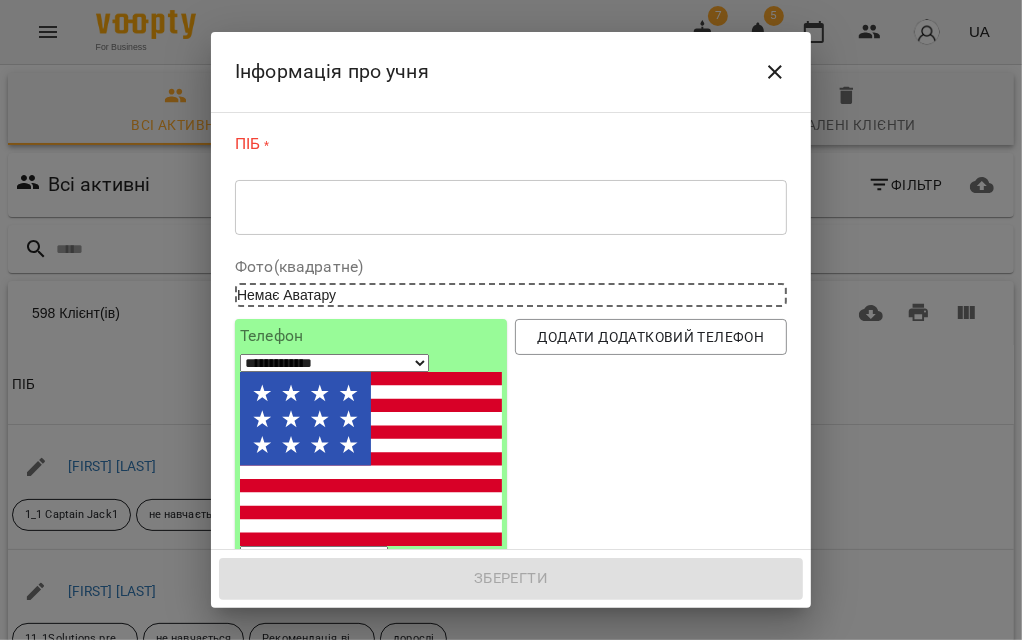 drag, startPoint x: 275, startPoint y: 193, endPoint x: 253, endPoint y: 205, distance: 25.059929 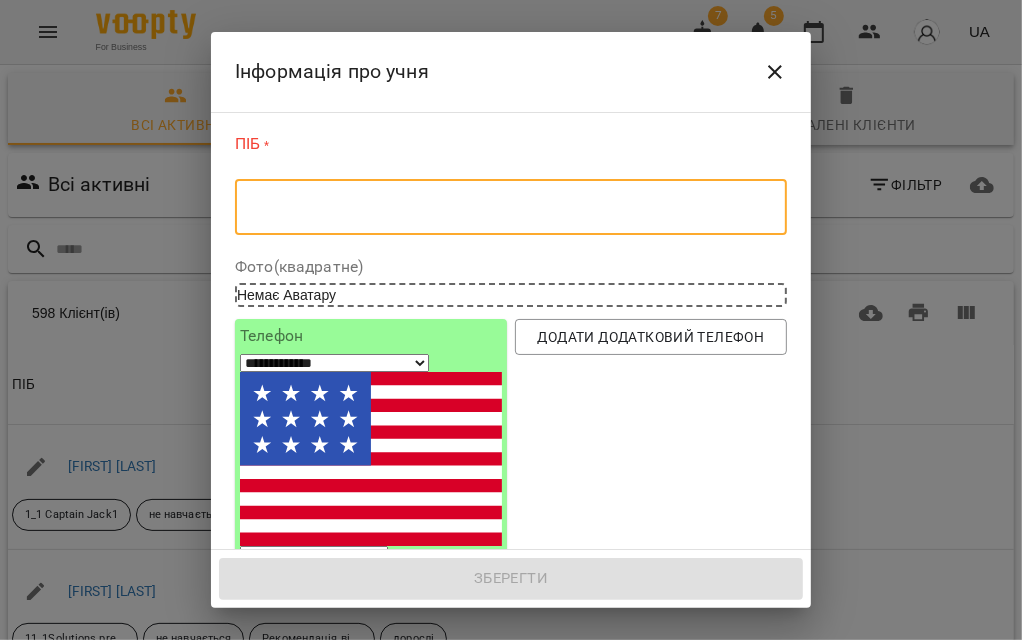 paste on "**********" 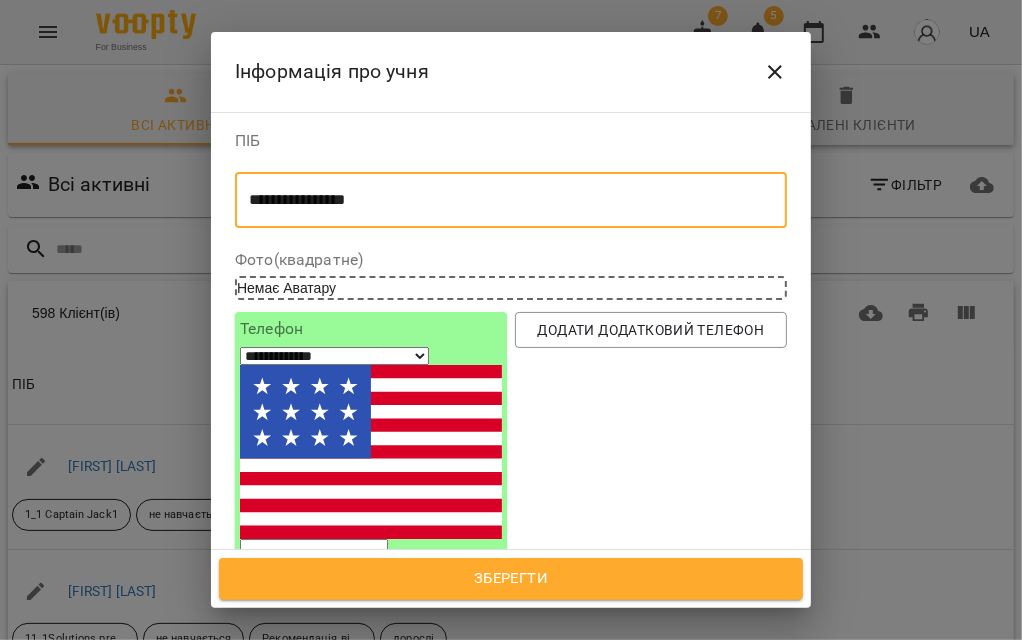 type on "**********" 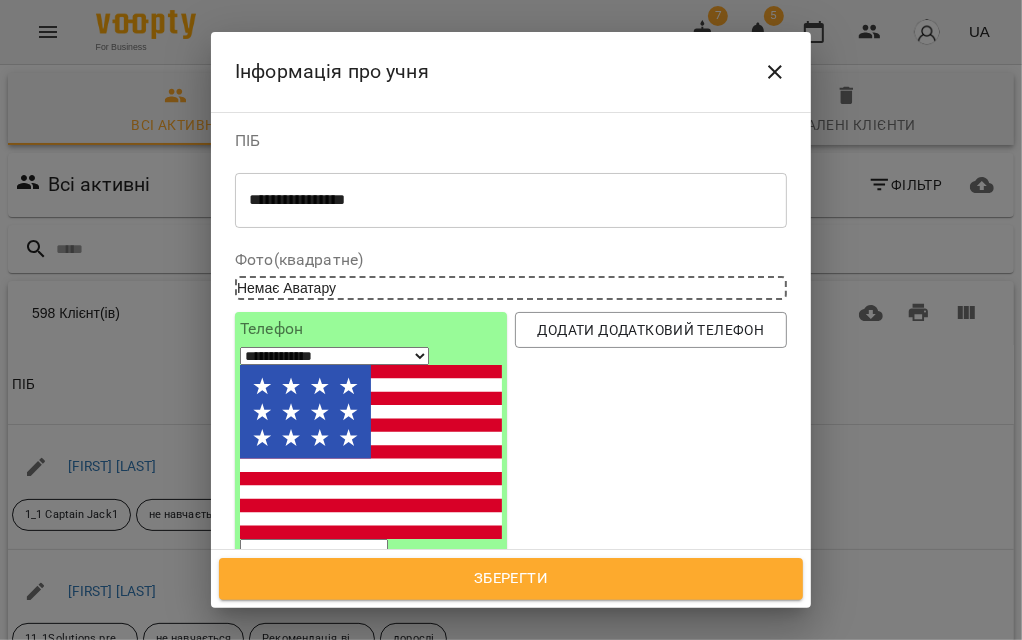 click on "Додати додатковий телефон" at bounding box center (651, 443) 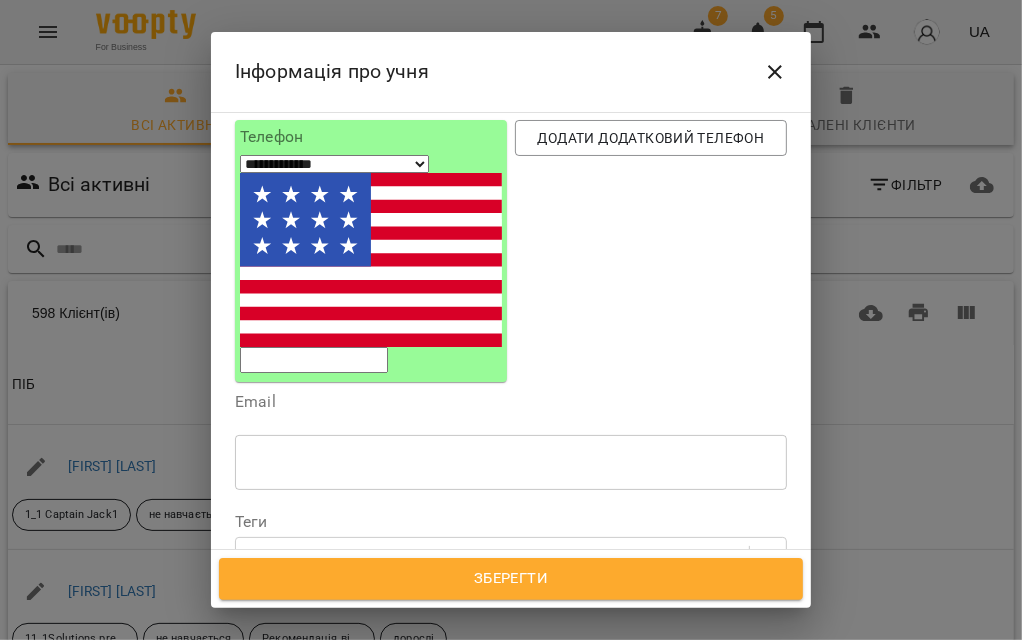 scroll, scrollTop: 333, scrollLeft: 0, axis: vertical 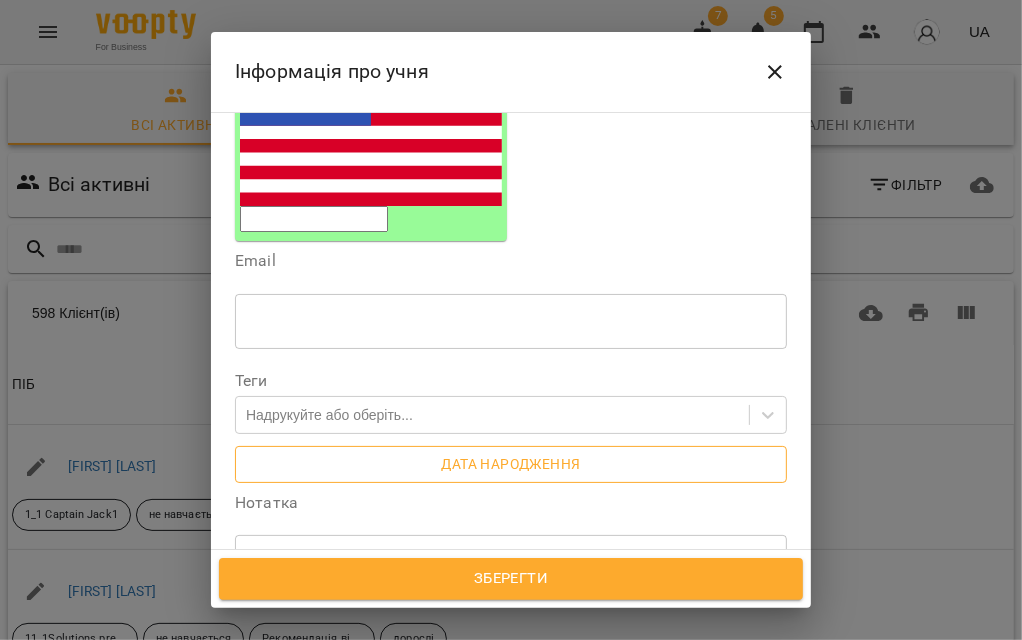 click on "Дата народження" at bounding box center (511, 464) 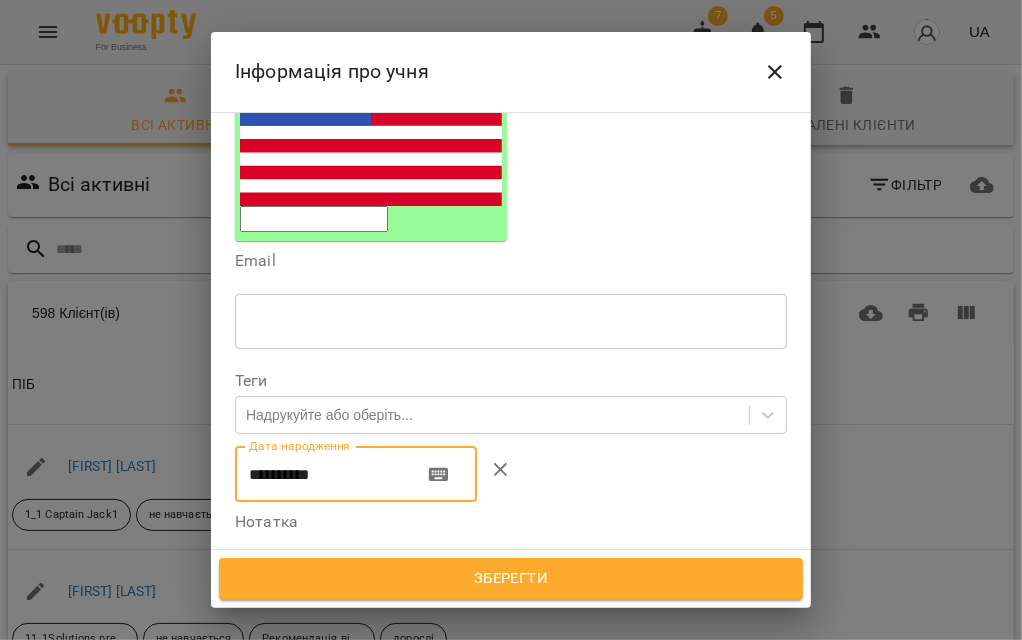 drag, startPoint x: 345, startPoint y: 315, endPoint x: 223, endPoint y: 314, distance: 122.0041 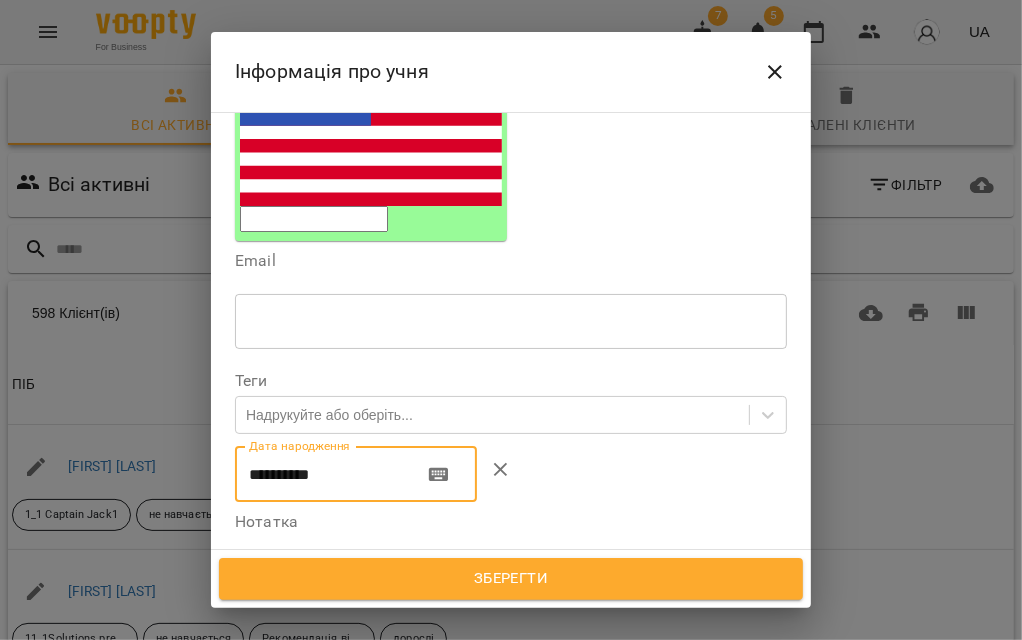paste 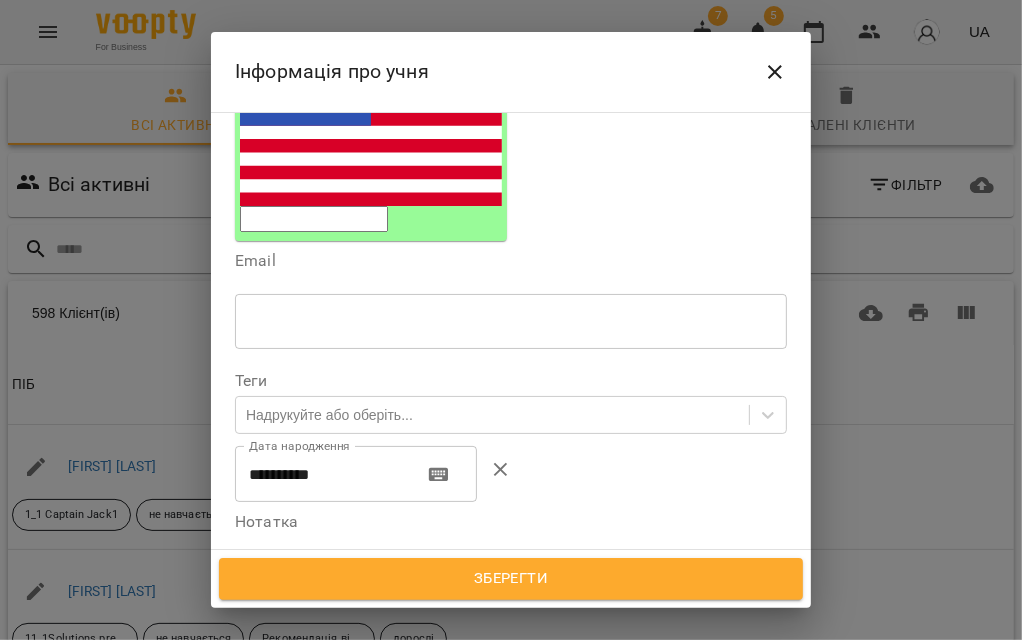 click on "Теги Надрукуйте або оберіть..." at bounding box center (511, 404) 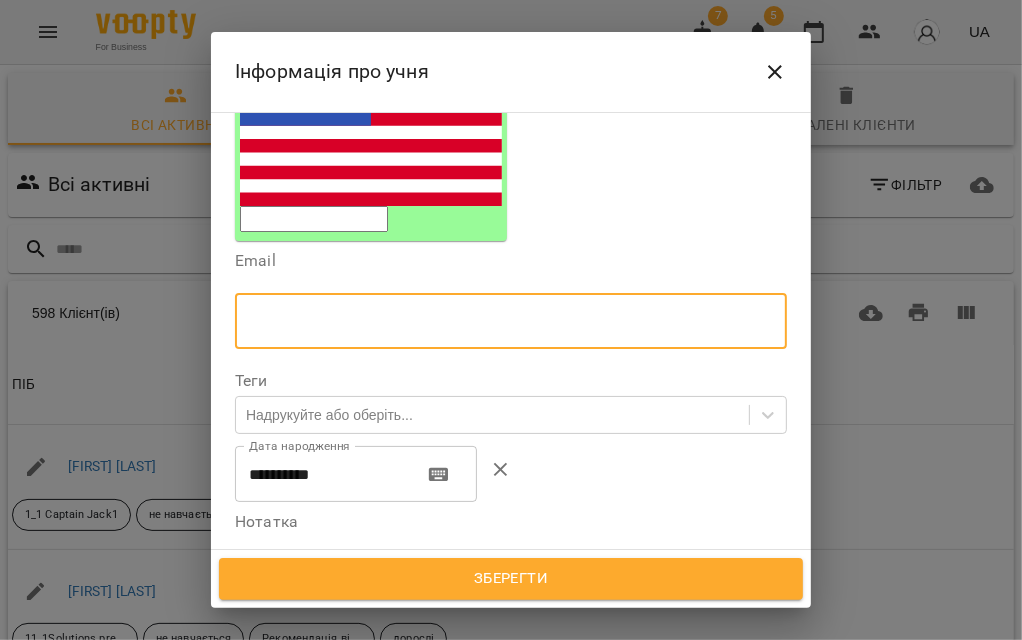 paste on "**********" 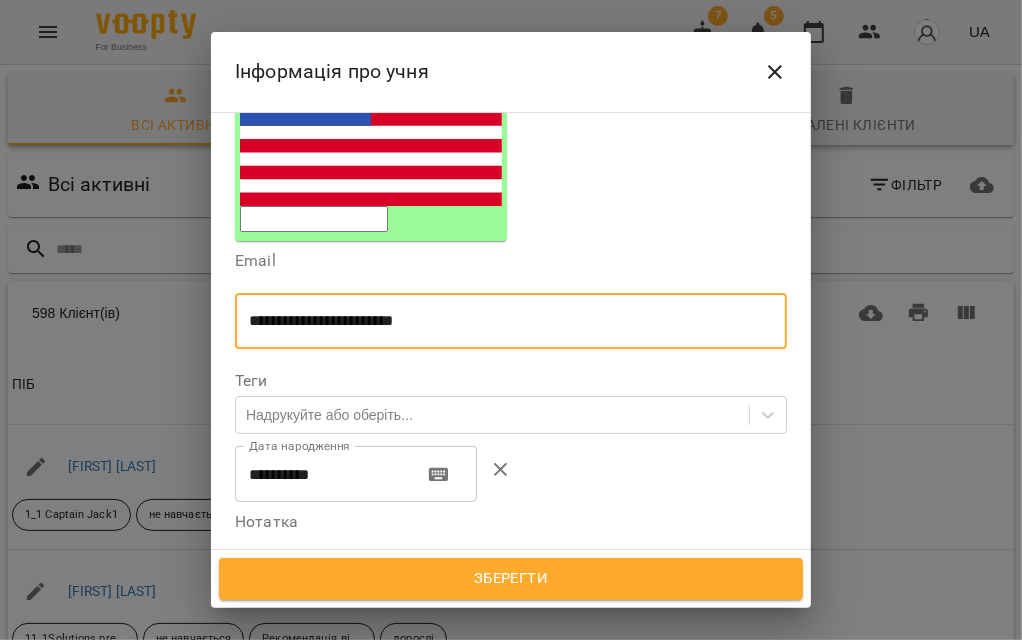 scroll, scrollTop: 340, scrollLeft: 0, axis: vertical 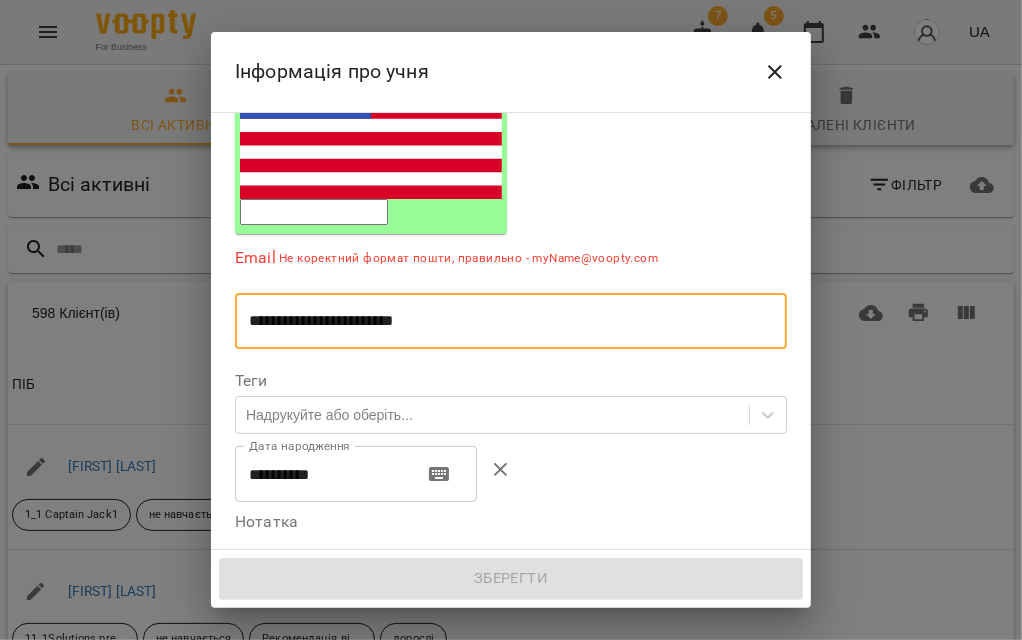 type on "**********" 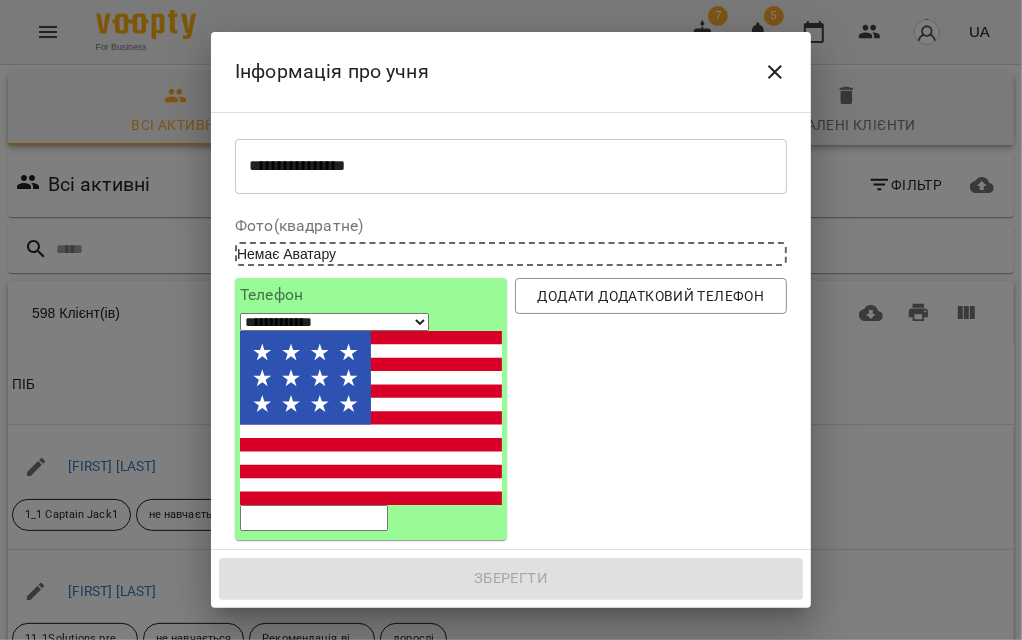 scroll, scrollTop: 6, scrollLeft: 0, axis: vertical 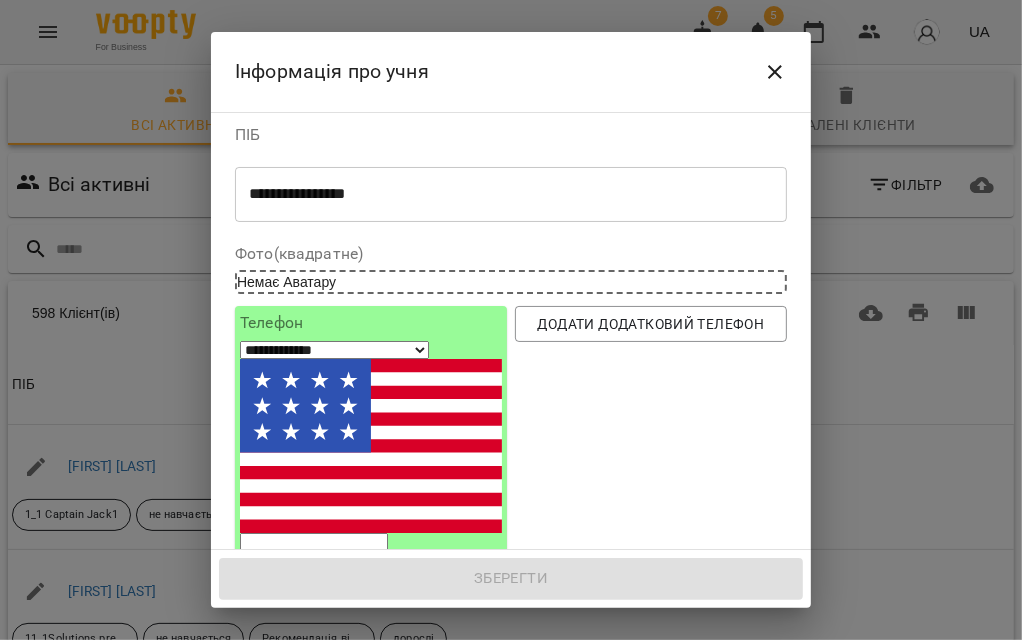 click on "**********" at bounding box center (371, 437) 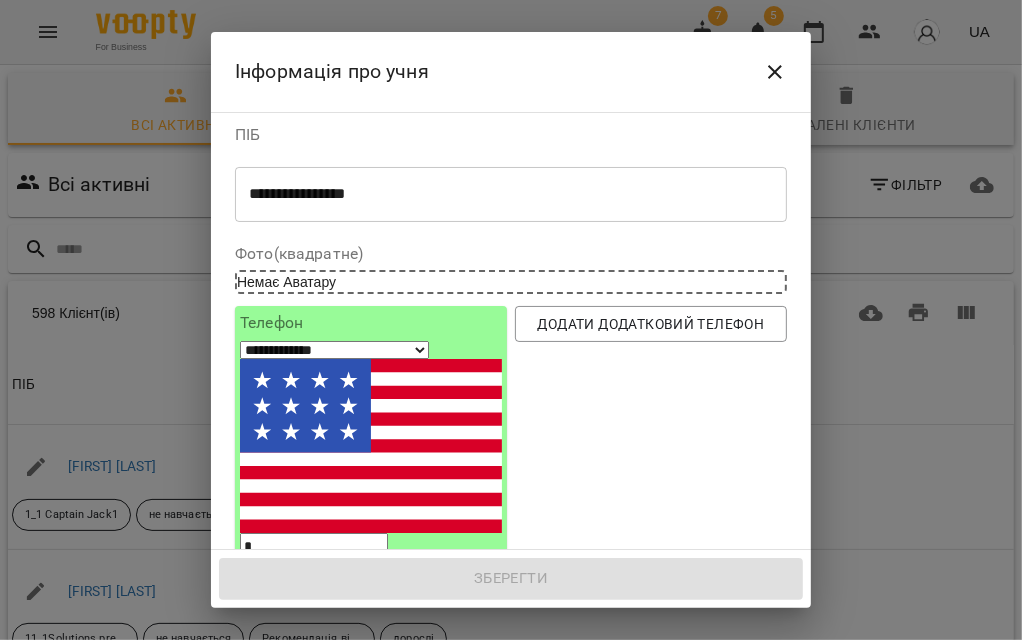 select on "**" 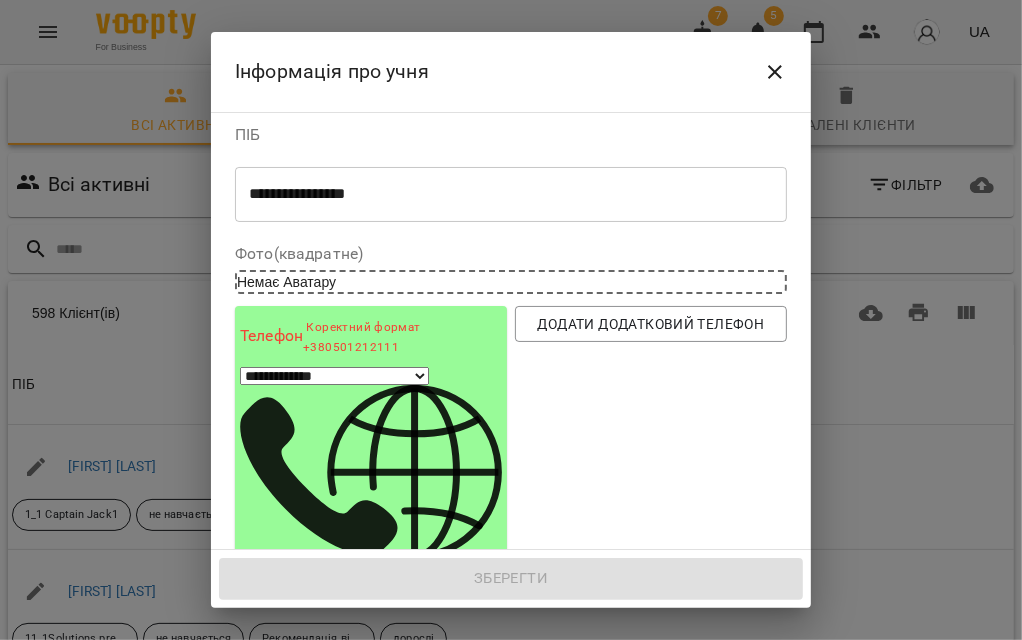 type on "***" 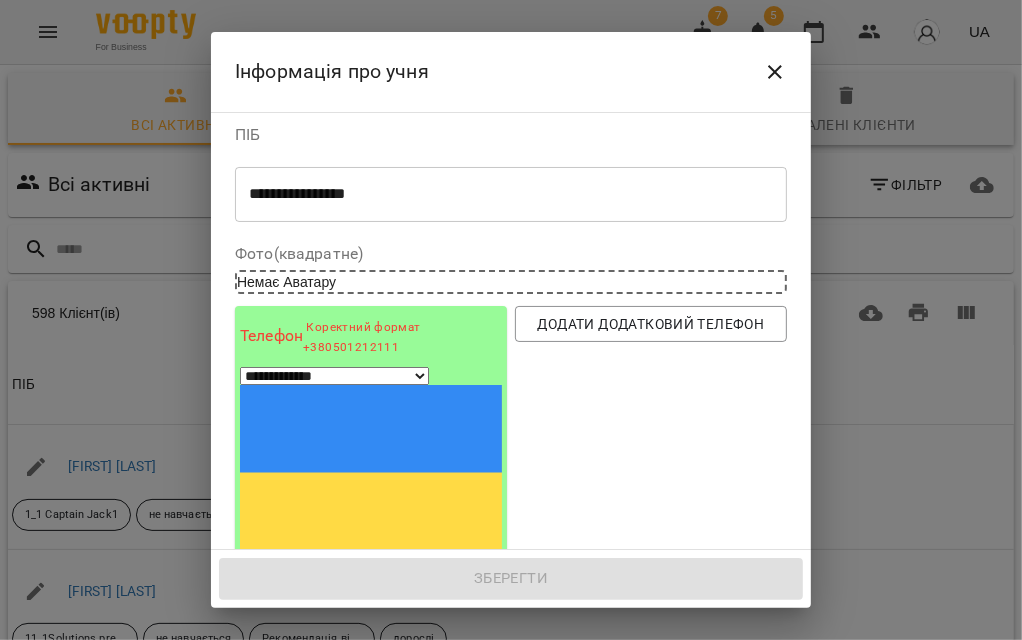 paste on "**********" 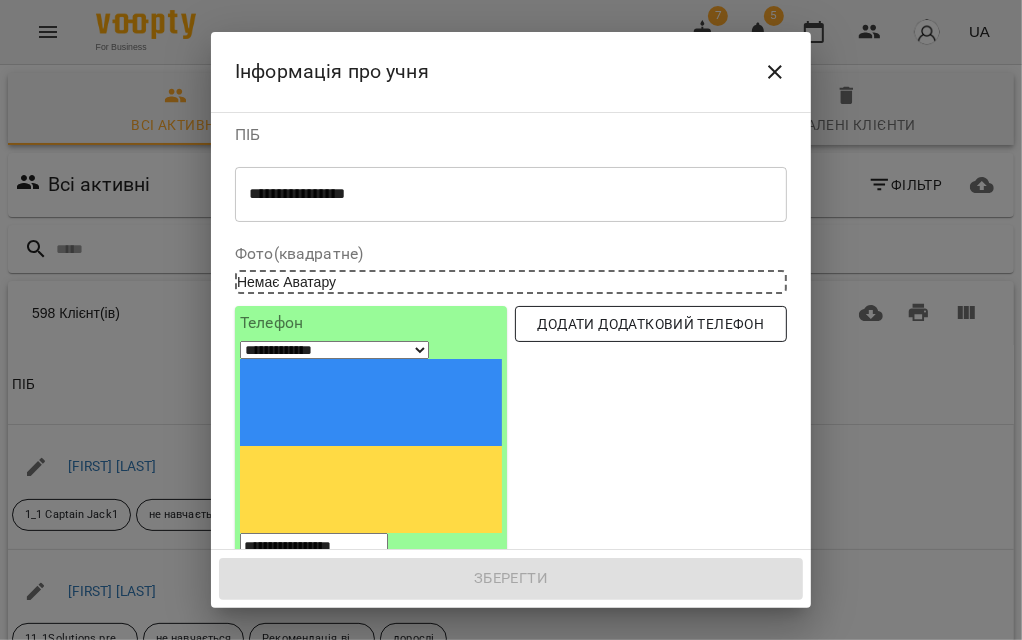 type on "**********" 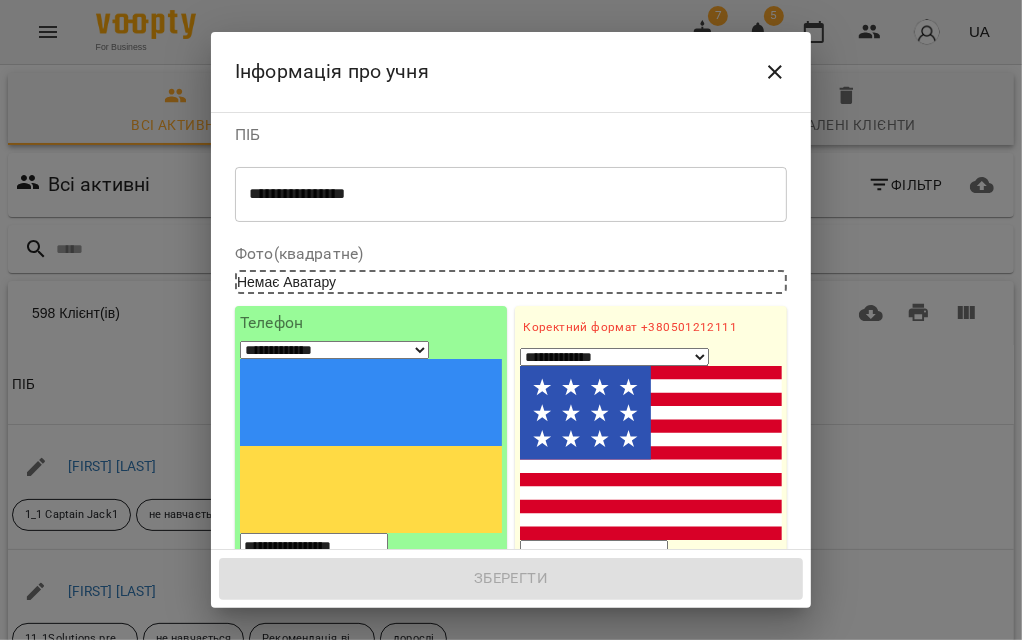 click at bounding box center [594, 553] 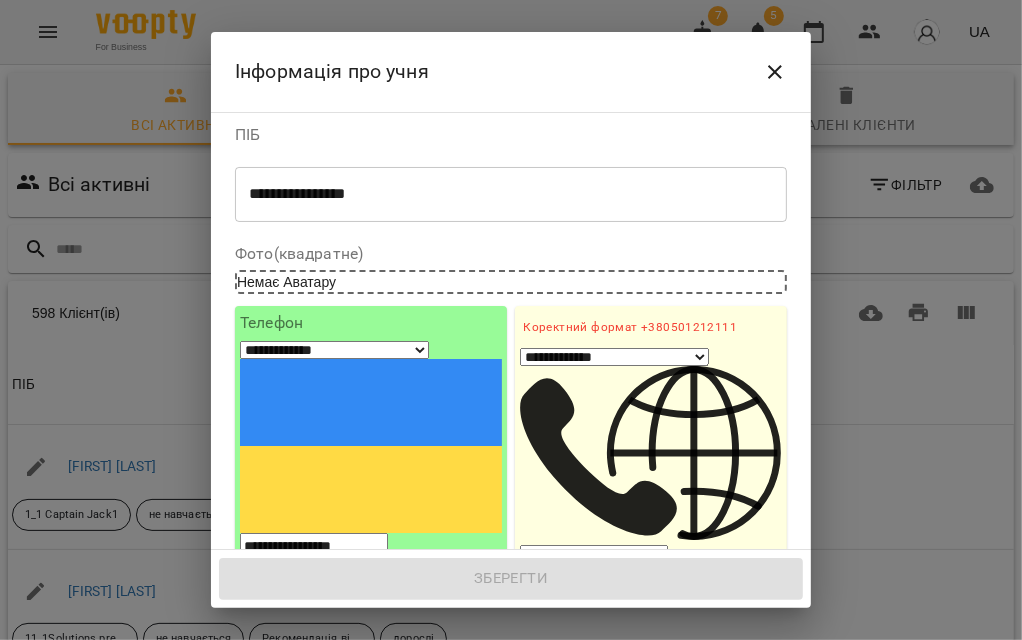 type on "***" 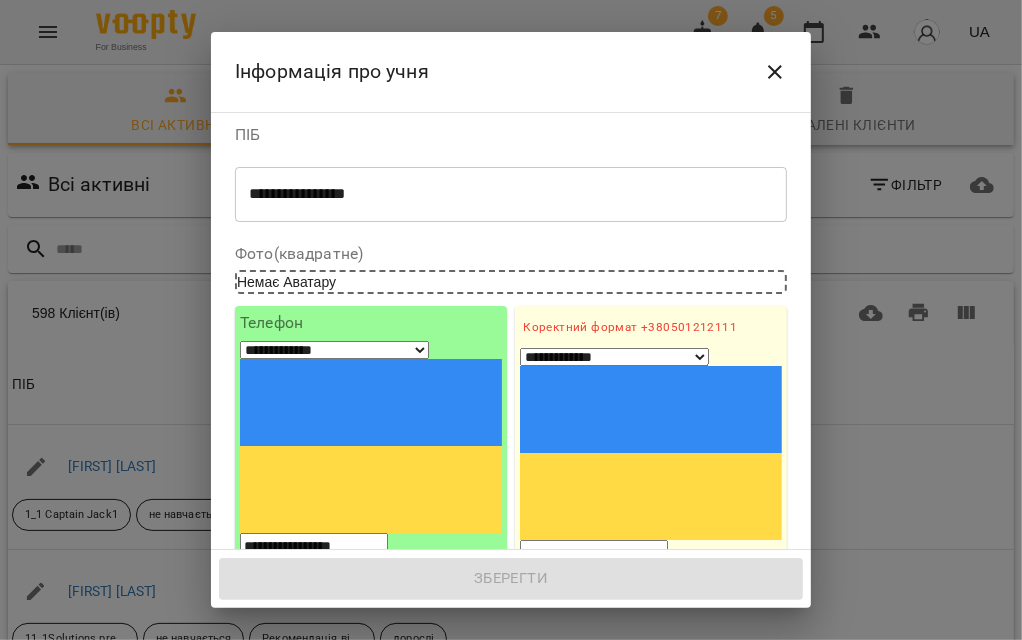 paste on "**********" 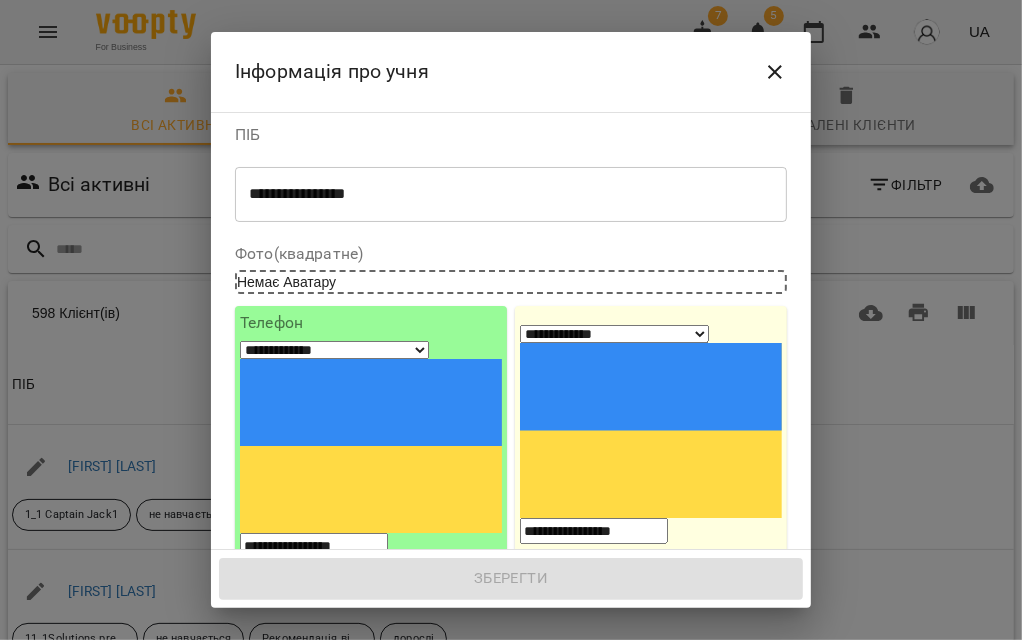 type on "**********" 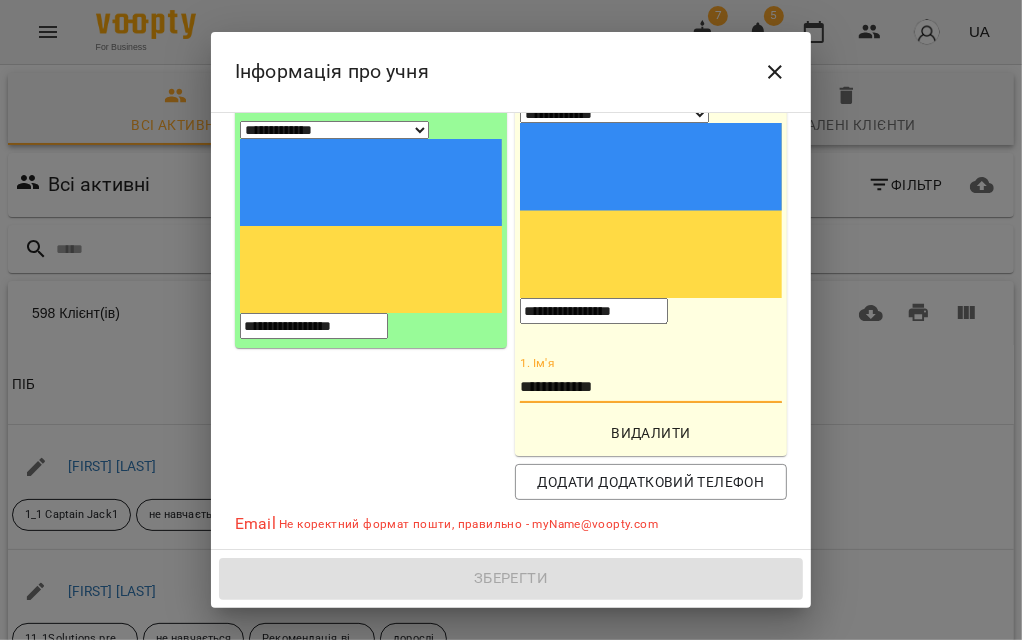 scroll, scrollTop: 228, scrollLeft: 0, axis: vertical 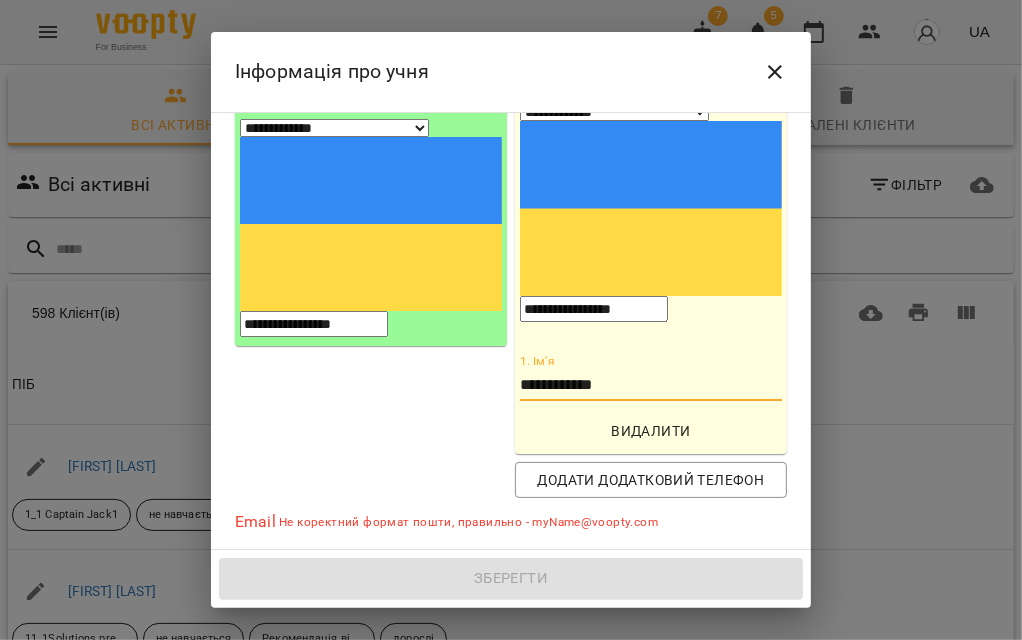 type on "**********" 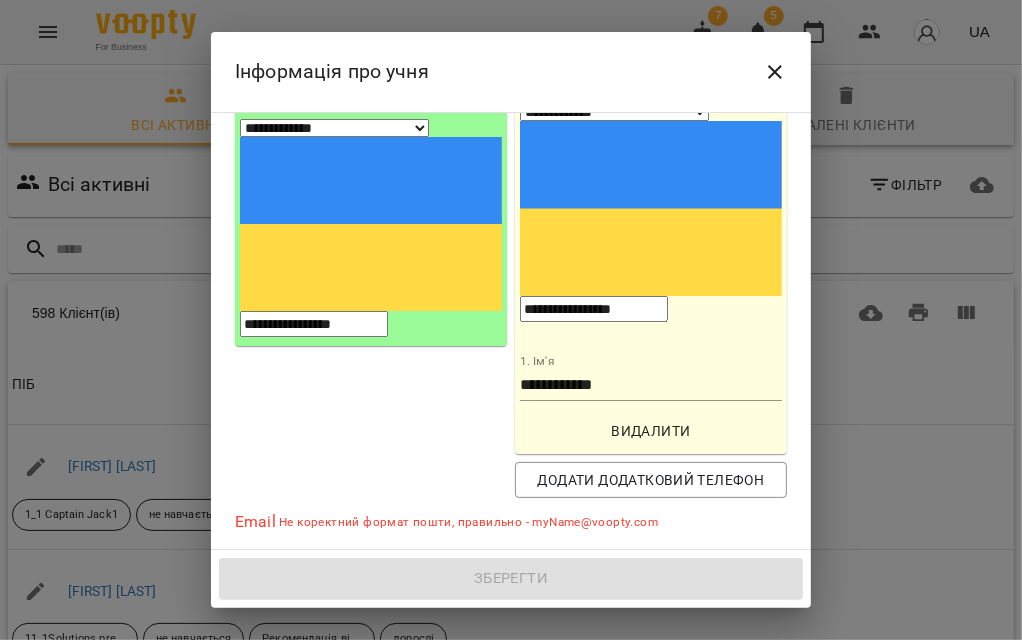 drag, startPoint x: 466, startPoint y: 412, endPoint x: 88, endPoint y: 411, distance: 378.0013 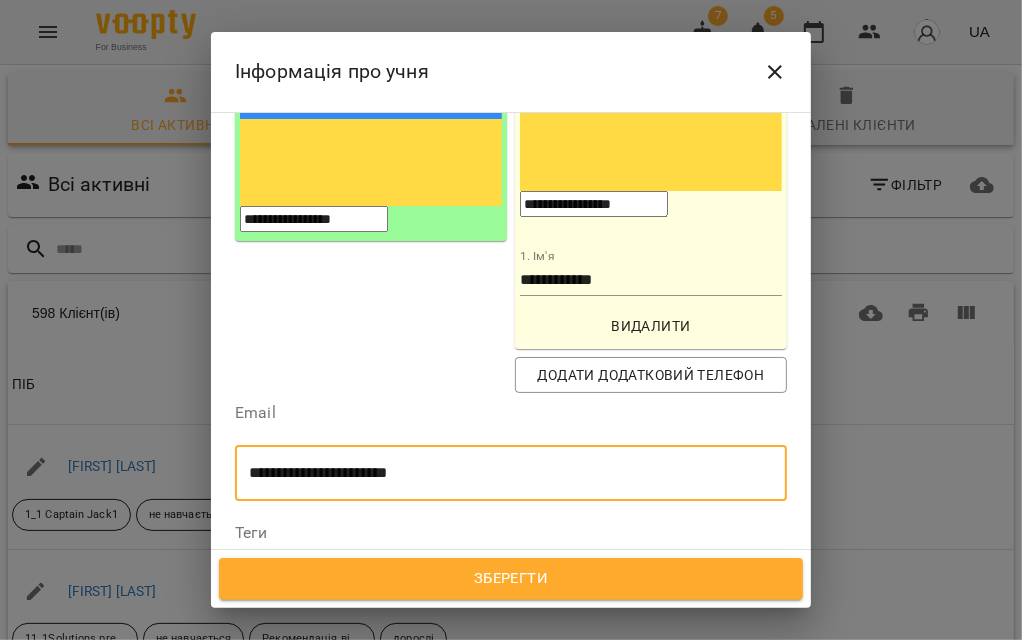 scroll, scrollTop: 444, scrollLeft: 0, axis: vertical 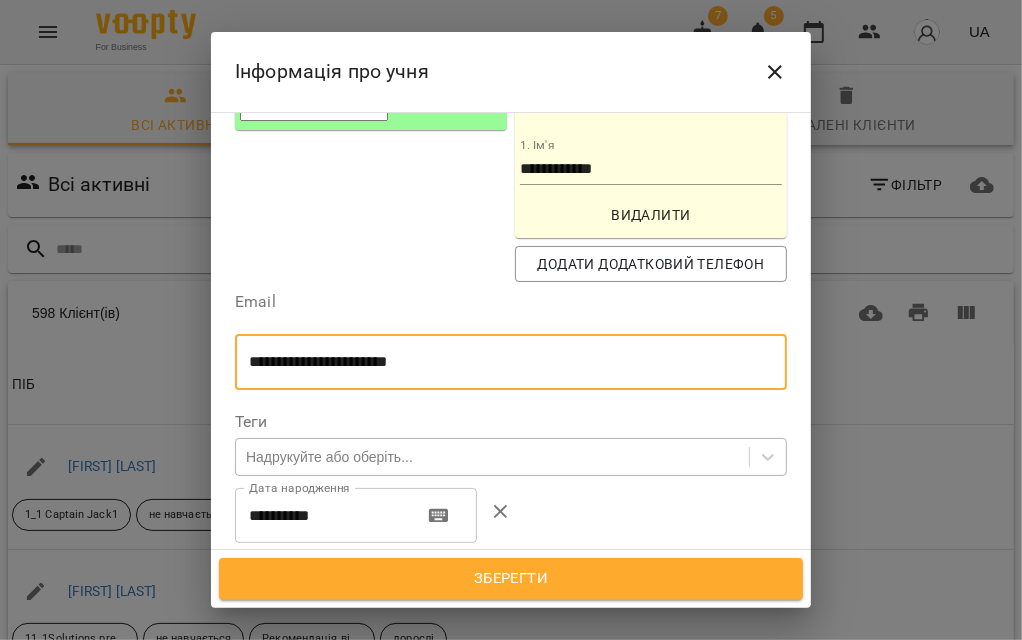 type on "**********" 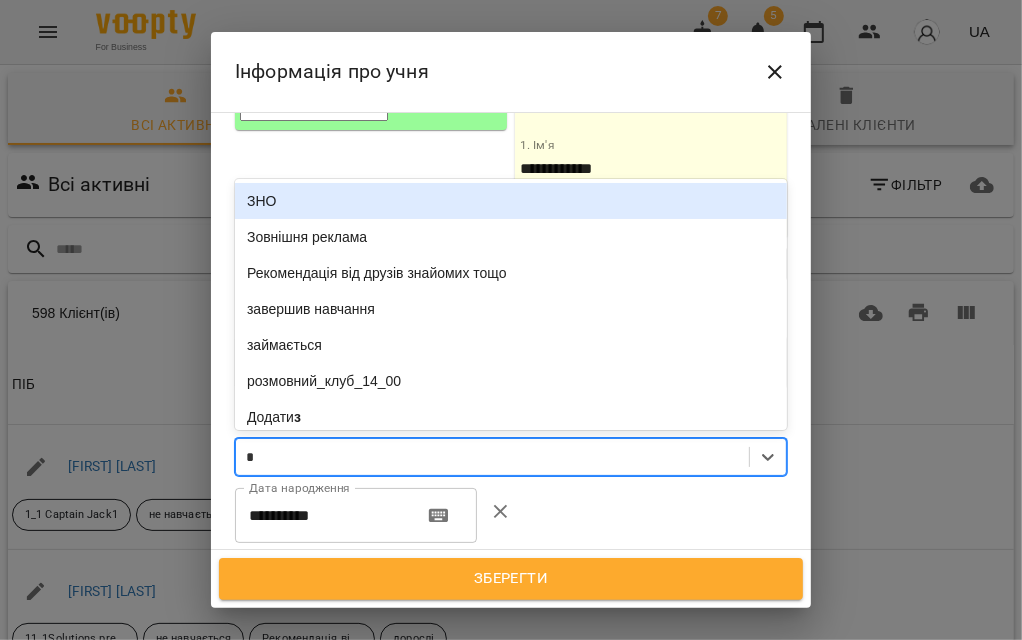 type on "**" 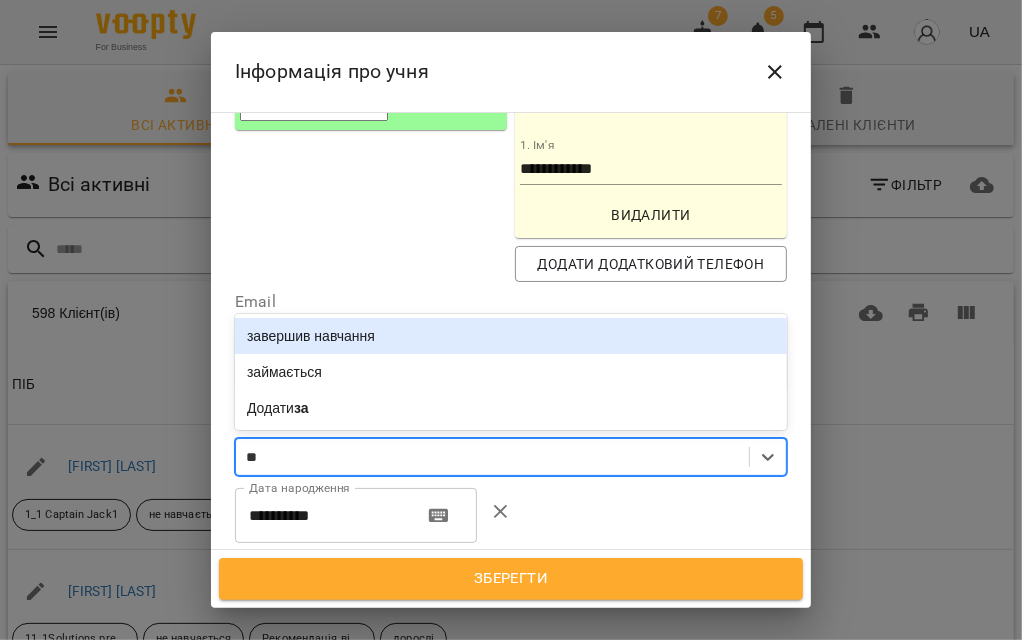 click on "завершив навчання" at bounding box center (511, 336) 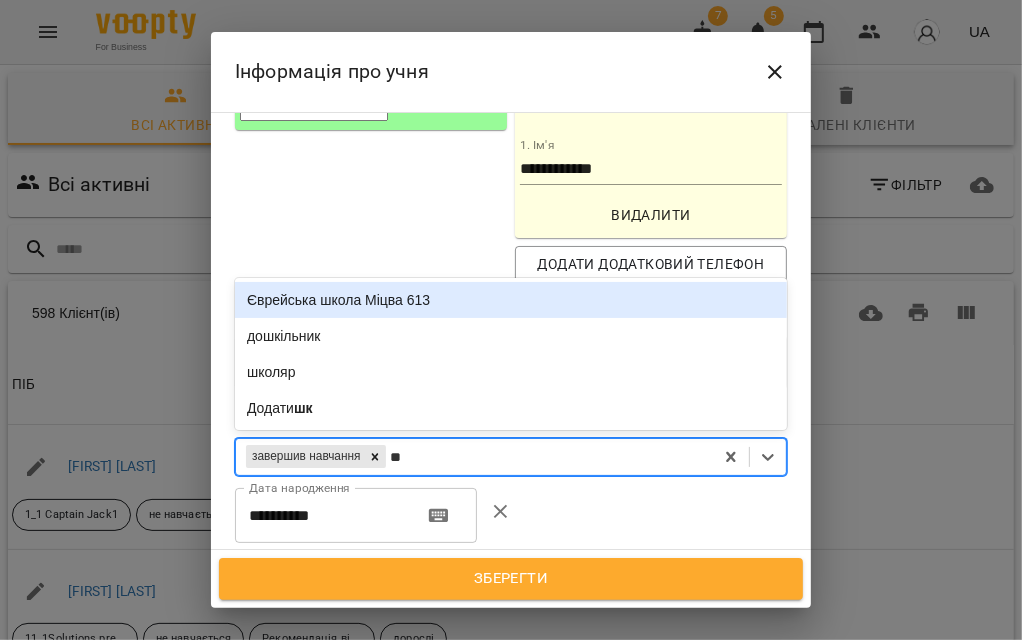 type on "***" 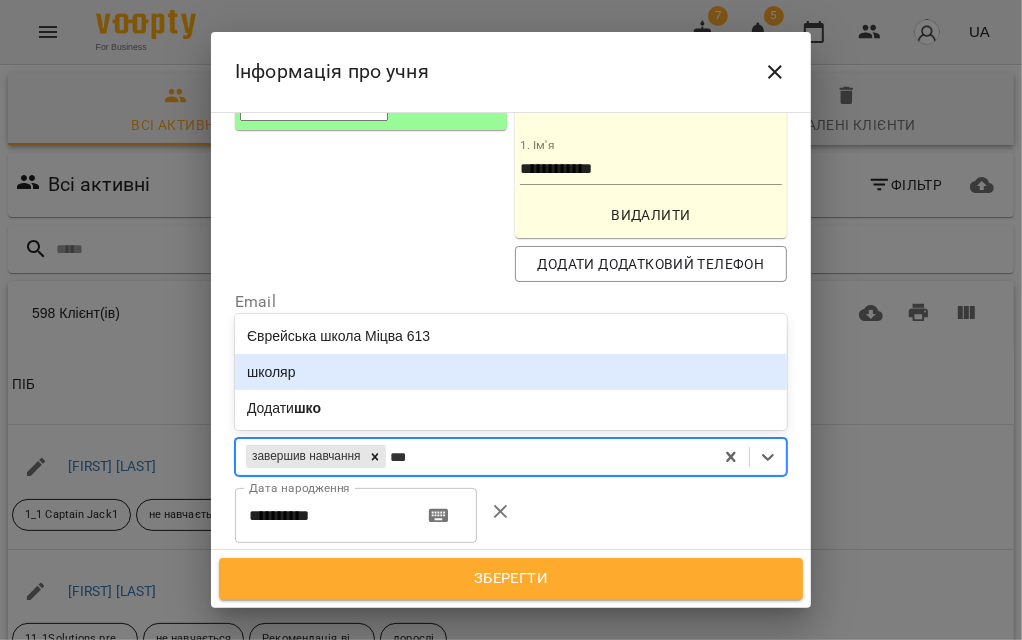 click on "школяр" at bounding box center (511, 372) 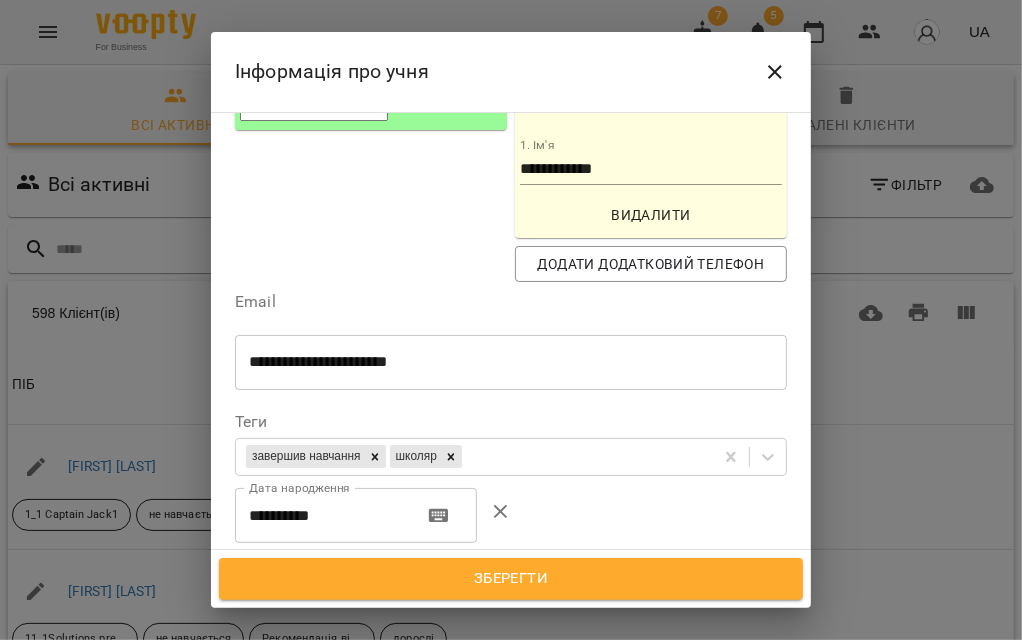 click on "Нотатка" at bounding box center (511, 563) 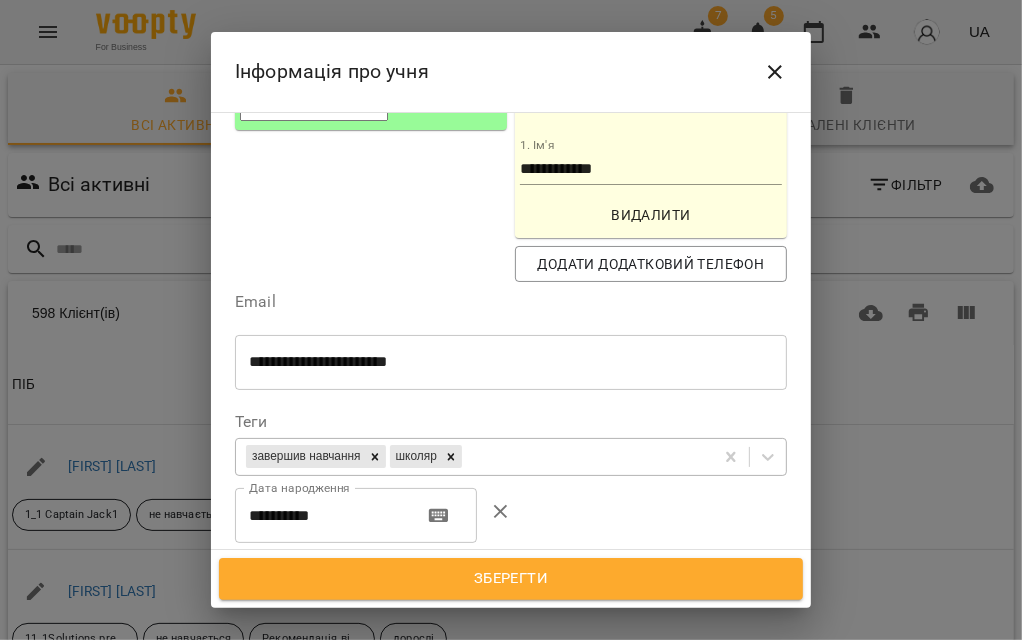 click on "завершив навчання школяр" at bounding box center [474, 456] 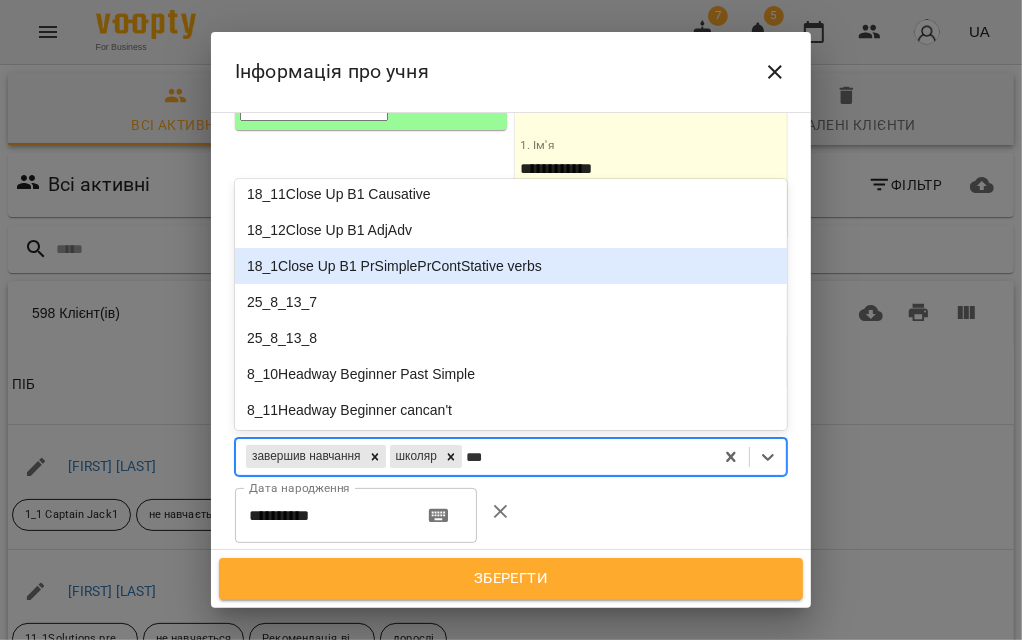 scroll, scrollTop: 0, scrollLeft: 0, axis: both 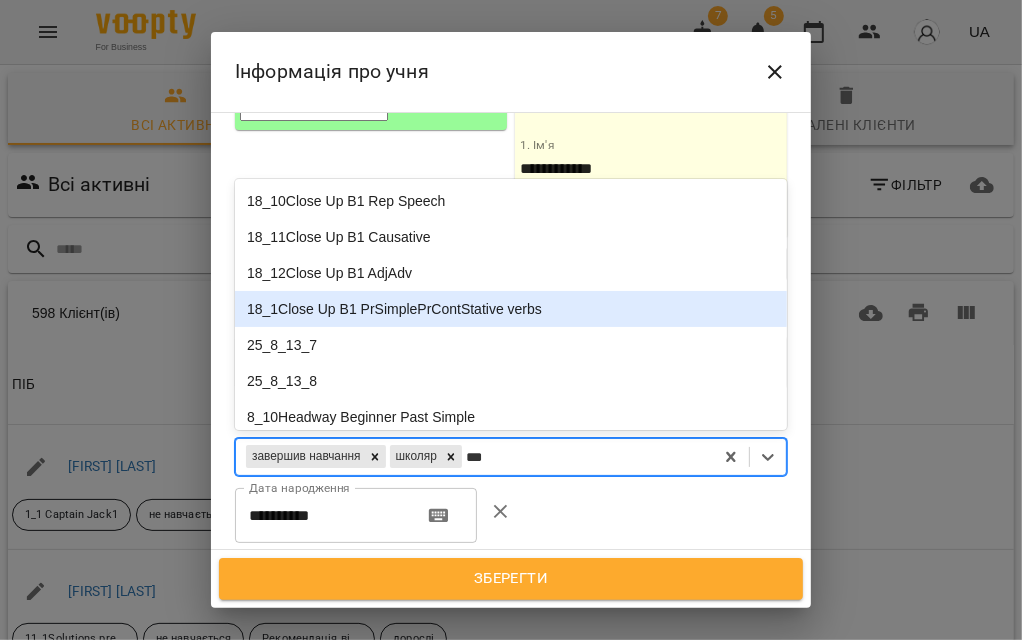 type on "***" 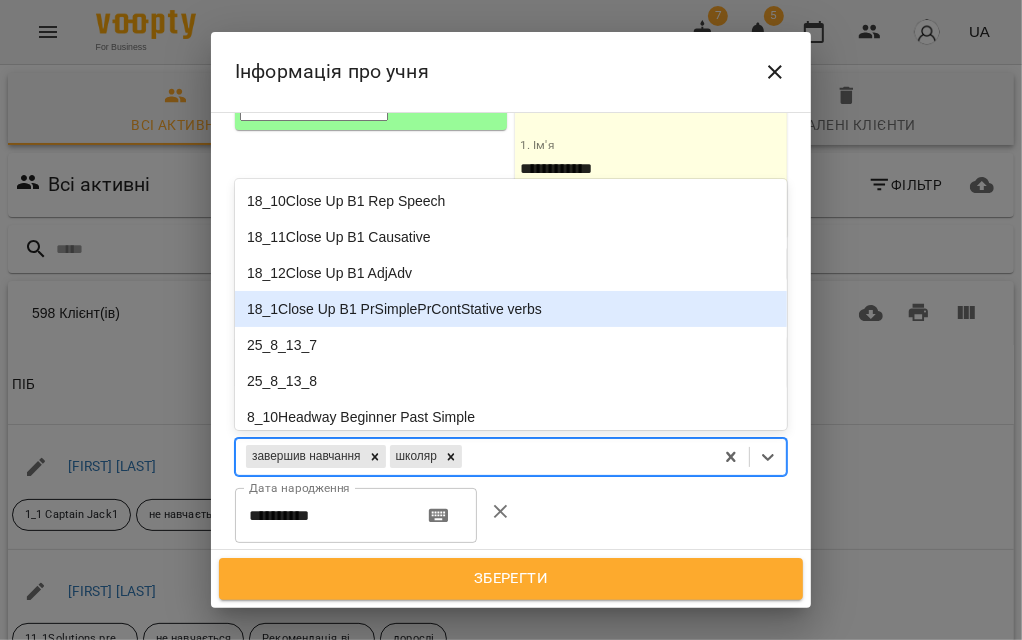 click on "**********" at bounding box center (511, 331) 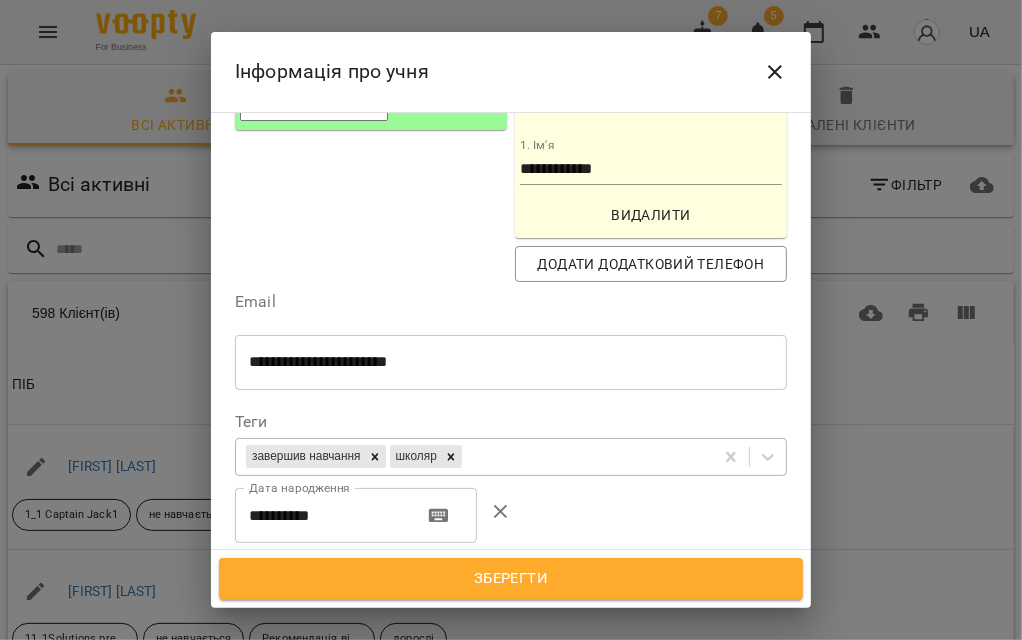 click on "завершив навчання школяр" at bounding box center (474, 456) 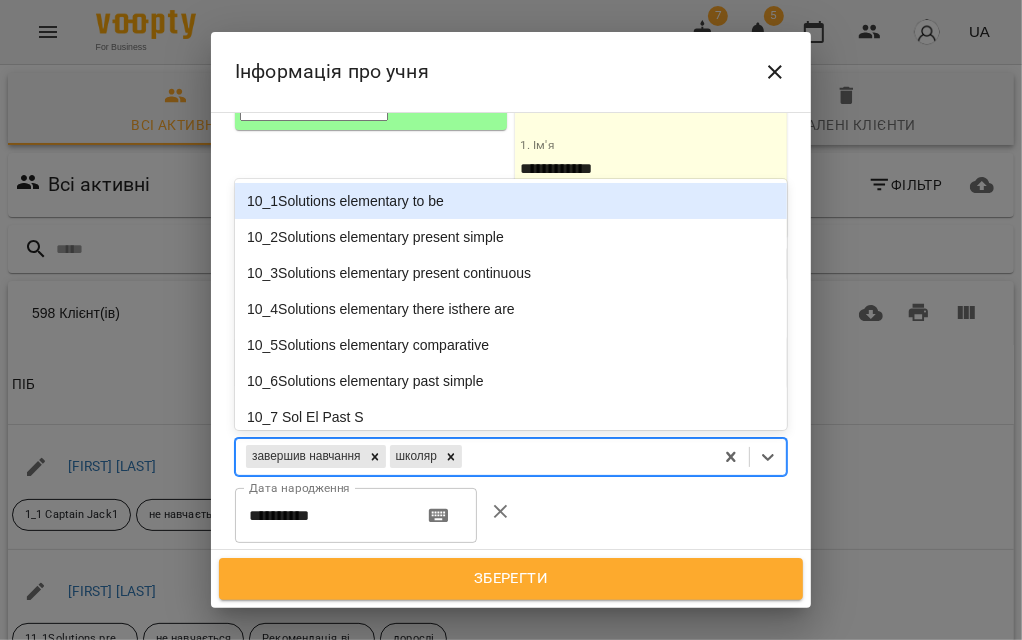 type on "*" 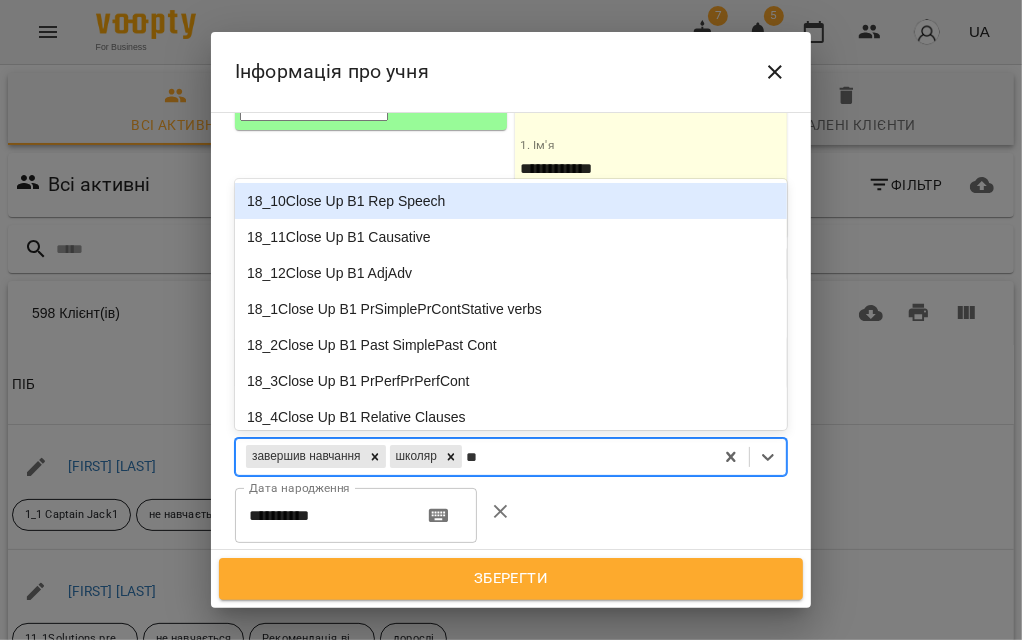 type on "***" 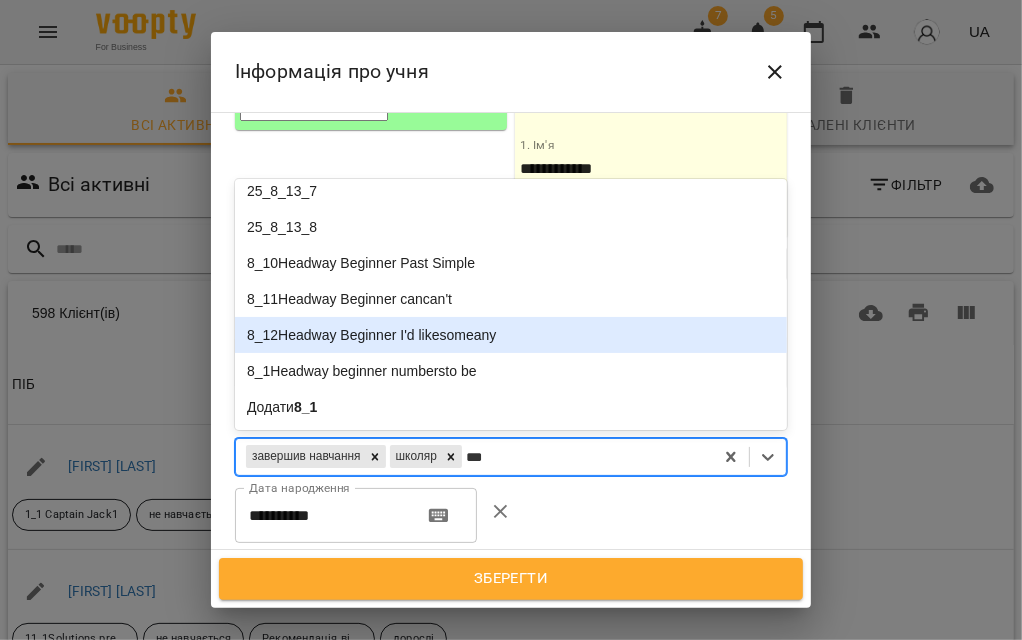 scroll, scrollTop: 184, scrollLeft: 0, axis: vertical 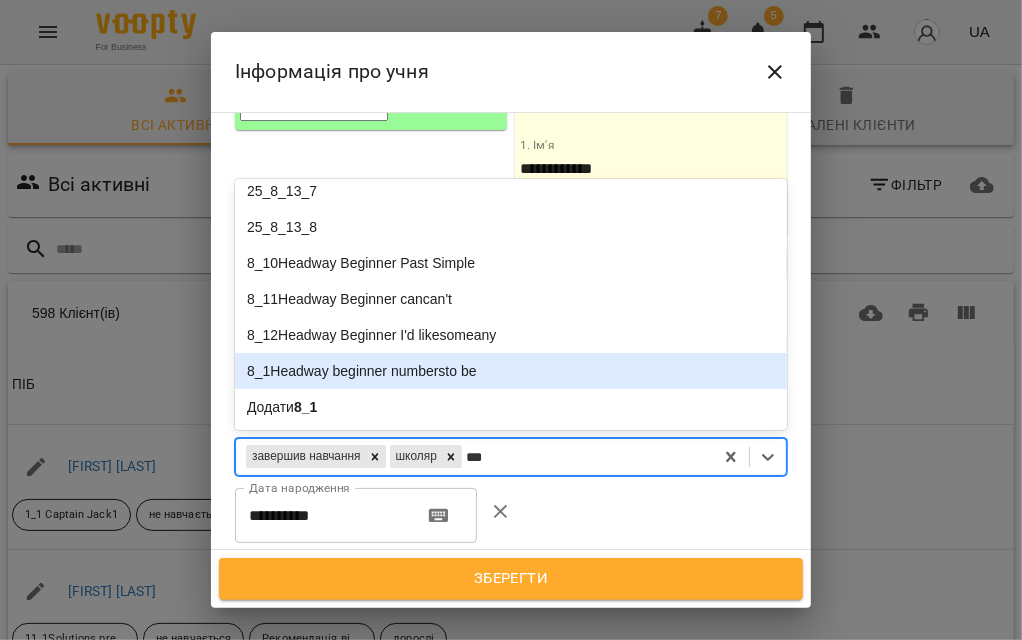click on "8_1Headway beginner numbersto be" at bounding box center (511, 371) 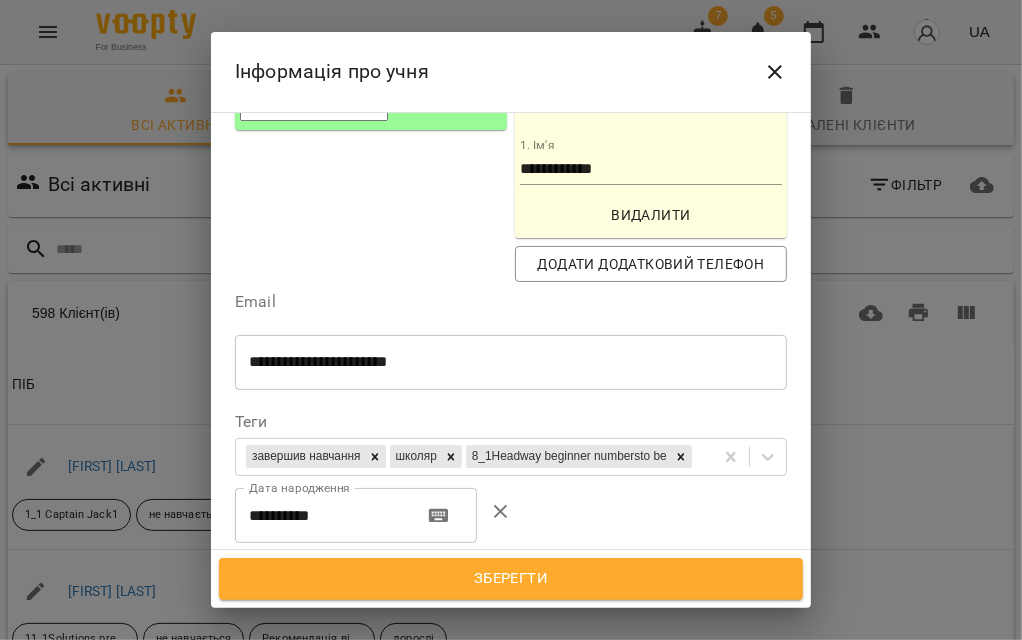 click on "Інформація про учня" at bounding box center [511, 72] 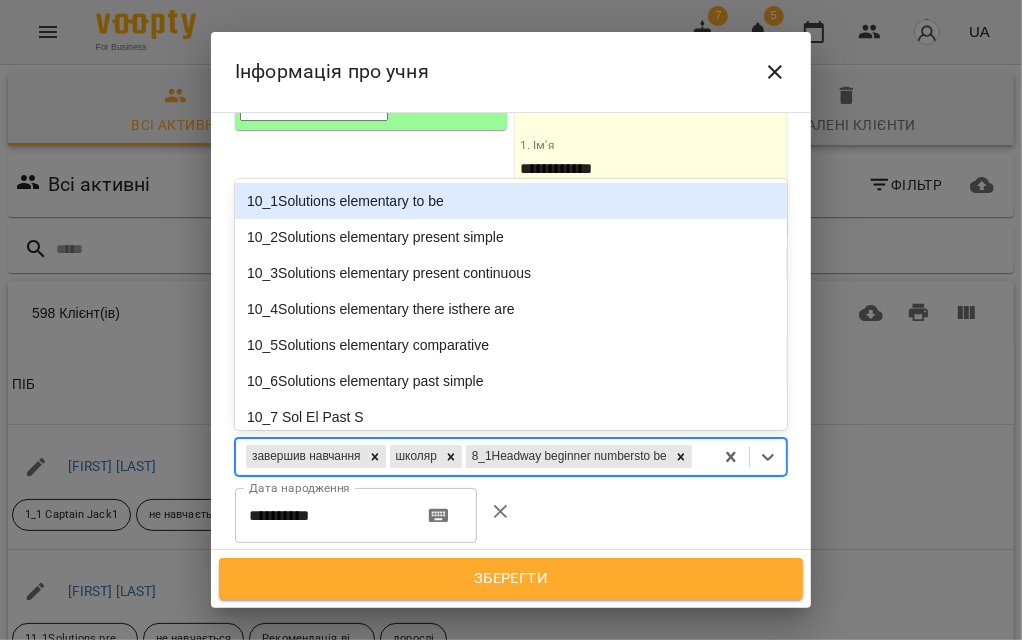 click on "завершив навчання школяр 8_1Headway beginner numbersto be" at bounding box center [474, 456] 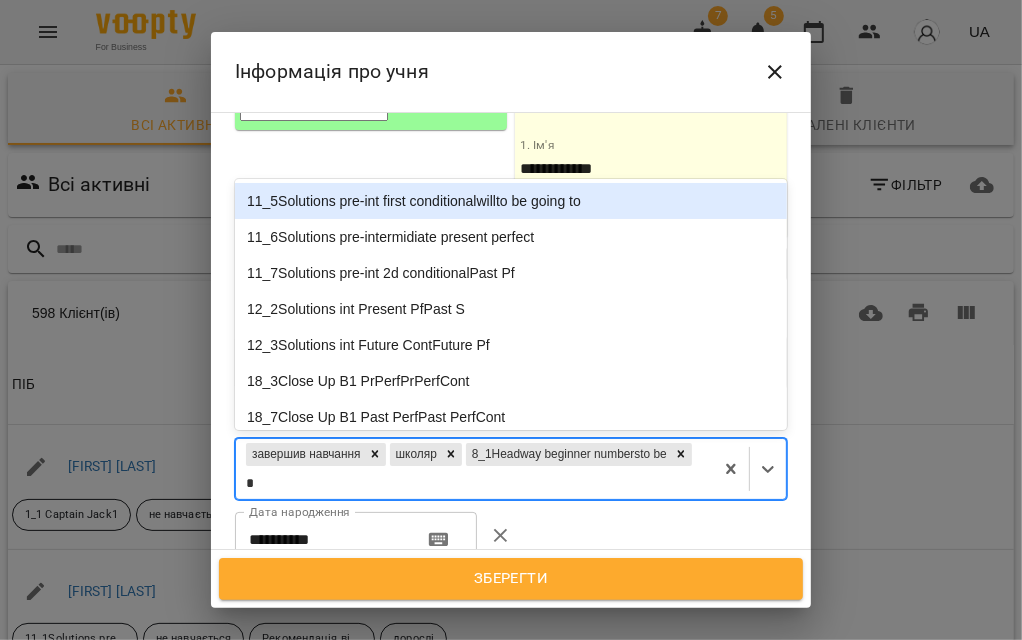 type on "**" 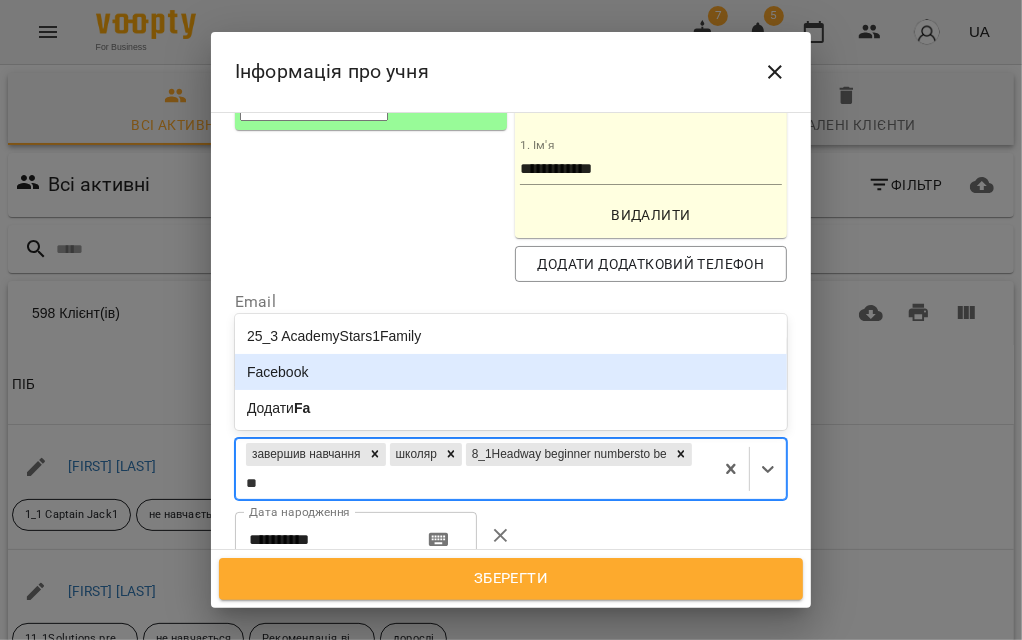 click on "Facebook" at bounding box center [511, 372] 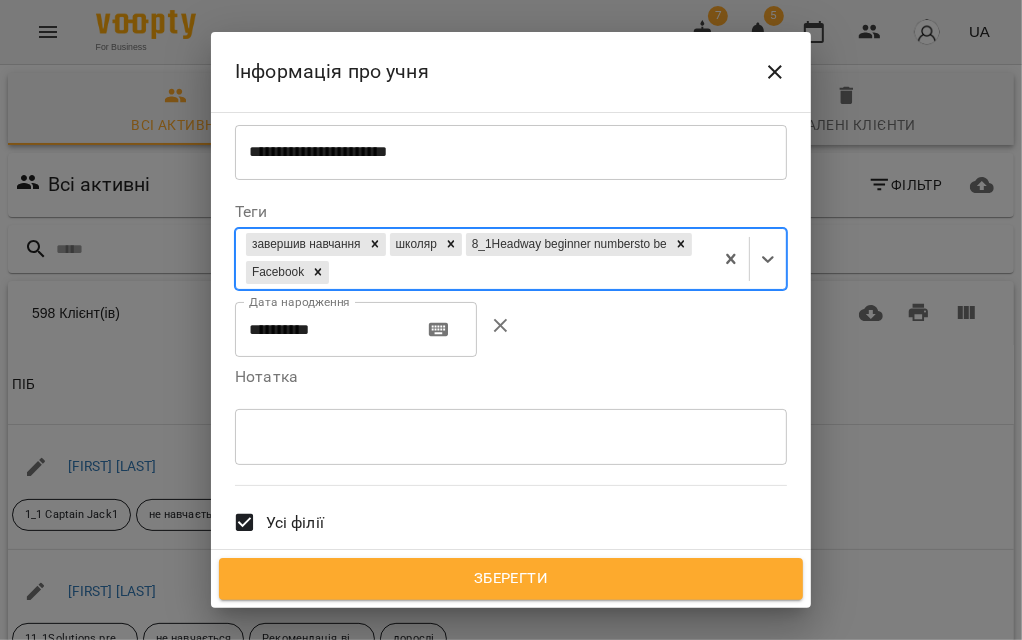 scroll, scrollTop: 666, scrollLeft: 0, axis: vertical 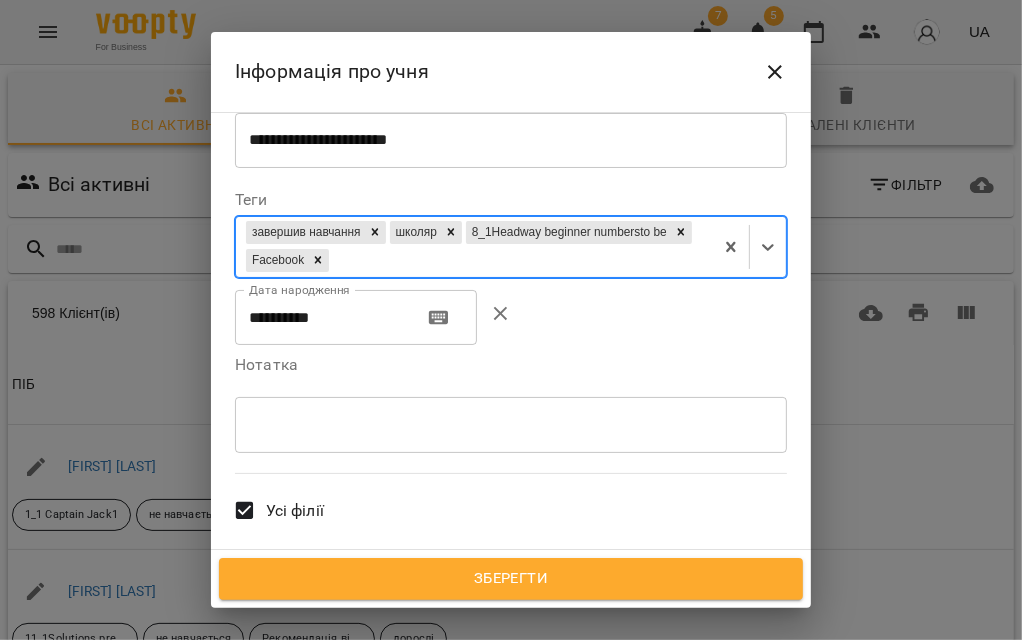 click on "Зберегти" at bounding box center [511, 579] 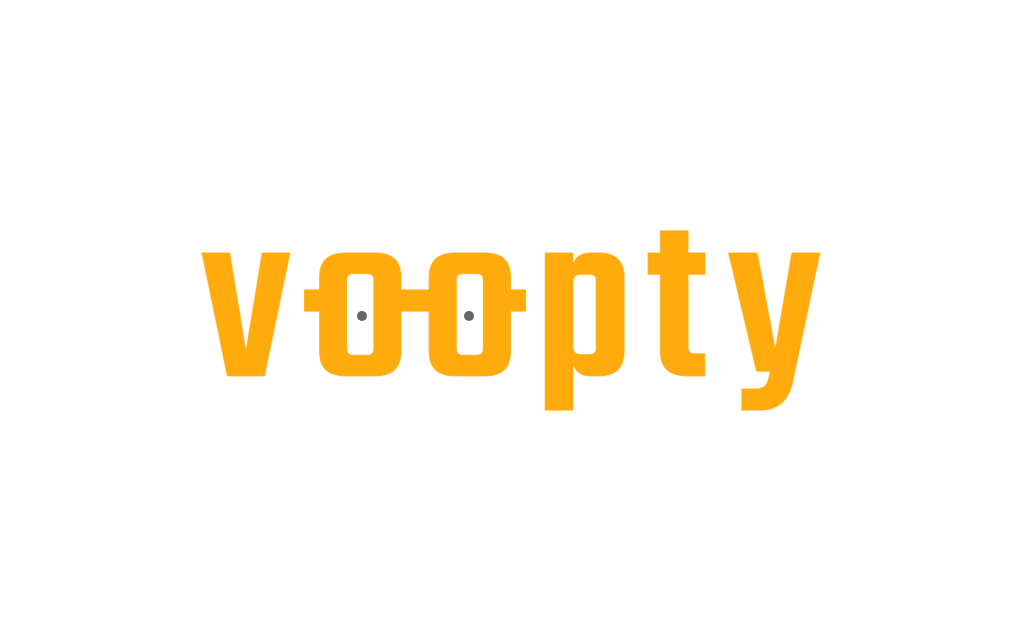 scroll, scrollTop: 0, scrollLeft: 0, axis: both 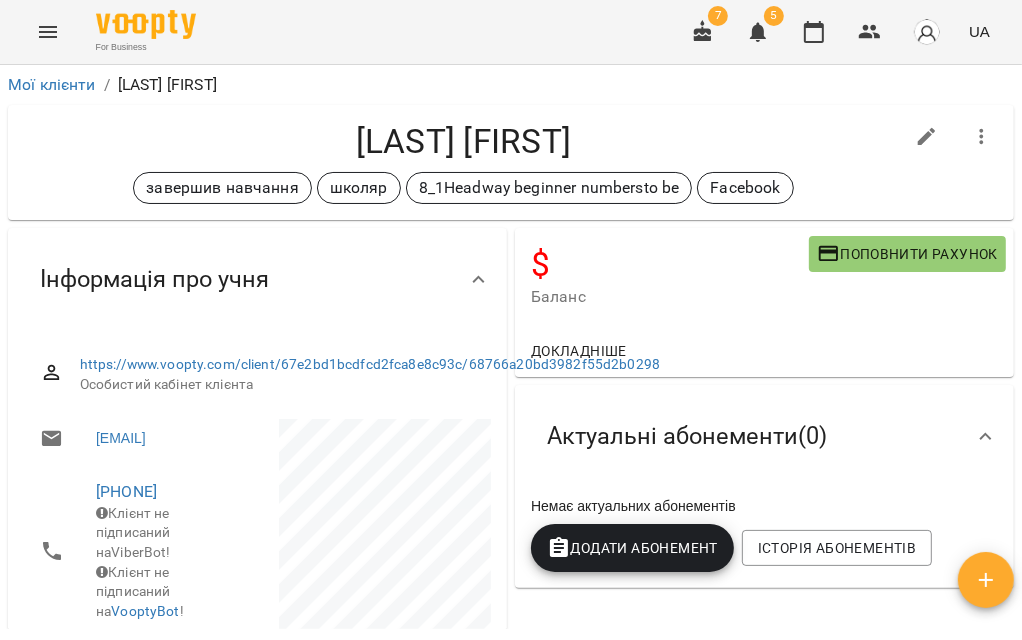 click on "Баланс" at bounding box center [670, 297] 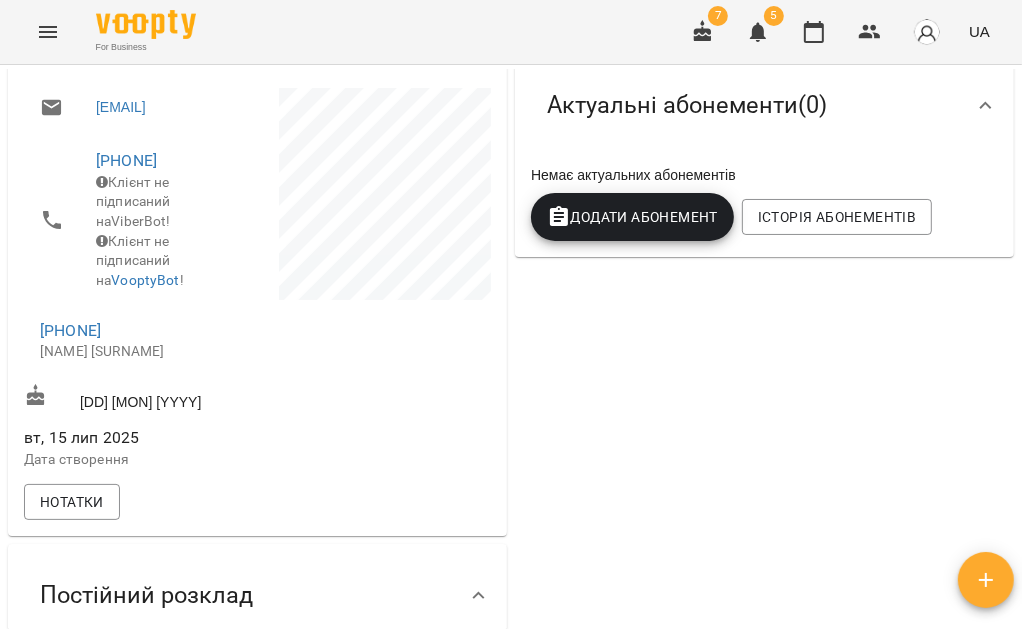 scroll, scrollTop: 444, scrollLeft: 0, axis: vertical 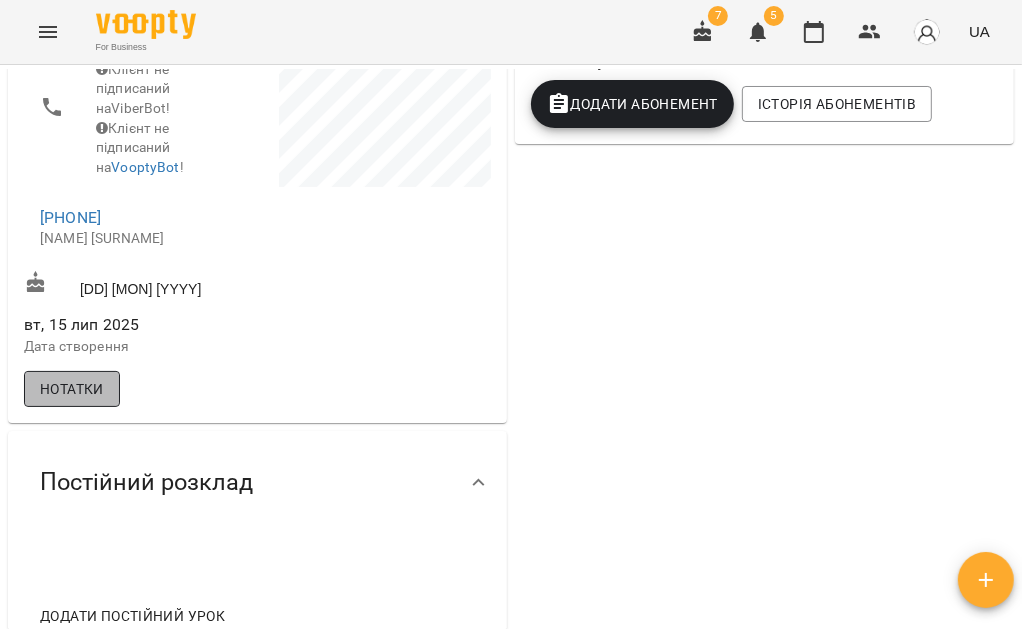 click on "Нотатки" at bounding box center (72, 389) 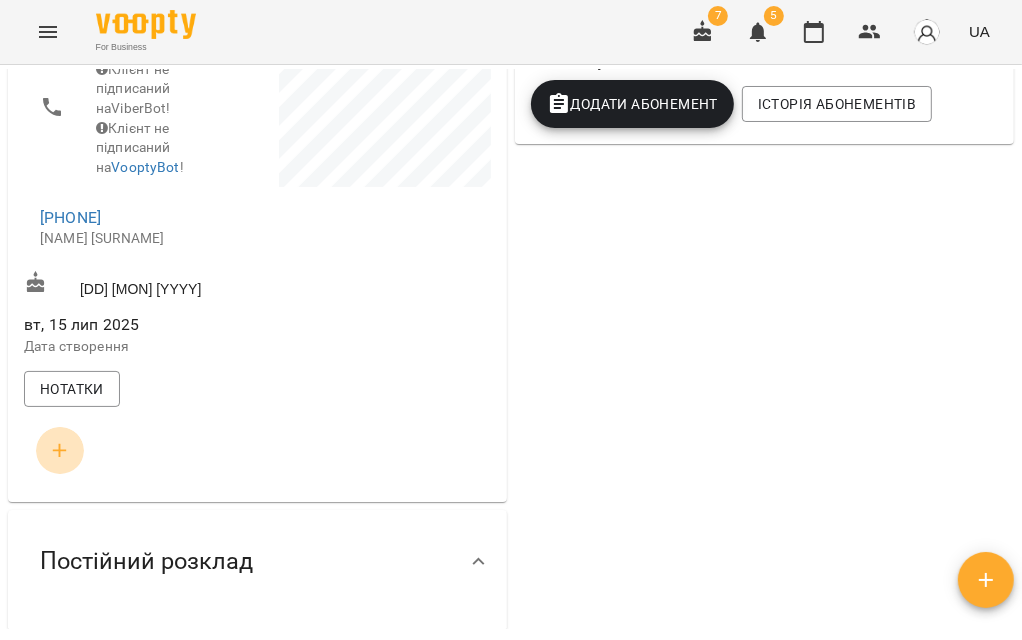 click 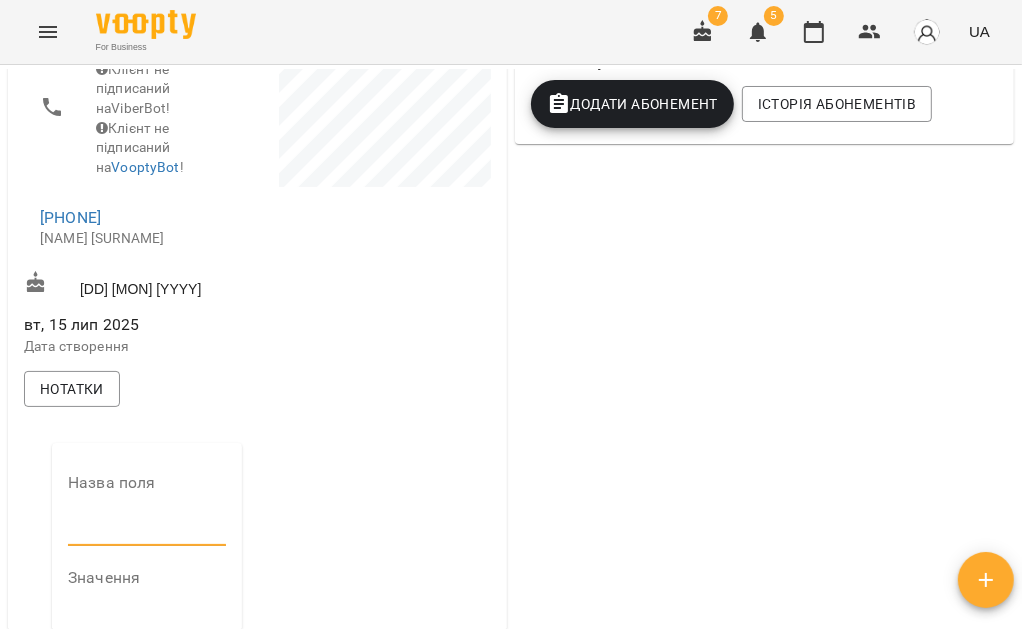 click at bounding box center (147, 530) 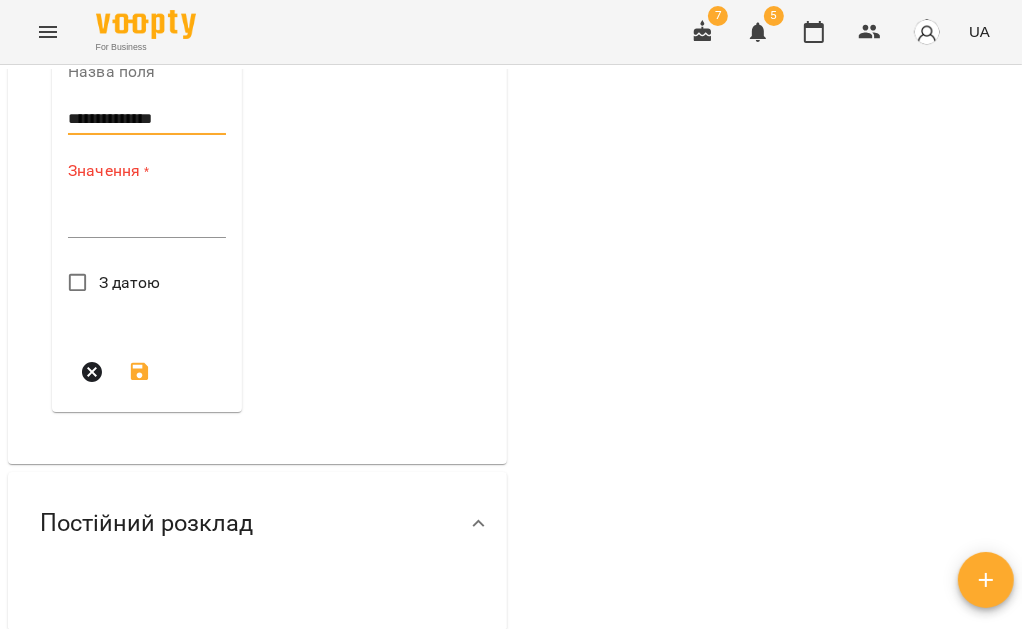 scroll, scrollTop: 888, scrollLeft: 0, axis: vertical 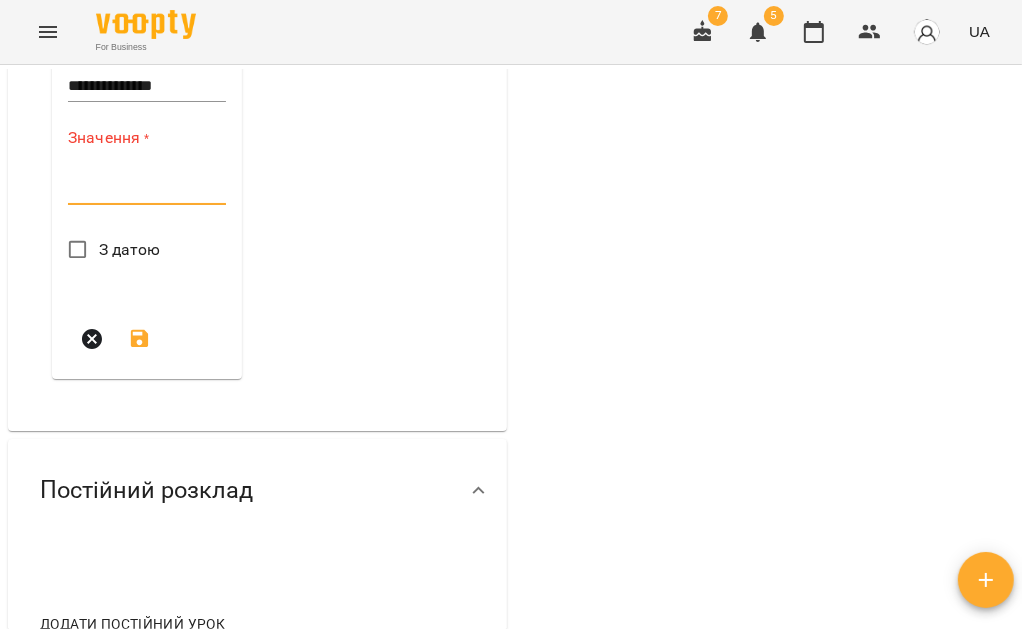paste on "**********" 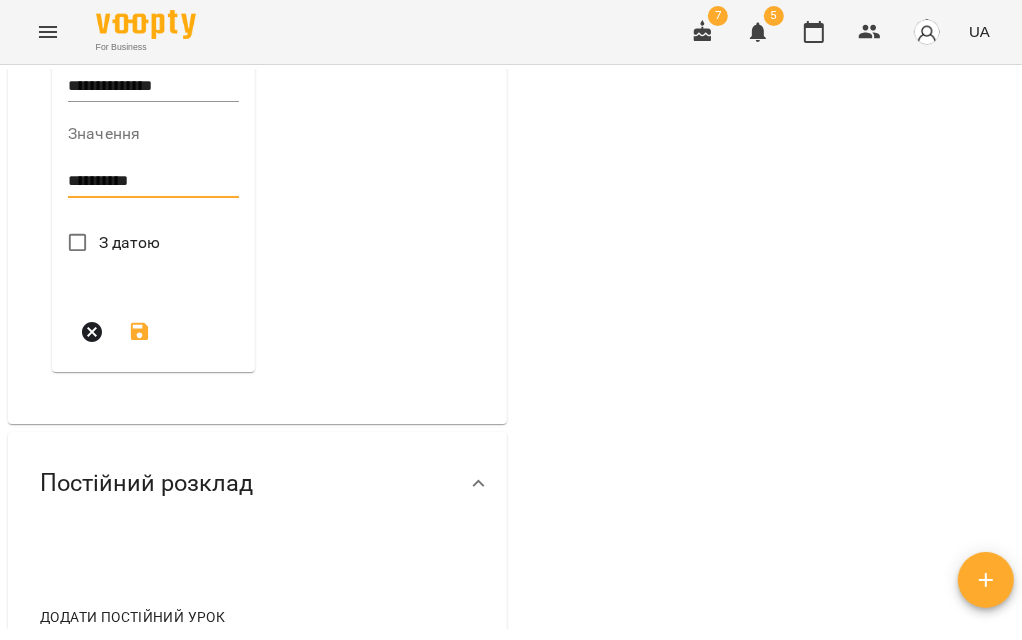 type on "**********" 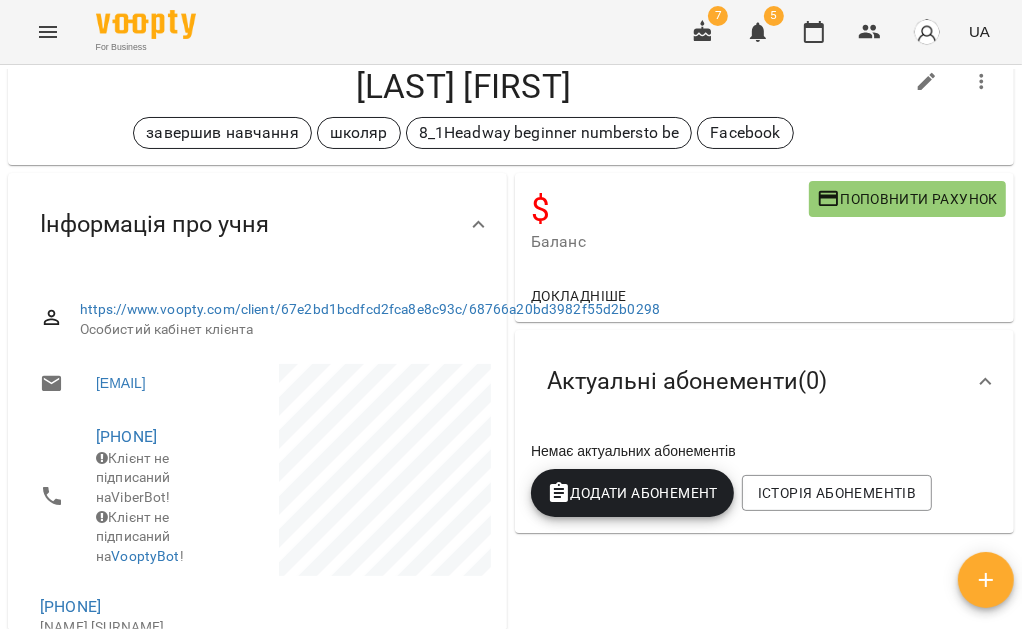 scroll, scrollTop: 0, scrollLeft: 0, axis: both 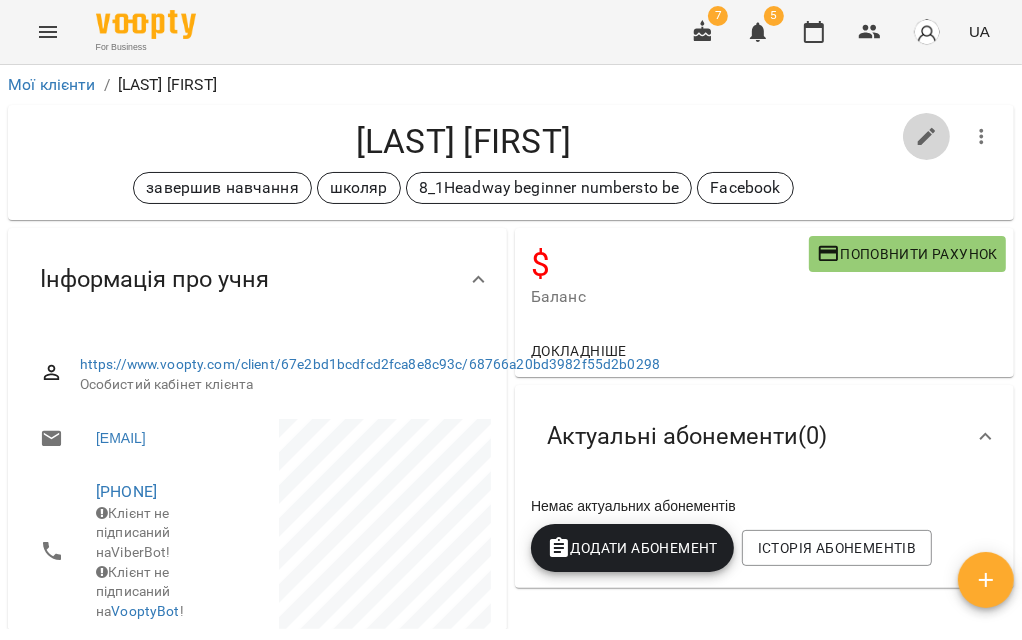 click 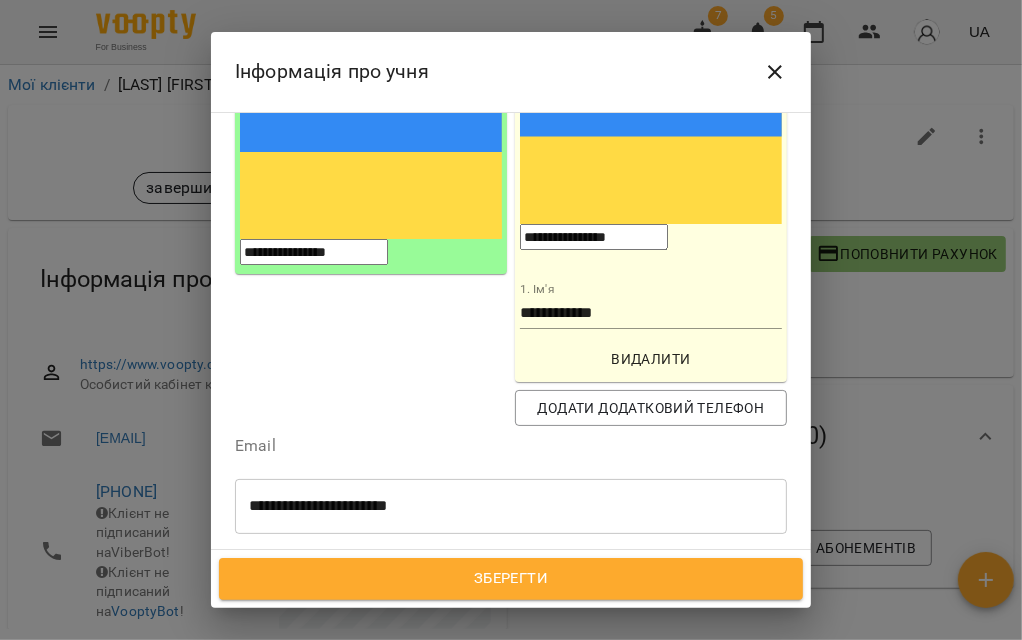 scroll, scrollTop: 333, scrollLeft: 0, axis: vertical 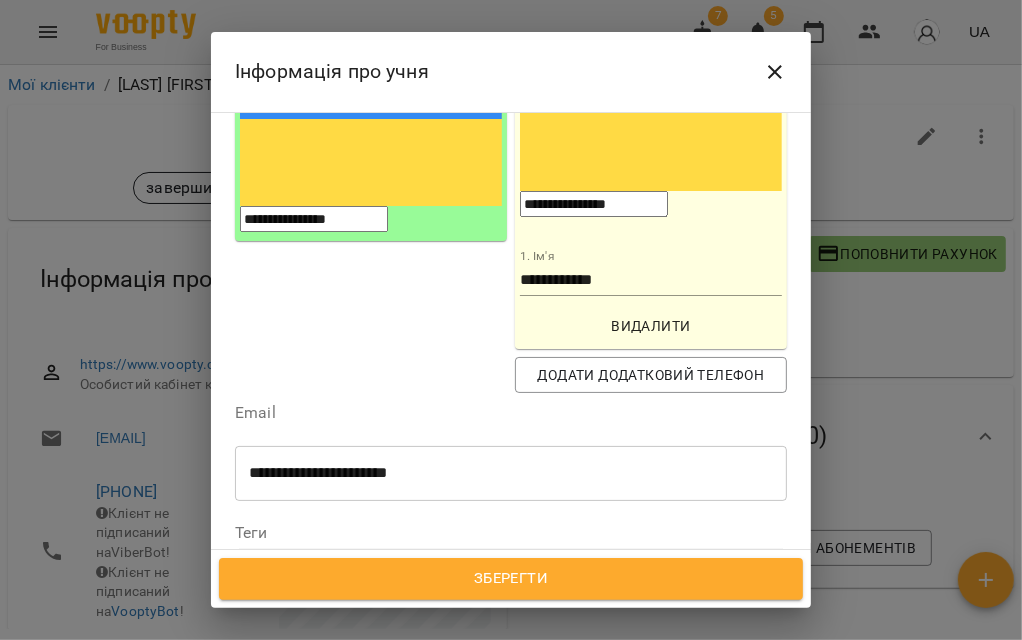 click 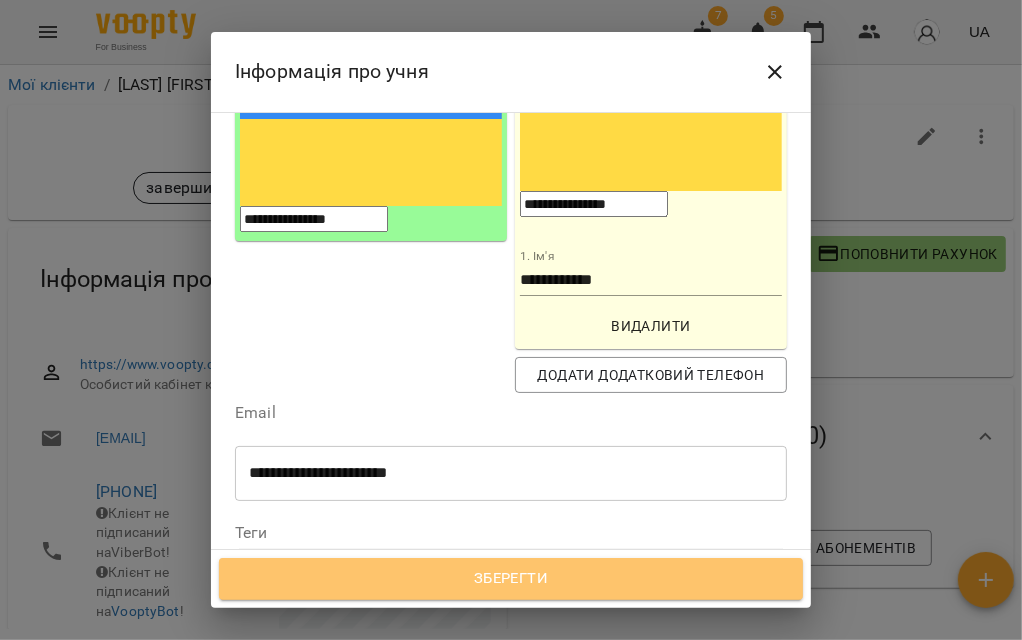 click on "Зберегти" at bounding box center [511, 579] 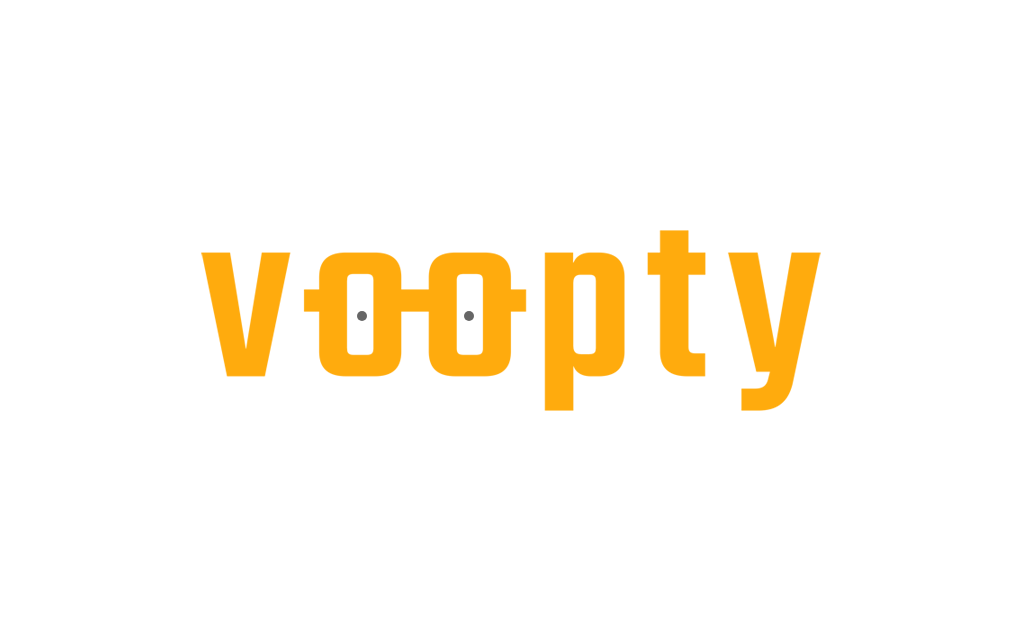 scroll, scrollTop: 0, scrollLeft: 0, axis: both 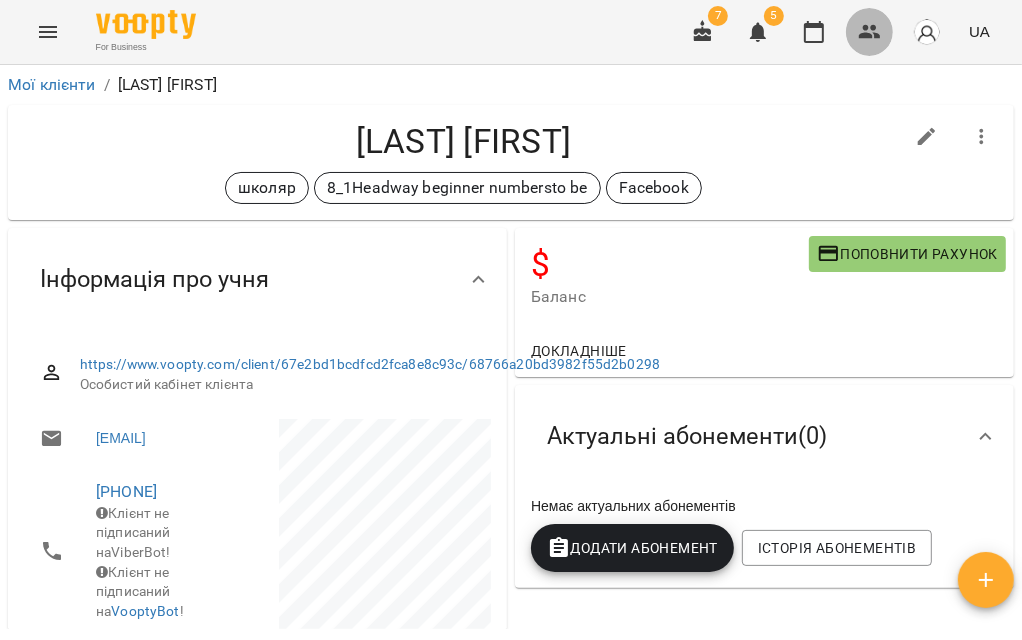 click 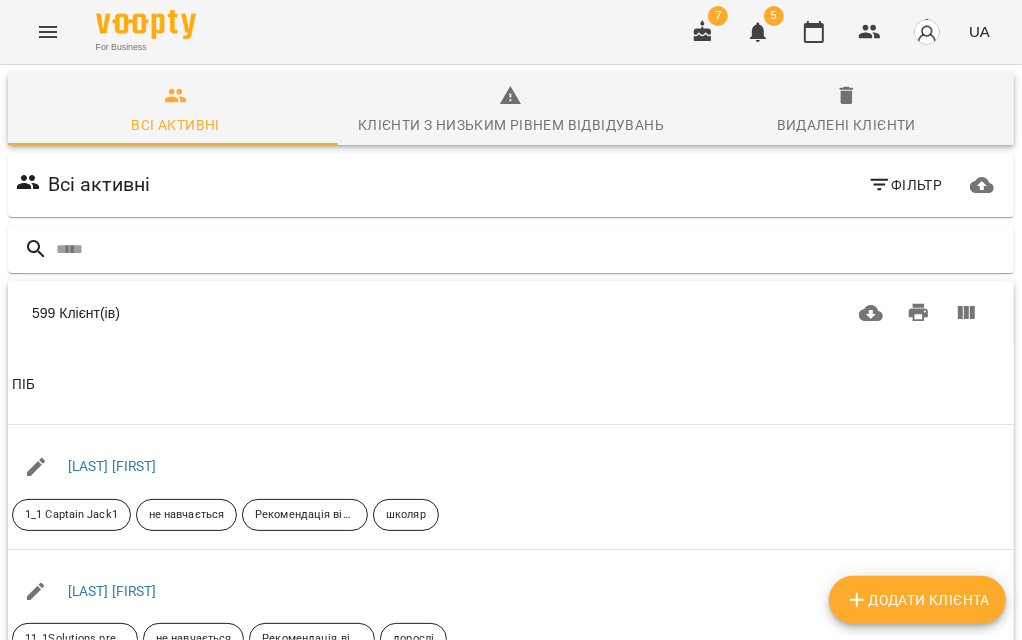 click on "Додати клієнта" at bounding box center (917, 600) 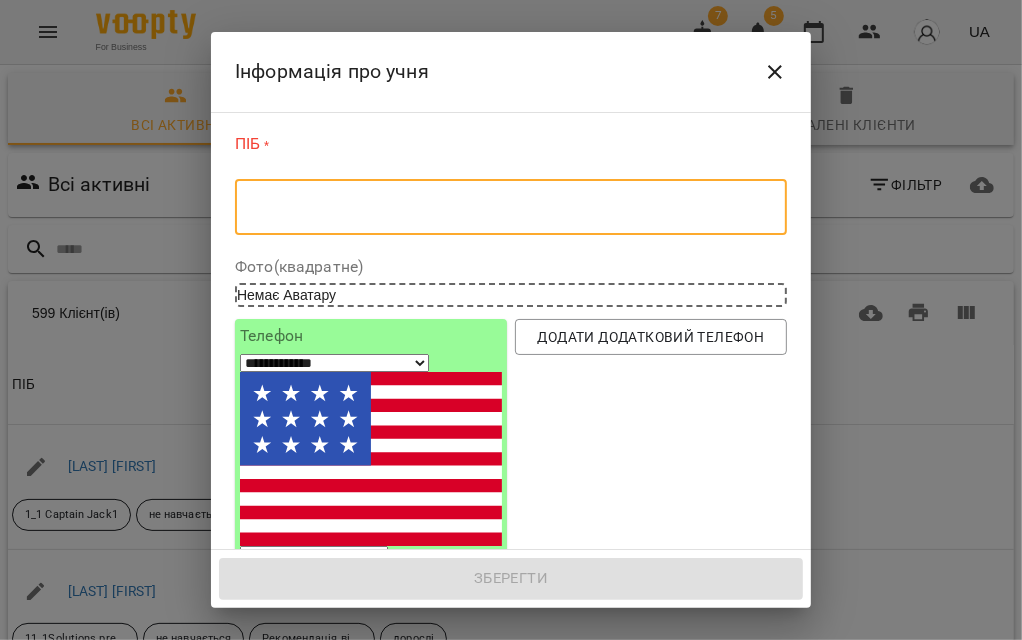 paste on "**********" 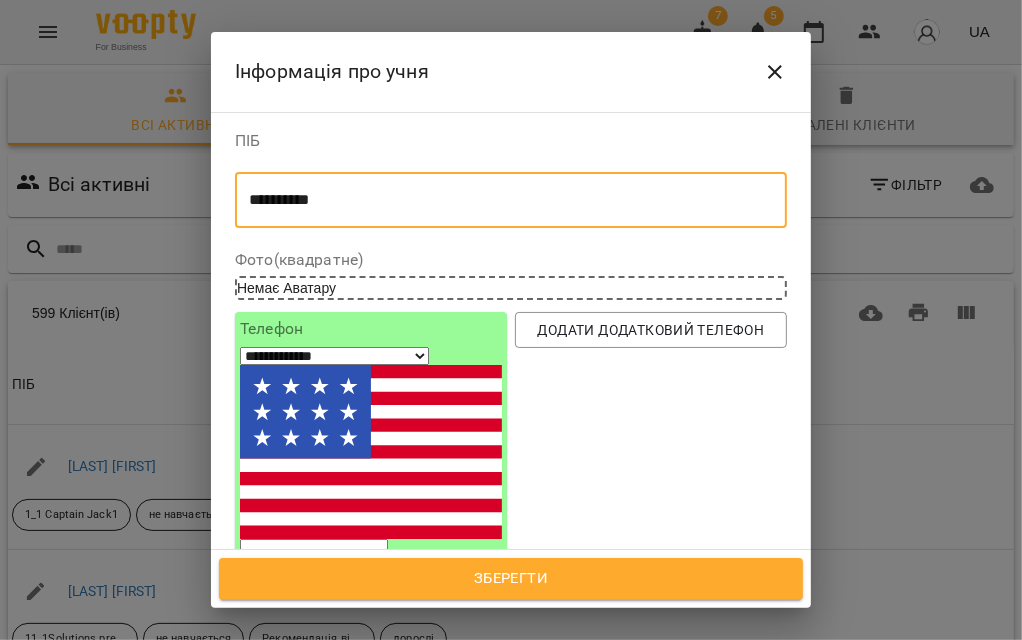 click on "**********" at bounding box center [502, 200] 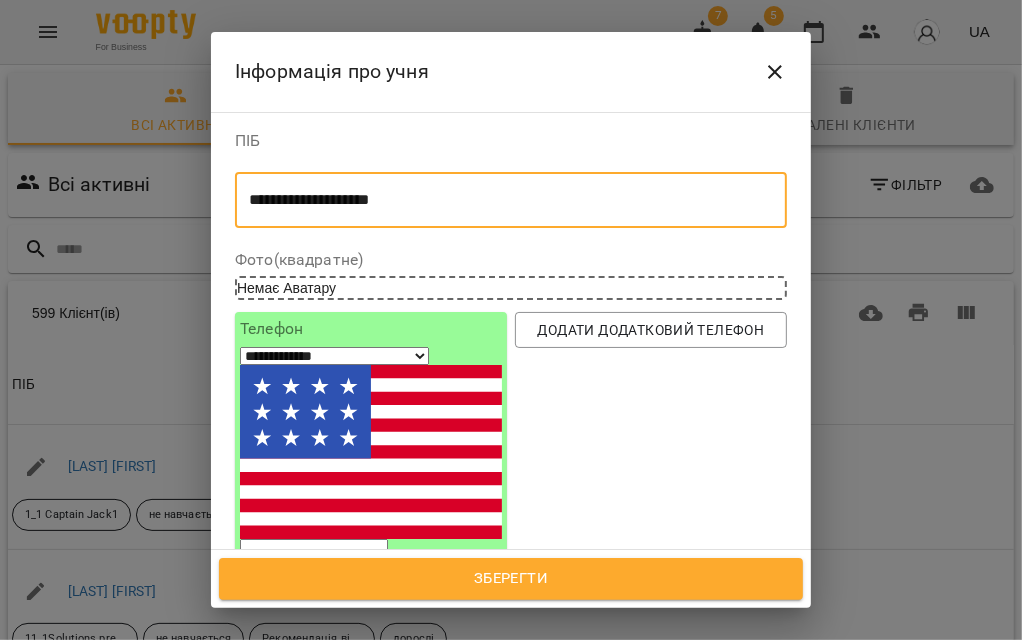 type on "**********" 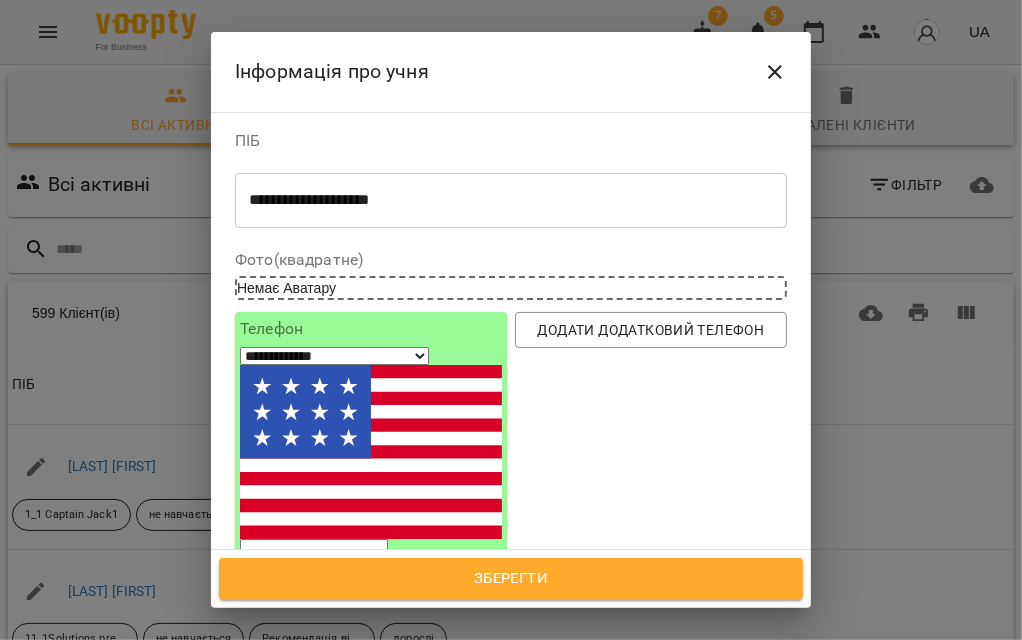 drag, startPoint x: 681, startPoint y: 142, endPoint x: 578, endPoint y: 287, distance: 177.8595 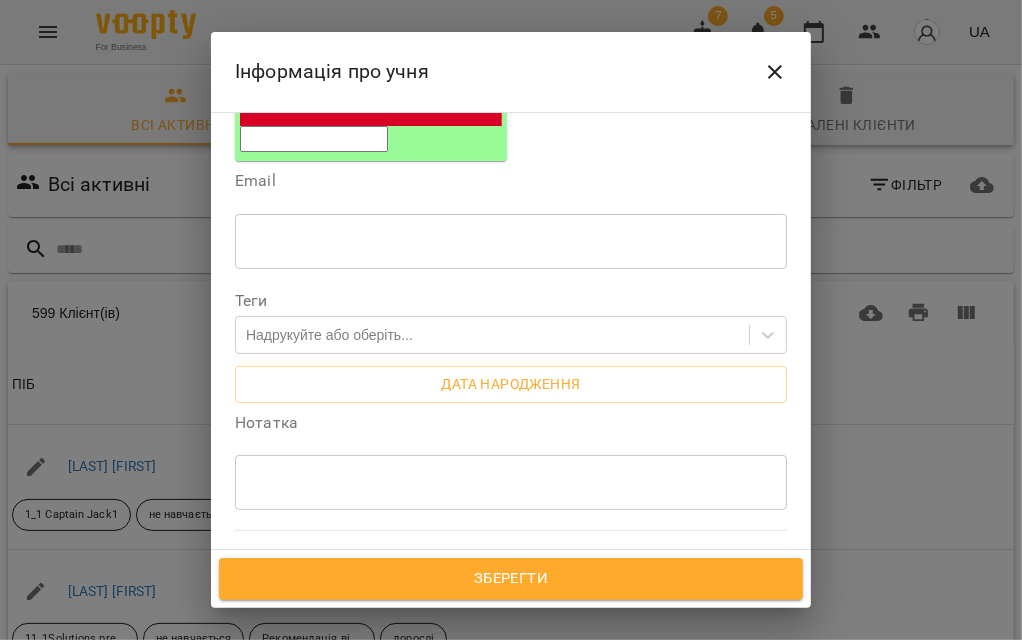scroll, scrollTop: 444, scrollLeft: 0, axis: vertical 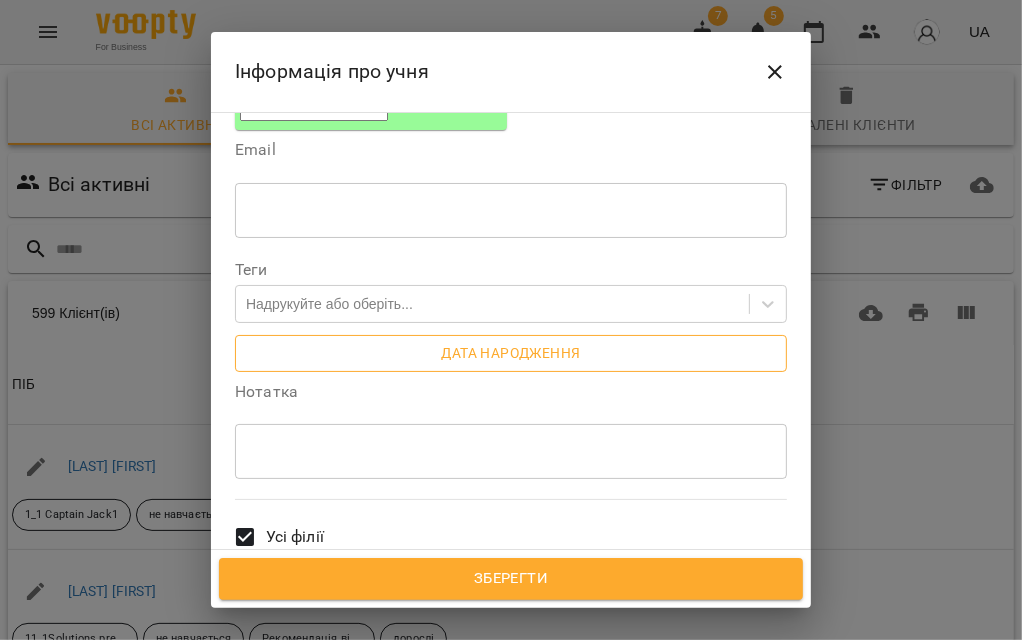 click on "Дата народження" at bounding box center [511, 353] 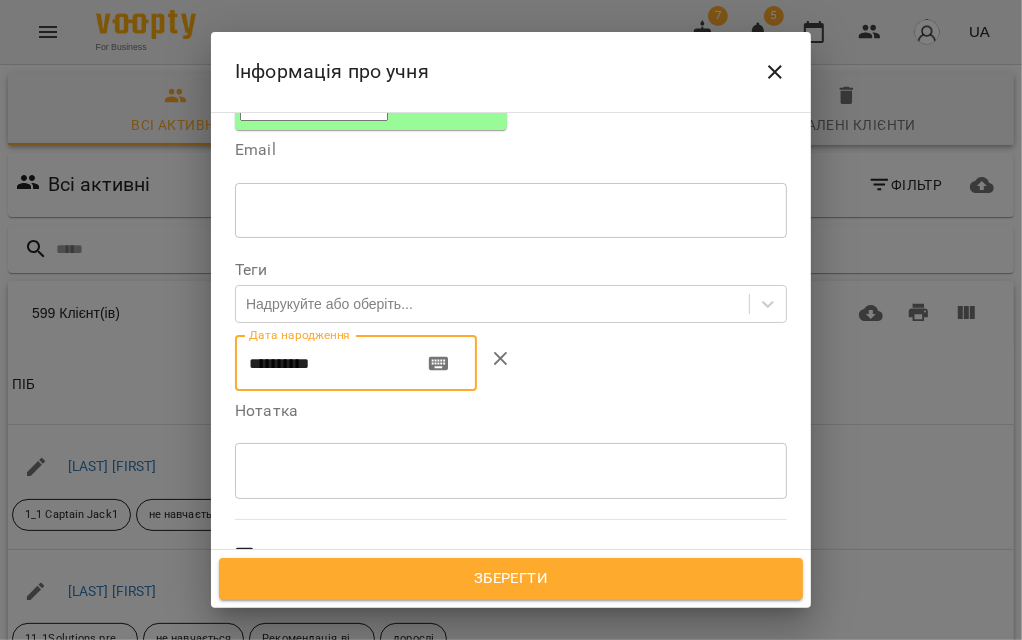 drag, startPoint x: 342, startPoint y: 196, endPoint x: 155, endPoint y: 196, distance: 187 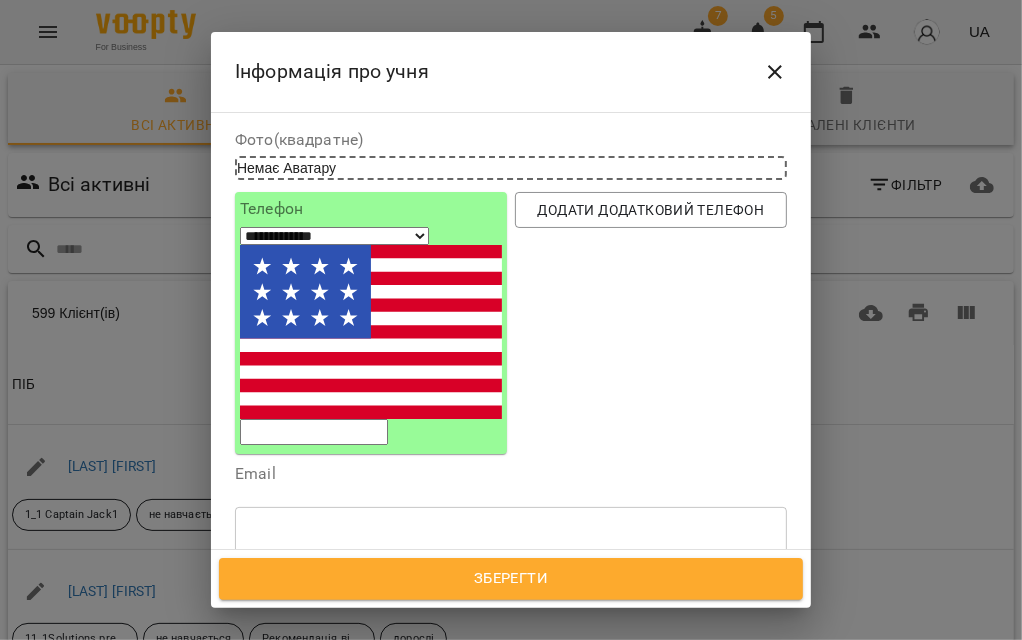 scroll, scrollTop: 111, scrollLeft: 0, axis: vertical 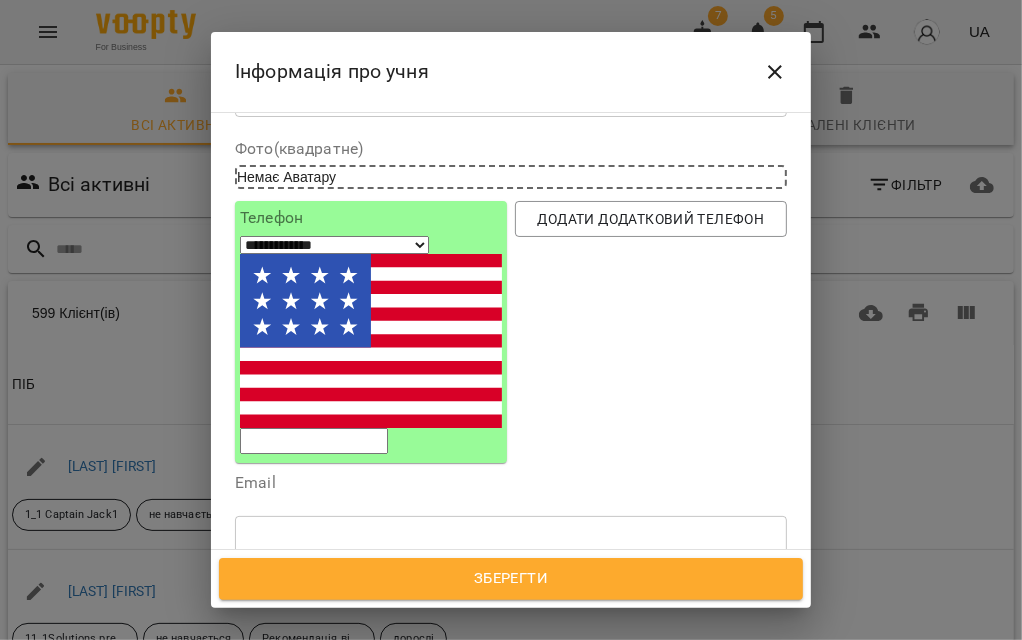 type on "**********" 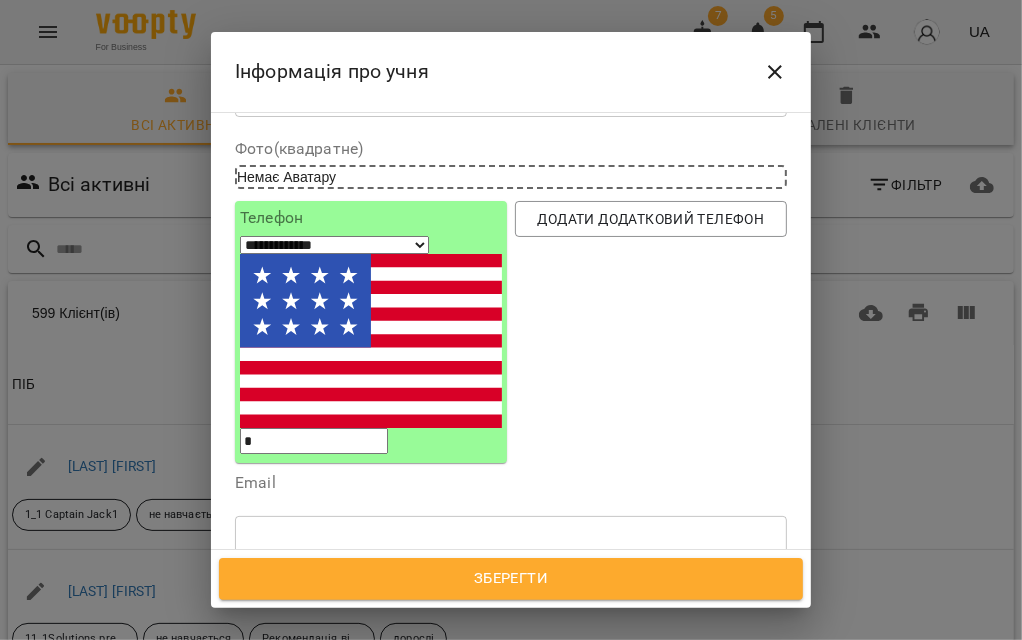 type on "**" 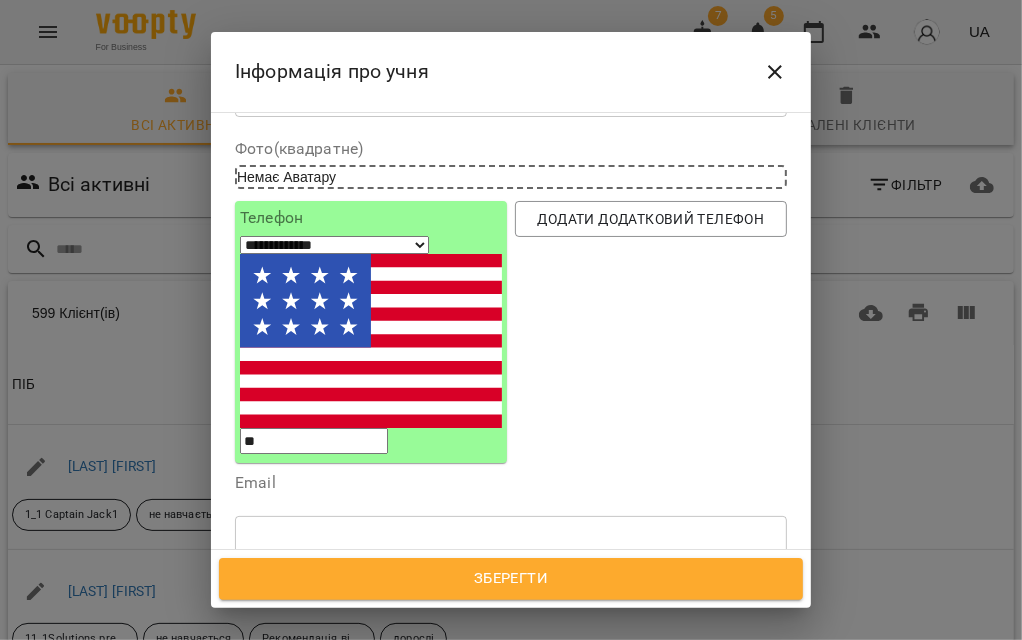select on "**" 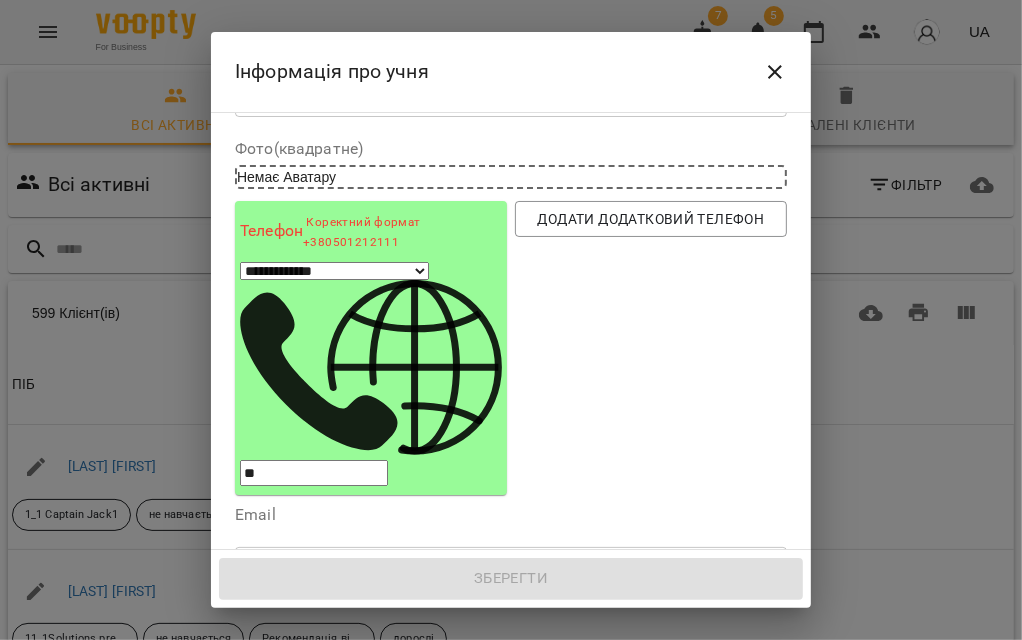 type on "***" 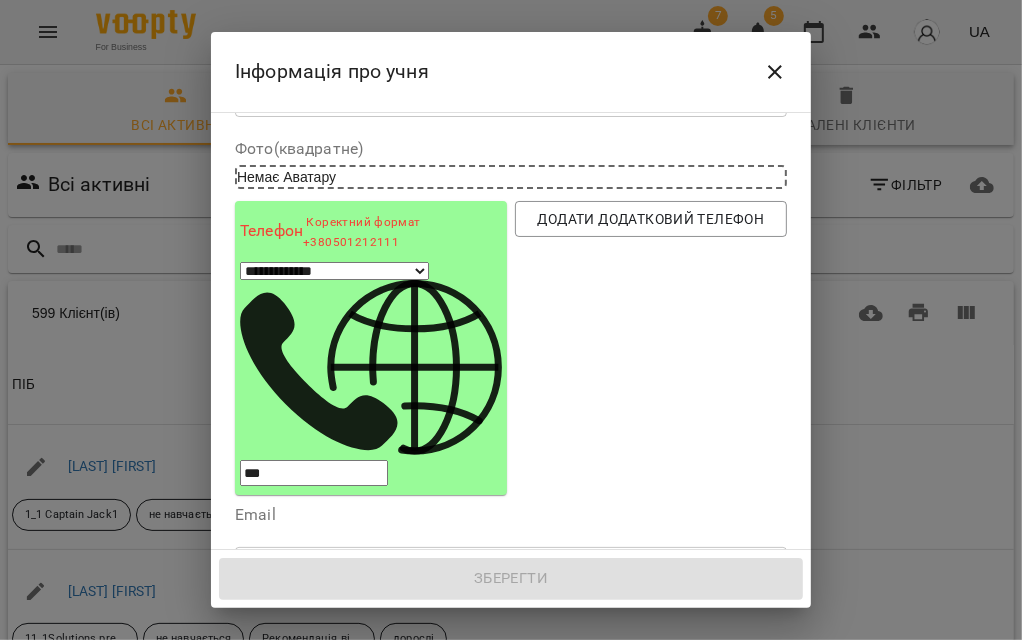 select on "**" 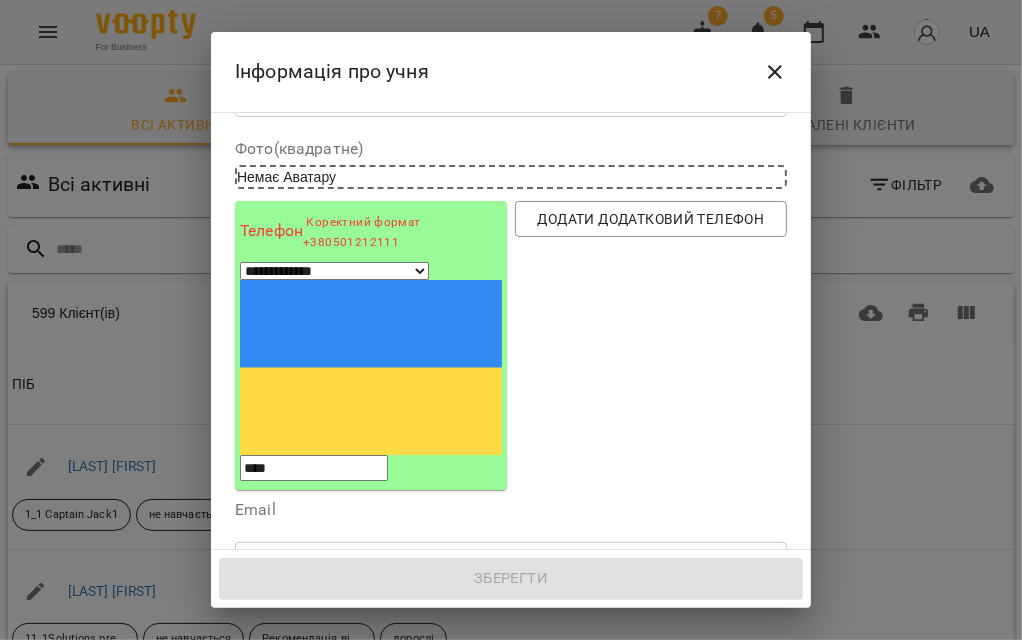 paste on "**********" 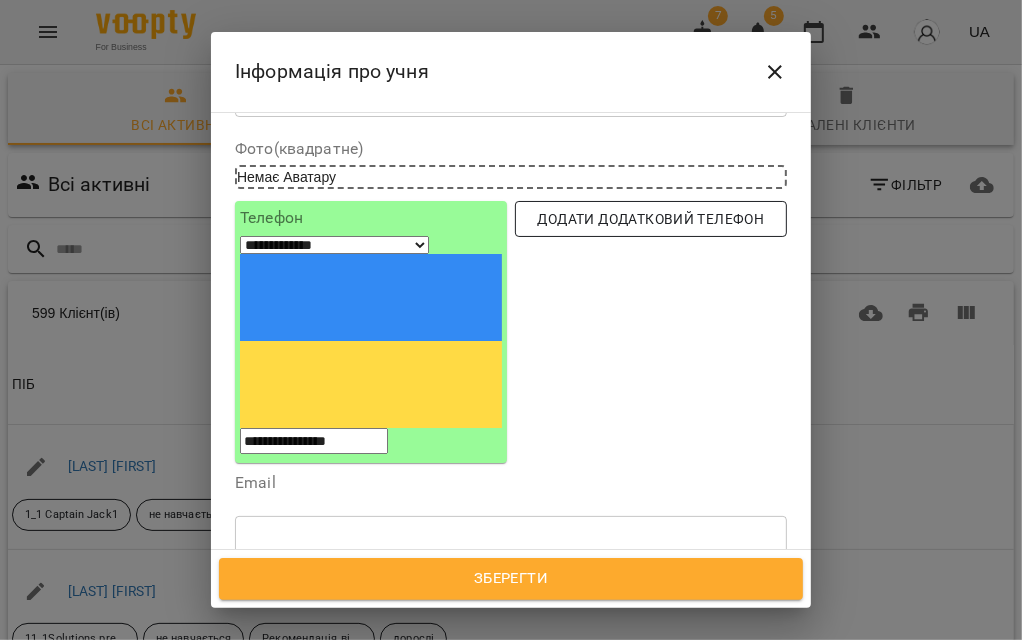 type on "**********" 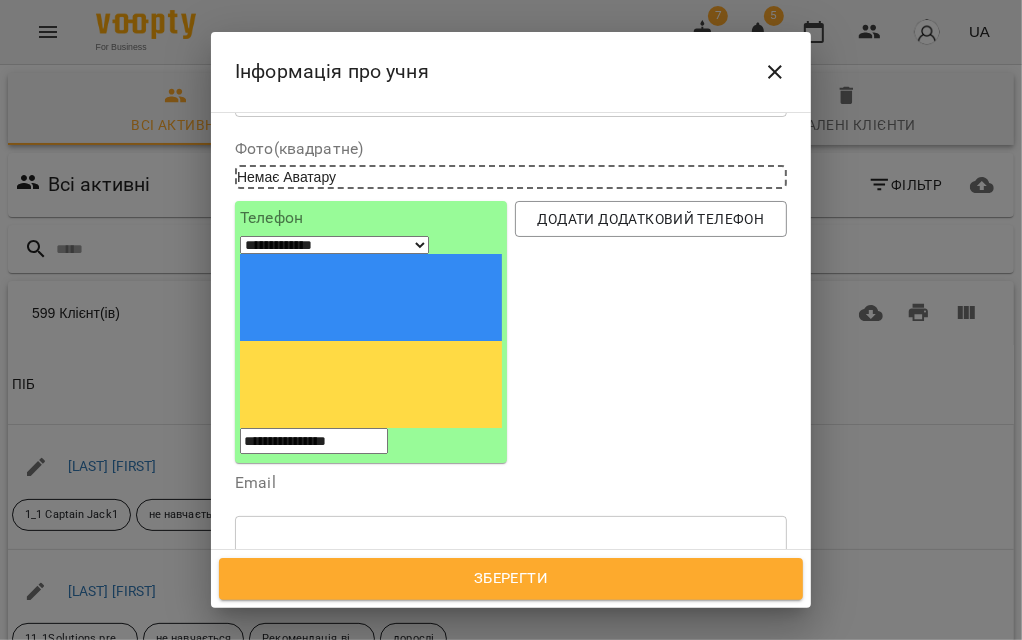 select on "**" 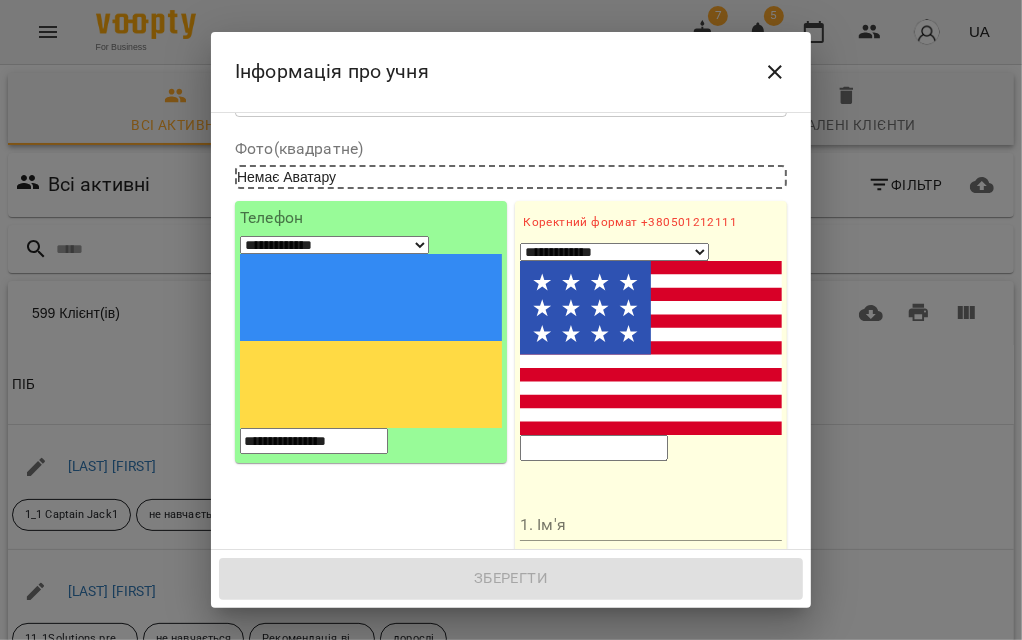 click on "1. Ім'я" at bounding box center (651, 509) 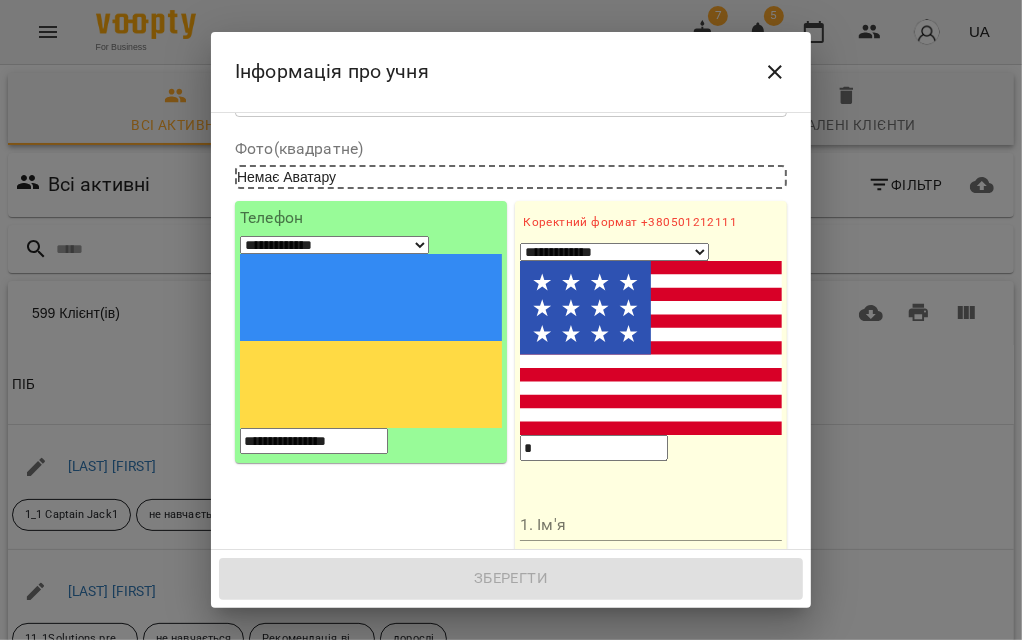 type on "**" 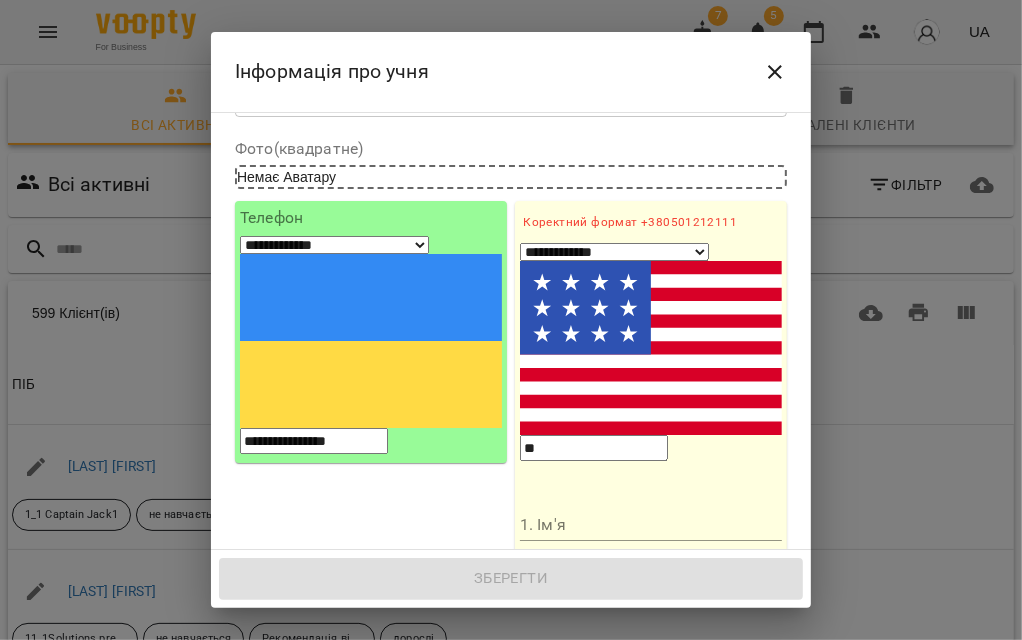 select on "**" 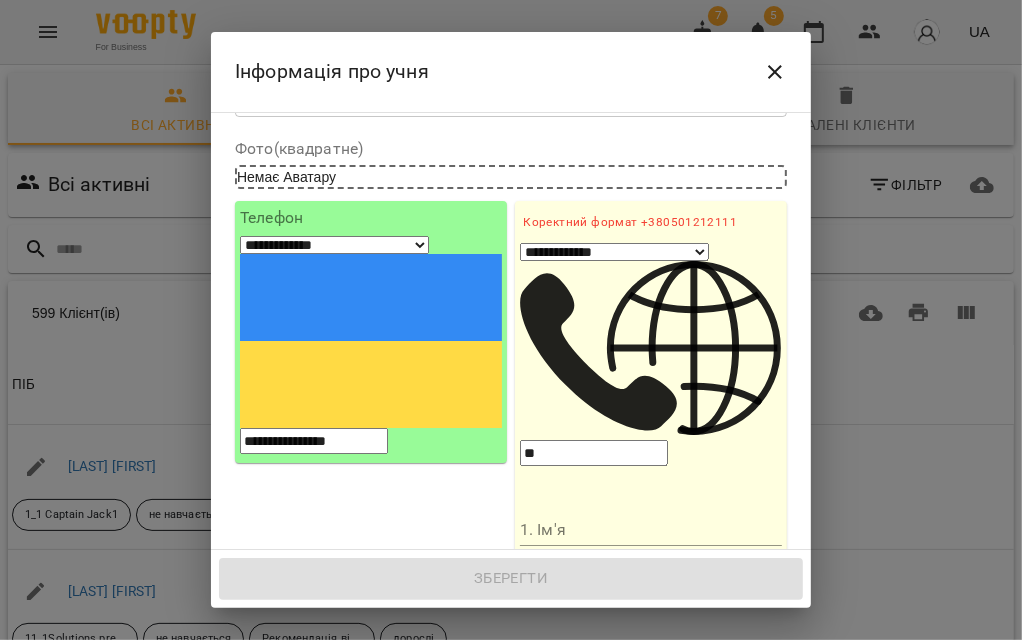 type on "***" 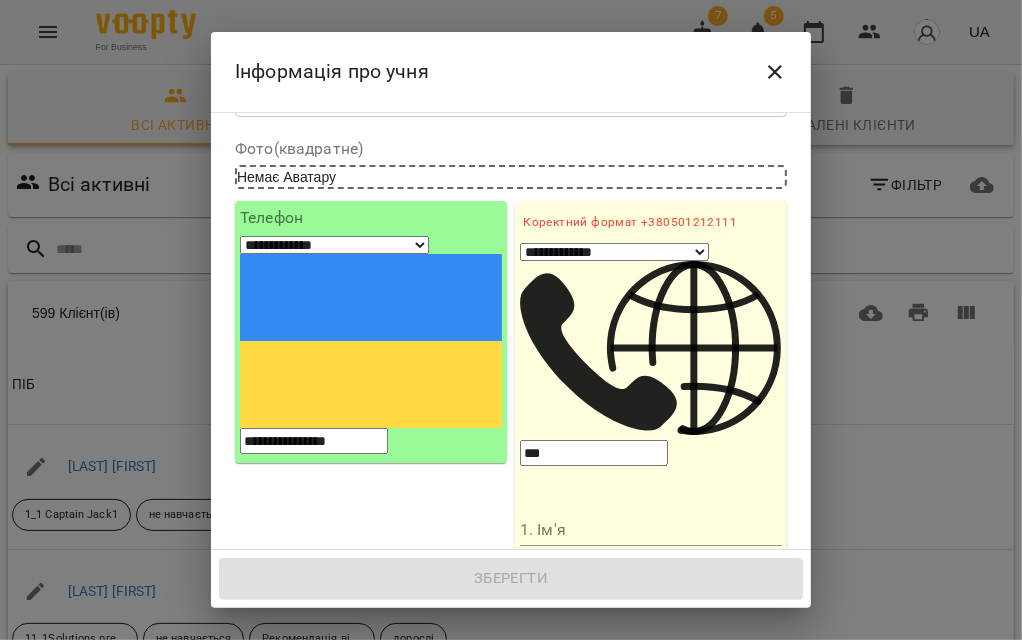 select on "**" 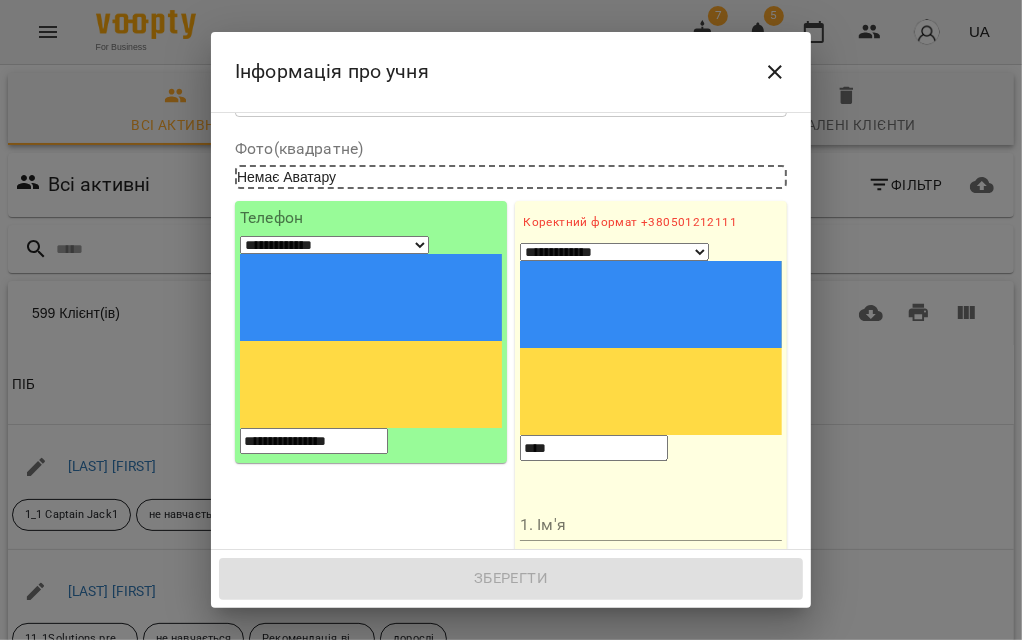 paste on "**********" 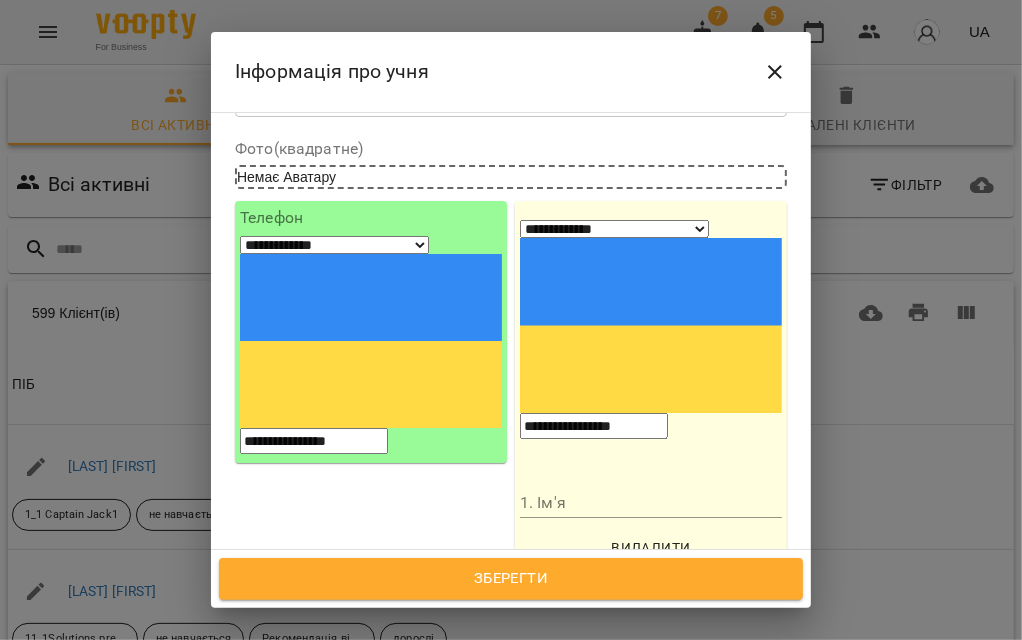 type on "**********" 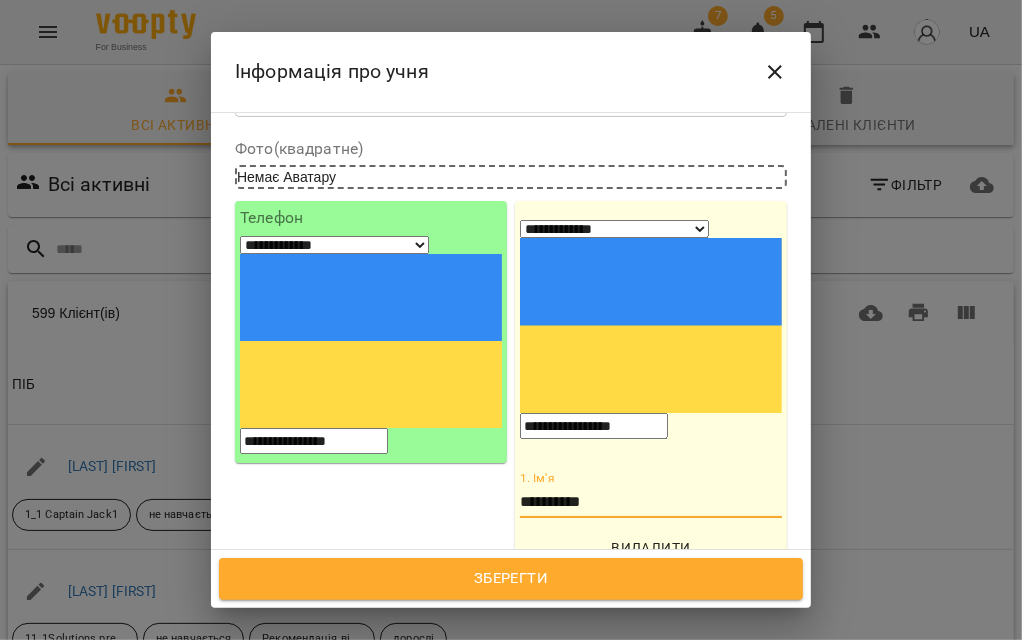 type on "**********" 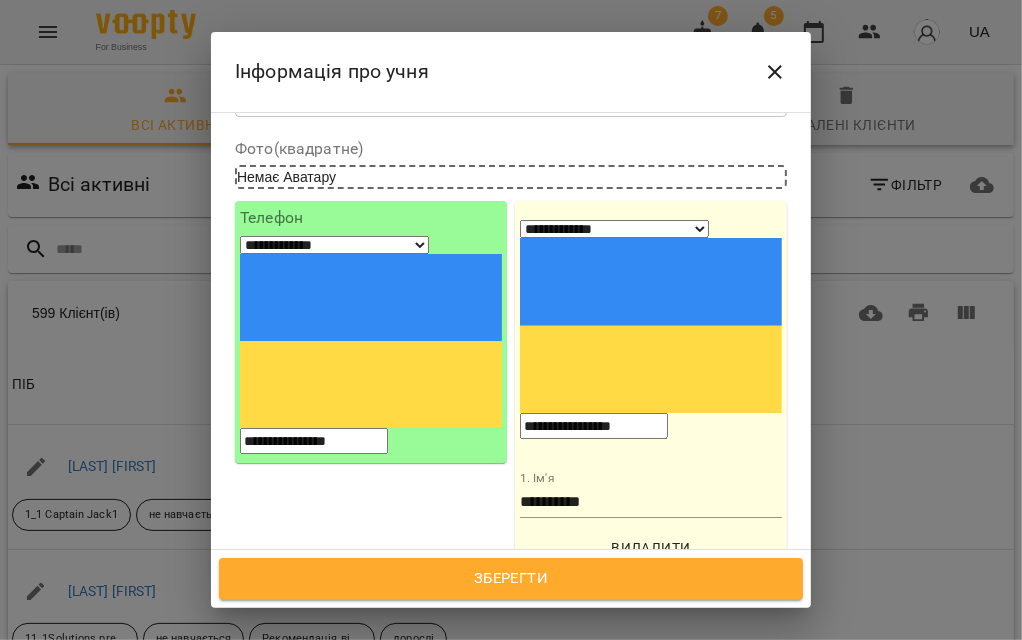 click on "Email ​" at bounding box center (511, 678) 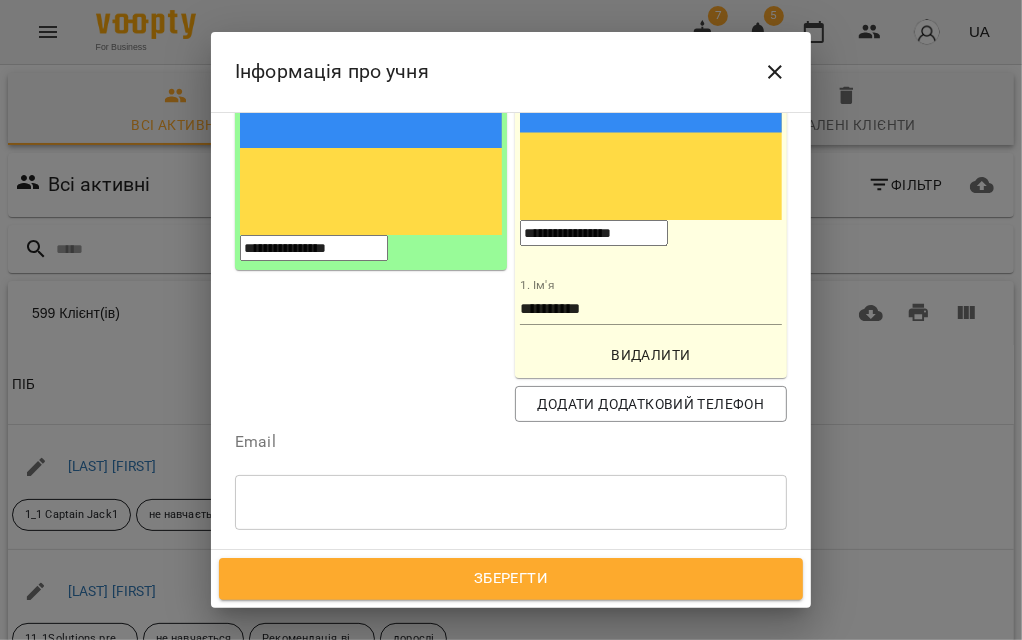 scroll, scrollTop: 333, scrollLeft: 0, axis: vertical 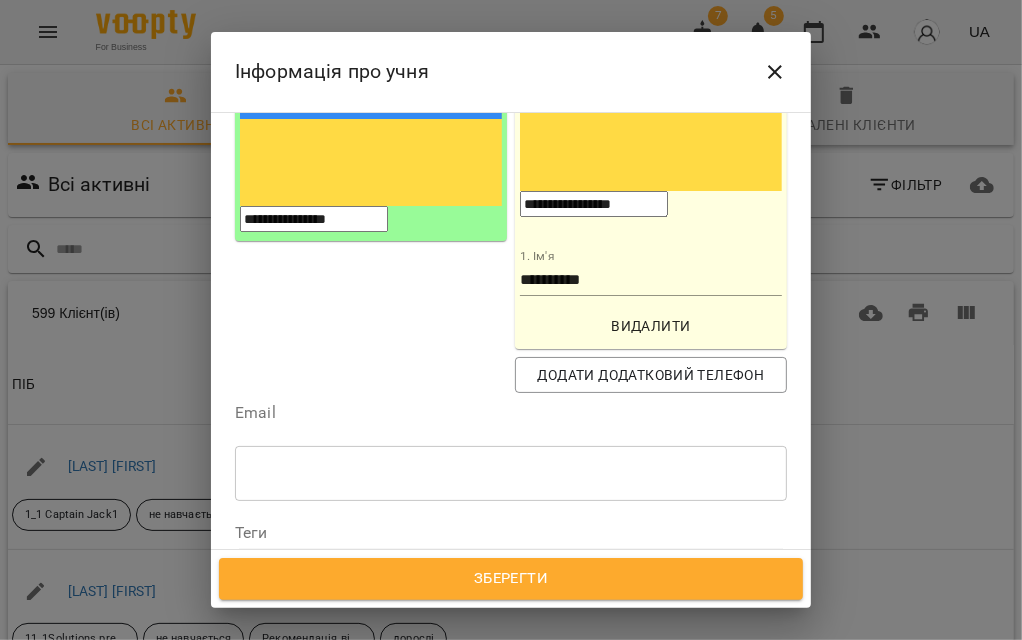 click on "Надрукуйте або оберіть..." at bounding box center [329, 568] 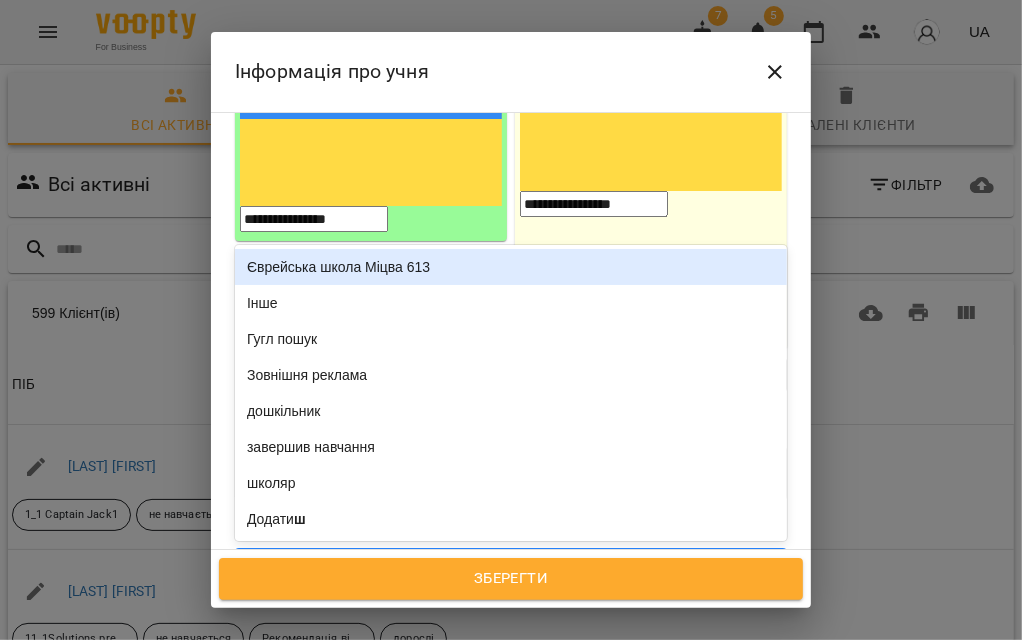 type on "***" 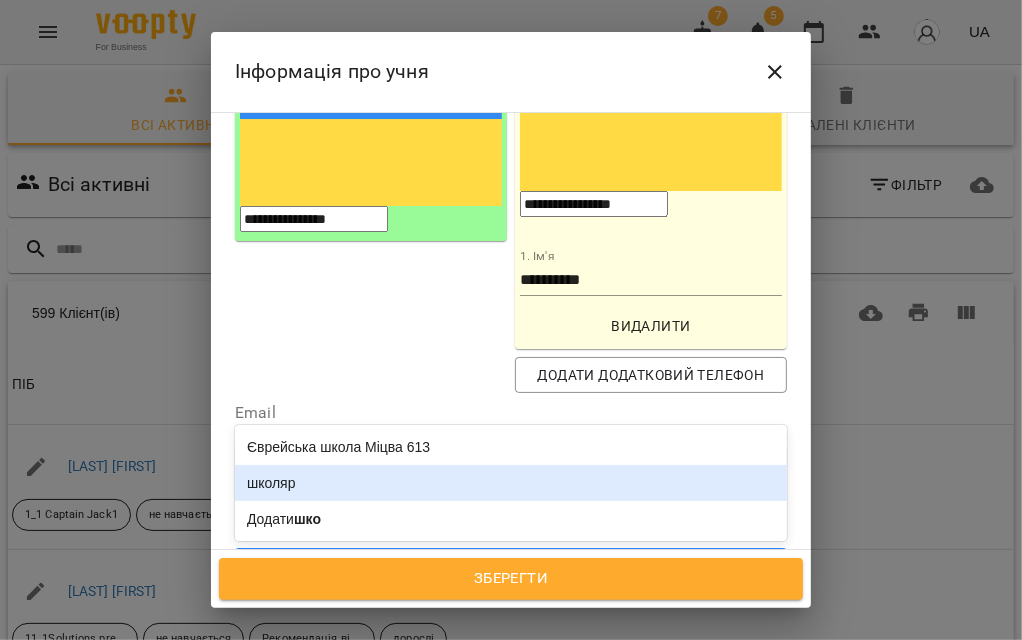 click on "школяр" at bounding box center (511, 483) 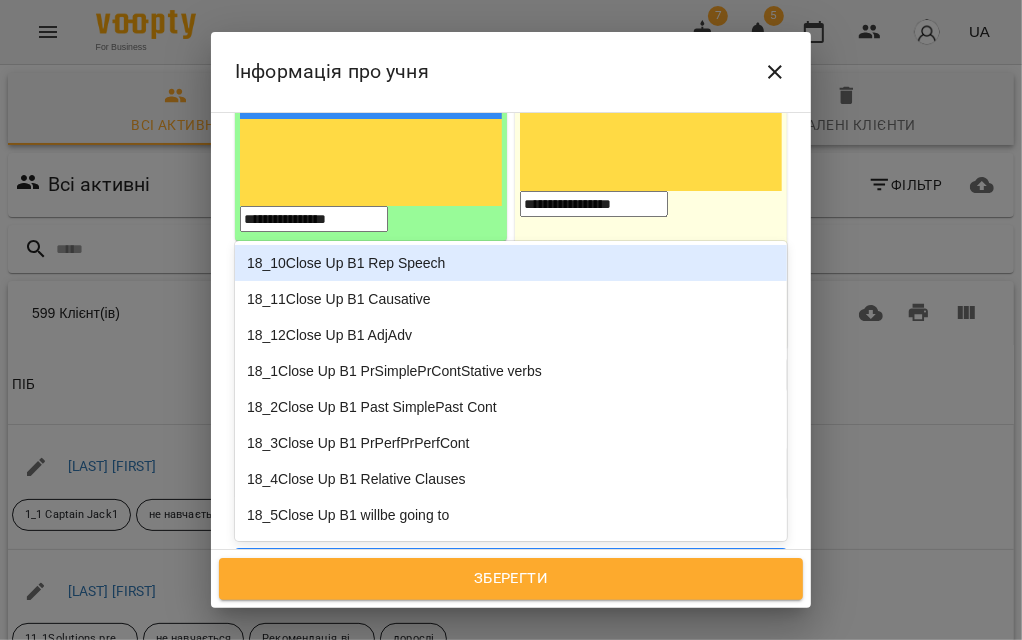type on "***" 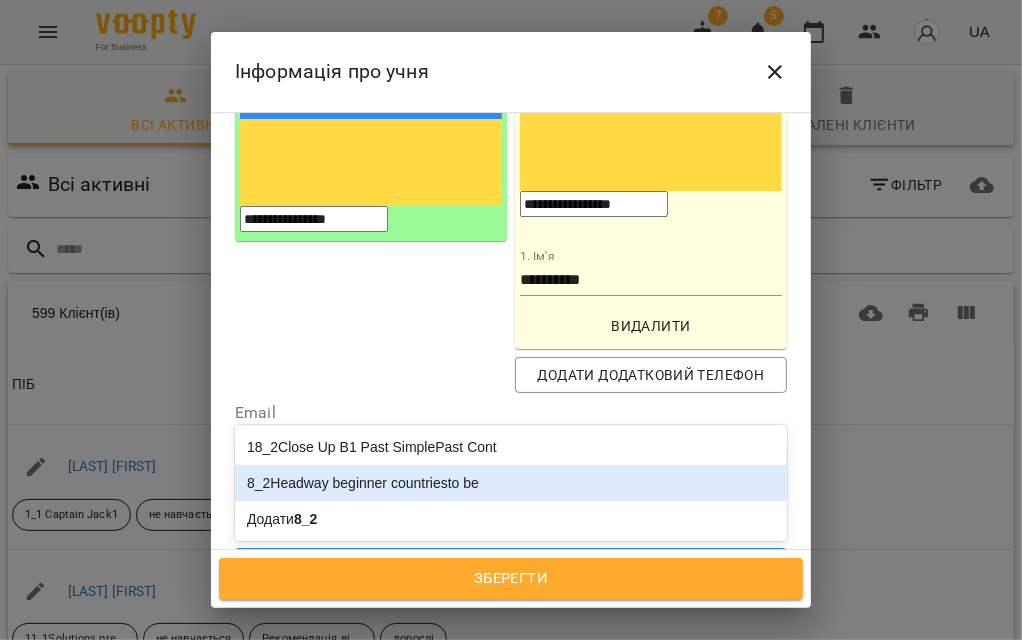 click on "8_2Headway beginner countriesto be" at bounding box center (511, 483) 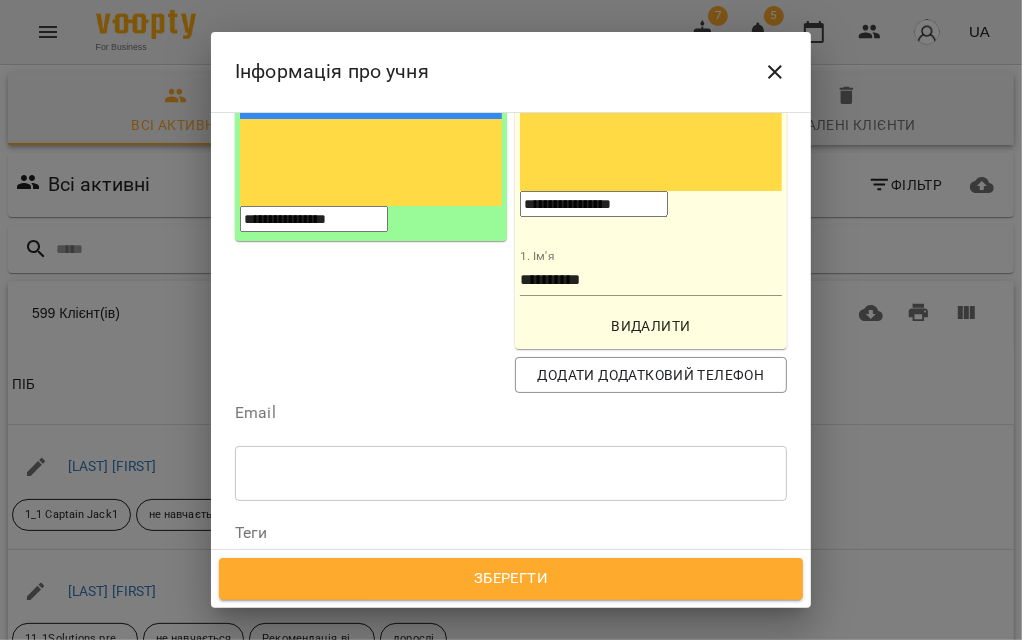 click on "Інформація про учня" at bounding box center (511, 72) 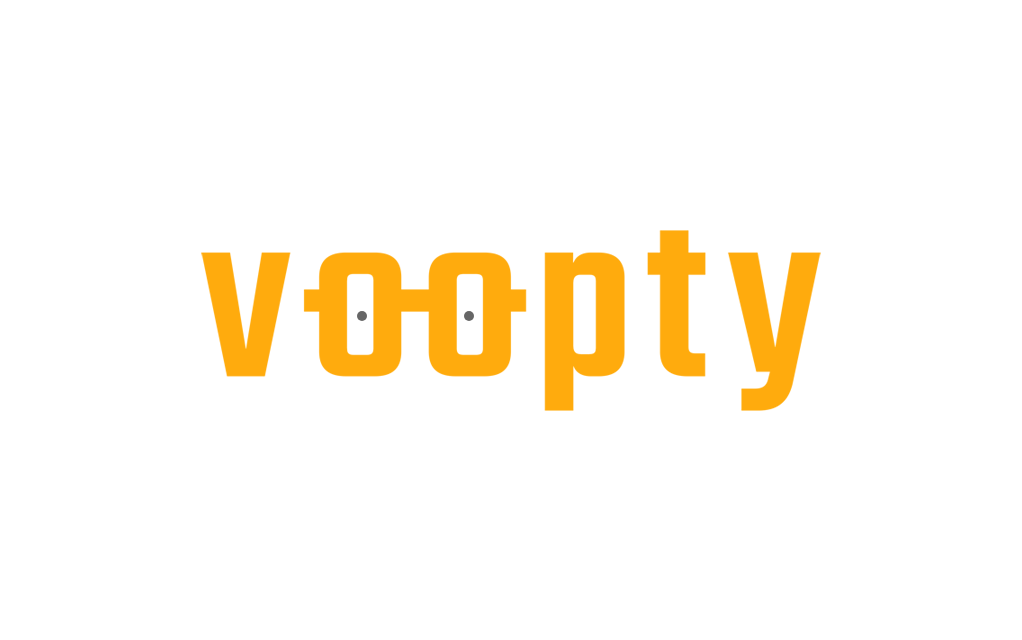 scroll, scrollTop: 0, scrollLeft: 0, axis: both 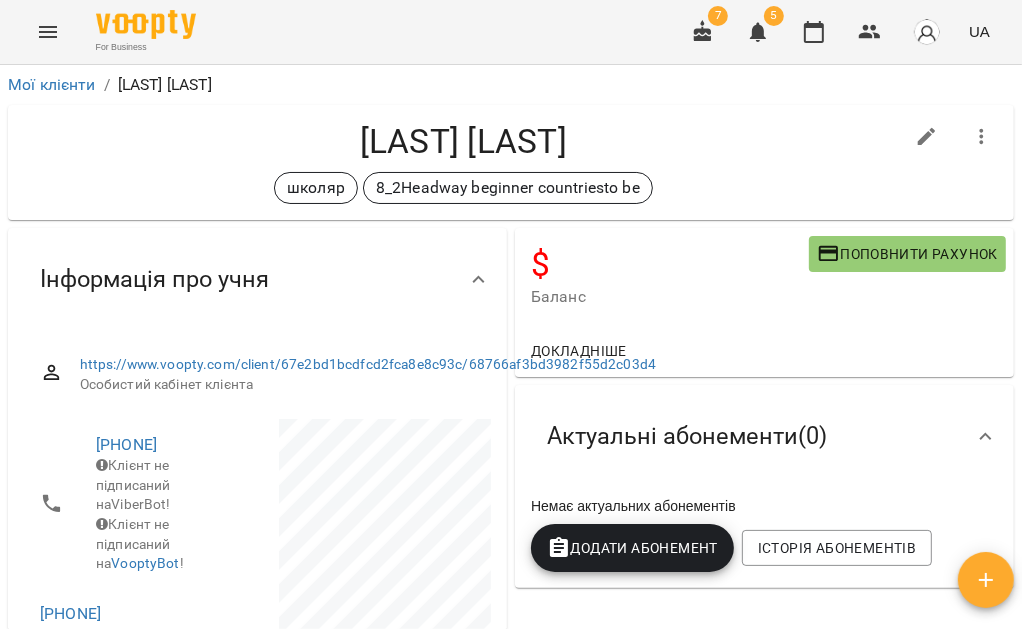 click on "Баланс" at bounding box center (670, 297) 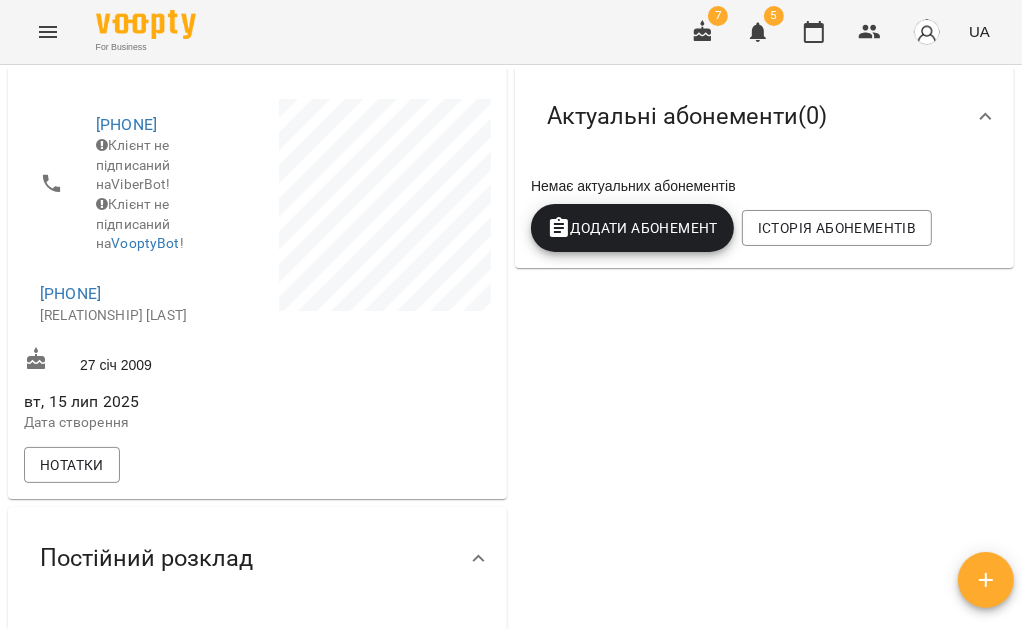 scroll, scrollTop: 333, scrollLeft: 0, axis: vertical 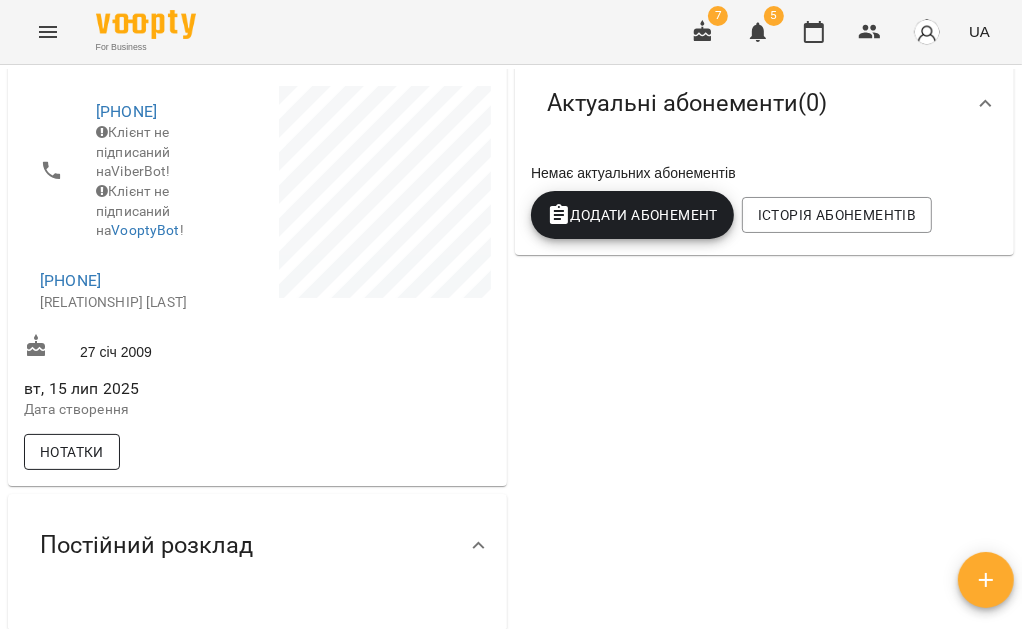 click on "Нотатки" at bounding box center [72, 452] 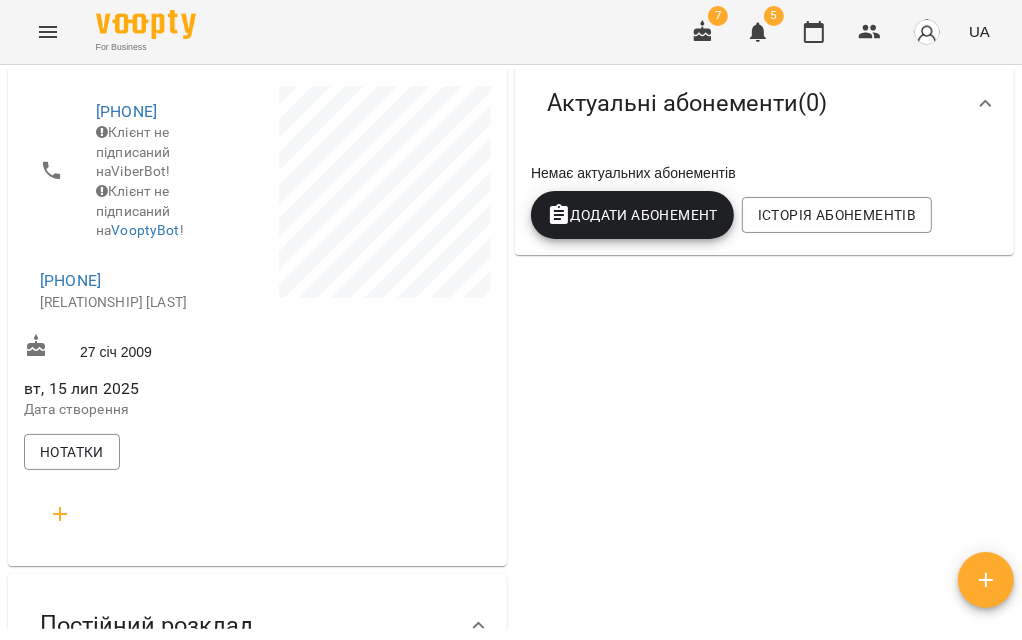 click 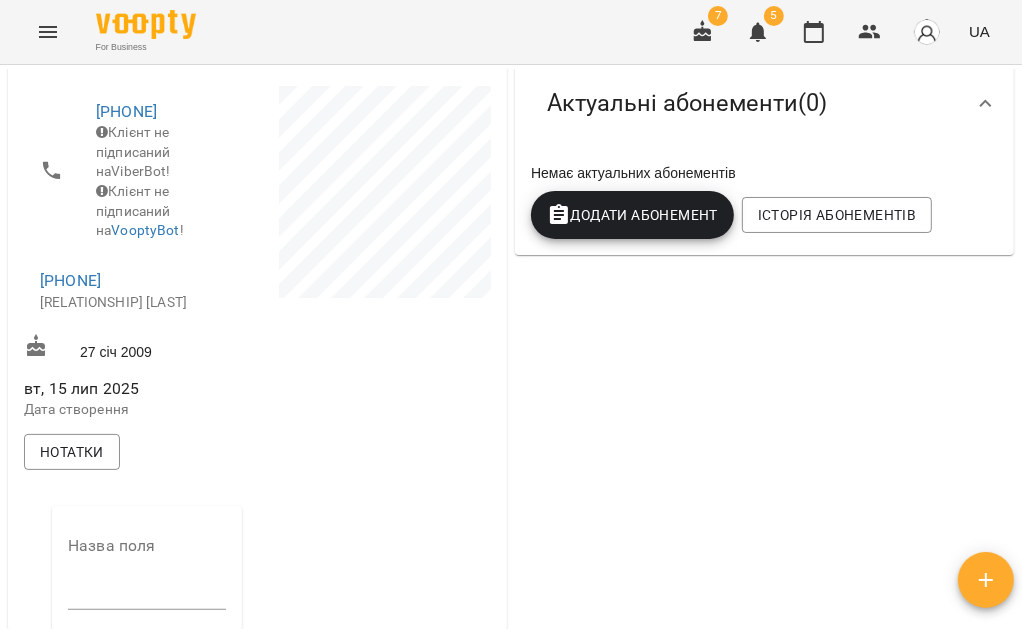 scroll, scrollTop: 555, scrollLeft: 0, axis: vertical 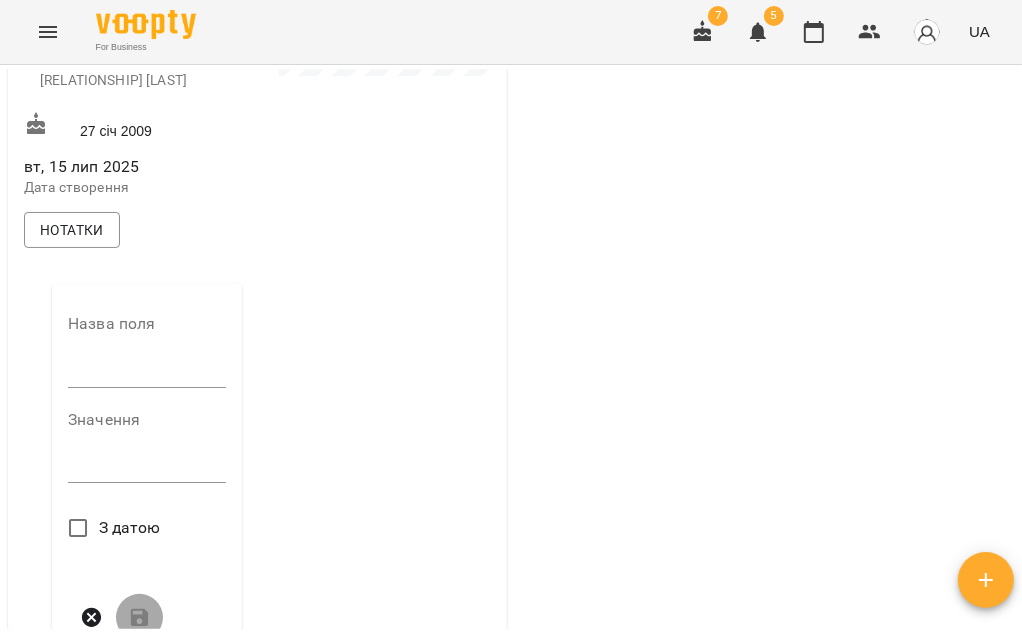 click on "Назва поля" at bounding box center (147, 355) 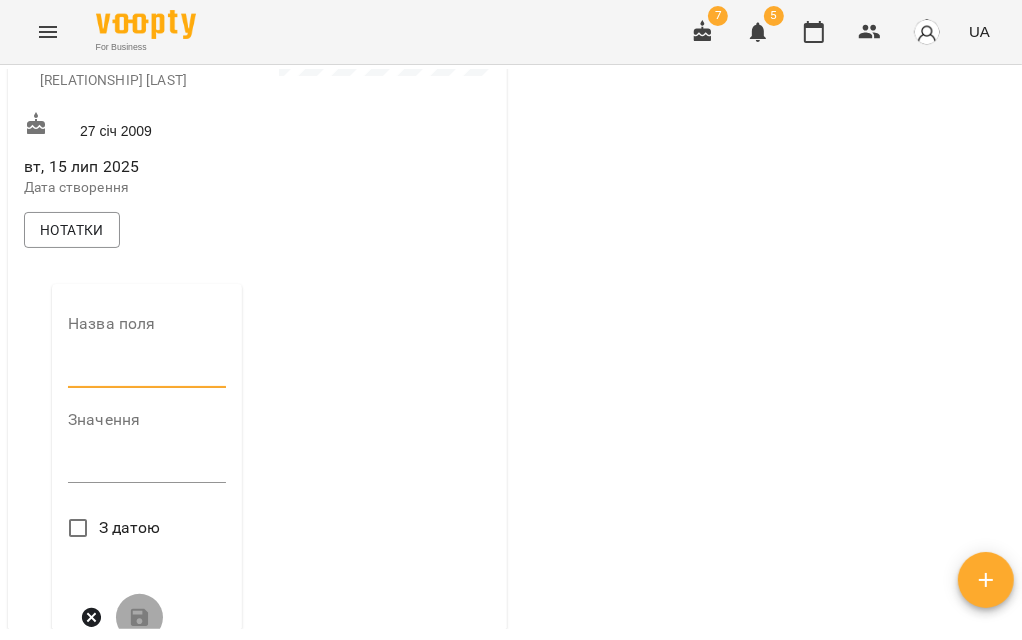 click at bounding box center (147, 372) 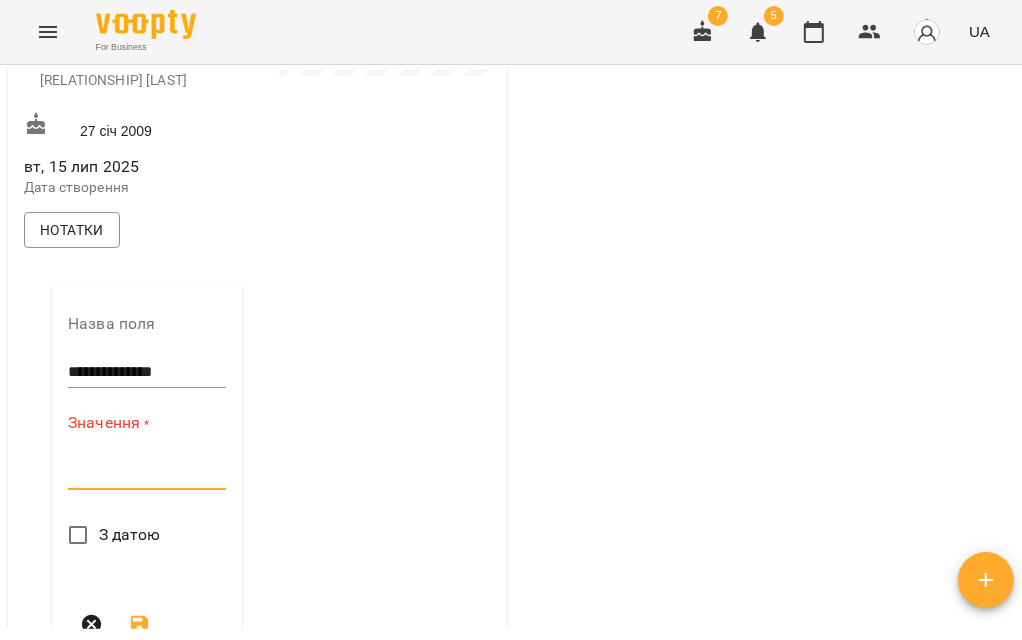 paste on "**********" 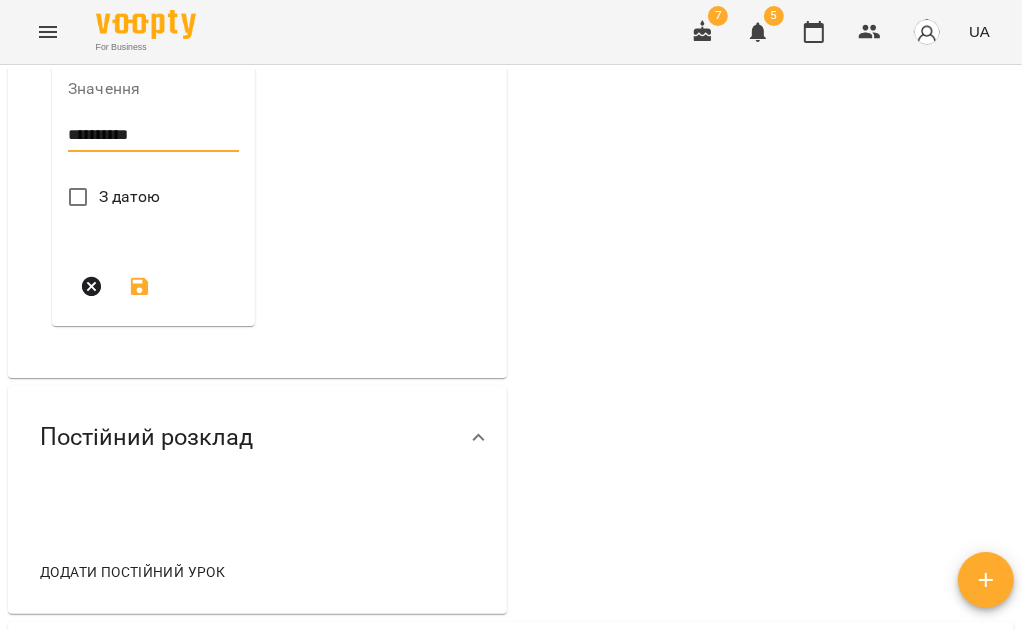 scroll, scrollTop: 888, scrollLeft: 0, axis: vertical 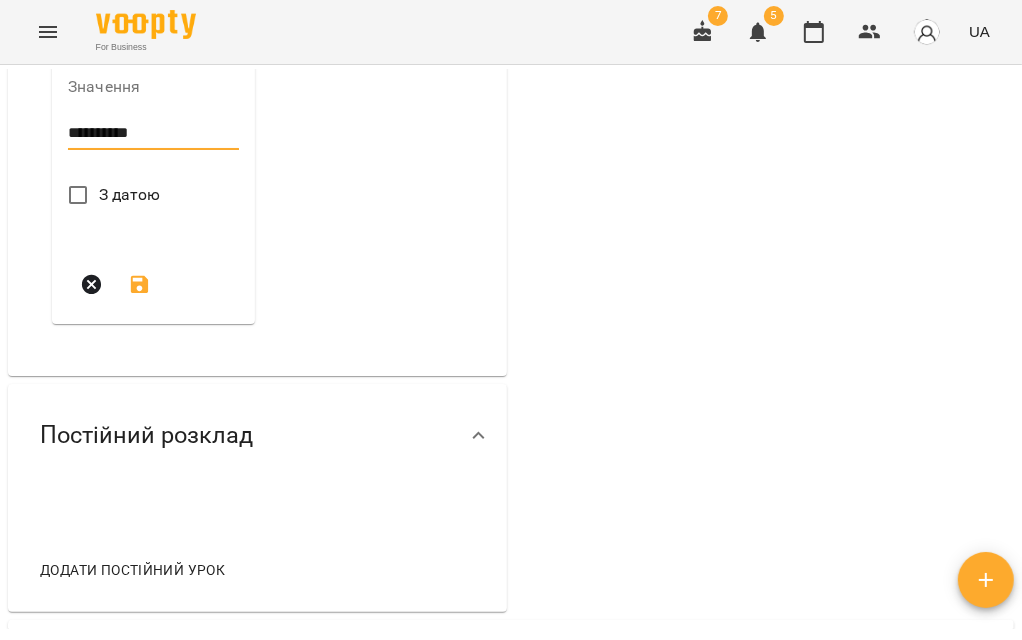 type on "**********" 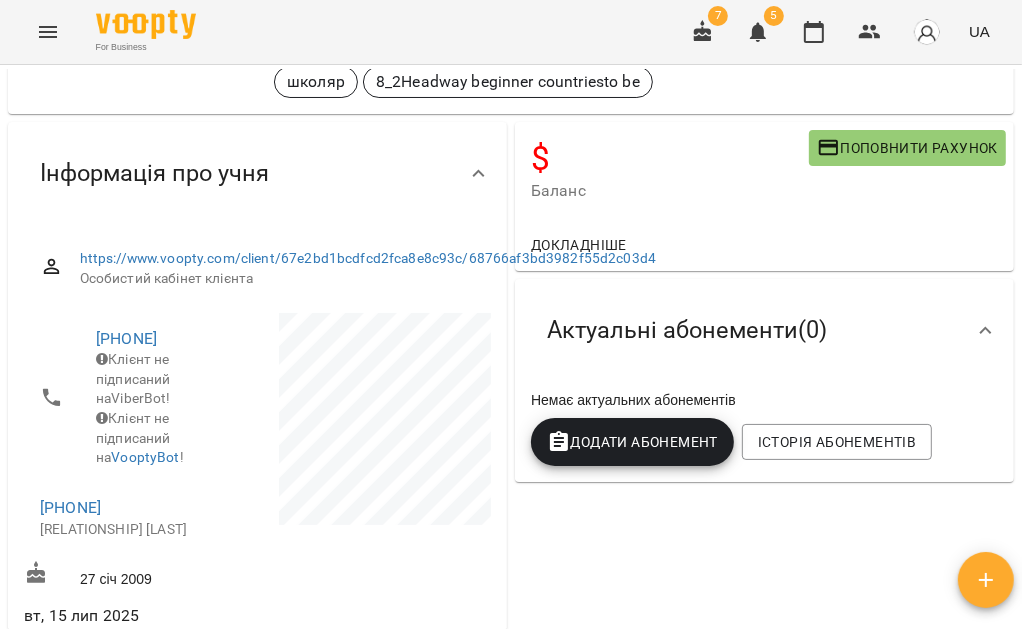 scroll, scrollTop: 0, scrollLeft: 0, axis: both 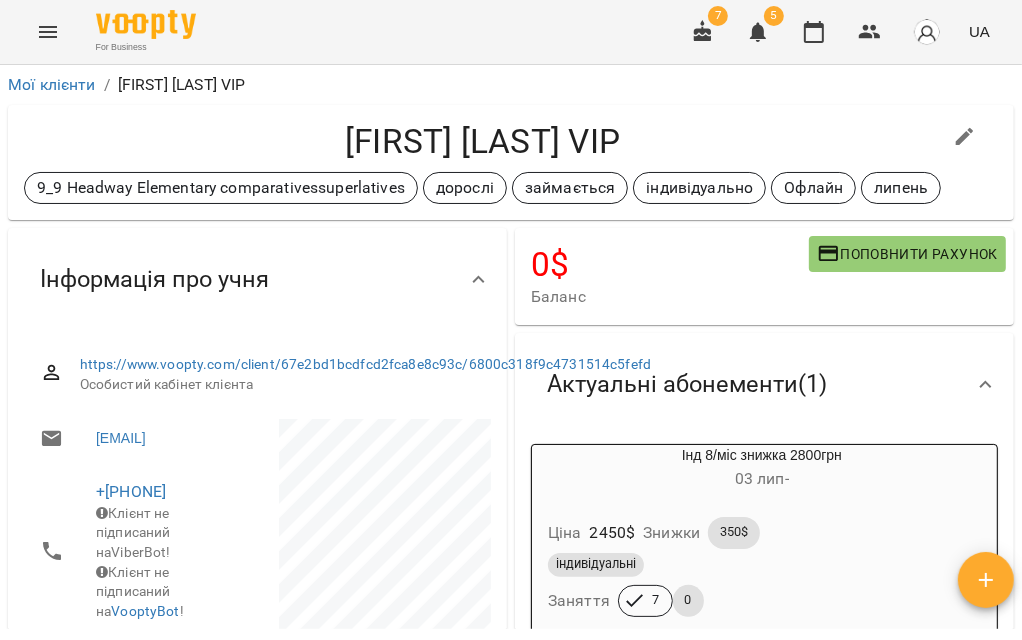 click on "7 5 UA" at bounding box center (838, 32) 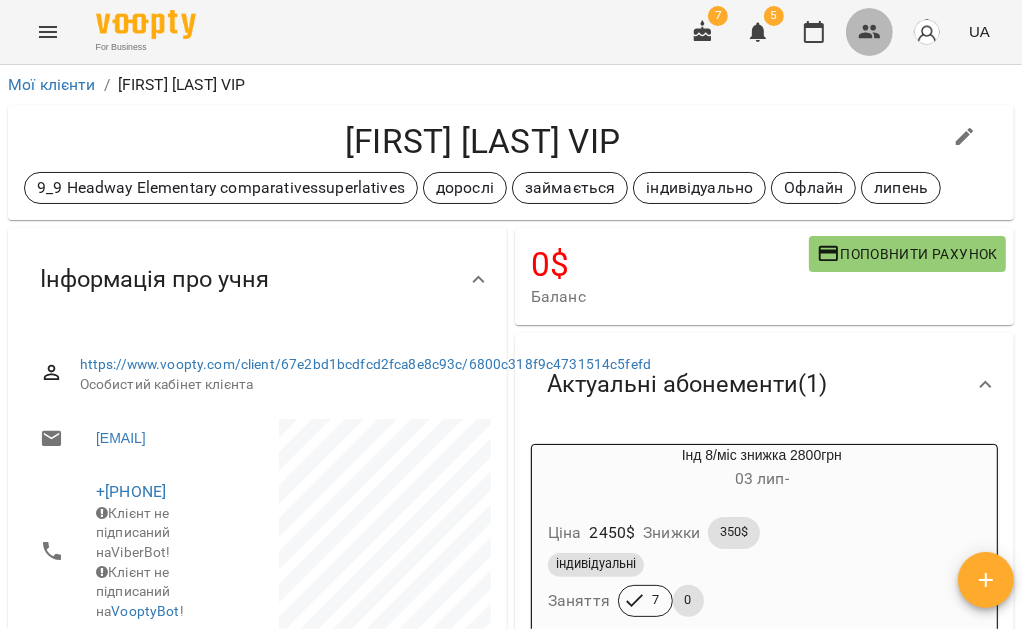click at bounding box center (870, 32) 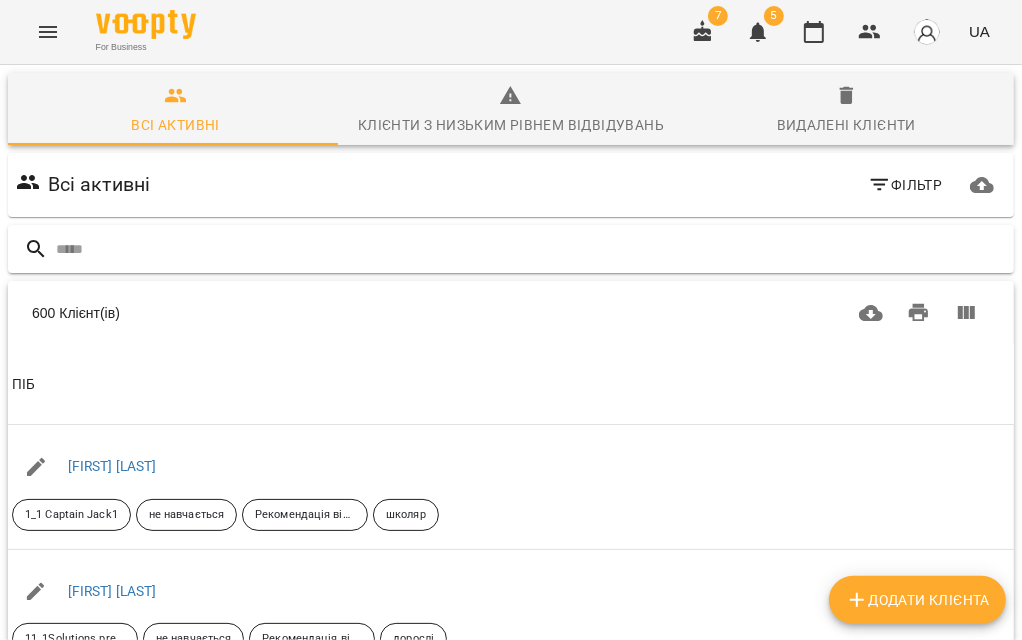 click at bounding box center [531, 249] 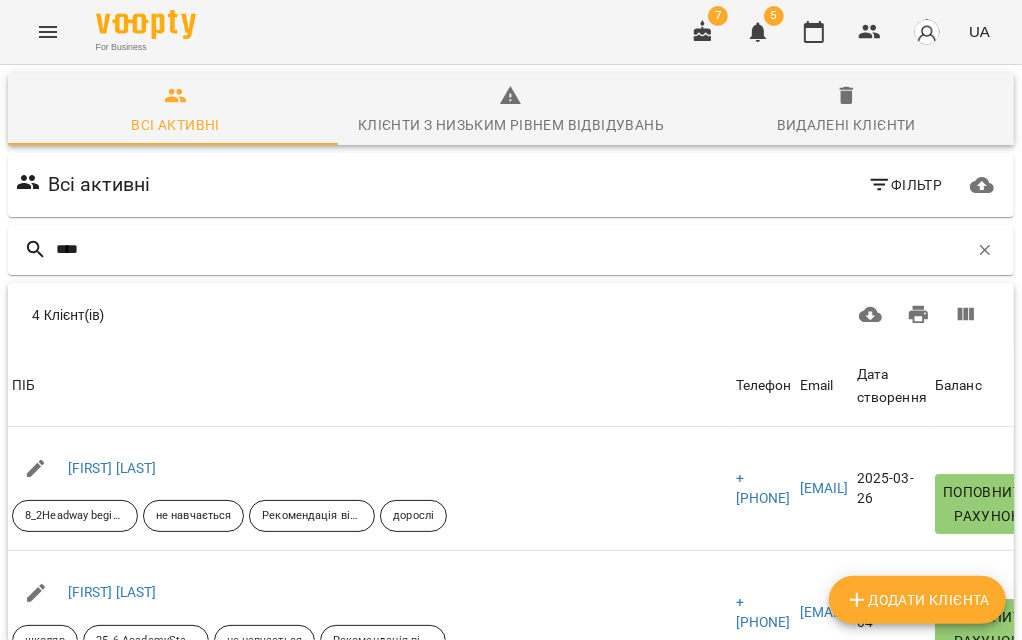 type on "****" 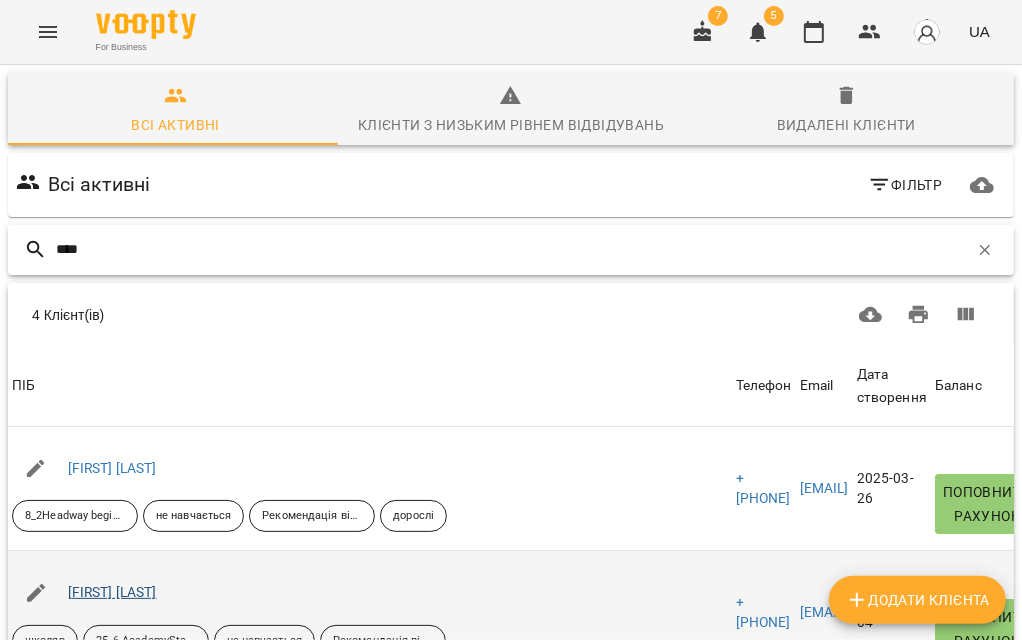 scroll, scrollTop: 96, scrollLeft: 0, axis: vertical 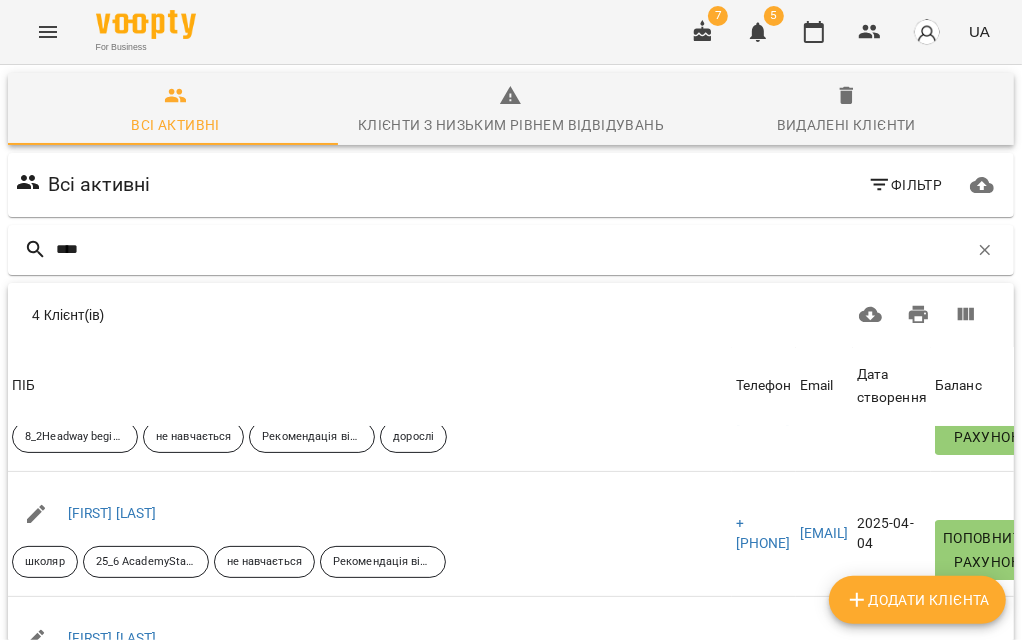click on "[FIRST] [LAST]" at bounding box center (112, 762) 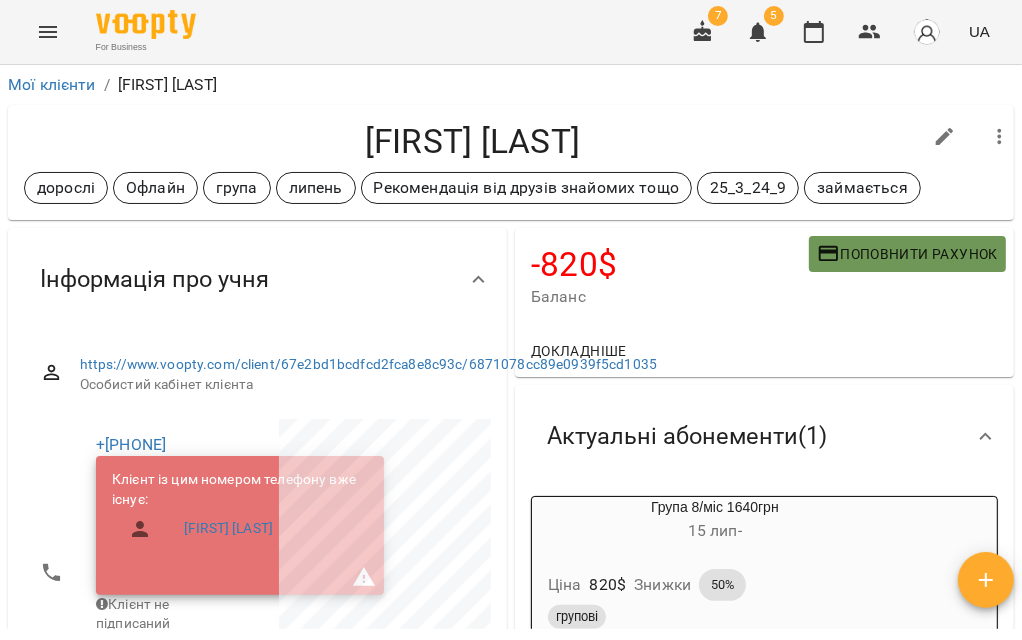 click on "Поповнити рахунок" at bounding box center (907, 254) 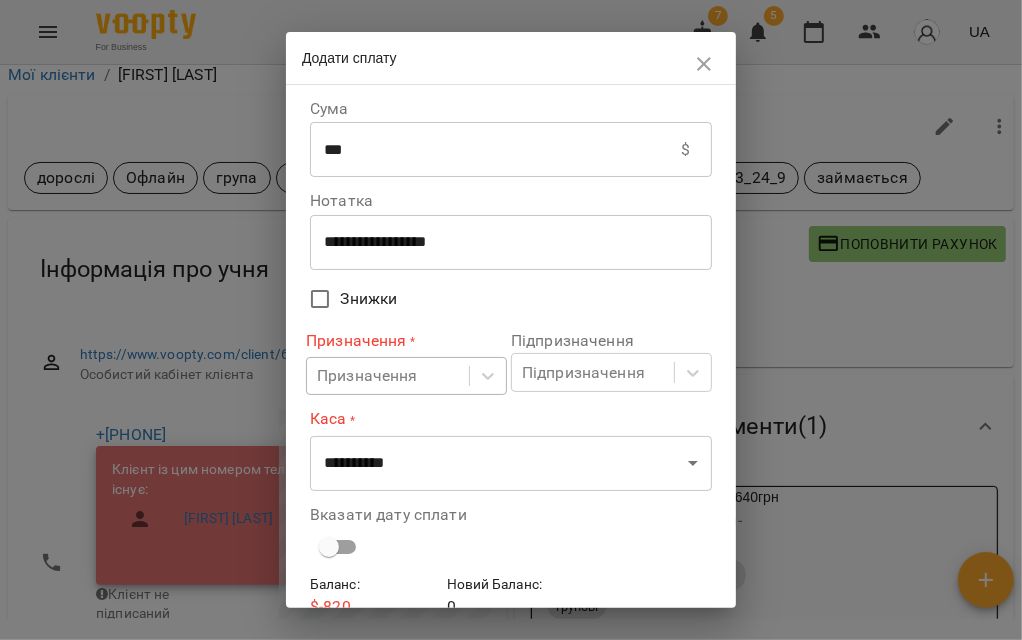 click on "Призначення" at bounding box center (388, 376) 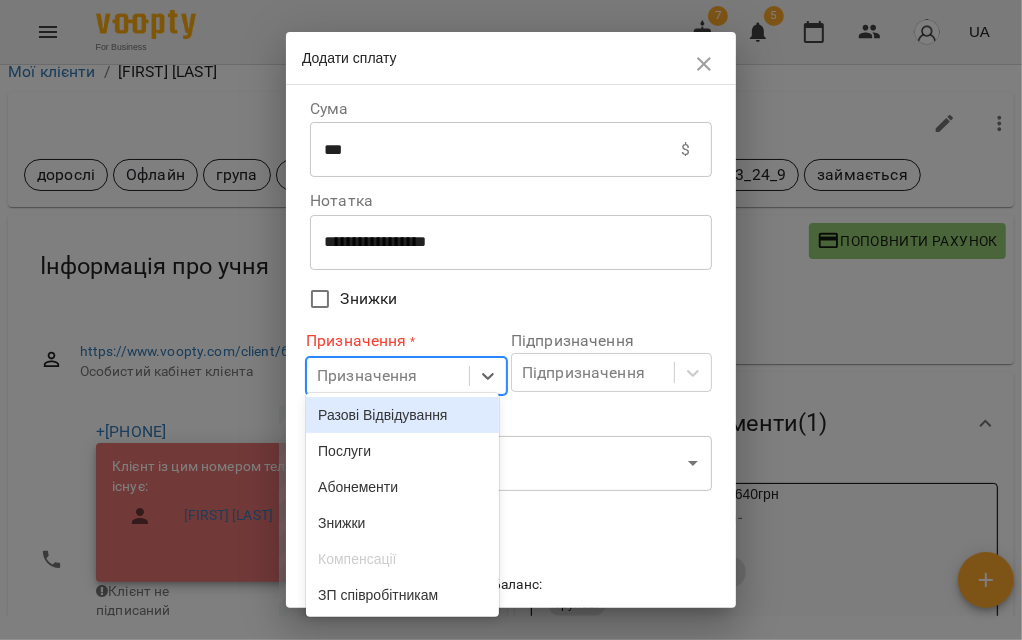 scroll, scrollTop: 14, scrollLeft: 0, axis: vertical 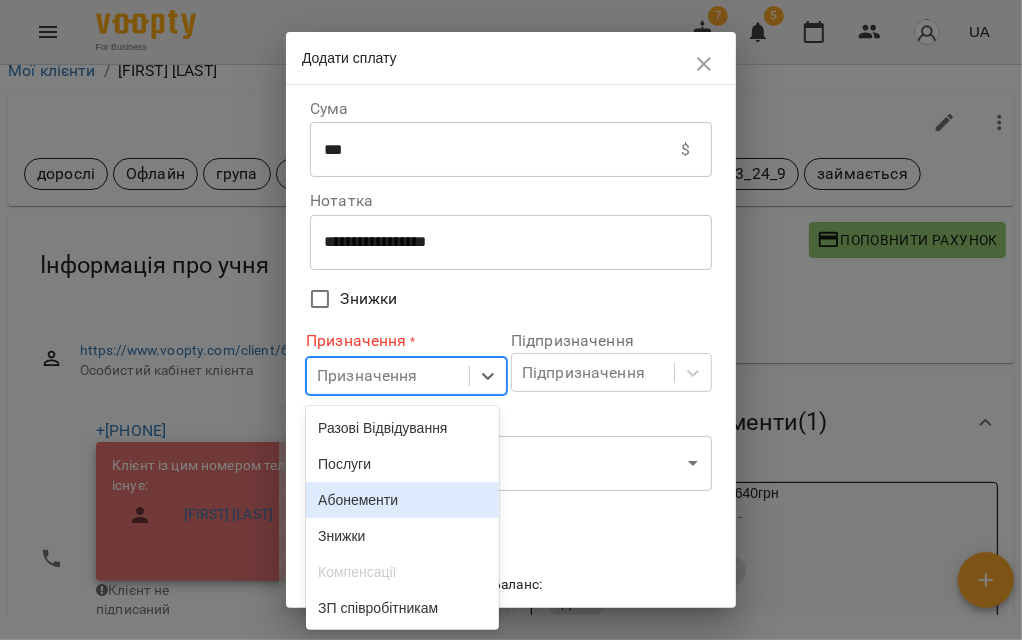 click on "Абонементи" at bounding box center (402, 500) 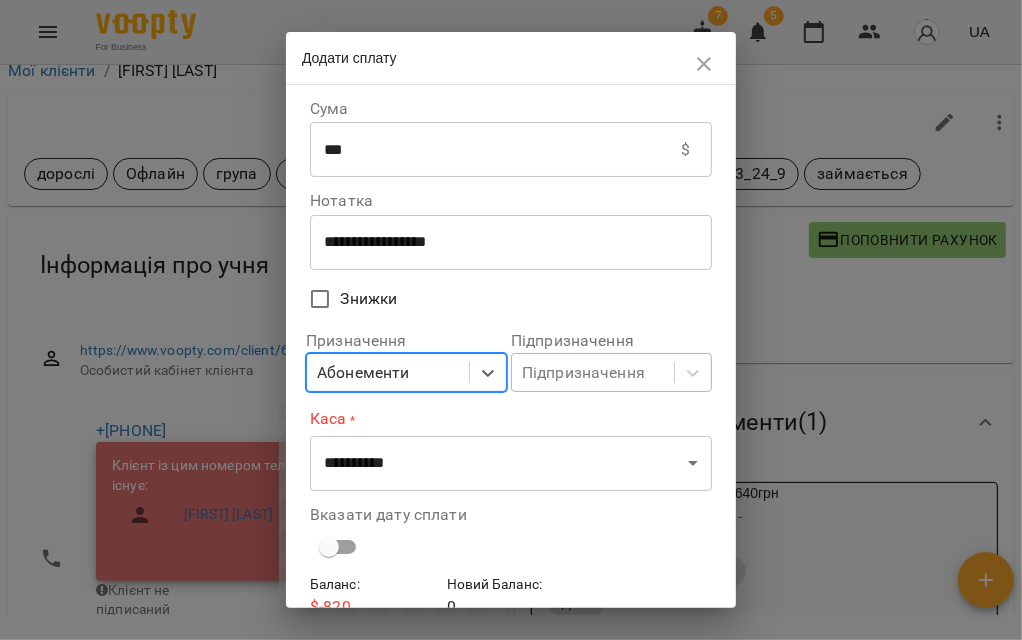 click on "For Business 7 5 UA Мої клієнти / [FIRST] [LAST] [FIRST] [LAST] дорослі Офлайн група липень Рекомендація від друзів знайомих тощо 25_3_24_9 займається -820 $ Баланс Поповнити рахунок Докладніше -820 $ Абонементи -820 $ Група 8/міс 1640грн Актуальні абонементи ( 1 ) Група 8/міс 1640грн 15 лип - Ціна 820 $ Знижки 50% групові Заняття 4 Додати Абонемент Історія абонементів Інформація про учня https://www.voopty.com/client/67e2bd1bcdfcd2fca8e8c93c/6871078cc89e0939f5cd1035 Особистий кабінет клієнта +[PHONE] Клієнт із цим номером телефону вже існує: [FIRST] [LAST] ViberBot! VooptyBot ! » -" at bounding box center [511, 338] 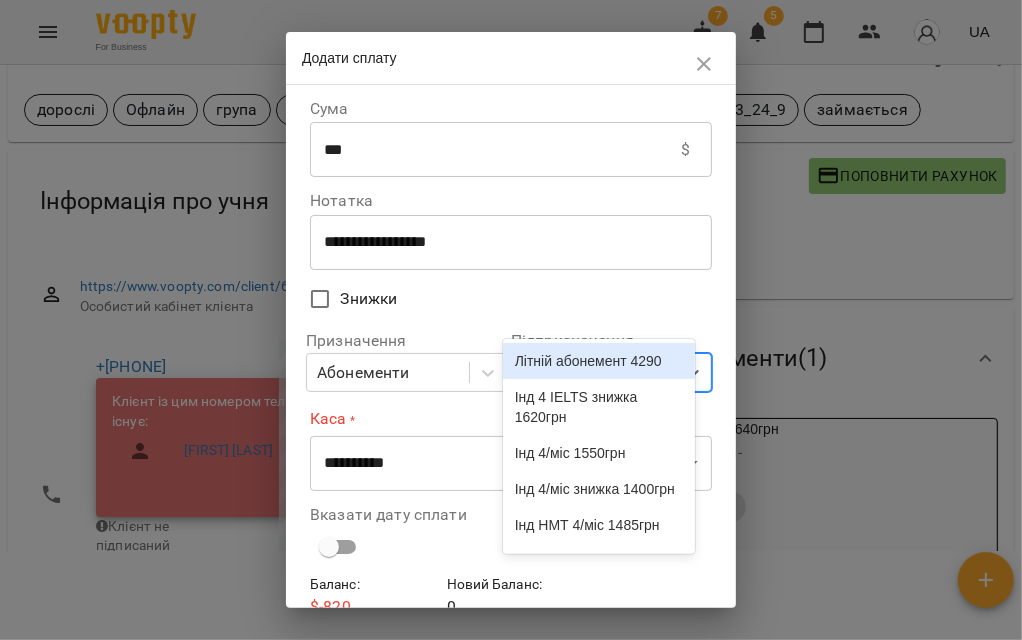 scroll, scrollTop: 84, scrollLeft: 0, axis: vertical 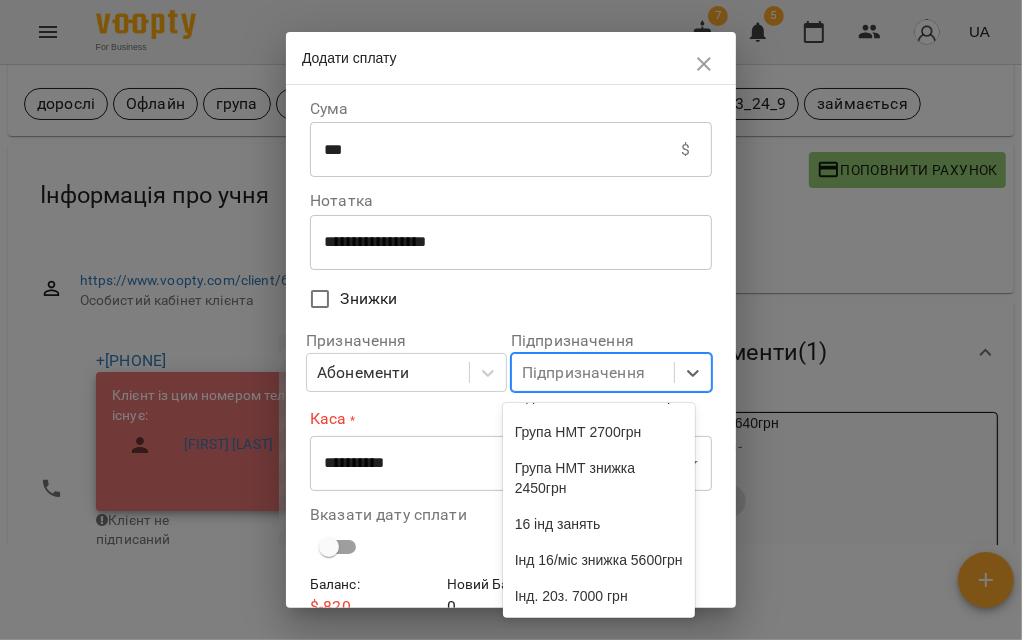 click on "Група 8/міс 1640грн" at bounding box center [599, 324] 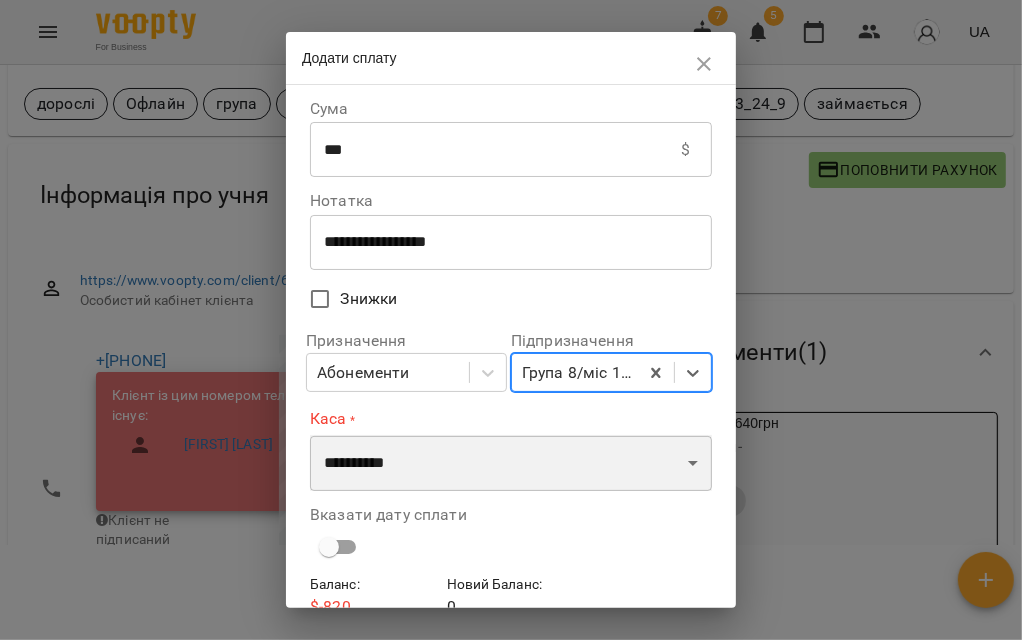click on "**********" at bounding box center [511, 463] 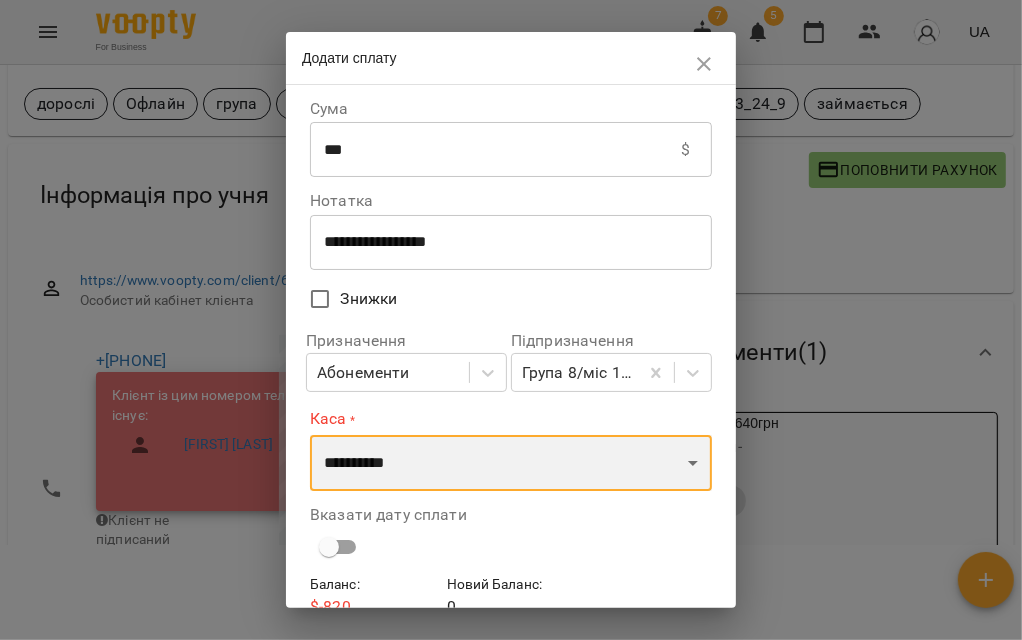 select on "****" 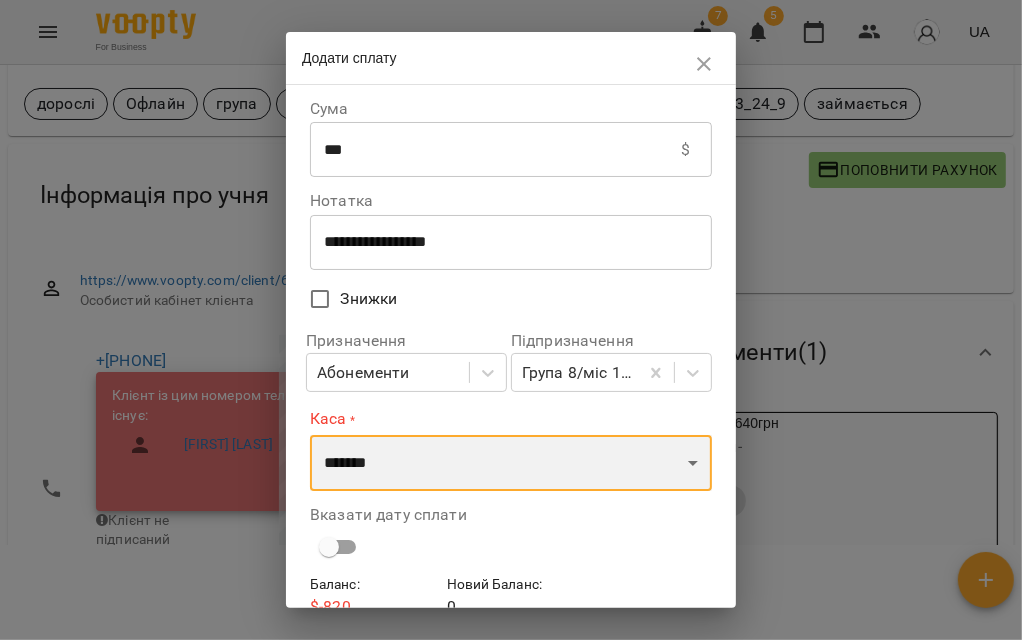 click on "**********" at bounding box center (511, 463) 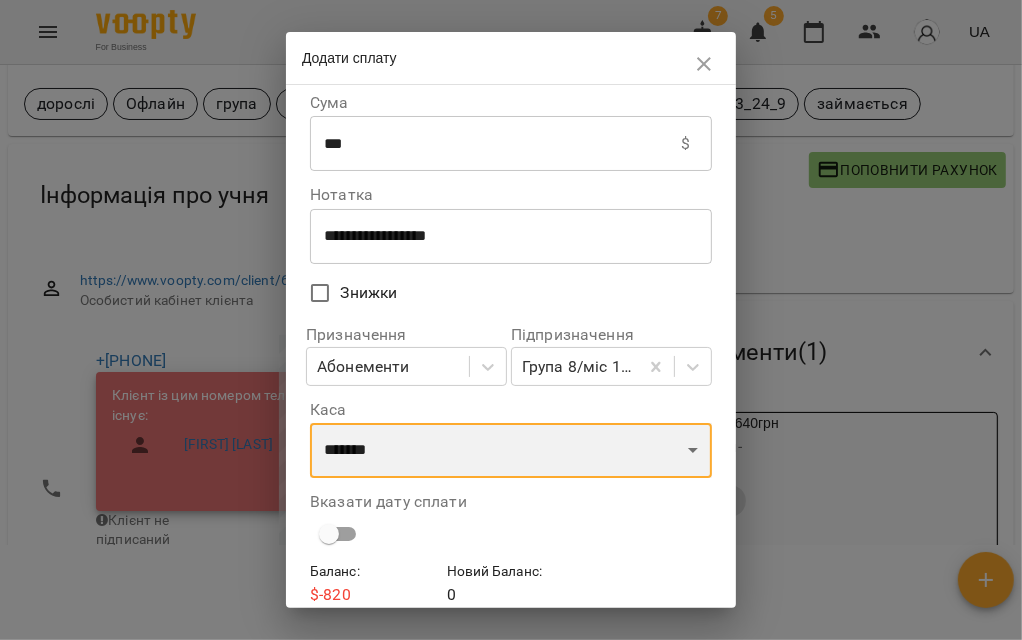 scroll, scrollTop: 0, scrollLeft: 0, axis: both 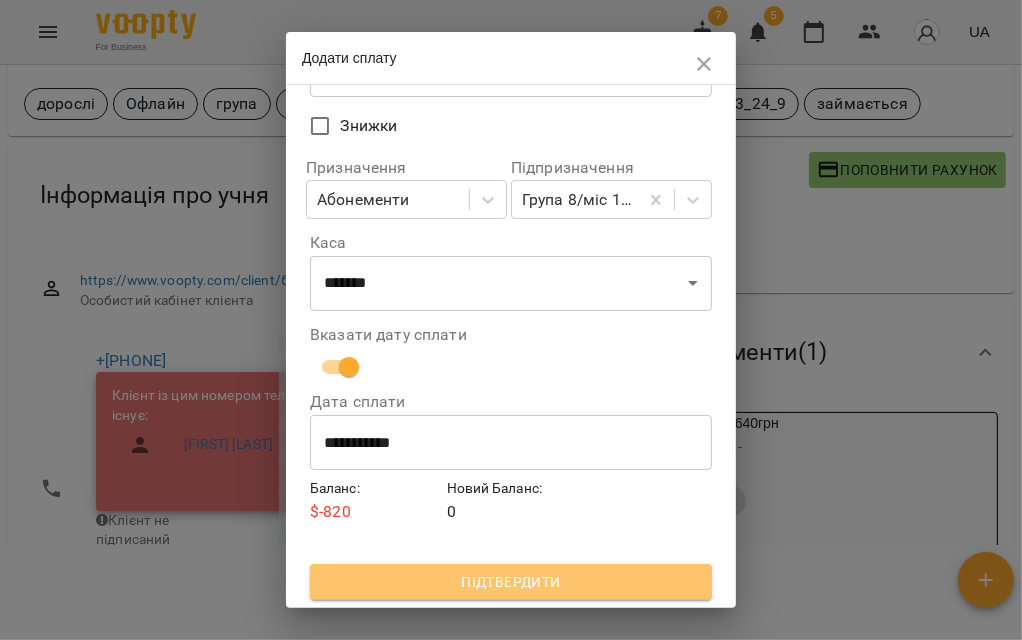 click on "Підтвердити" at bounding box center (511, 582) 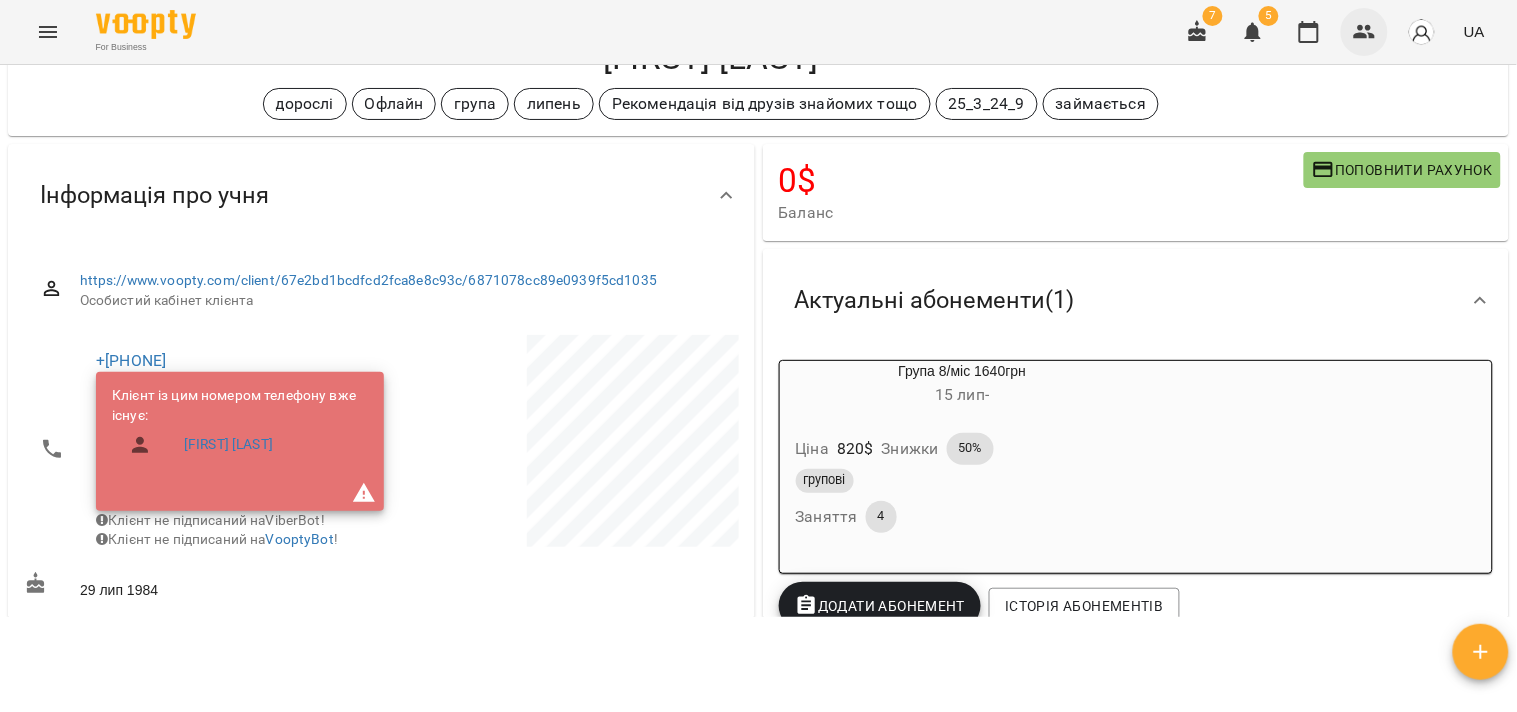 click 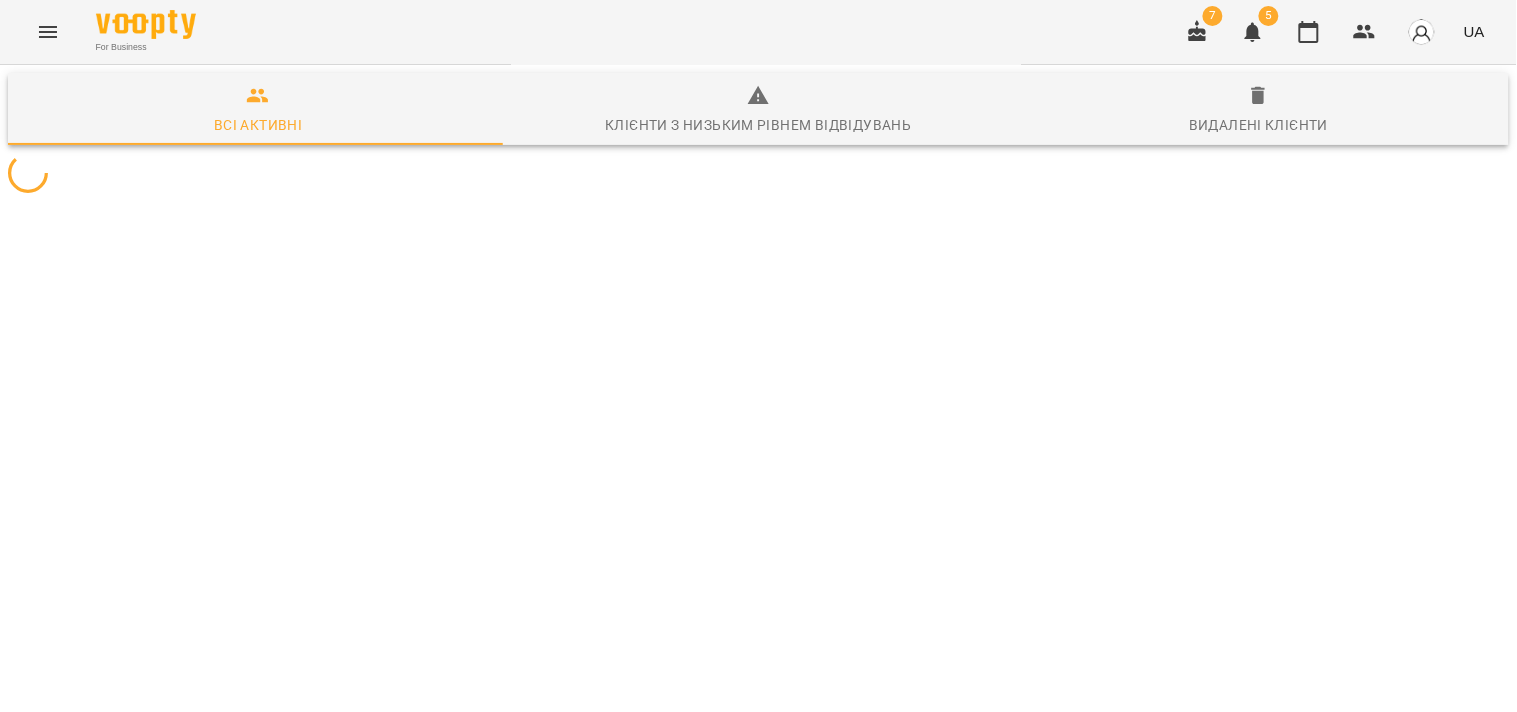 scroll, scrollTop: 0, scrollLeft: 0, axis: both 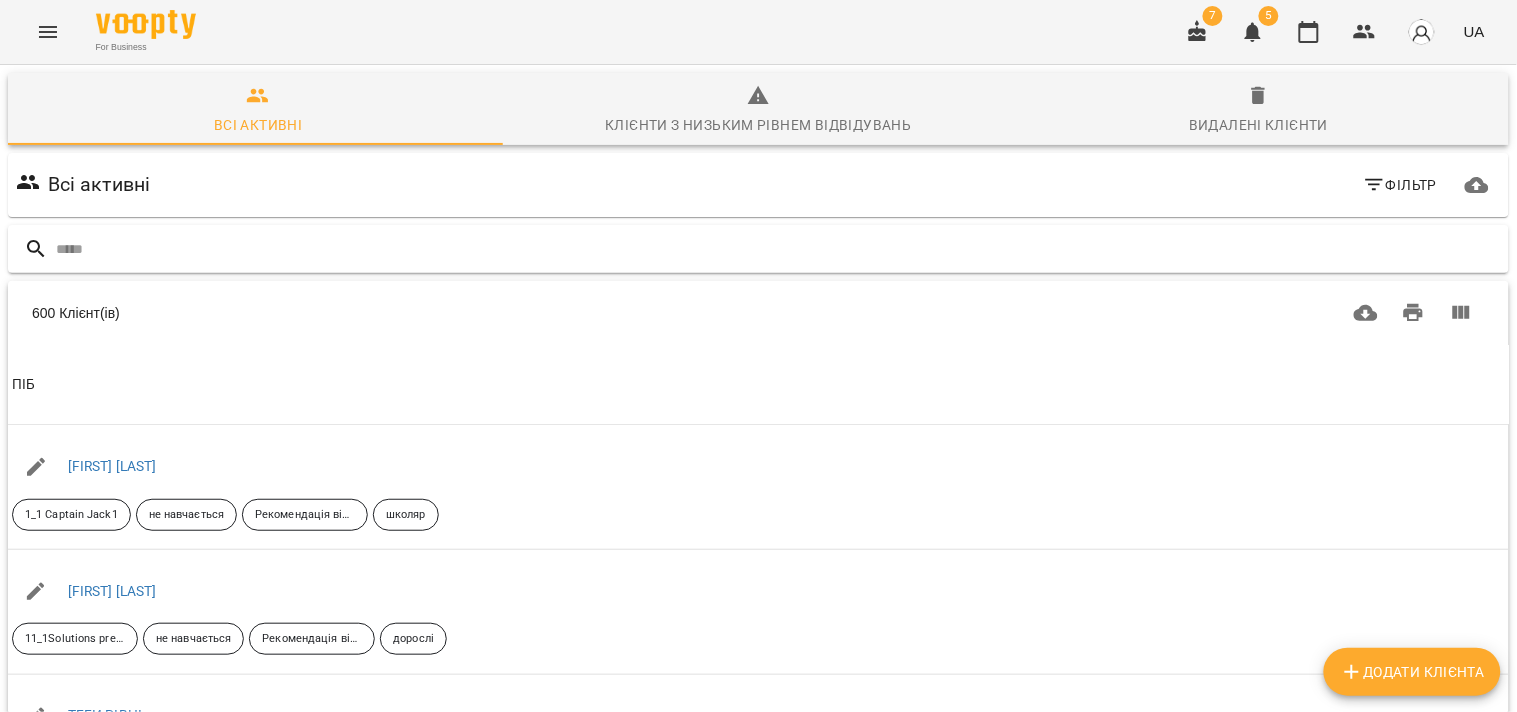click at bounding box center [778, 249] 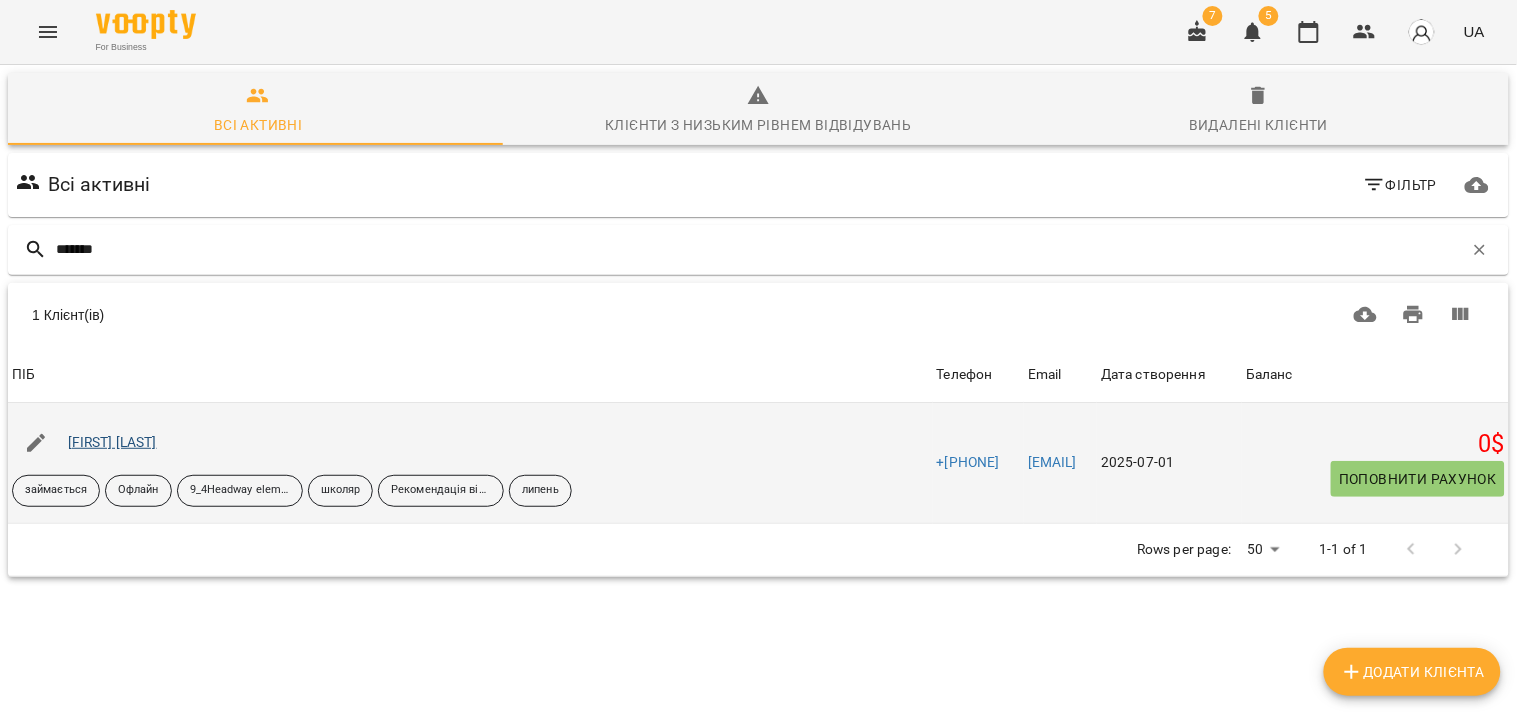 type on "*******" 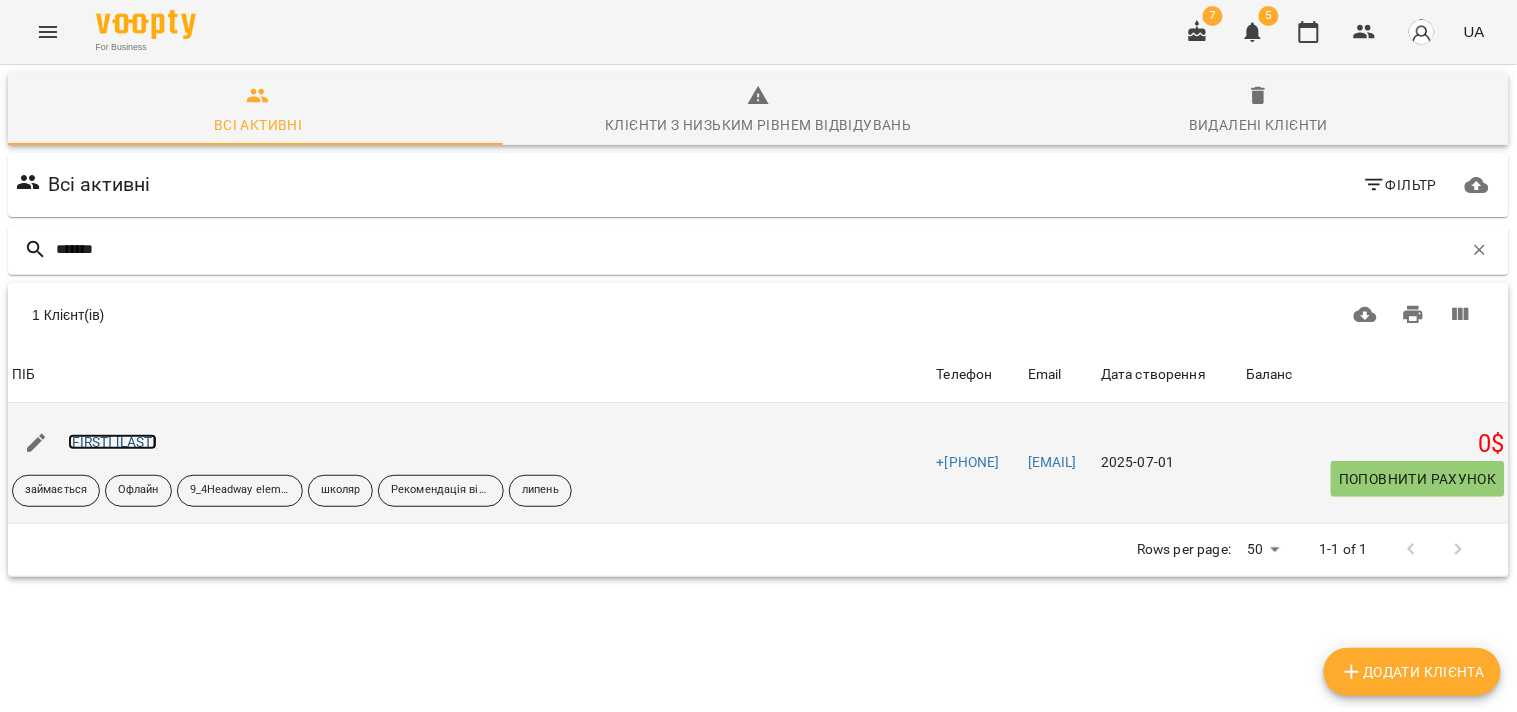 click on "[FIRST] [LAST]" at bounding box center [112, 442] 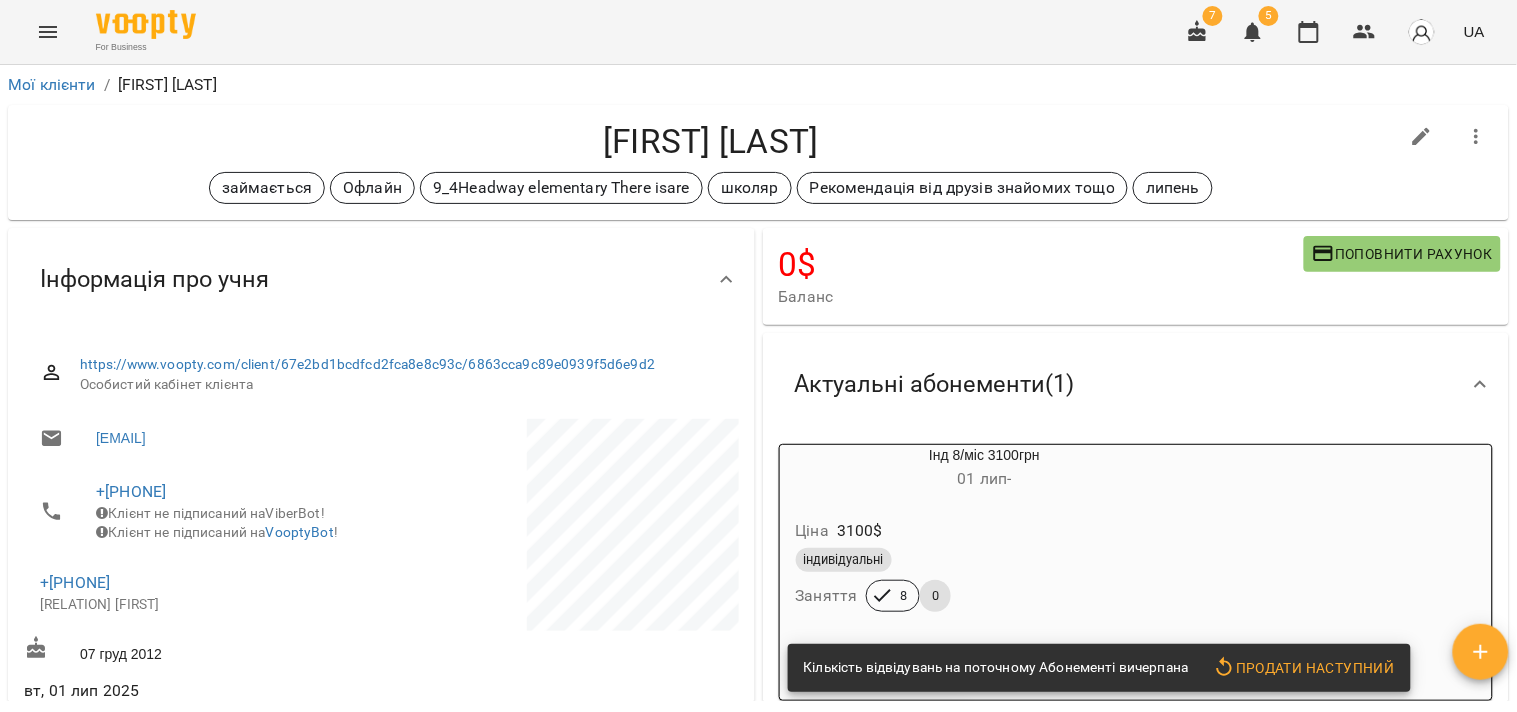 drag, startPoint x: 28, startPoint y: 598, endPoint x: 183, endPoint y: 602, distance: 155.0516 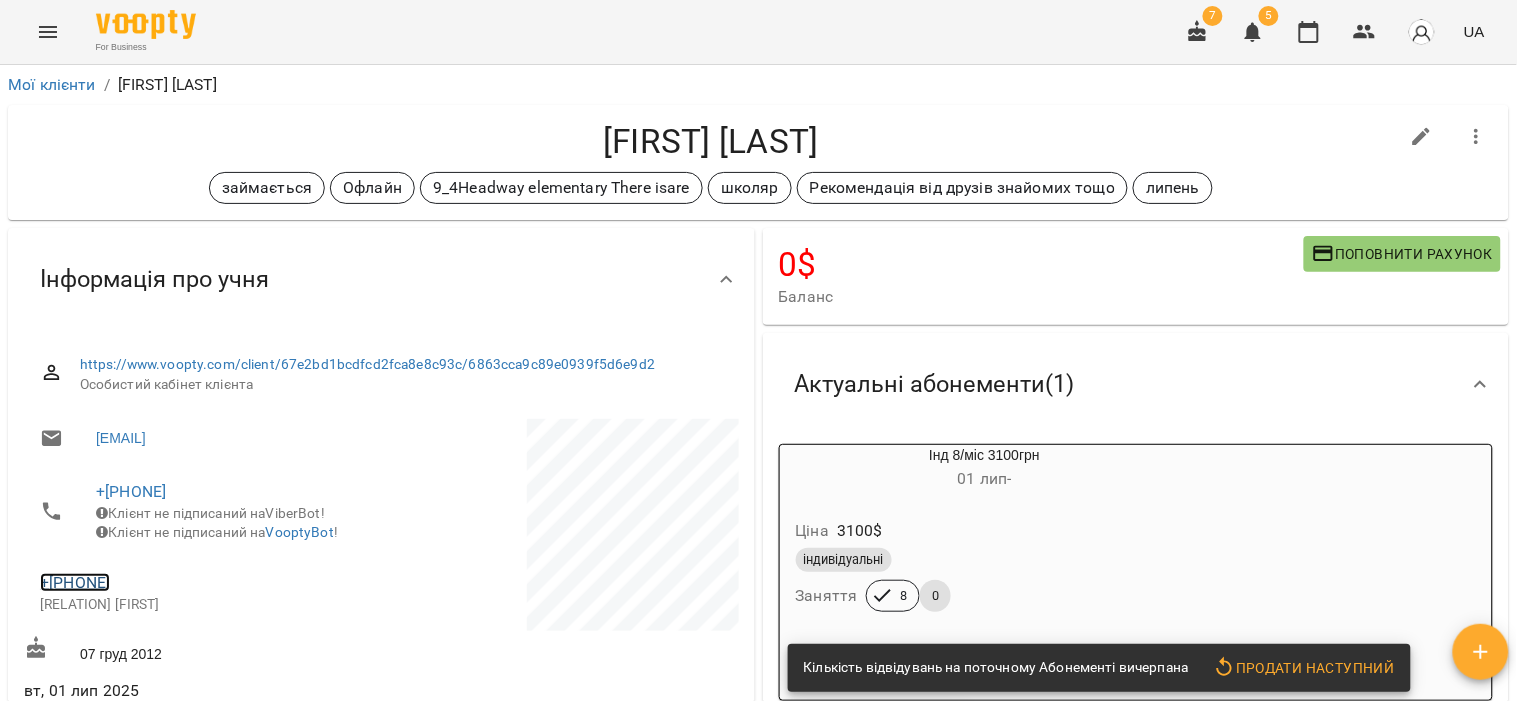 copy on "+[PHONE]" 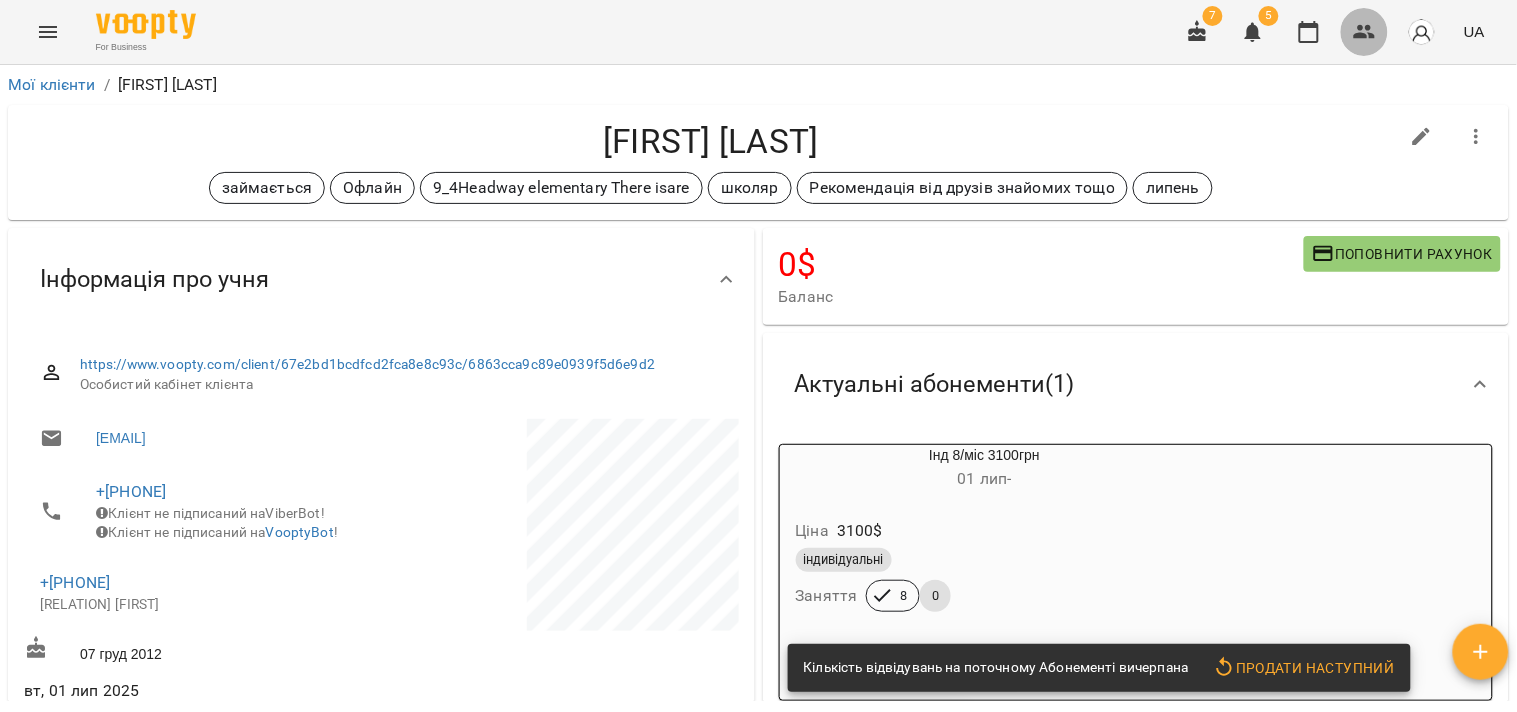 click 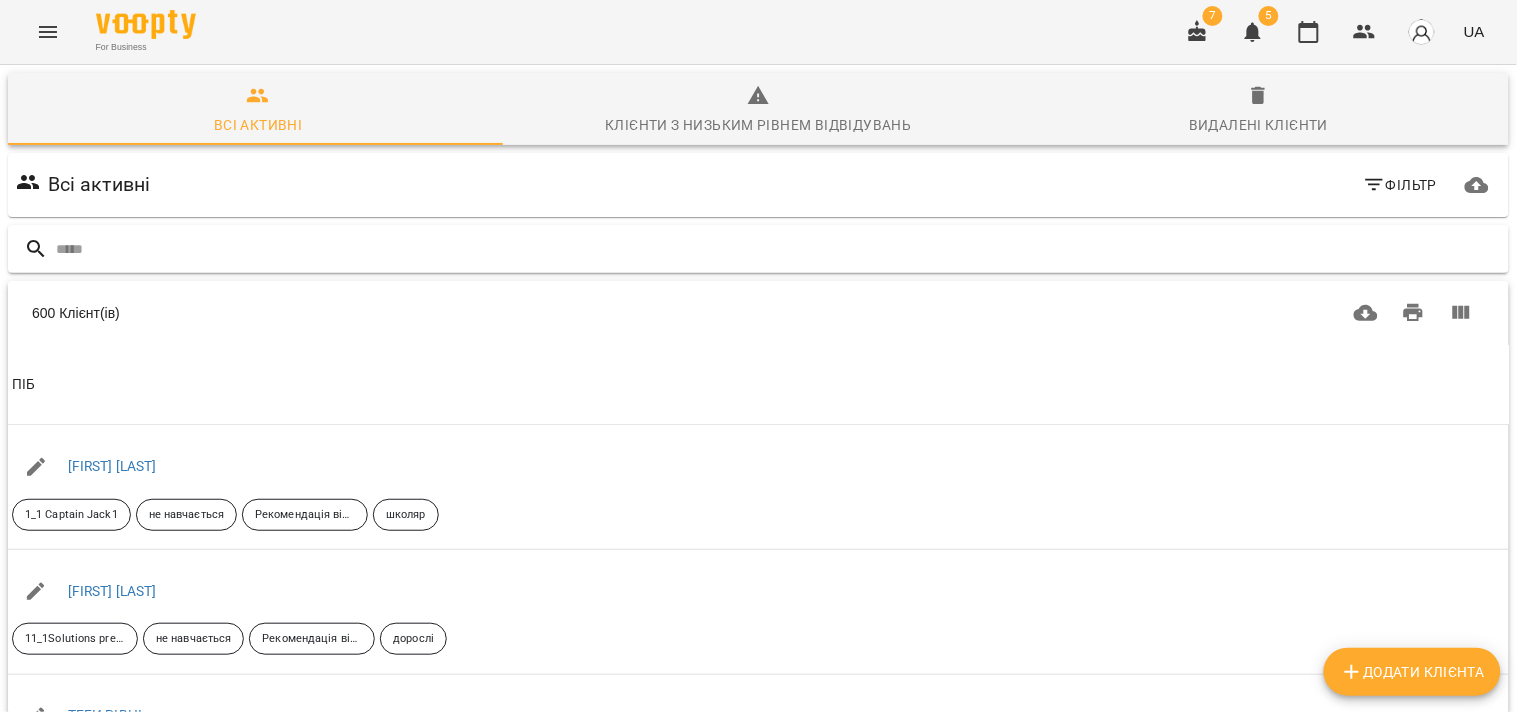 click at bounding box center (778, 249) 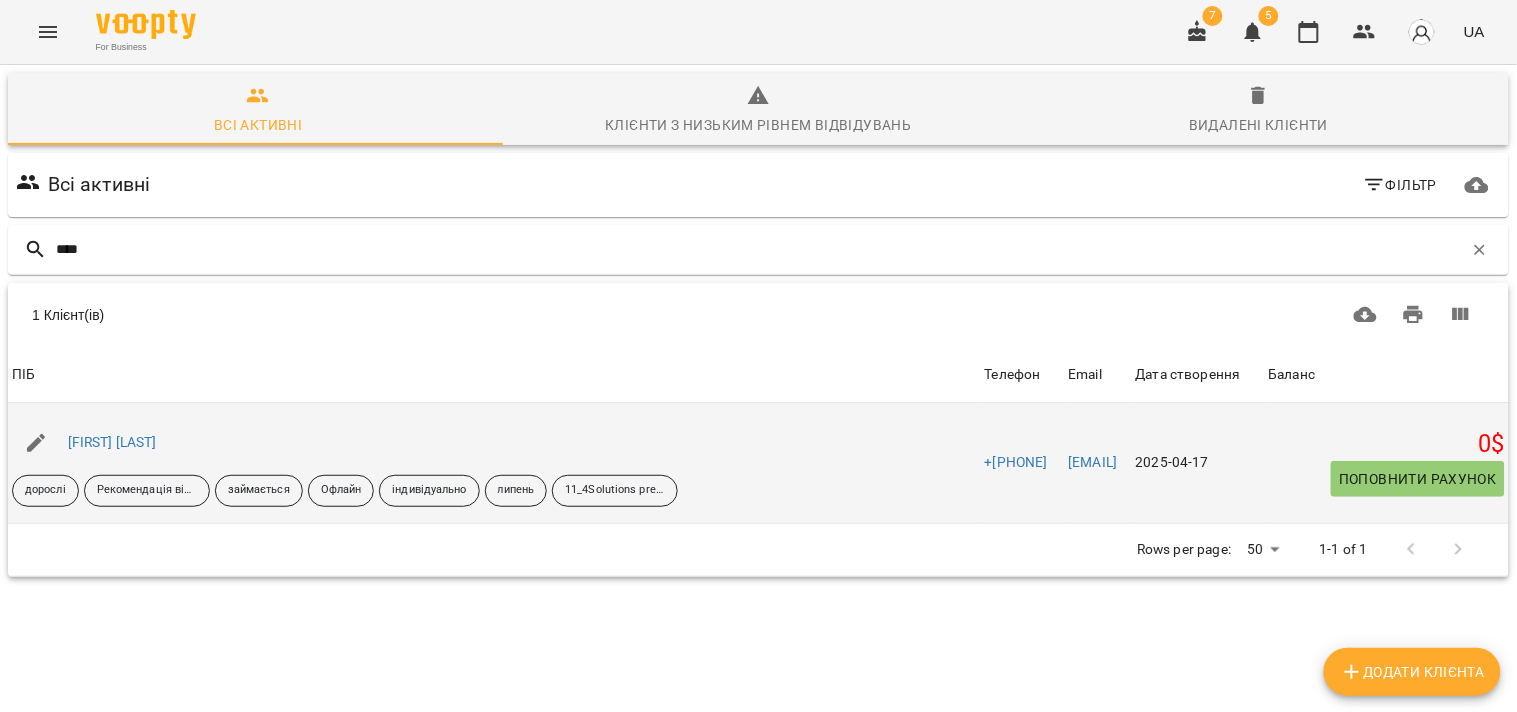 type on "****" 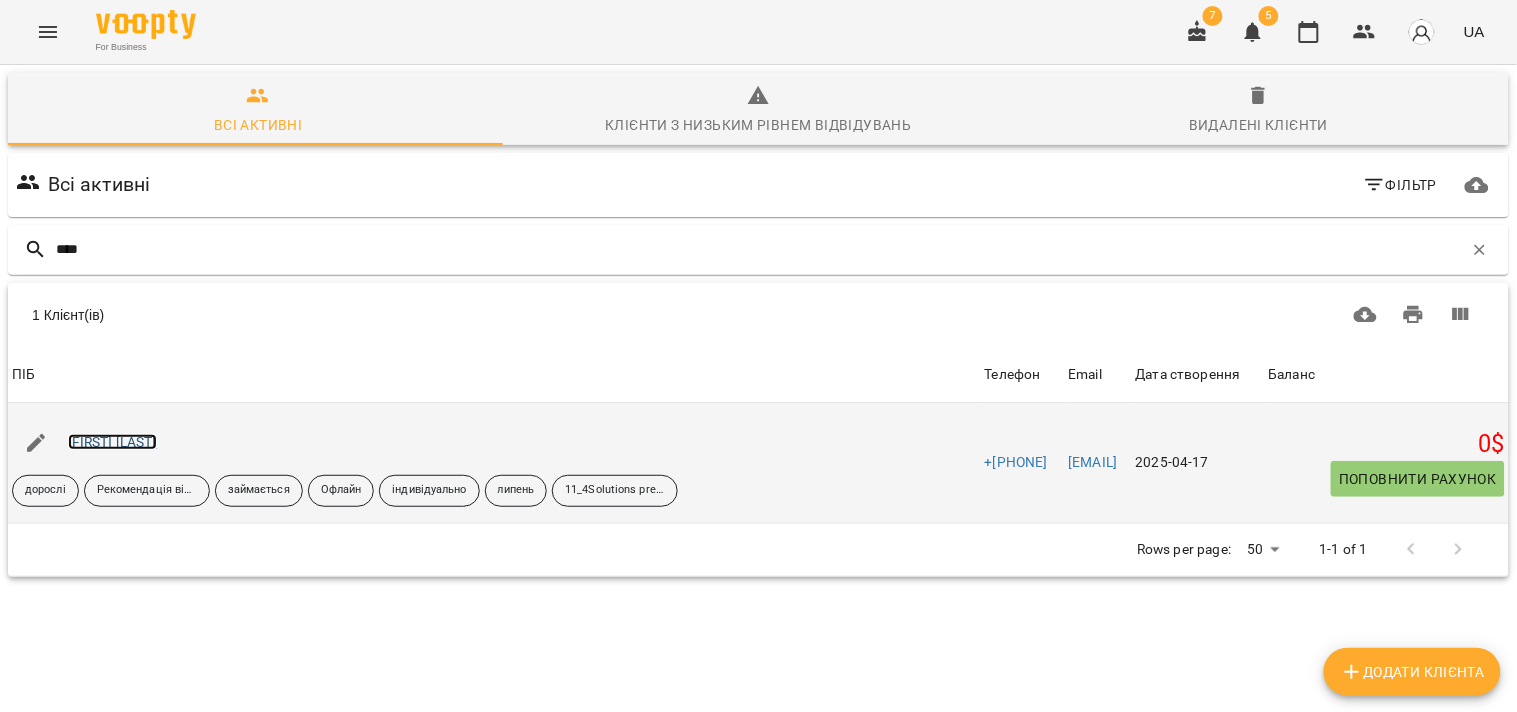 click on "[FIRST] [LAST]" at bounding box center (112, 442) 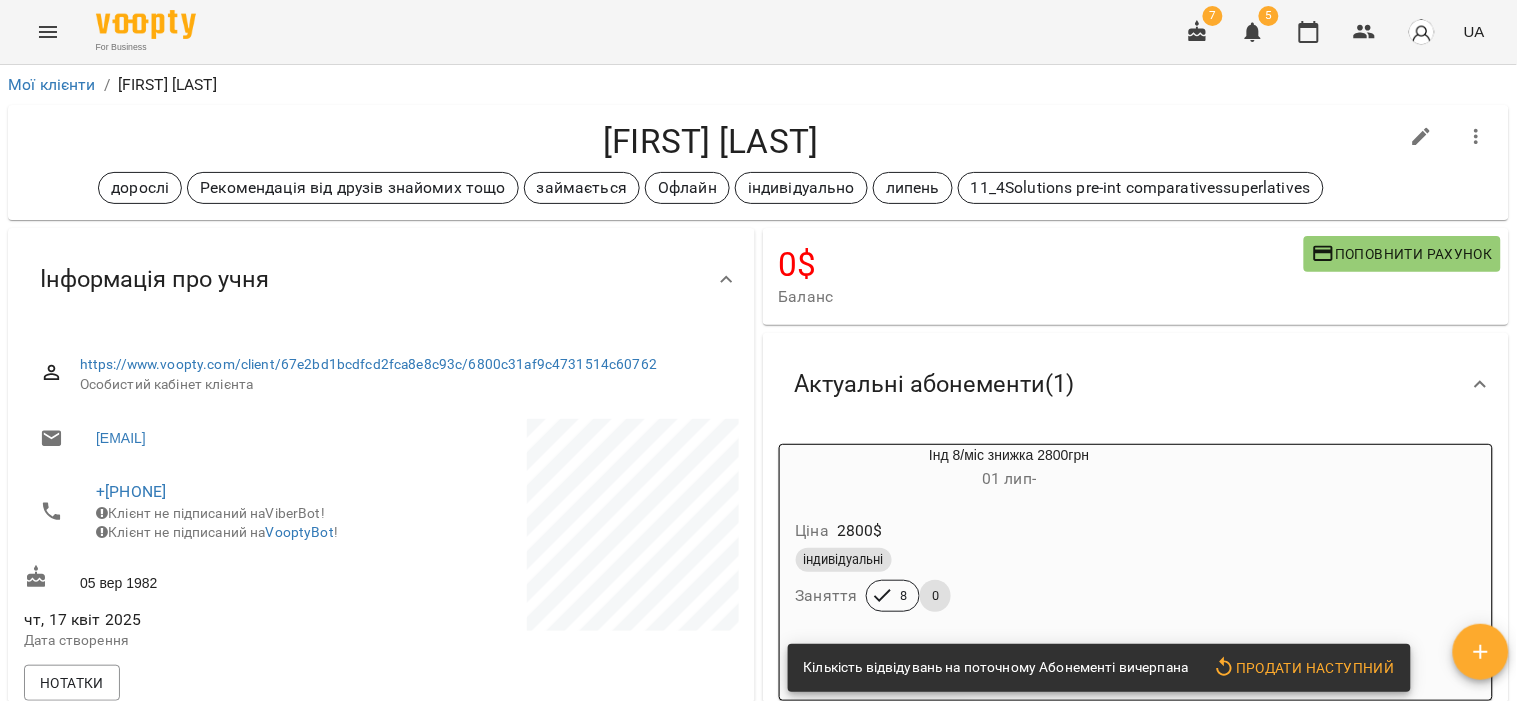 drag, startPoint x: 81, startPoint y: 494, endPoint x: 261, endPoint y: 494, distance: 180 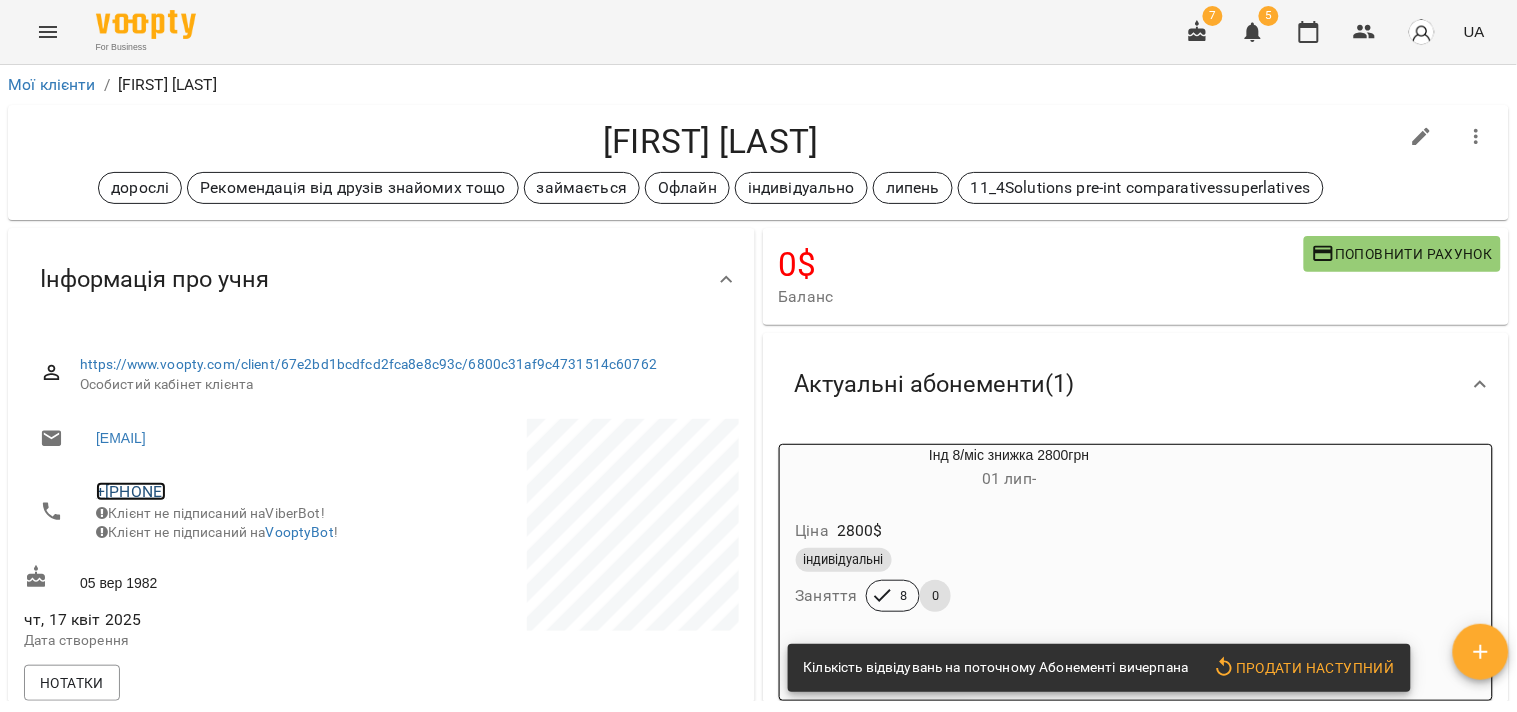 copy on "+[PHONE]" 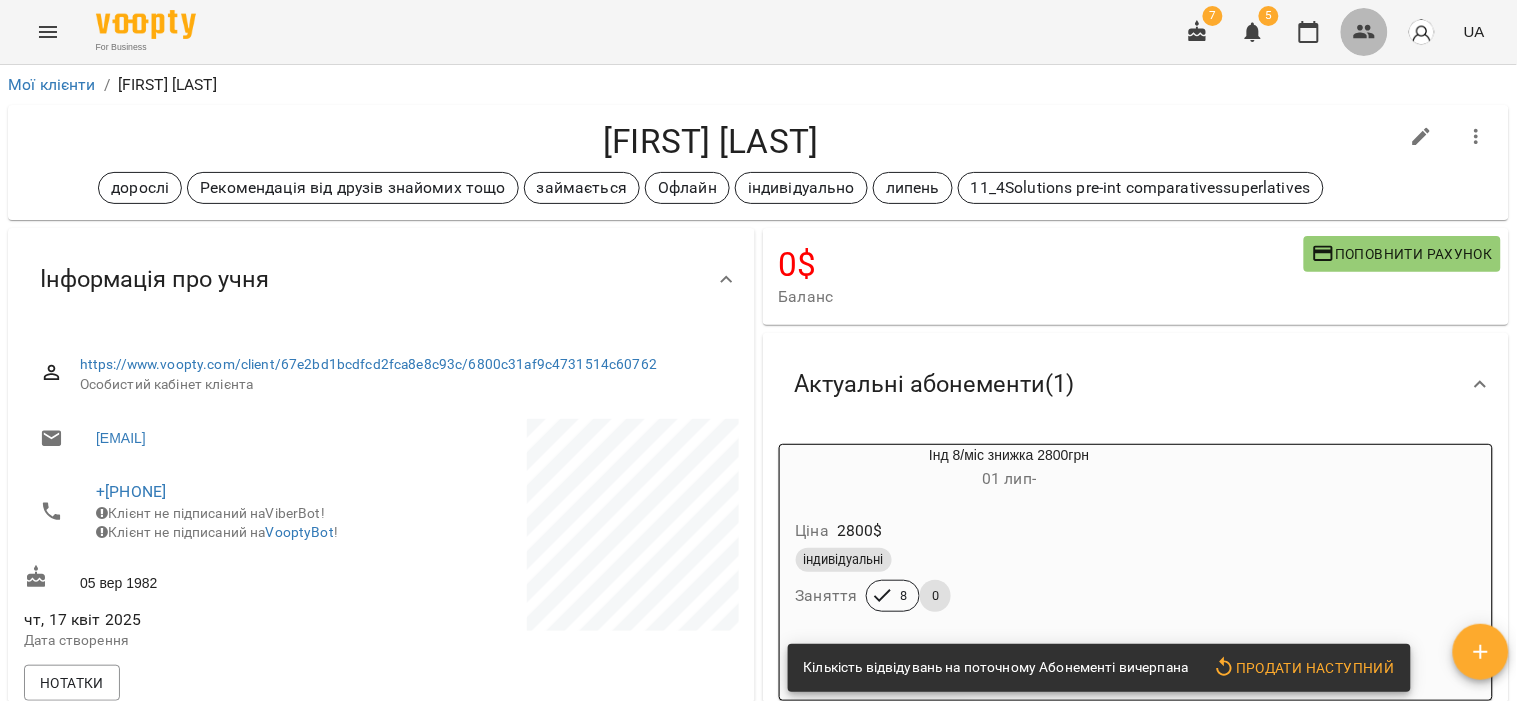 click 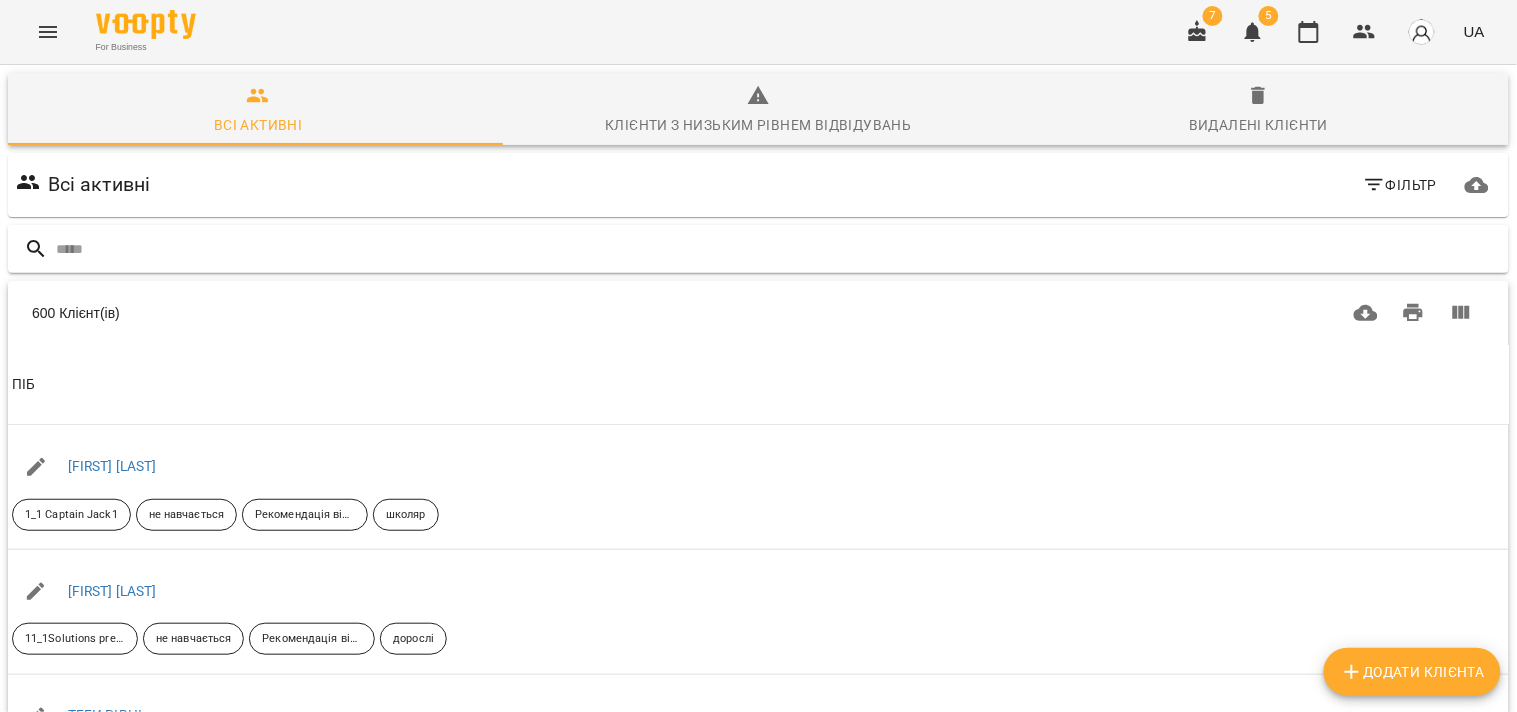 click at bounding box center [778, 249] 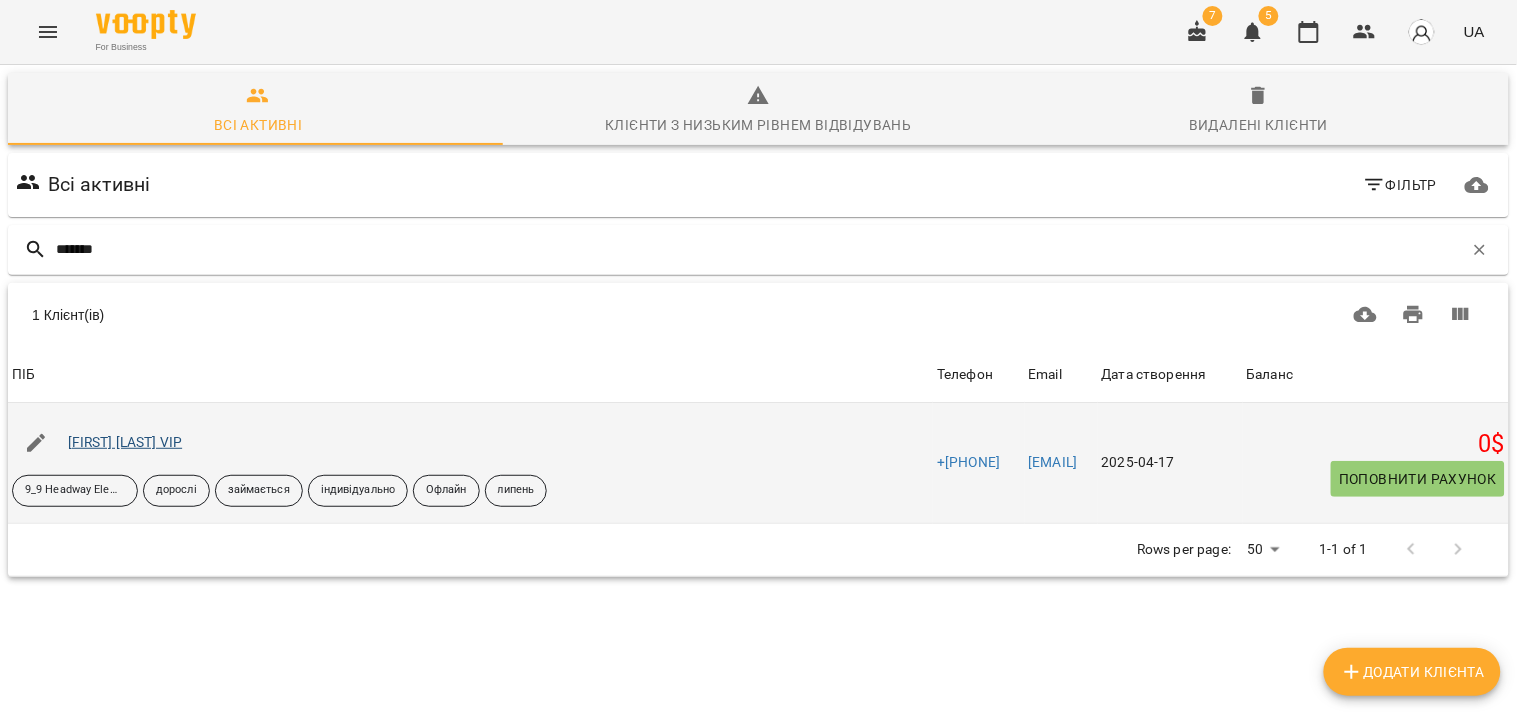 type on "*******" 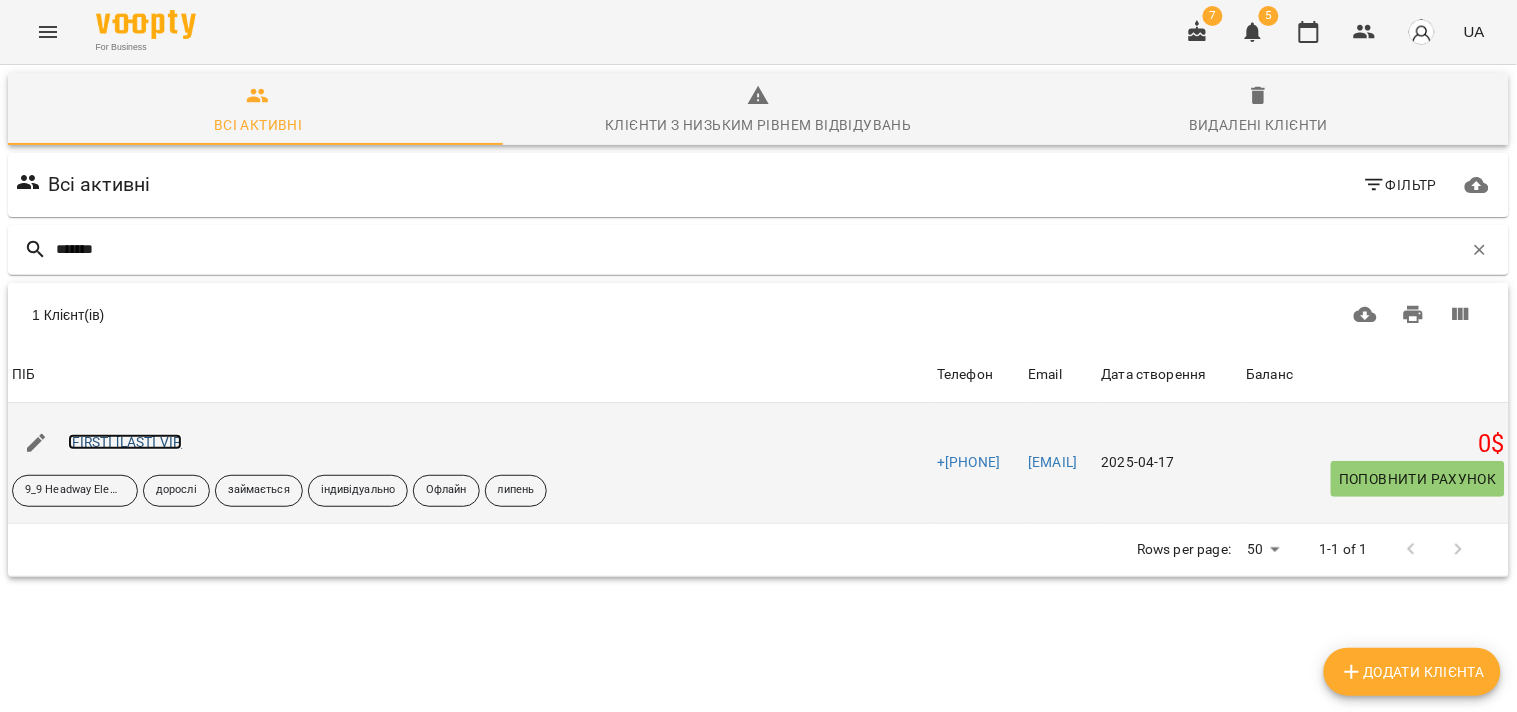 click on "[FIRST] [LAST] VIP" at bounding box center (125, 442) 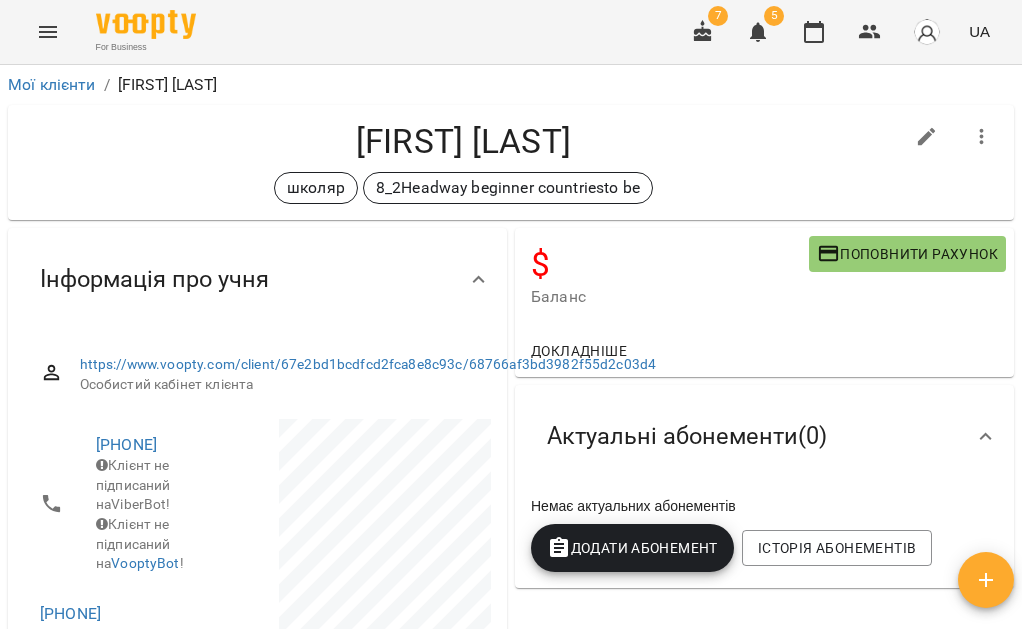 scroll, scrollTop: 0, scrollLeft: 0, axis: both 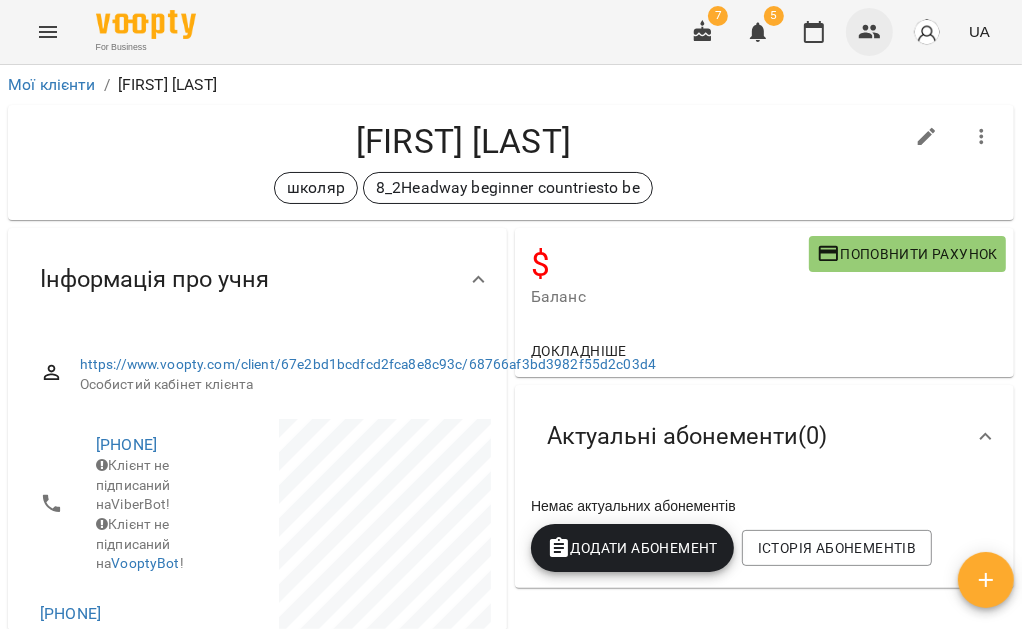 click 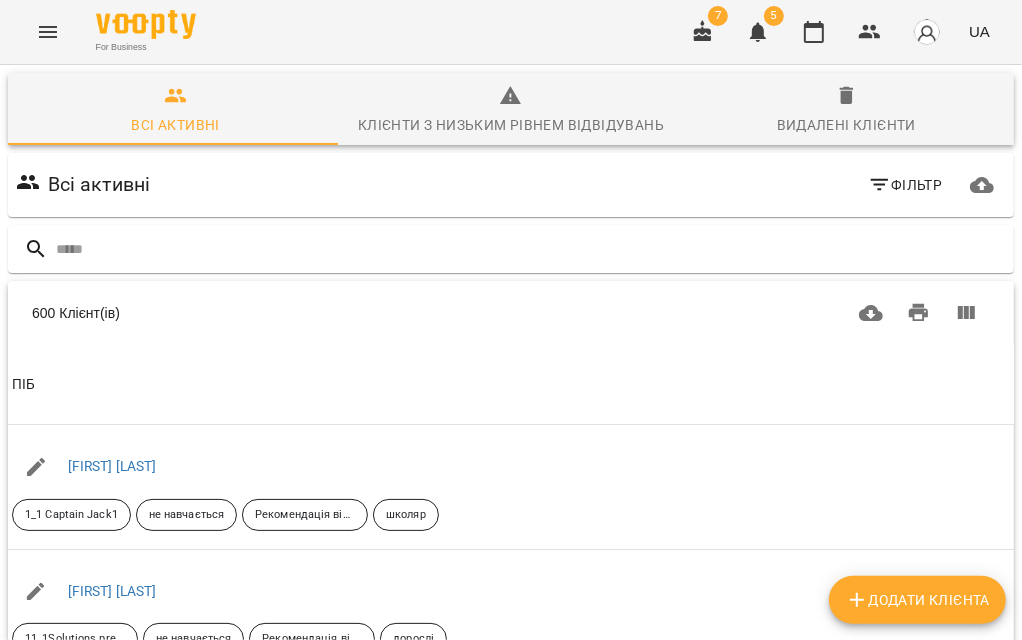 click on "Додати клієнта" at bounding box center [917, 600] 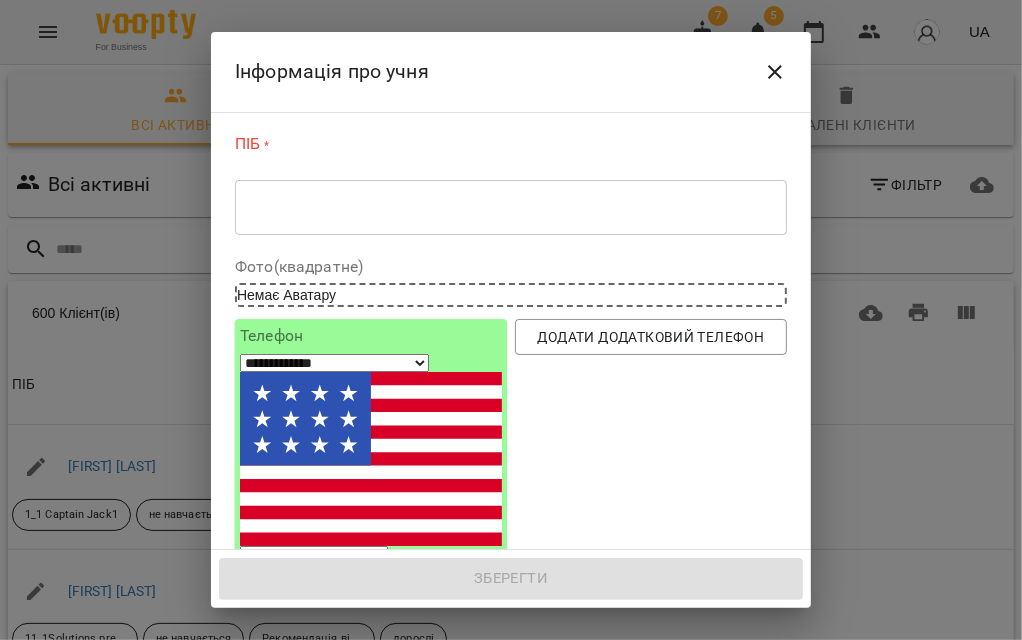 click on "ПІБ   * * ​" at bounding box center [511, 188] 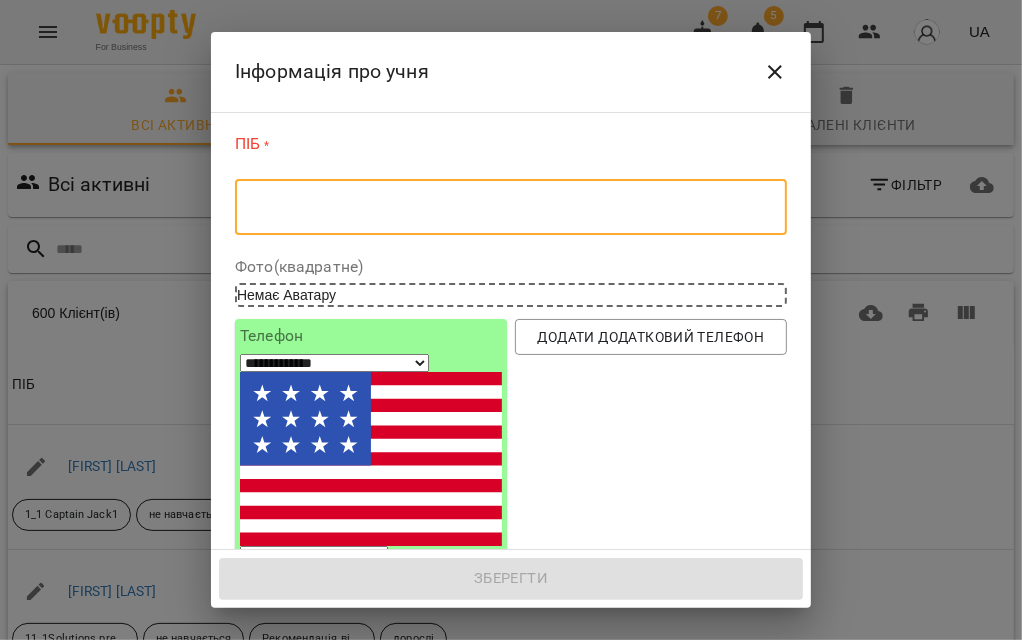 paste on "*******" 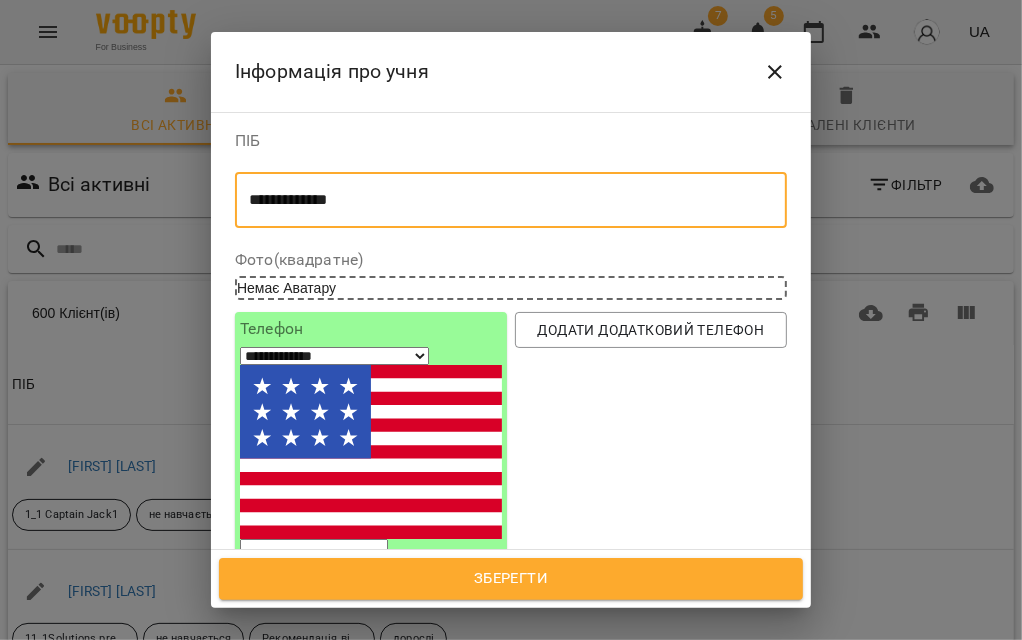 type on "**********" 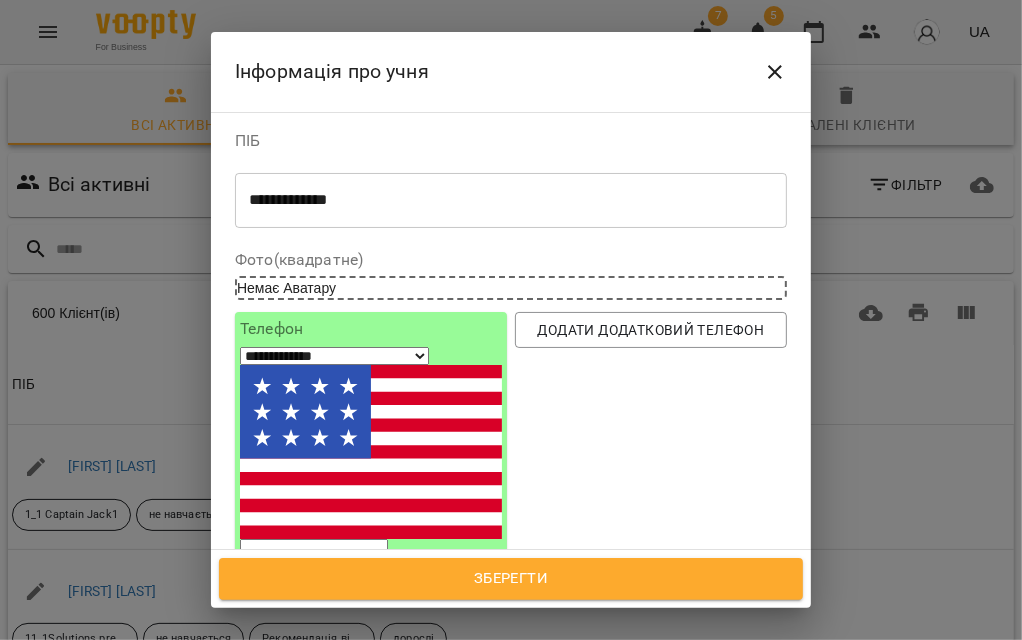 click on "Додати додатковий телефон" at bounding box center (651, 443) 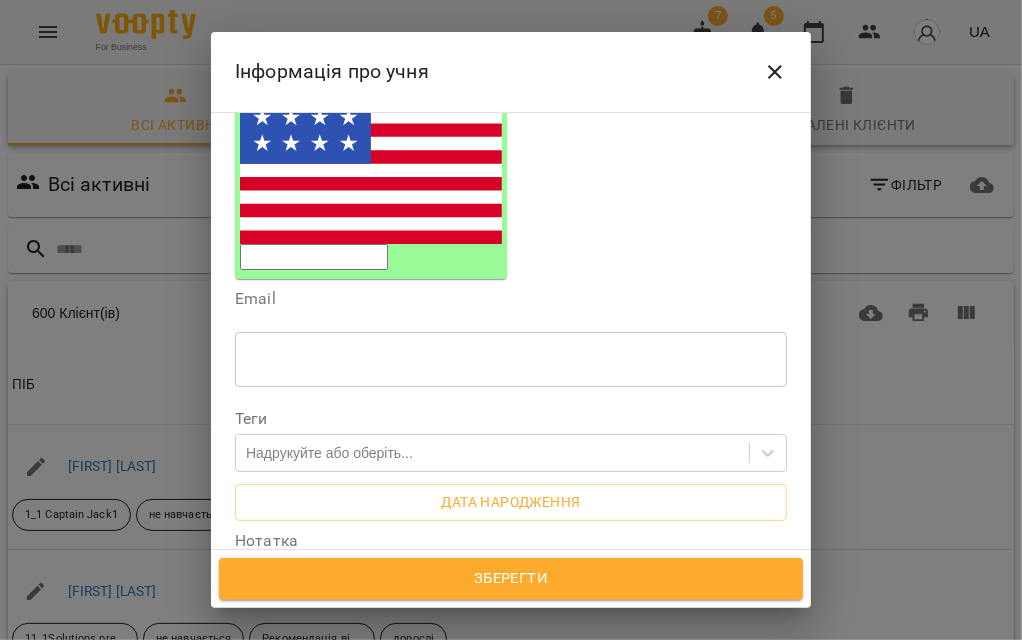 scroll, scrollTop: 333, scrollLeft: 0, axis: vertical 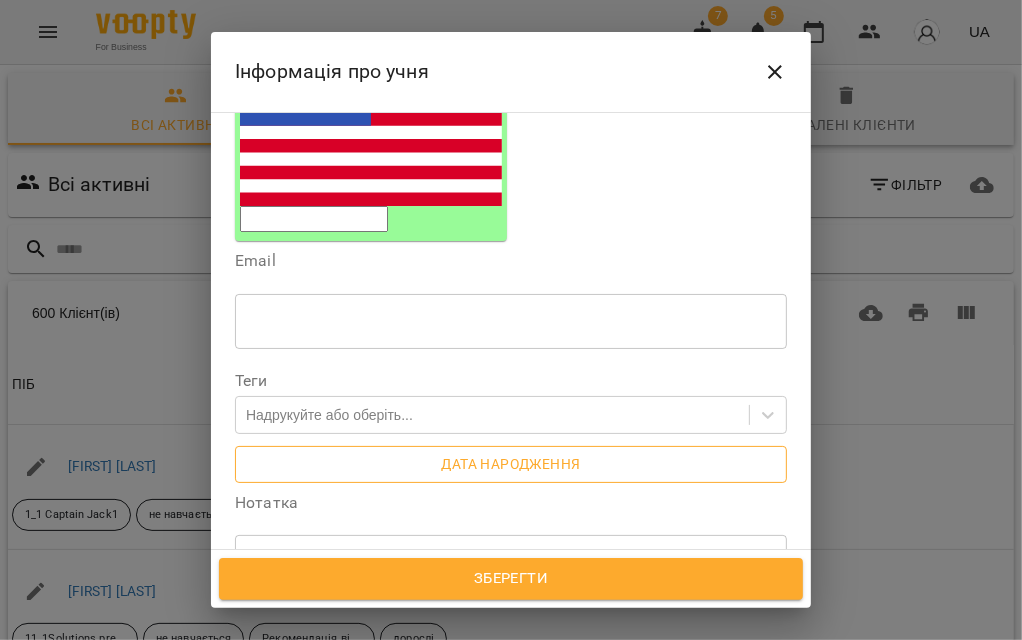 click on "Дата народження" at bounding box center [511, 464] 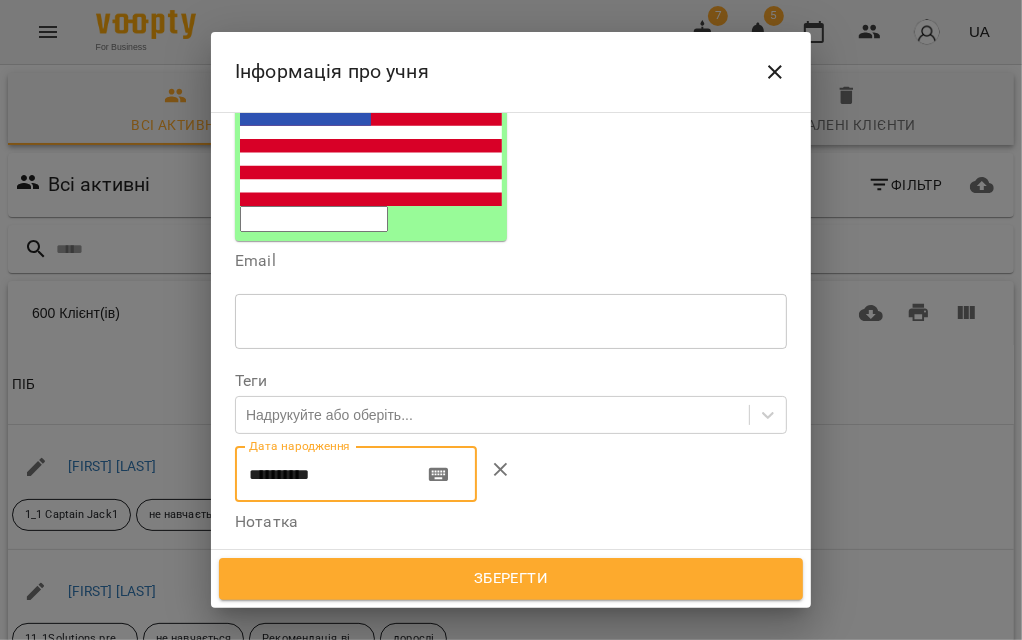 drag, startPoint x: 350, startPoint y: 308, endPoint x: 226, endPoint y: 308, distance: 124 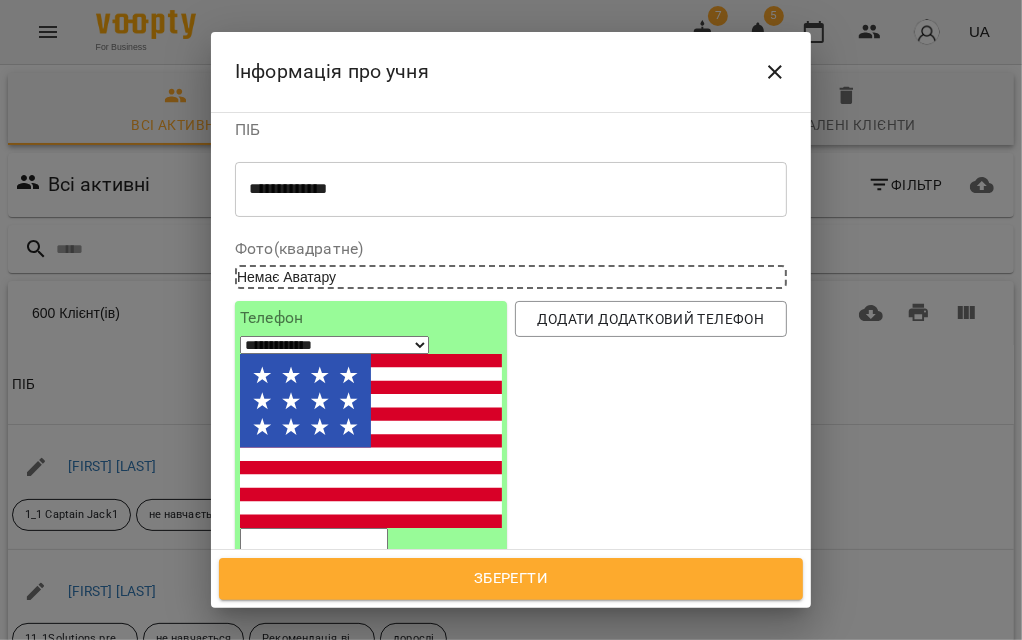 scroll, scrollTop: 0, scrollLeft: 0, axis: both 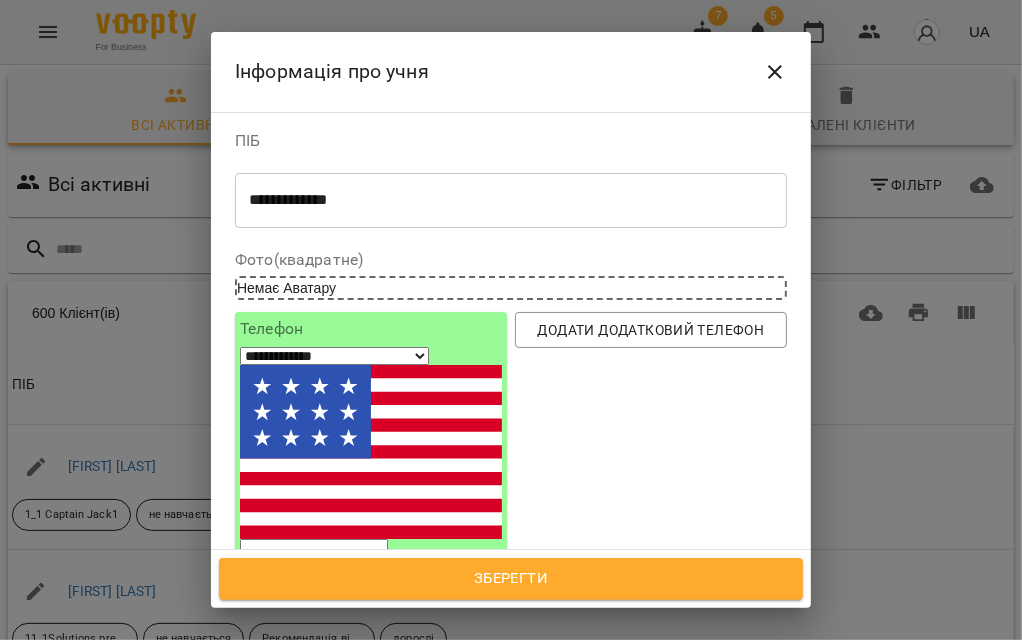 type on "**********" 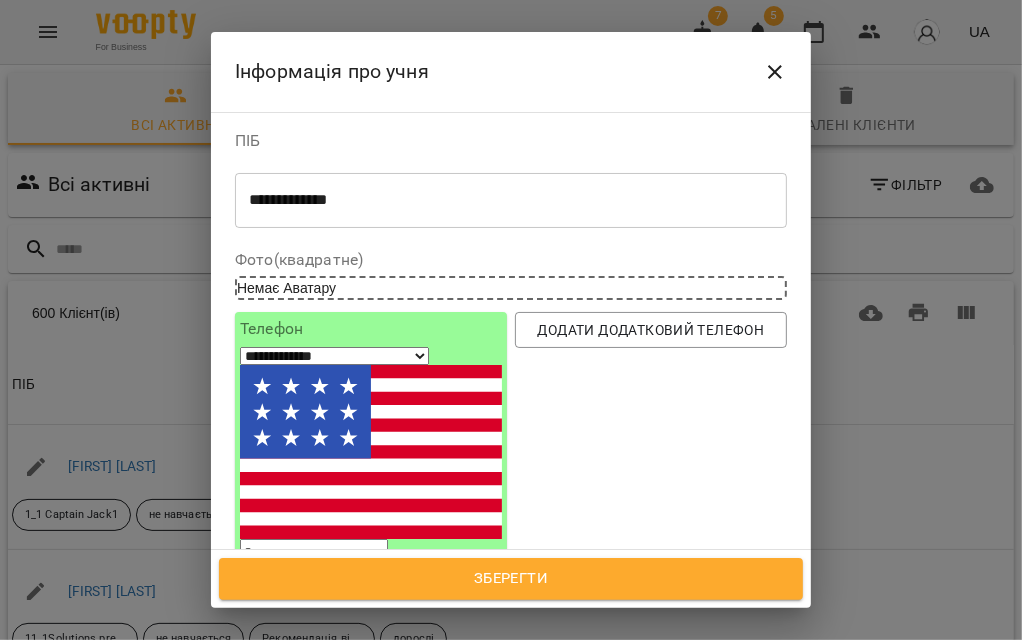 type on "**" 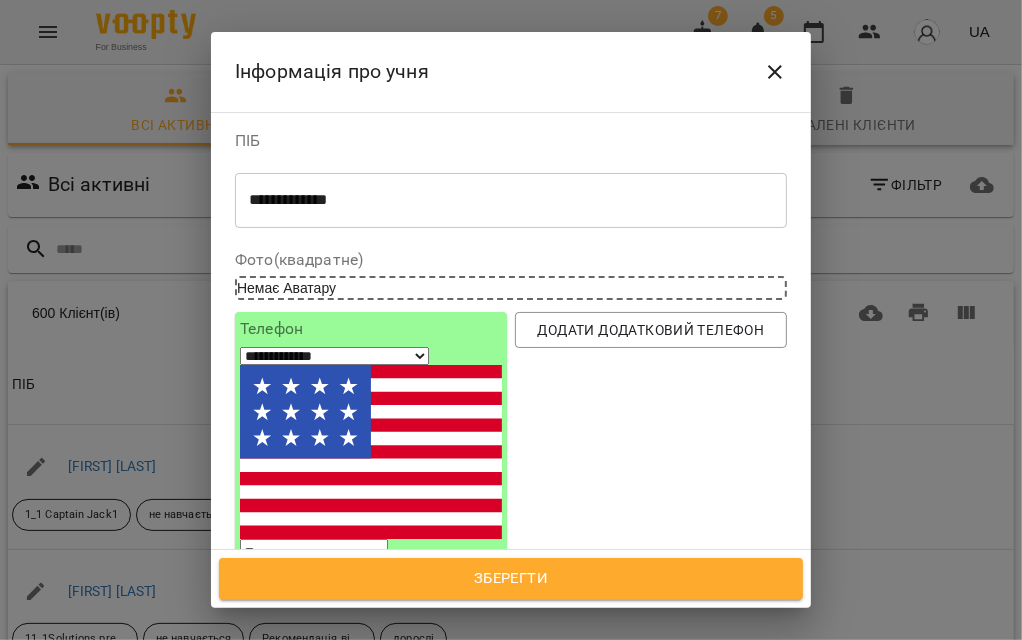 select on "**" 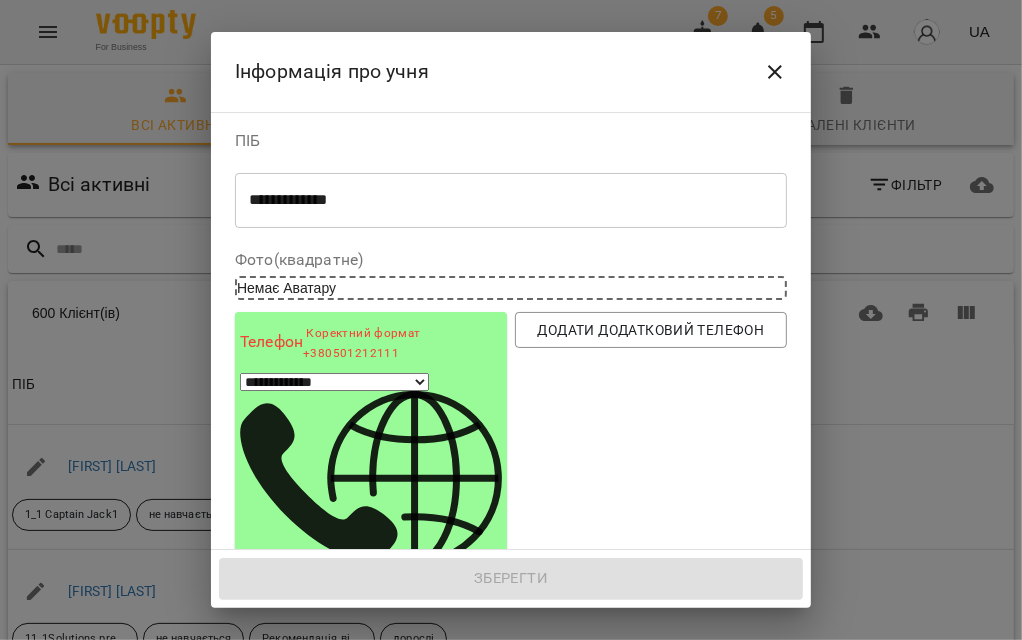 type on "***" 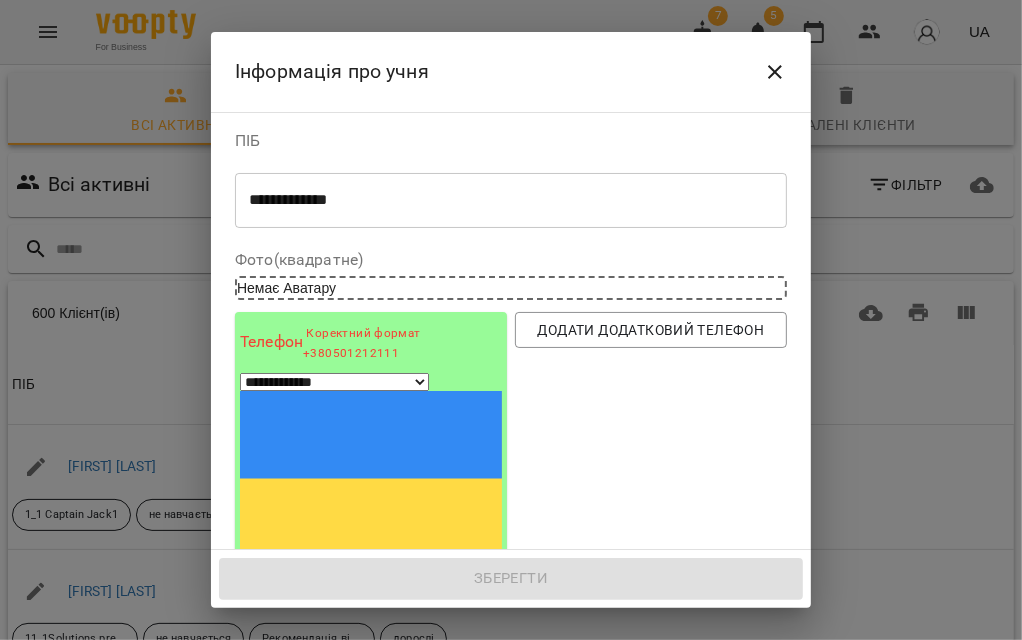 paste on "**********" 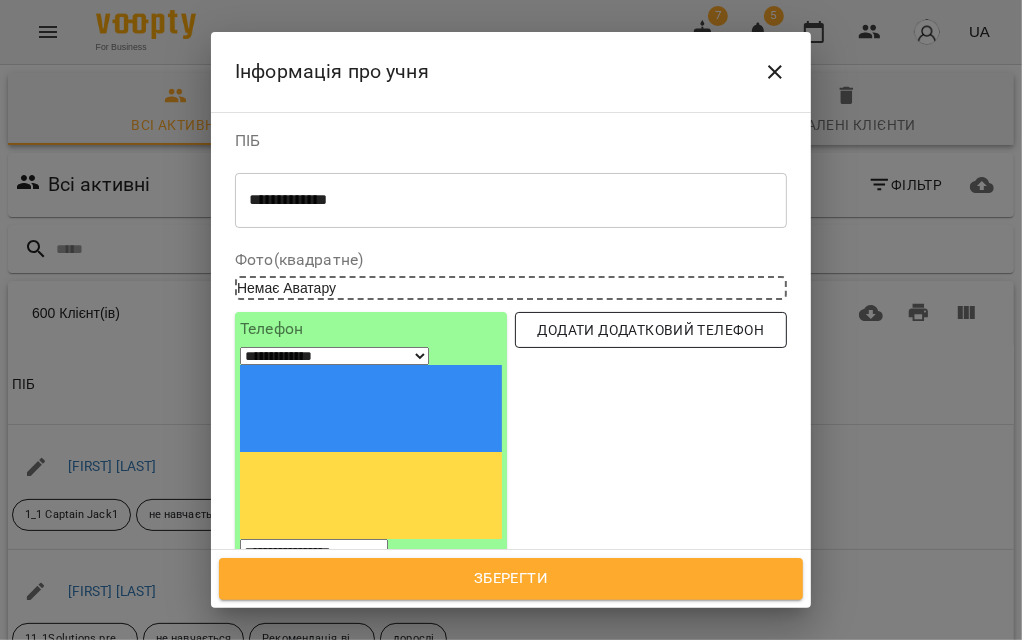 type on "**********" 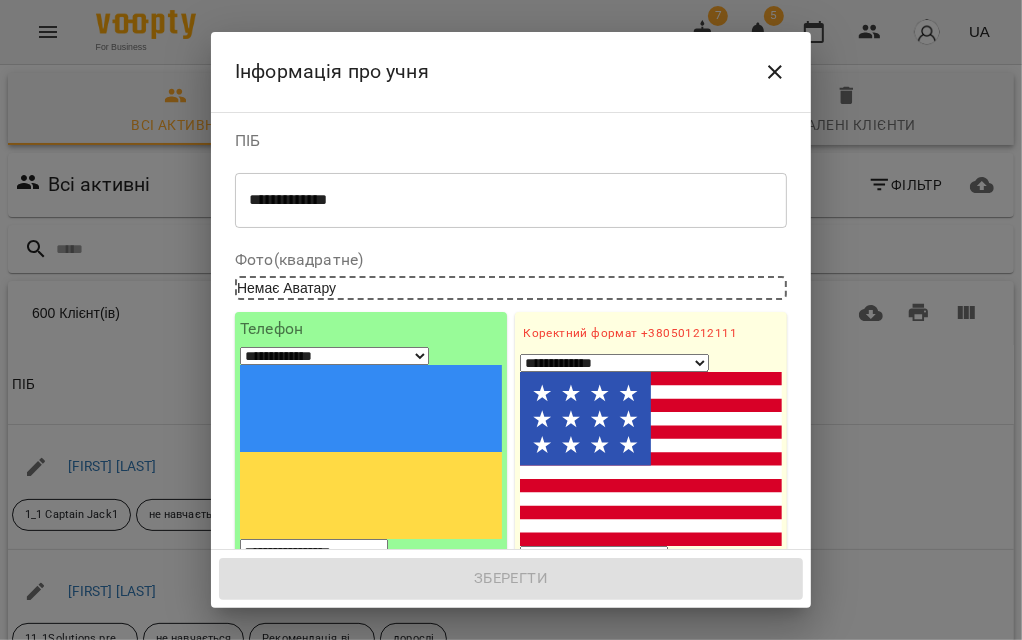 click at bounding box center (594, 559) 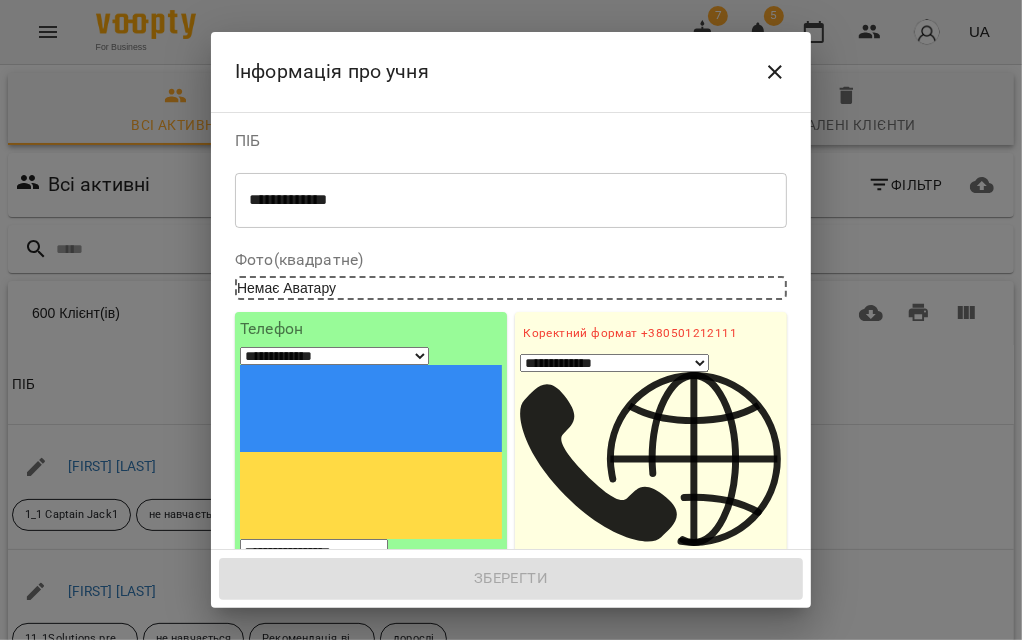 type on "****" 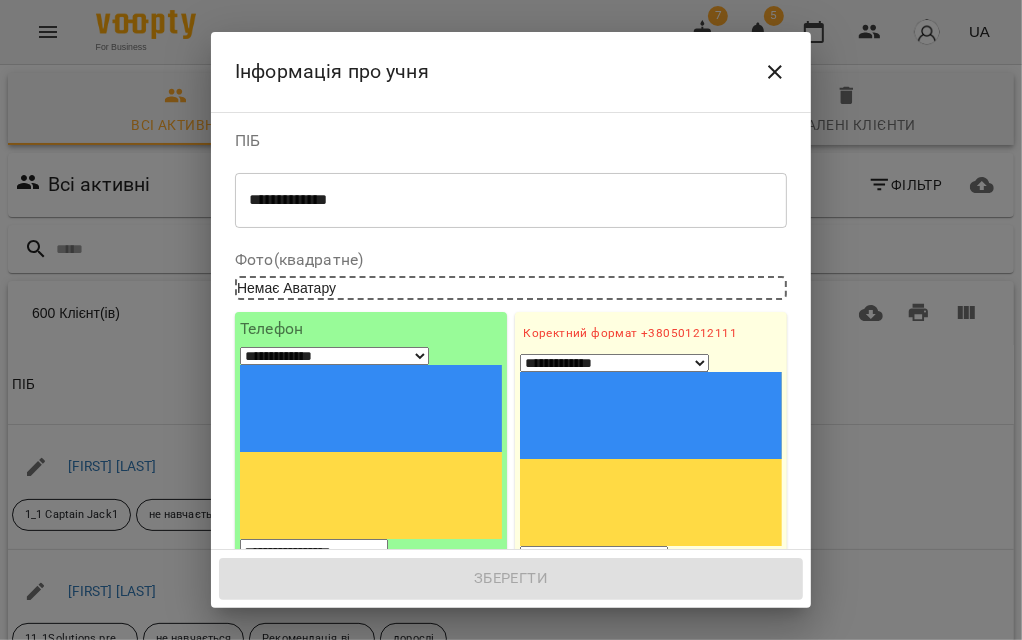paste on "**********" 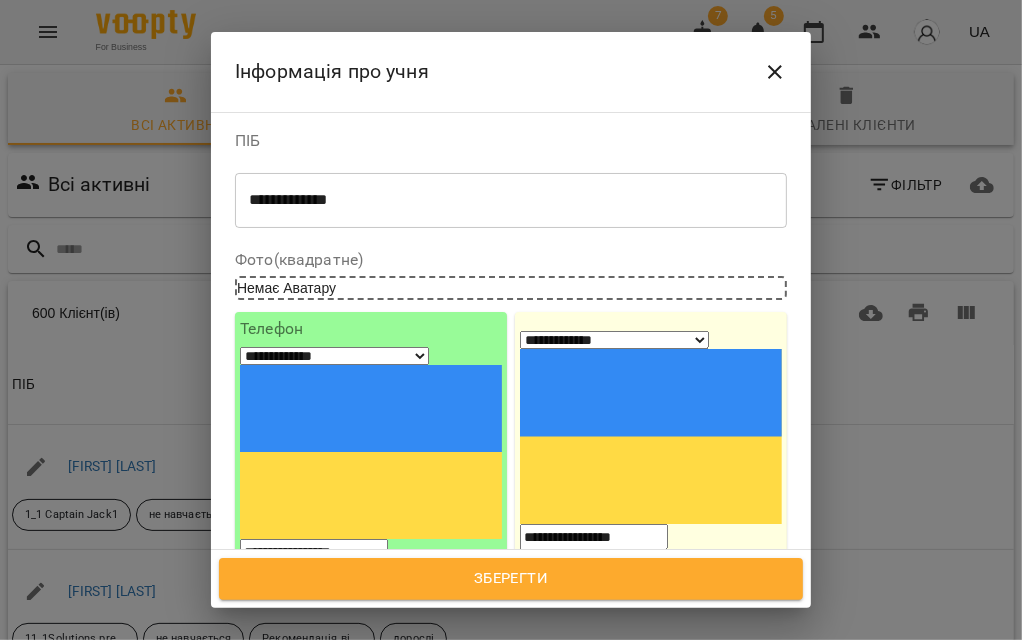 type on "**********" 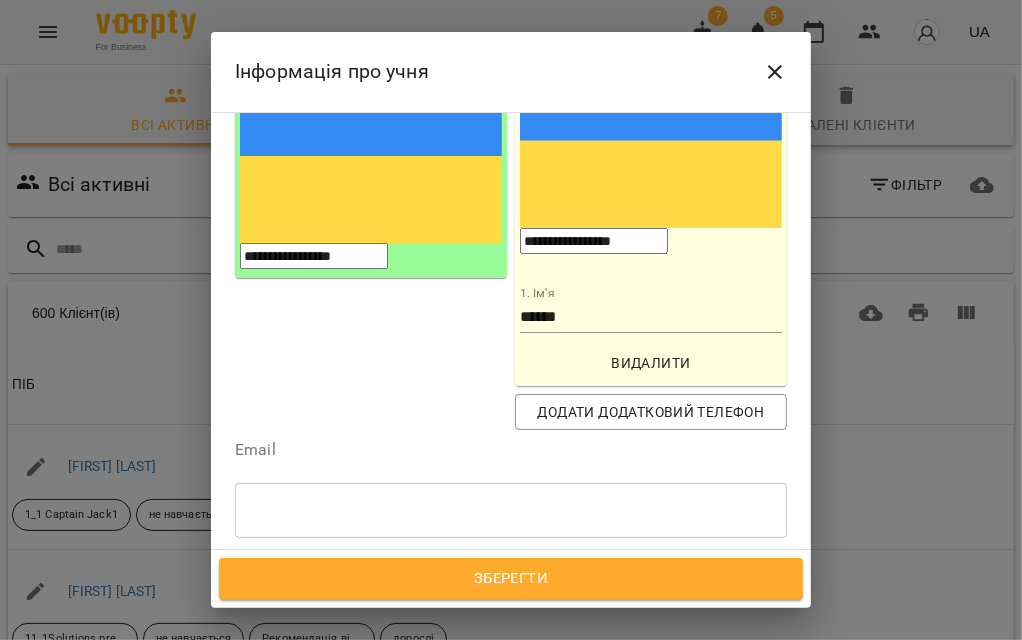 scroll, scrollTop: 333, scrollLeft: 0, axis: vertical 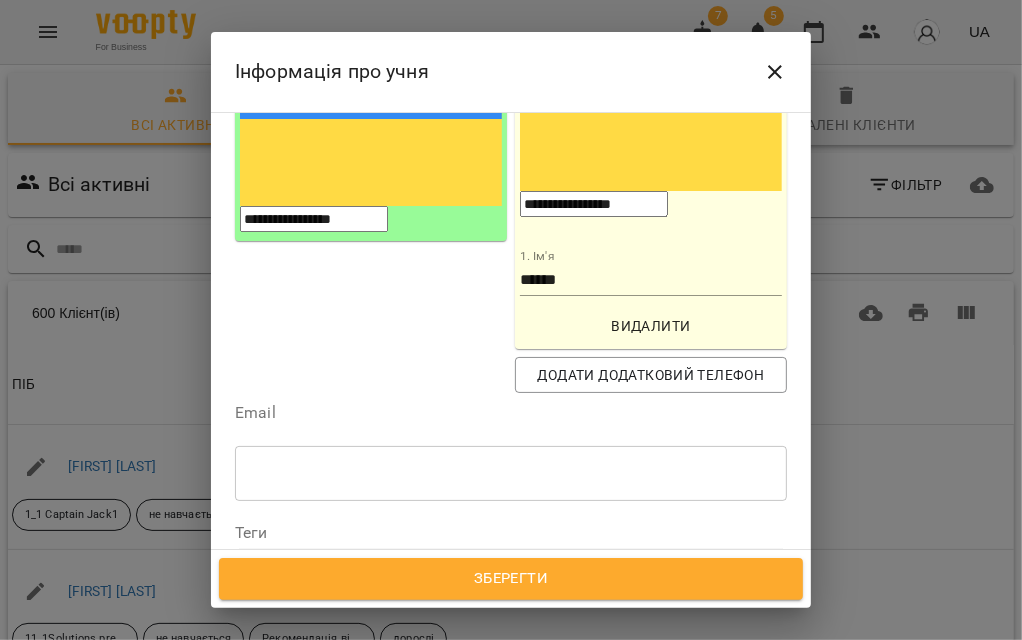 click on "Надрукуйте або оберіть..." at bounding box center (329, 568) 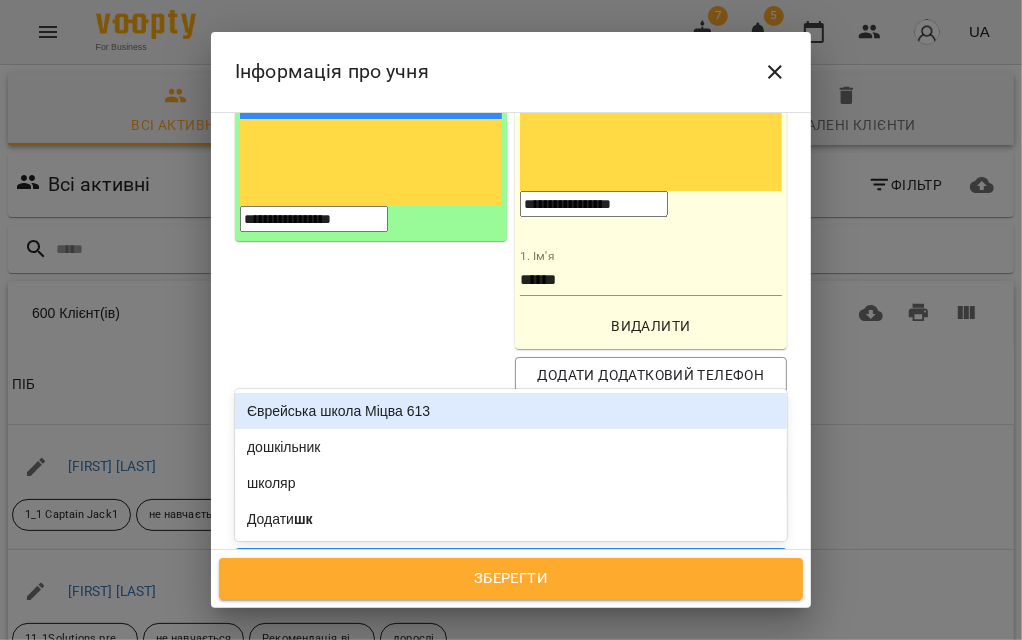 type on "***" 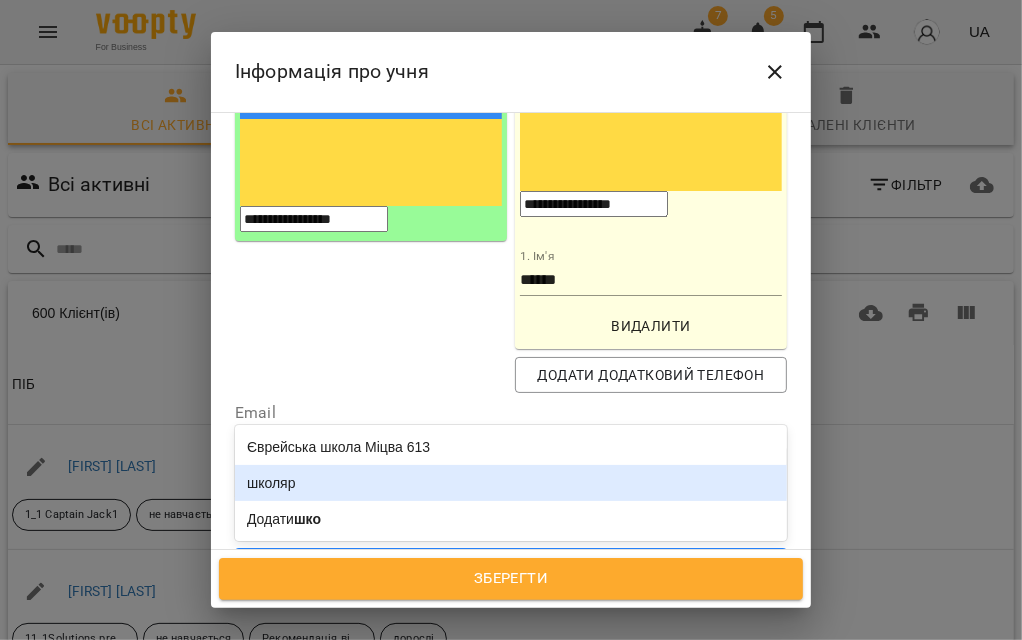 click on "школяр" at bounding box center [511, 483] 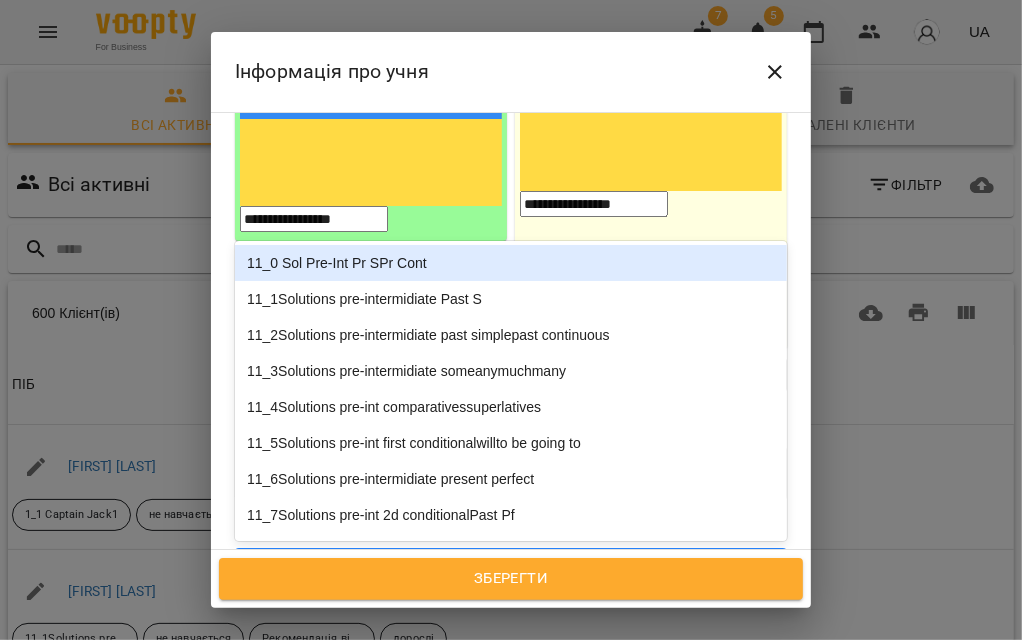 type on "***" 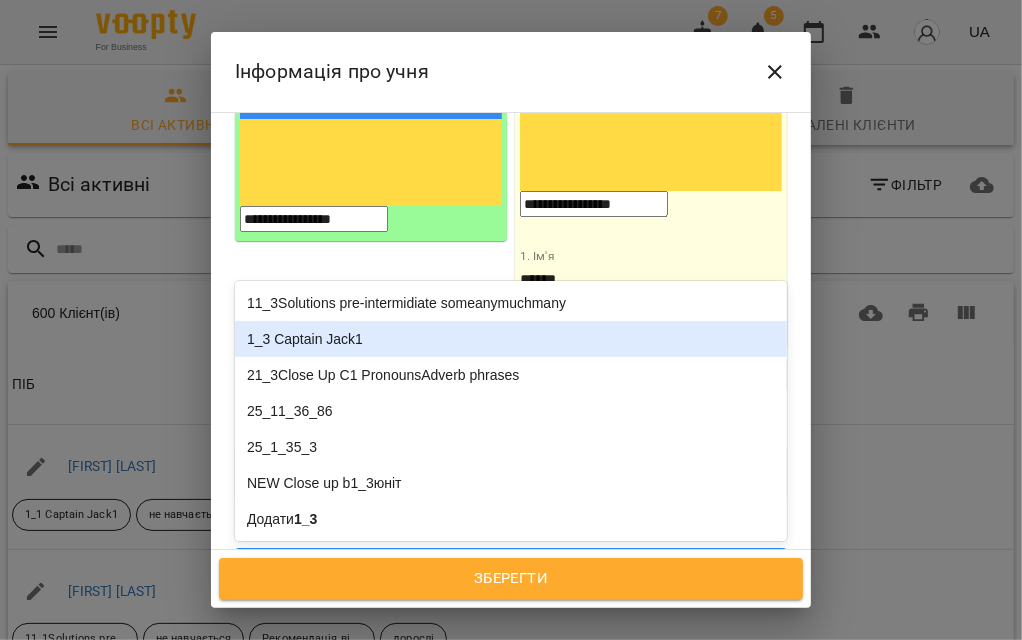 click on "1_3 Captain Jack1" at bounding box center [511, 339] 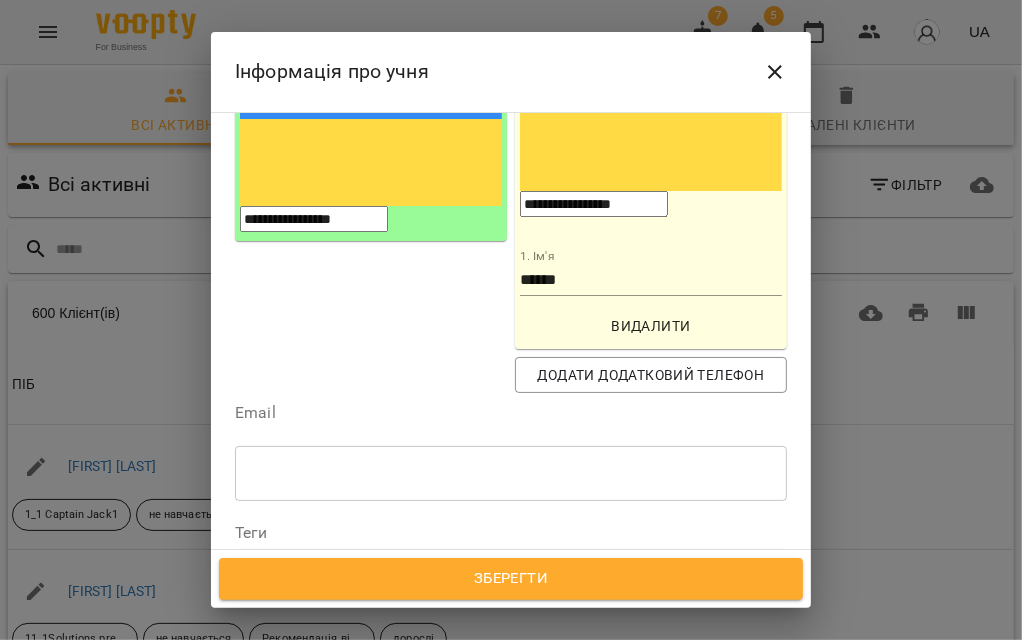 click on "**********" at bounding box center (511, 627) 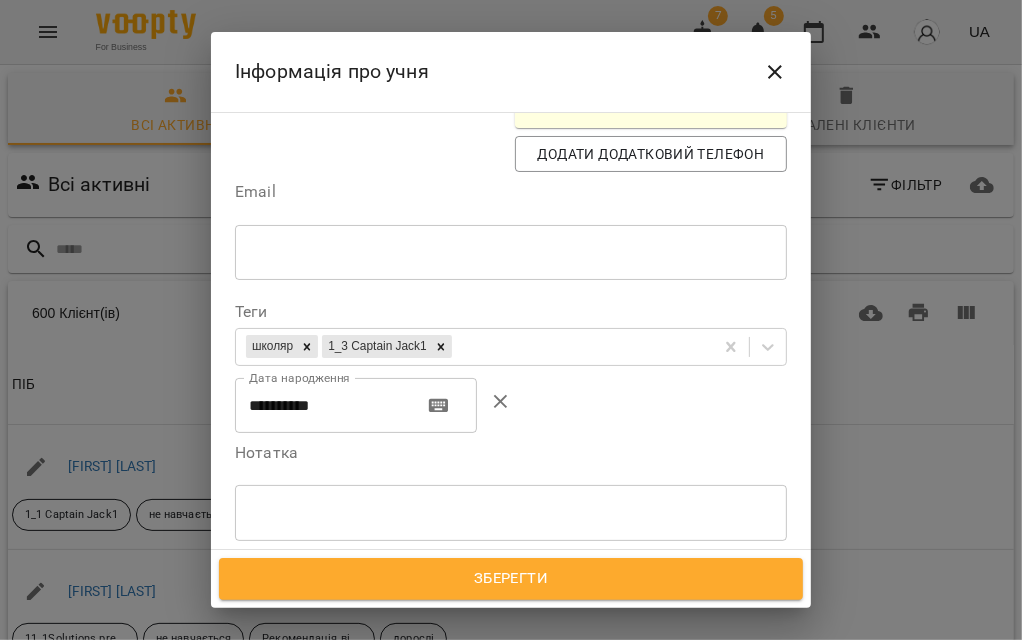scroll, scrollTop: 555, scrollLeft: 0, axis: vertical 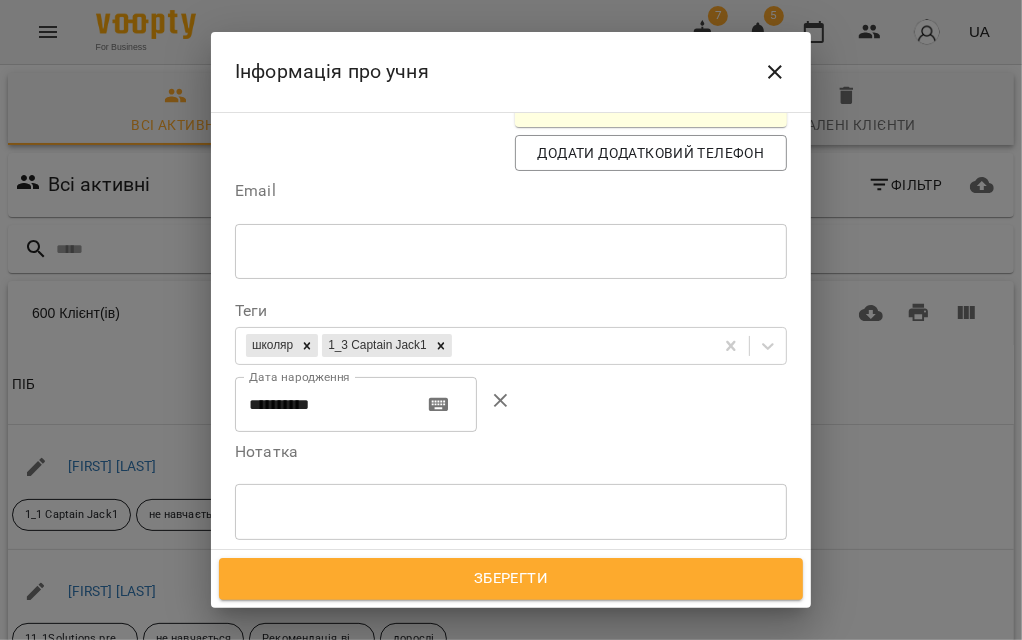 click on "Зберегти" at bounding box center (511, 579) 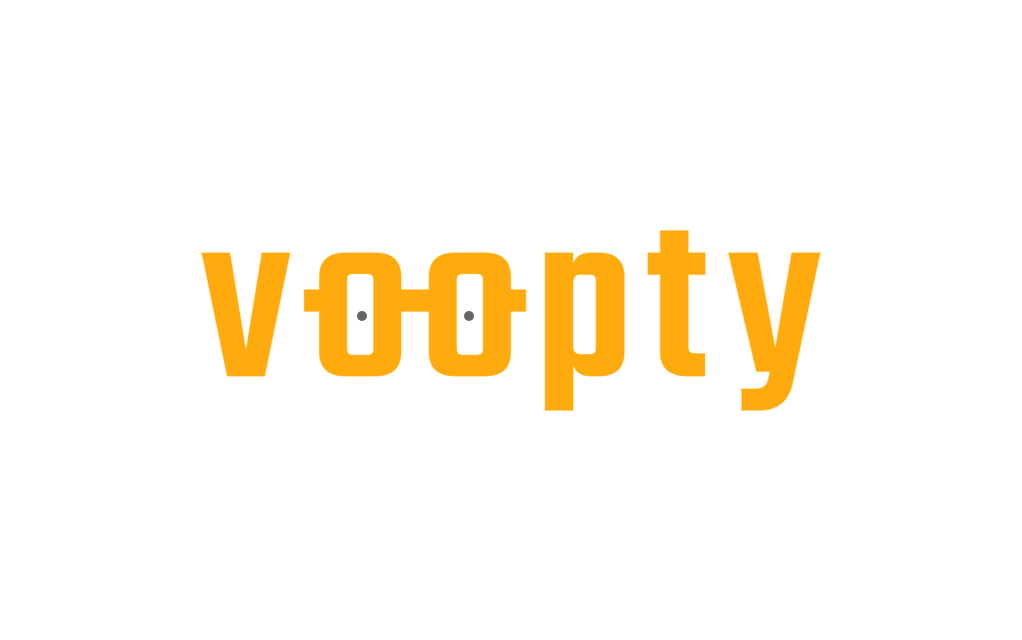 scroll, scrollTop: 0, scrollLeft: 0, axis: both 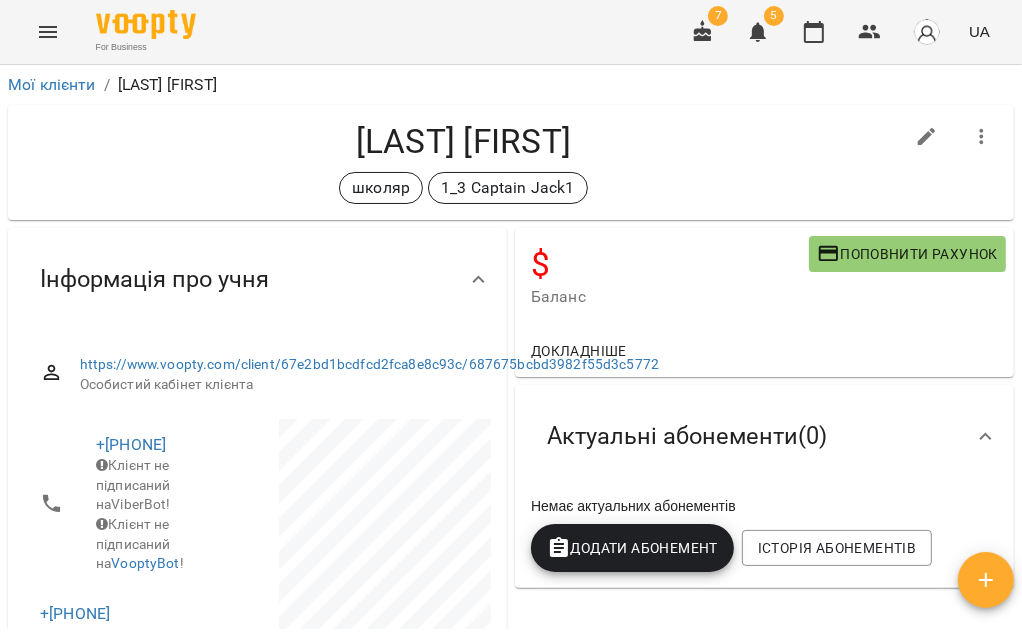 click on "$" at bounding box center [670, 264] 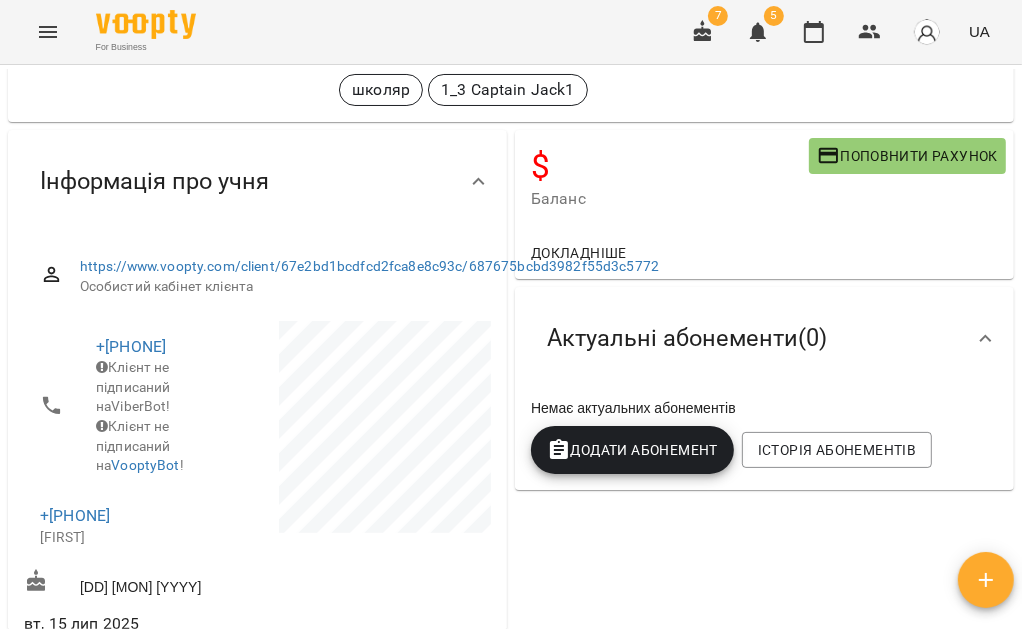 scroll, scrollTop: 444, scrollLeft: 0, axis: vertical 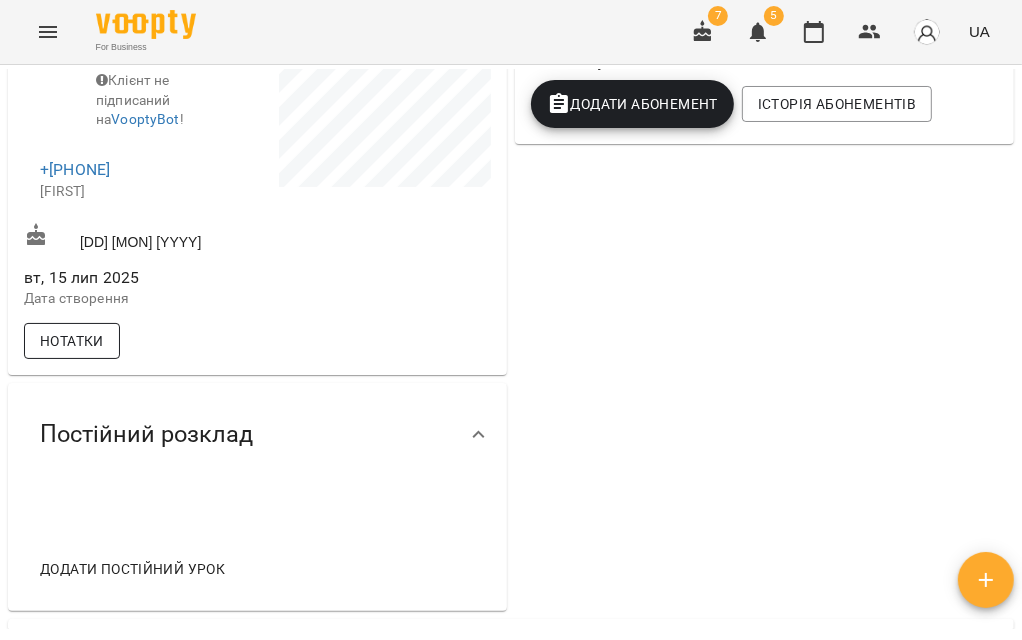 click on "Нотатки" at bounding box center (72, 341) 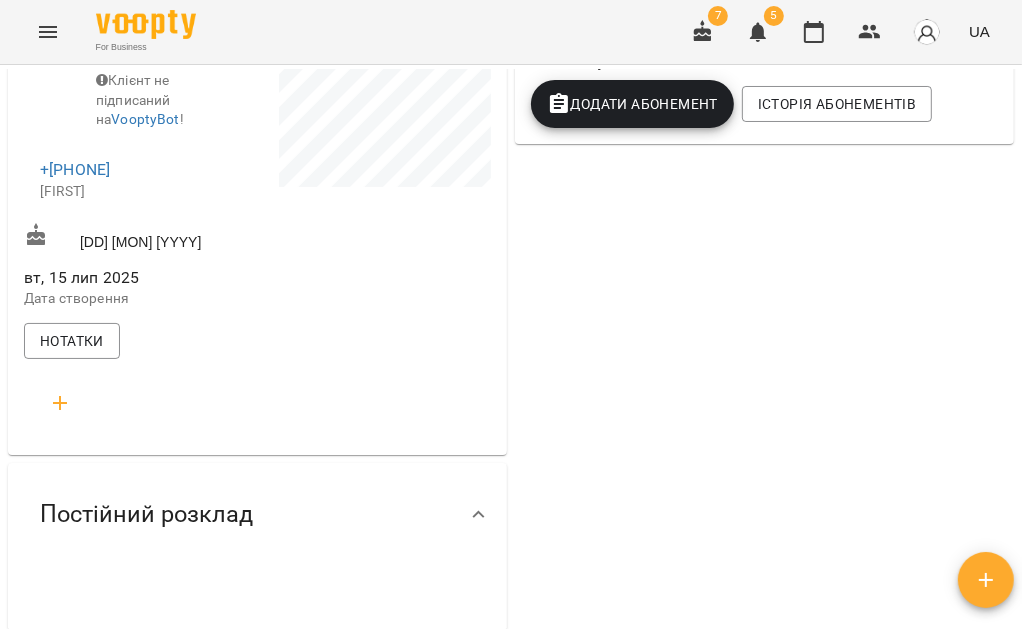 click 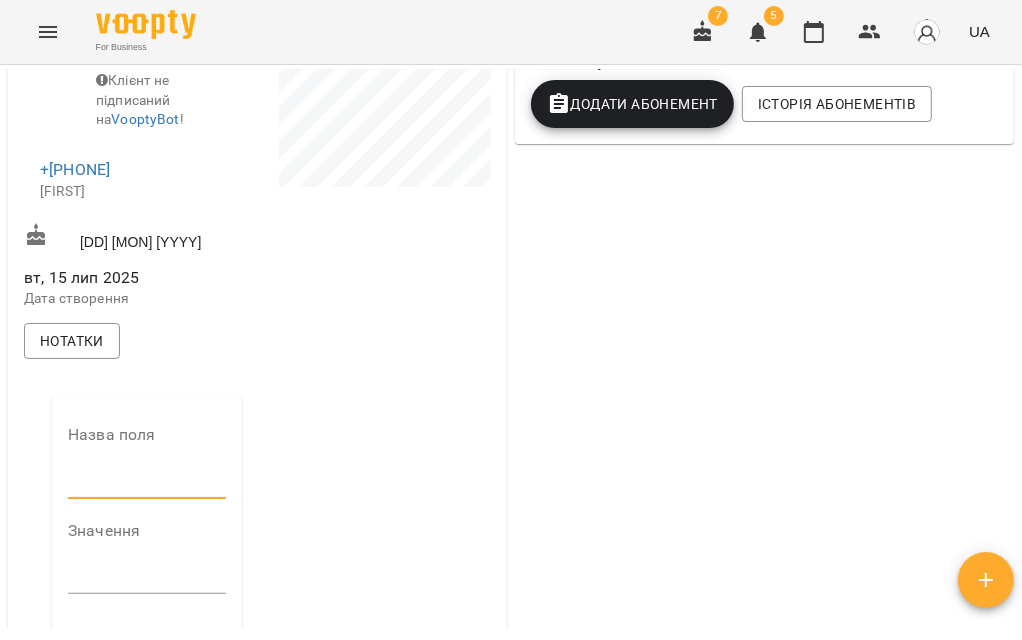 click at bounding box center [147, 483] 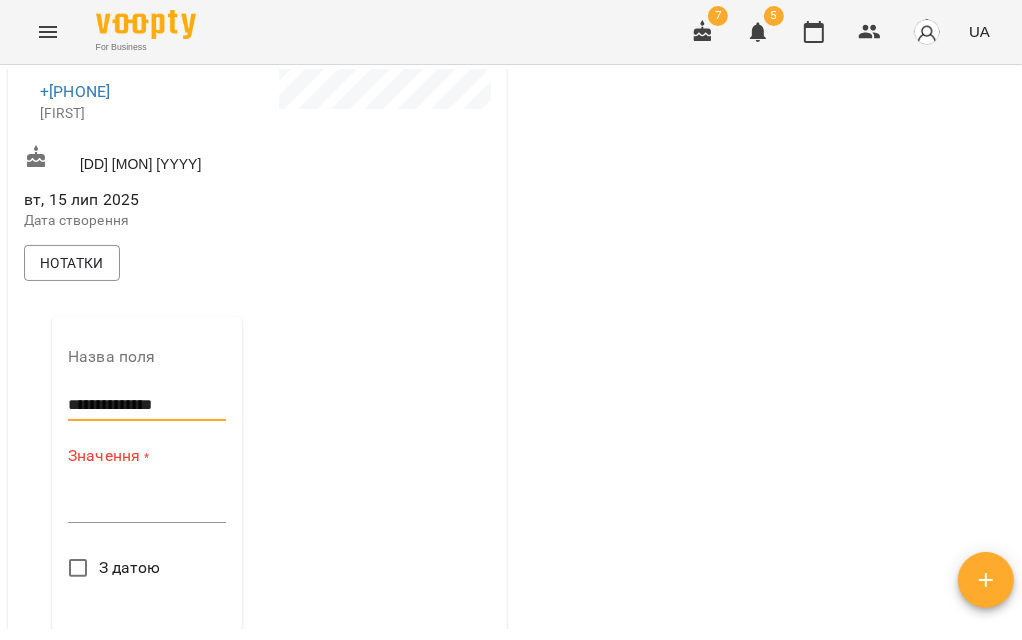 scroll, scrollTop: 555, scrollLeft: 0, axis: vertical 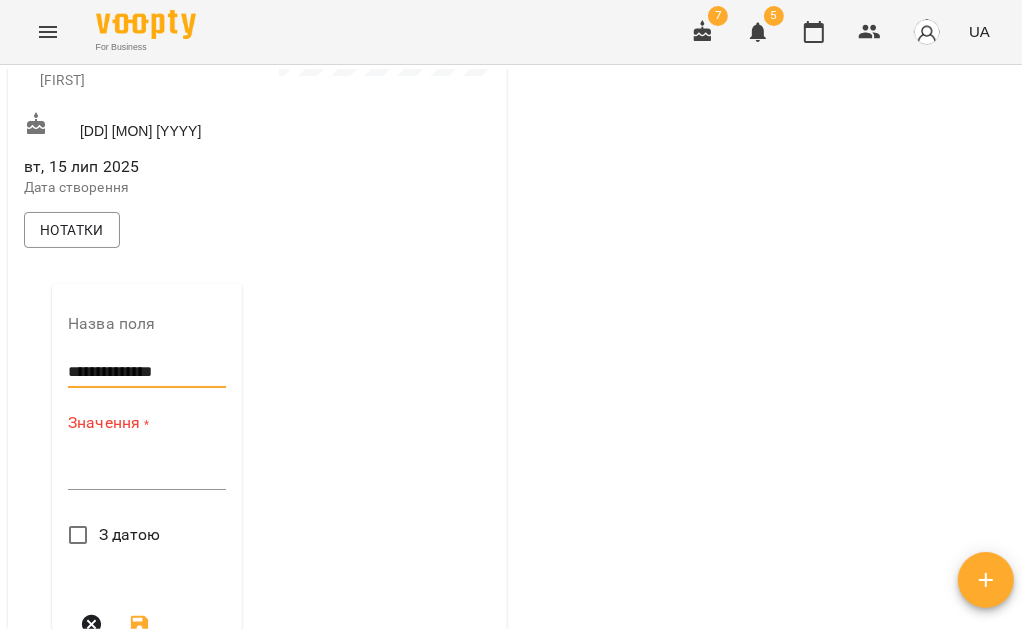 click at bounding box center (147, 473) 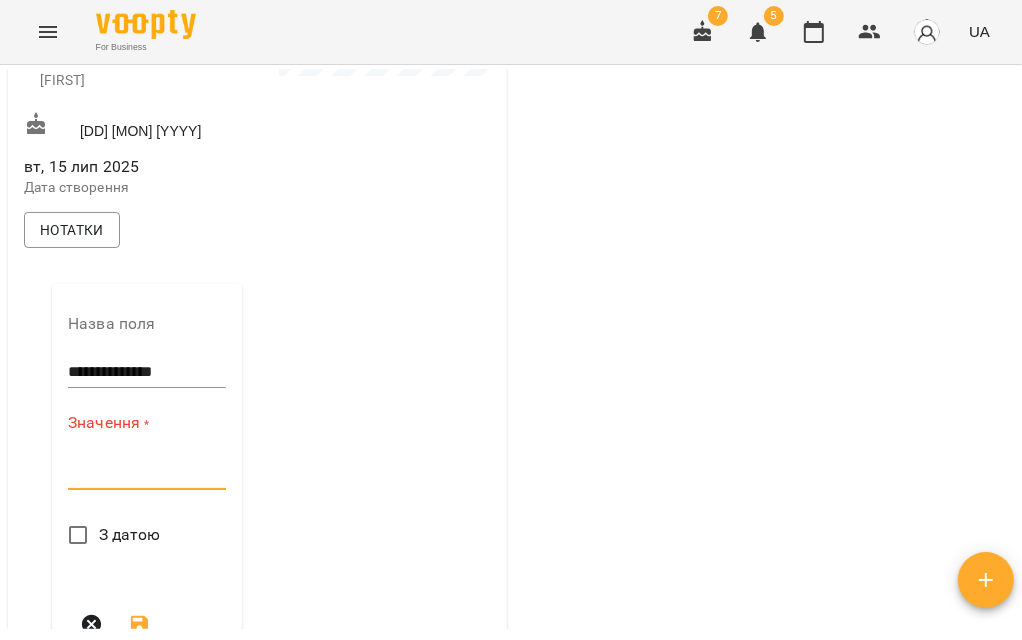 paste on "**********" 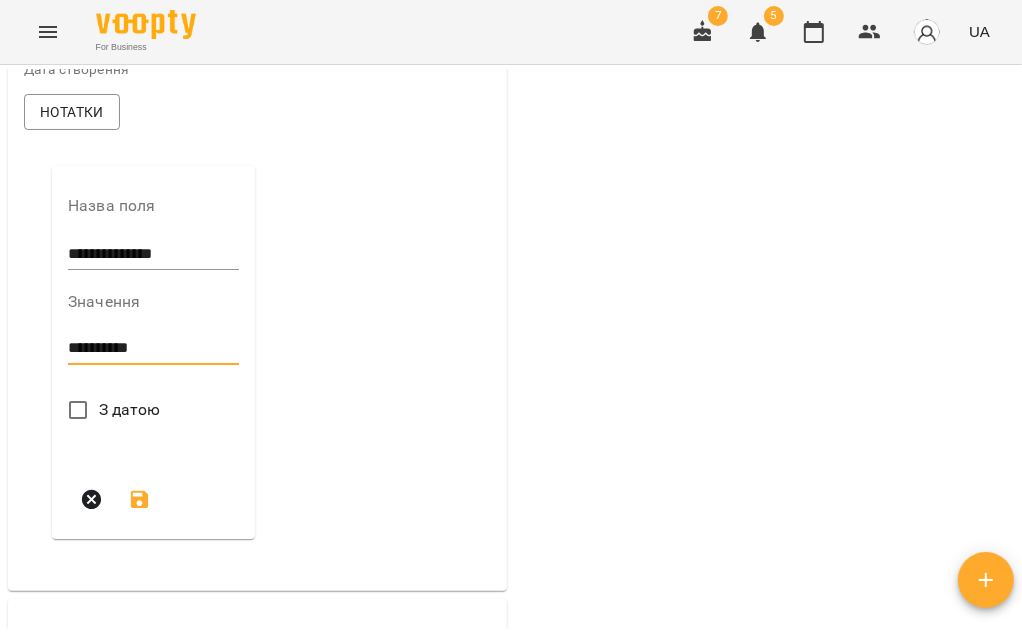 scroll, scrollTop: 777, scrollLeft: 0, axis: vertical 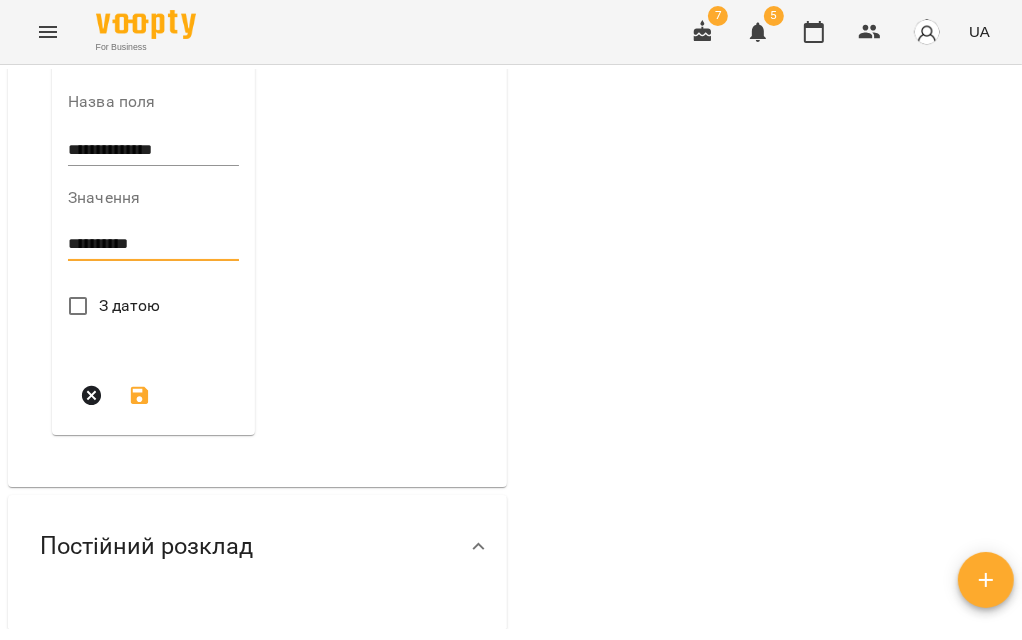 type on "**********" 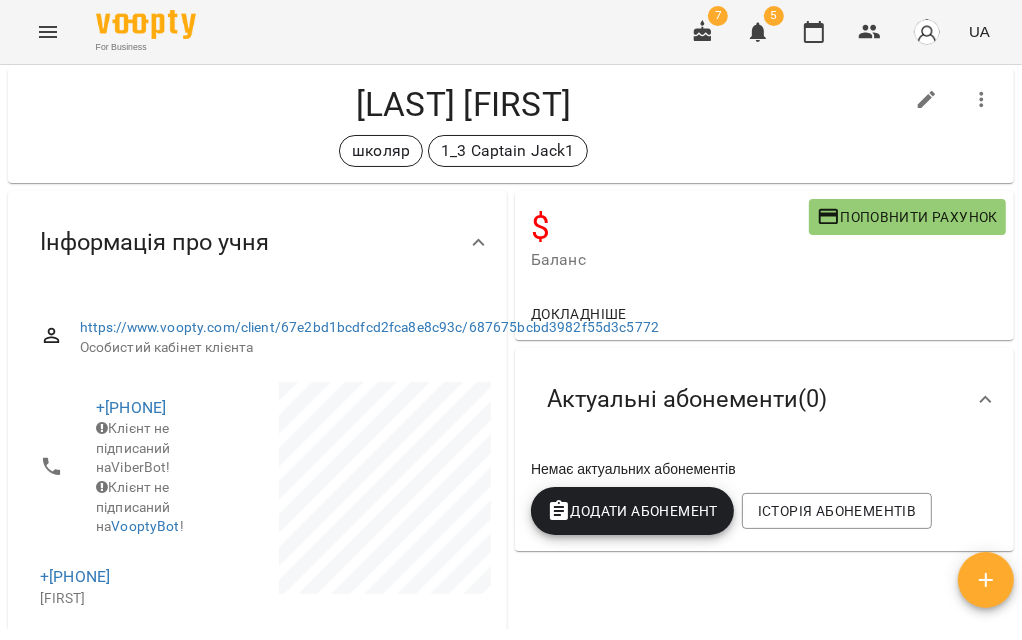 scroll, scrollTop: 0, scrollLeft: 0, axis: both 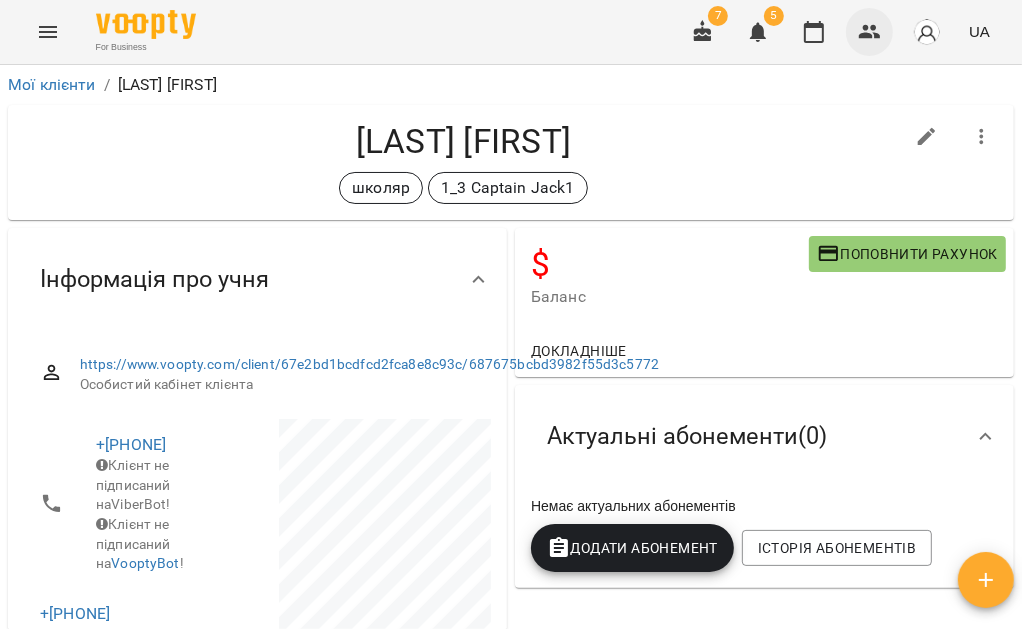 click 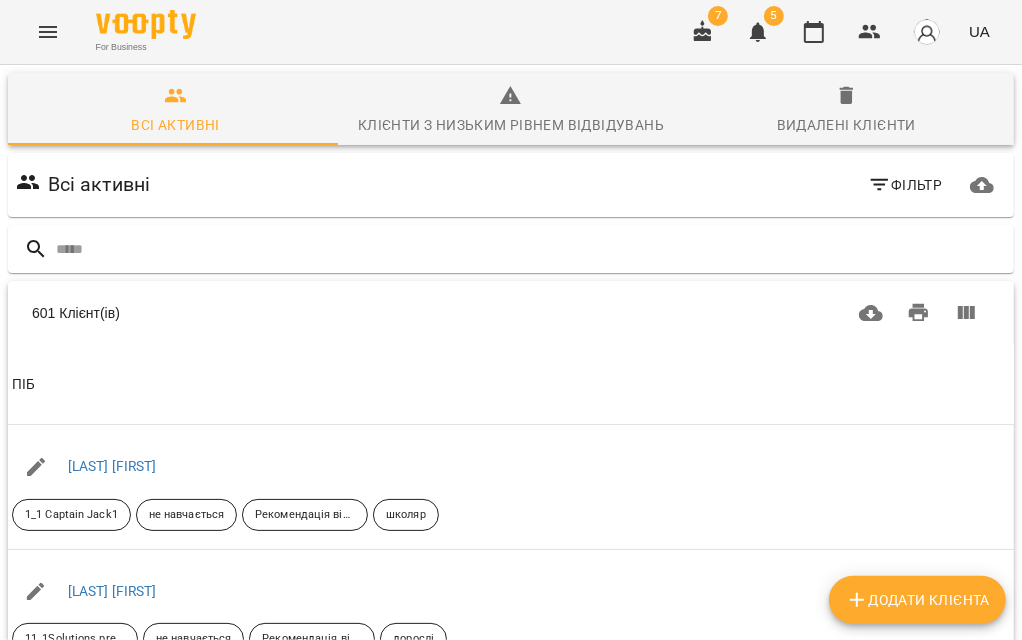 click on "Додати клієнта" at bounding box center [917, 600] 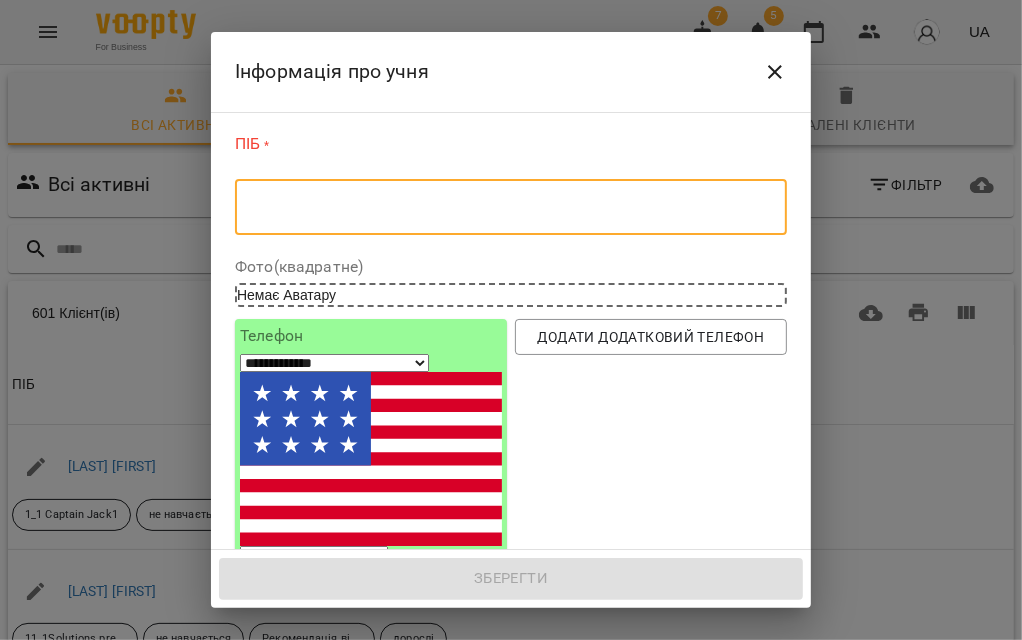 paste on "*******" 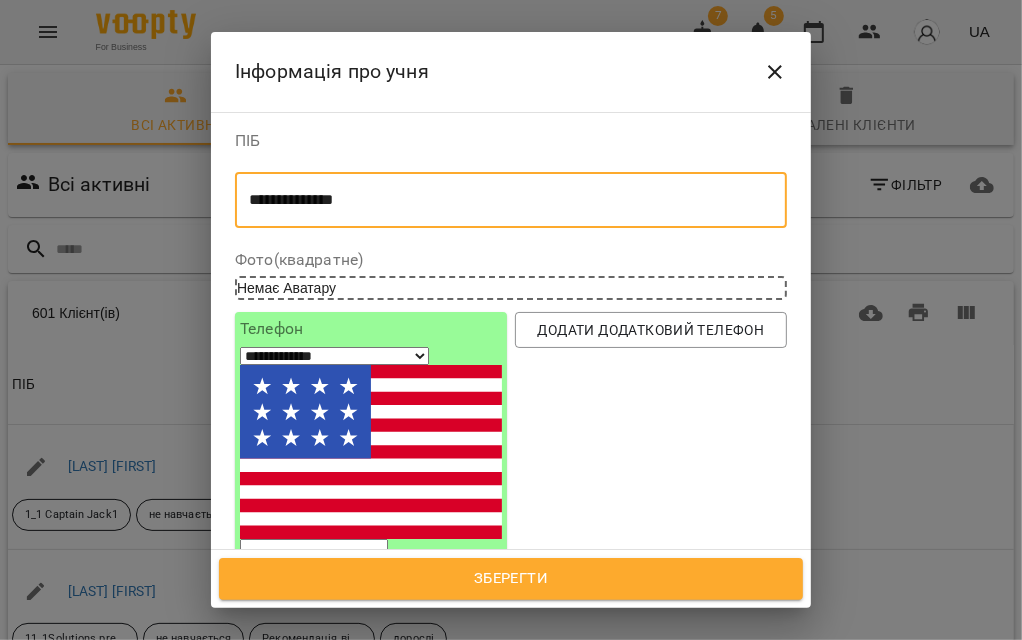 type on "**********" 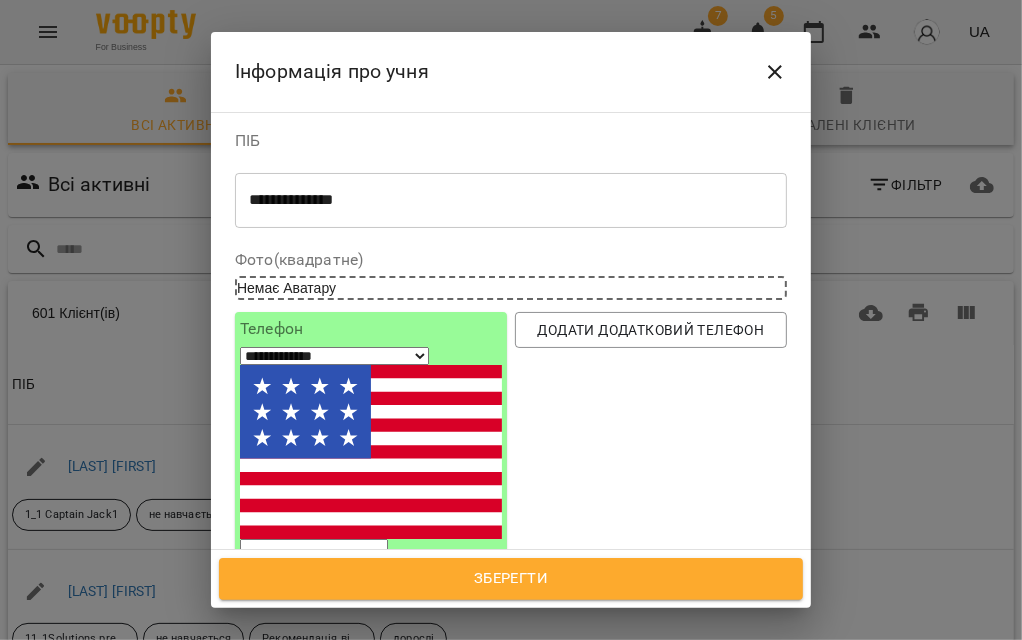 click on "Додати додатковий телефон" at bounding box center [651, 443] 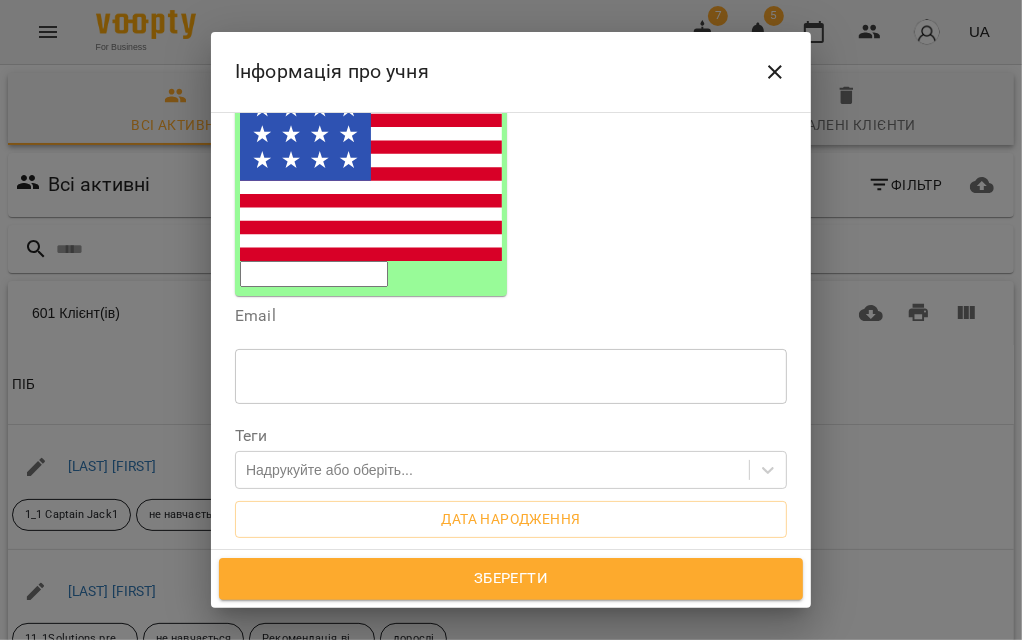 scroll, scrollTop: 333, scrollLeft: 0, axis: vertical 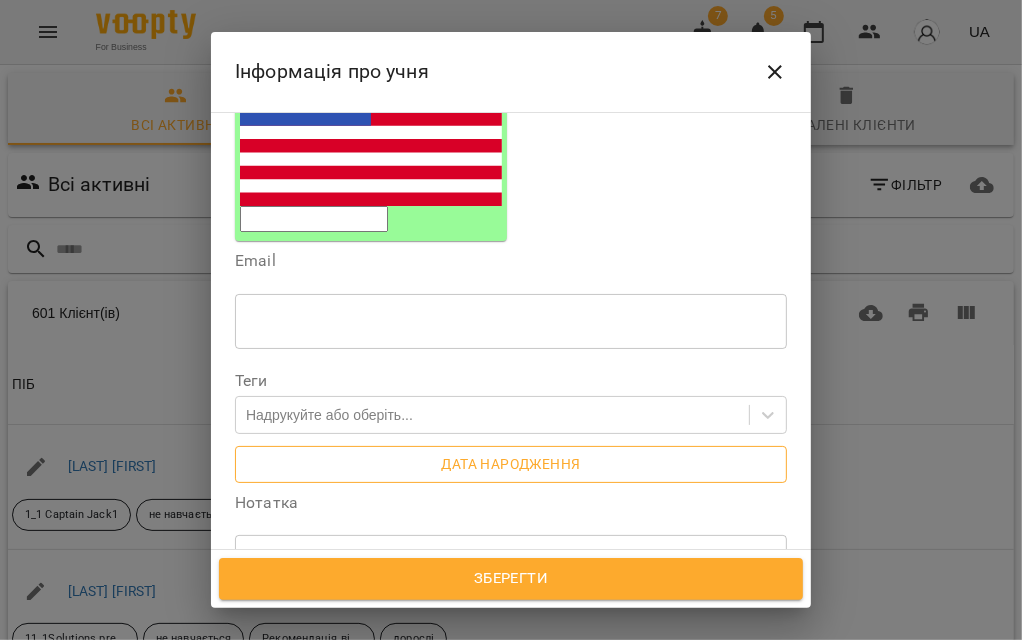 click on "Дата народження" at bounding box center (511, 464) 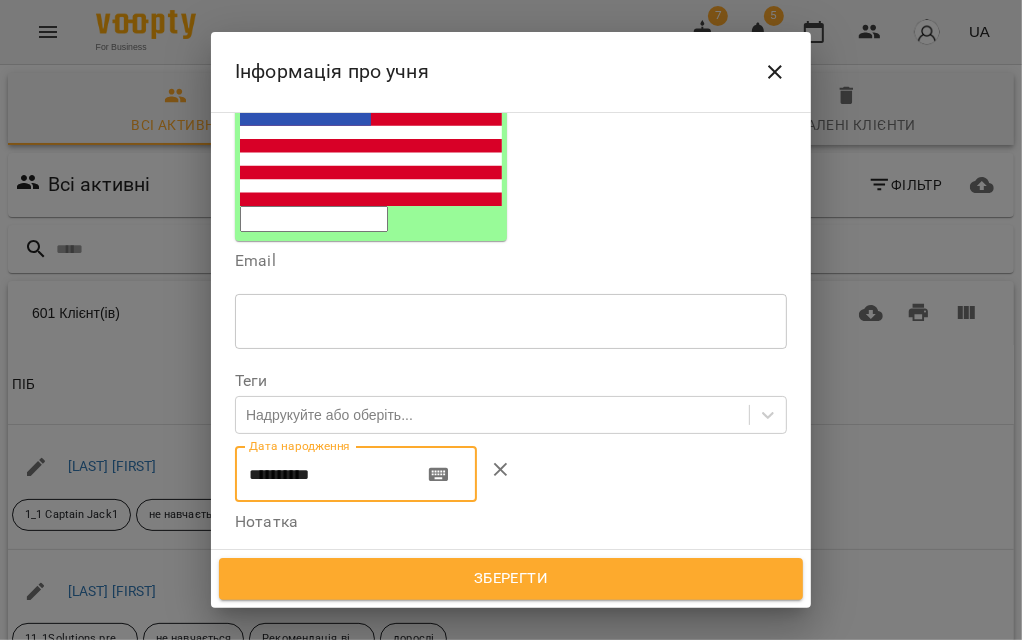 drag, startPoint x: 346, startPoint y: 302, endPoint x: 228, endPoint y: 302, distance: 118 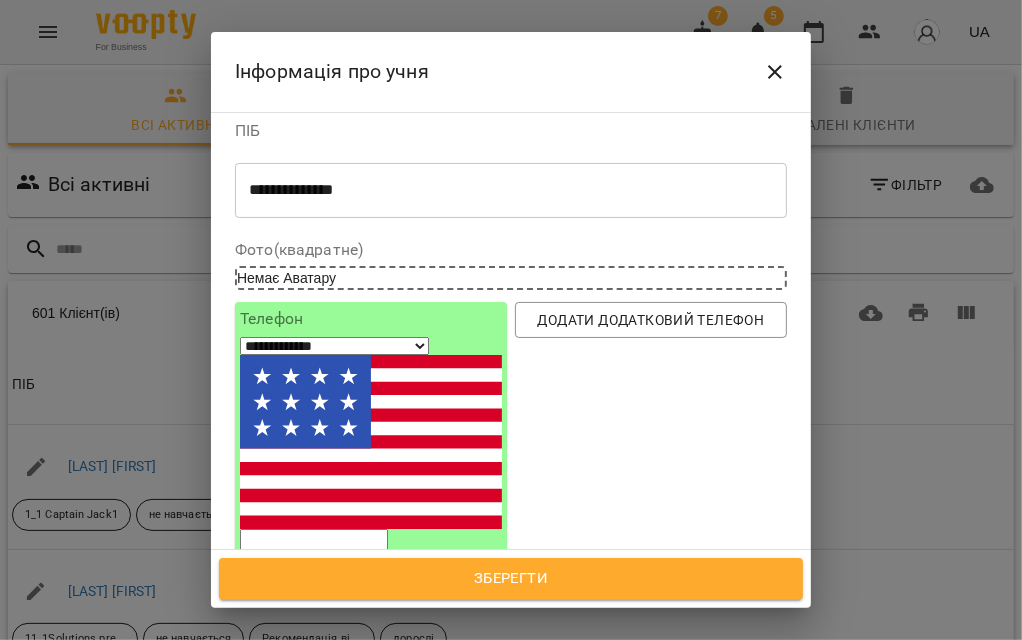scroll, scrollTop: 0, scrollLeft: 0, axis: both 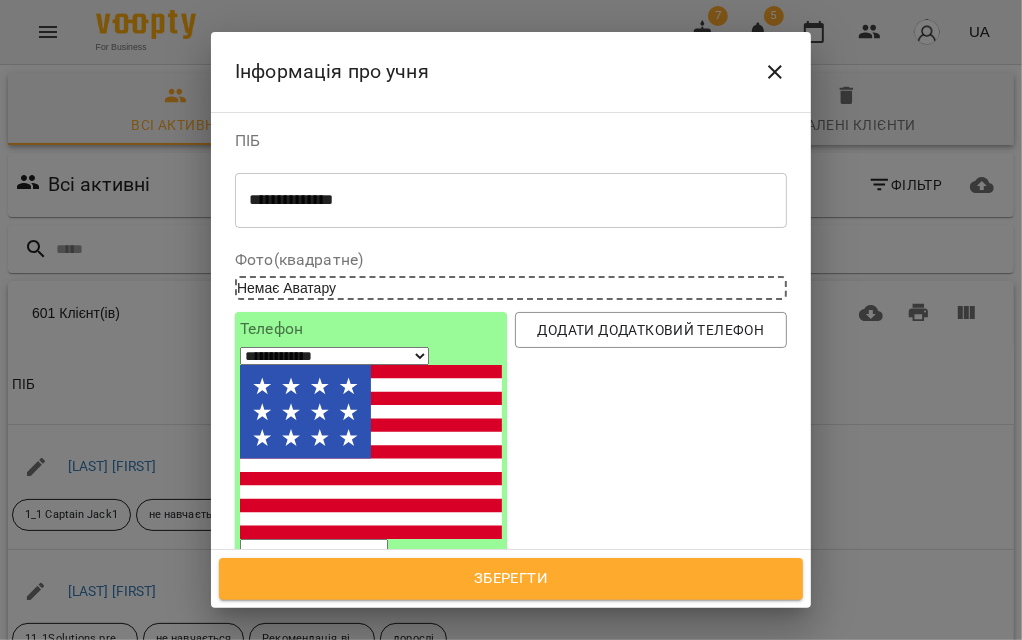 type on "**********" 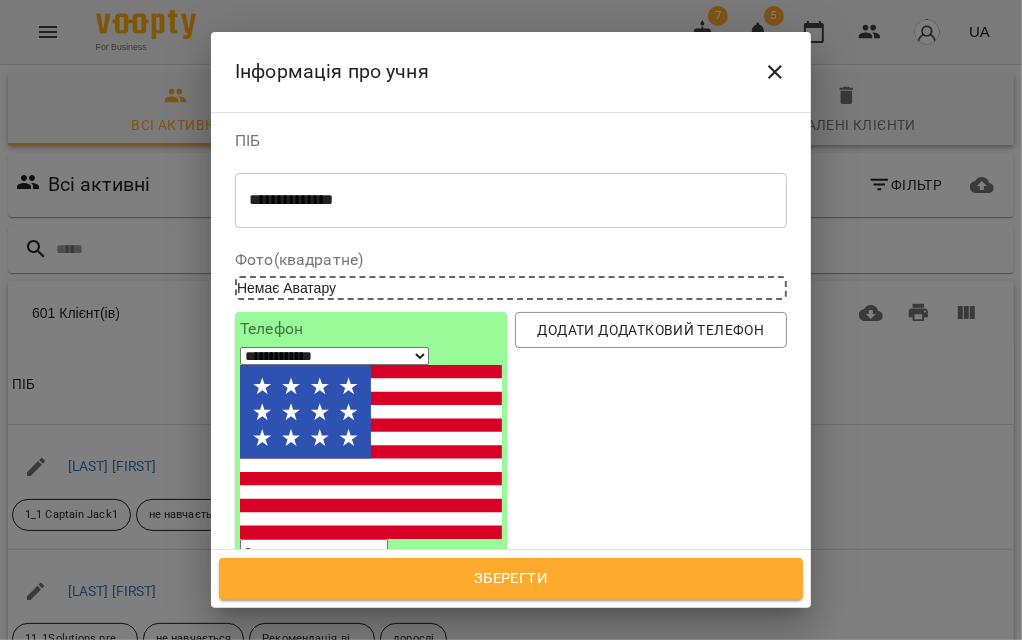 select on "**" 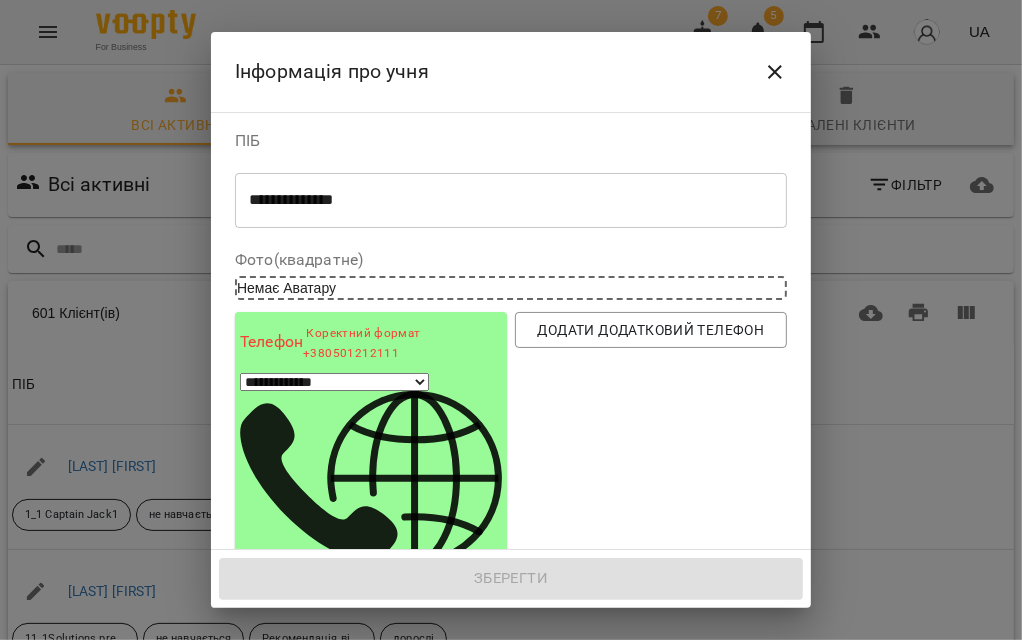 type on "***" 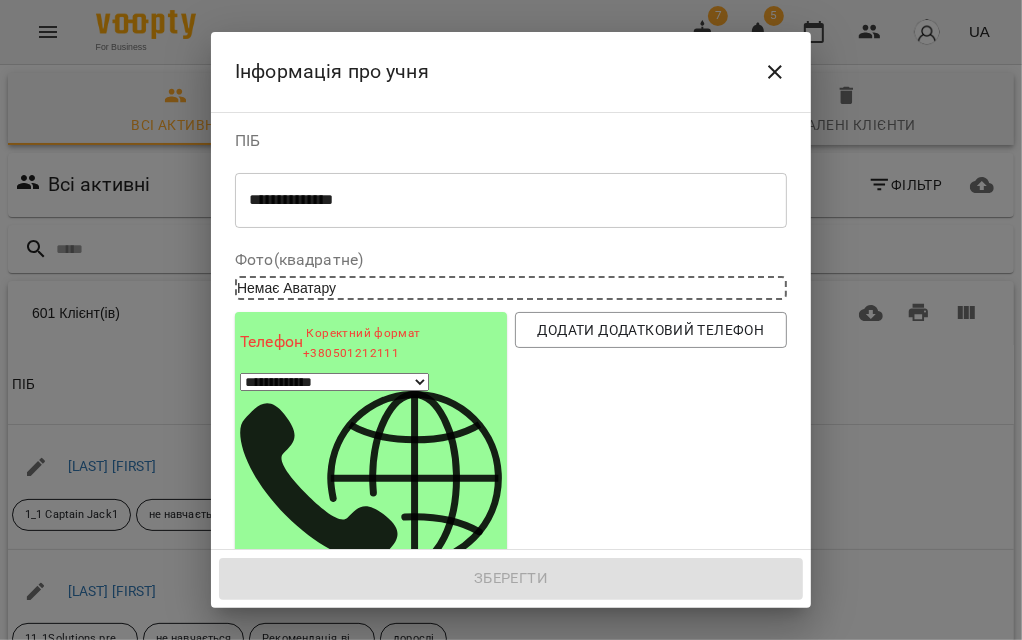 select on "**" 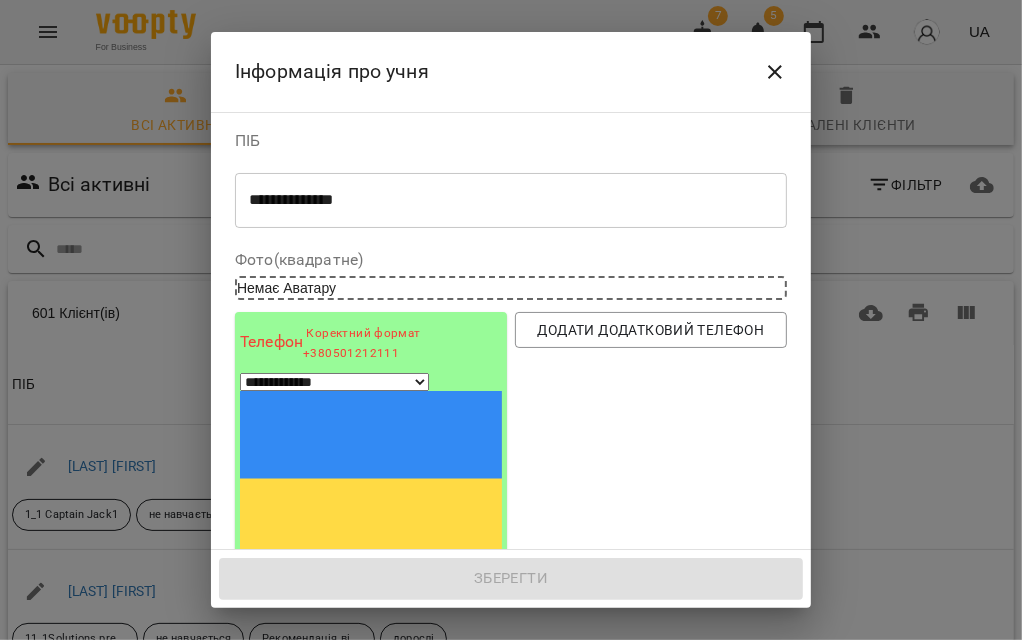 paste on "**********" 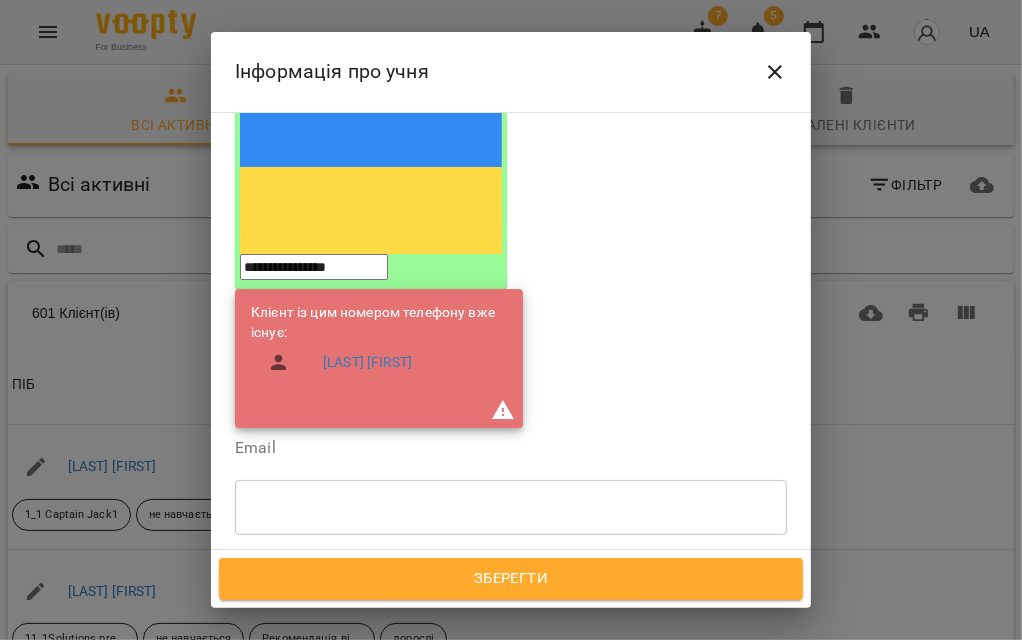 scroll, scrollTop: 333, scrollLeft: 0, axis: vertical 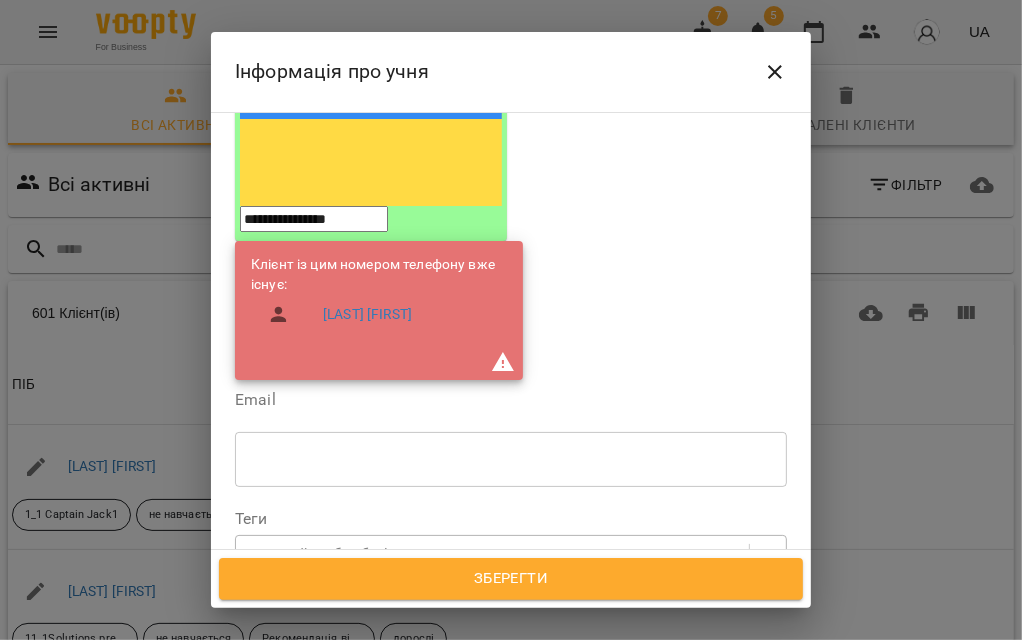 type on "**********" 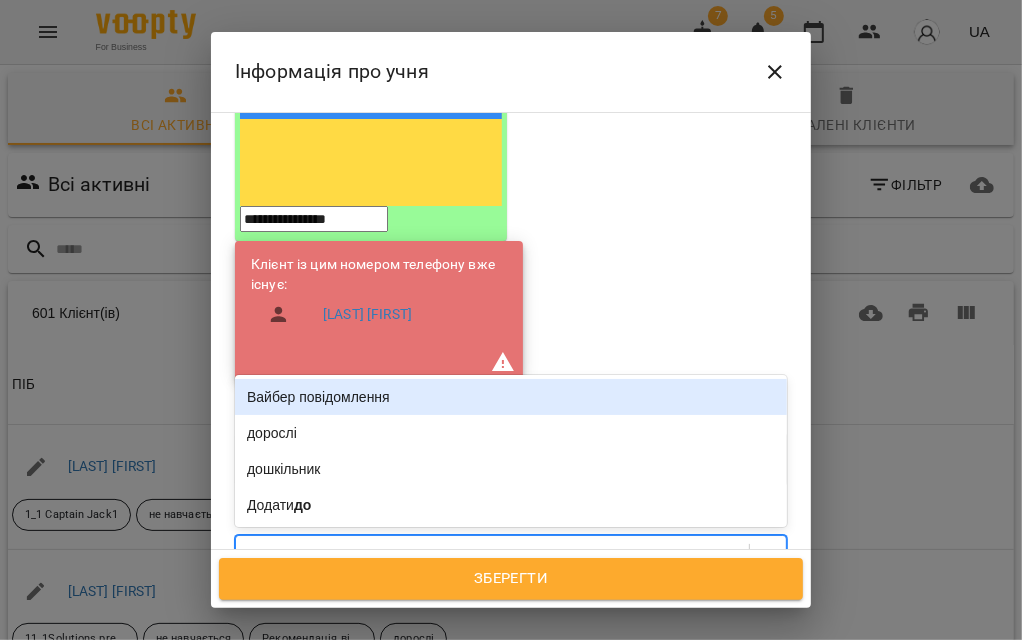 type on "***" 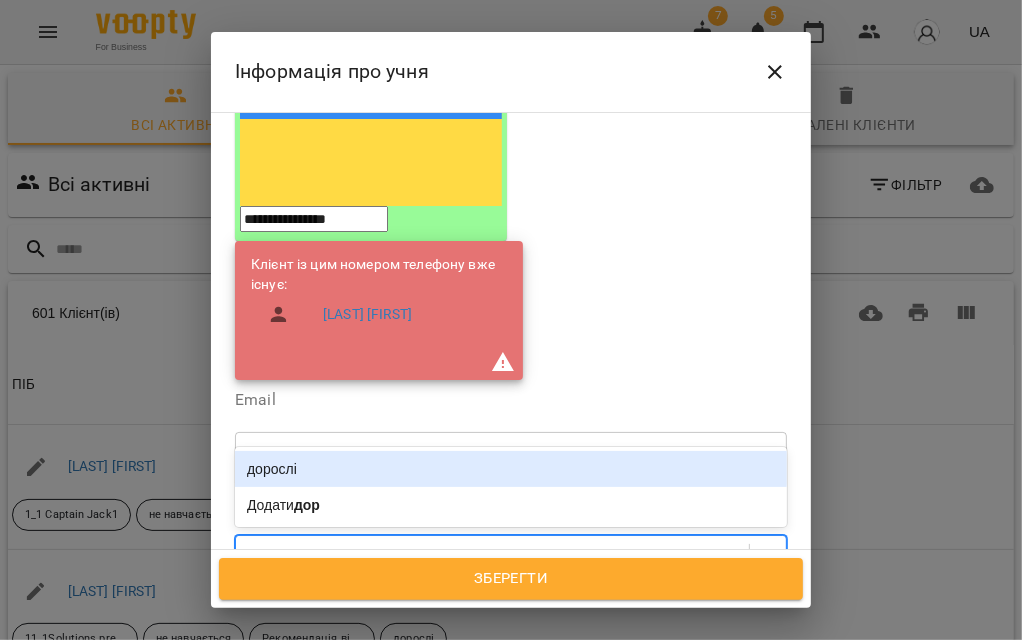 click on "дорослі" at bounding box center [511, 469] 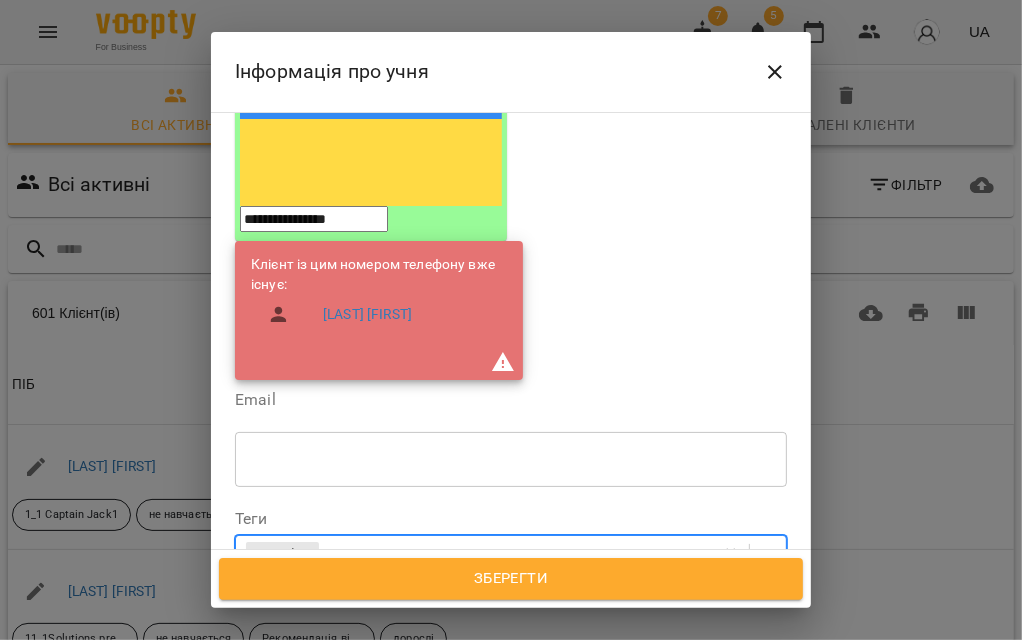 type 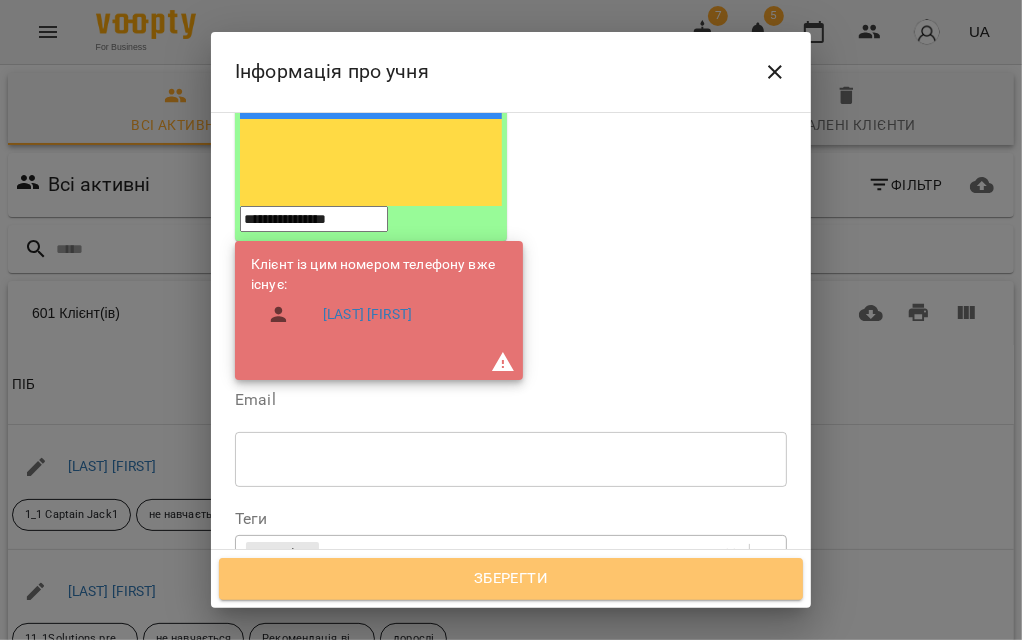 click on "Зберегти" at bounding box center (511, 579) 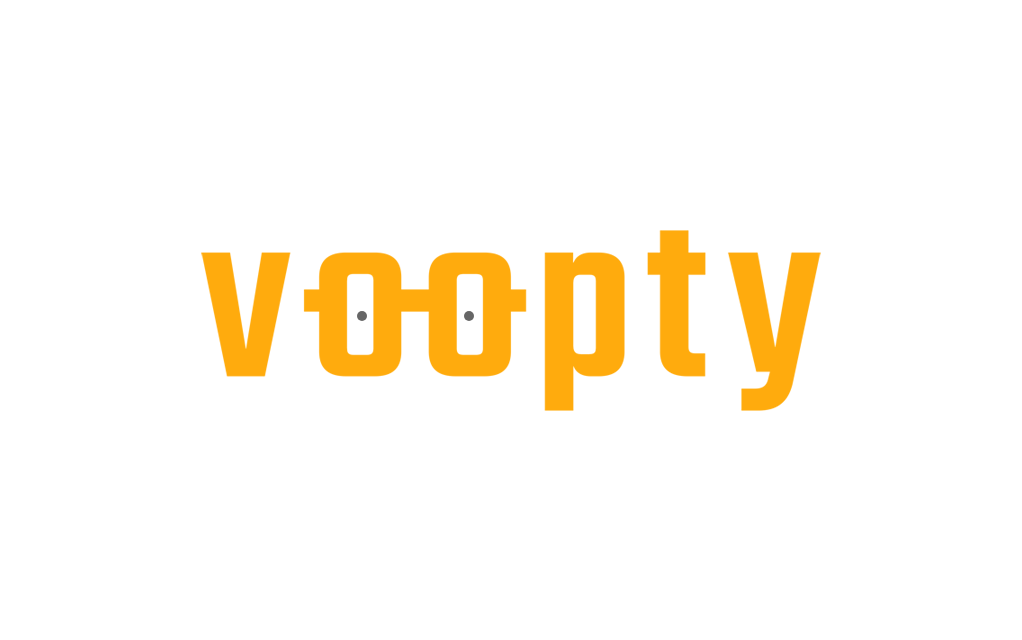 scroll, scrollTop: 0, scrollLeft: 0, axis: both 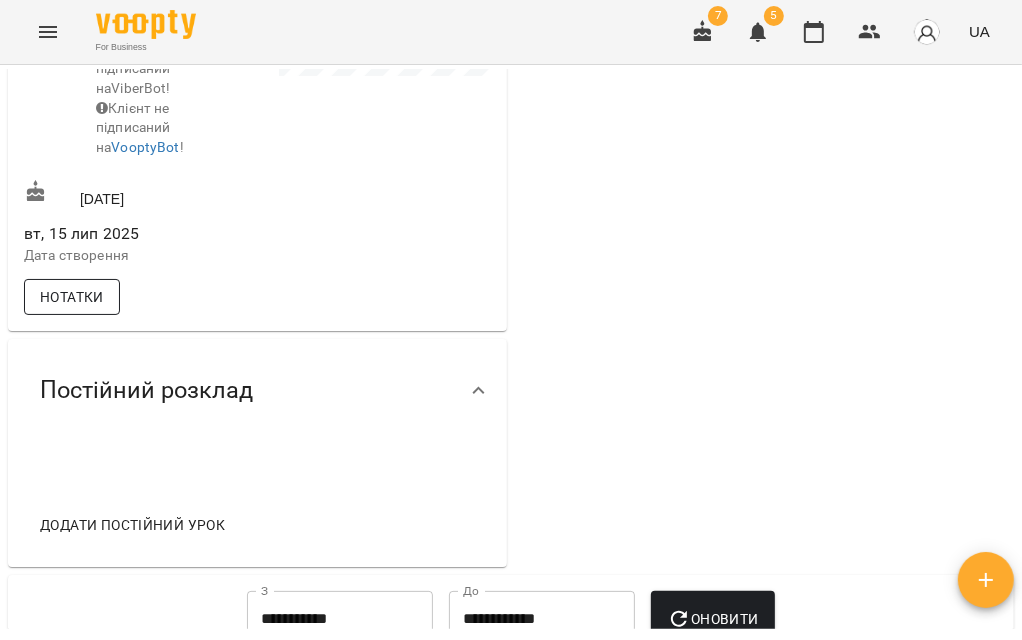 click on "Нотатки" at bounding box center (72, 297) 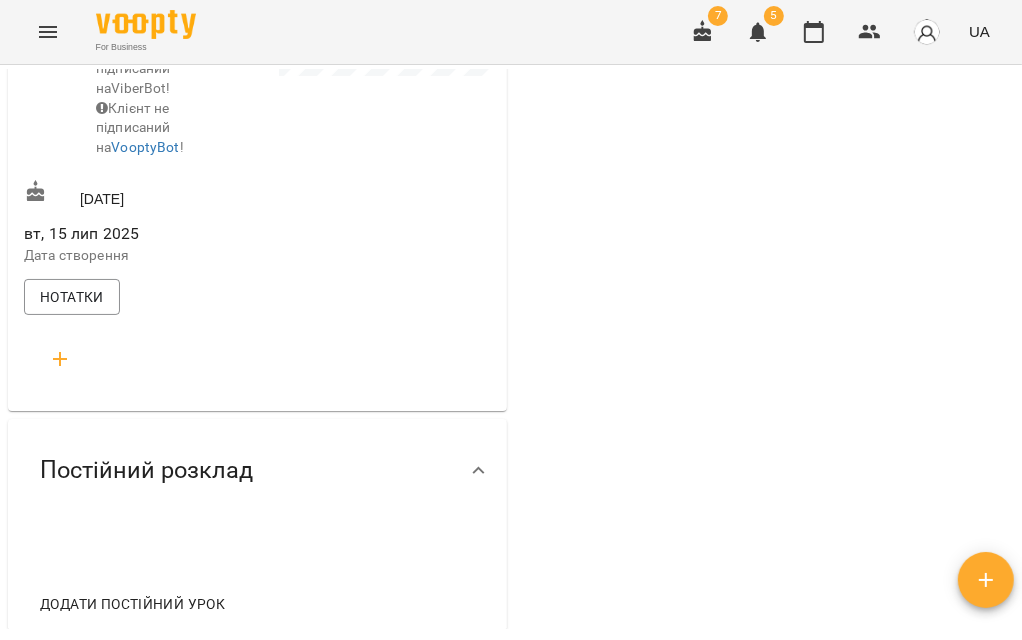 click 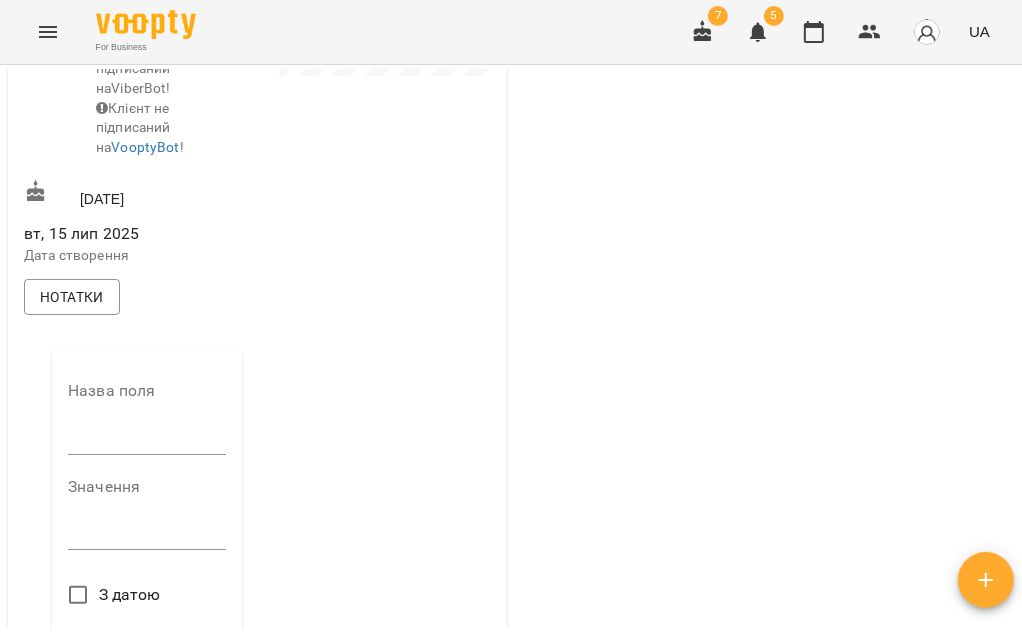 click at bounding box center (147, 439) 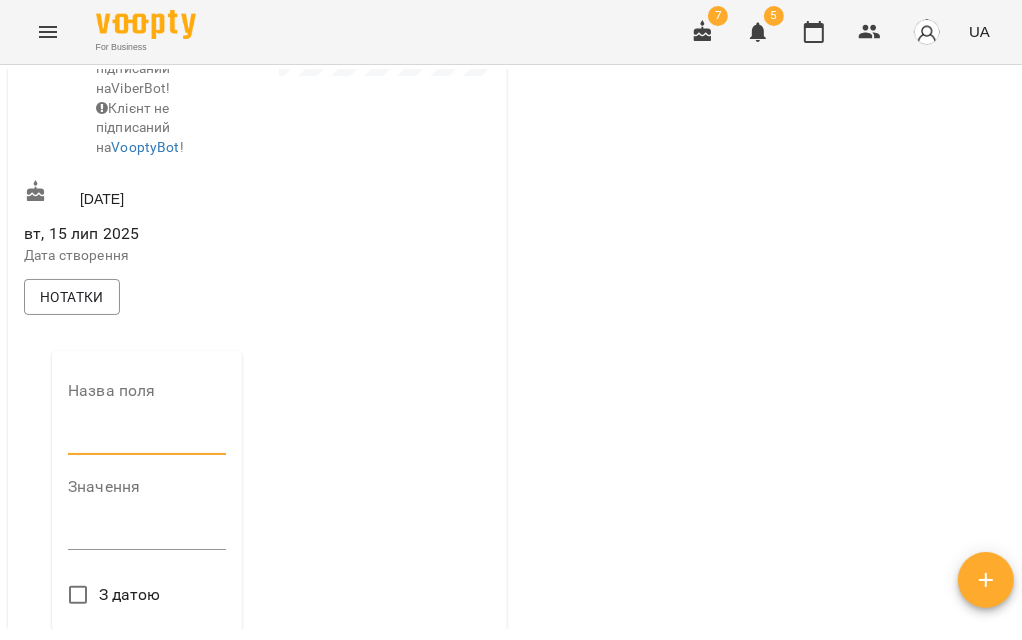 type on "**********" 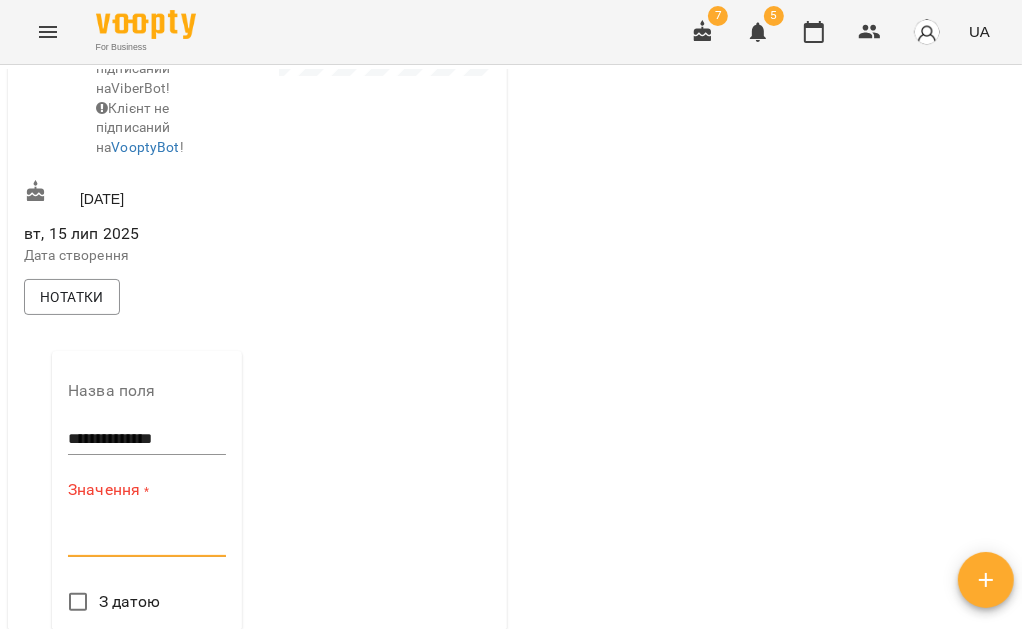paste on "**********" 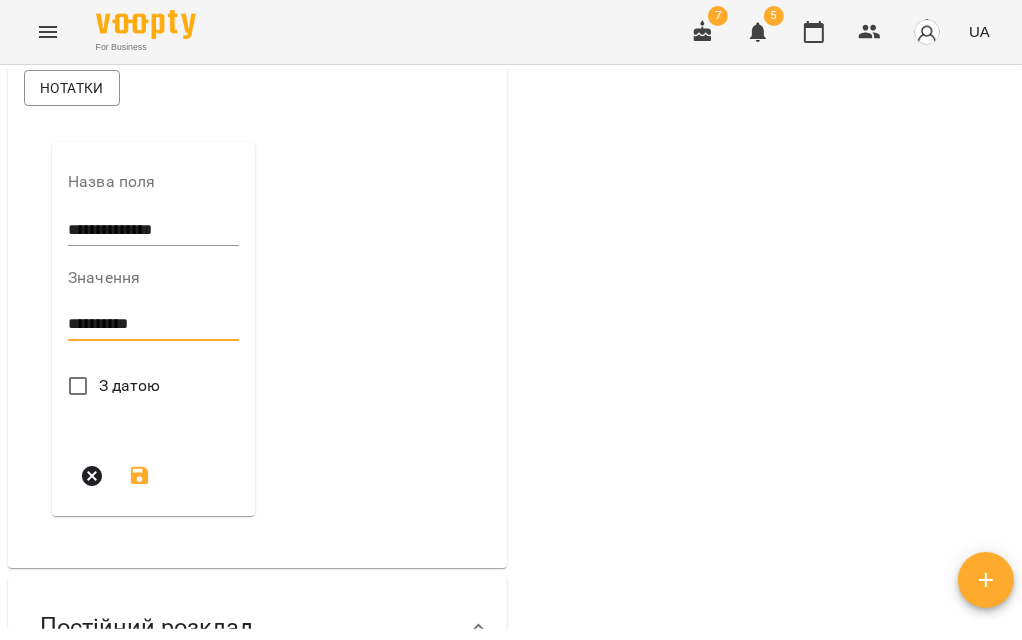 scroll, scrollTop: 777, scrollLeft: 0, axis: vertical 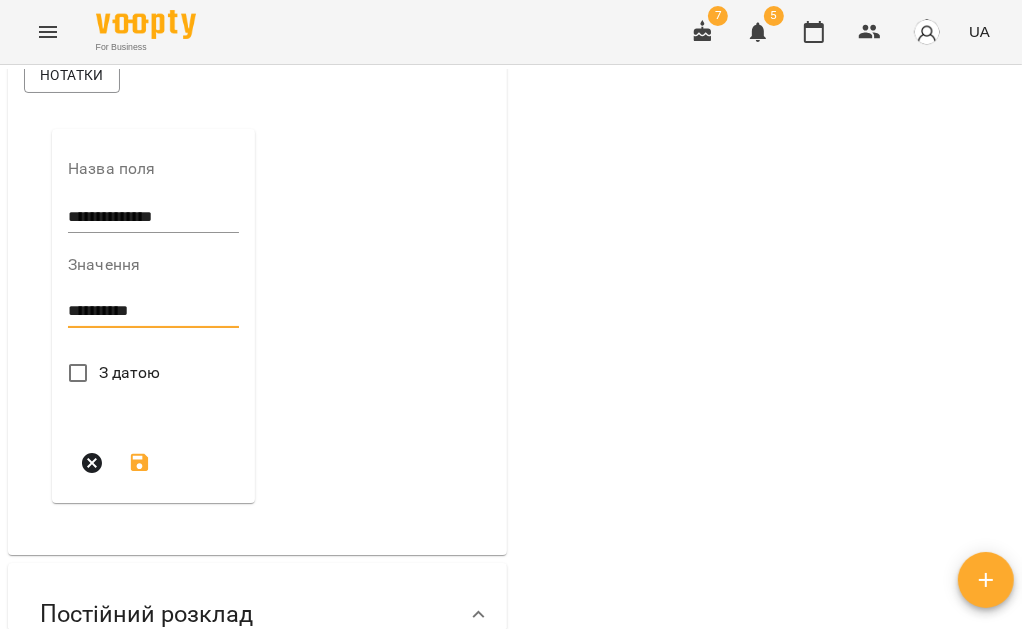 type on "**********" 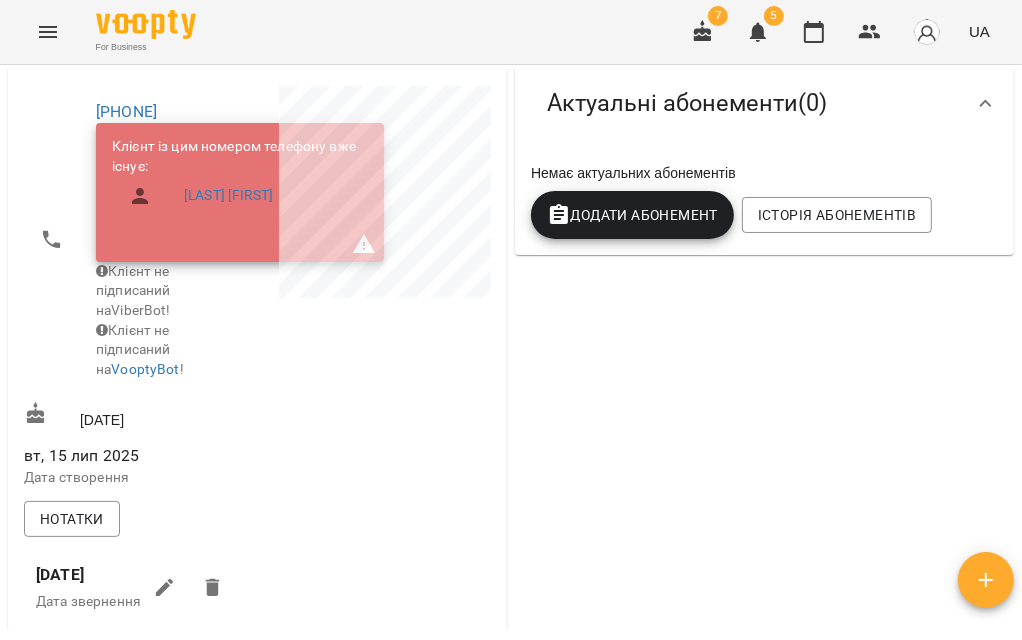 scroll, scrollTop: 0, scrollLeft: 0, axis: both 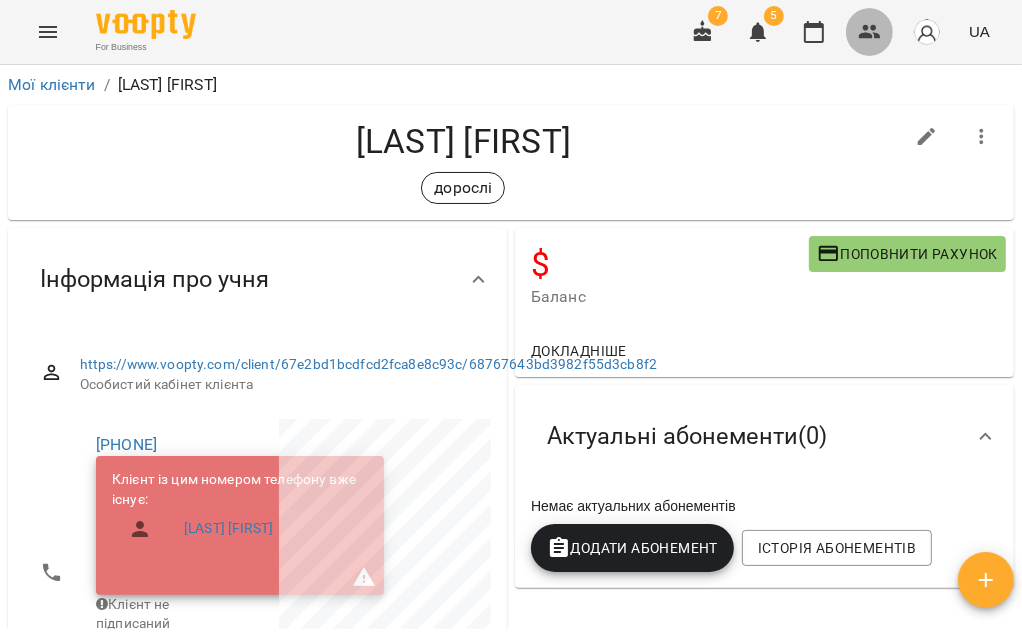 click 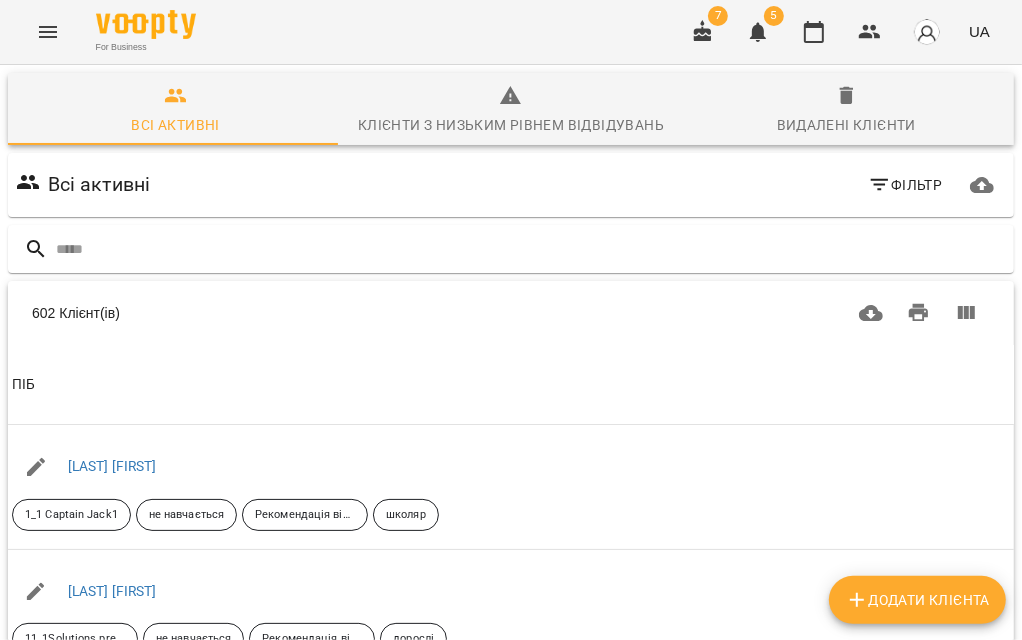 click on "Додати клієнта" at bounding box center (917, 600) 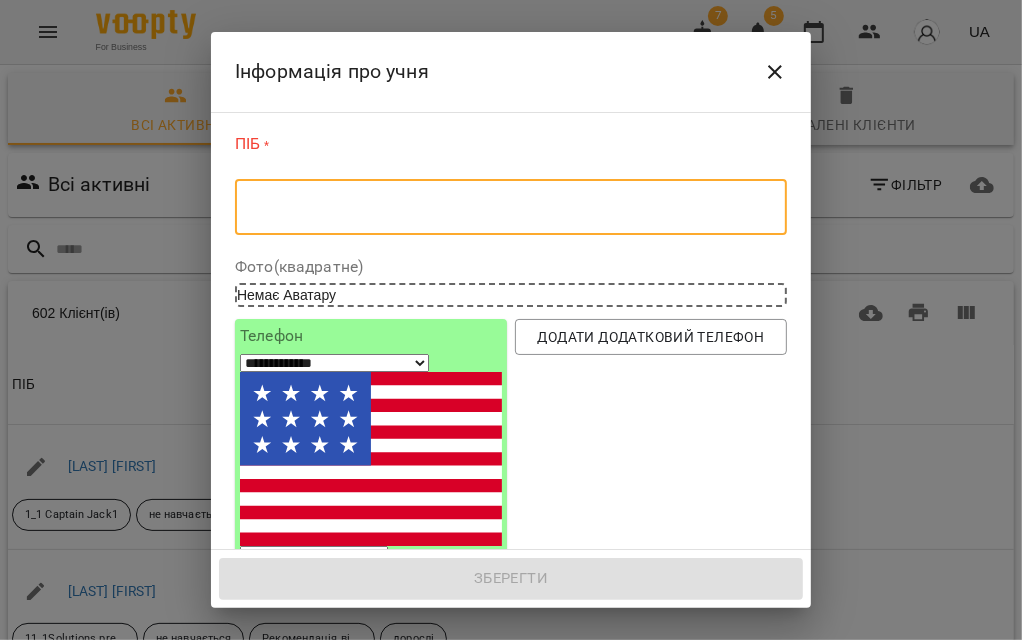 paste on "****" 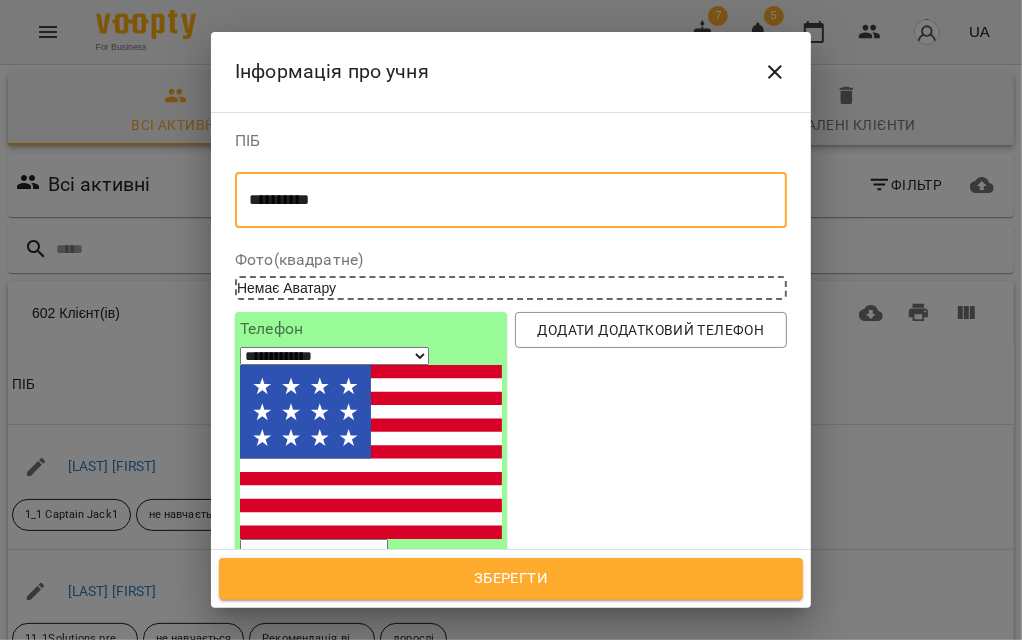 type on "**********" 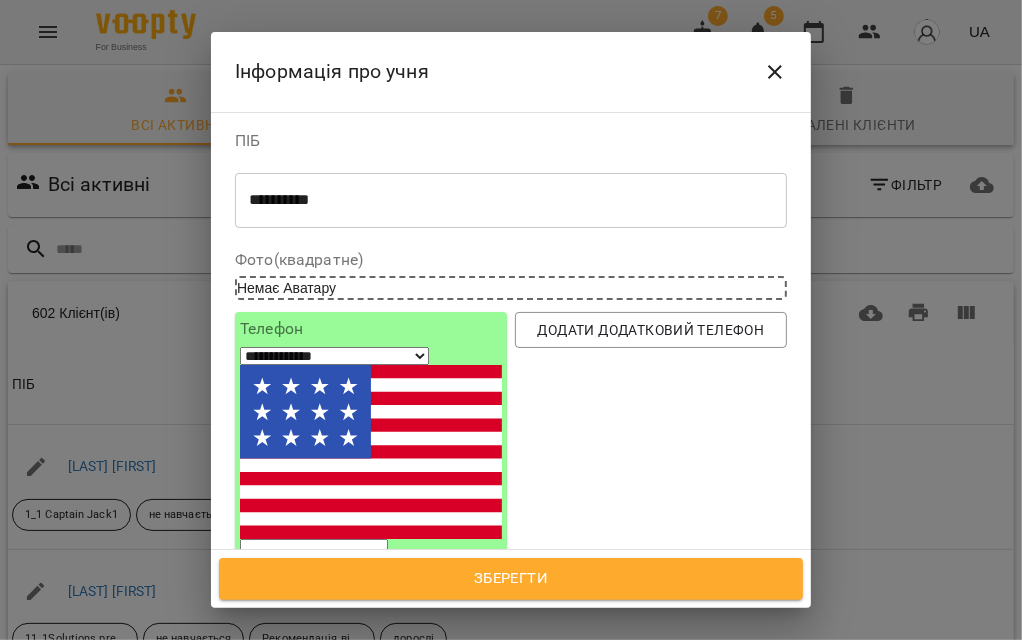 click on "Додати додатковий телефон" at bounding box center (651, 443) 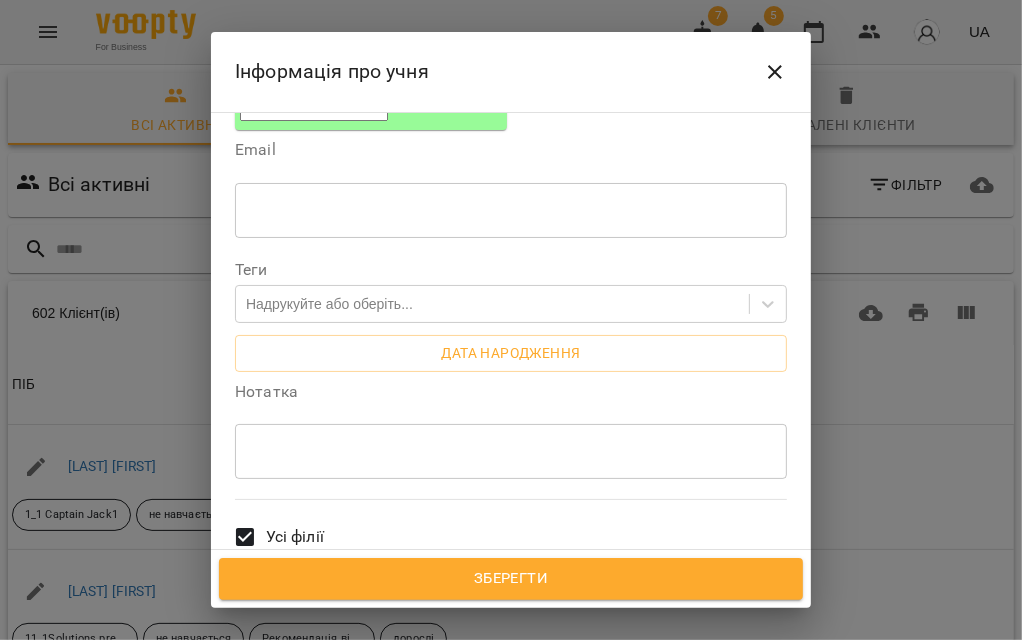 scroll, scrollTop: 242, scrollLeft: 0, axis: vertical 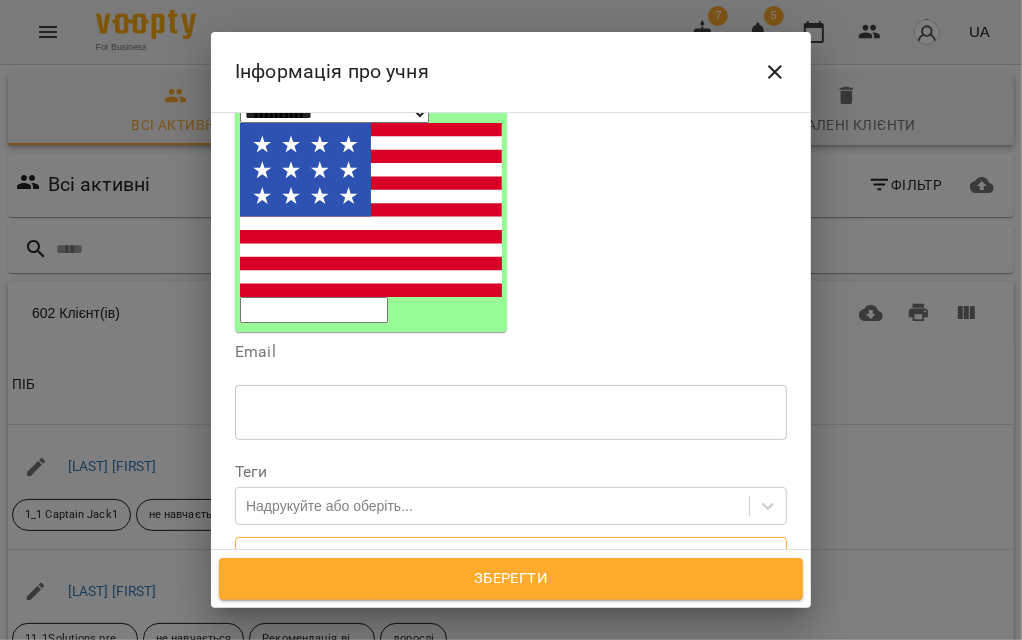 click on "Дата народження" at bounding box center [511, 555] 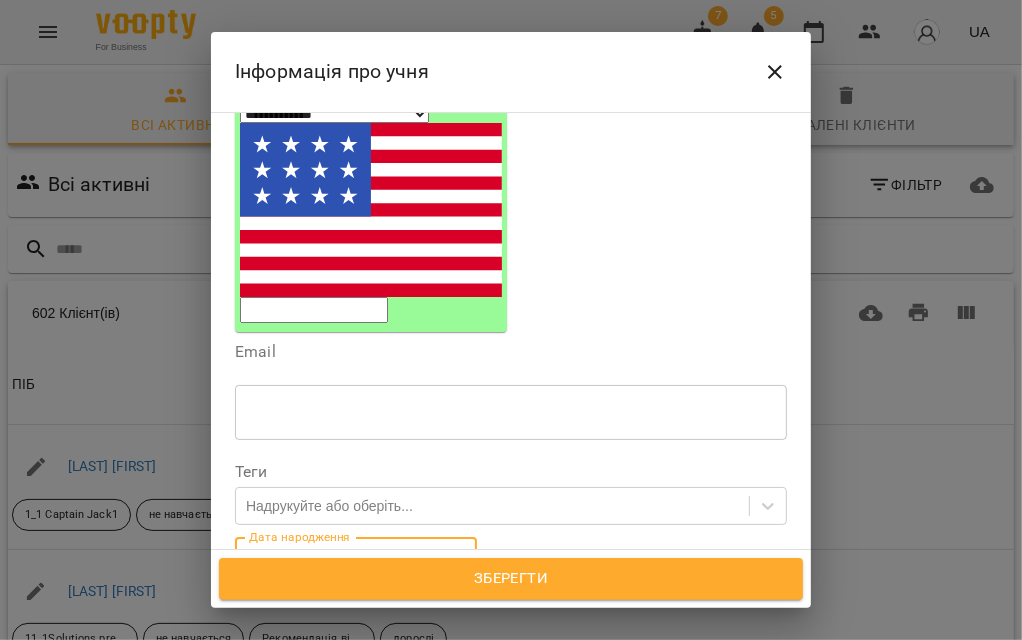 drag, startPoint x: 354, startPoint y: 393, endPoint x: 186, endPoint y: 413, distance: 169.1863 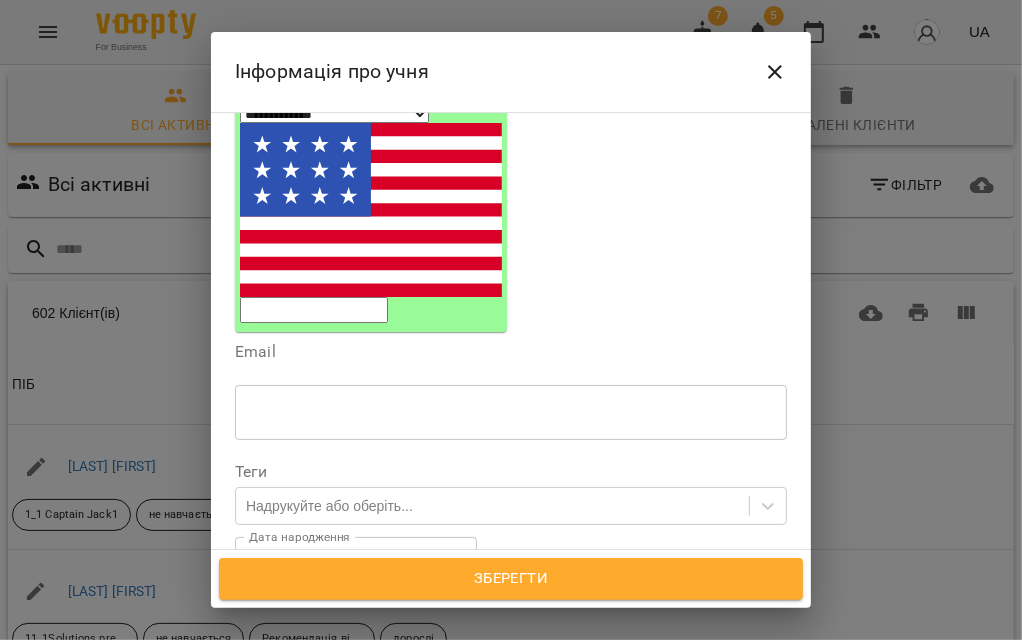 click on "Теги" at bounding box center [511, 472] 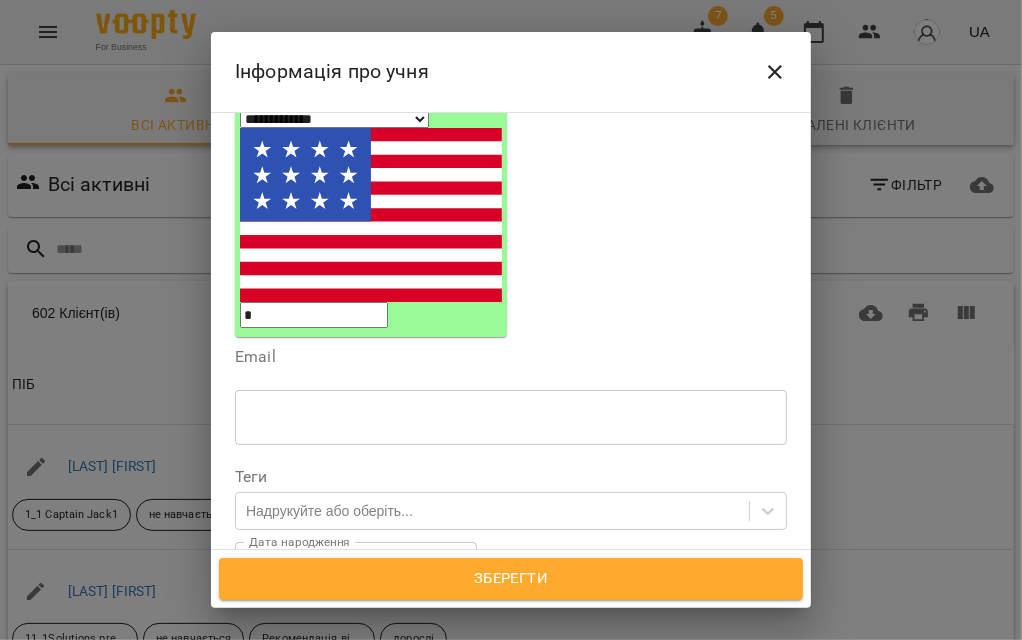 type on "**" 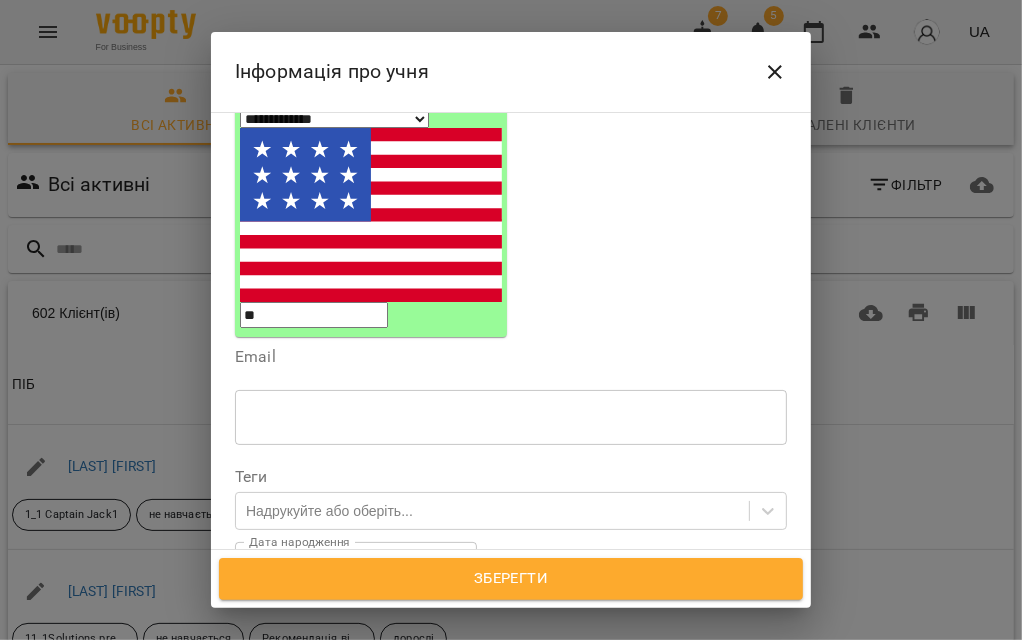 select on "**" 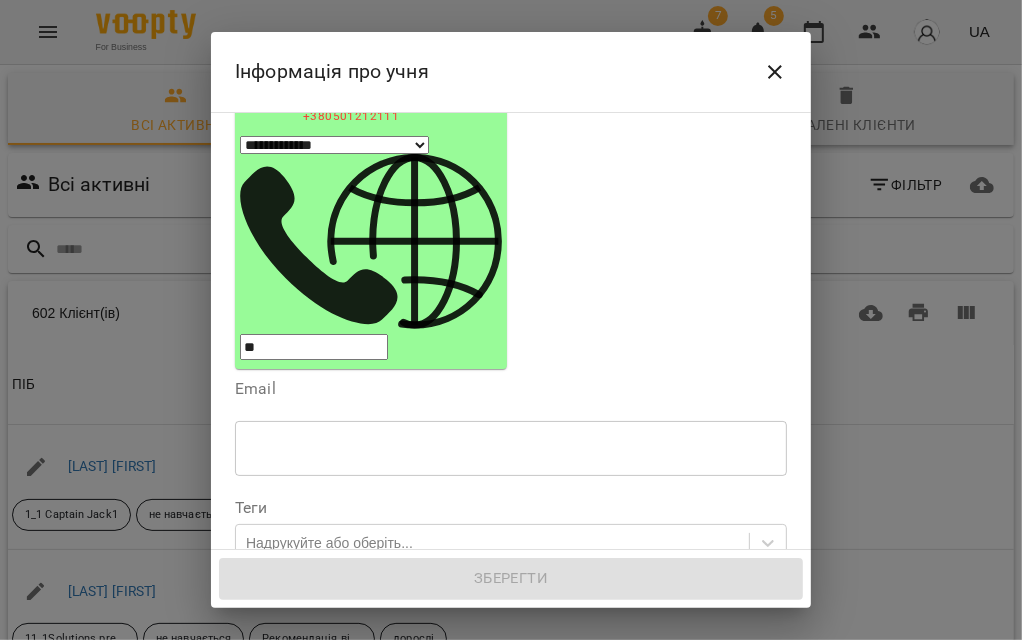 scroll, scrollTop: 263, scrollLeft: 0, axis: vertical 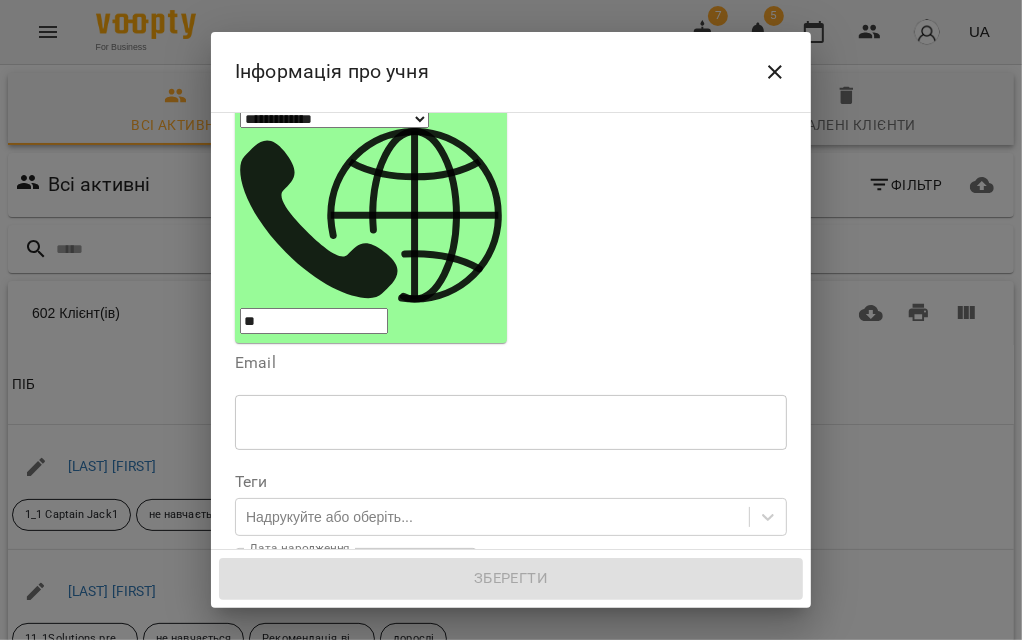type on "***" 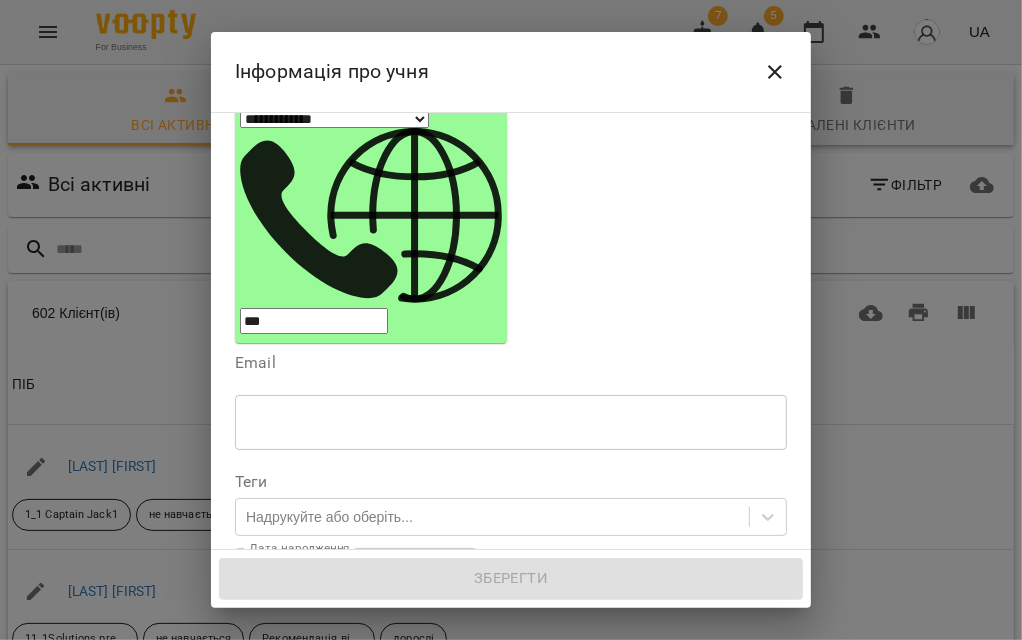 select on "**" 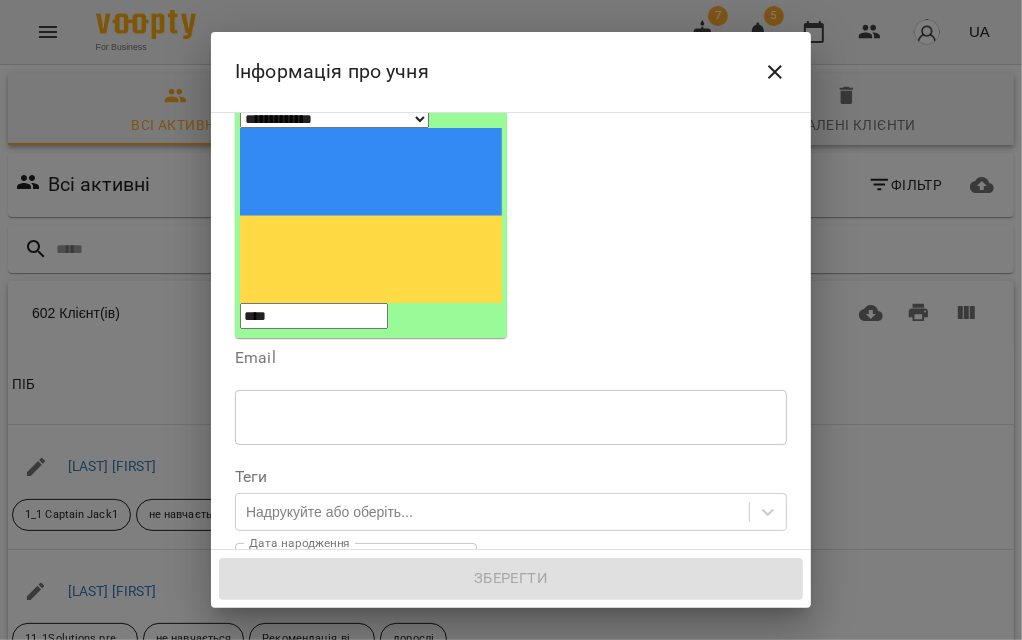 paste on "**********" 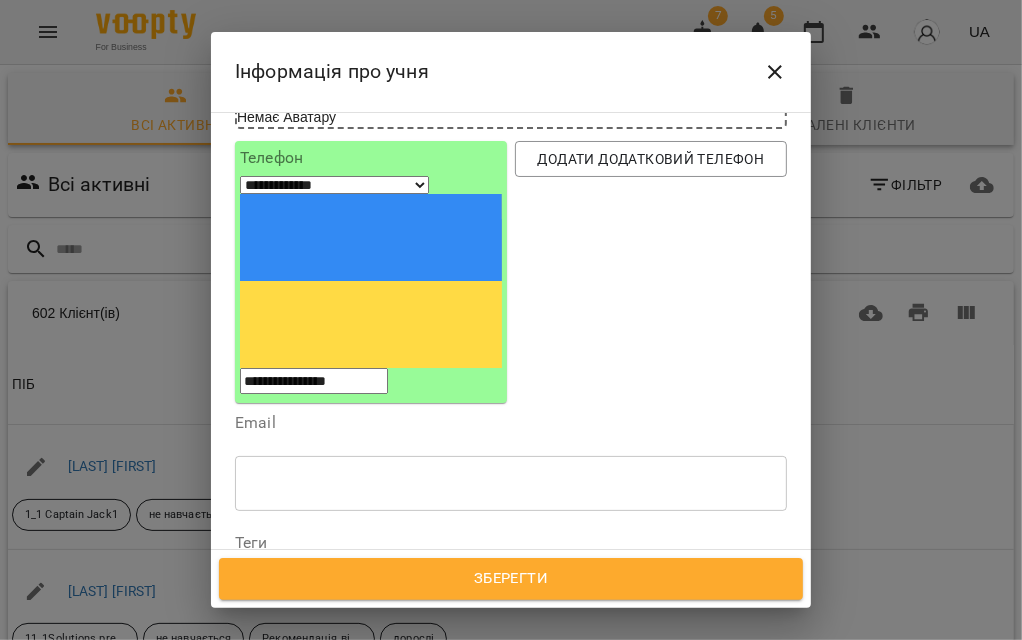 scroll, scrollTop: 126, scrollLeft: 0, axis: vertical 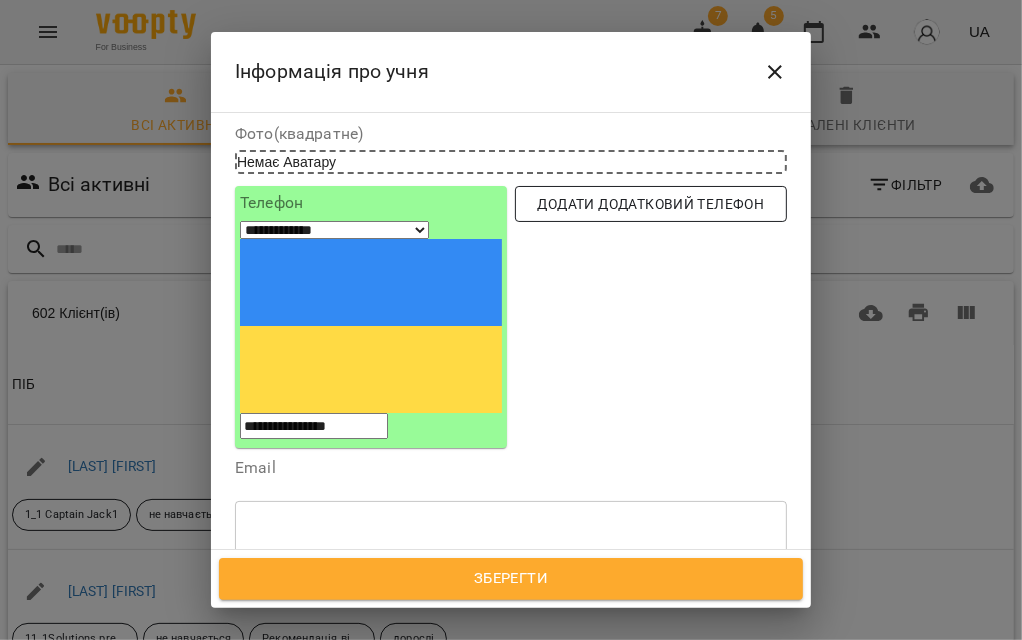 type on "**********" 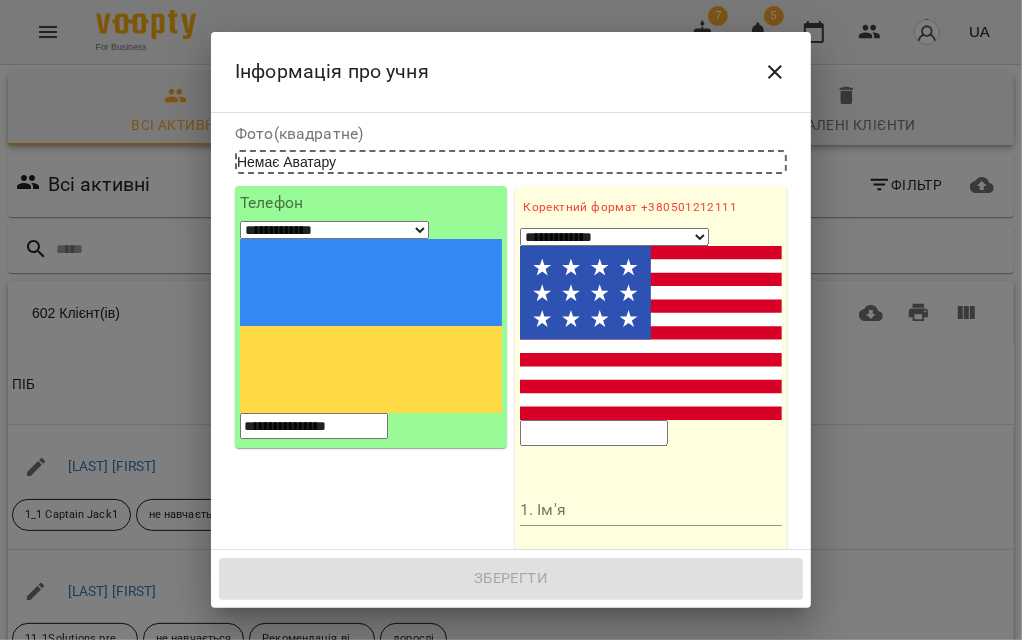 click at bounding box center [594, 433] 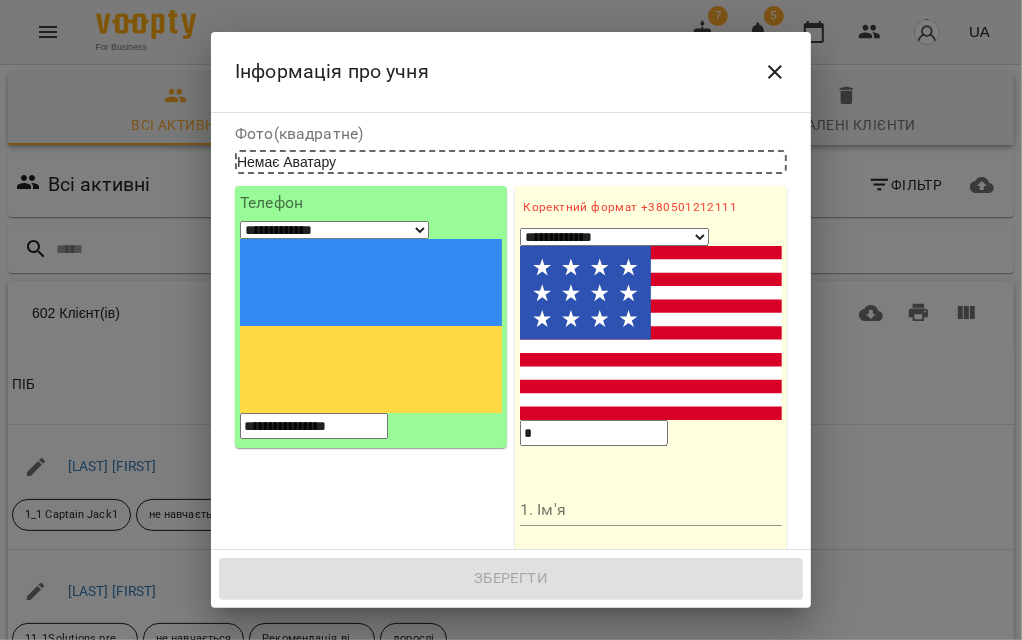 select on "**" 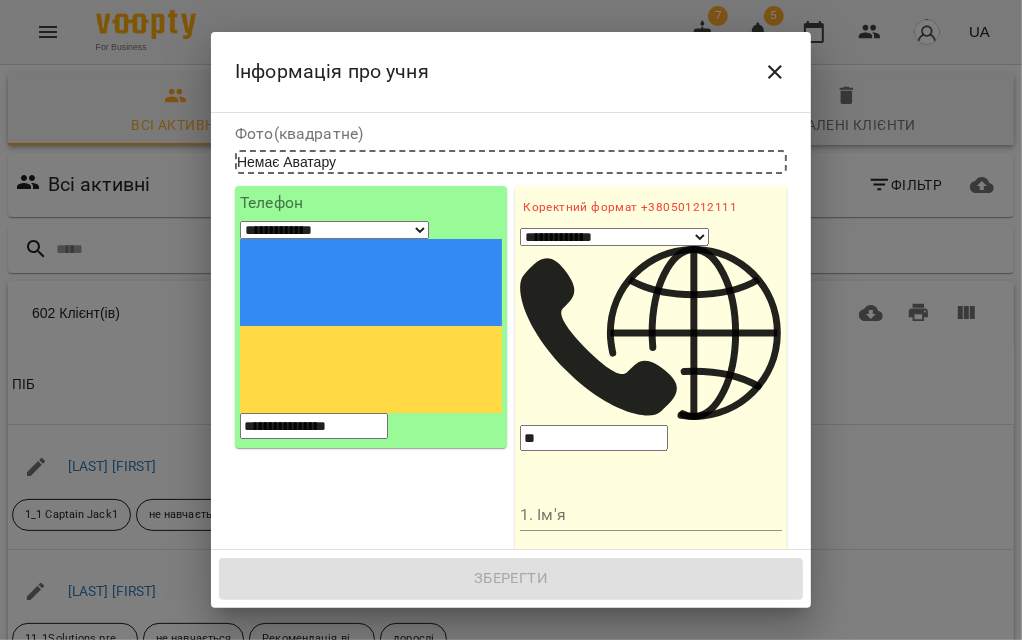 type on "***" 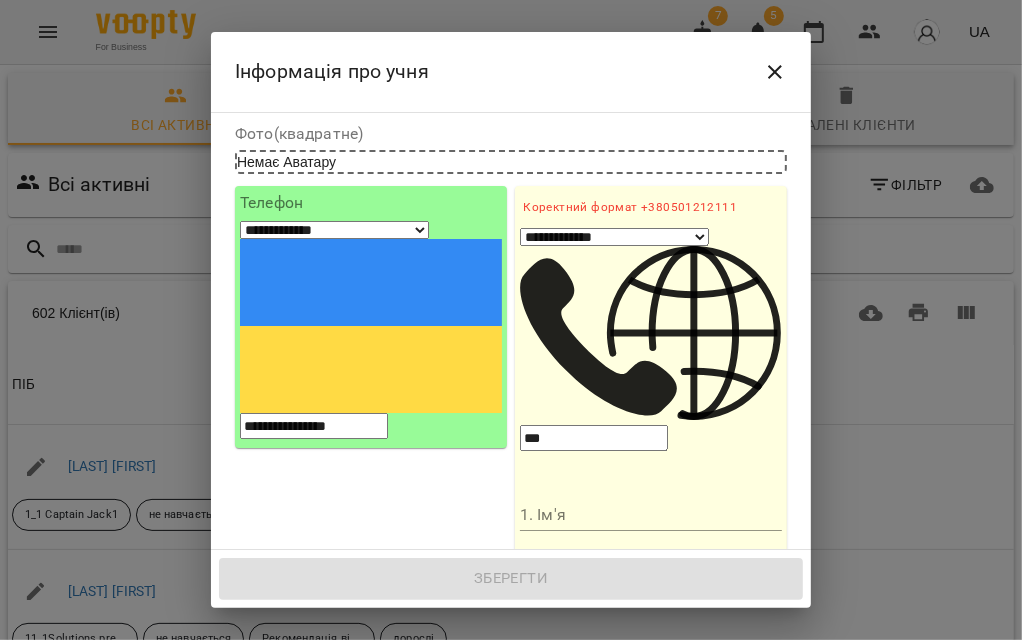 select on "**" 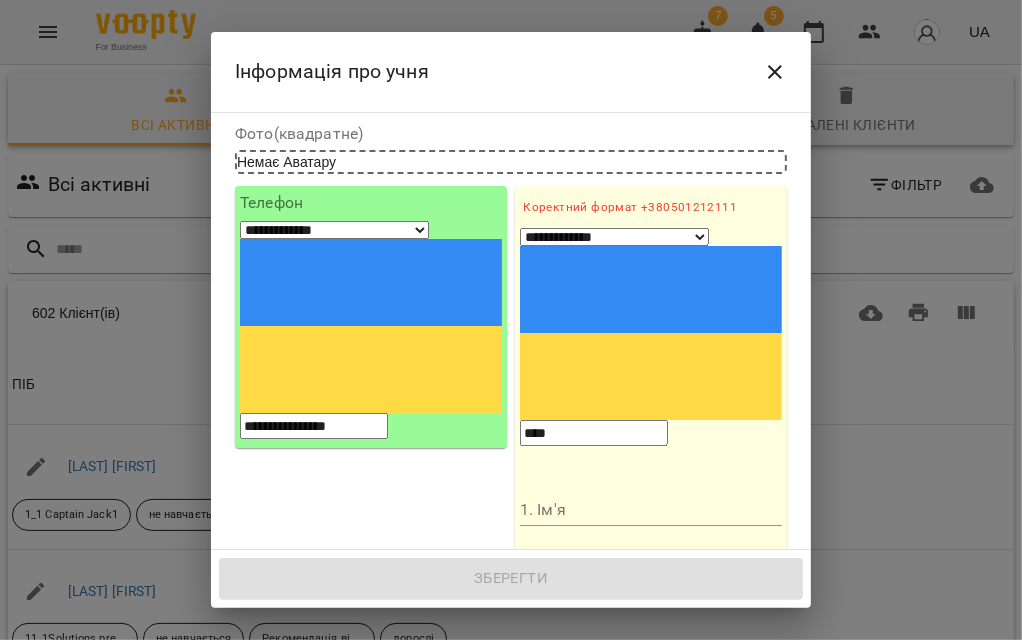drag, startPoint x: 596, startPoint y: 312, endPoint x: 610, endPoint y: 263, distance: 50.96077 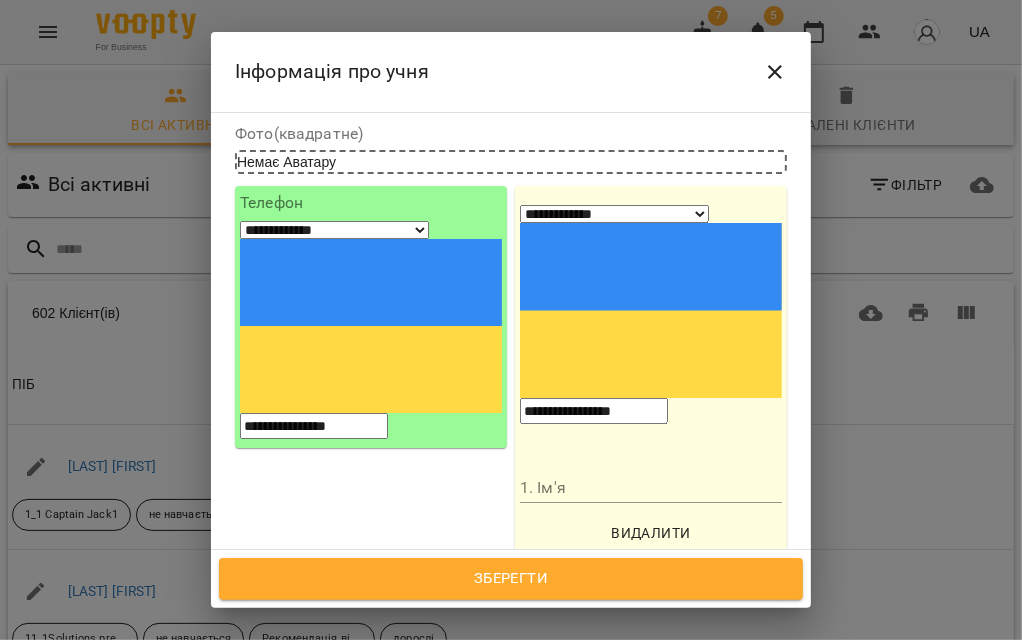 type on "**********" 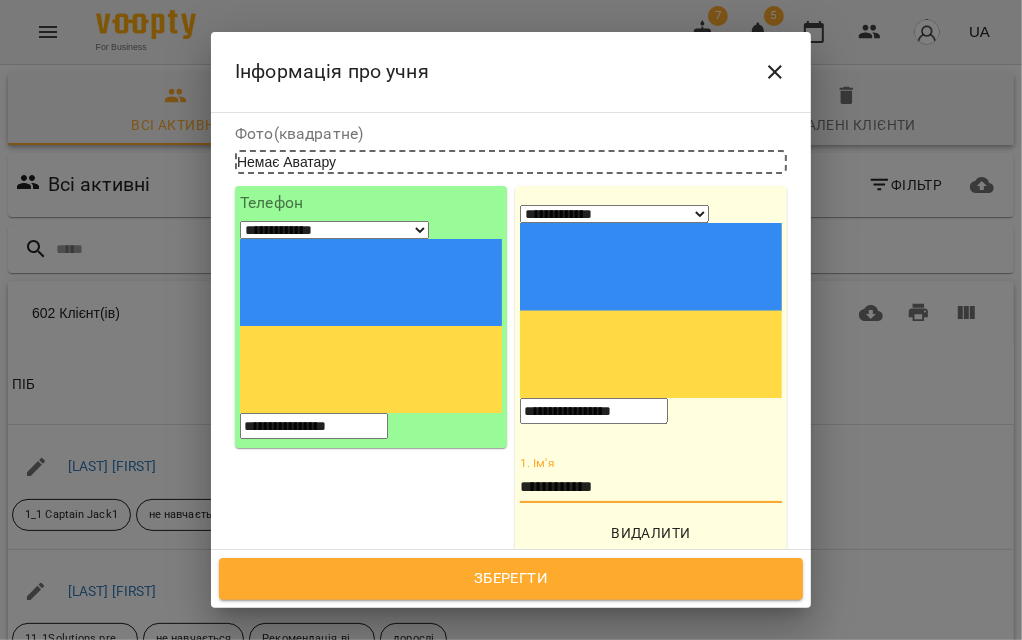 type on "**********" 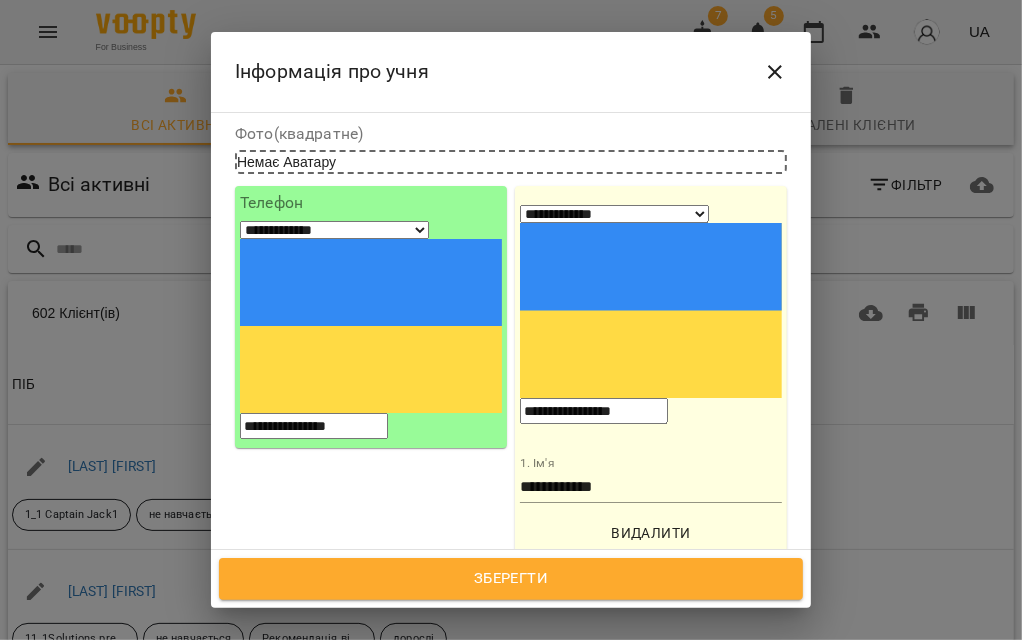 click on "**********" at bounding box center [651, 480] 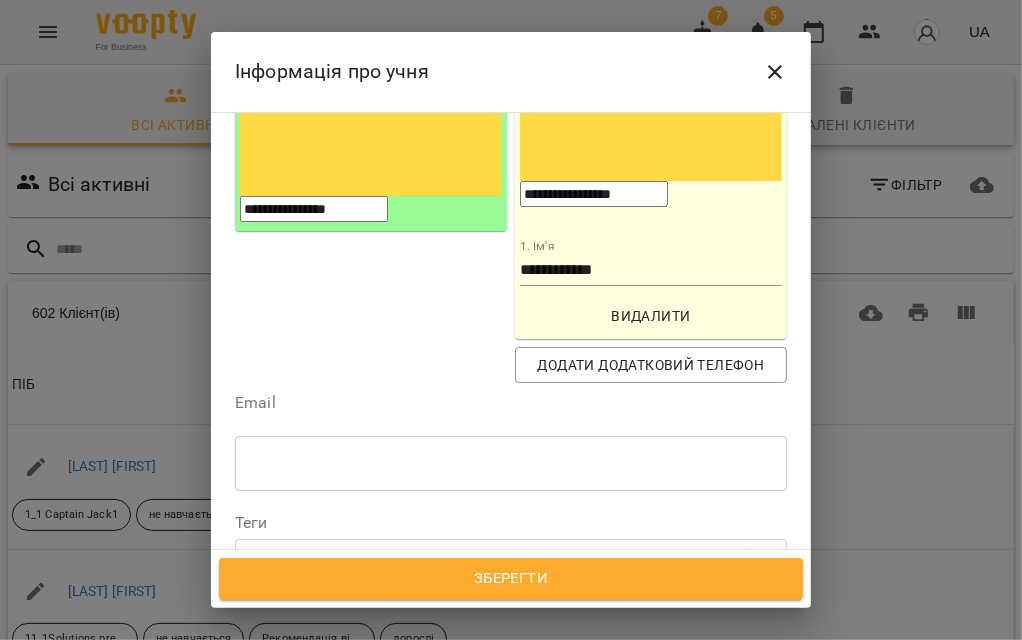 scroll, scrollTop: 348, scrollLeft: 0, axis: vertical 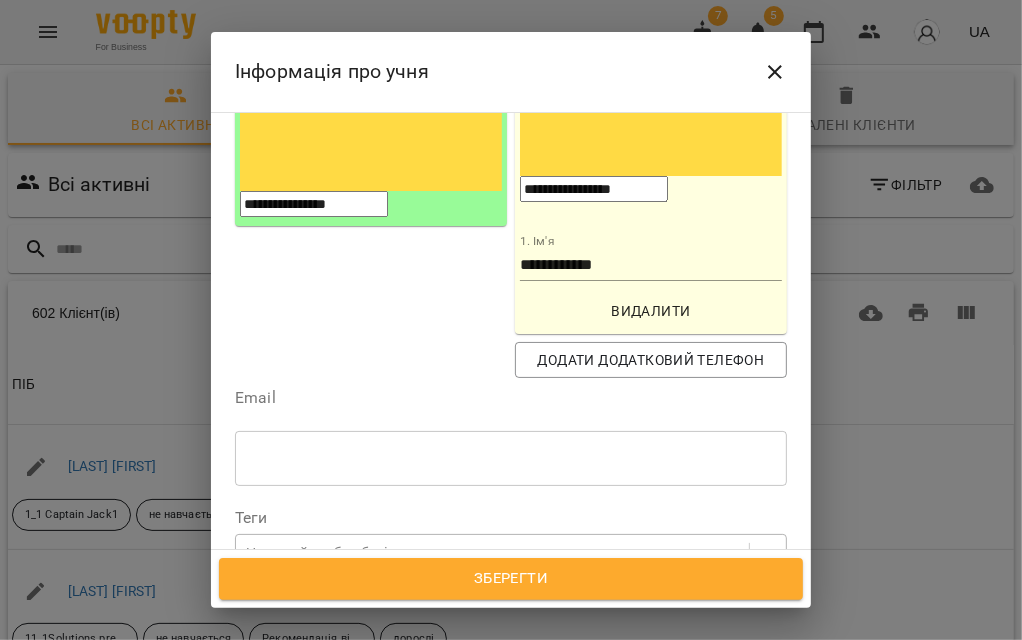 click on "Надрукуйте або оберіть..." at bounding box center (329, 553) 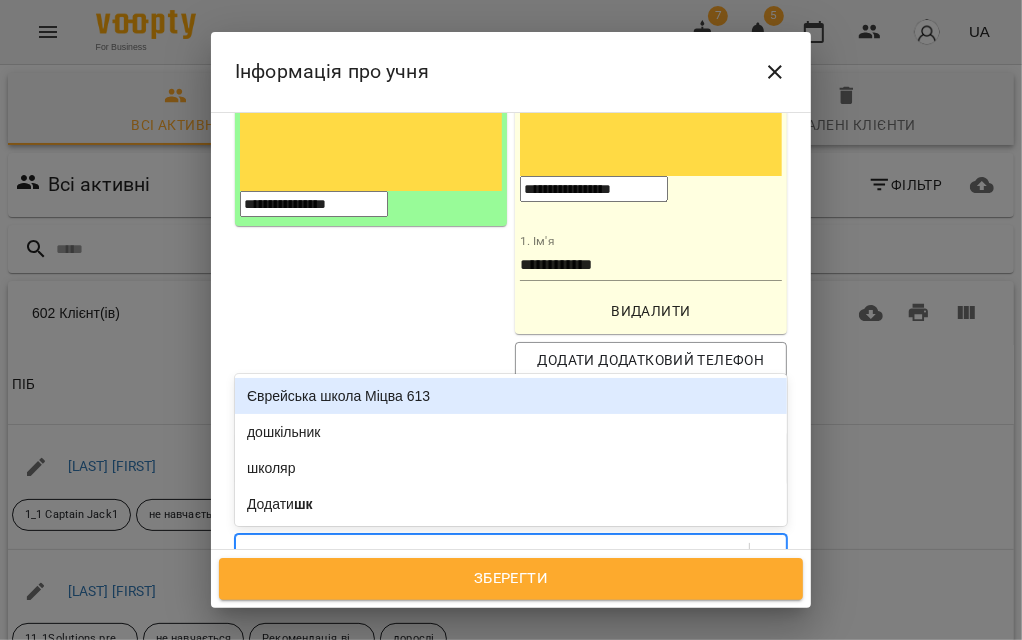 type on "***" 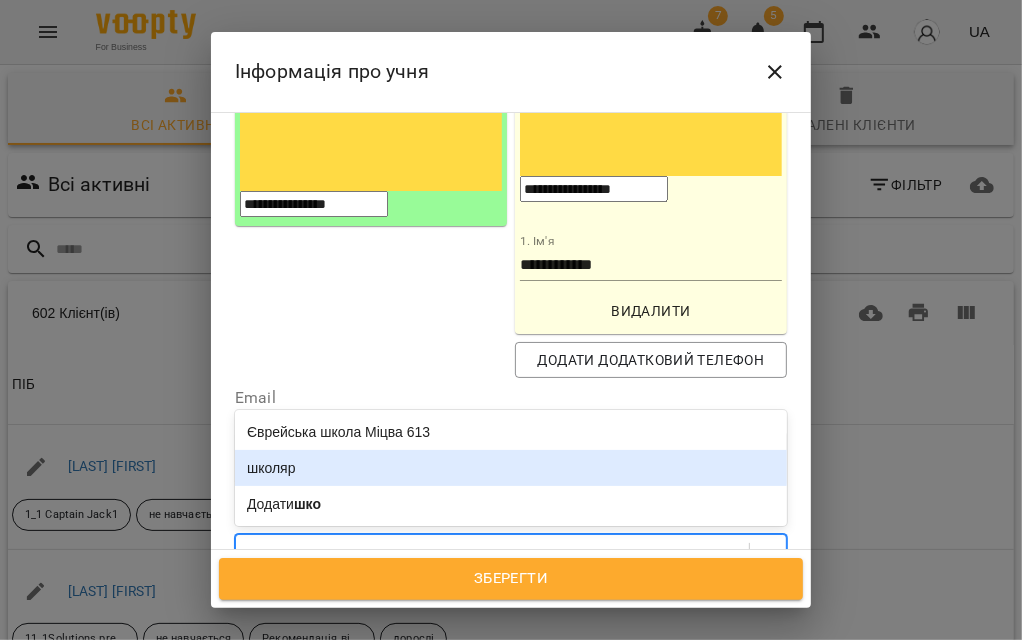 click on "школяр" at bounding box center [511, 468] 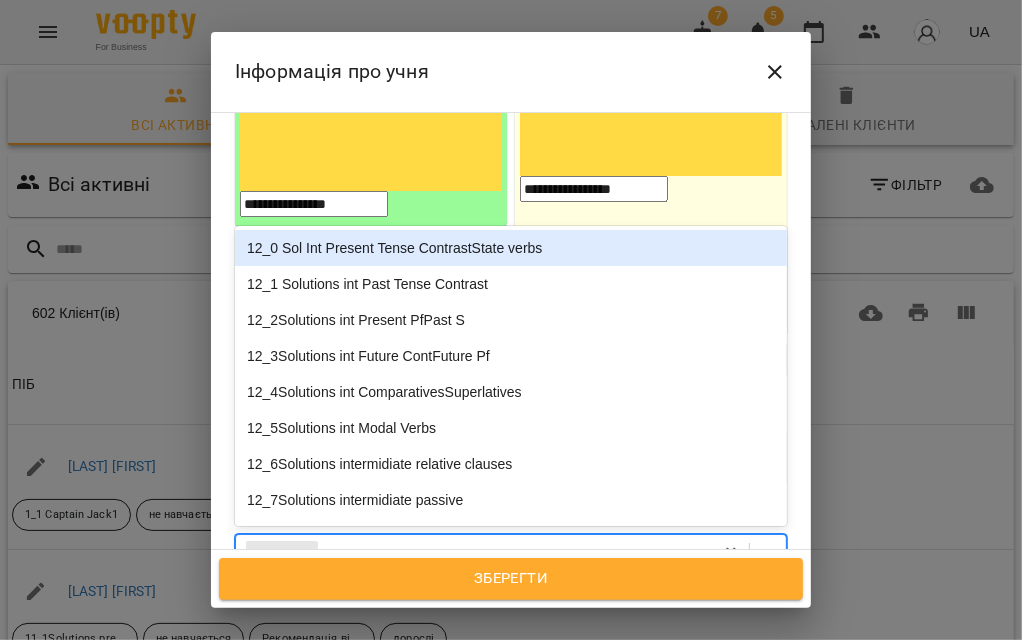 type on "***" 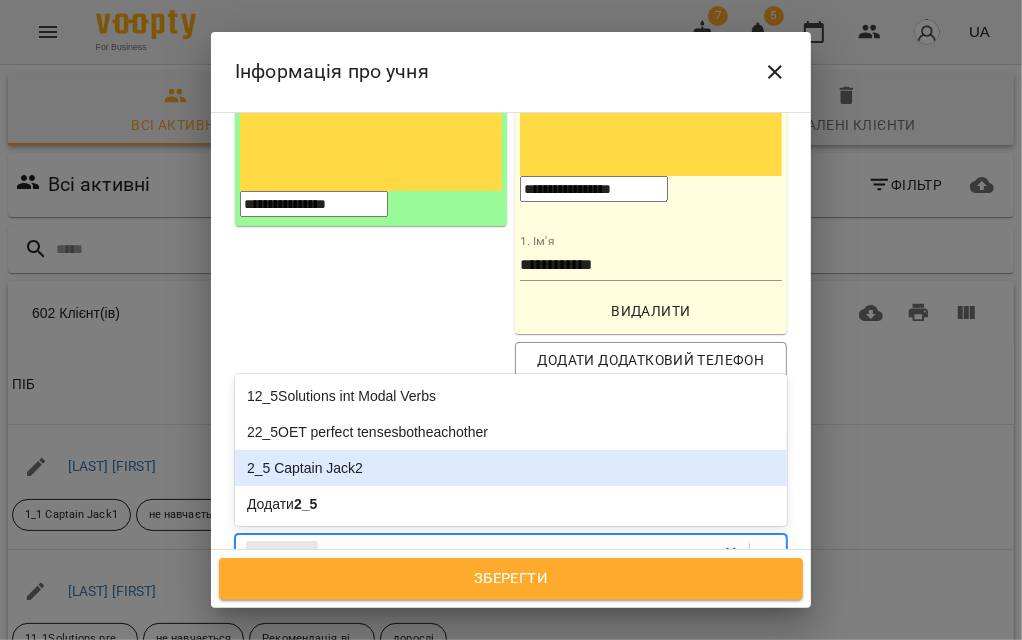 click on "2_5 Captain Jack2" at bounding box center (511, 468) 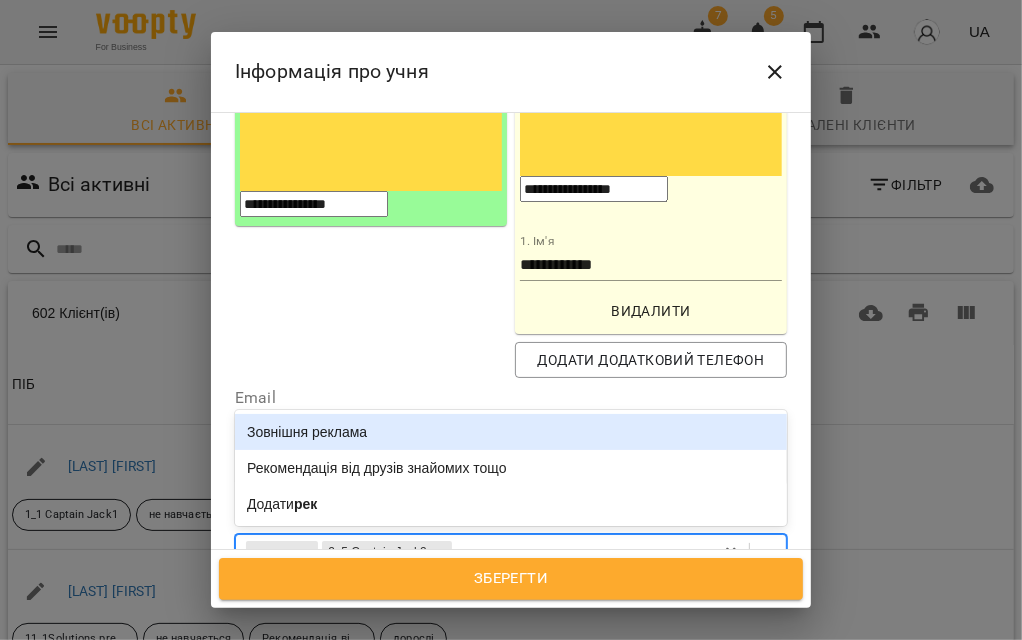 type on "****" 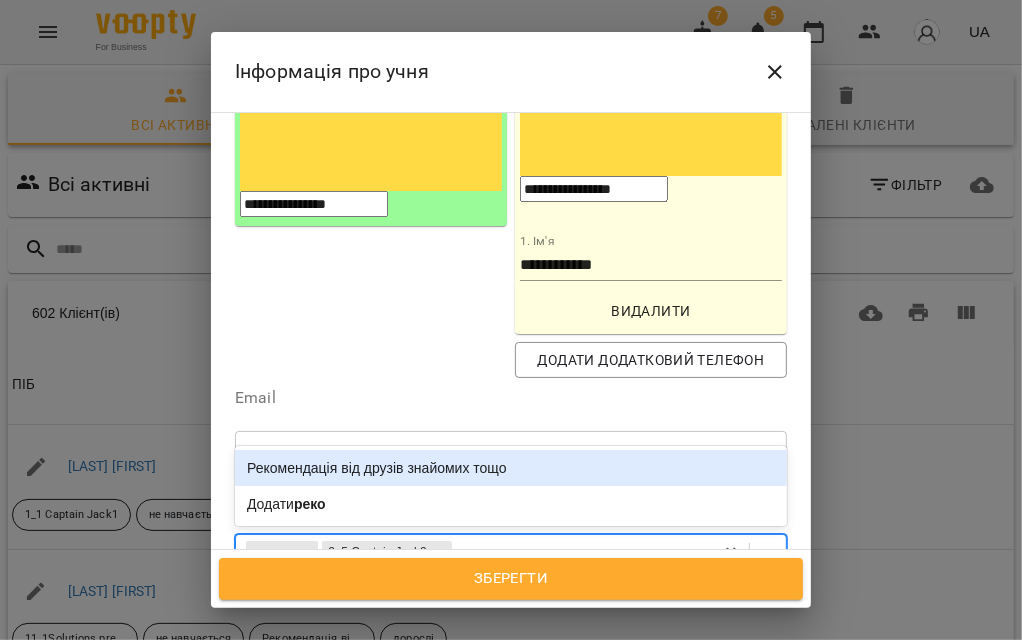 drag, startPoint x: 508, startPoint y: 288, endPoint x: 461, endPoint y: 313, distance: 53.235325 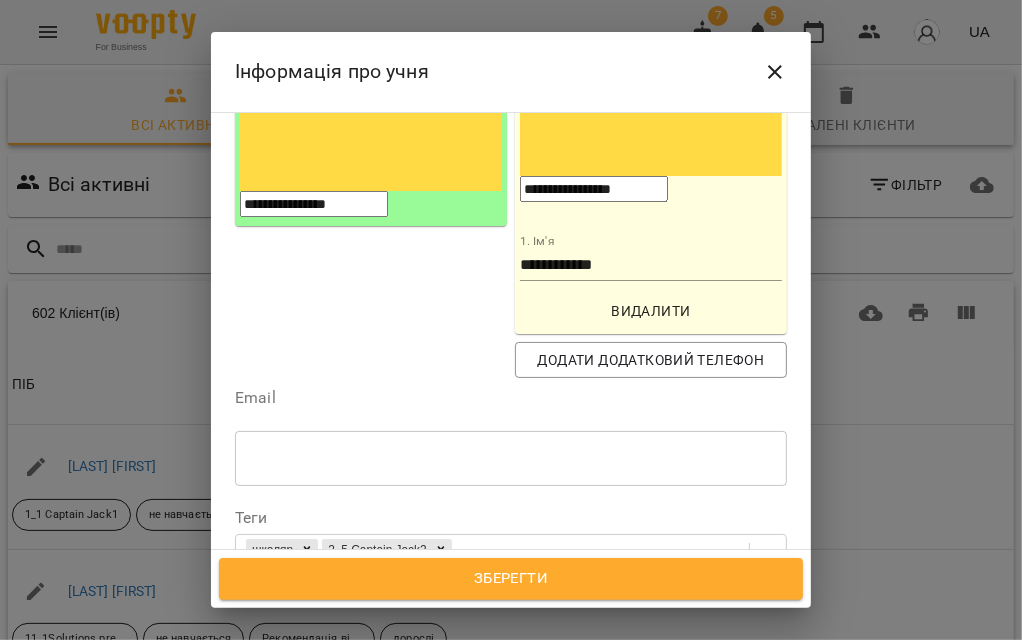 click on "Теги школяр 2_5 Captain Jack2 Рекомендація від друзів знайомих тощо" at bounding box center [511, 553] 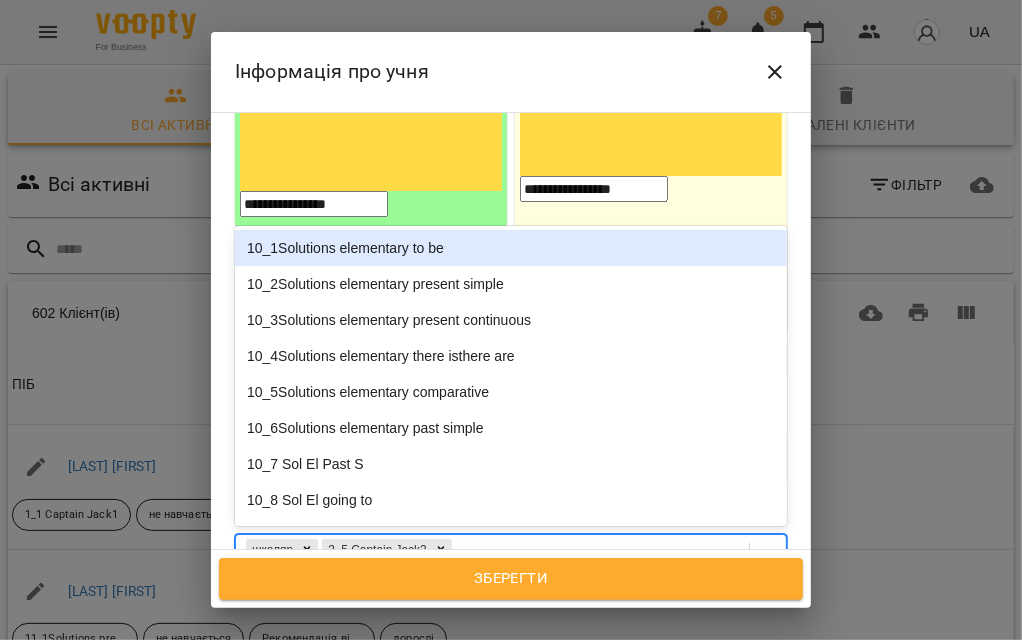 click on "школяр 2_5 Captain Jack2 Рекомендація від друзів знайомих тощо" at bounding box center [474, 565] 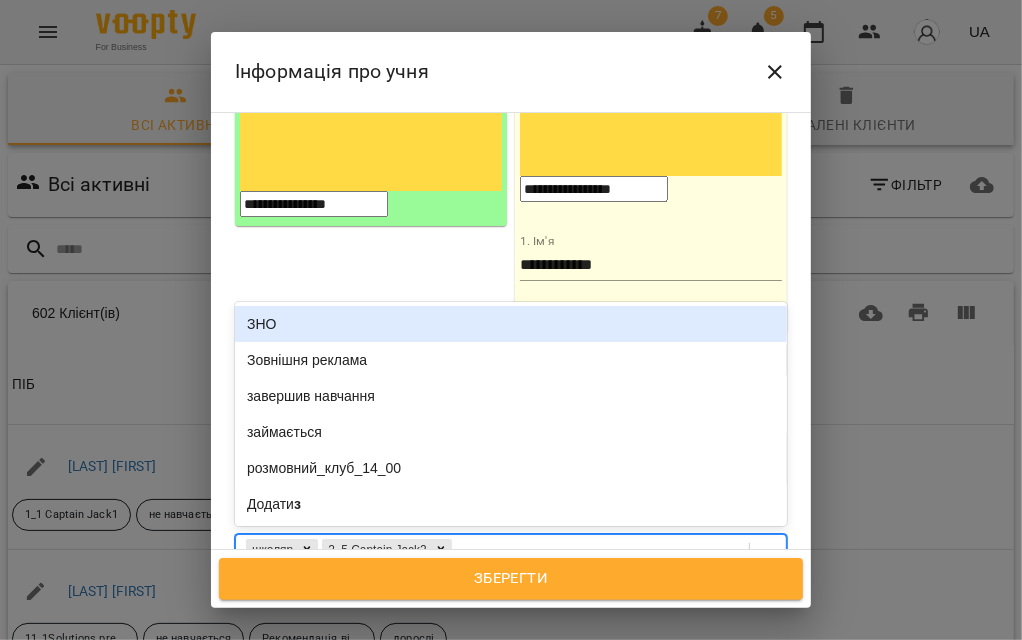 type on "***" 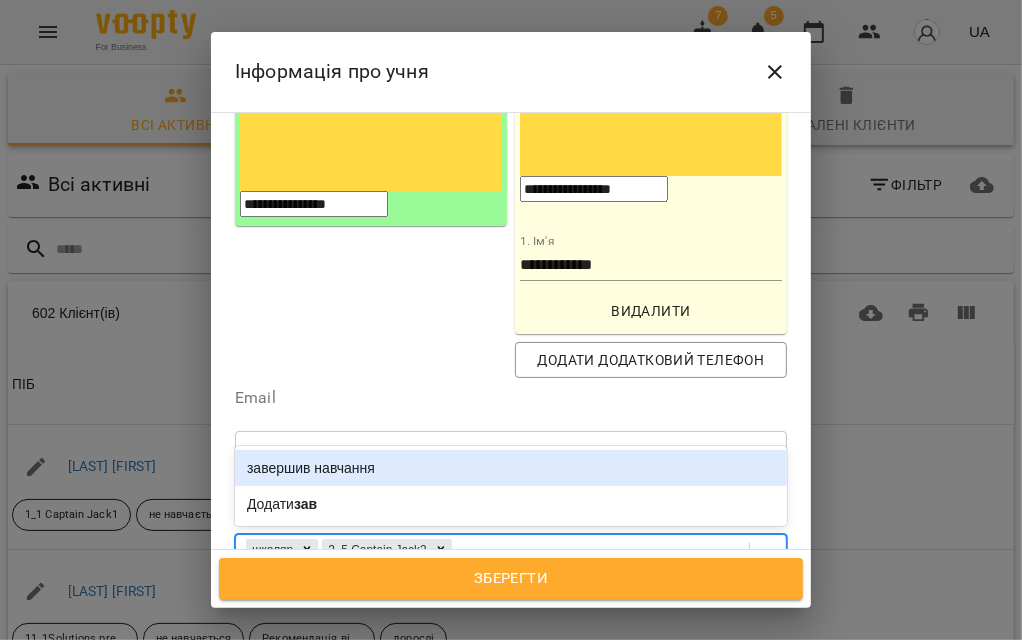 click on "завершив навчання" at bounding box center (511, 468) 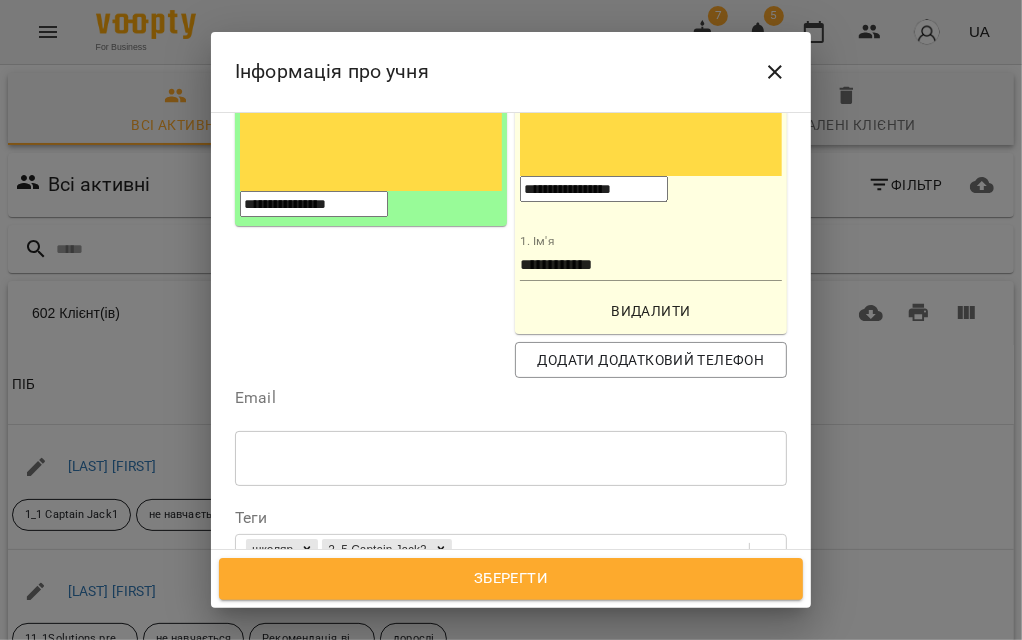 click on "Теги школяр 2_5 Captain Jack2 Рекомендація від друзів знайомих тощо завершив навчання" at bounding box center (511, 553) 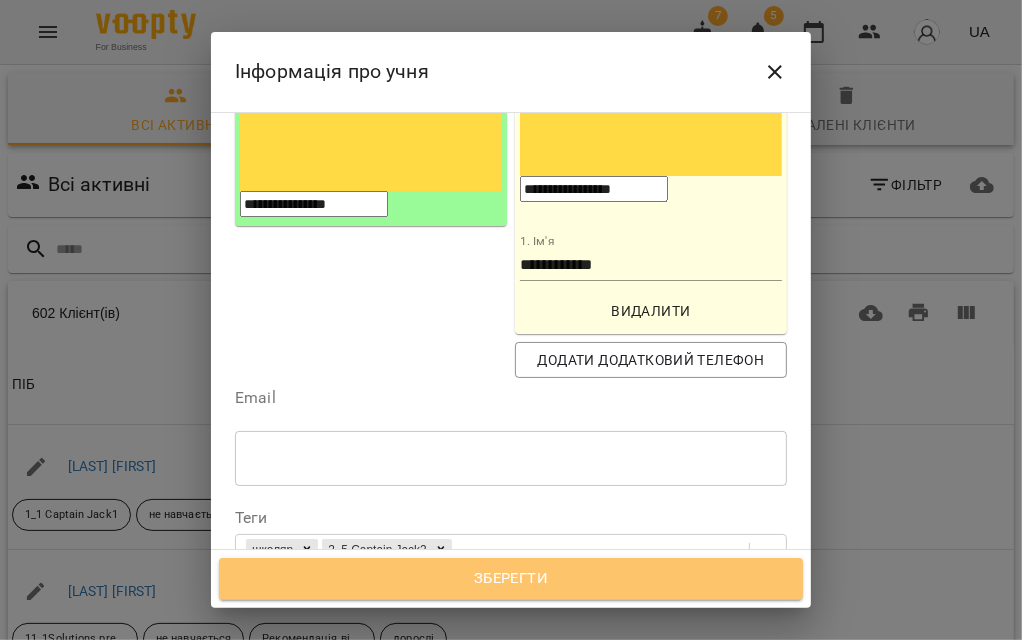 click on "Зберегти" at bounding box center (511, 579) 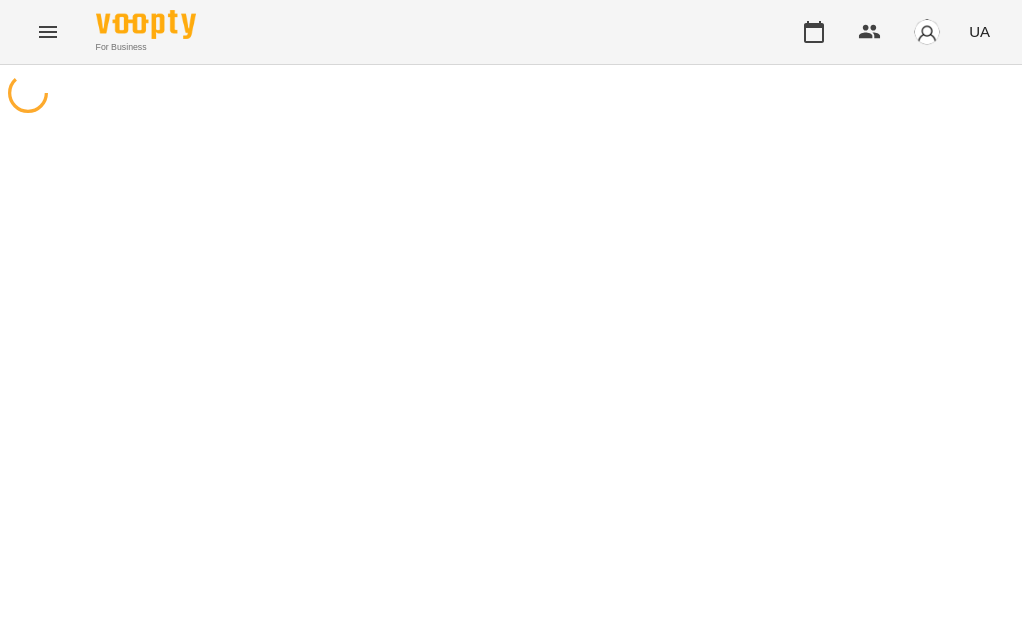 scroll, scrollTop: 0, scrollLeft: 0, axis: both 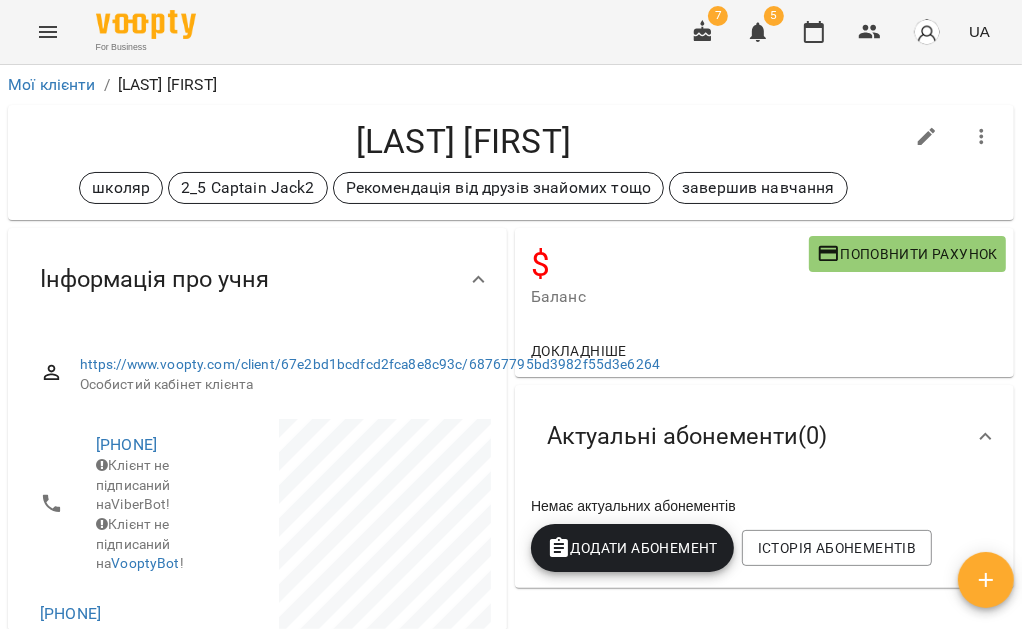 click on "Баланс" at bounding box center [670, 297] 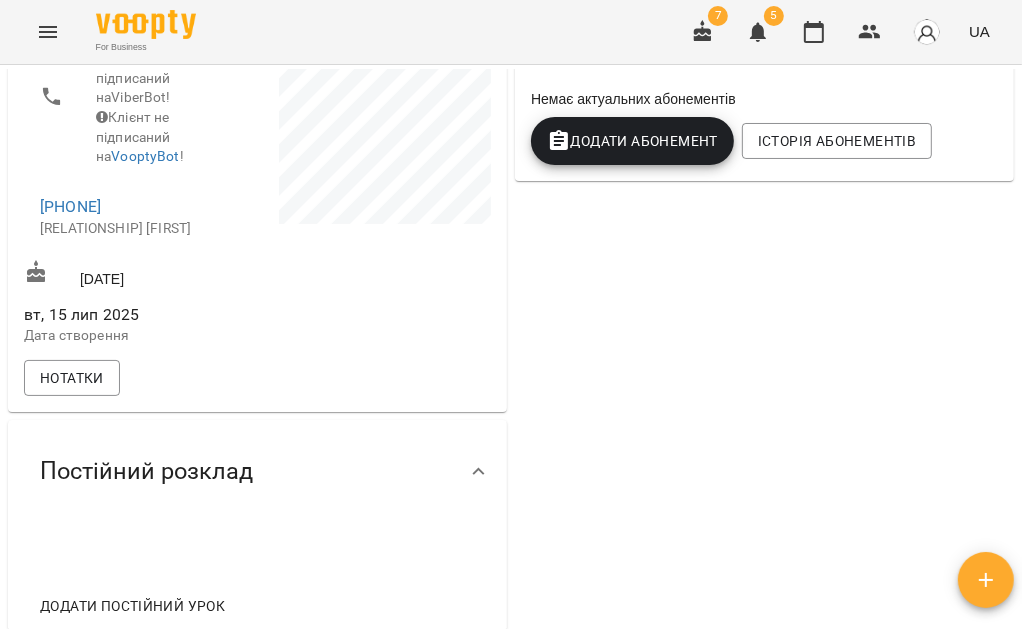 scroll, scrollTop: 444, scrollLeft: 0, axis: vertical 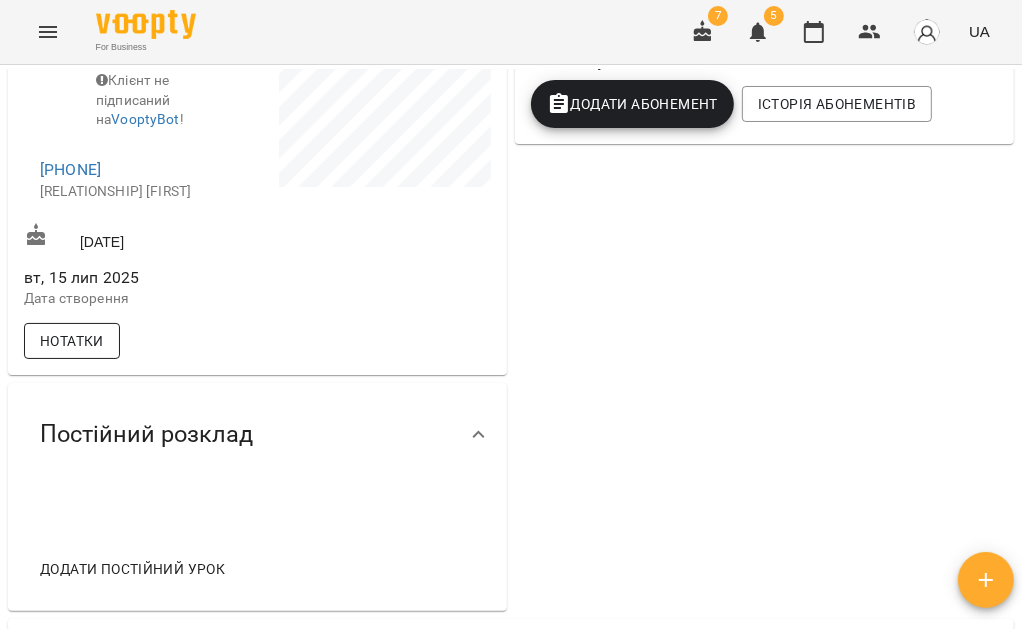 click on "Нотатки" at bounding box center (72, 341) 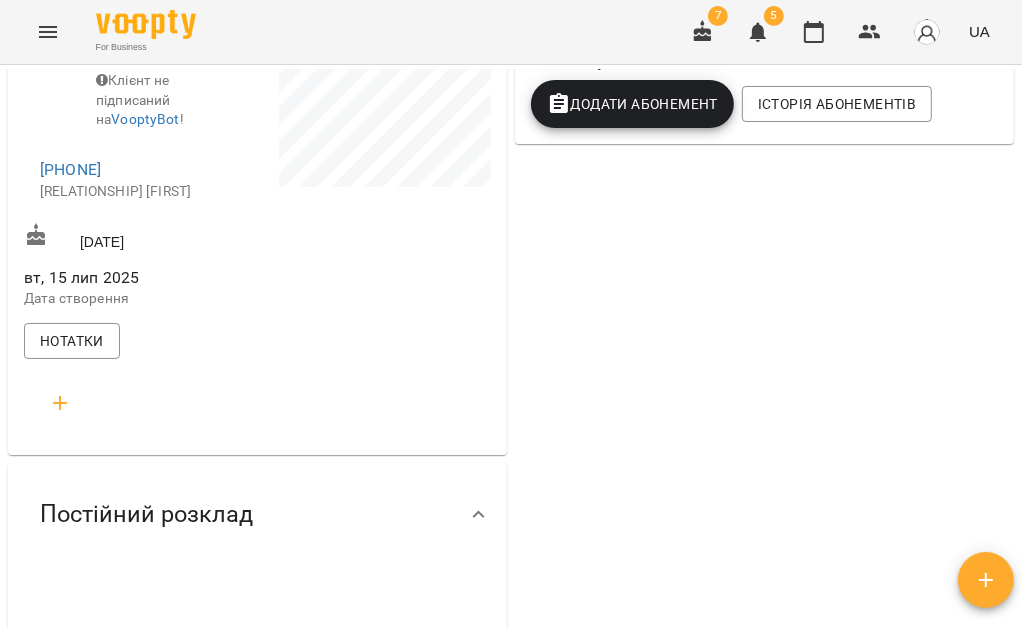 click at bounding box center [60, 403] 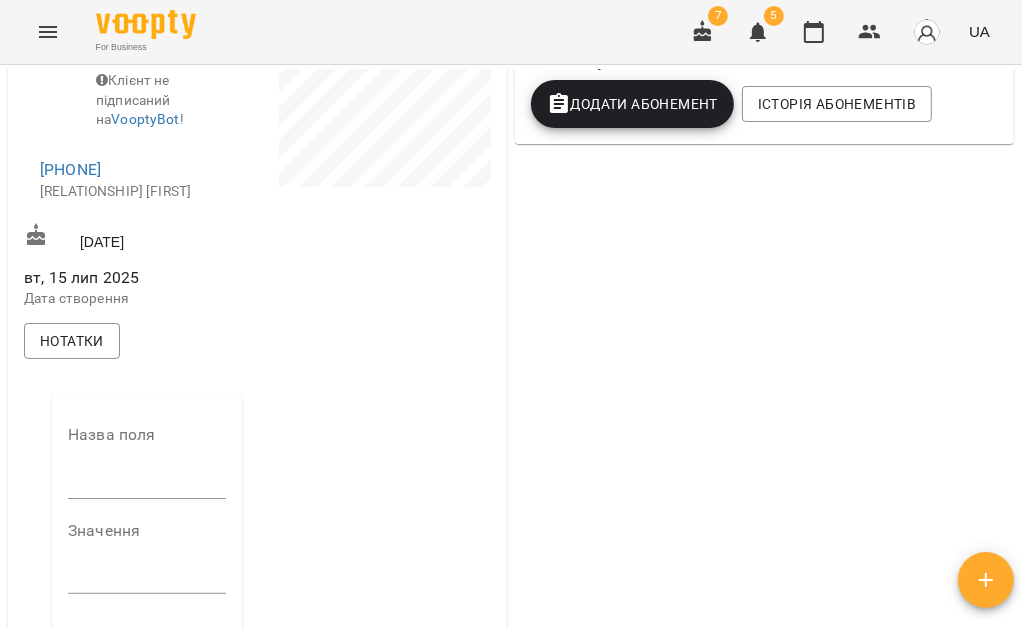 click at bounding box center [147, 483] 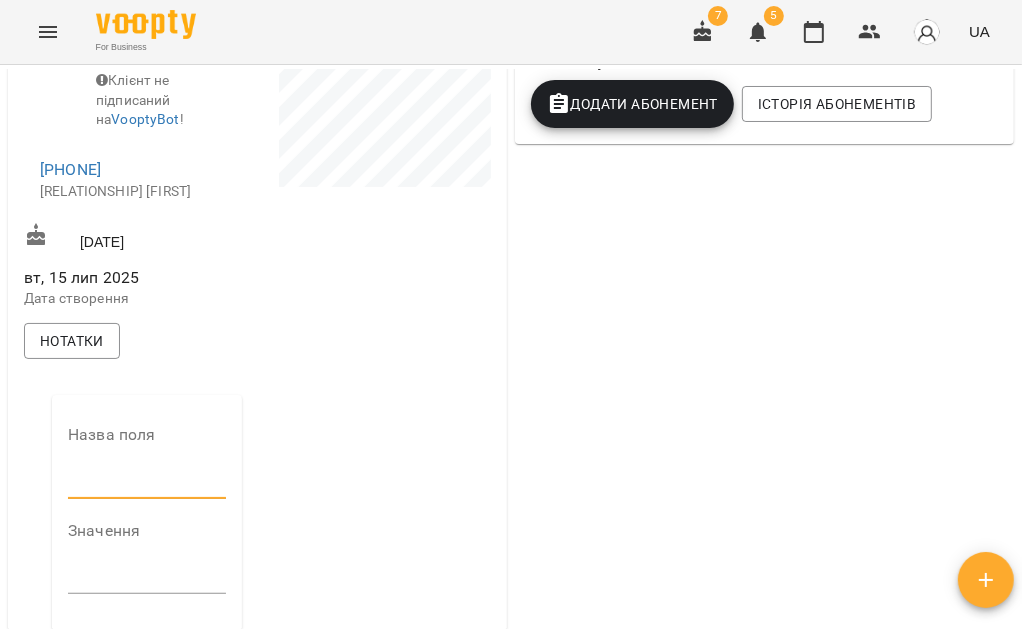 type on "**********" 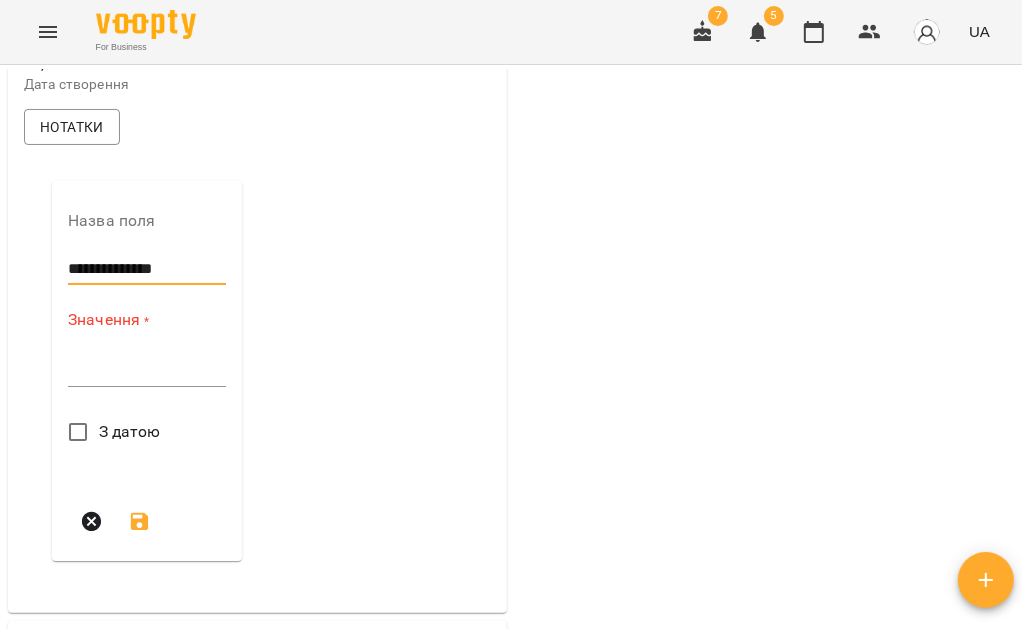 scroll, scrollTop: 666, scrollLeft: 0, axis: vertical 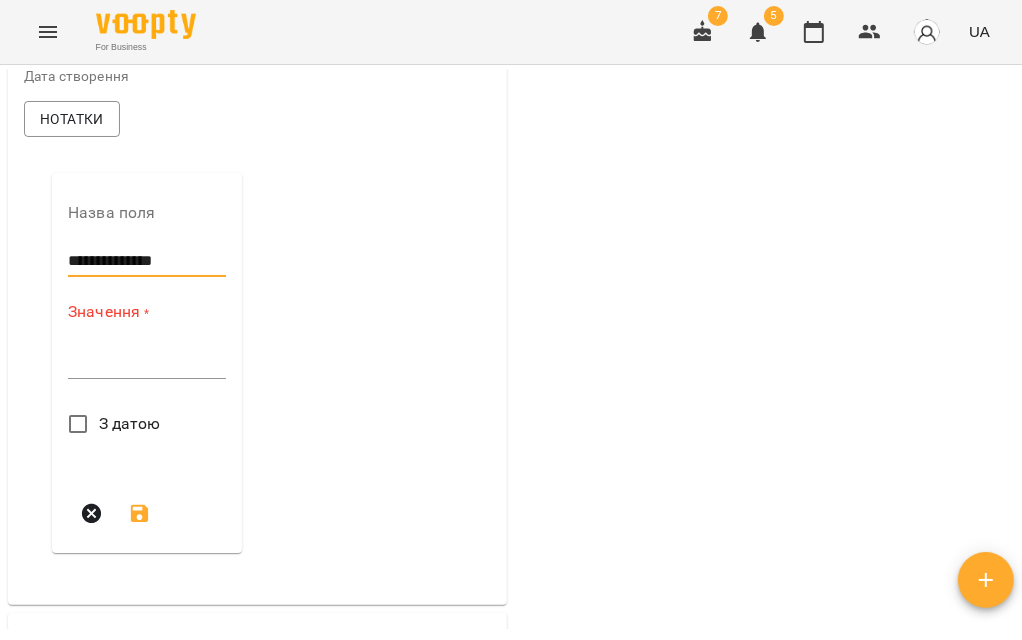 click on "*" at bounding box center (147, 363) 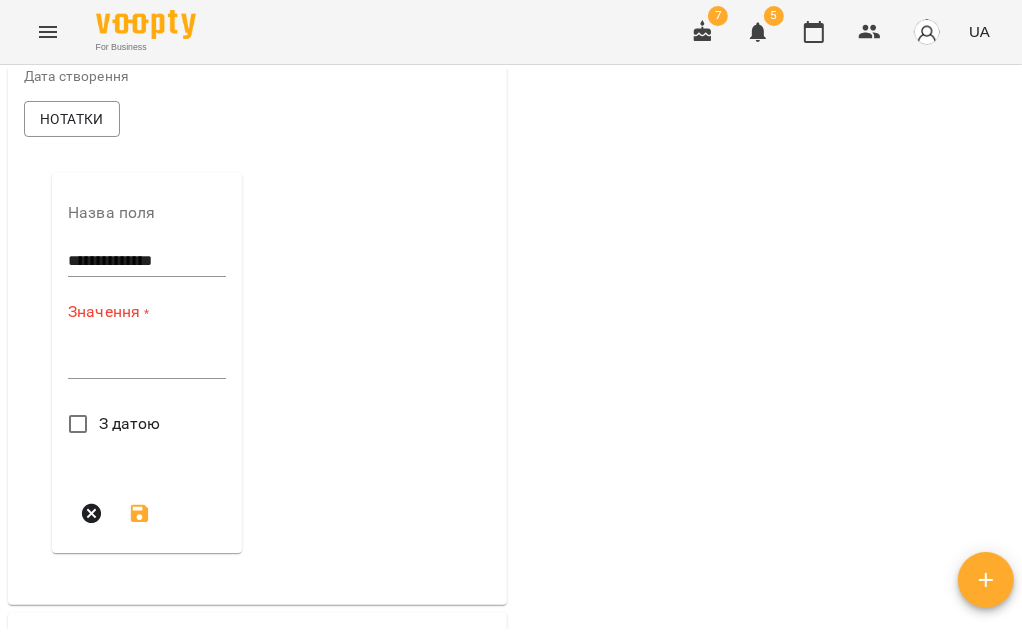 drag, startPoint x: 115, startPoint y: 407, endPoint x: 71, endPoint y: 395, distance: 45.607018 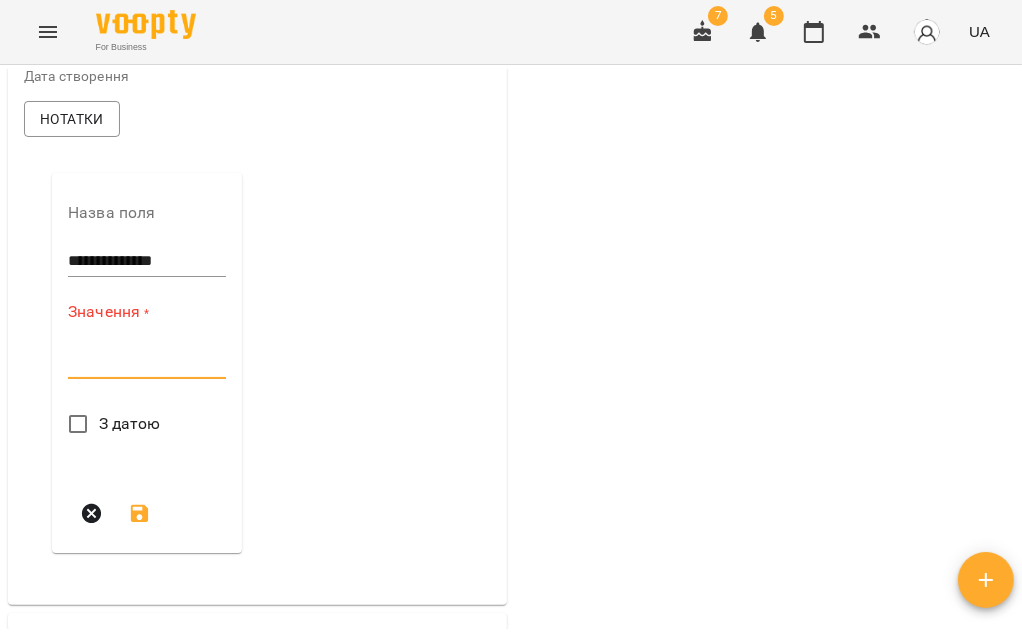 paste on "**********" 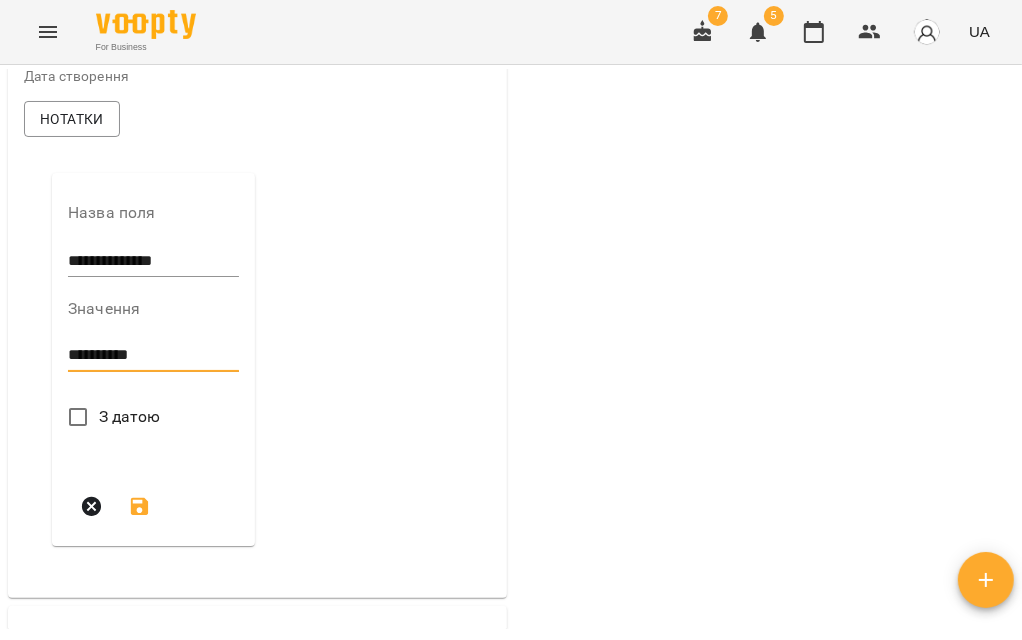 type on "**********" 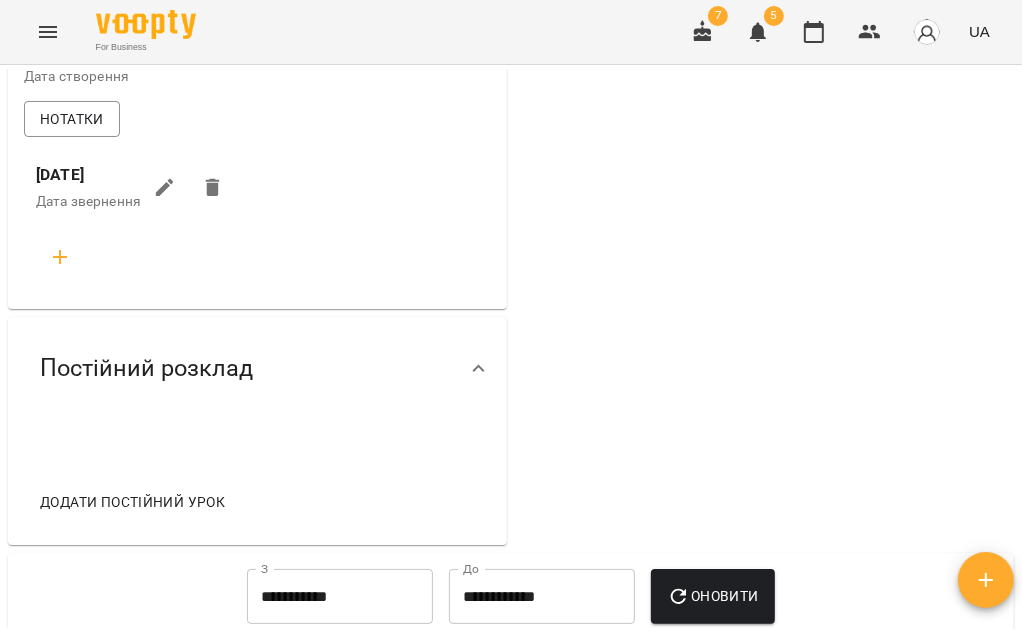 click on "$ Баланс Поповнити рахунок Докладніше Актуальні абонементи ( 0 ) Немає актуальних абонементів Додати Абонемент Історія абонементів" at bounding box center [764, 53] 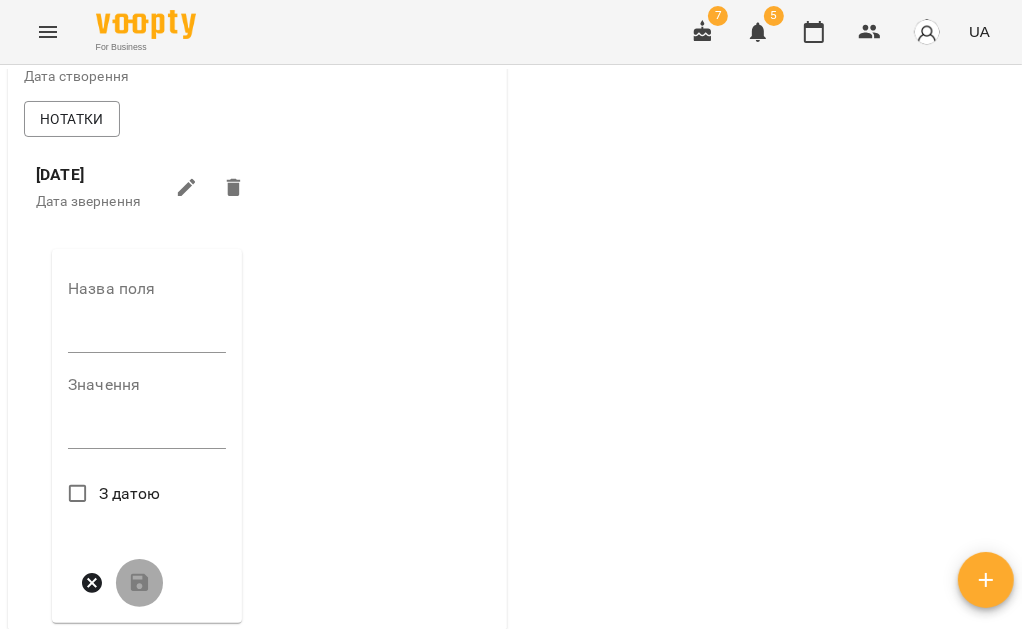 click at bounding box center (147, 337) 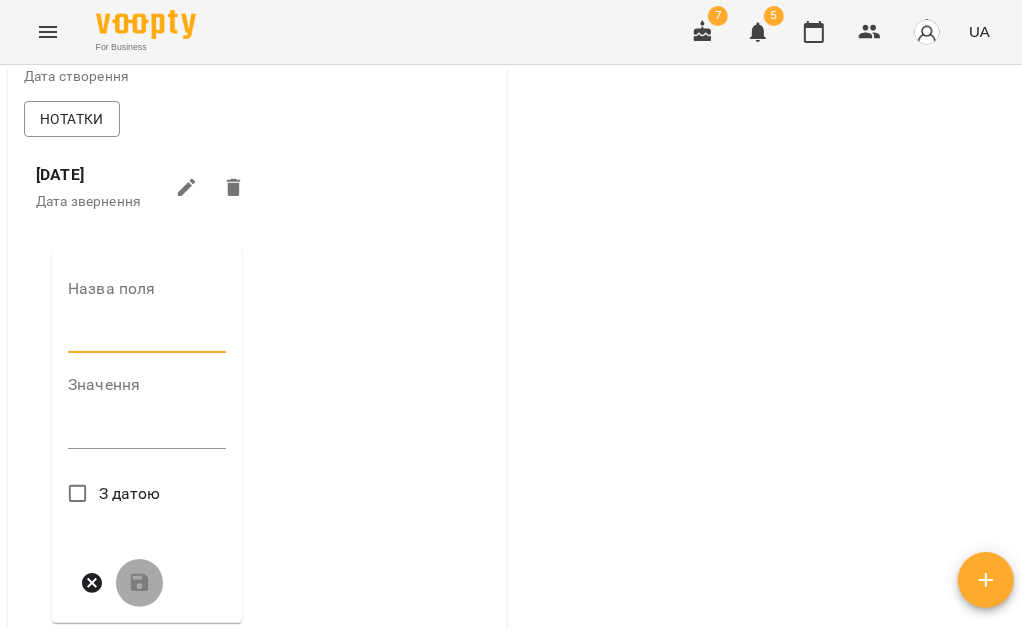 type on "*****" 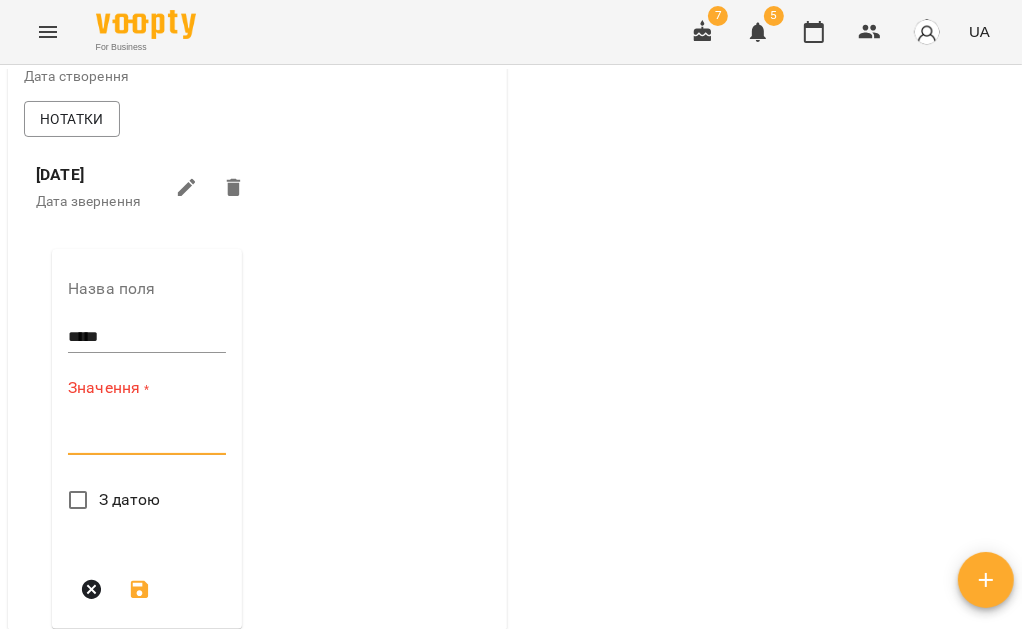 paste on "*********" 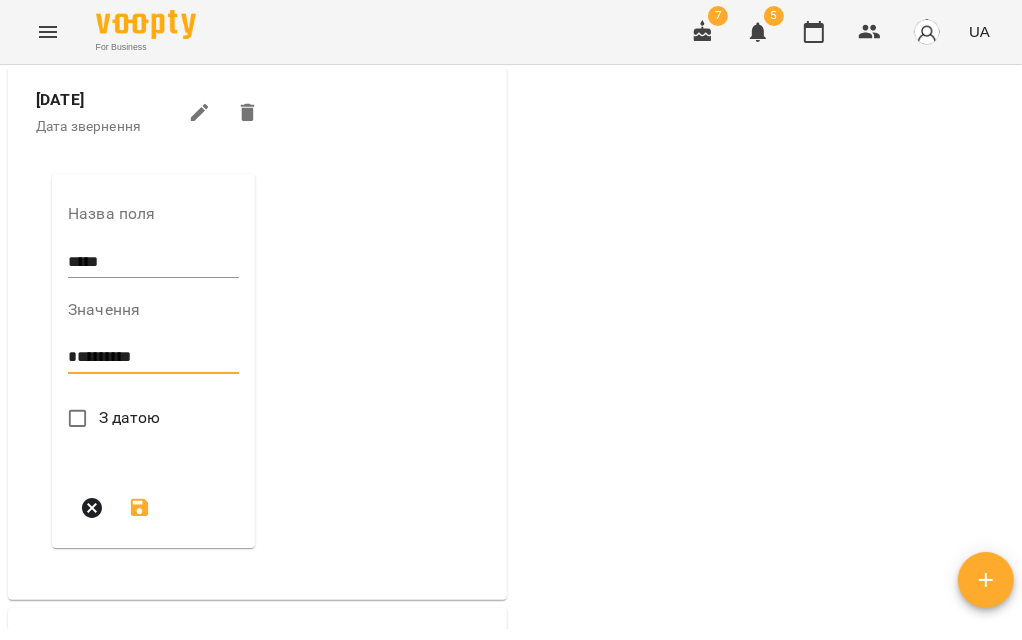 scroll, scrollTop: 777, scrollLeft: 0, axis: vertical 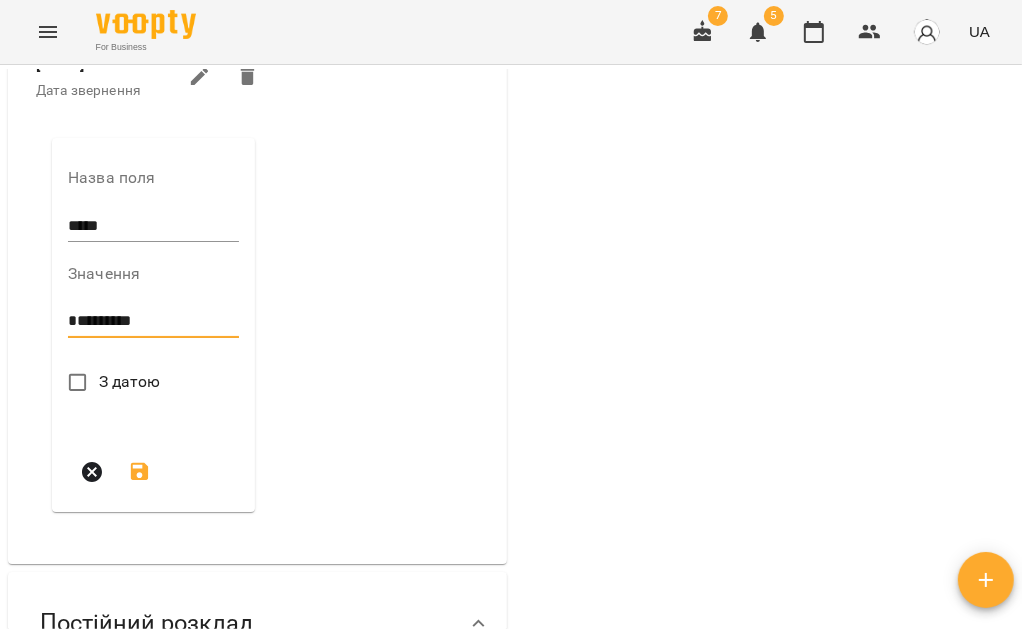 type on "*********" 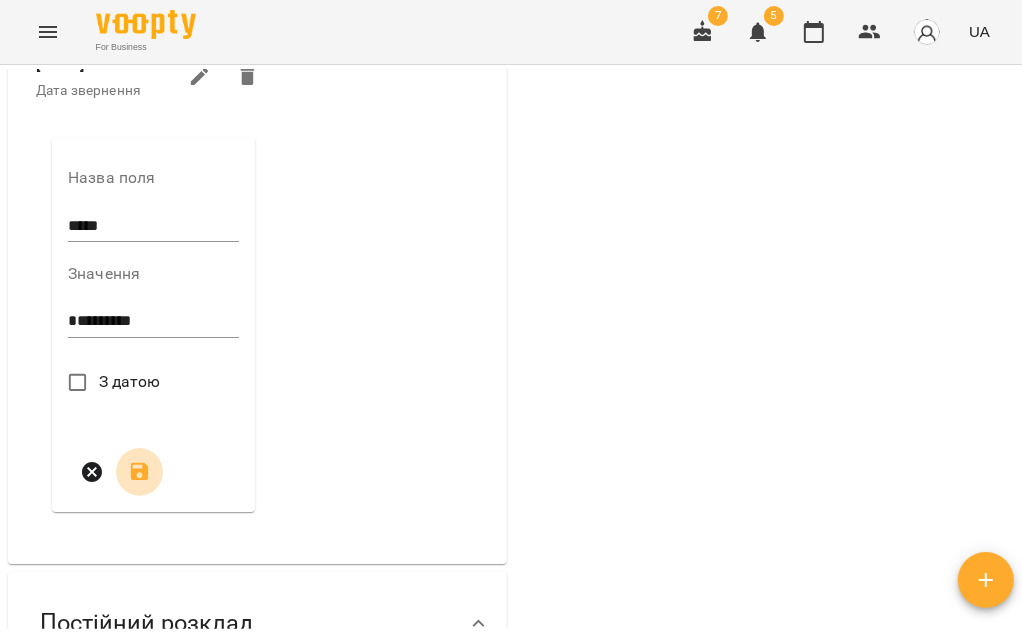 click 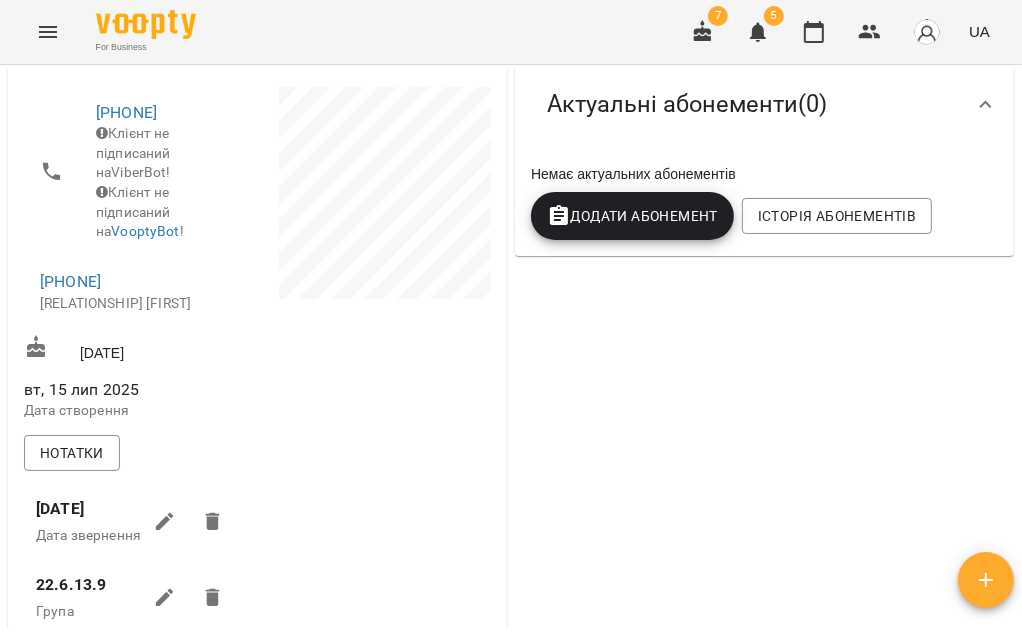 scroll, scrollTop: 0, scrollLeft: 0, axis: both 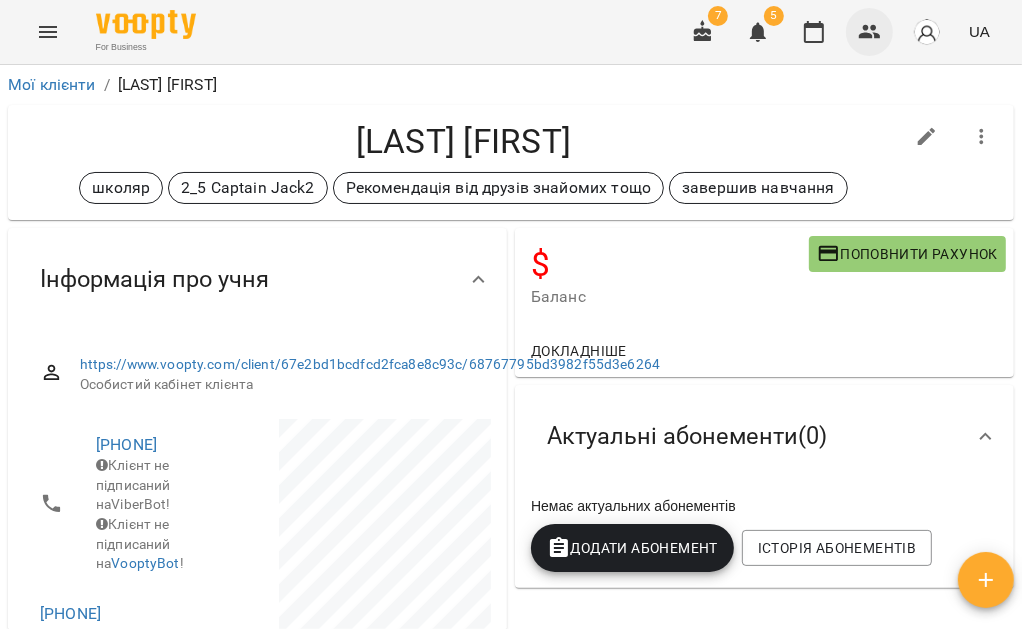 click 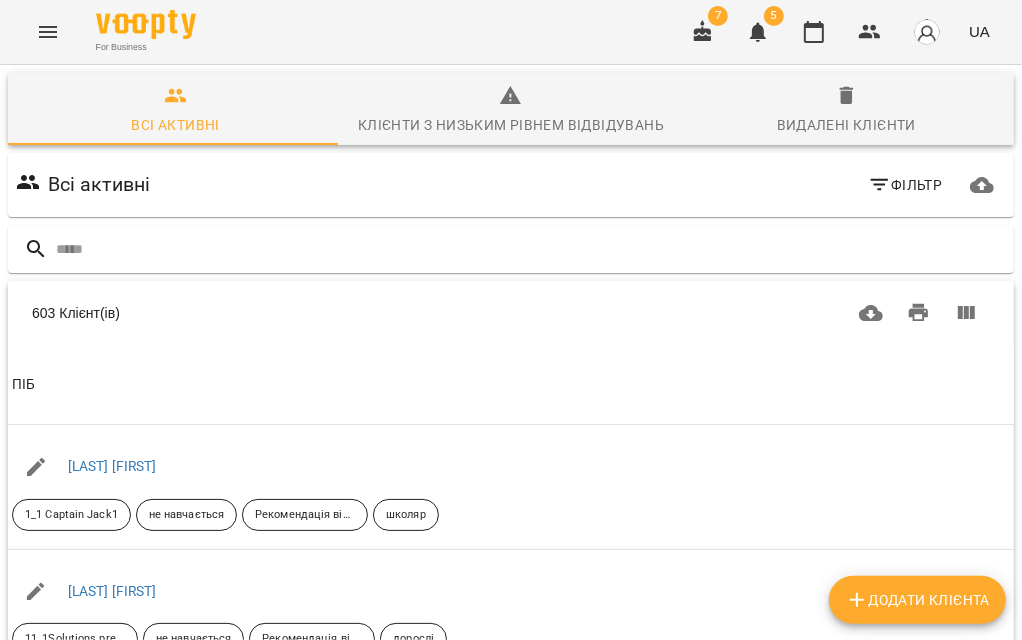 click on "Додати клієнта" at bounding box center (917, 600) 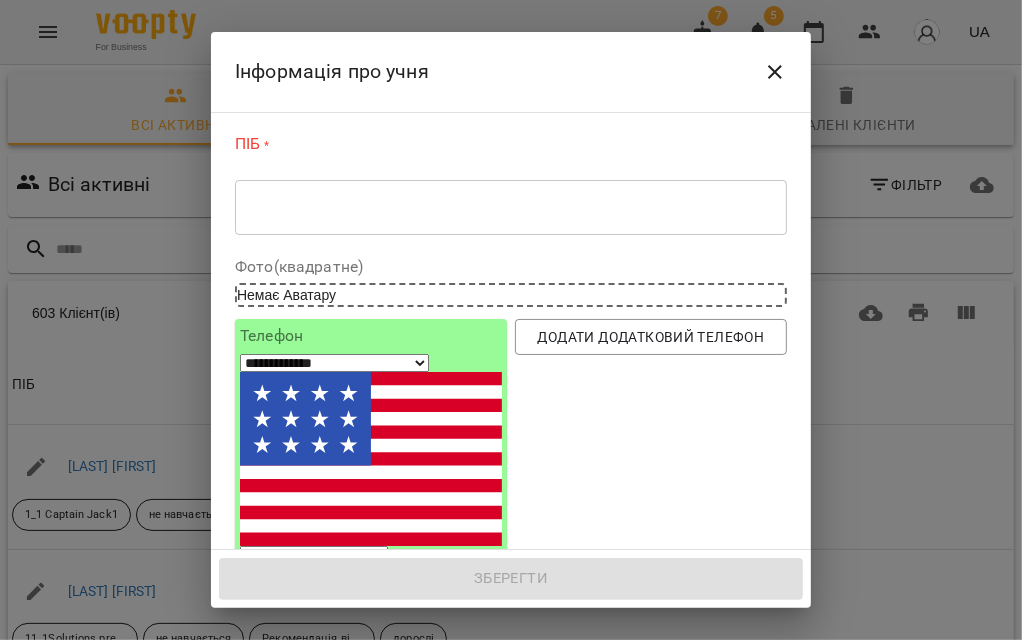 click on "[LAST] [FIRST]" at bounding box center [511, 144] 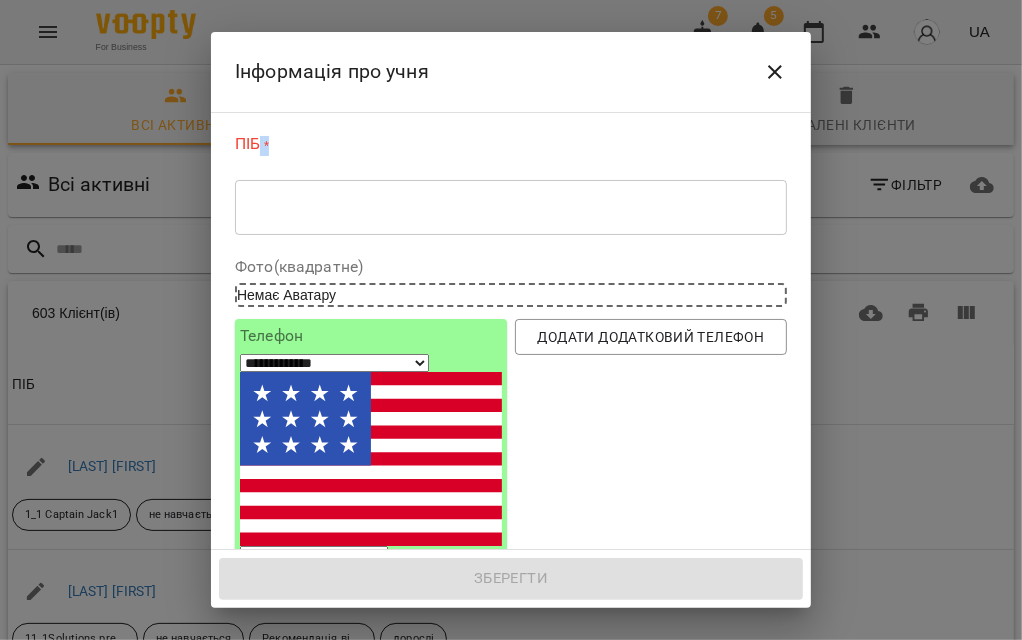 click on "Фото(квадратне) Немає Аватару" at bounding box center [511, 283] 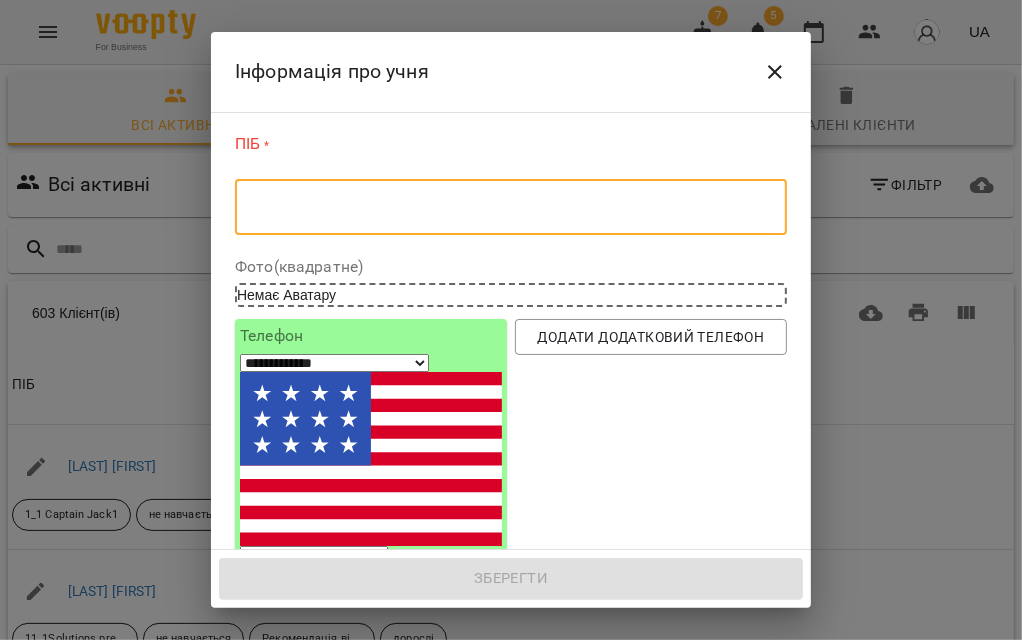 click at bounding box center (511, 207) 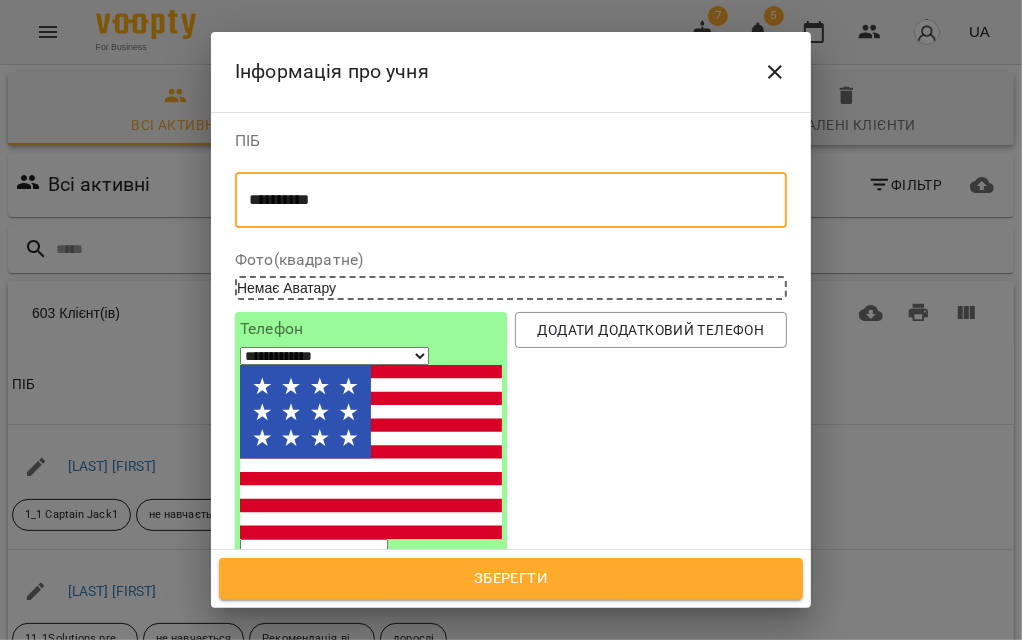 type on "**********" 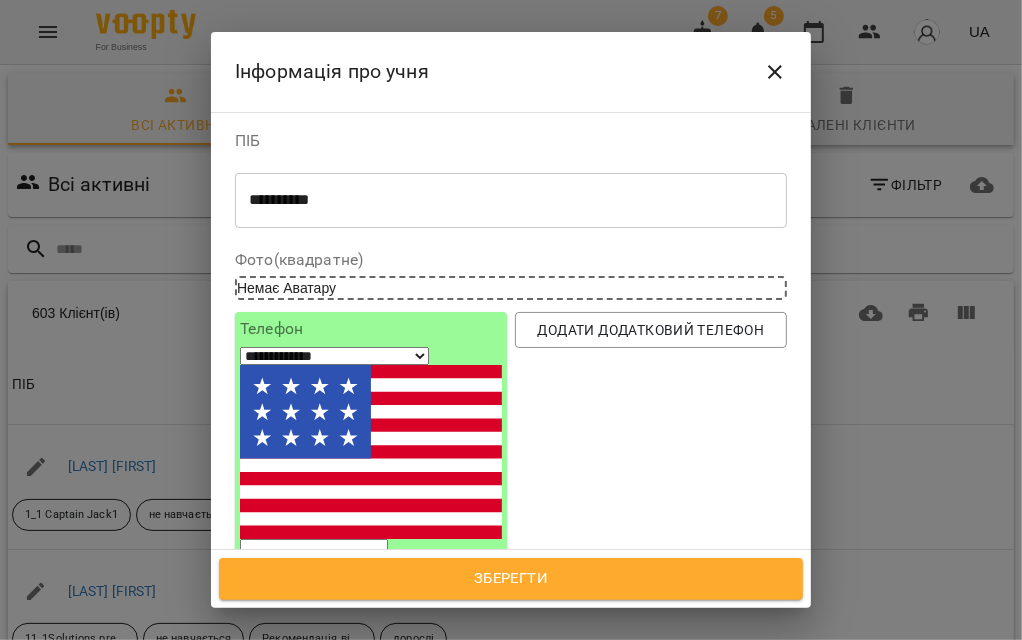 click on "[LAST] [FIRST]" at bounding box center (511, 185) 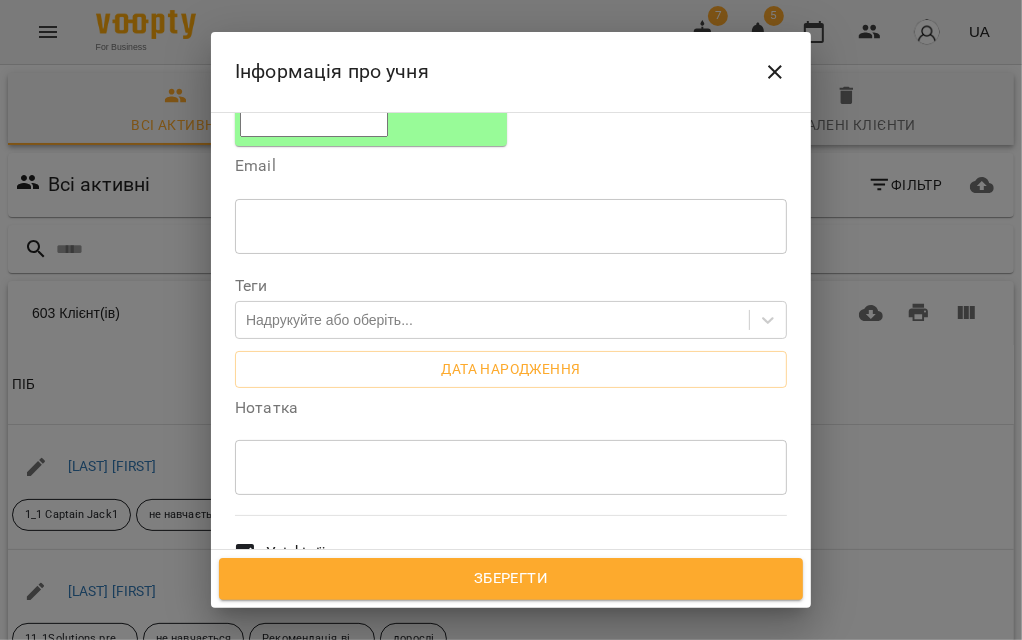 scroll, scrollTop: 353, scrollLeft: 0, axis: vertical 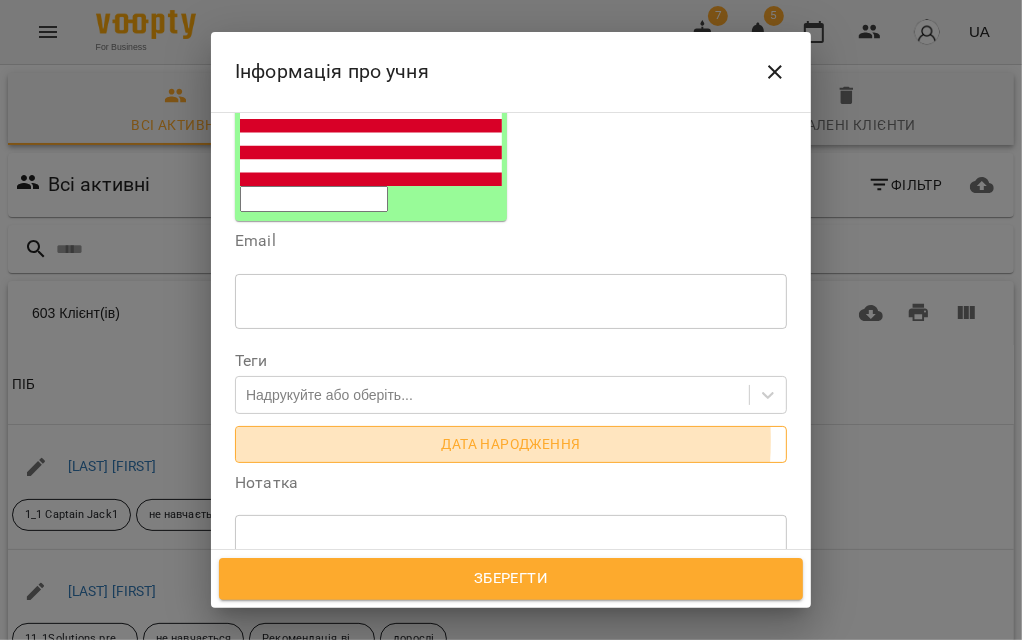 click on "Дата народження" at bounding box center (511, 444) 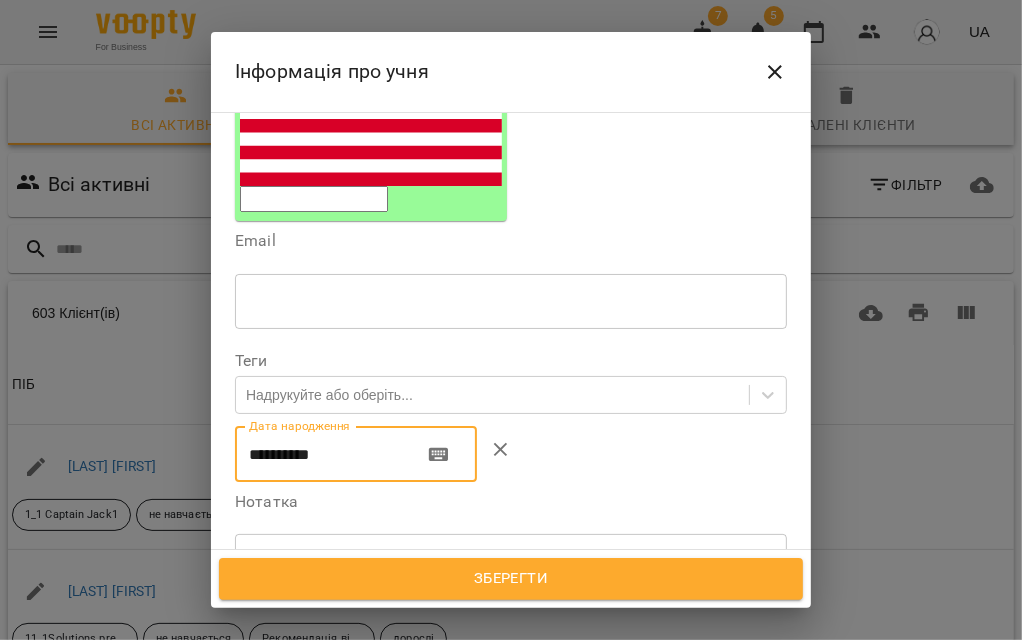 drag, startPoint x: 333, startPoint y: 276, endPoint x: 234, endPoint y: 274, distance: 99.0202 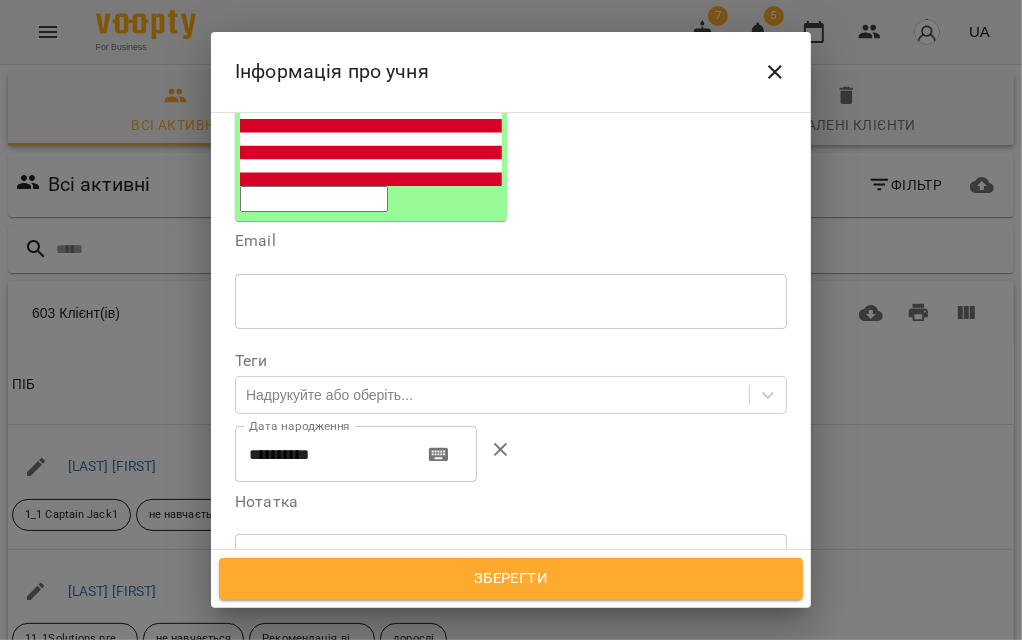 click on "Теги" at bounding box center (511, 361) 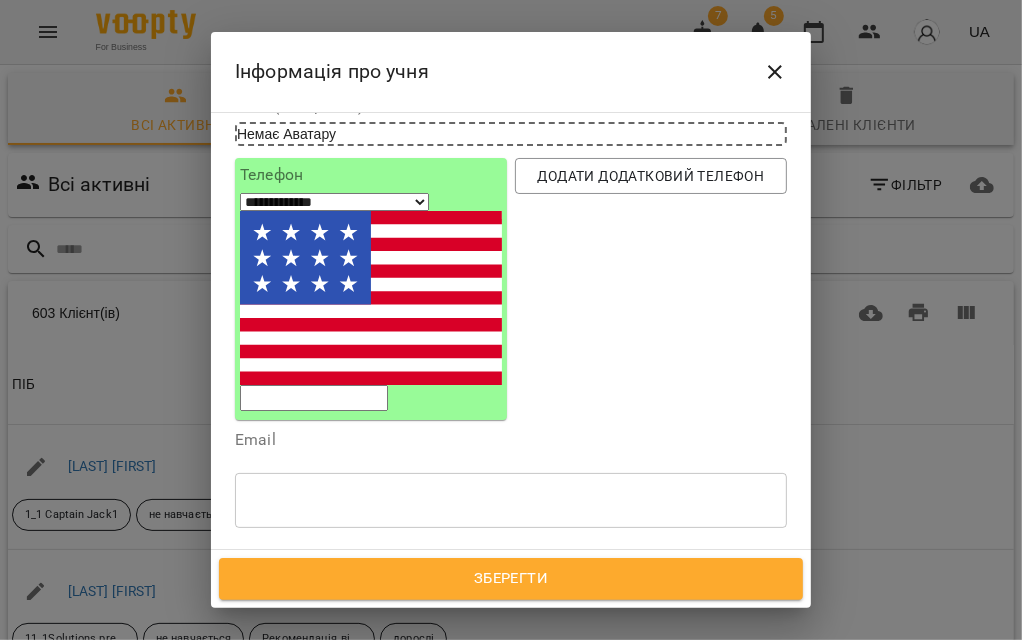 scroll, scrollTop: 131, scrollLeft: 0, axis: vertical 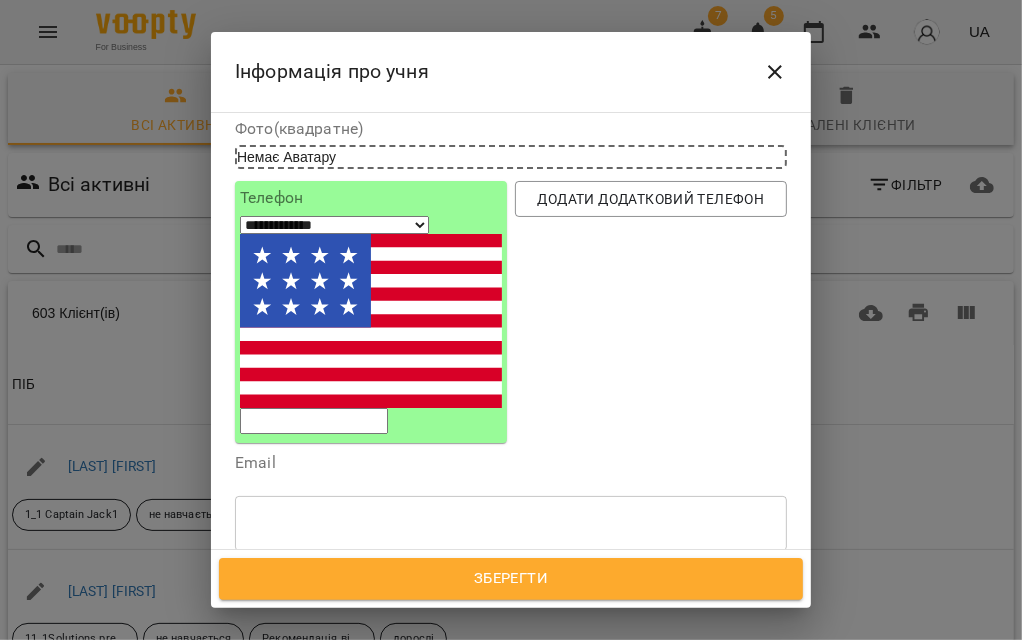click at bounding box center (314, 421) 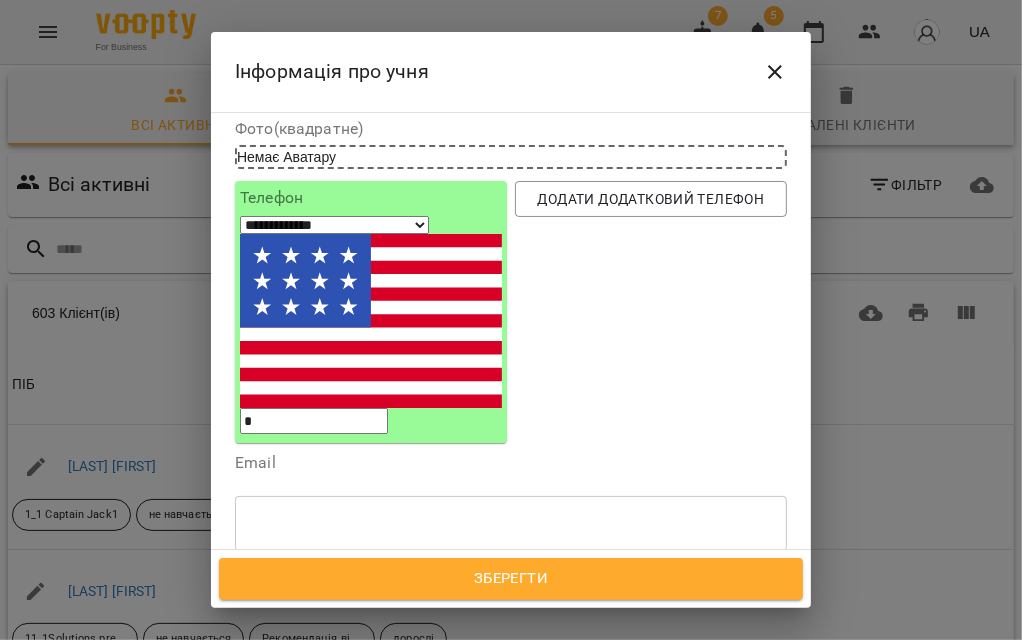 select on "**" 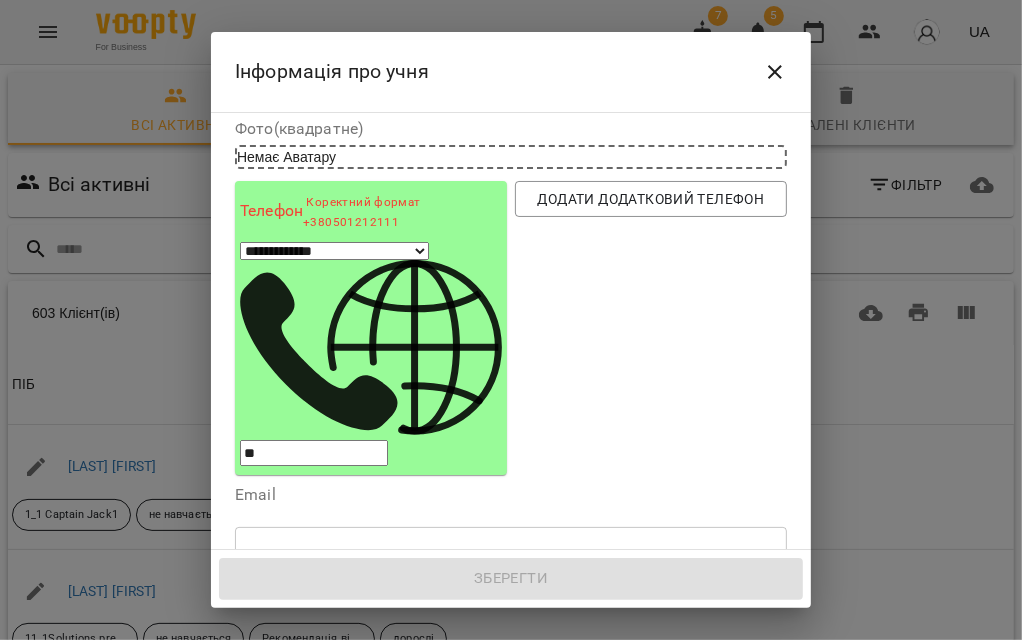 type on "***" 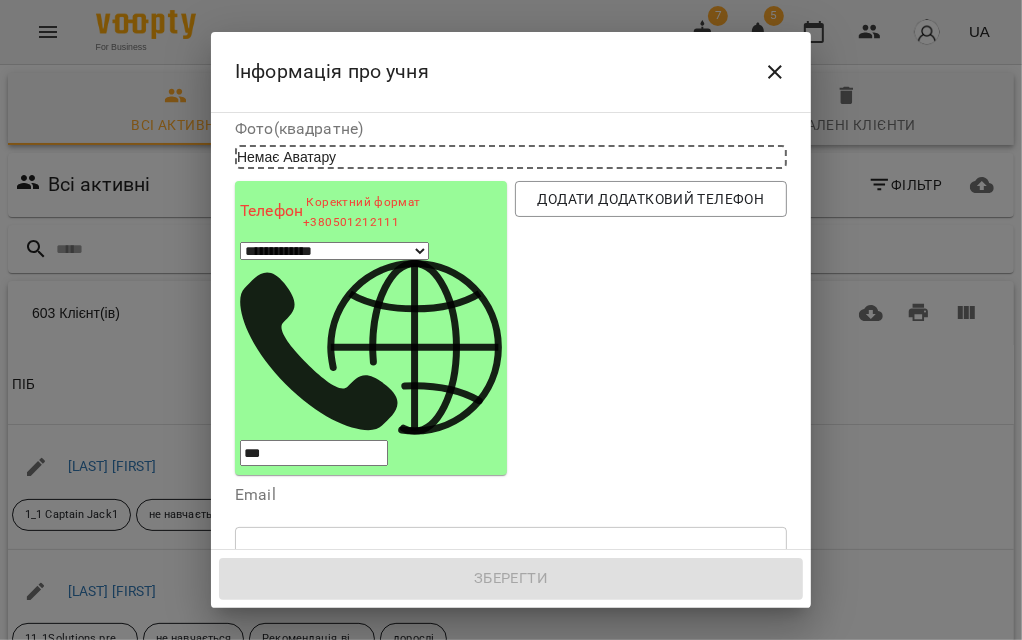select on "**" 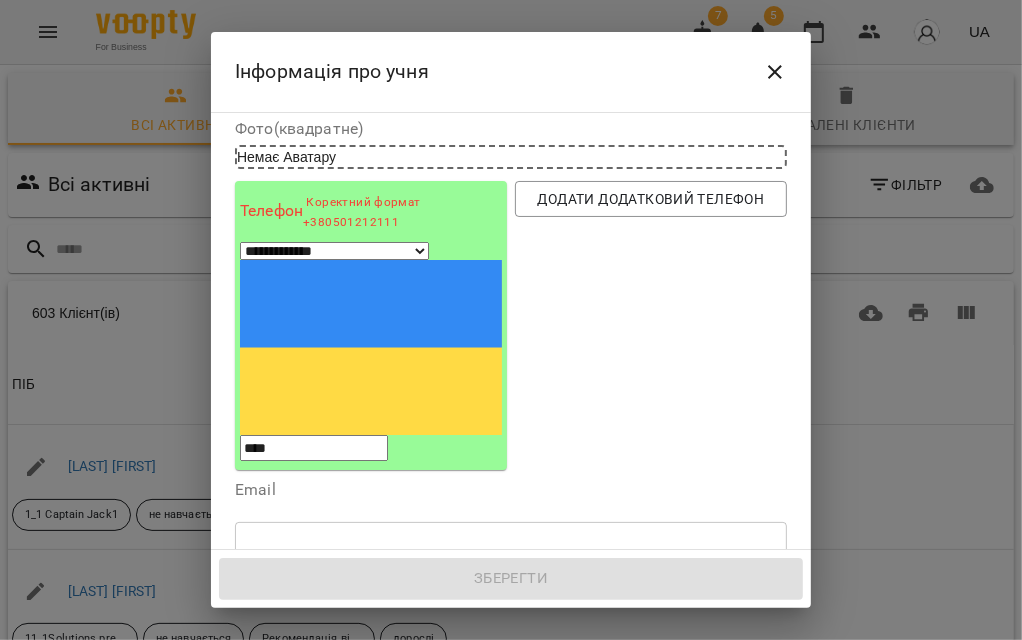 paste on "**********" 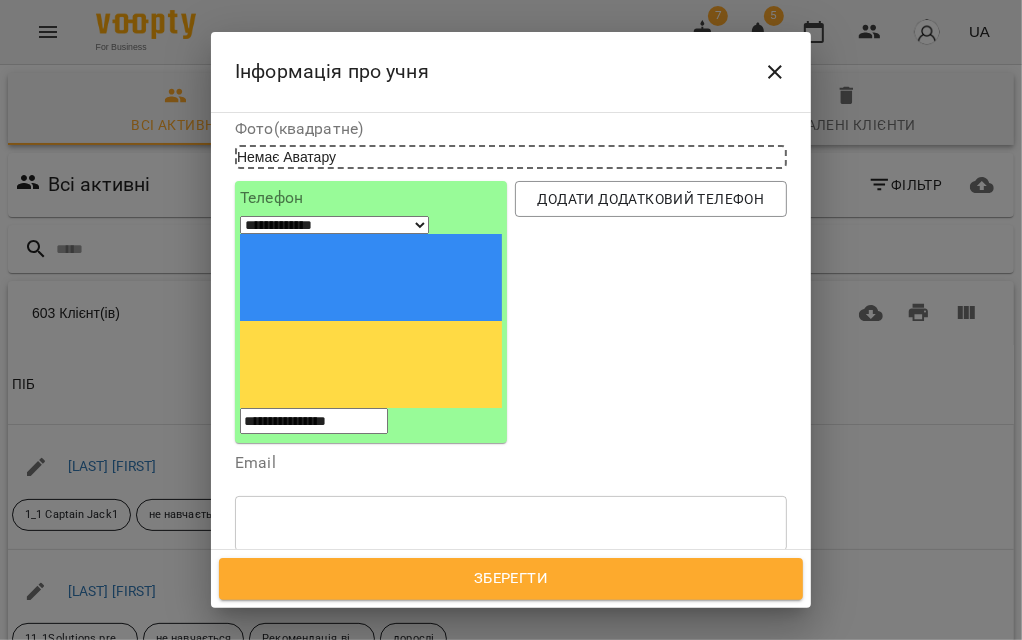 type on "**********" 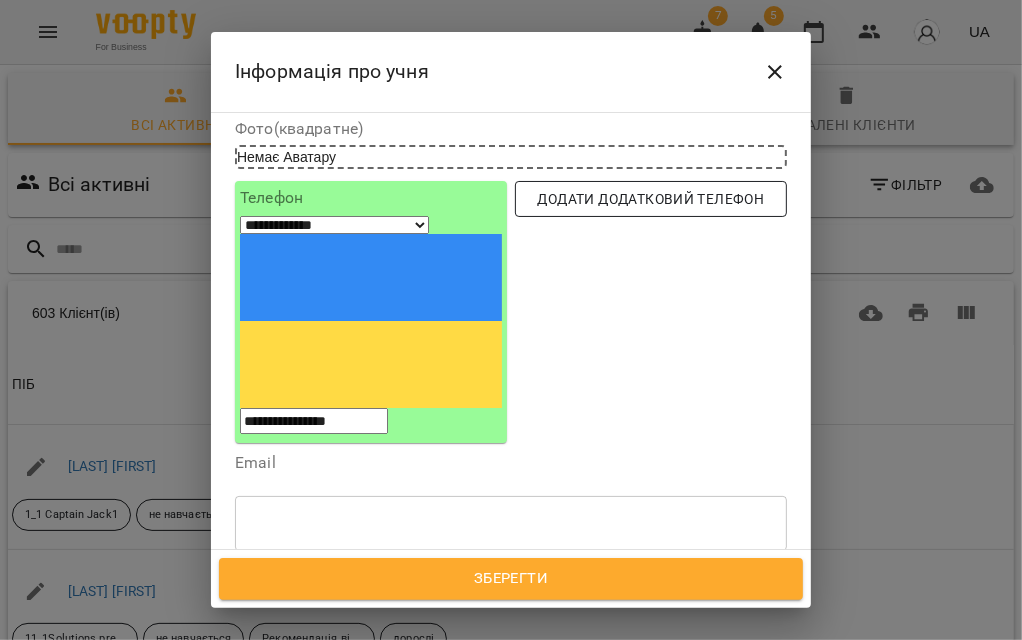 click on "Додати додатковий телефон" at bounding box center (651, 199) 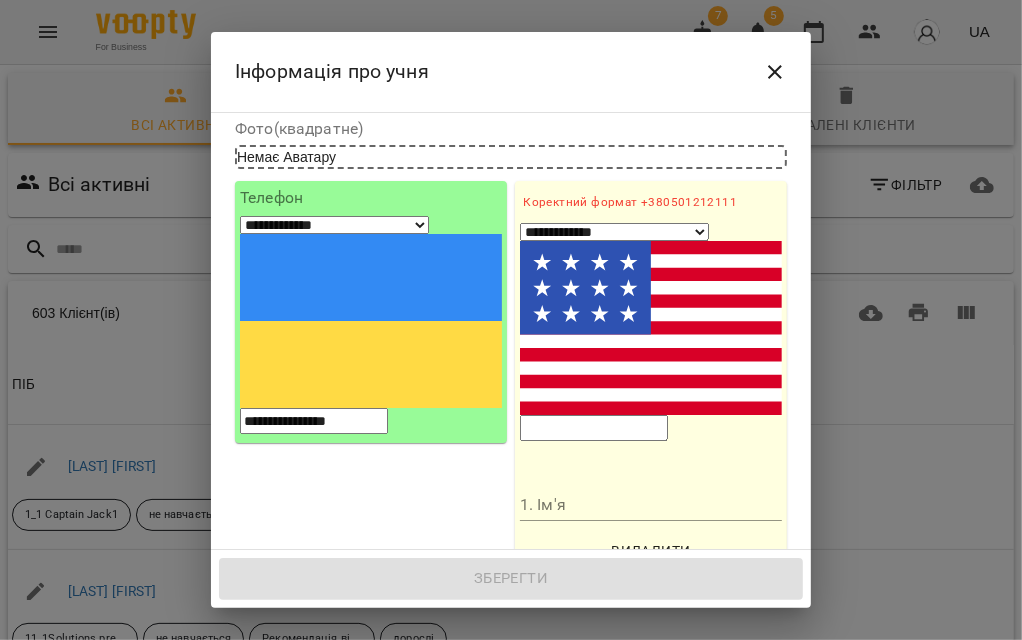 click at bounding box center [594, 428] 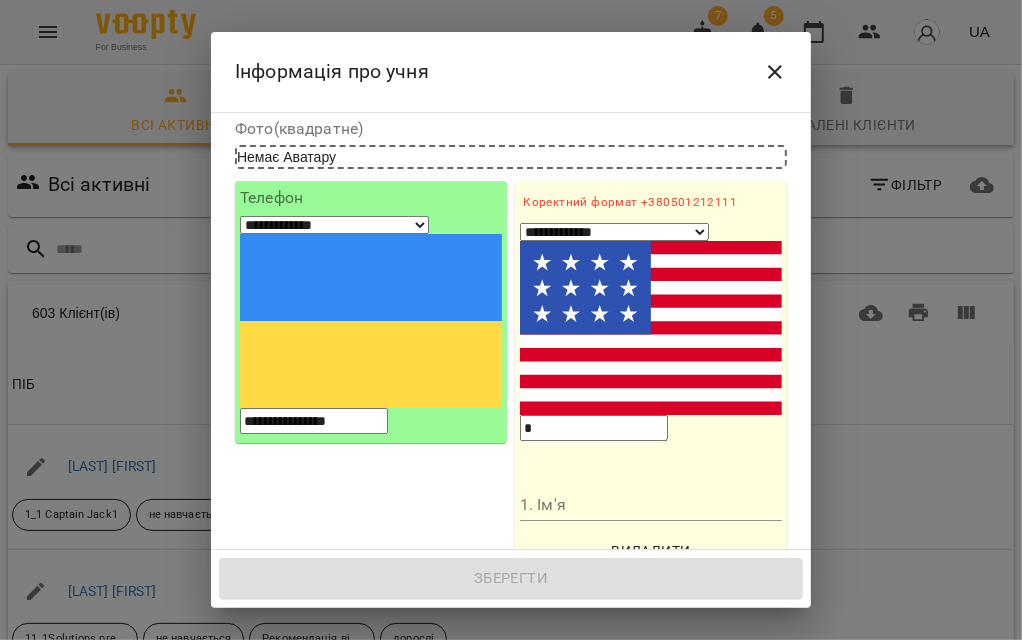 type on "**" 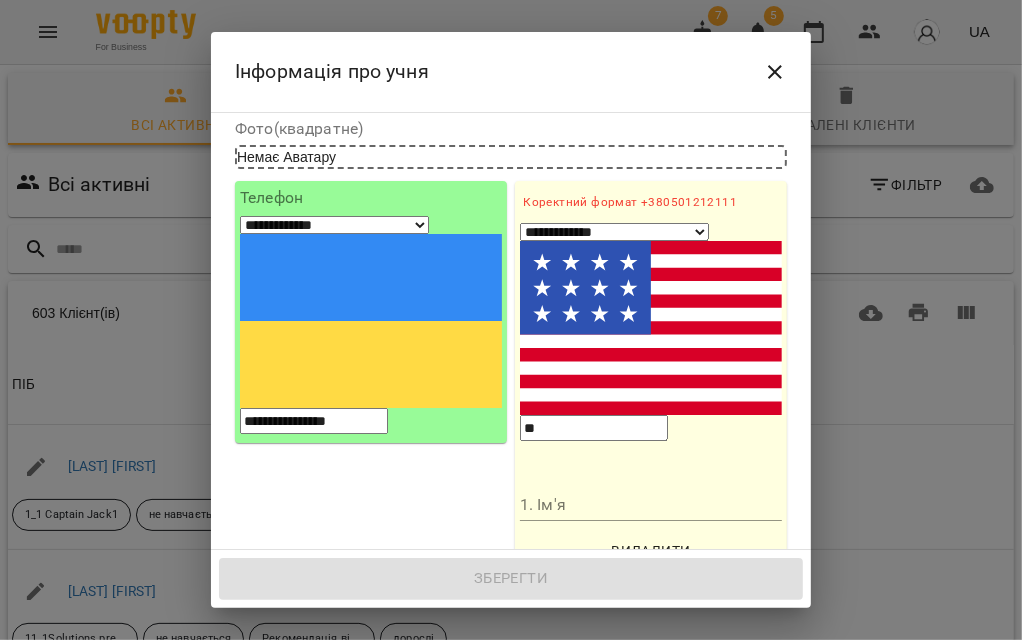 select on "**" 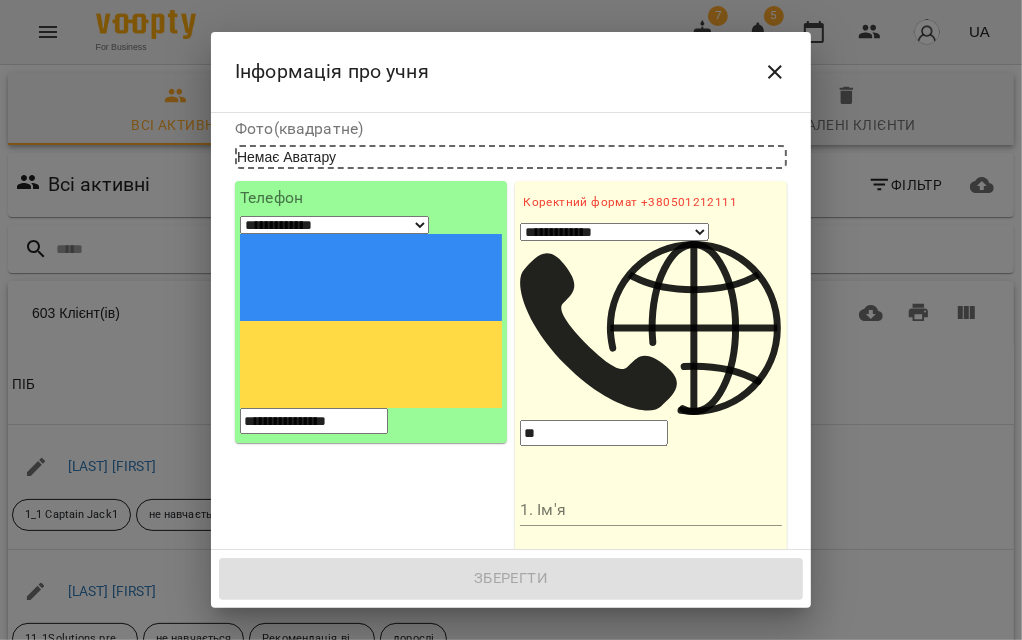 type on "***" 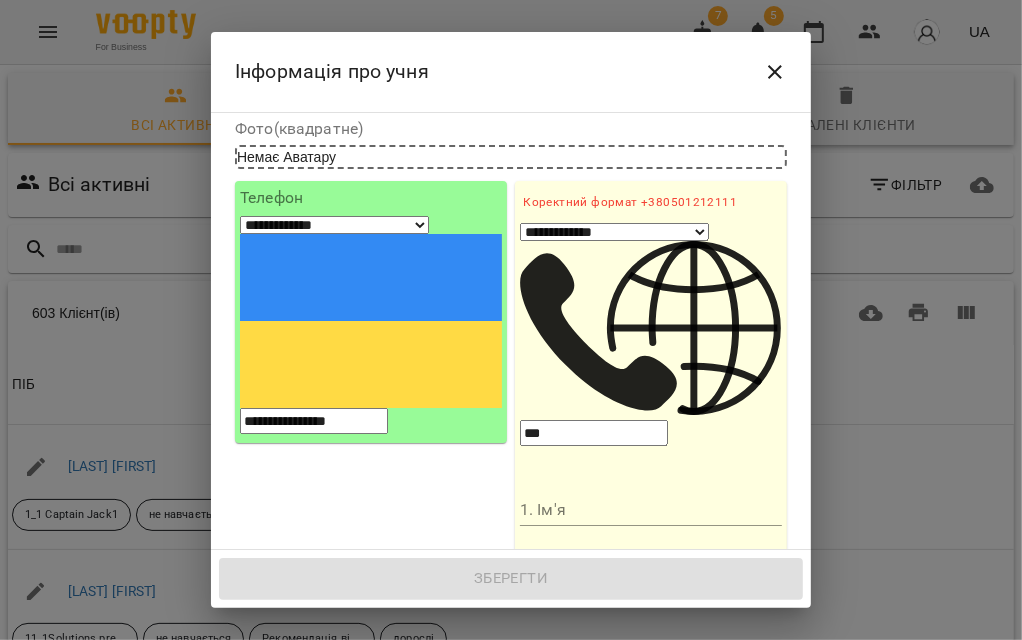 select on "**" 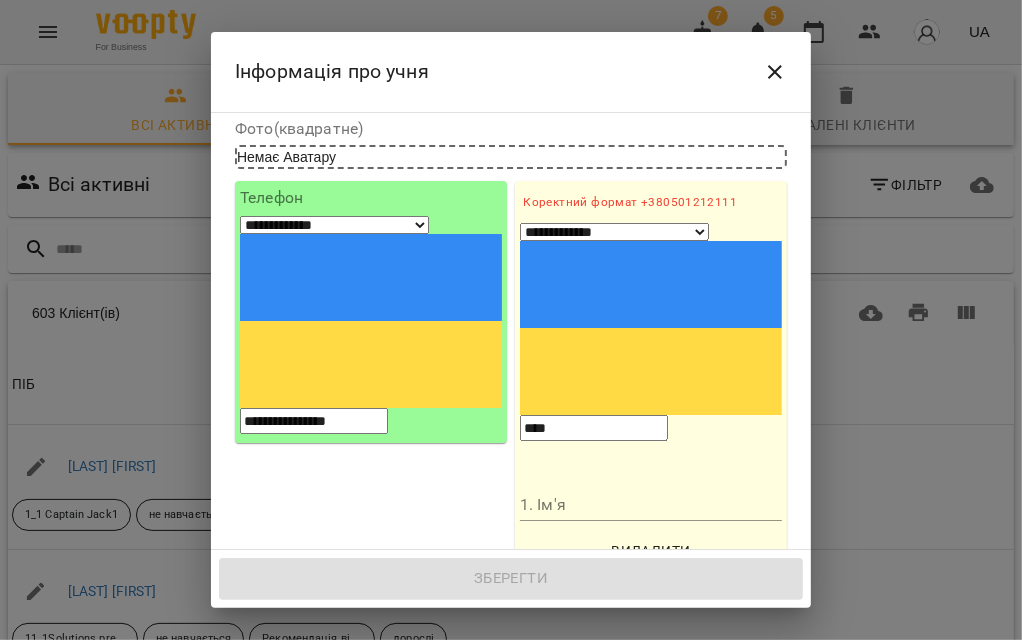 paste on "**********" 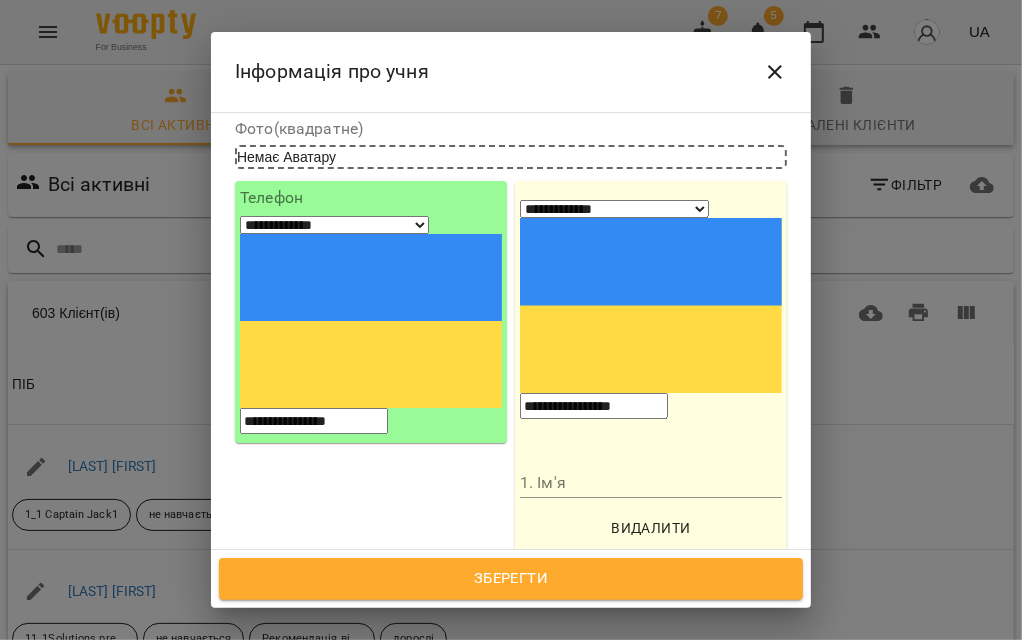 type on "**********" 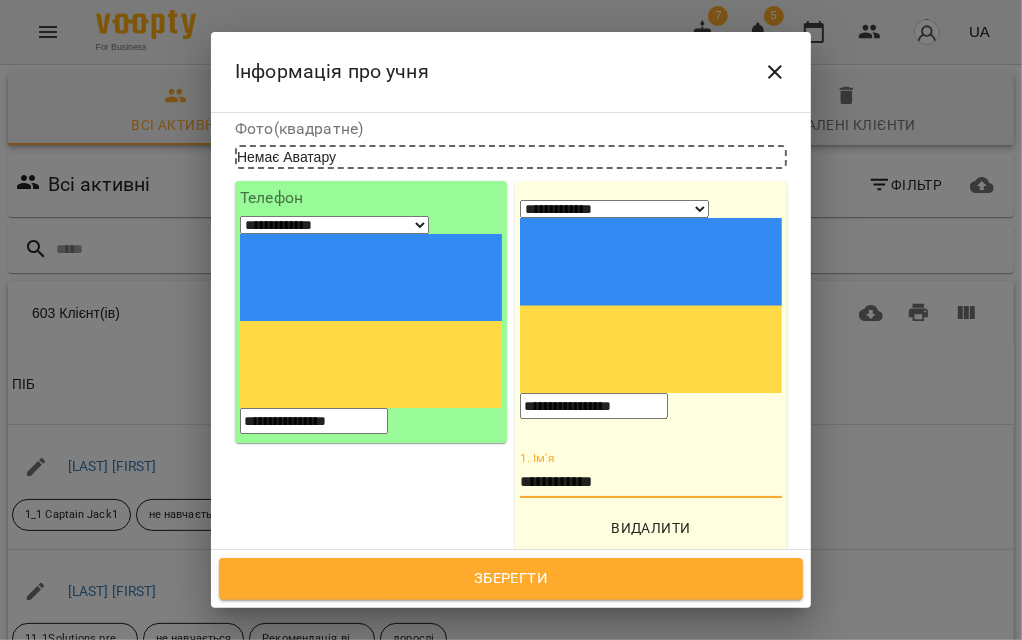 scroll, scrollTop: 353, scrollLeft: 0, axis: vertical 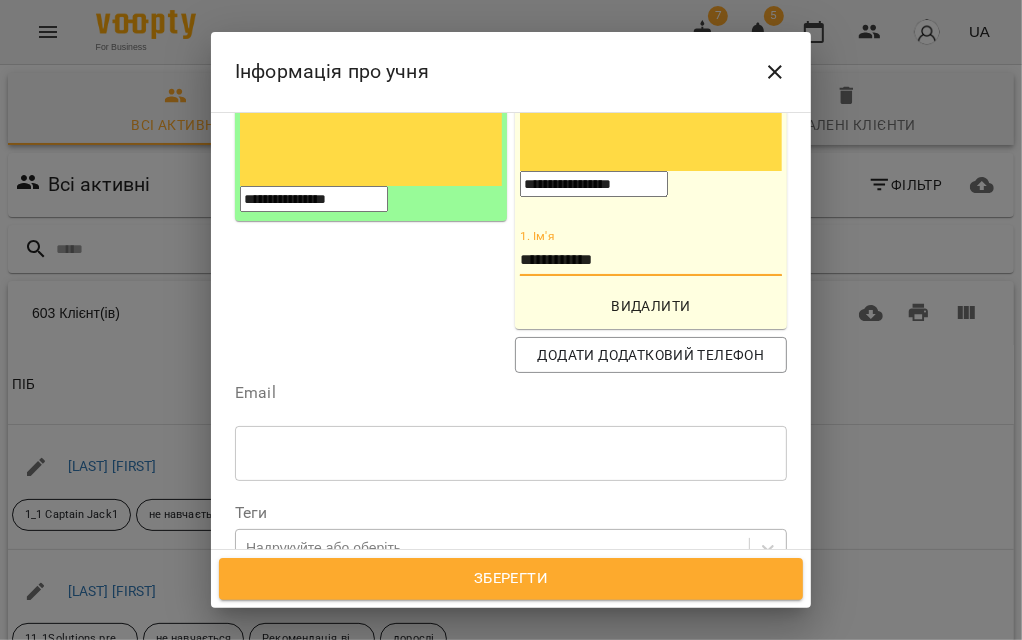 type on "**********" 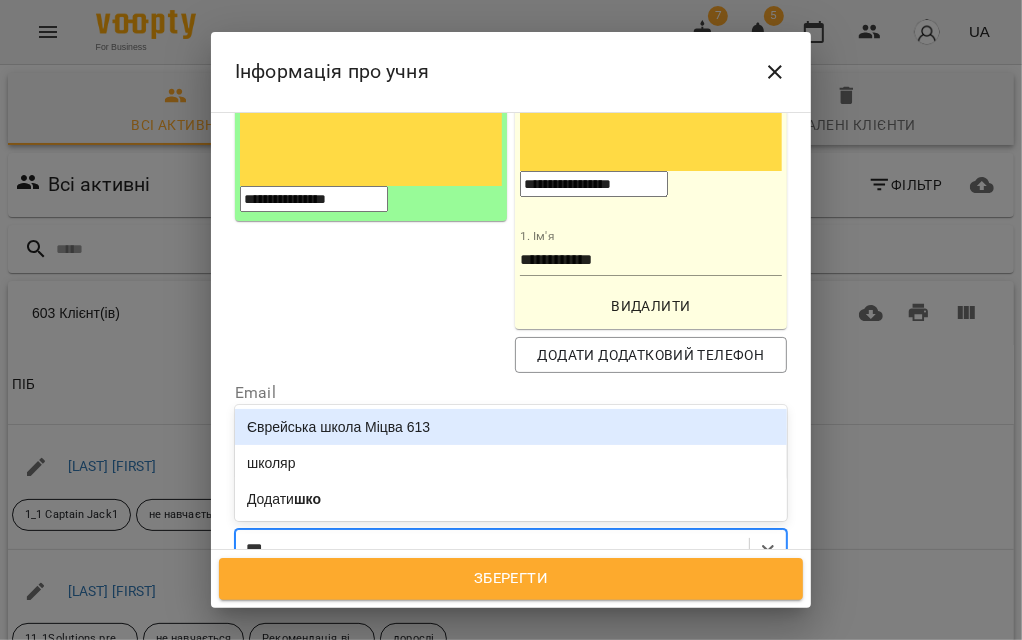 type on "****" 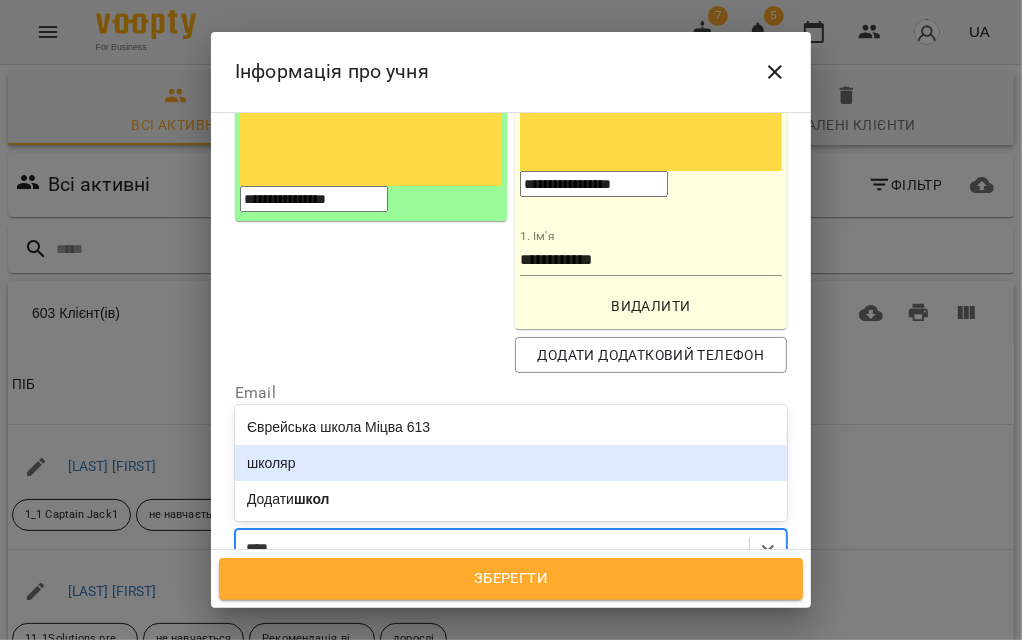 click on "школяр" at bounding box center [511, 463] 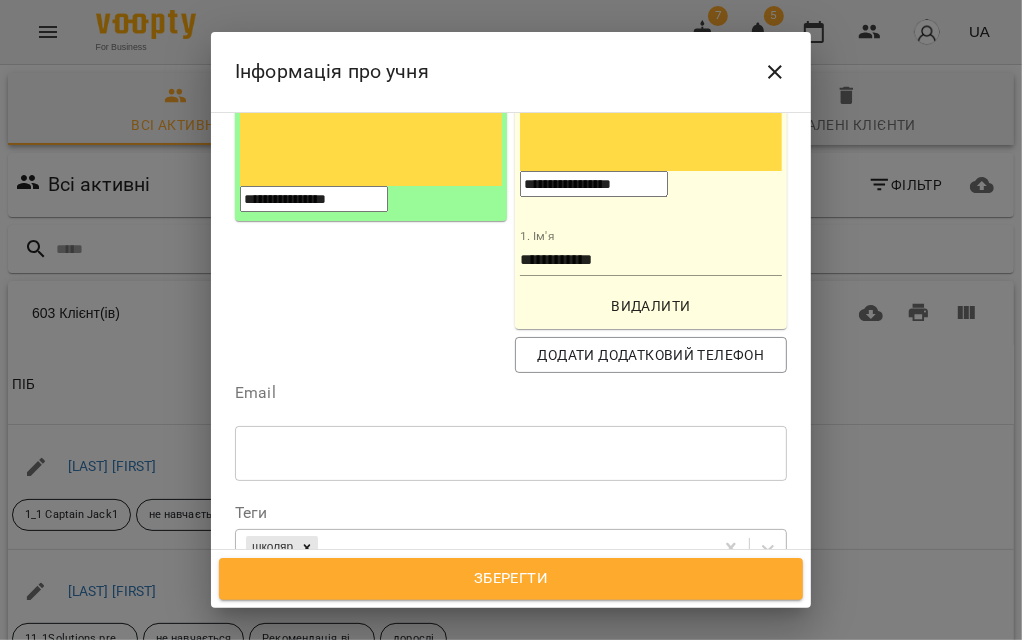 click on "Теги школяр" at bounding box center [511, 536] 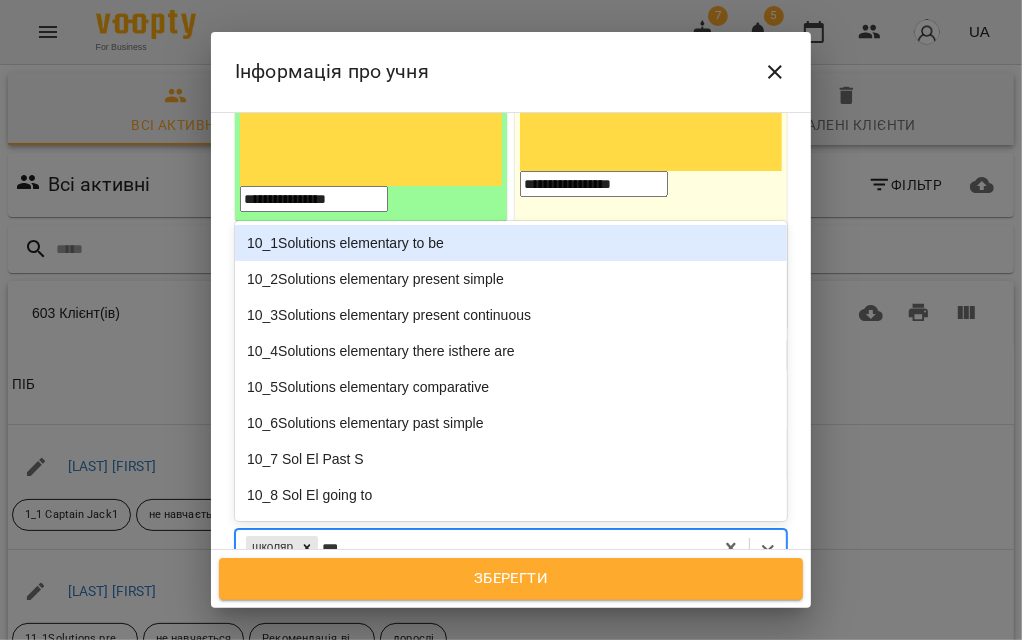 type on "****" 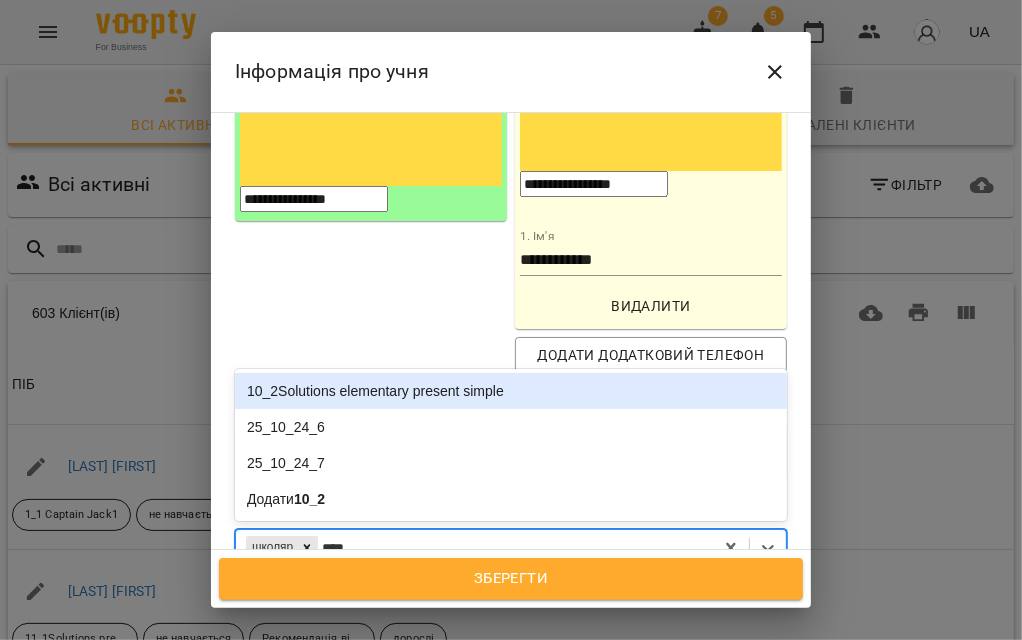 click on "10_2Solutions elementary present simple" at bounding box center [511, 391] 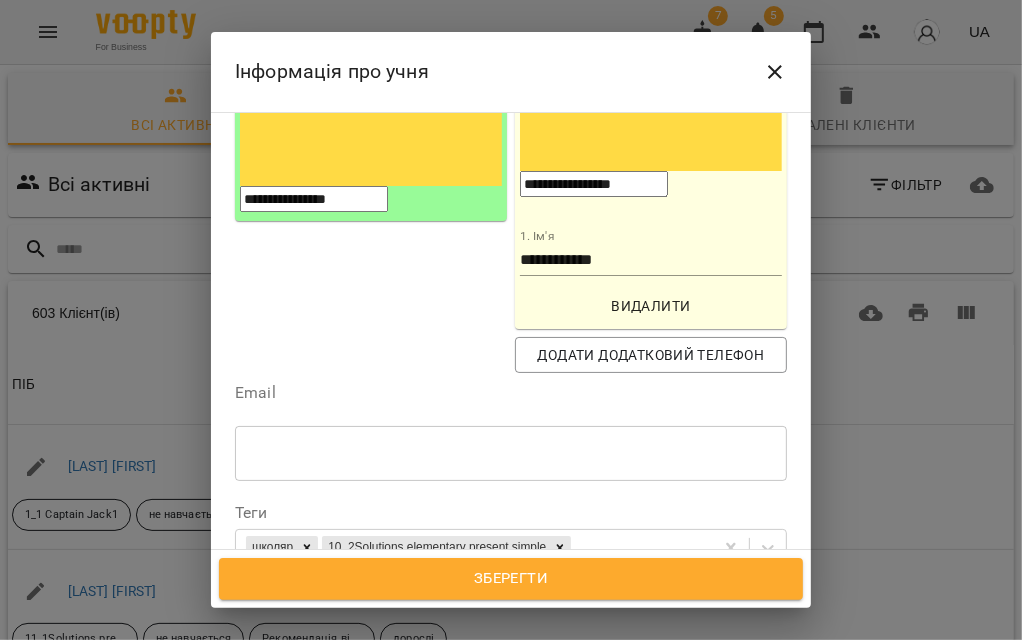click on "Теги" at bounding box center (511, 513) 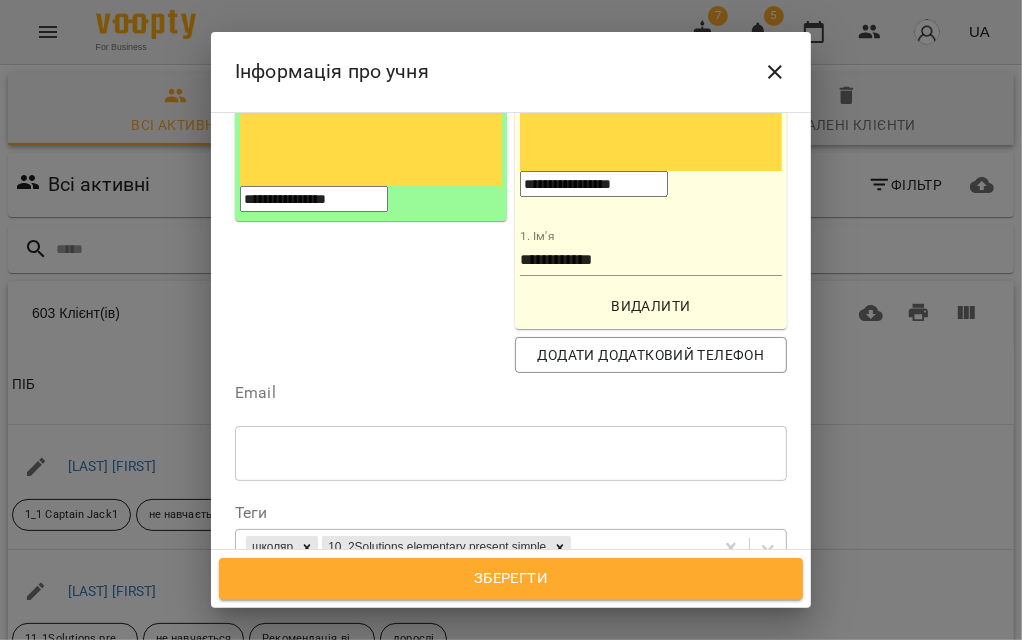 click on "школяр 10_2Solutions elementary present simple" at bounding box center (474, 547) 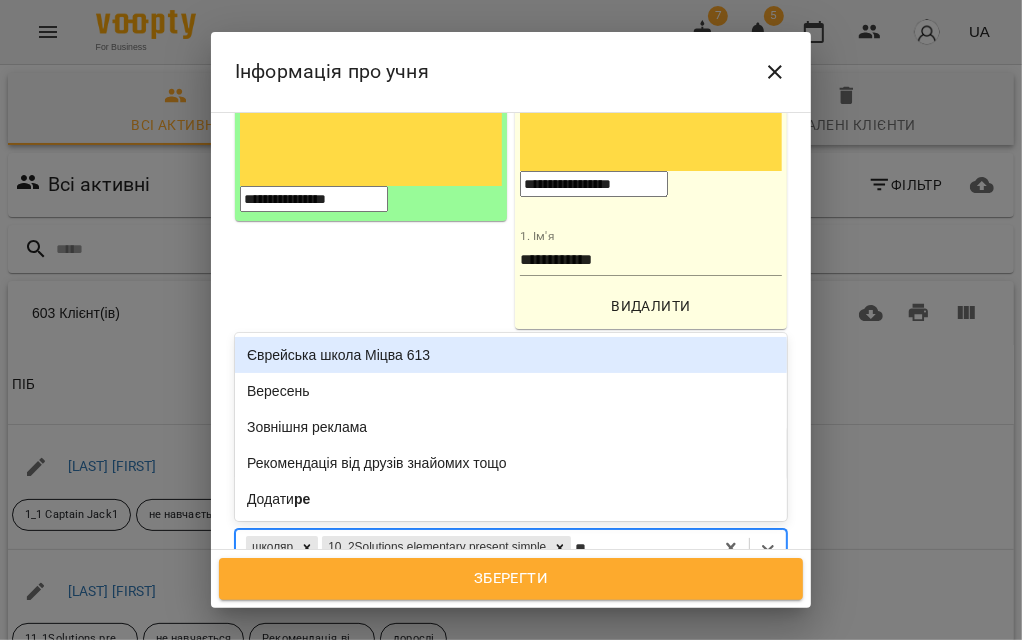 type on "***" 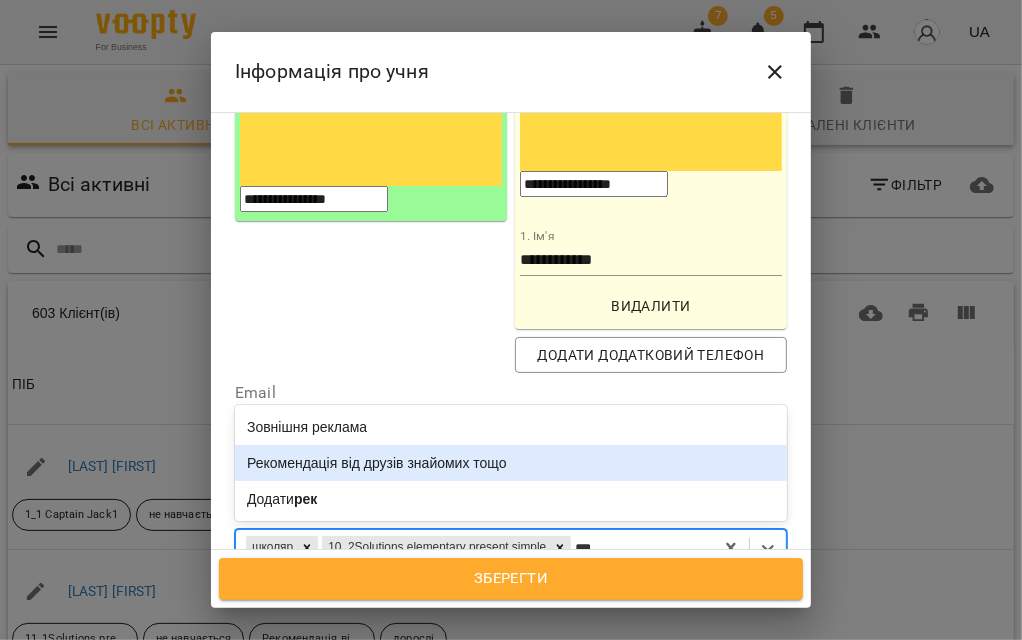 click on "Рекомендація від друзів знайомих тощо" at bounding box center [511, 463] 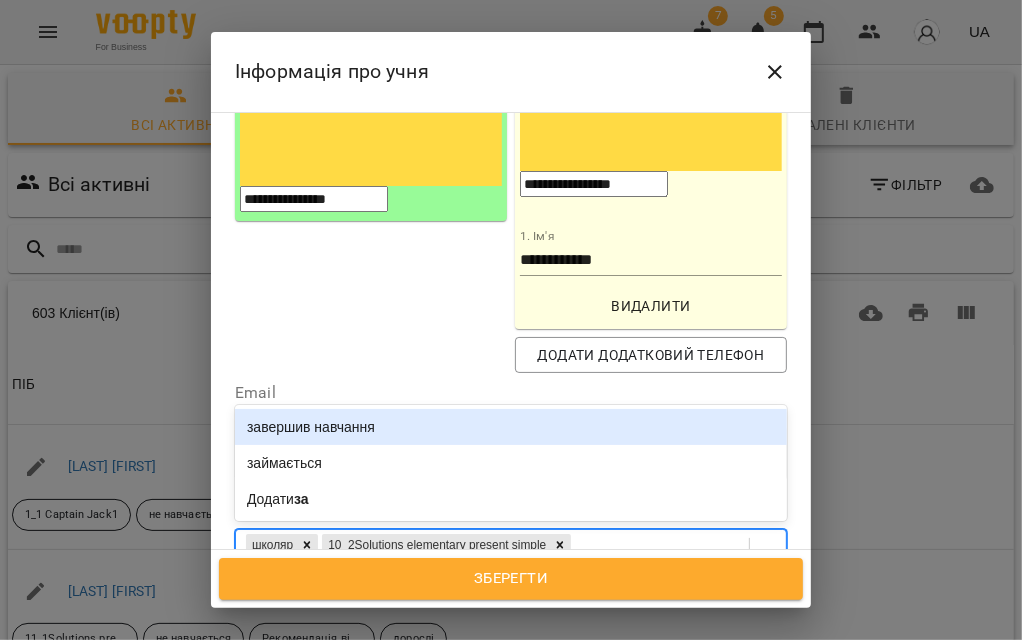 type on "***" 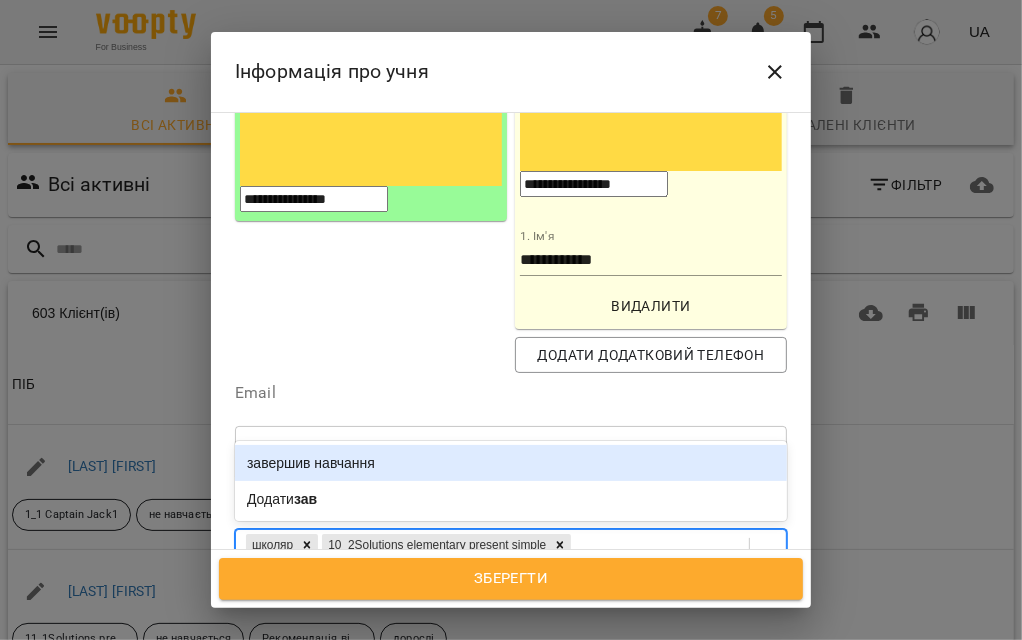 click on "завершив навчання" at bounding box center [511, 463] 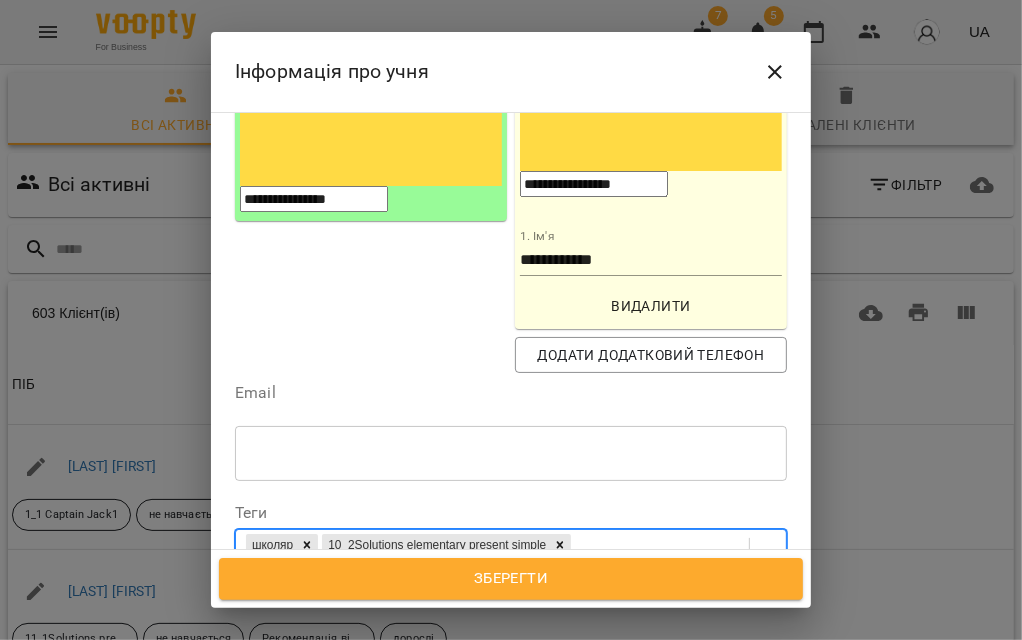 click on "Зберегти" at bounding box center (511, 579) 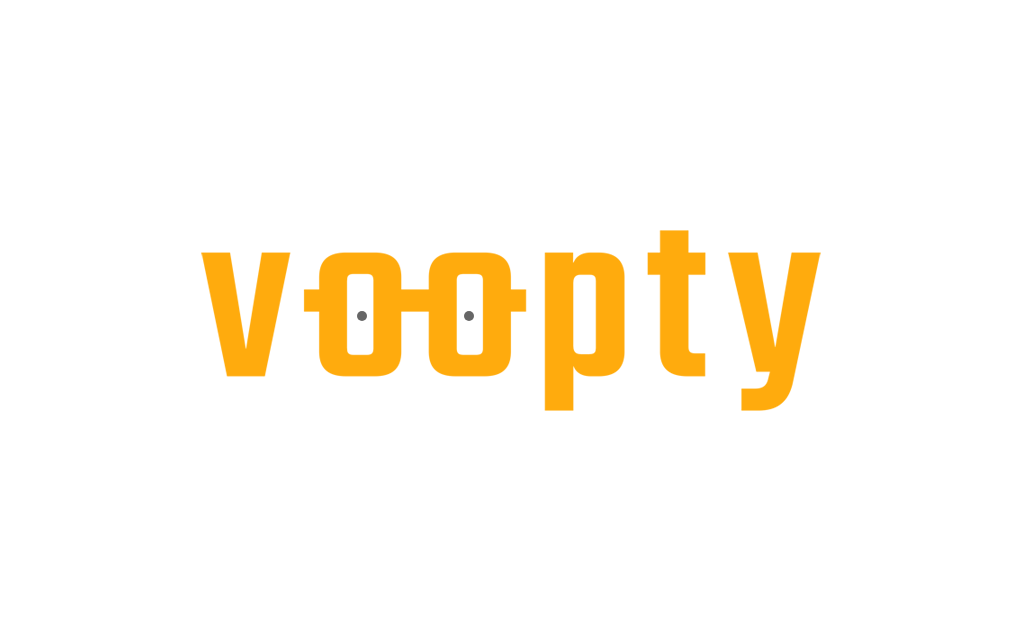scroll, scrollTop: 0, scrollLeft: 0, axis: both 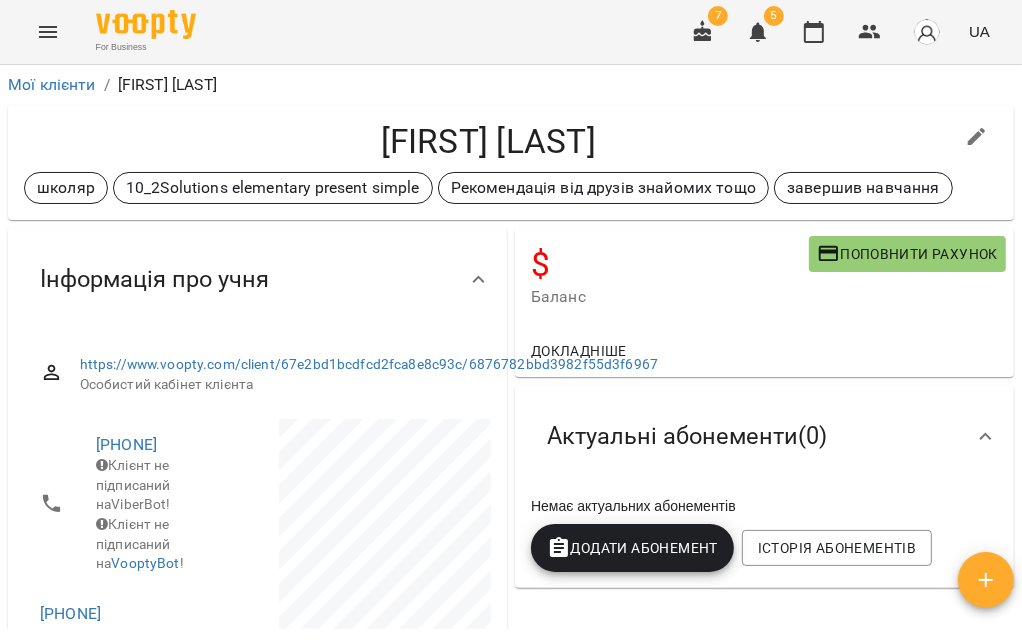 drag, startPoint x: 696, startPoint y: 332, endPoint x: 673, endPoint y: 373, distance: 47.010635 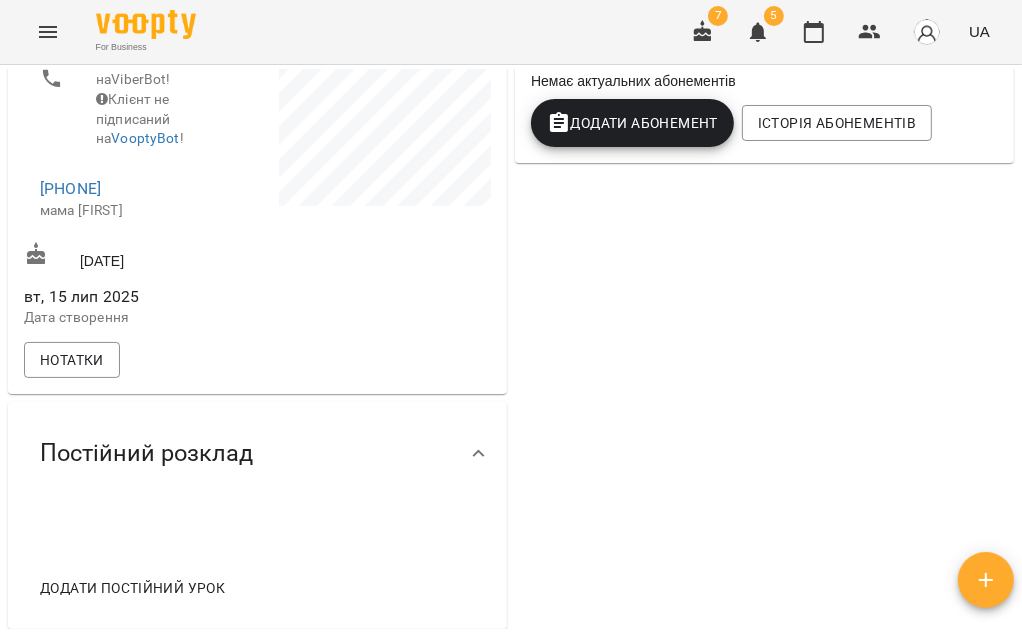 scroll, scrollTop: 444, scrollLeft: 0, axis: vertical 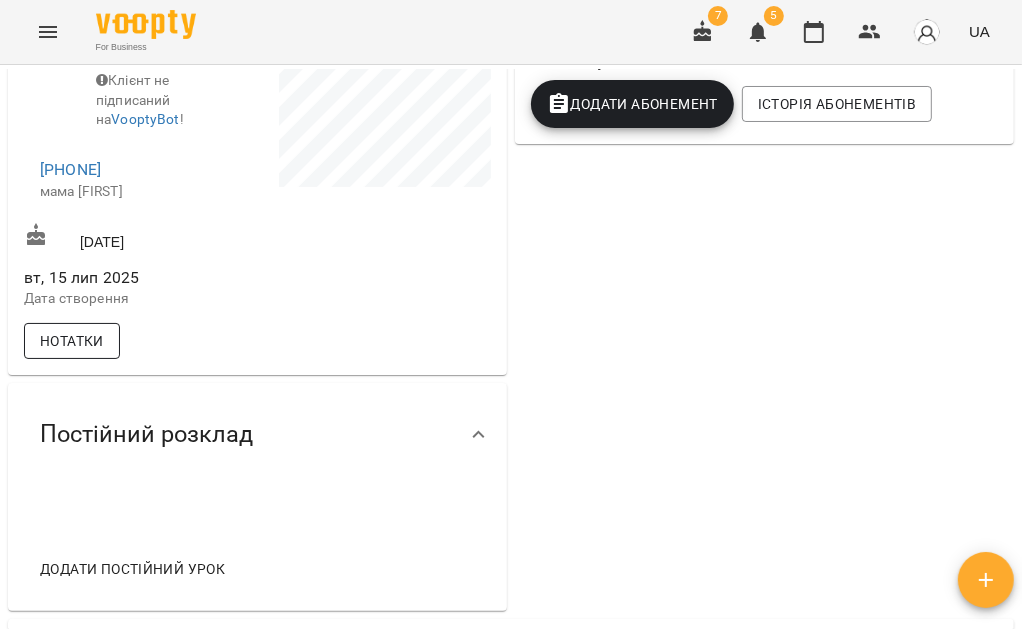 click on "Нотатки" at bounding box center [72, 341] 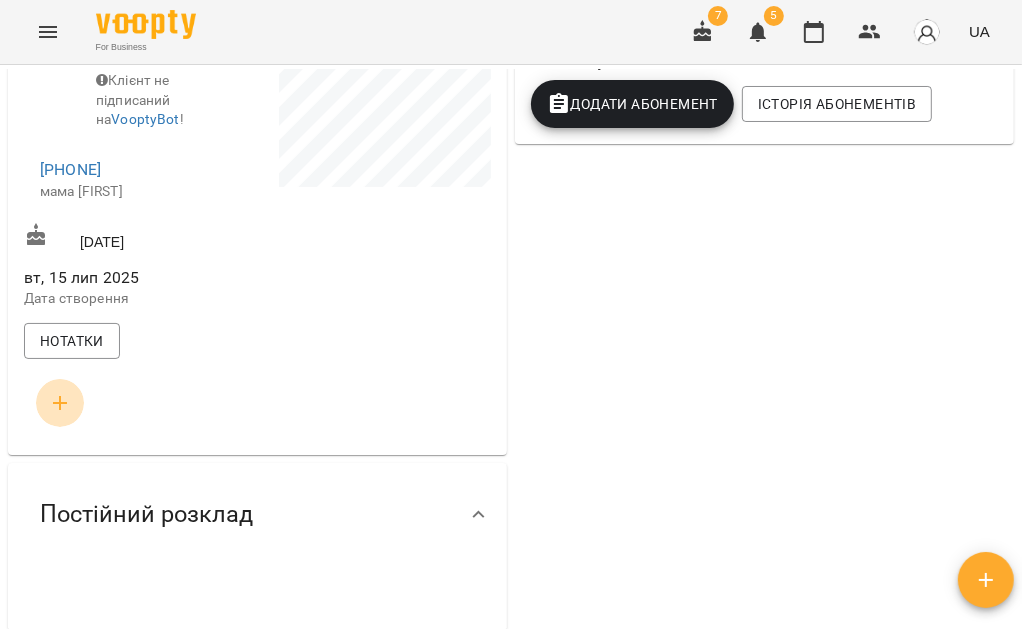 click at bounding box center [60, 403] 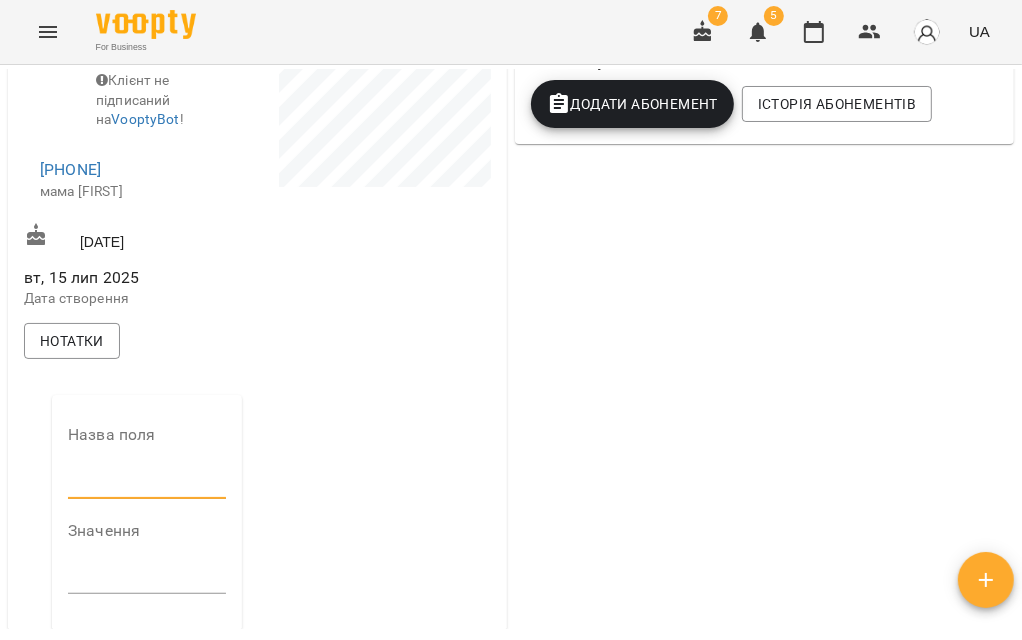 click at bounding box center (147, 483) 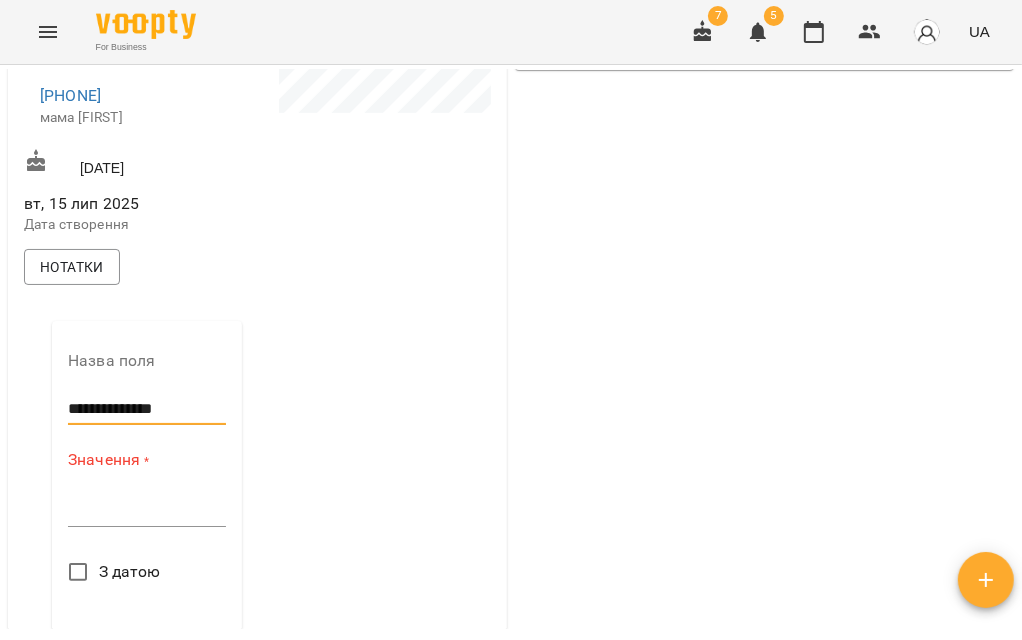 scroll, scrollTop: 555, scrollLeft: 0, axis: vertical 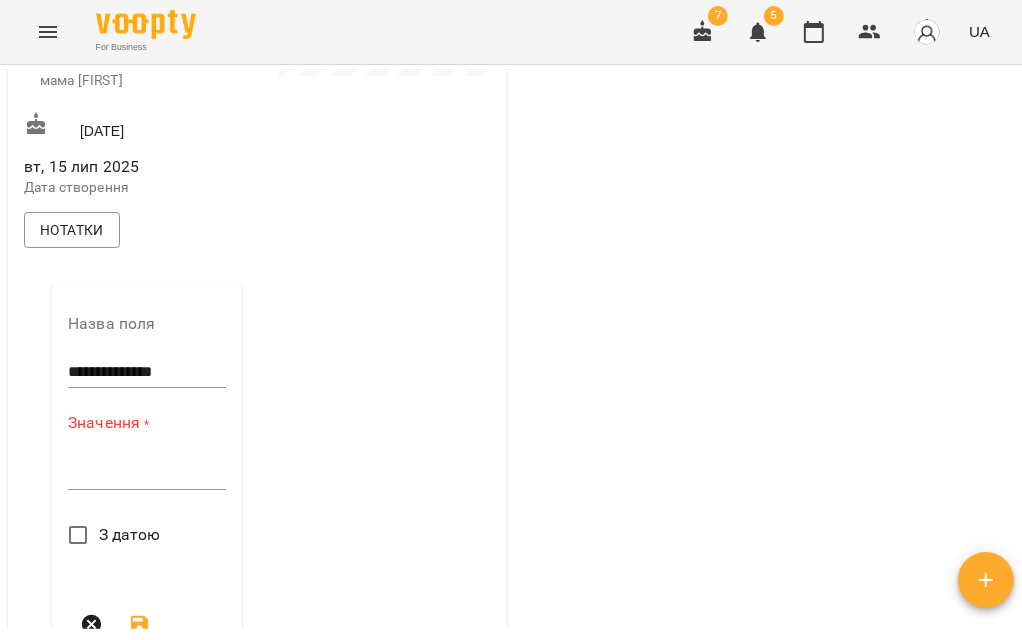 drag, startPoint x: 106, startPoint y: 517, endPoint x: 83, endPoint y: 498, distance: 29.832869 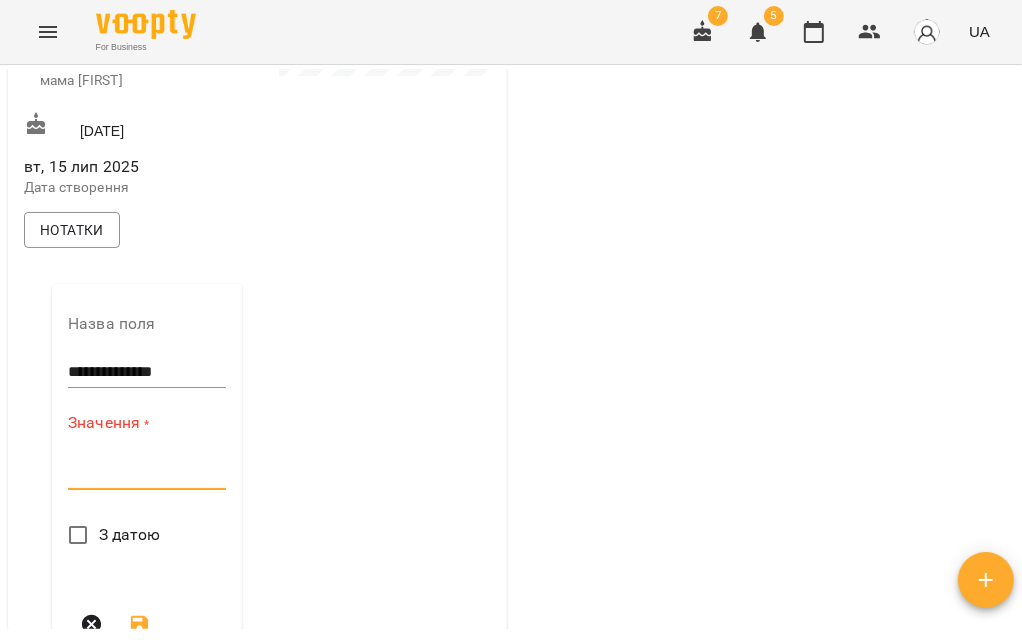 paste on "**********" 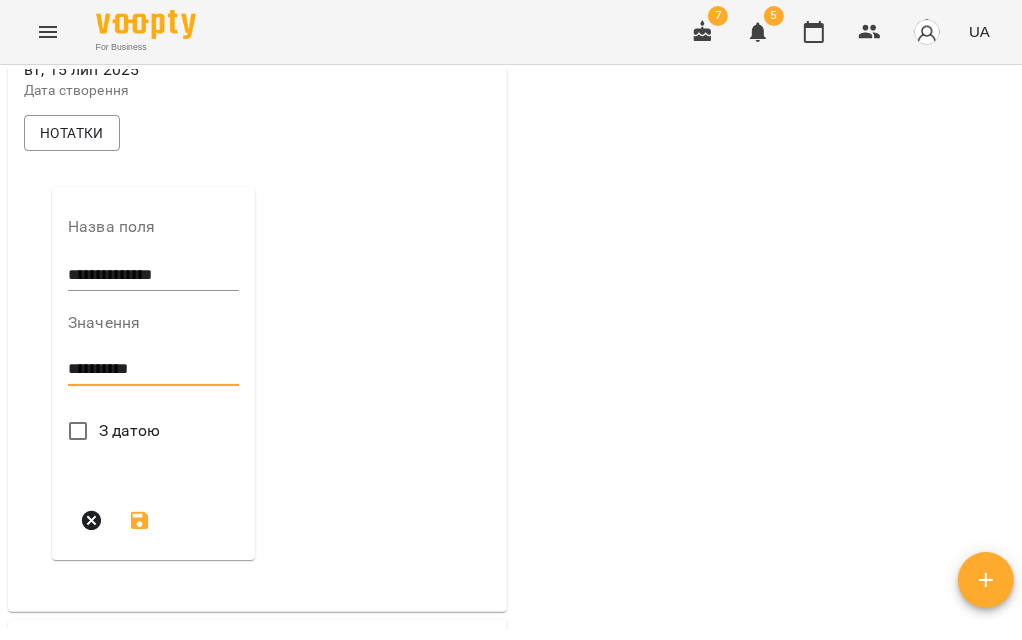scroll, scrollTop: 777, scrollLeft: 0, axis: vertical 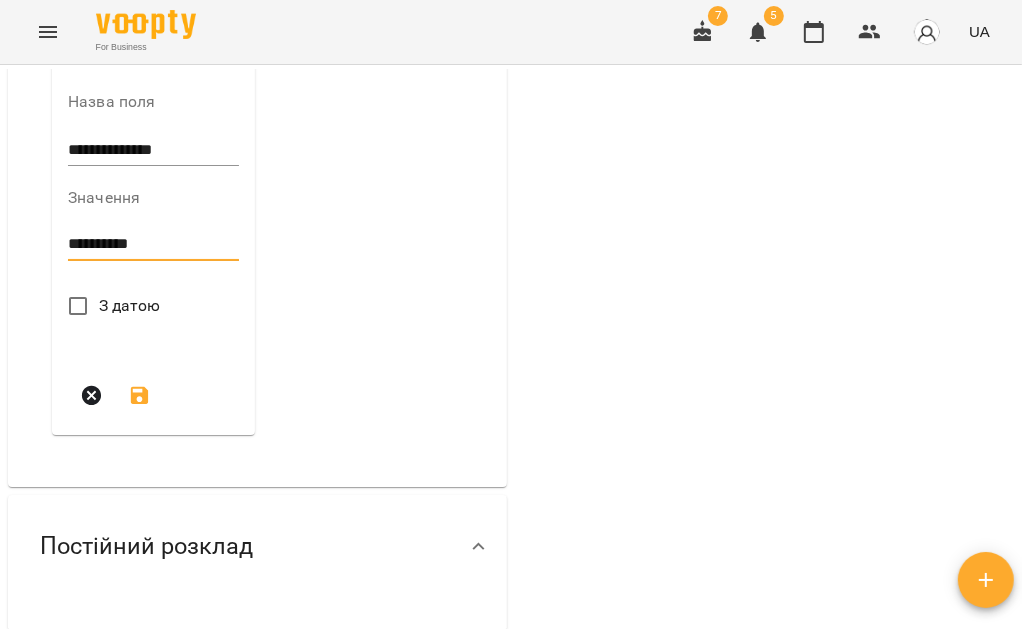 type on "**********" 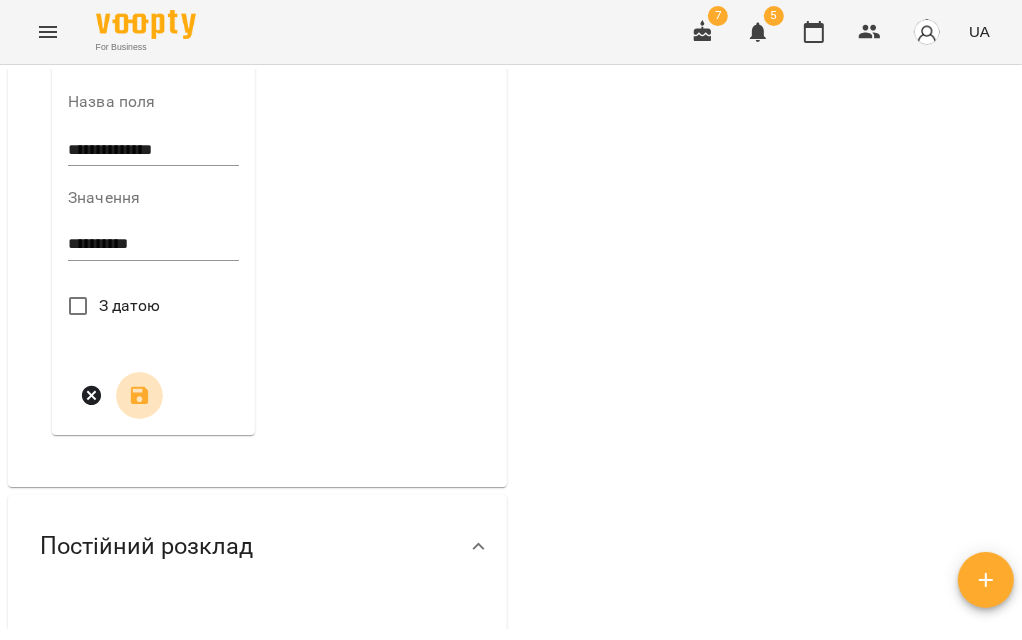 click 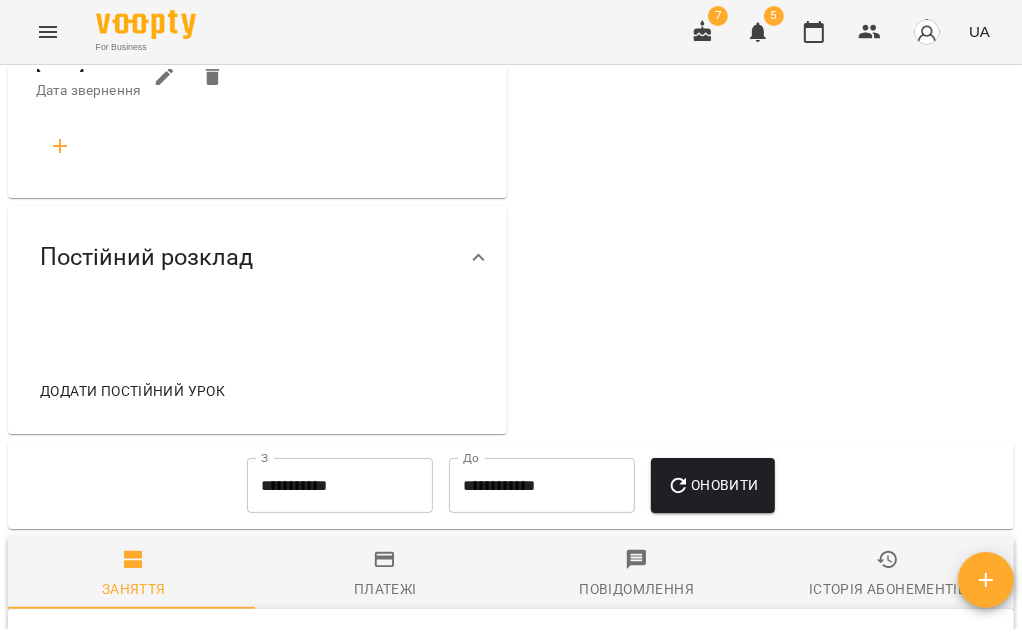 click 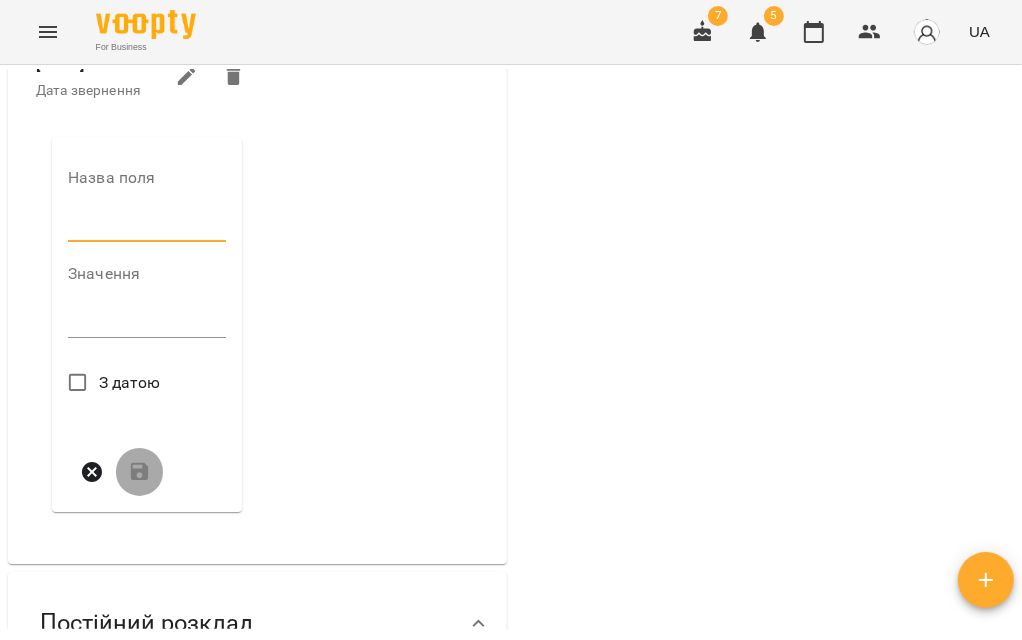 click at bounding box center (147, 226) 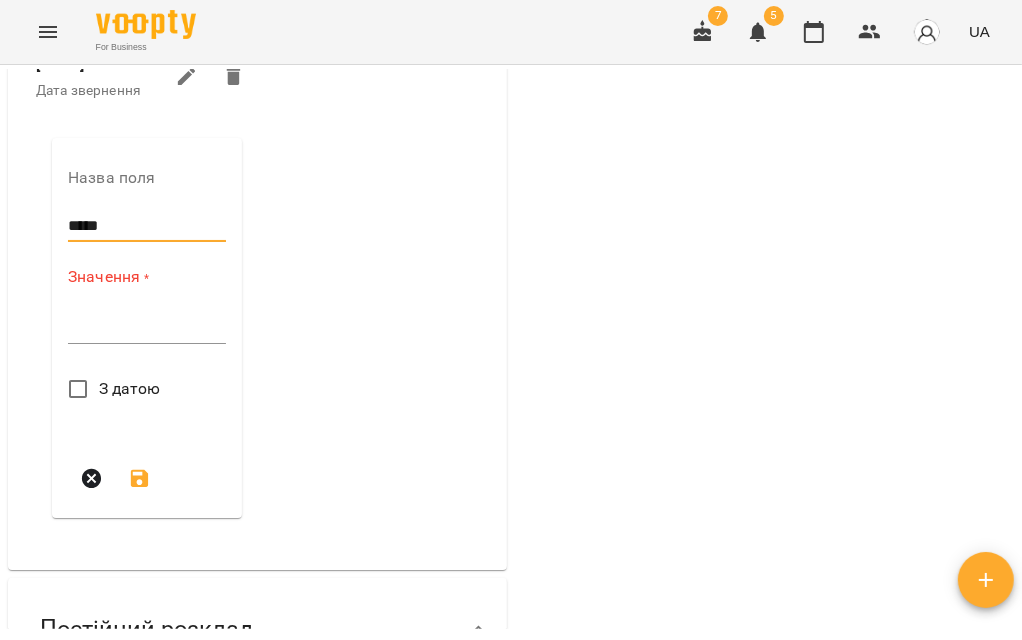 click at bounding box center (147, 327) 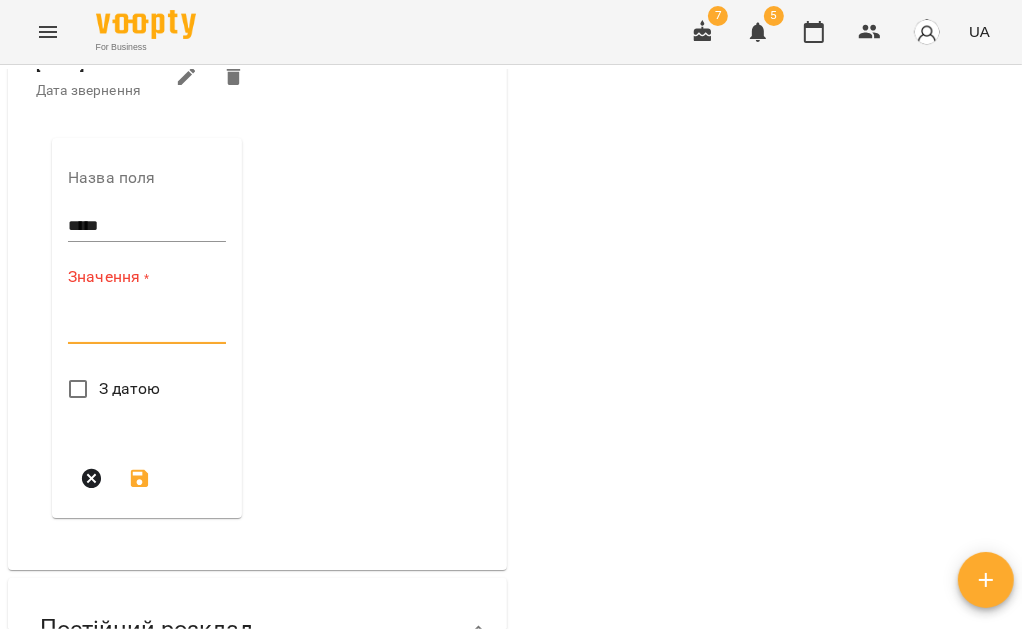 paste on "**********" 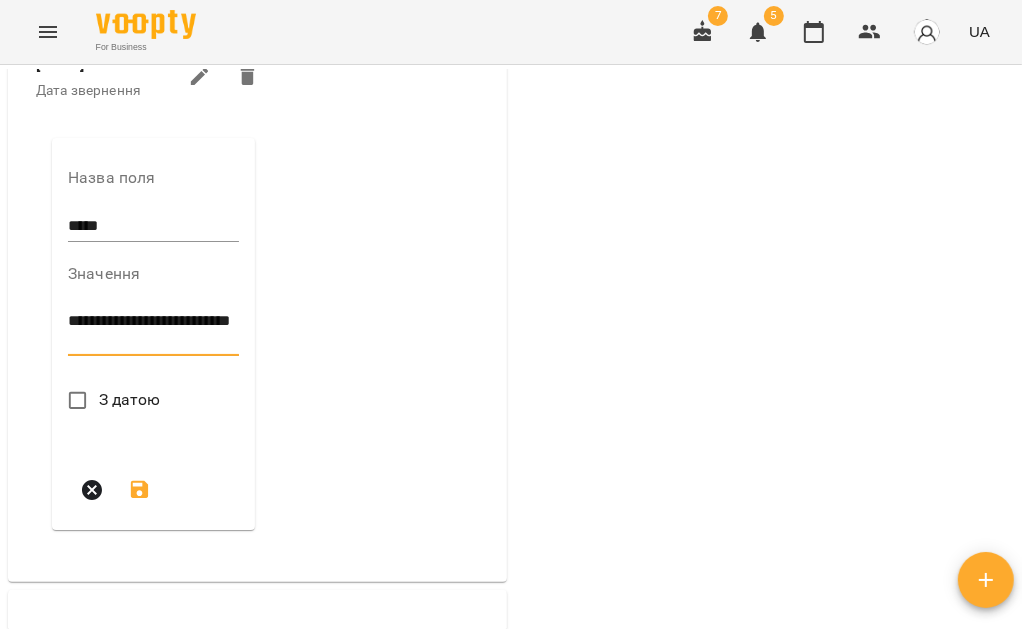 drag, startPoint x: 205, startPoint y: 355, endPoint x: 137, endPoint y: 352, distance: 68.06615 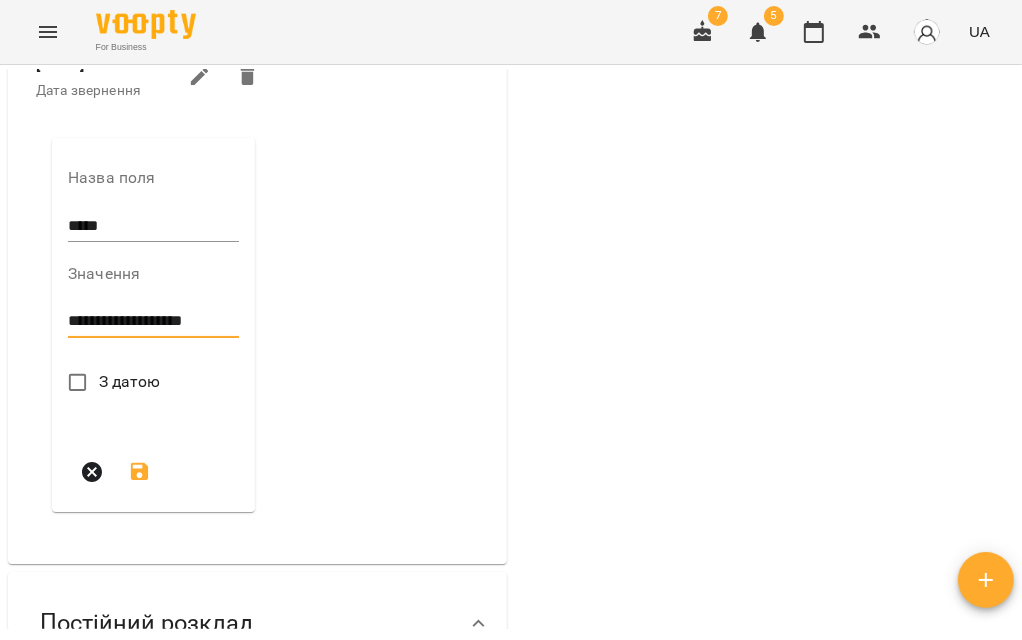 type on "**********" 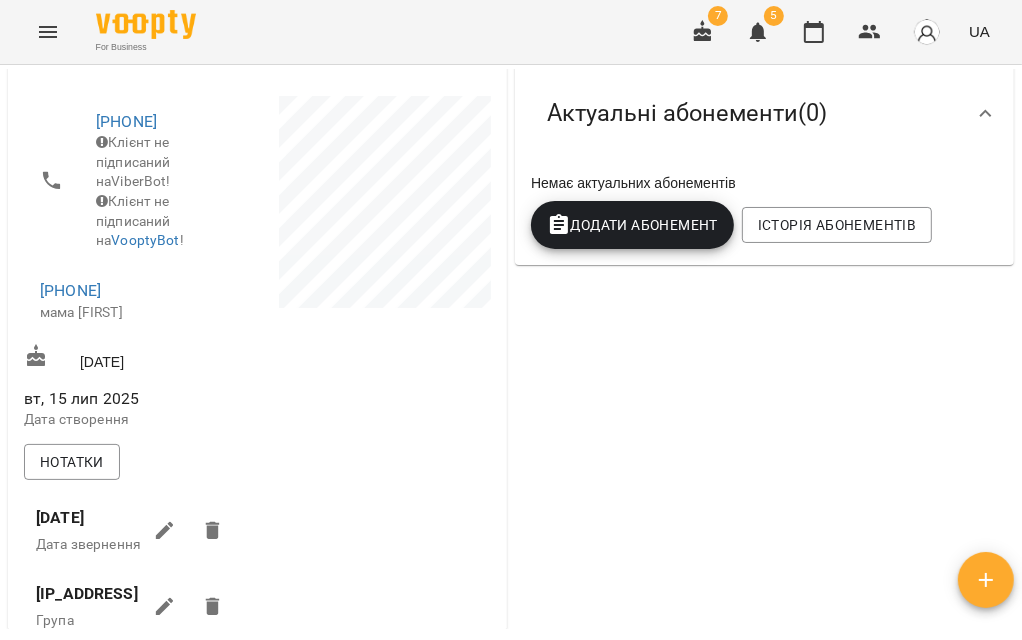 scroll, scrollTop: 0, scrollLeft: 0, axis: both 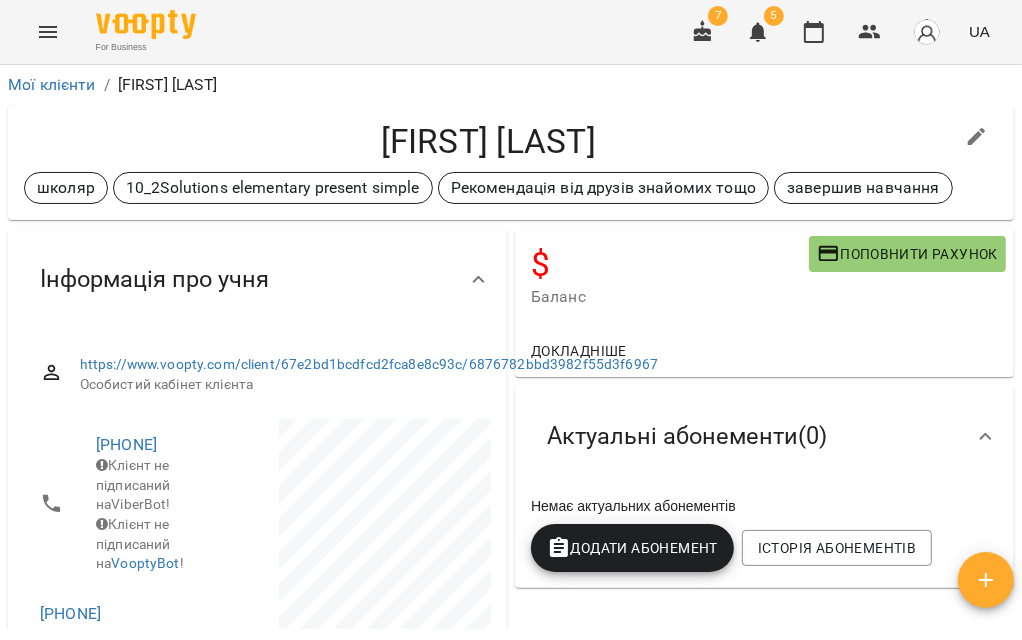 click on "[FIRST] [LAST] школяр 10_2Solutions elementary present simple Рекомендація від друзів знайомих тощо завершив навчання" at bounding box center [511, 162] 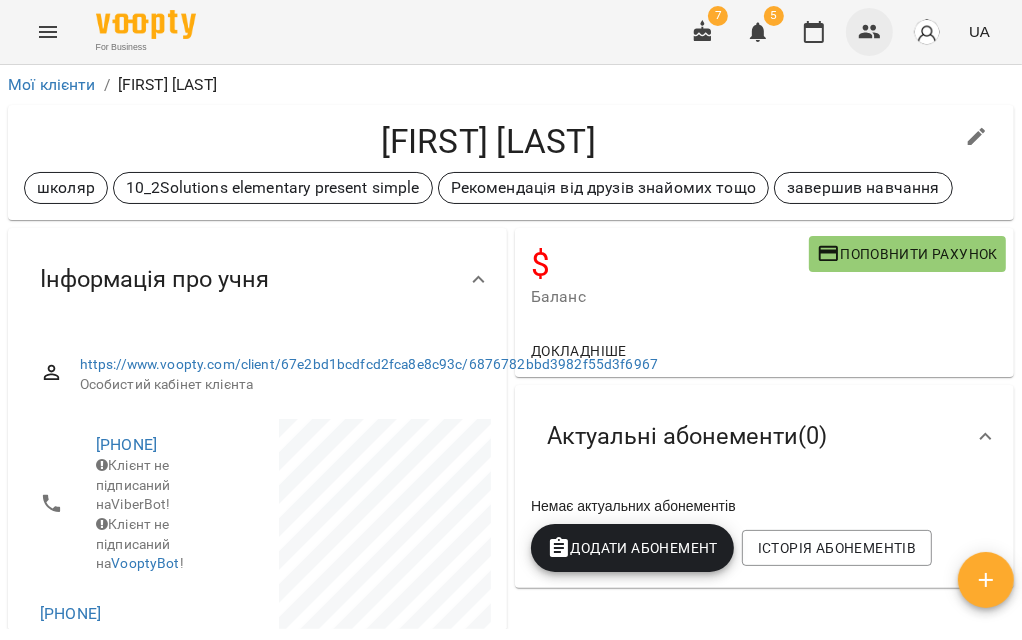 click at bounding box center [870, 32] 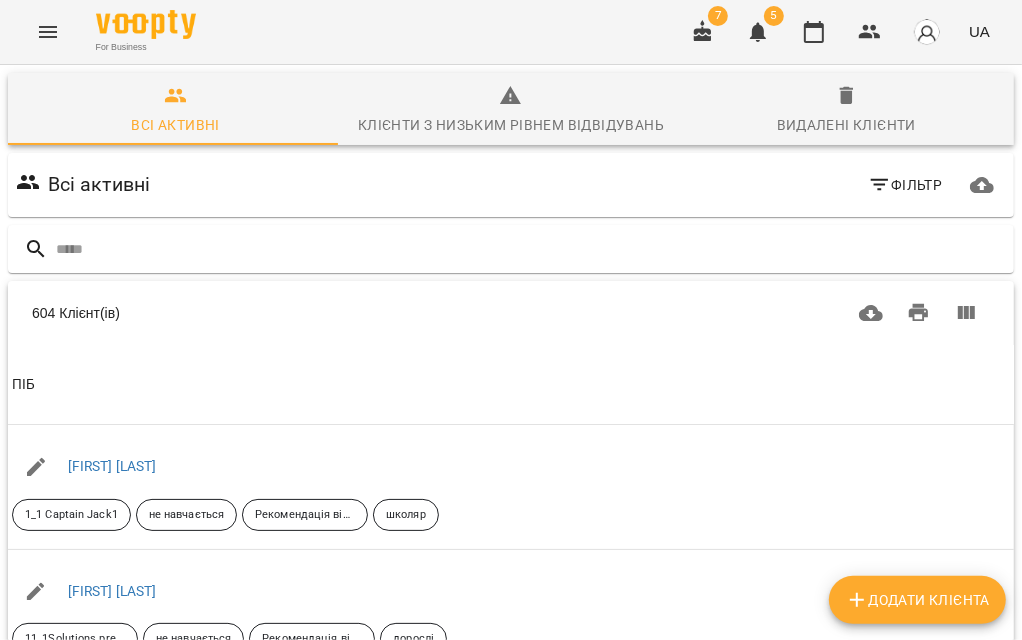click on "Додати клієнта" at bounding box center (917, 600) 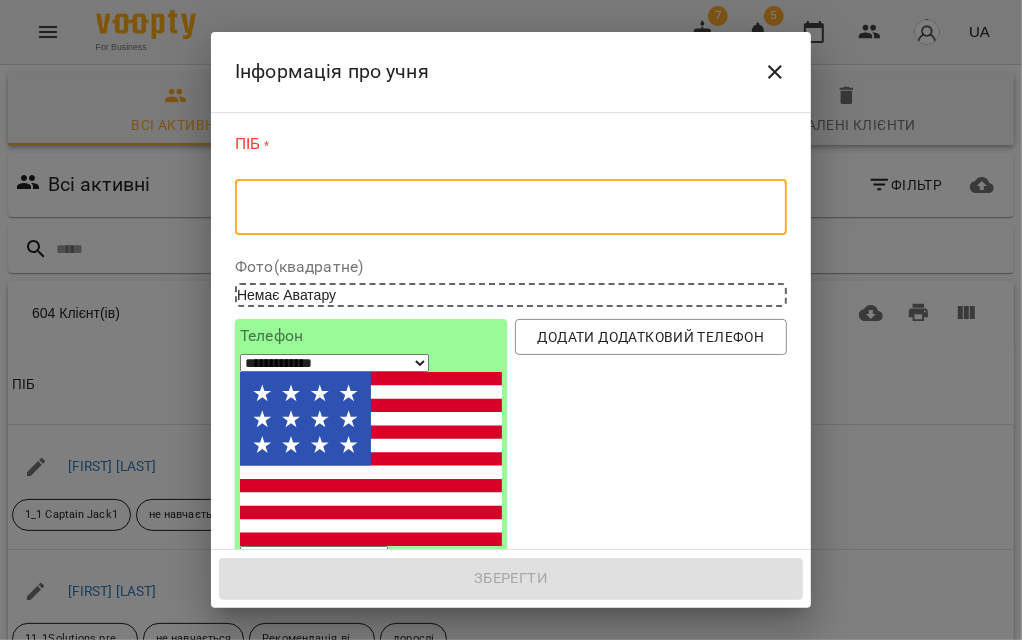 paste on "*******" 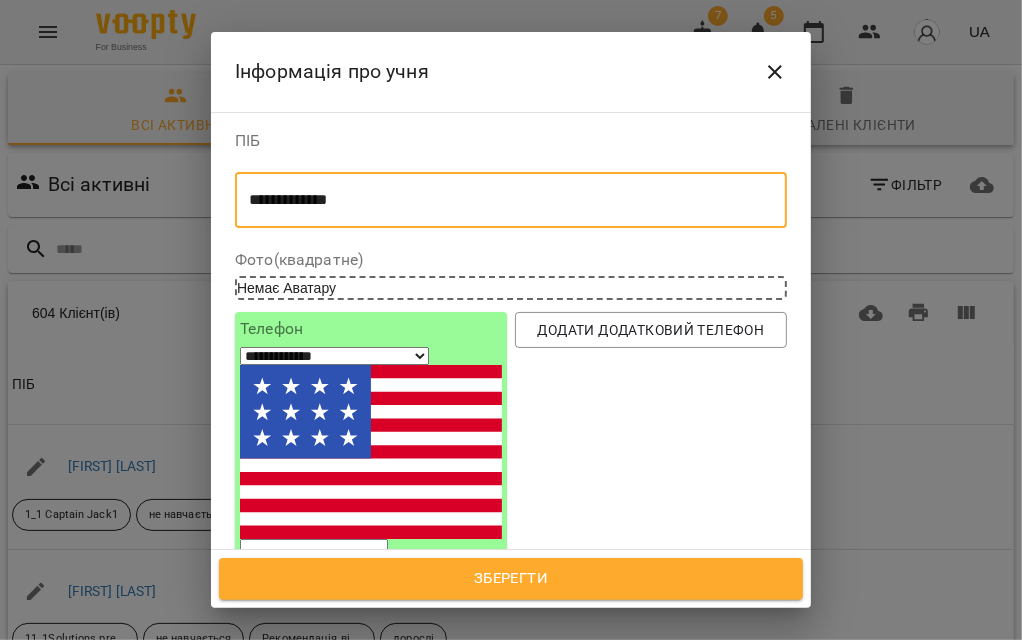type on "**********" 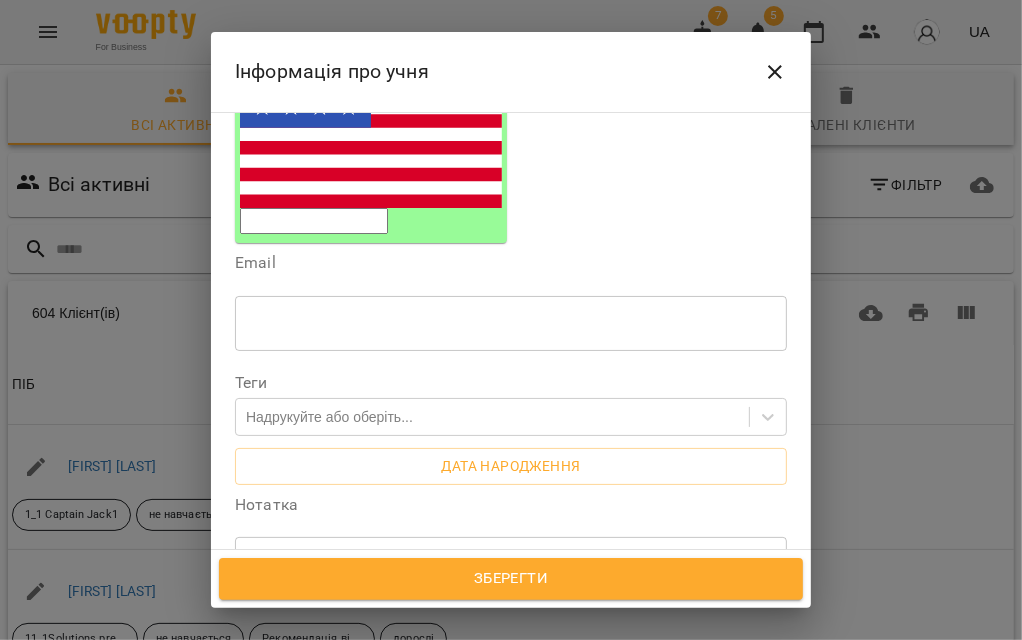 scroll, scrollTop: 333, scrollLeft: 0, axis: vertical 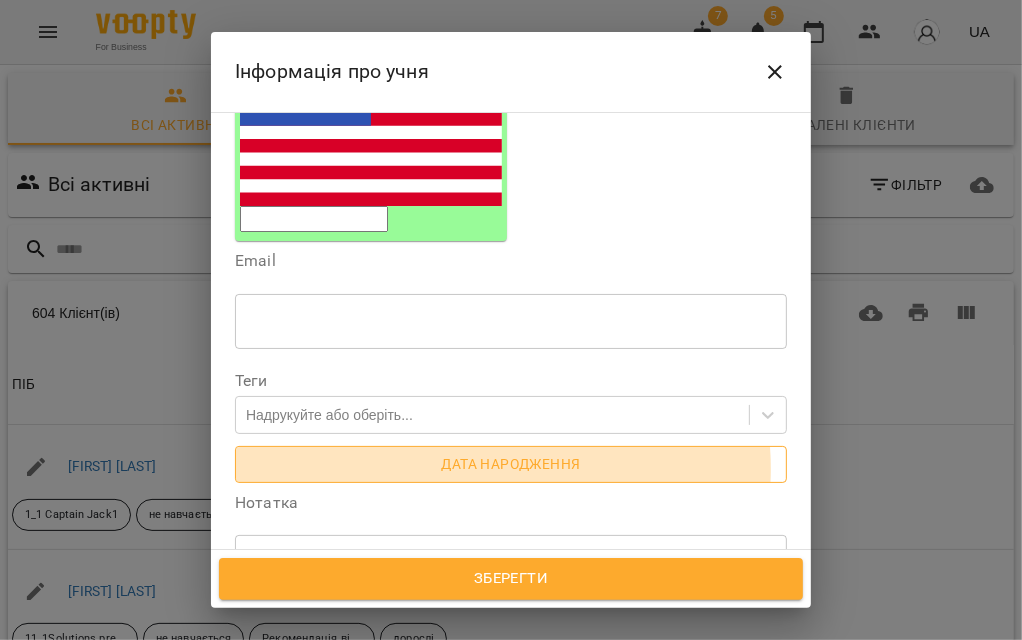 click on "Дата народження" at bounding box center [511, 464] 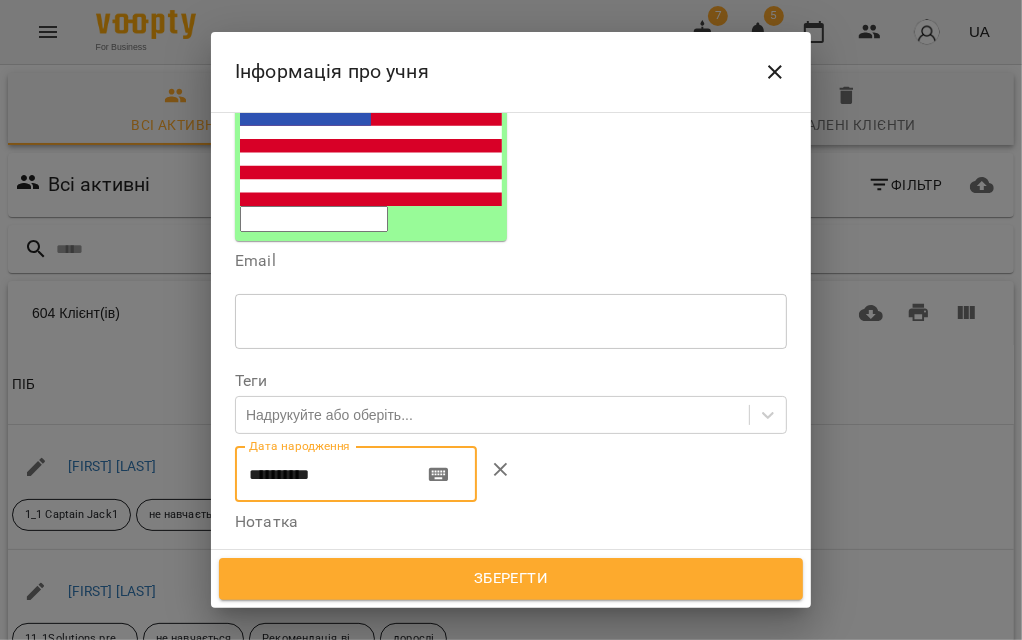 drag, startPoint x: 346, startPoint y: 306, endPoint x: 187, endPoint y: 311, distance: 159.0786 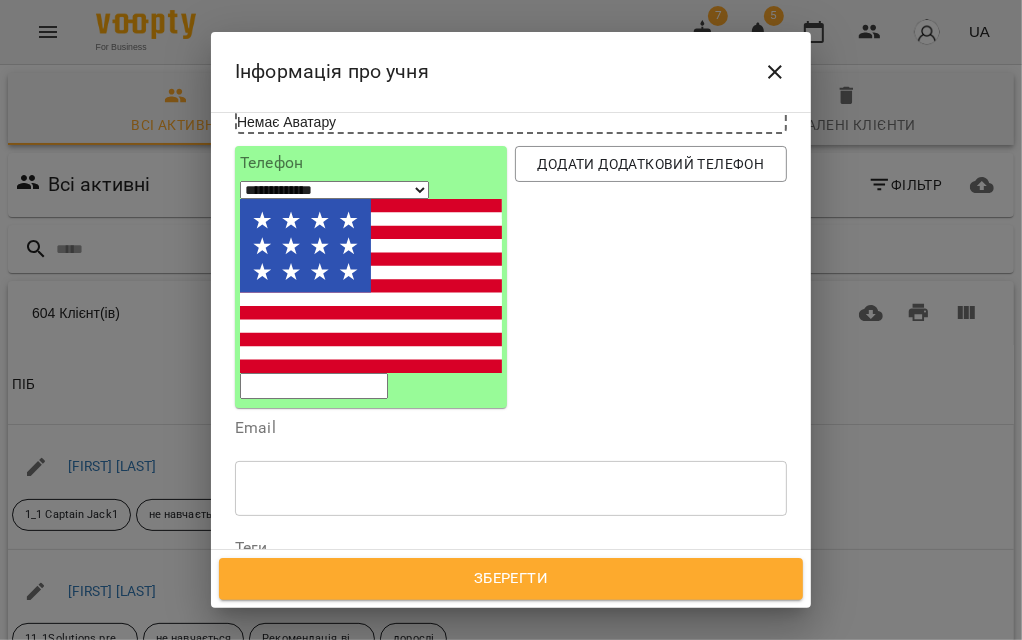 scroll, scrollTop: 0, scrollLeft: 0, axis: both 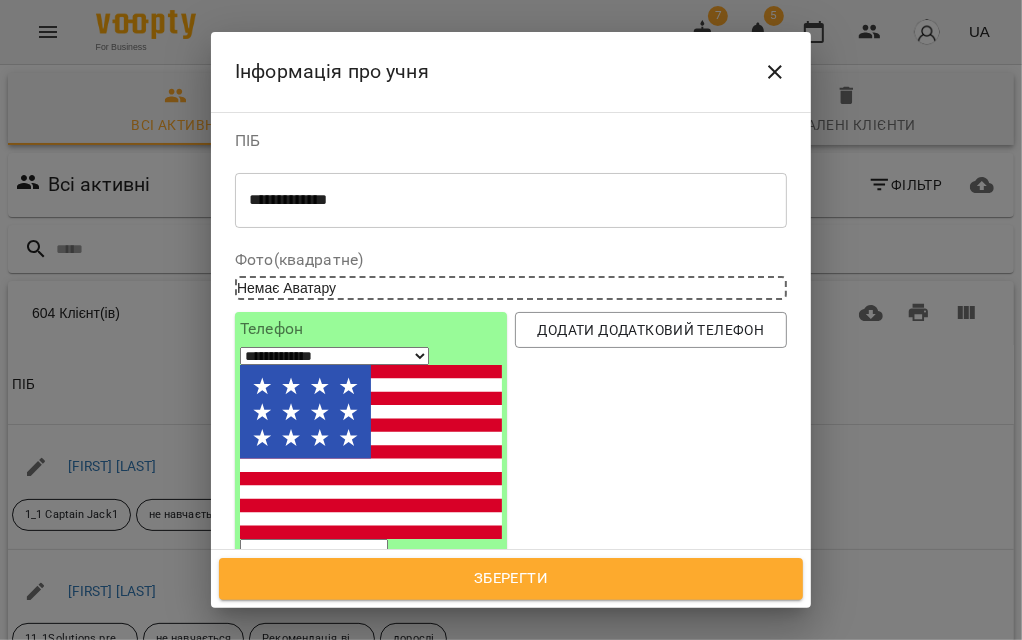 click at bounding box center (314, 552) 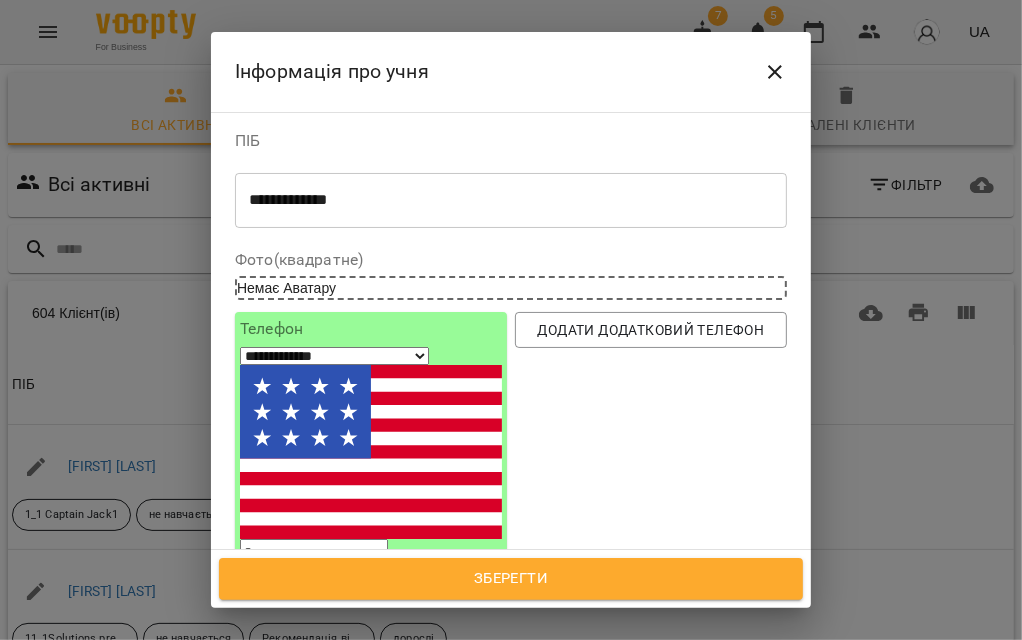 type on "**" 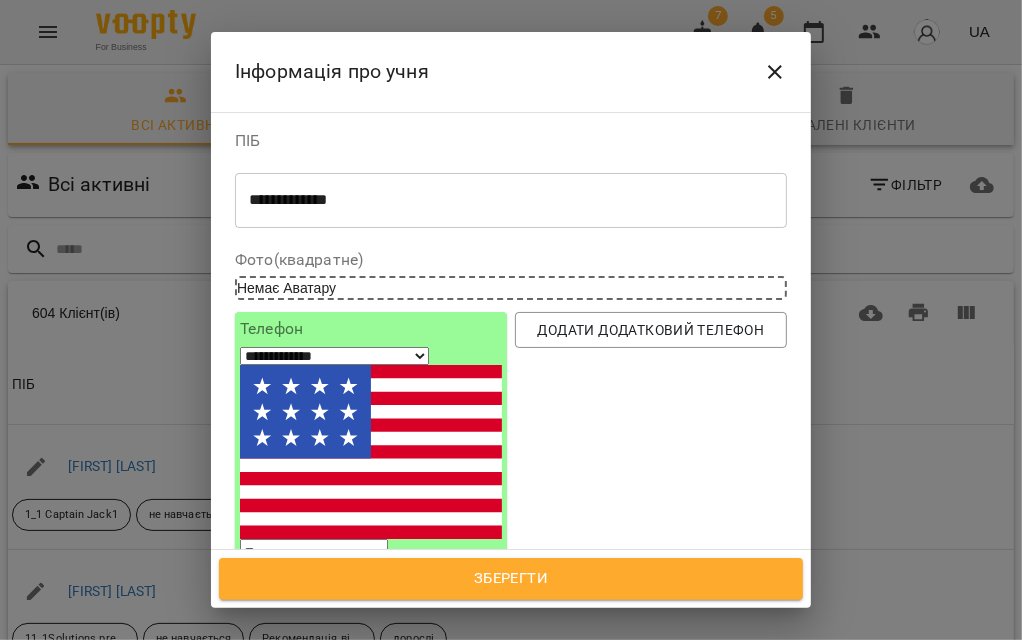 select on "**" 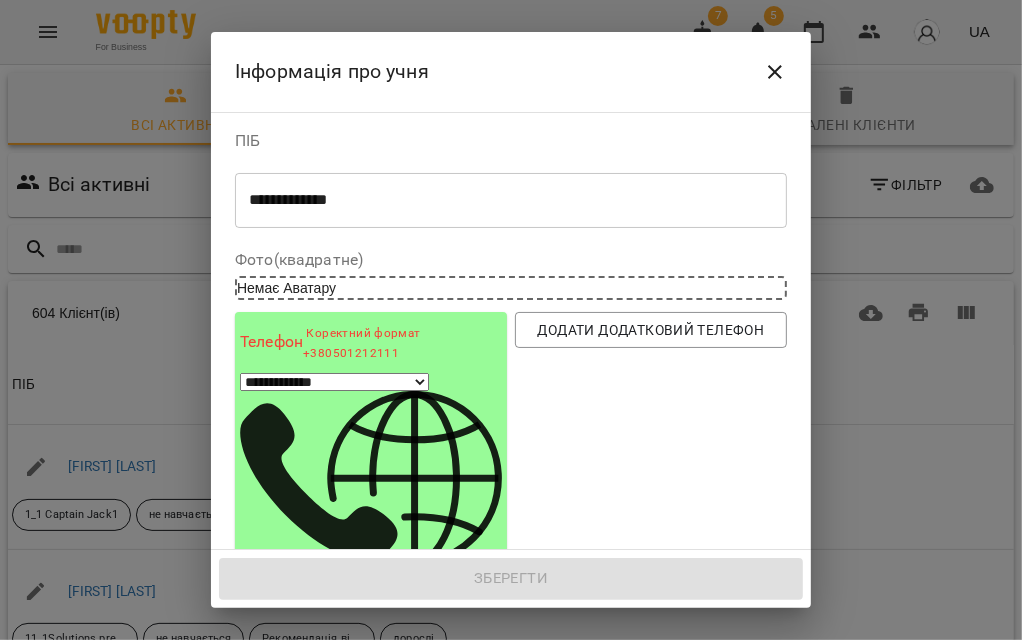 type on "****" 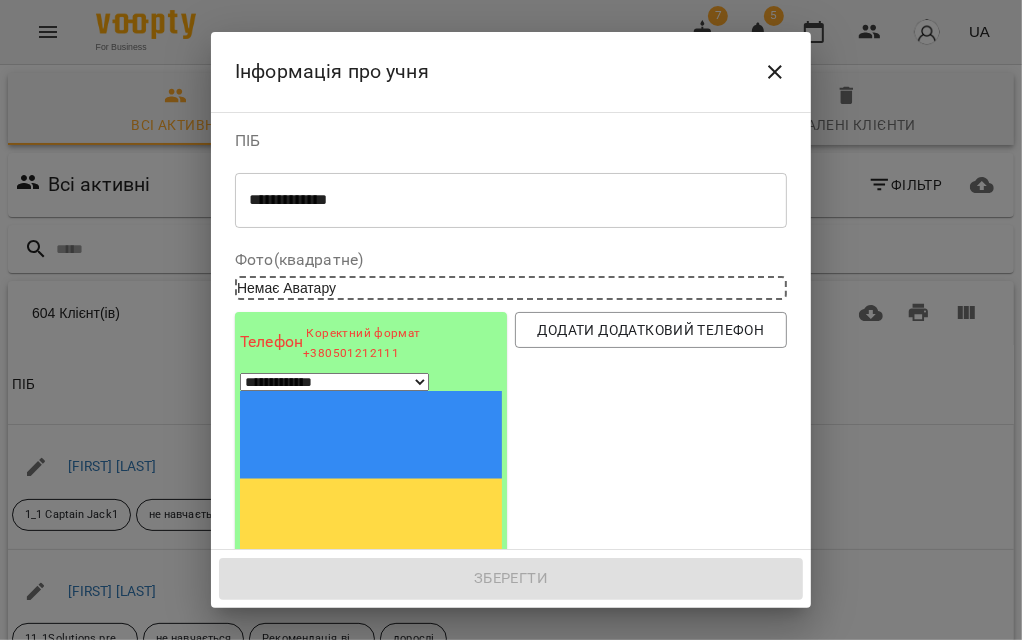 paste on "**********" 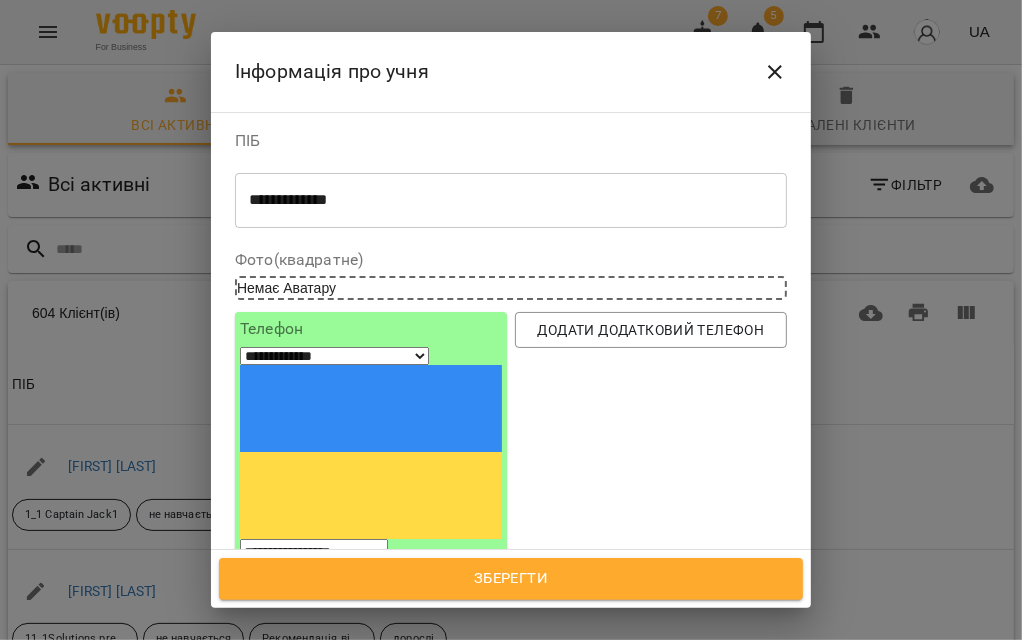 type on "**********" 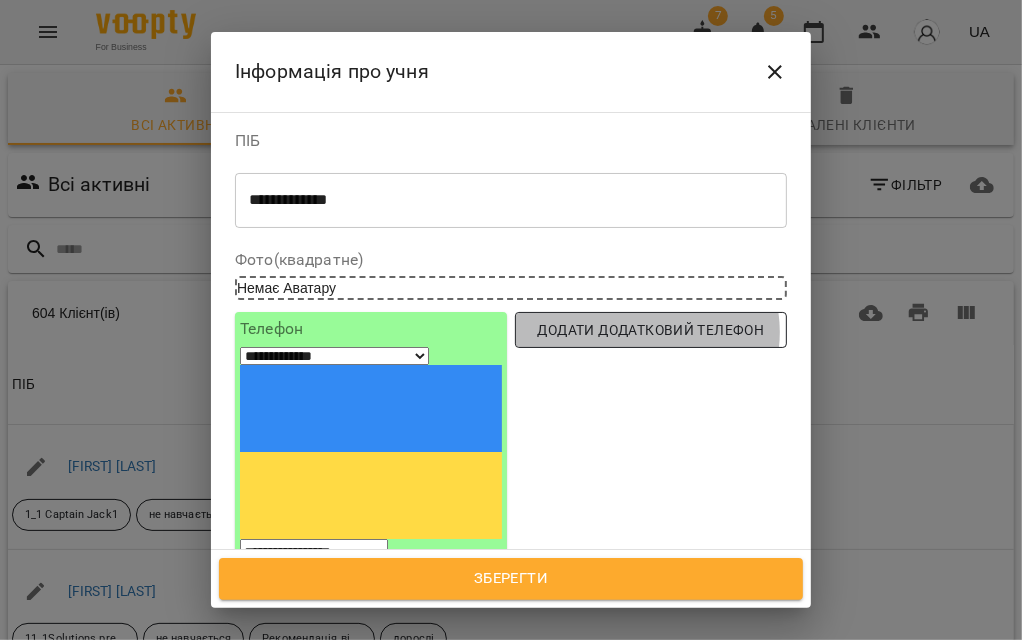 click on "Додати додатковий телефон" at bounding box center [651, 330] 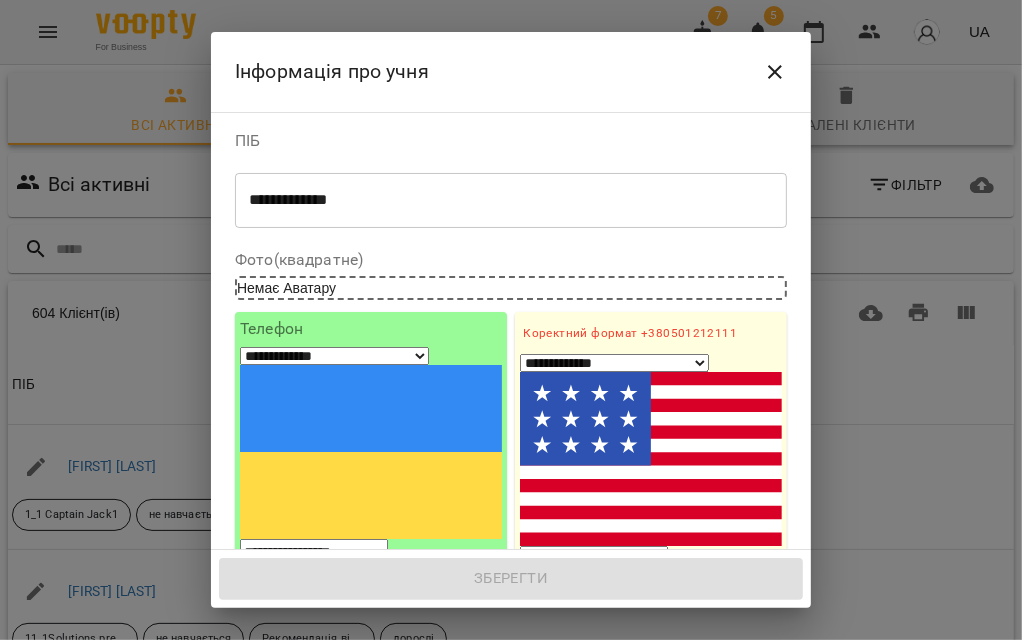 click at bounding box center [594, 559] 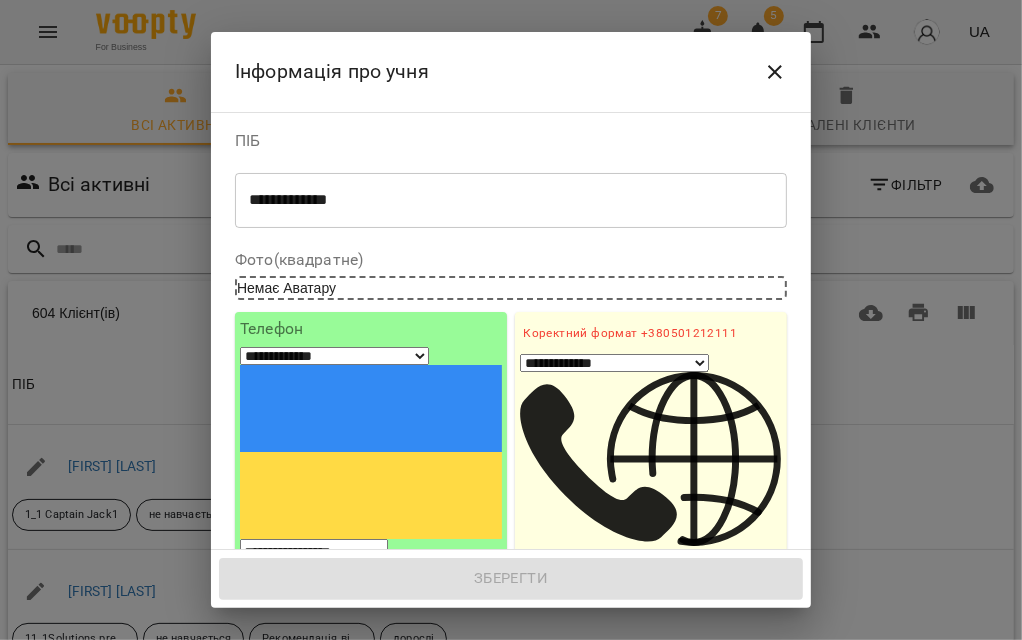 type on "***" 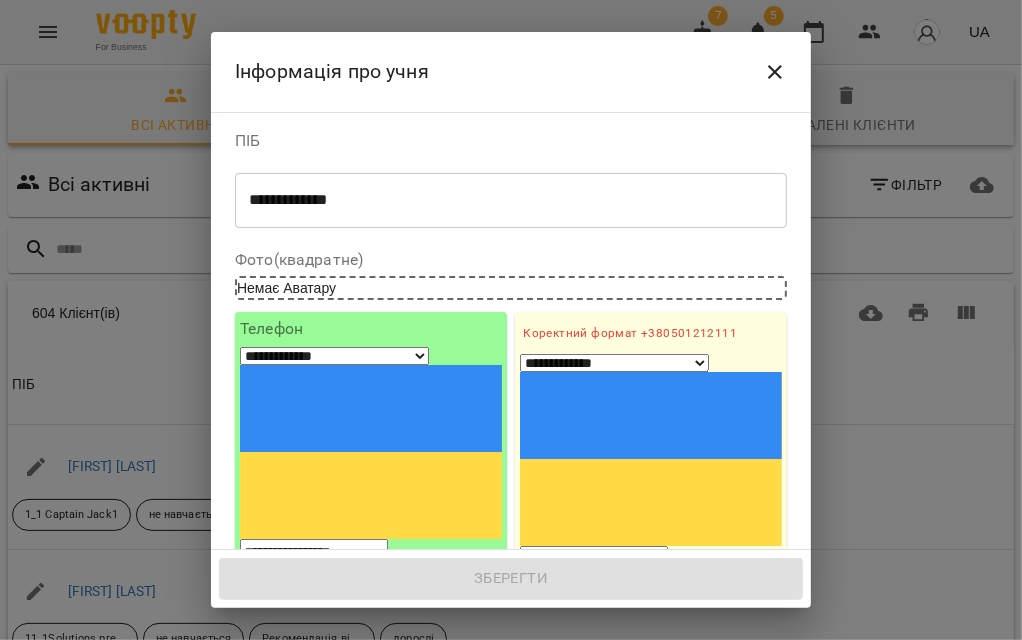 paste on "**********" 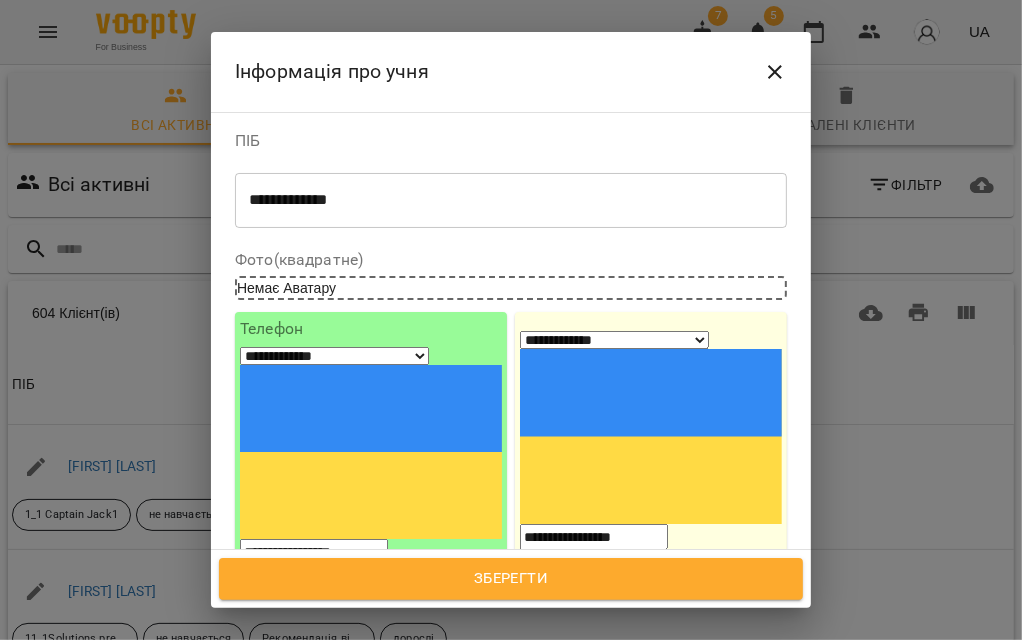 type on "**********" 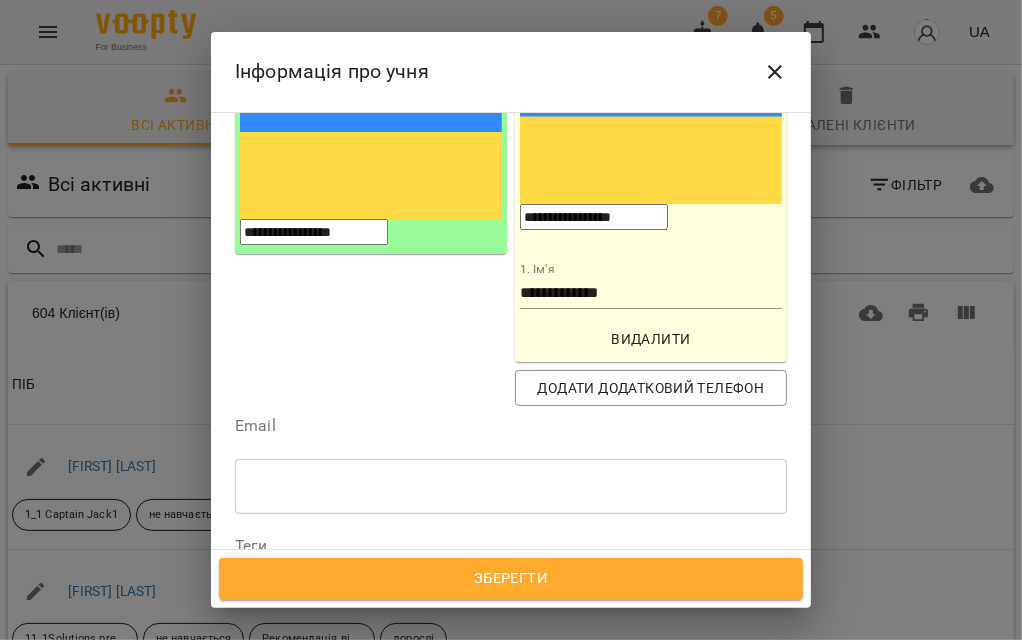 scroll, scrollTop: 444, scrollLeft: 0, axis: vertical 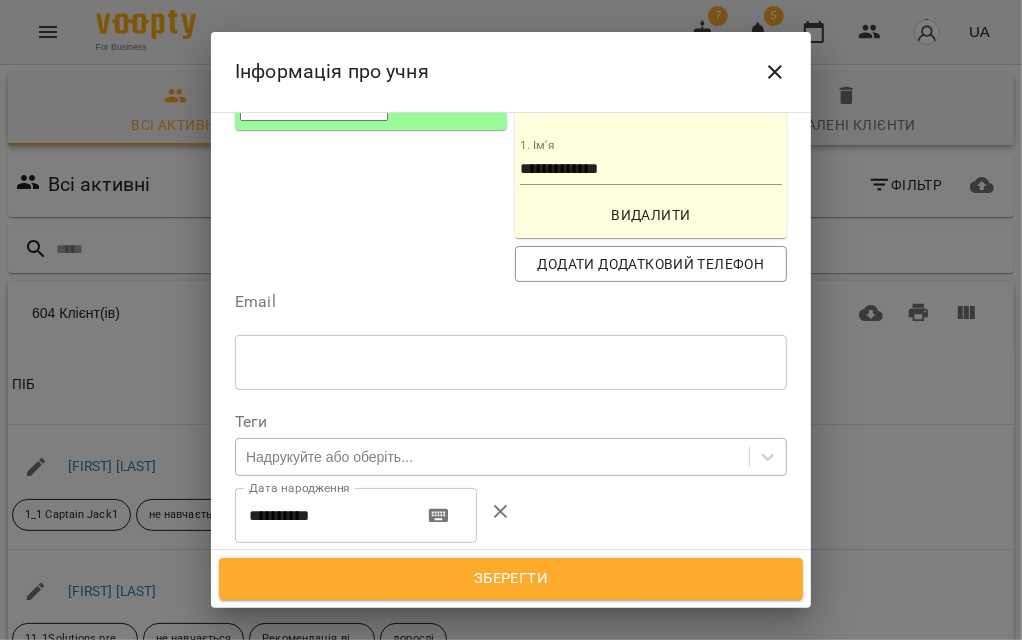 click on "Надрукуйте або оберіть..." at bounding box center [329, 457] 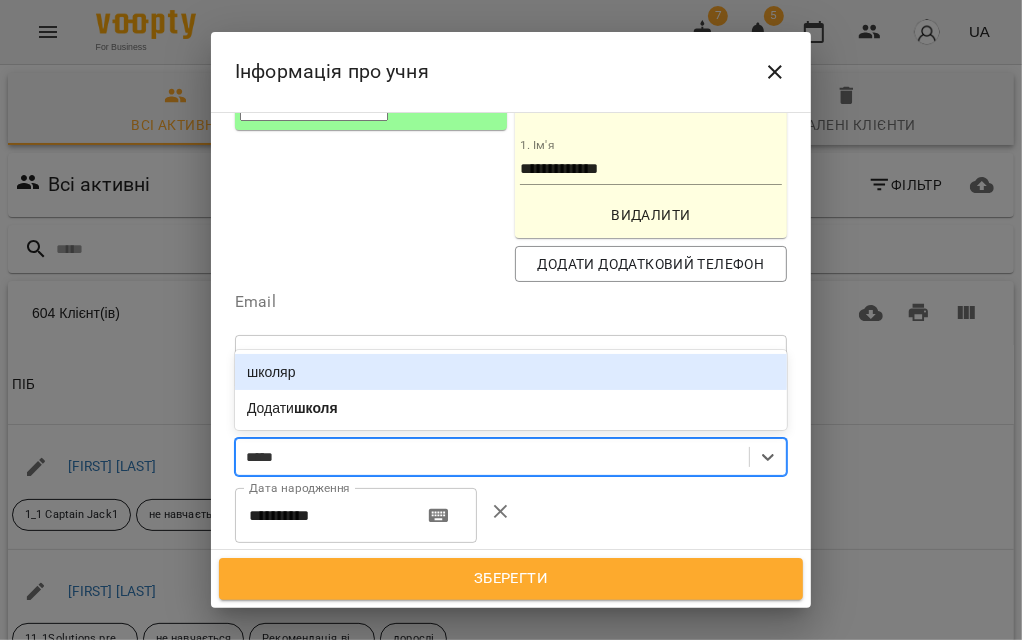 type on "******" 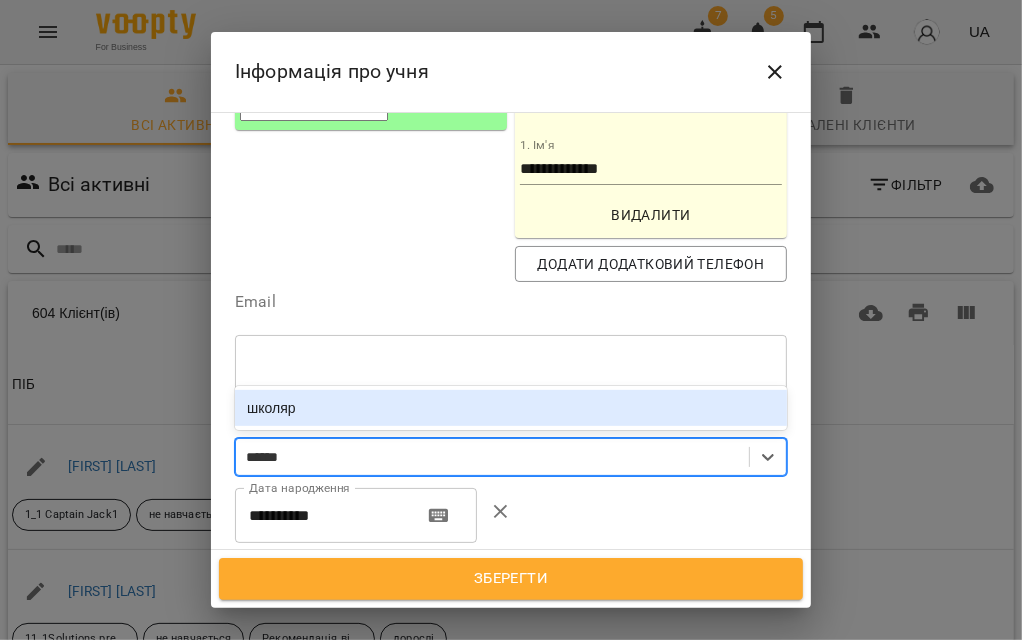 click on "школяр" at bounding box center (511, 408) 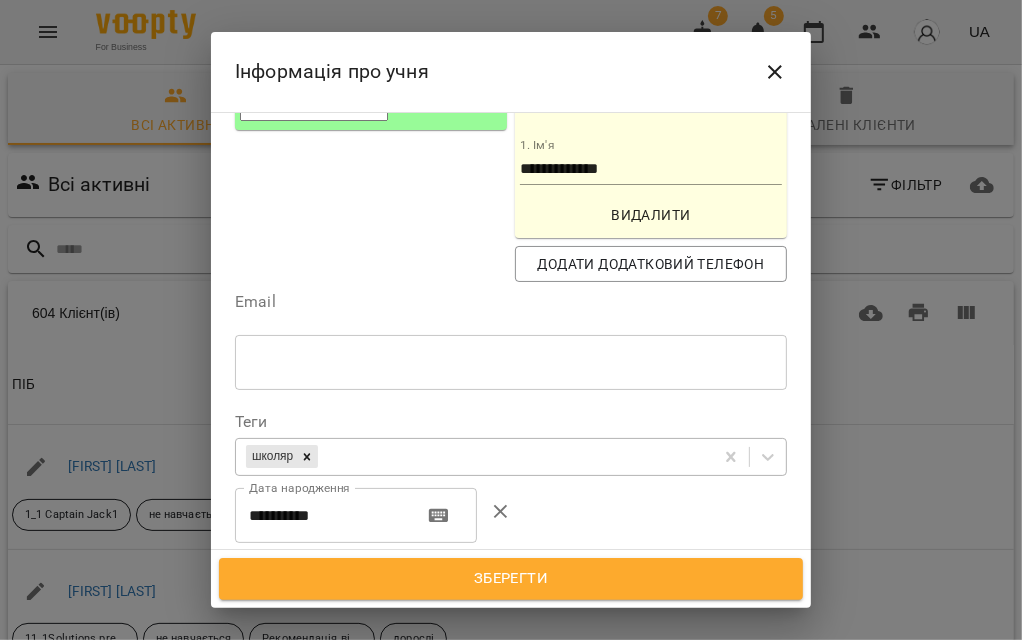 drag, startPoint x: 646, startPoint y: 334, endPoint x: 517, endPoint y: 300, distance: 133.4054 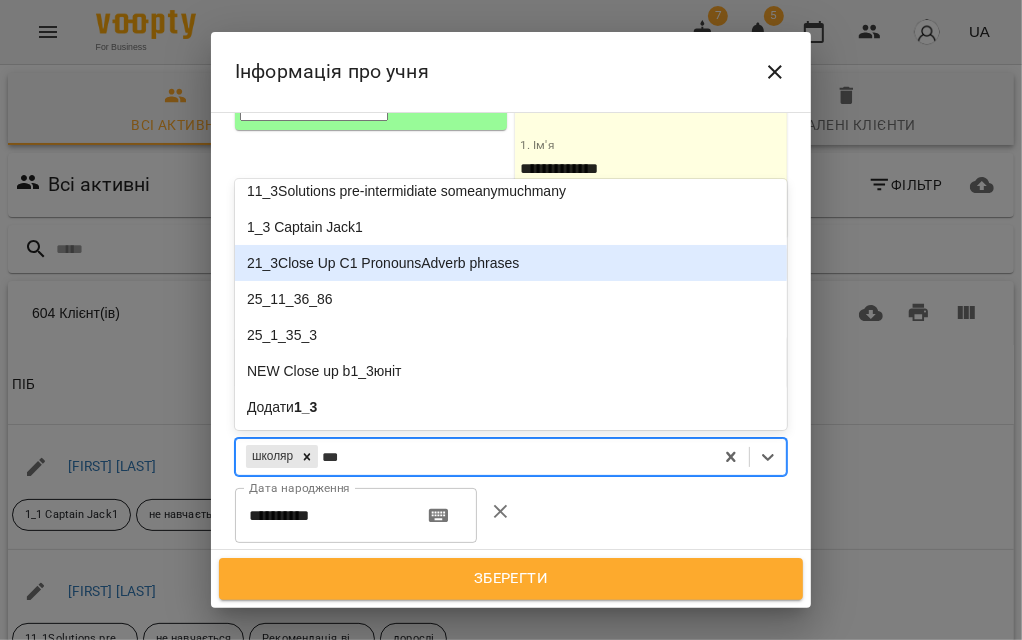 scroll, scrollTop: 0, scrollLeft: 0, axis: both 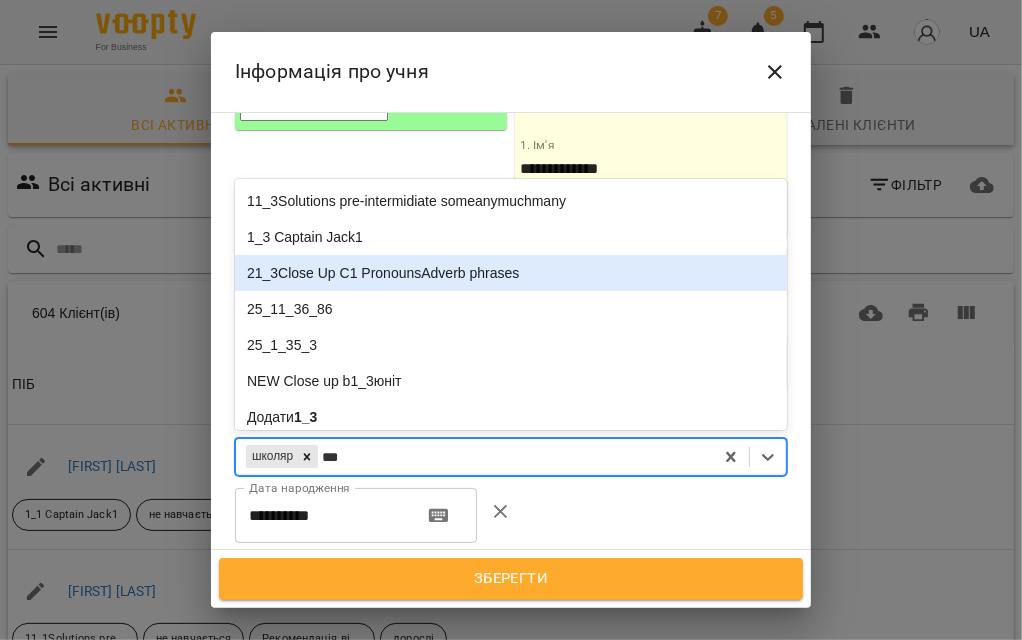 type on "***" 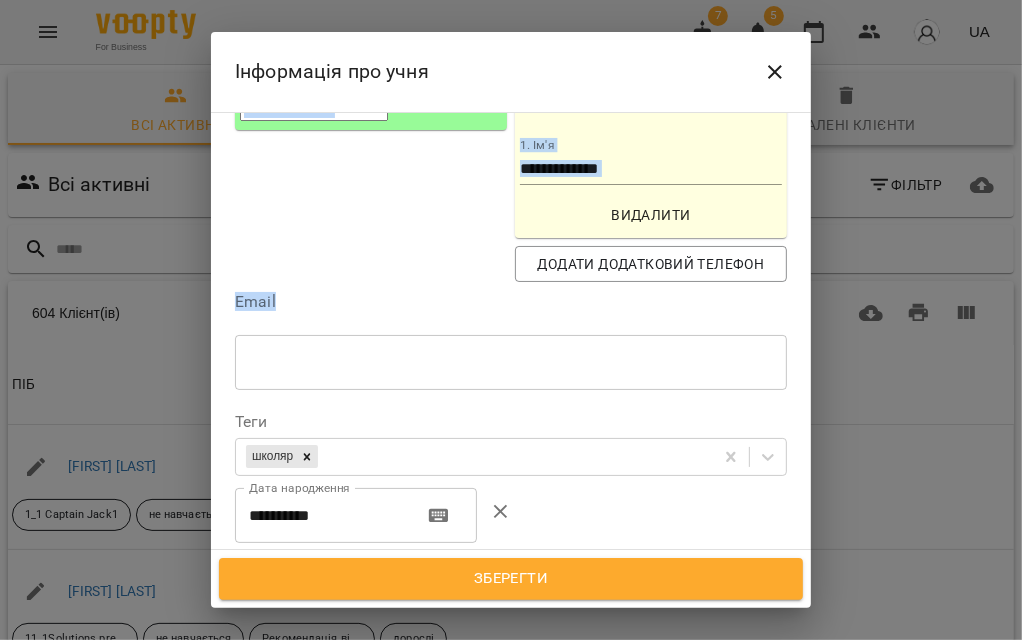 drag, startPoint x: 604, startPoint y: 62, endPoint x: 554, endPoint y: 141, distance: 93.49332 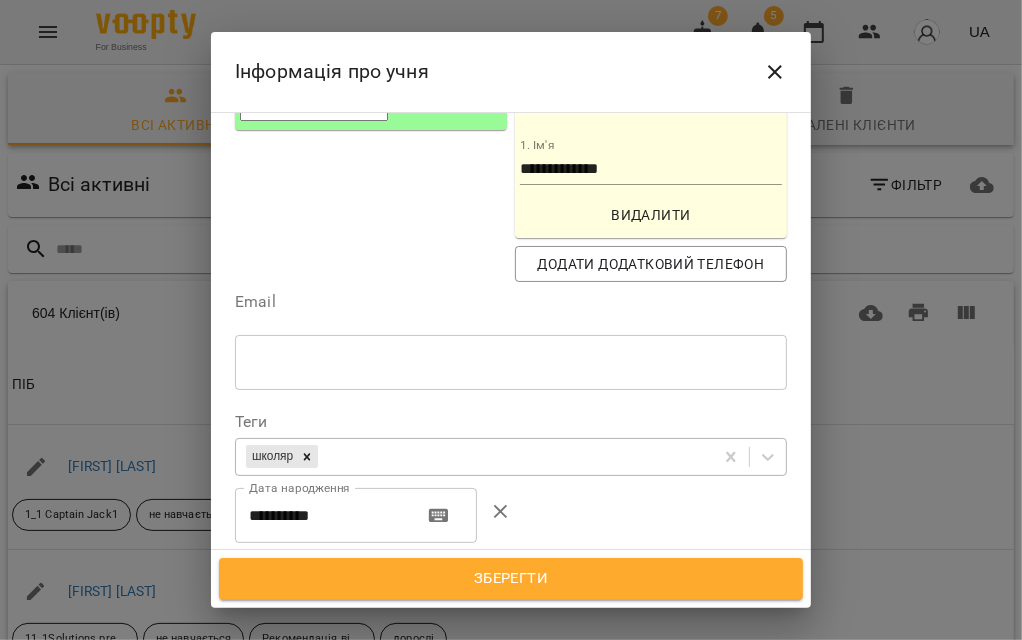 click on "школяр" at bounding box center [474, 456] 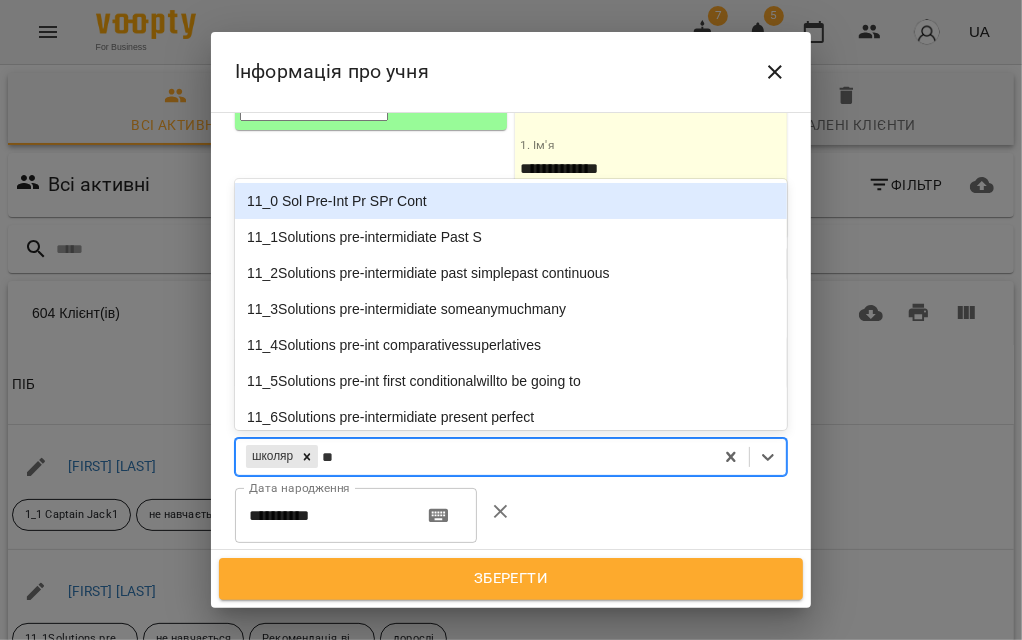 type on "***" 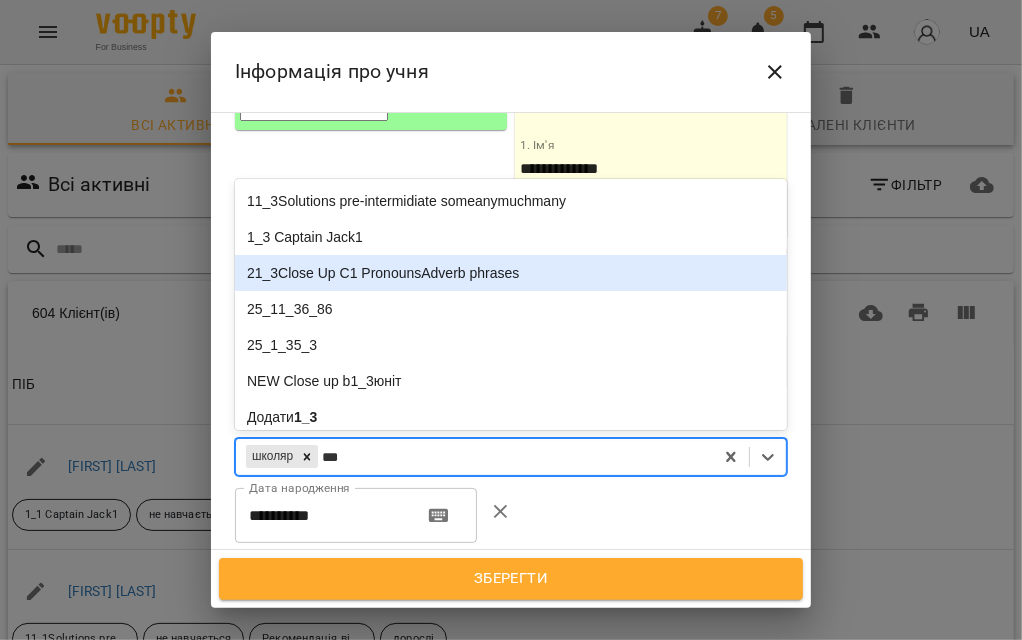 click on "21_3Close Up C1 PronounsAdverb phrases" at bounding box center (511, 273) 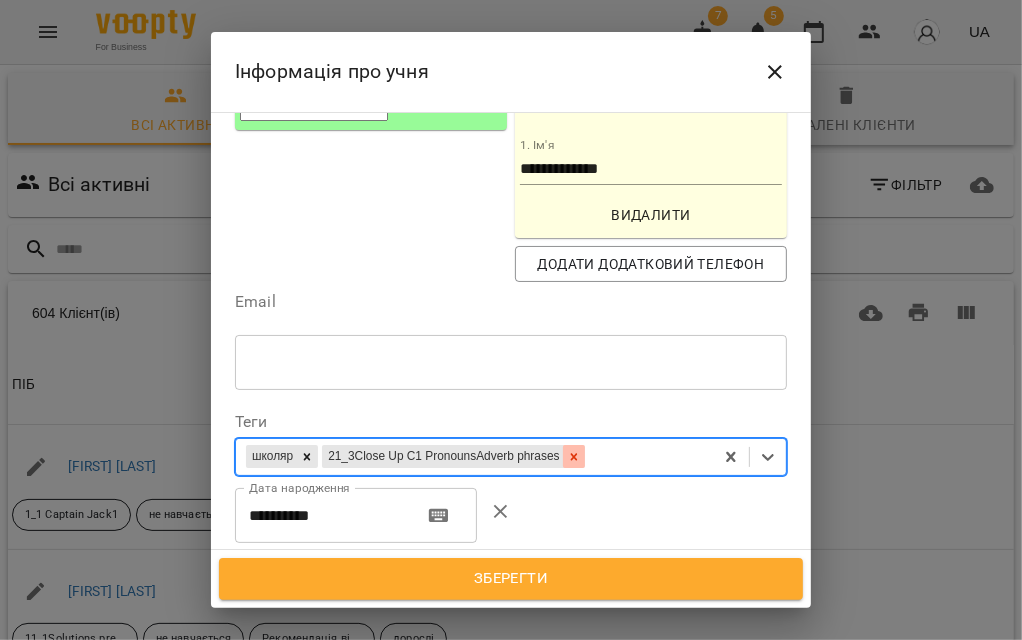 click 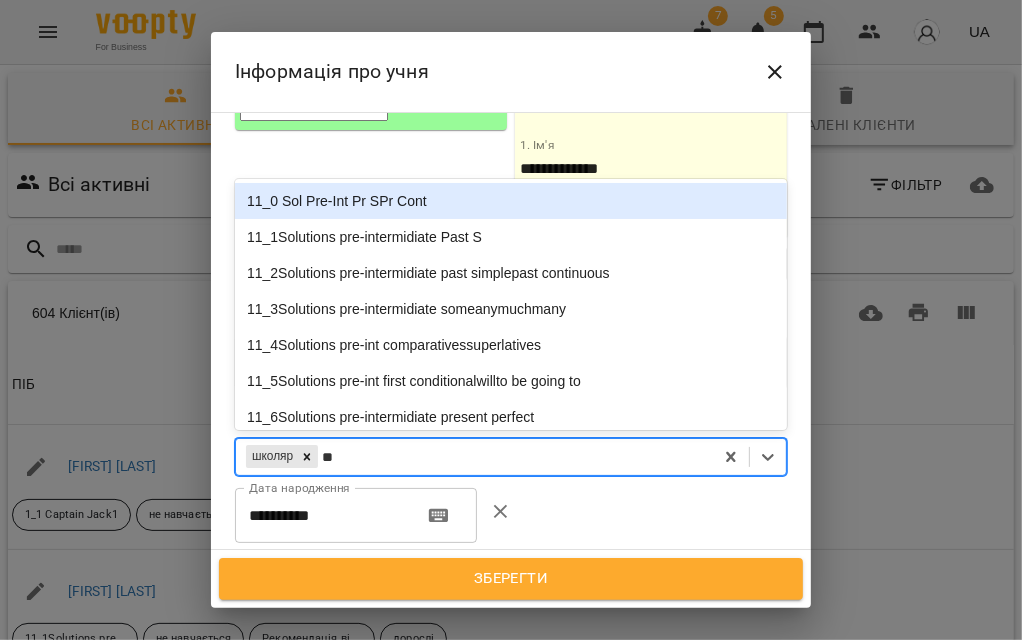 type on "***" 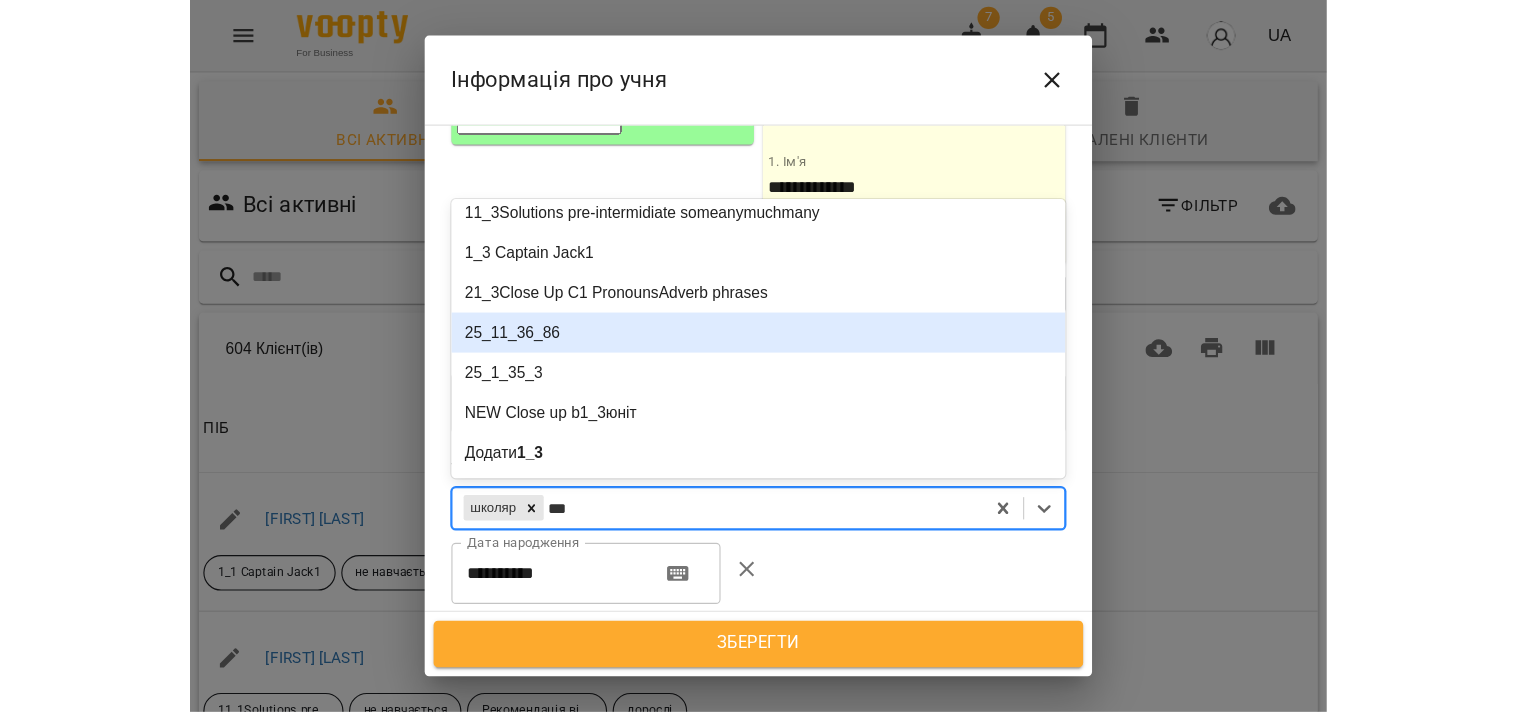 scroll, scrollTop: 0, scrollLeft: 0, axis: both 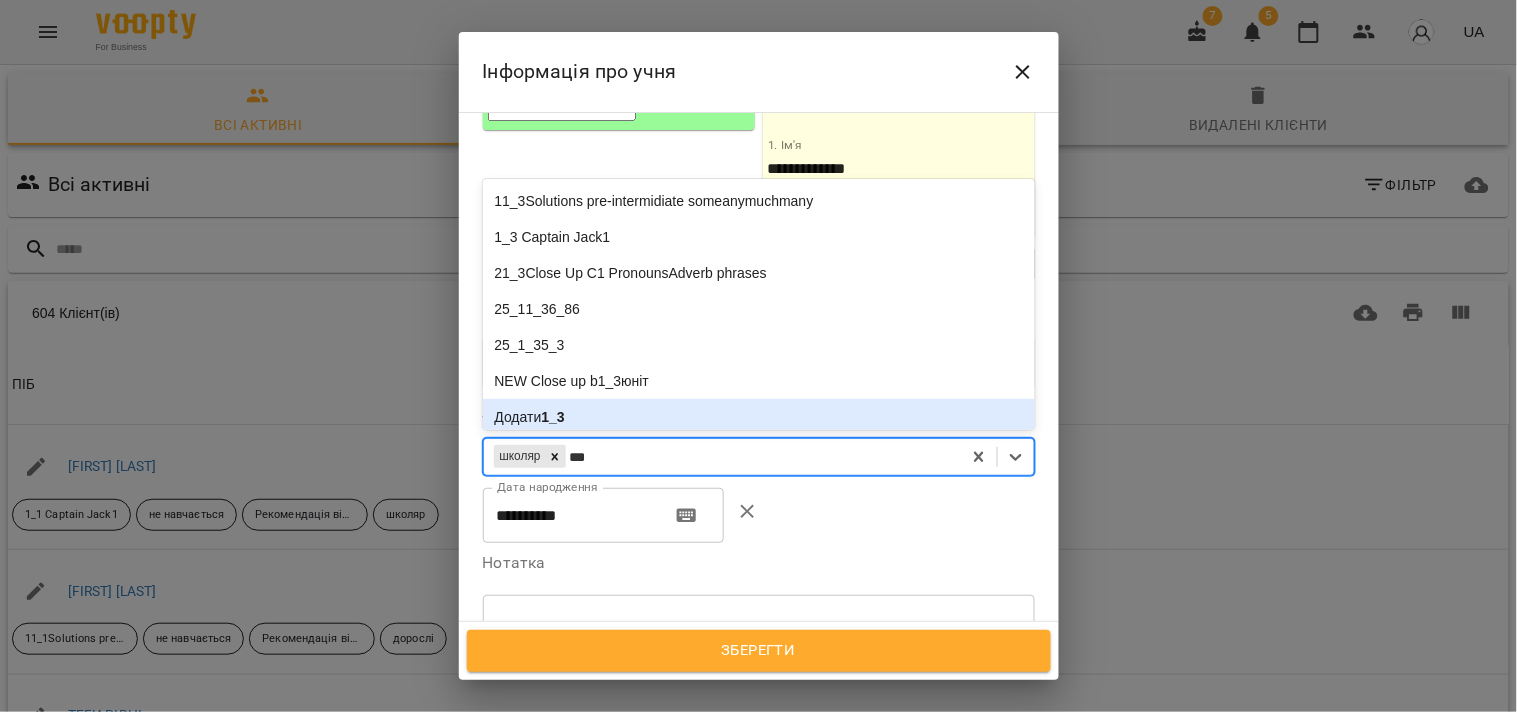 click on "школяр *** 1_3" at bounding box center (722, 456) 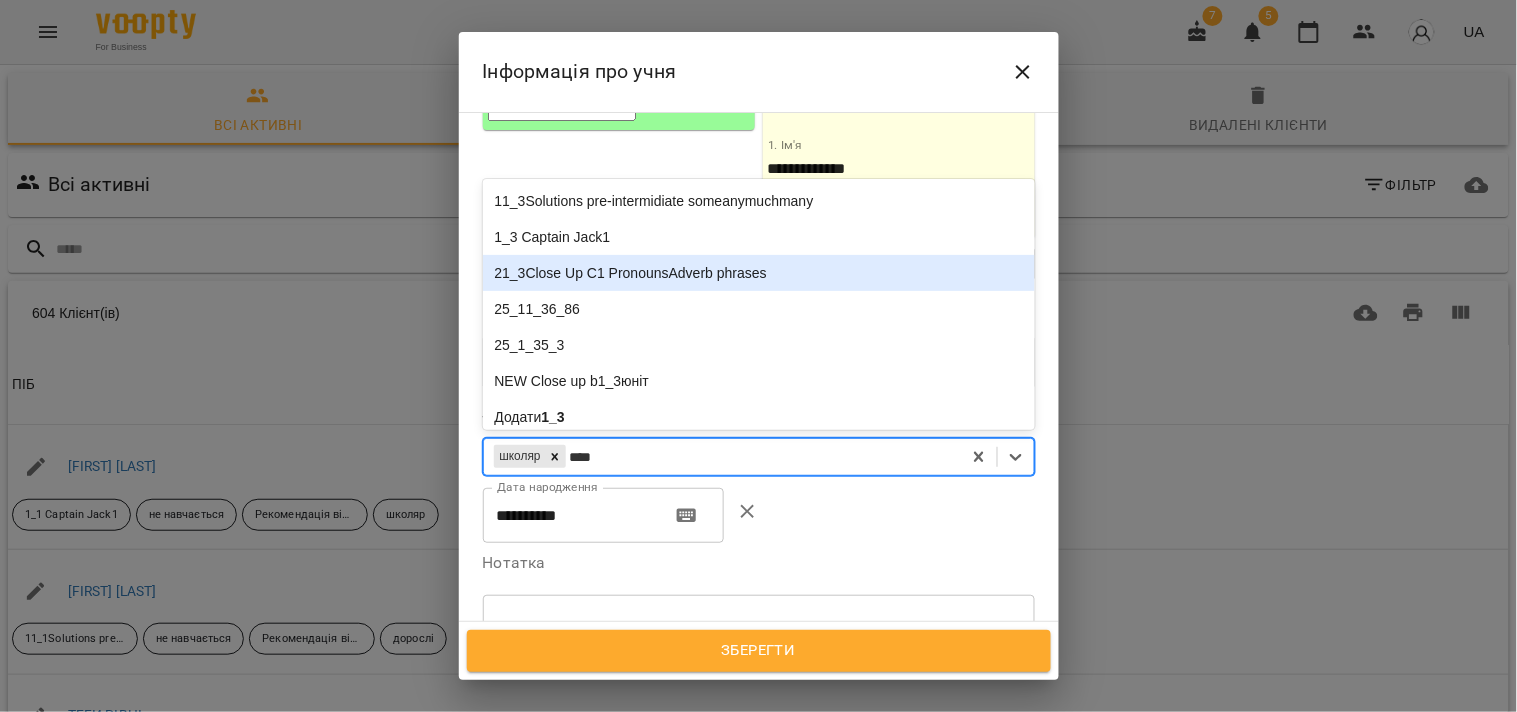 type on "*****" 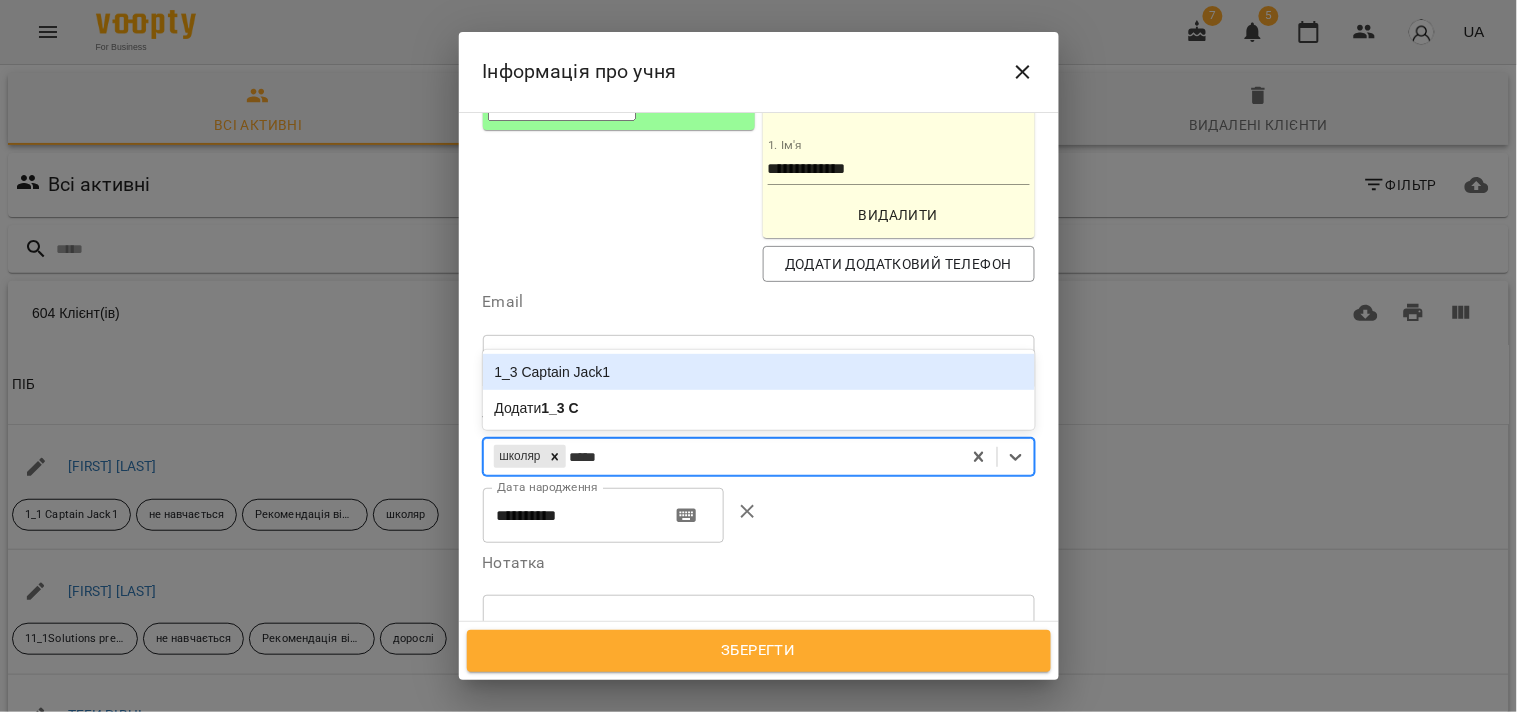 click on "1_3 Captain Jack1" at bounding box center [759, 372] 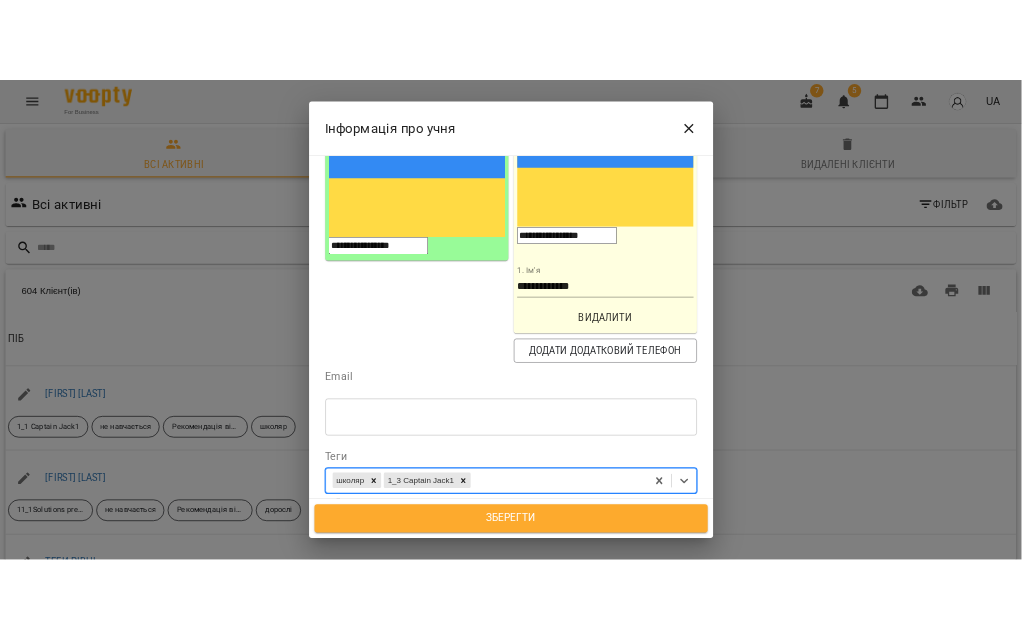 scroll, scrollTop: 341, scrollLeft: 0, axis: vertical 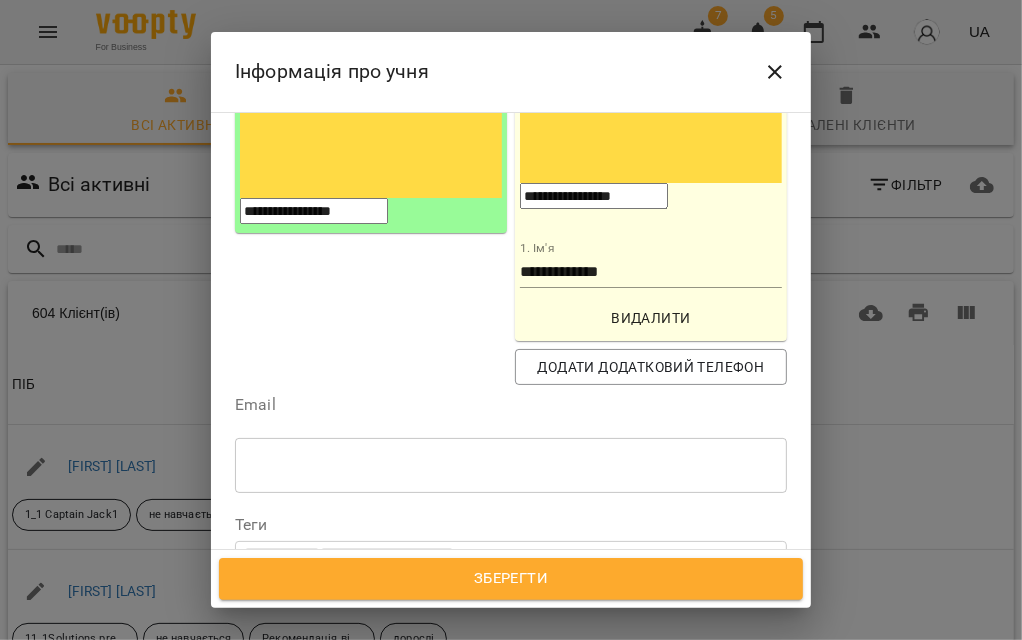 click on "**********" at bounding box center (511, 619) 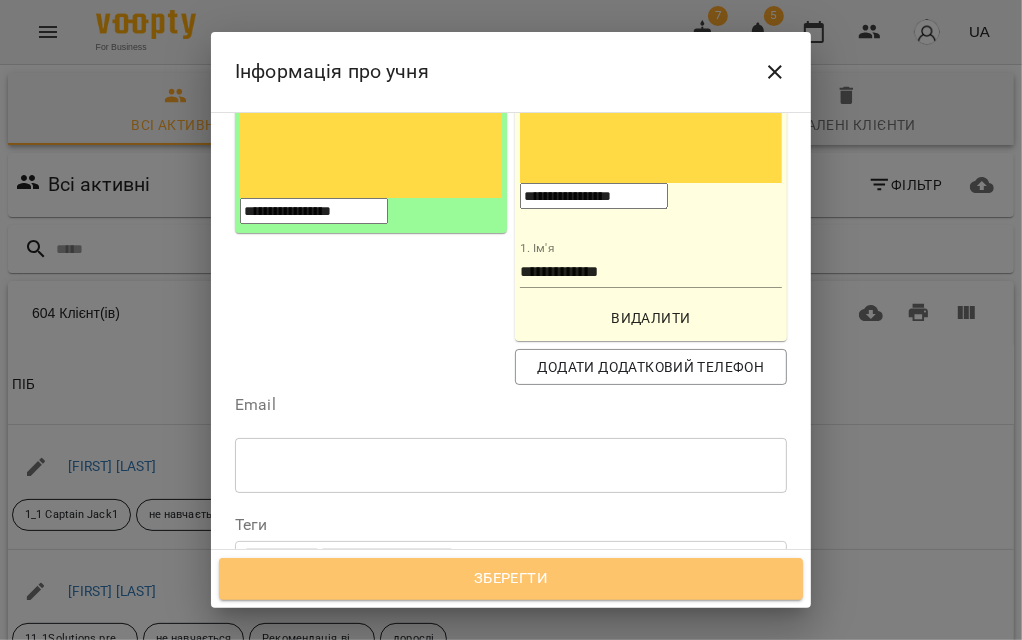 click on "Зберегти" at bounding box center [511, 579] 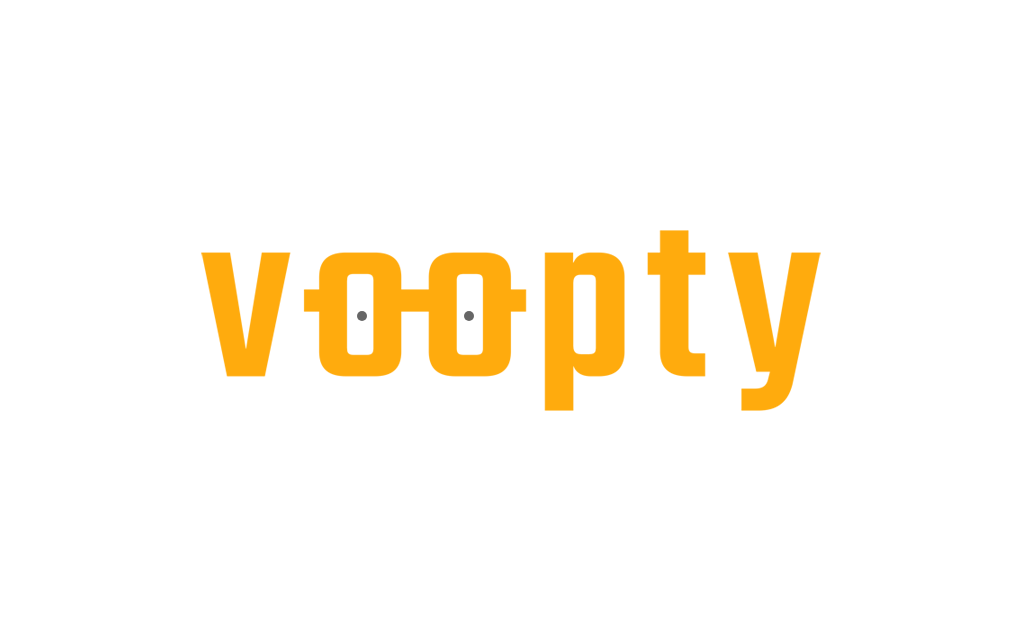 scroll, scrollTop: 0, scrollLeft: 0, axis: both 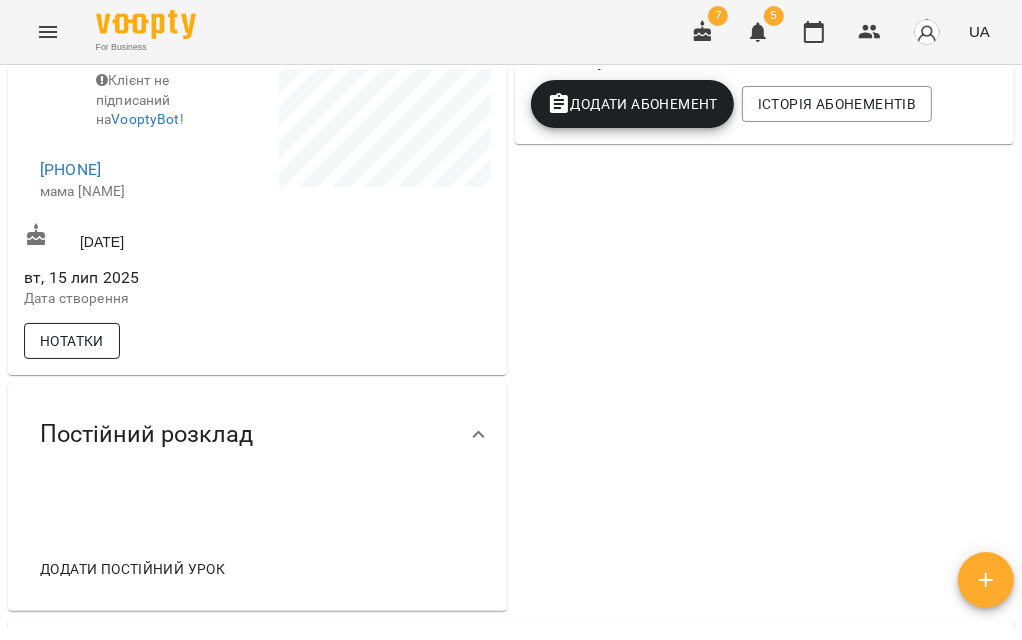 click on "Нотатки" at bounding box center [72, 341] 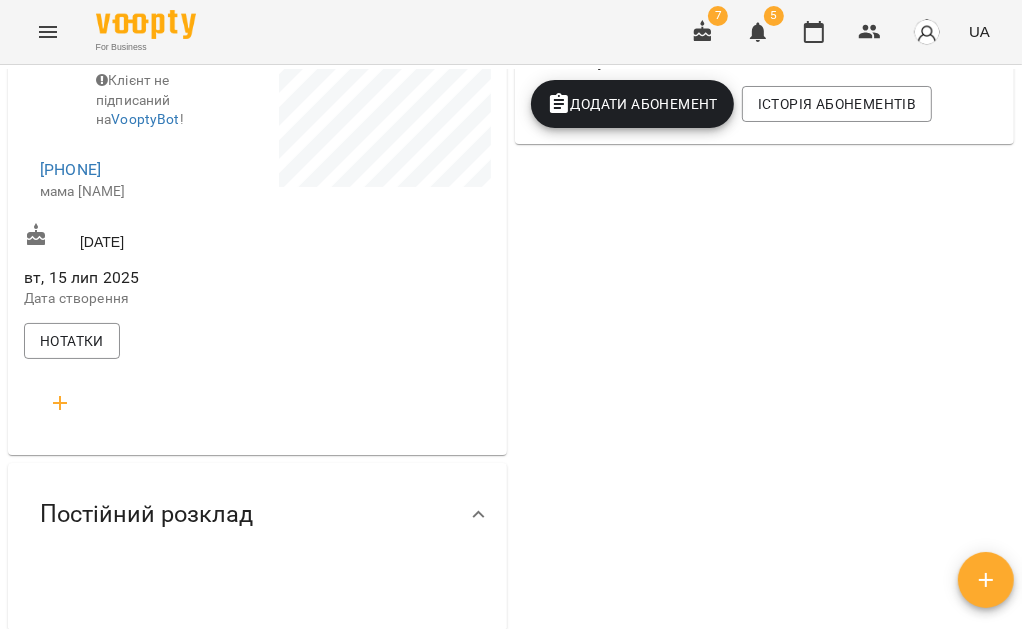 click 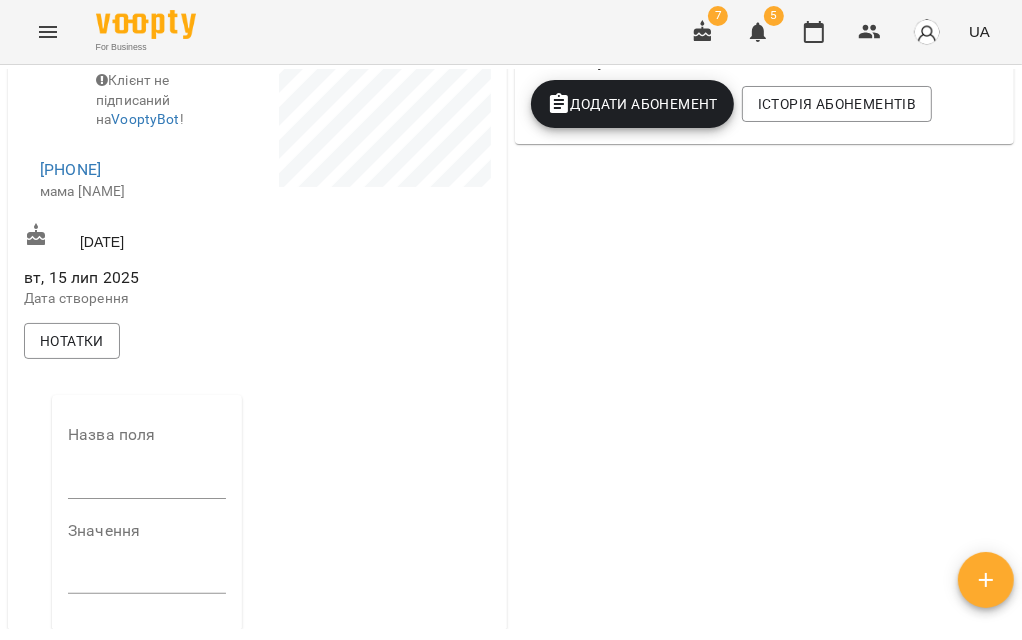 click at bounding box center [147, 483] 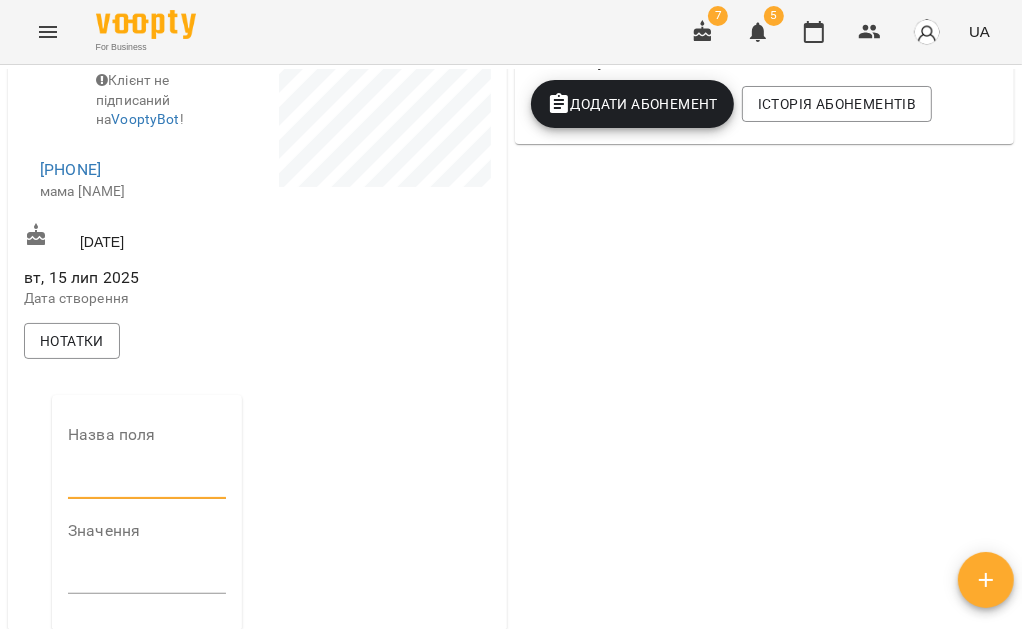 type on "**********" 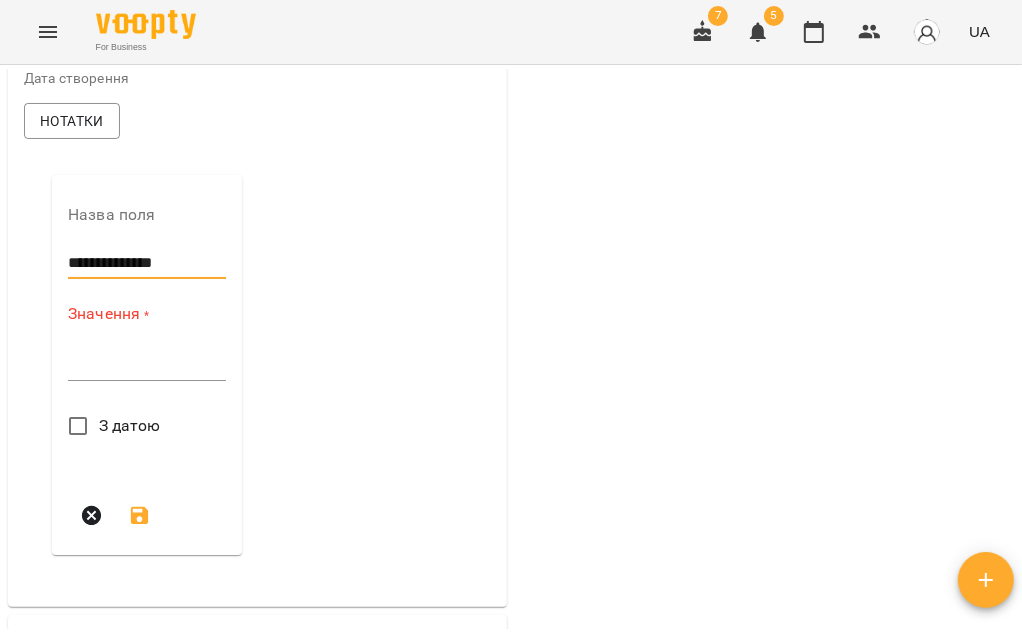 scroll, scrollTop: 666, scrollLeft: 0, axis: vertical 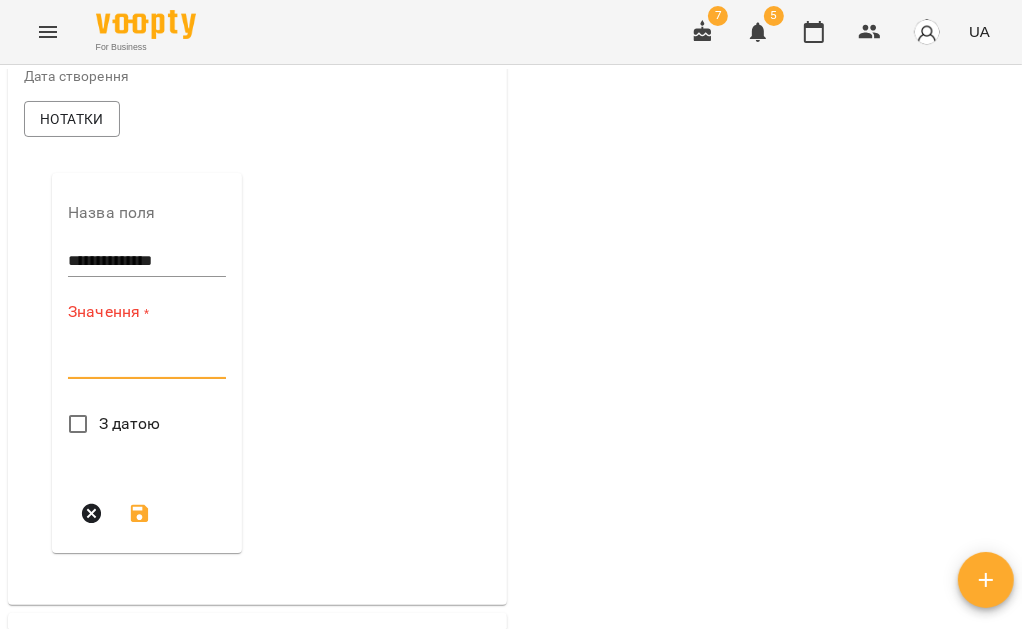 paste on "**********" 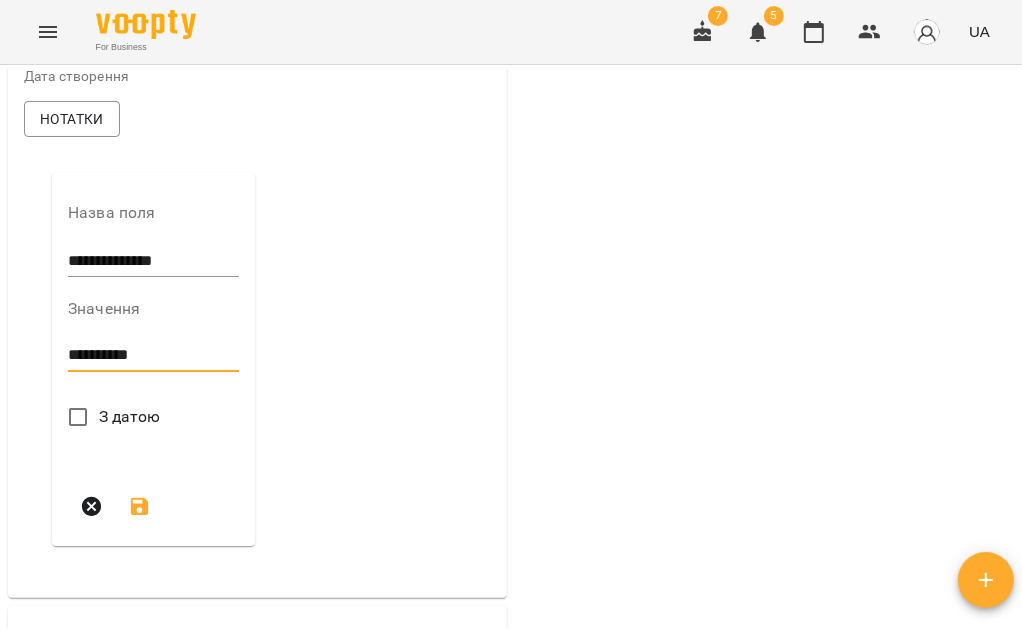 type on "**********" 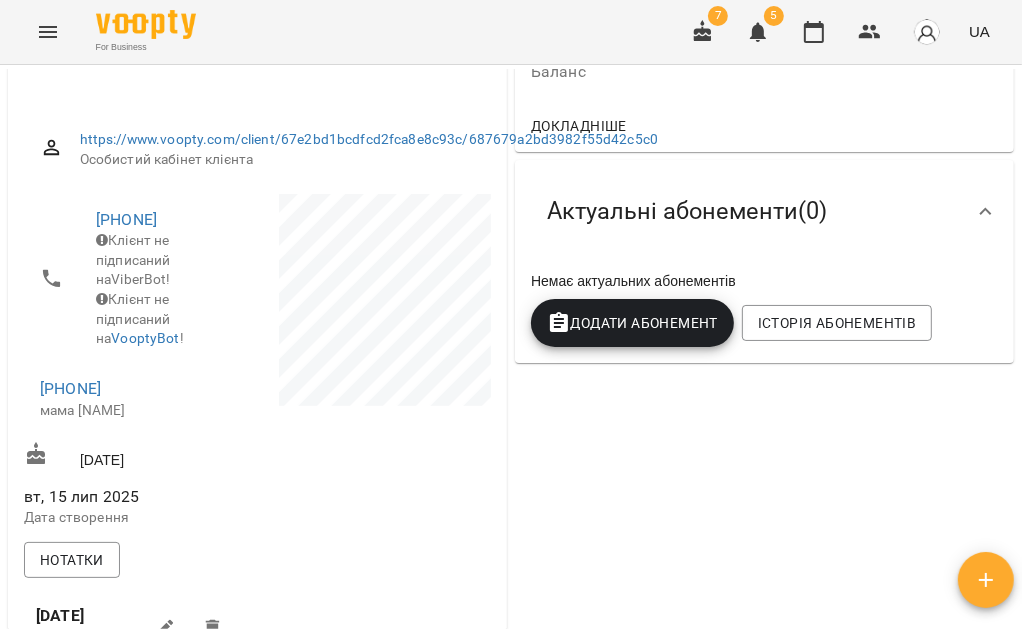 scroll, scrollTop: 0, scrollLeft: 0, axis: both 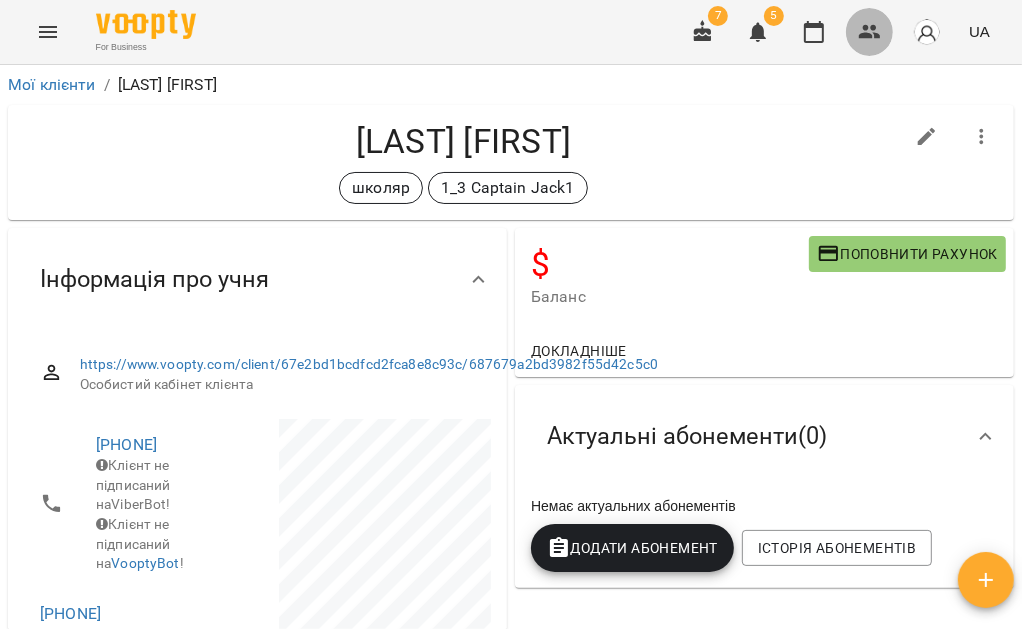 click 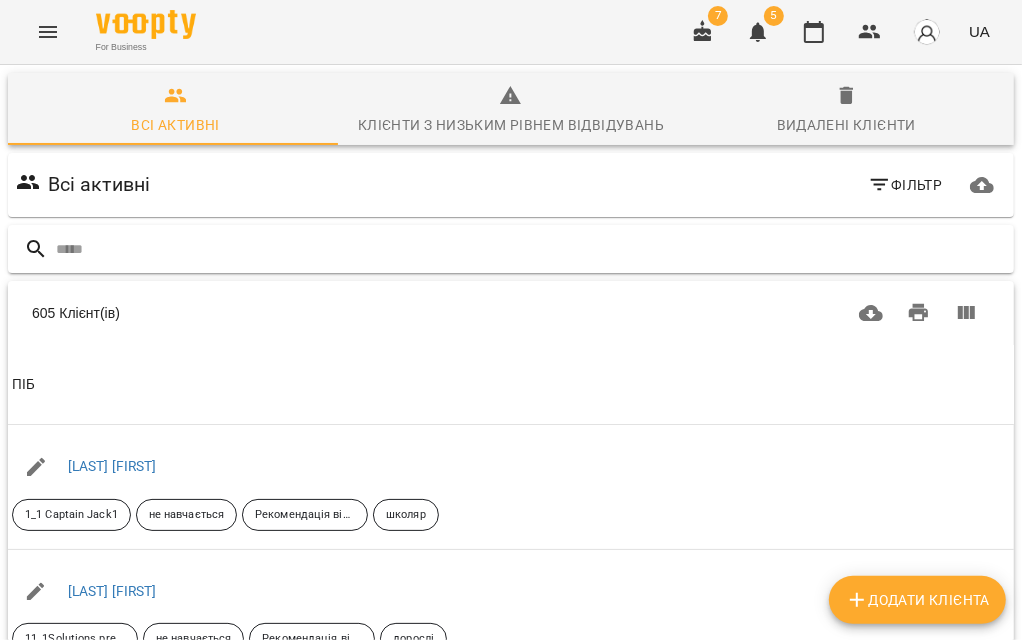 click at bounding box center [531, 249] 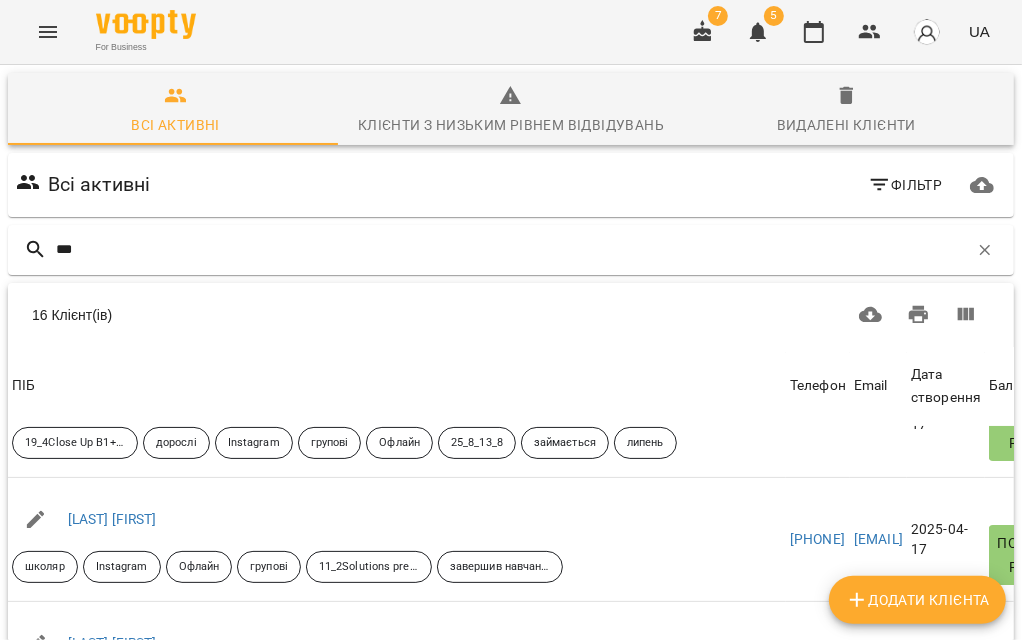 scroll, scrollTop: 0, scrollLeft: 0, axis: both 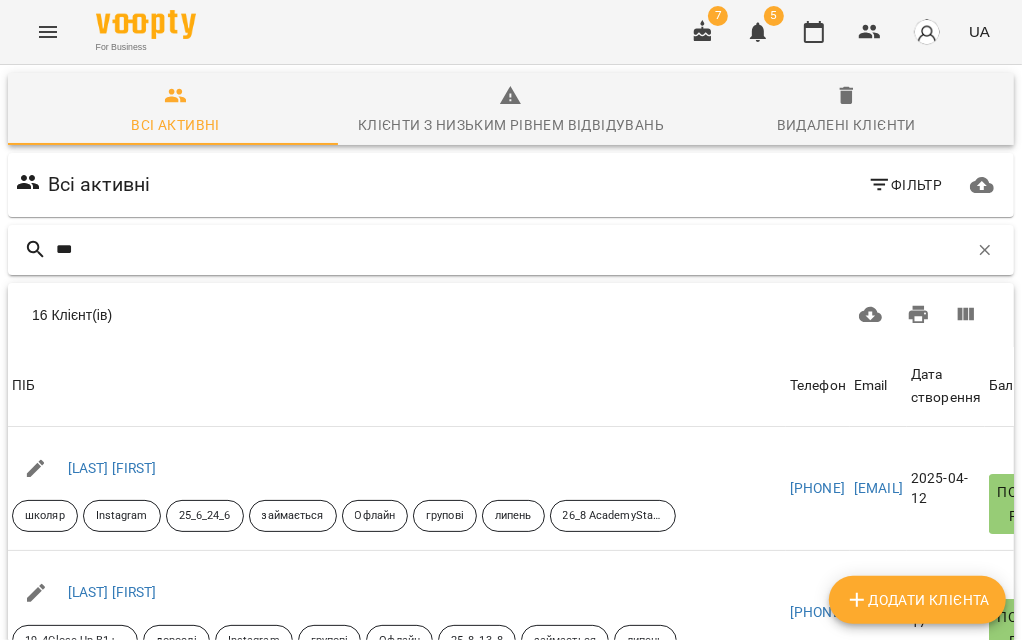 click on "***" at bounding box center (512, 249) 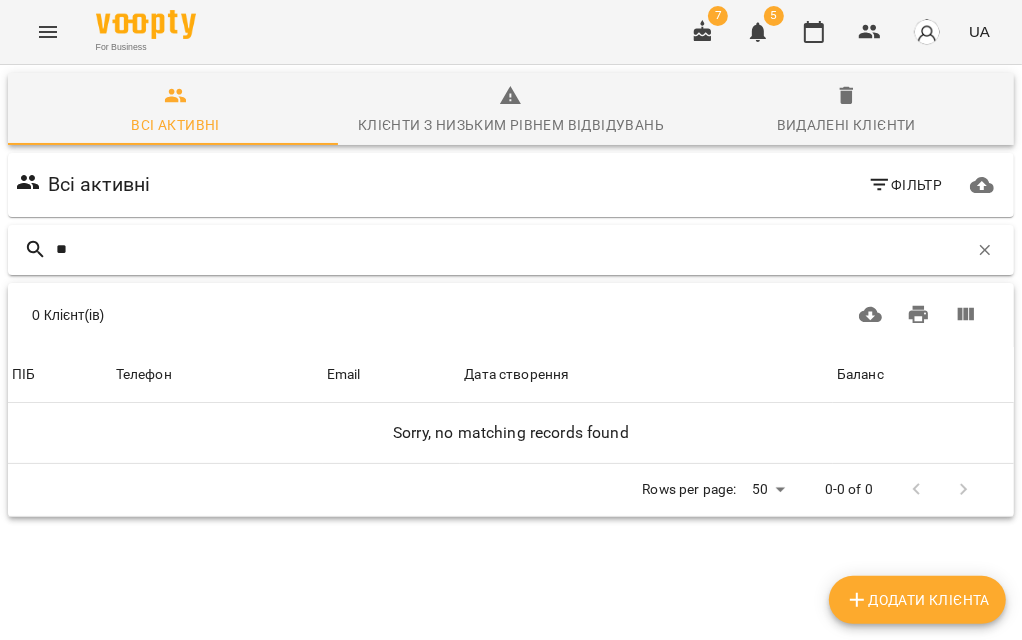type on "*" 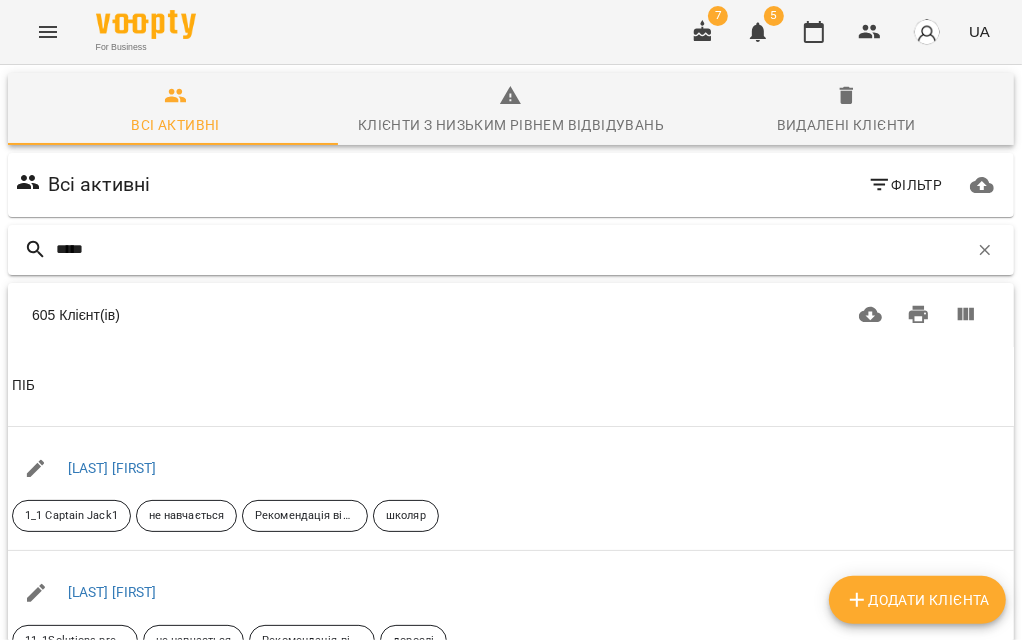 type on "******" 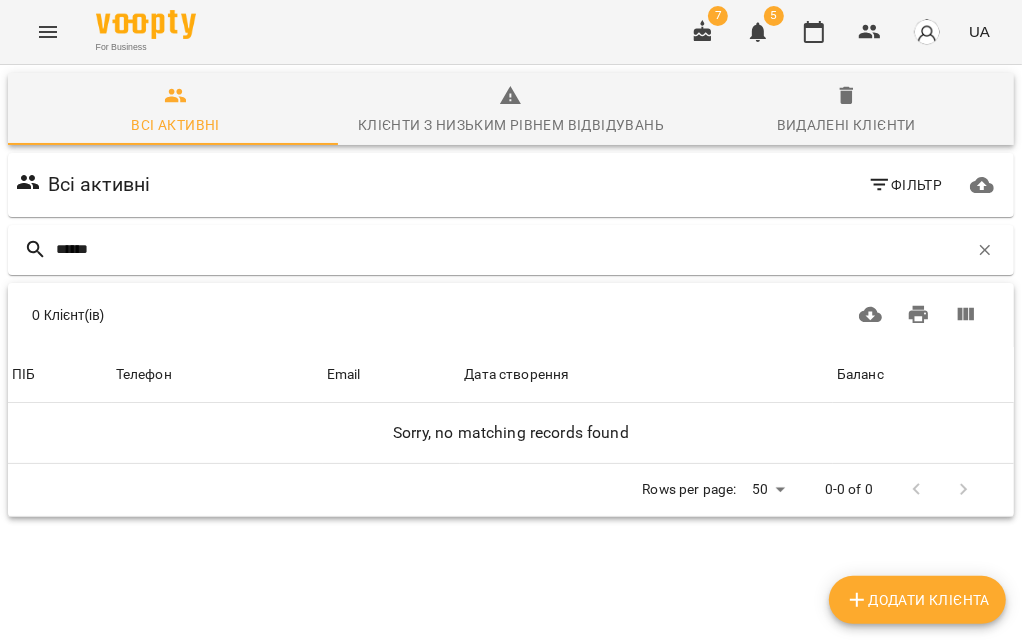 drag, startPoint x: 103, startPoint y: 248, endPoint x: 4, endPoint y: 253, distance: 99.12618 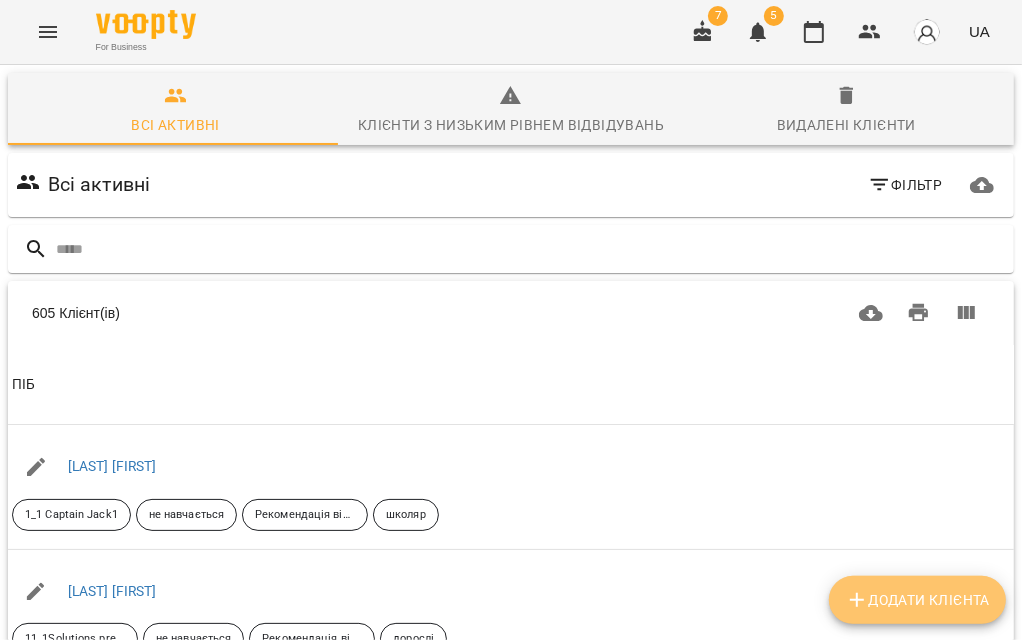 click on "Додати клієнта" at bounding box center (917, 600) 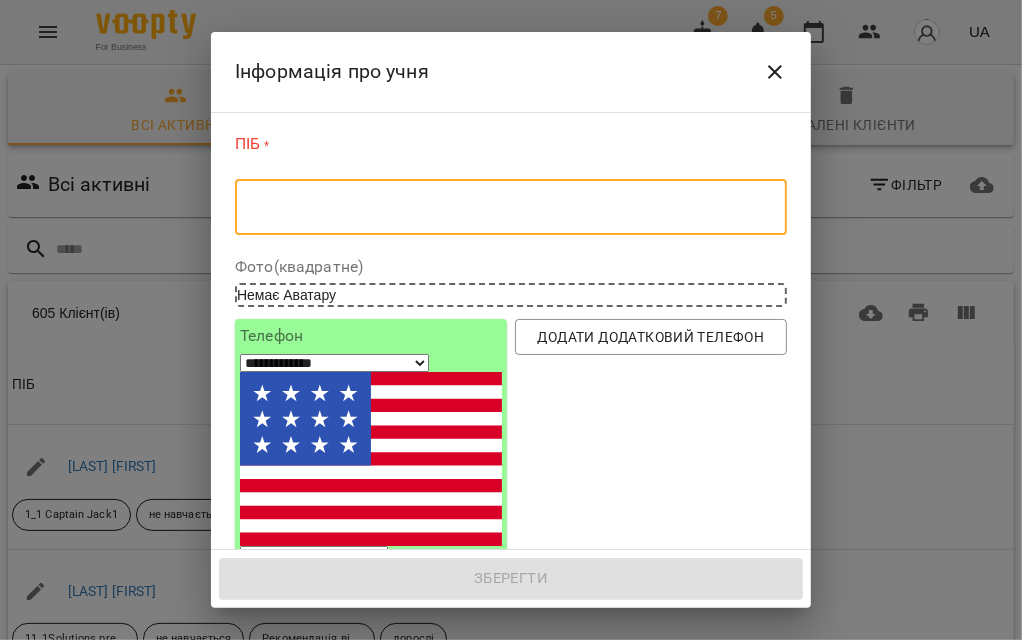 paste on "**********" 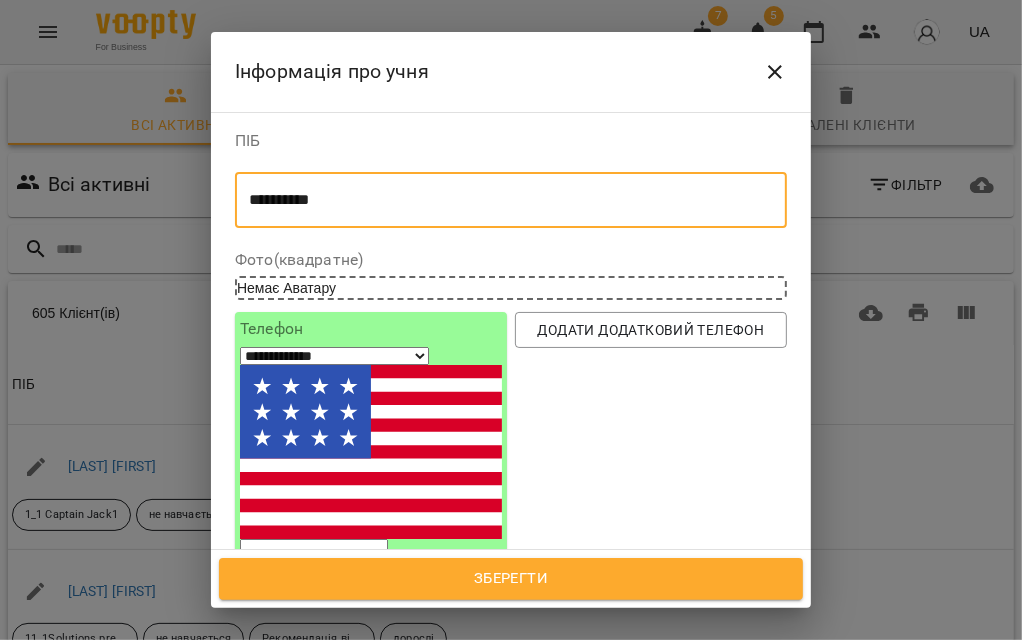 type on "**********" 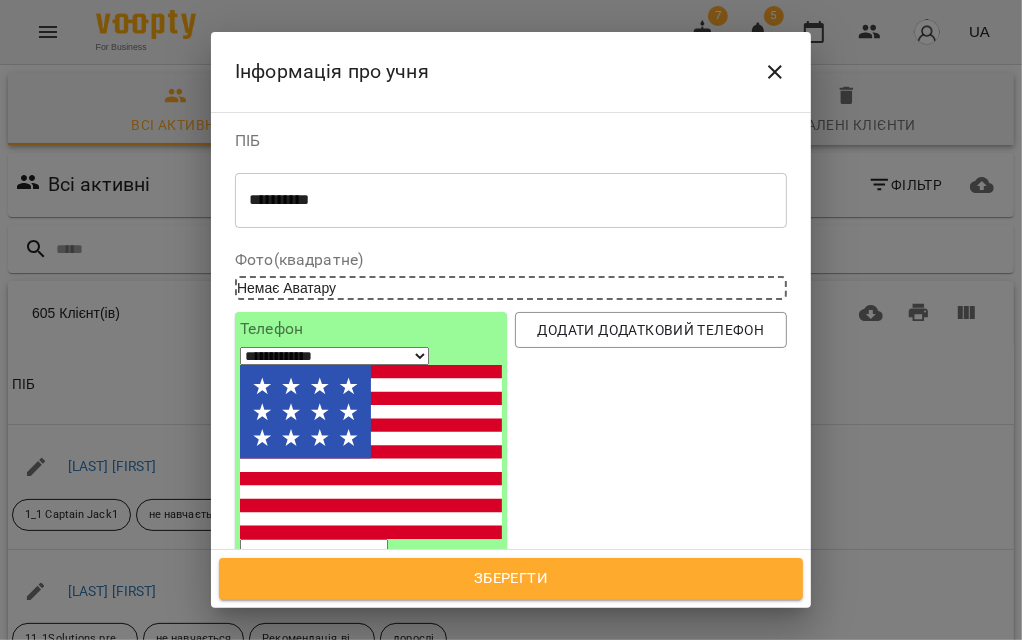 click on "Email" at bounding box center (511, 594) 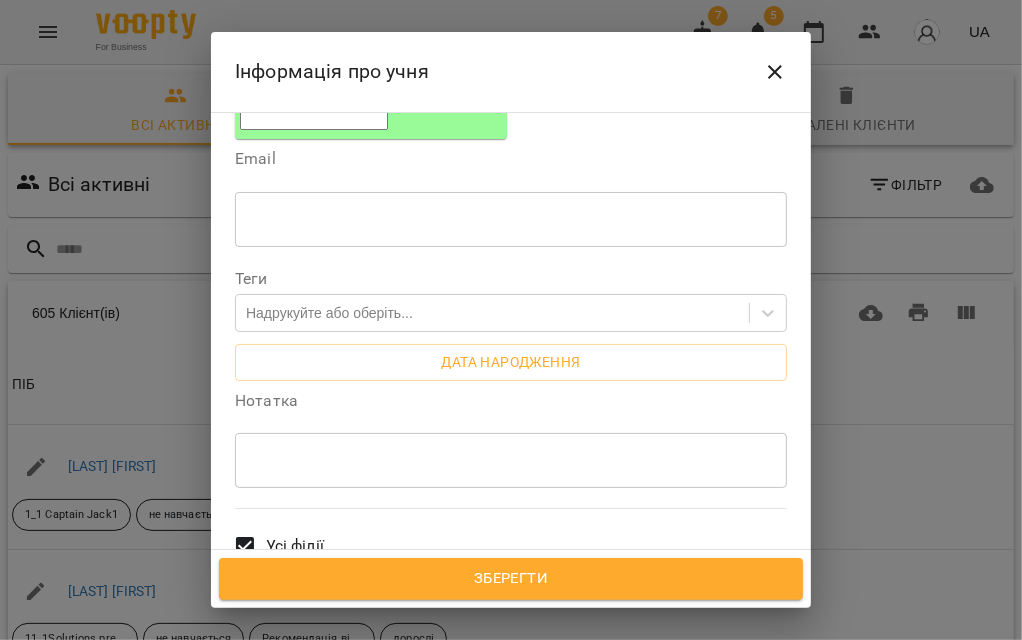 scroll, scrollTop: 444, scrollLeft: 0, axis: vertical 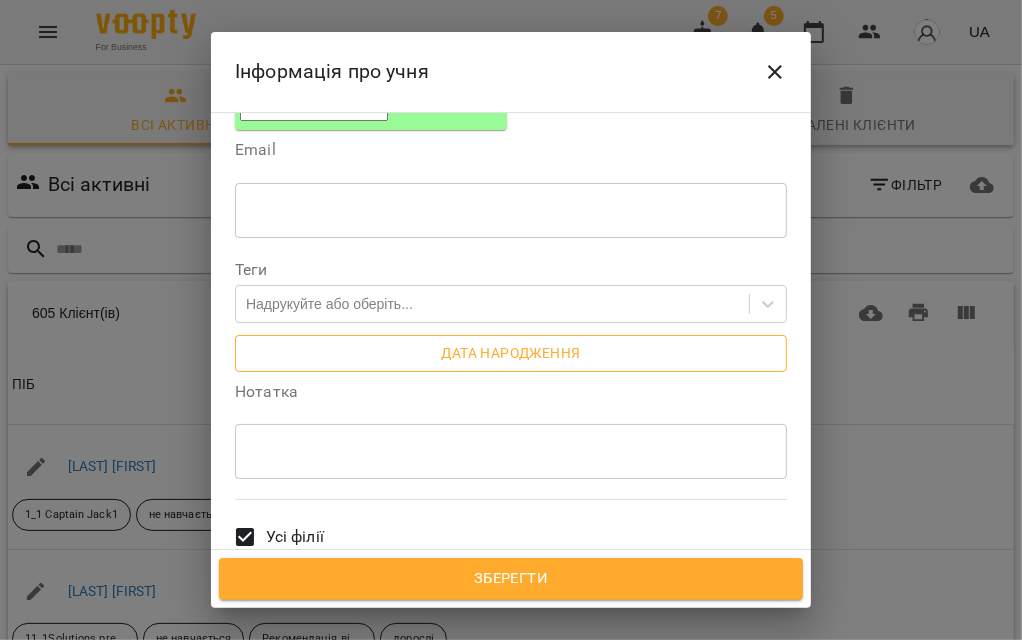 click on "Дата народження" at bounding box center (511, 353) 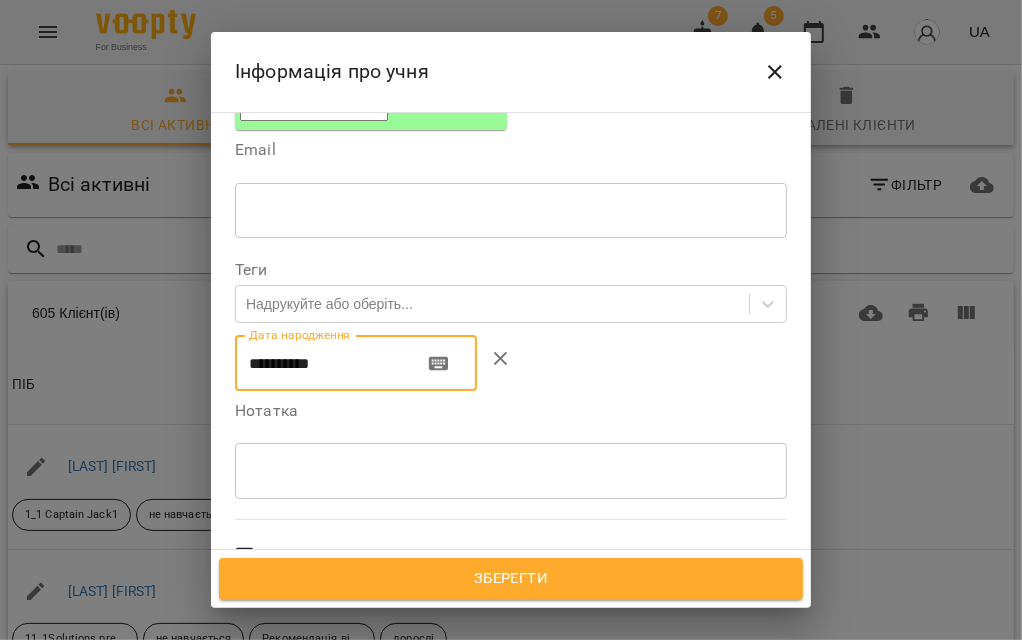 drag, startPoint x: 357, startPoint y: 183, endPoint x: 222, endPoint y: 203, distance: 136.47343 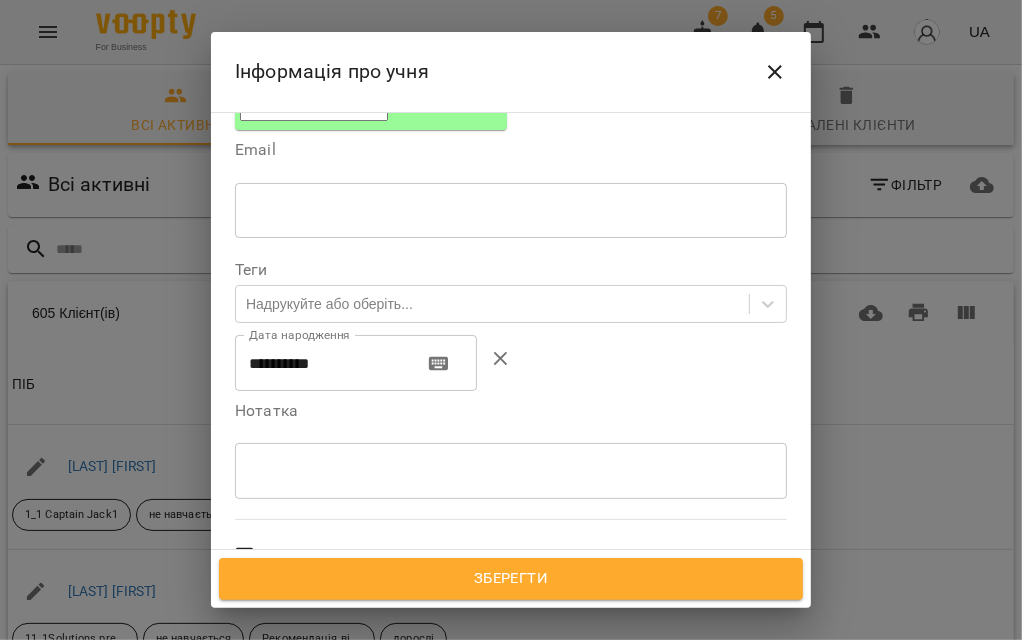 drag, startPoint x: 588, startPoint y: 423, endPoint x: 586, endPoint y: 413, distance: 10.198039 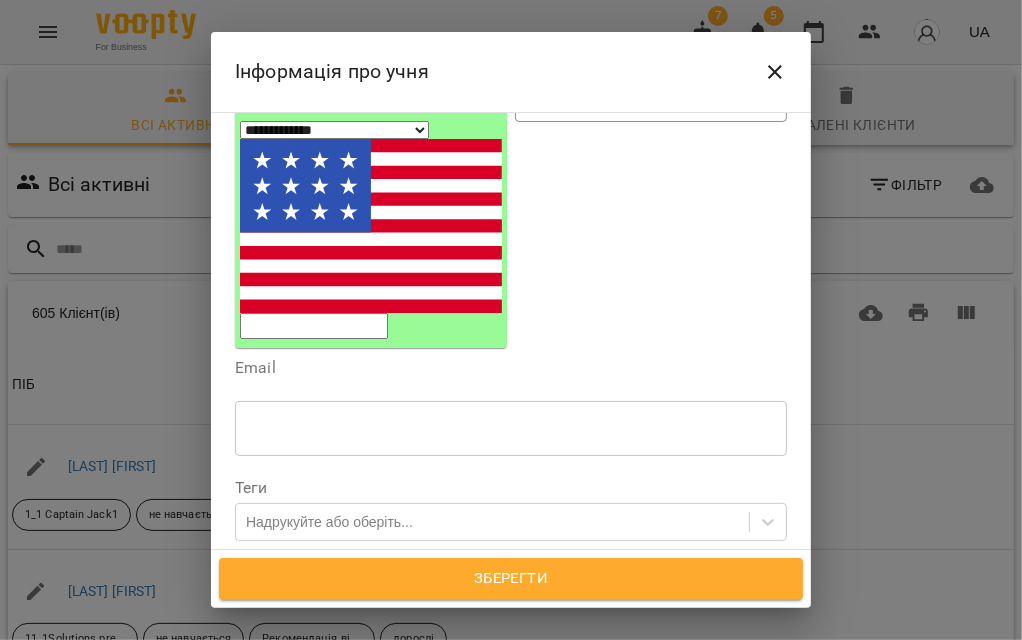 scroll, scrollTop: 111, scrollLeft: 0, axis: vertical 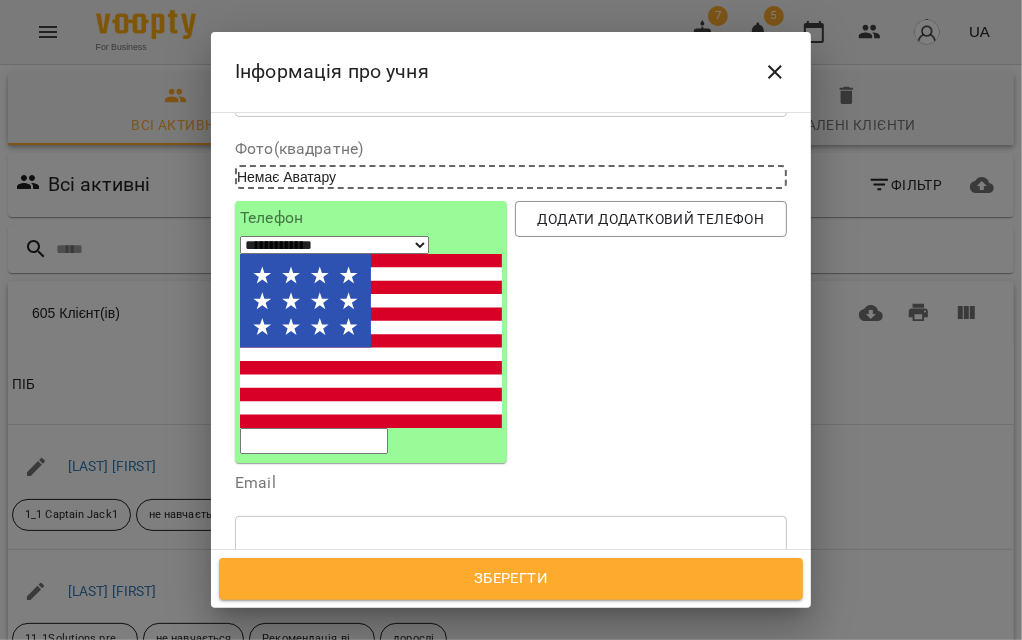 click at bounding box center (314, 441) 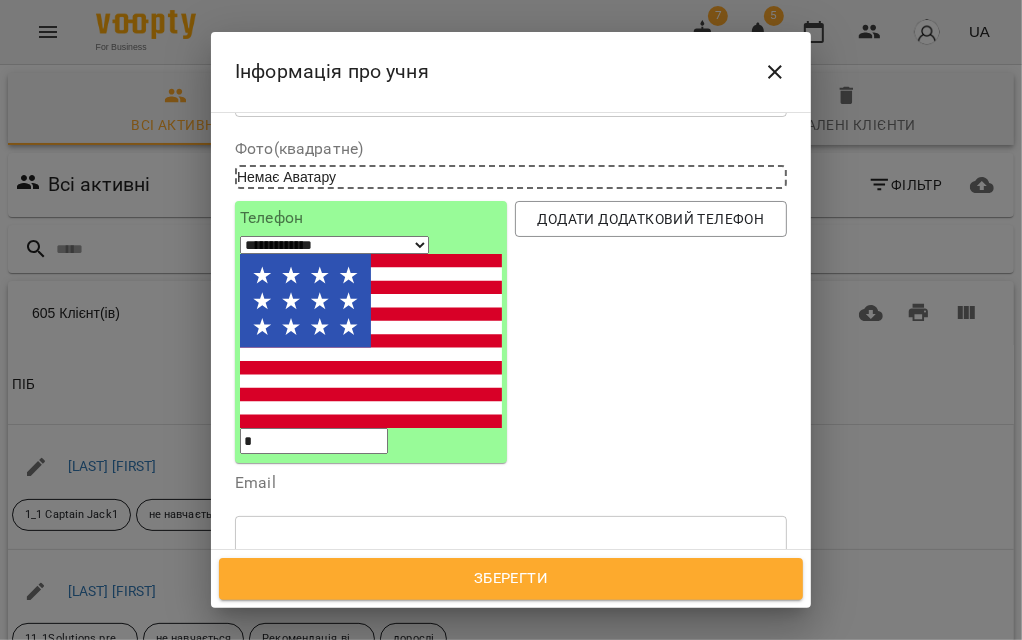 type on "**" 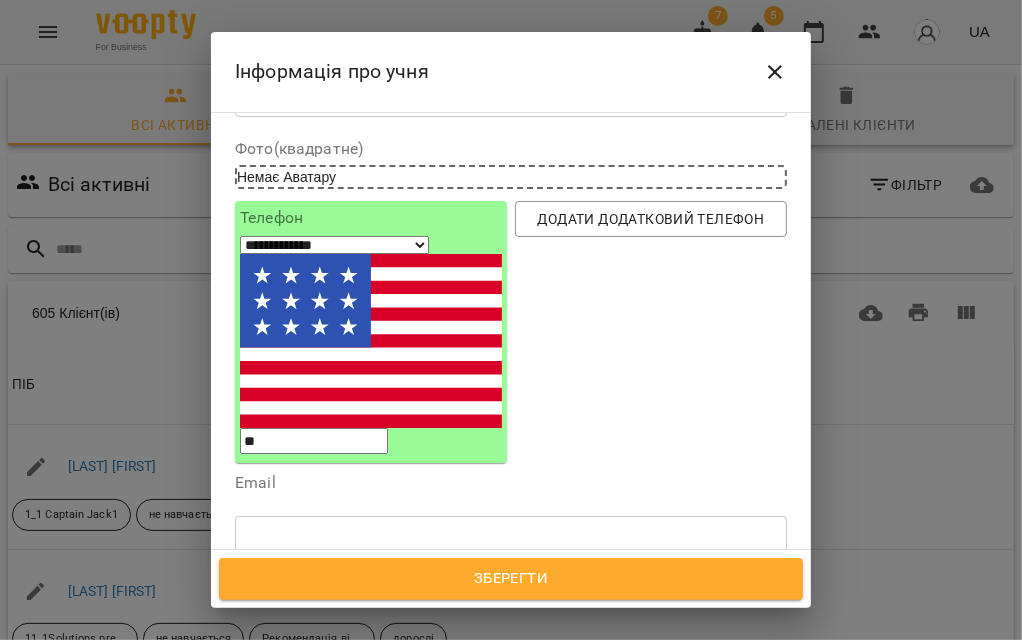 select on "**" 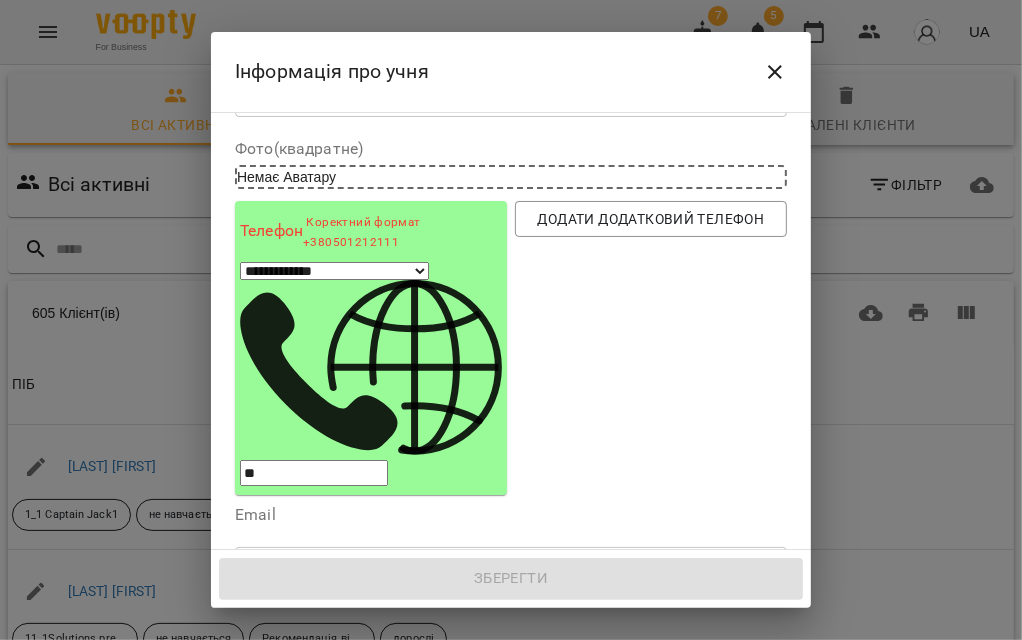 type on "***" 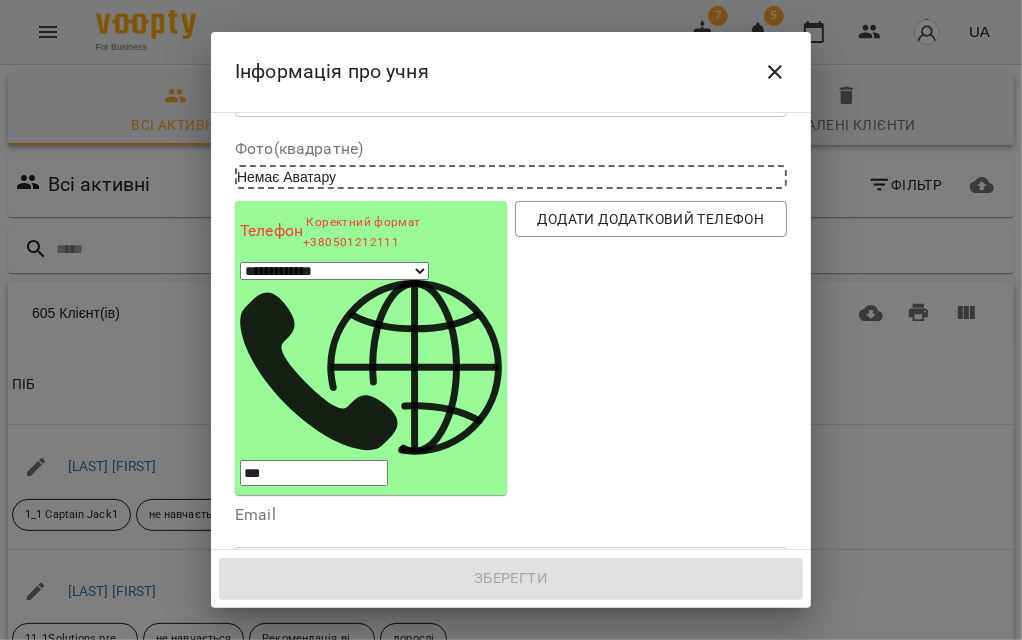 select on "**" 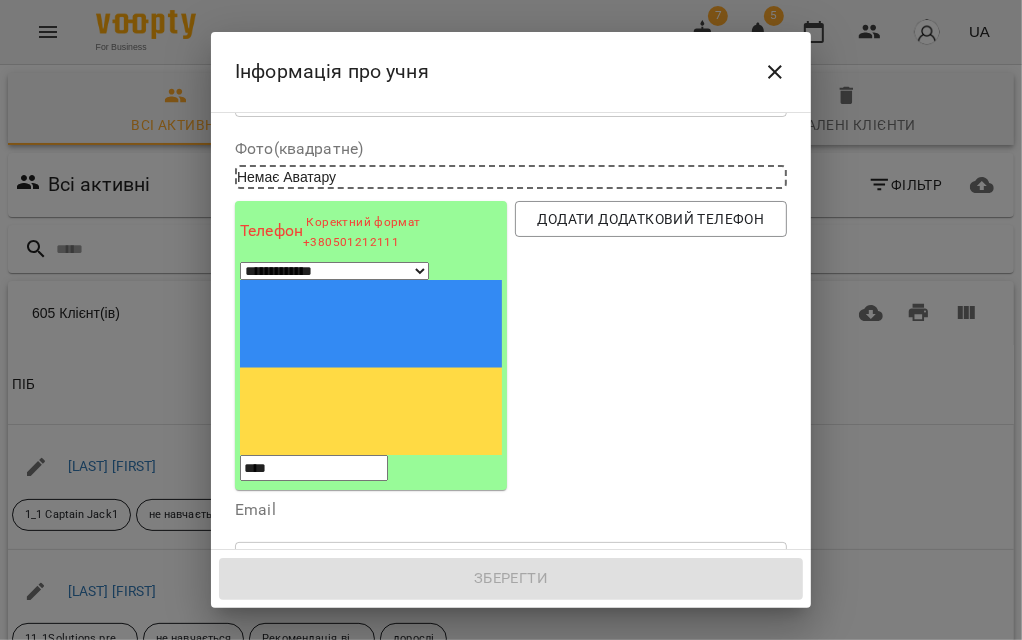 paste on "**********" 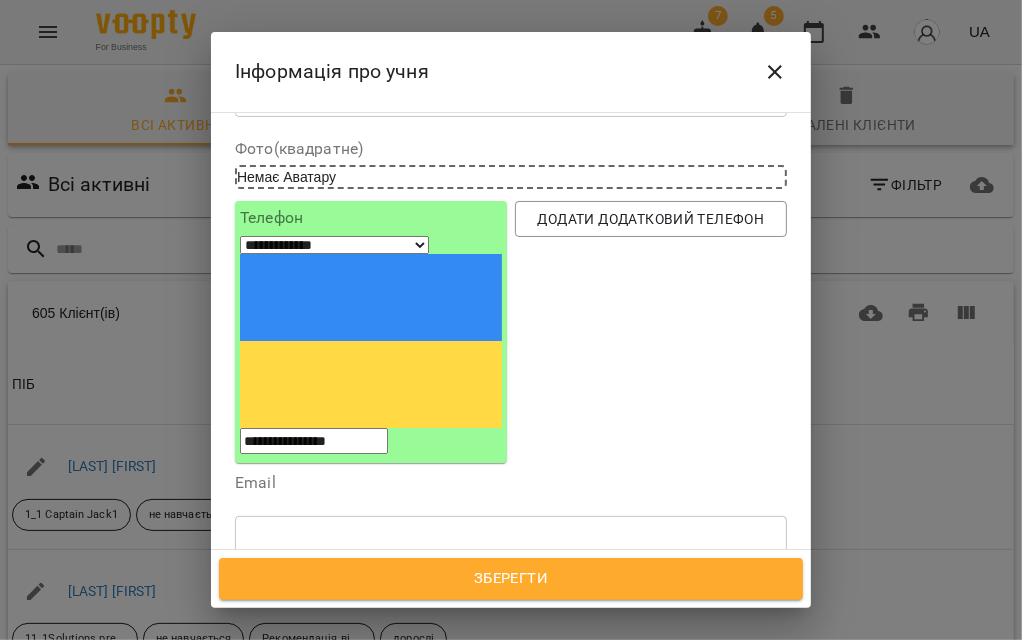type on "**********" 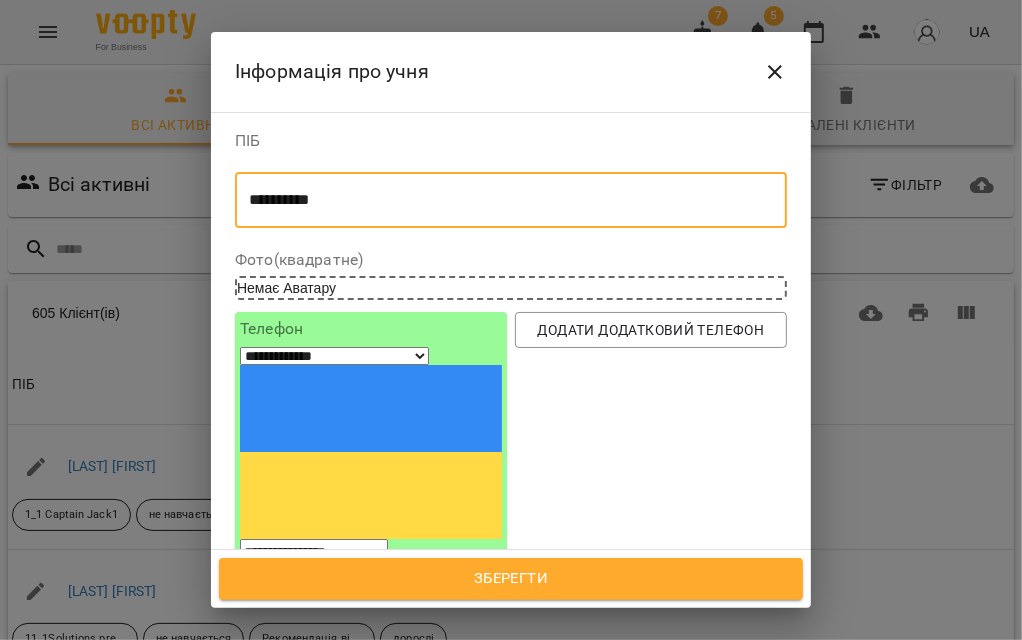 click on "**********" at bounding box center [502, 200] 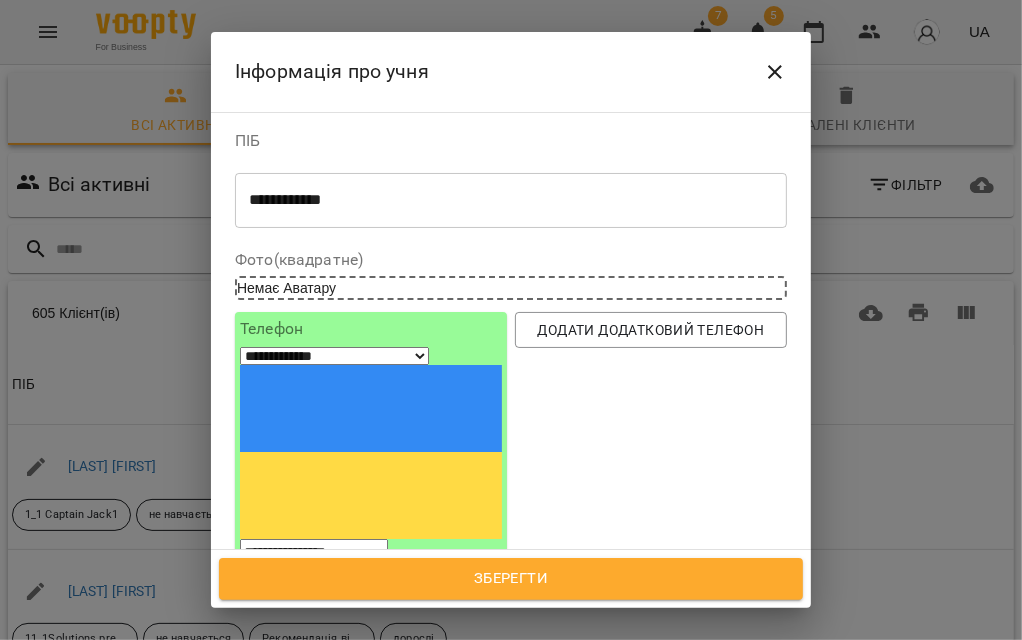 drag, startPoint x: 638, startPoint y: 155, endPoint x: 556, endPoint y: 177, distance: 84.89994 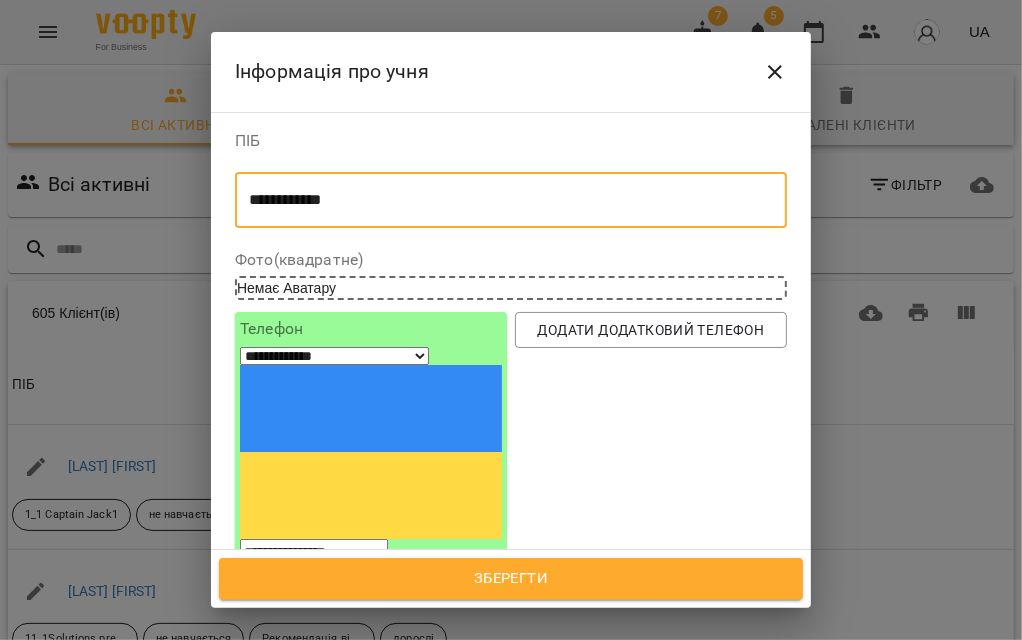 drag, startPoint x: 355, startPoint y: 201, endPoint x: 342, endPoint y: 196, distance: 13.928389 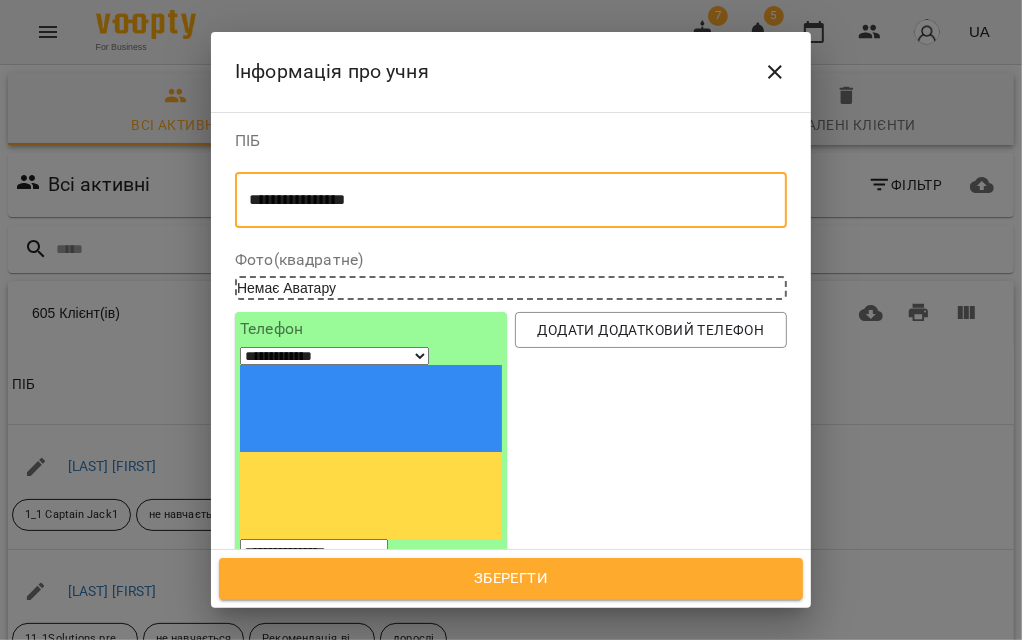 type on "**********" 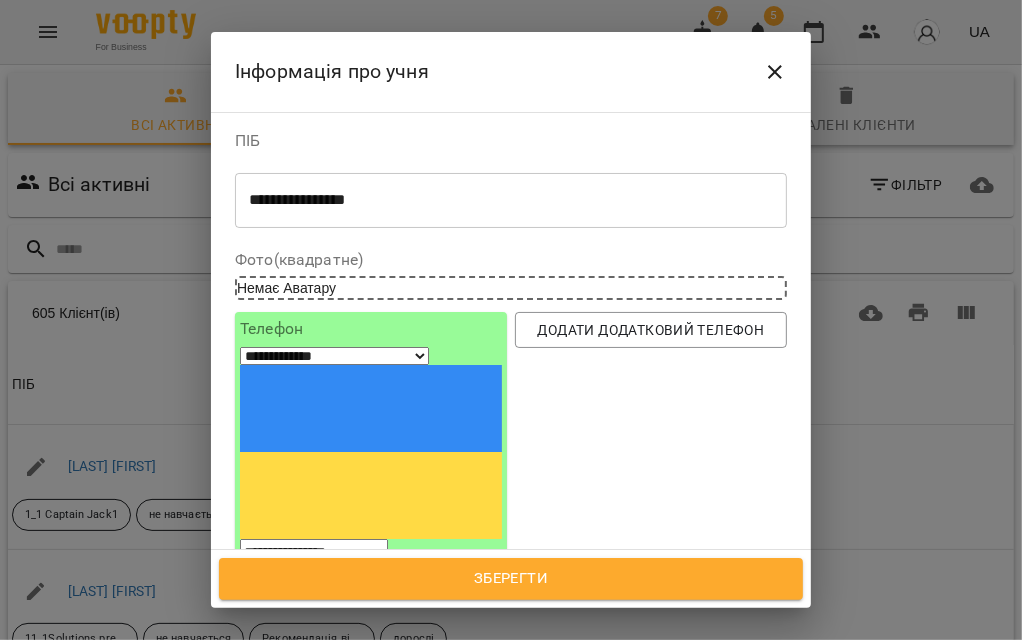 click on "Додати додатковий телефон" at bounding box center [651, 443] 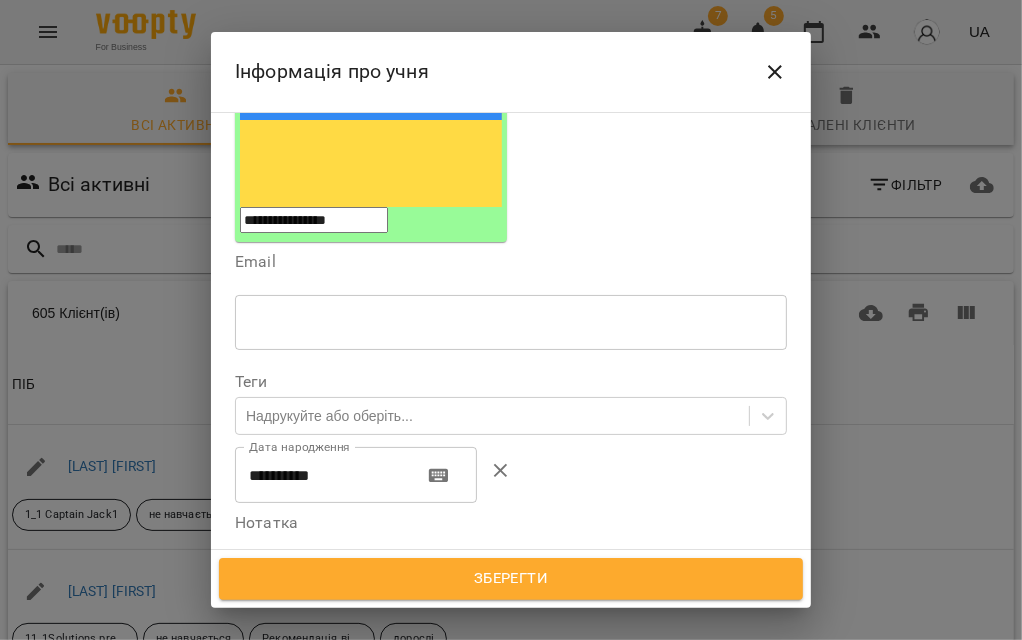 scroll, scrollTop: 333, scrollLeft: 0, axis: vertical 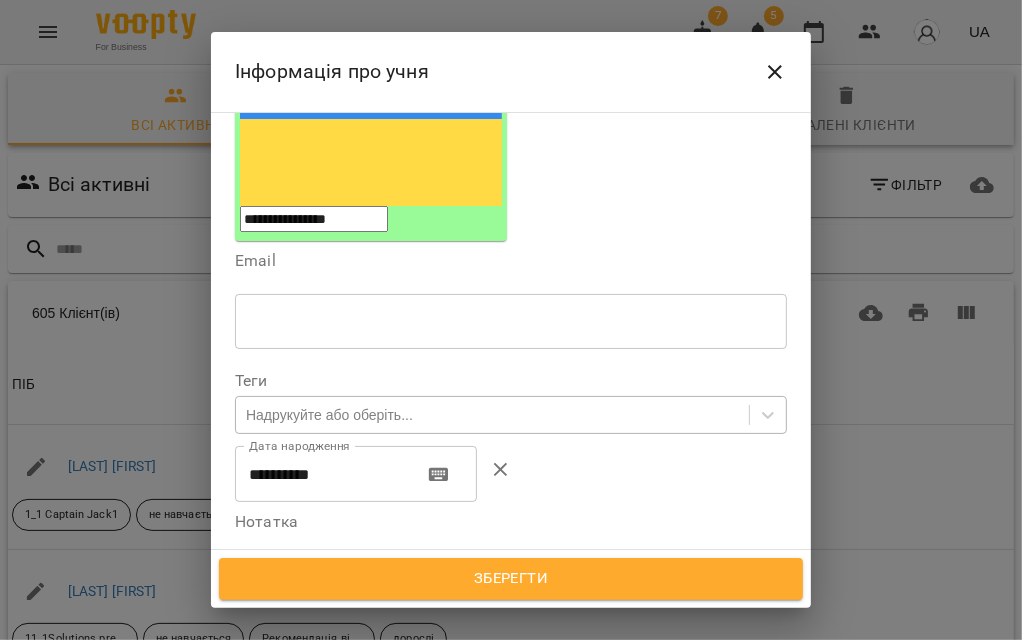 click on "Надрукуйте або оберіть..." at bounding box center [329, 415] 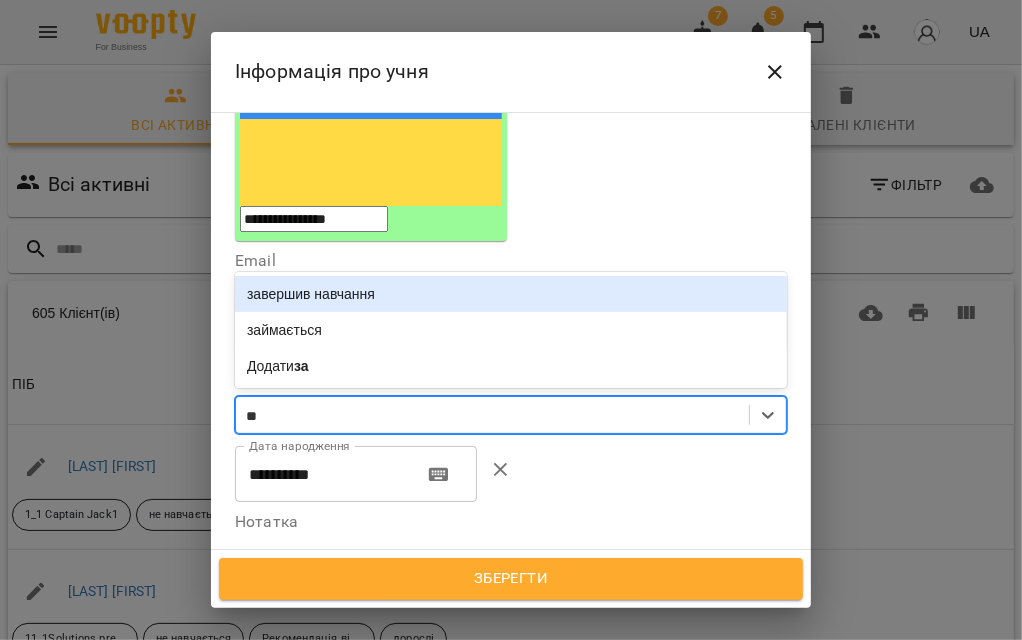 type on "***" 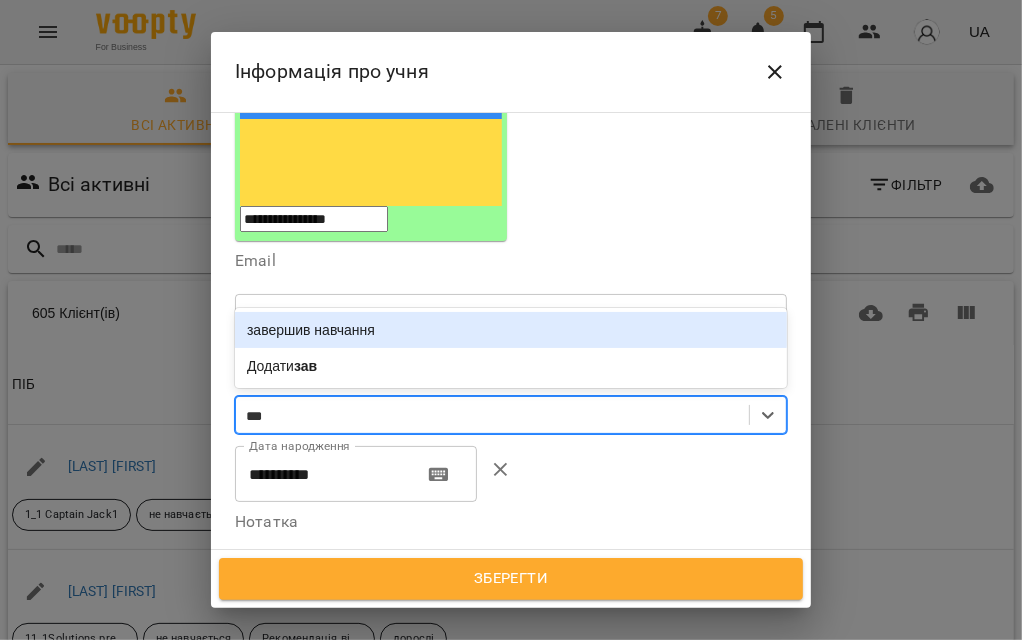 click on "завершив навчання" at bounding box center [511, 330] 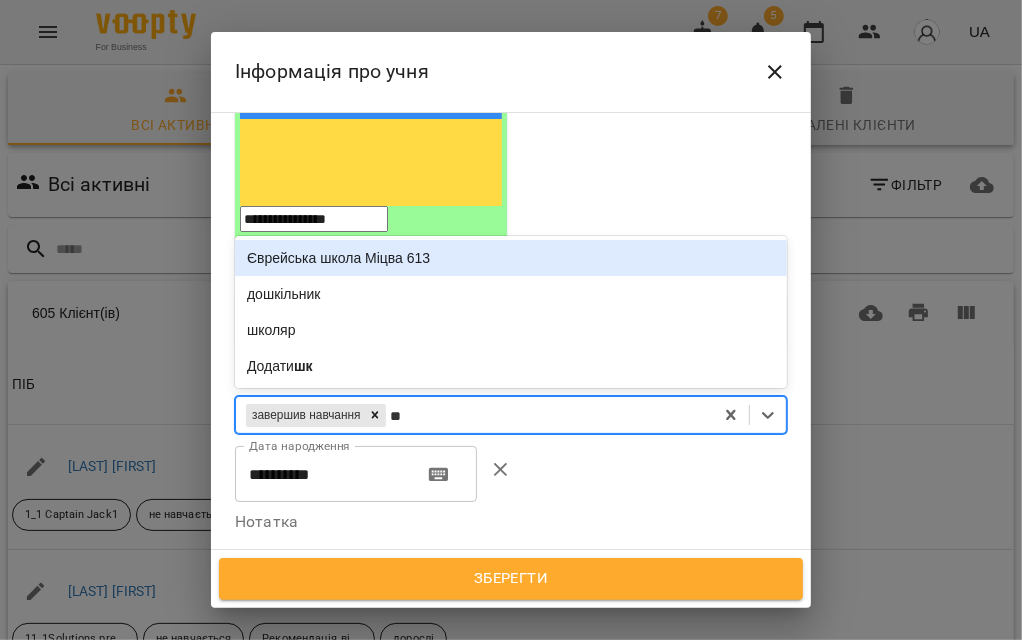 type on "***" 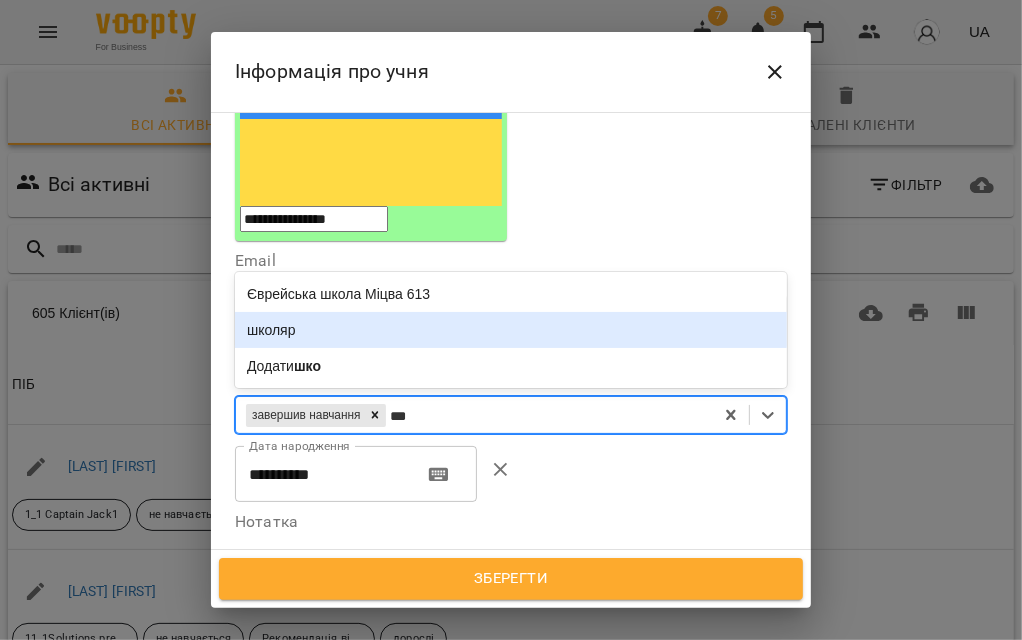 click on "школяр" at bounding box center (511, 330) 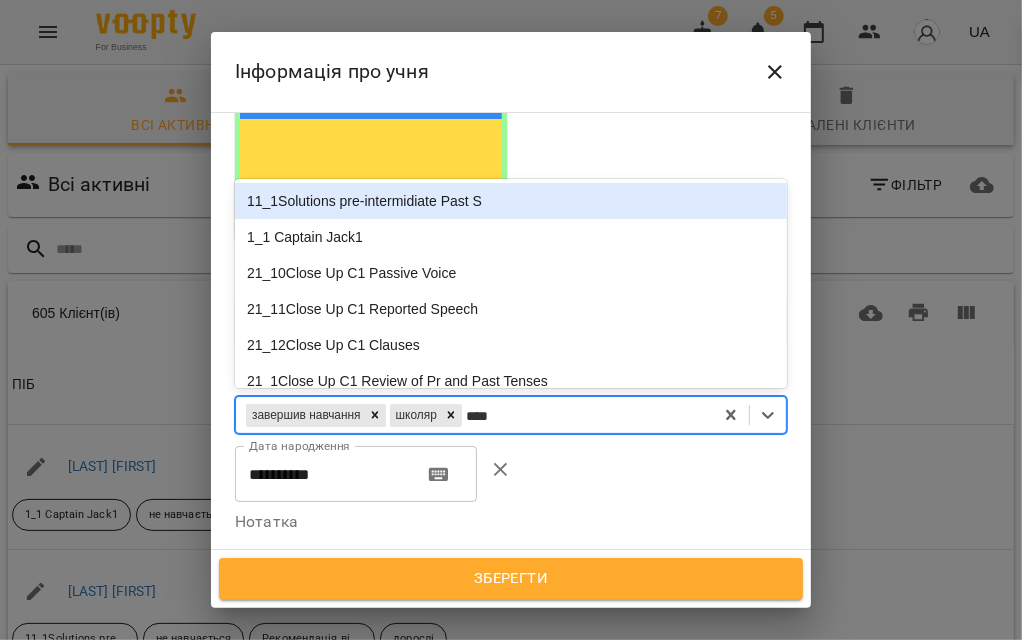 type on "*****" 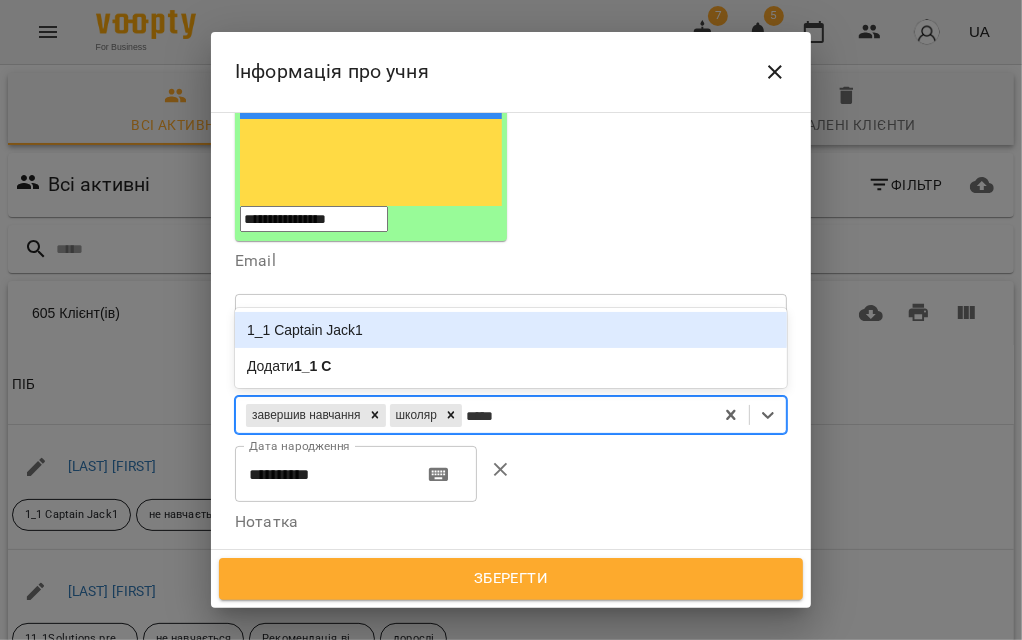 click on "1_1 Captain Jack1" at bounding box center [511, 330] 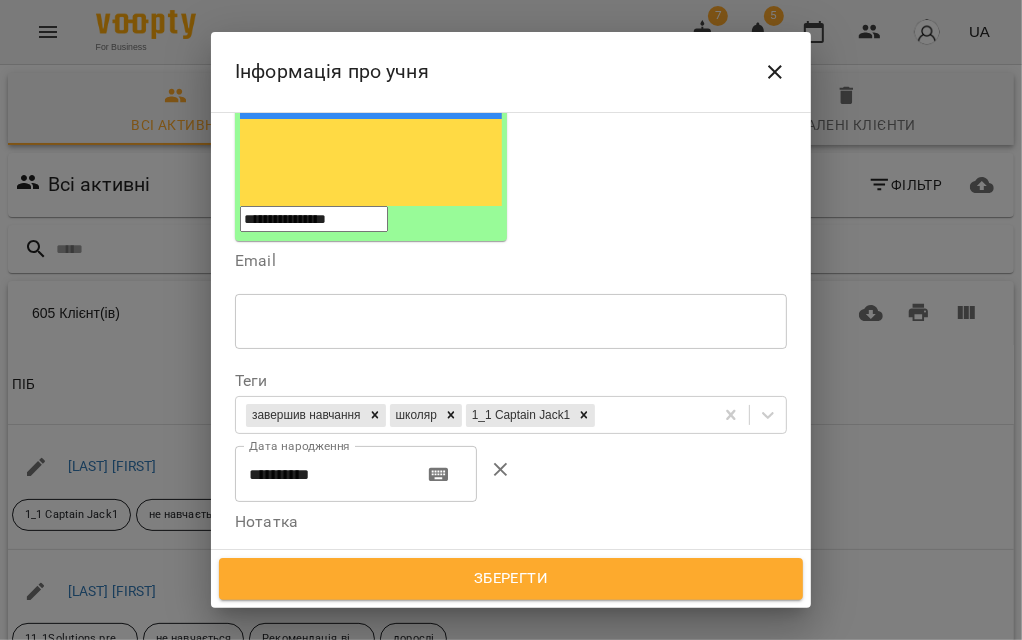 click on "Нотатка * ​" at bounding box center (511, 566) 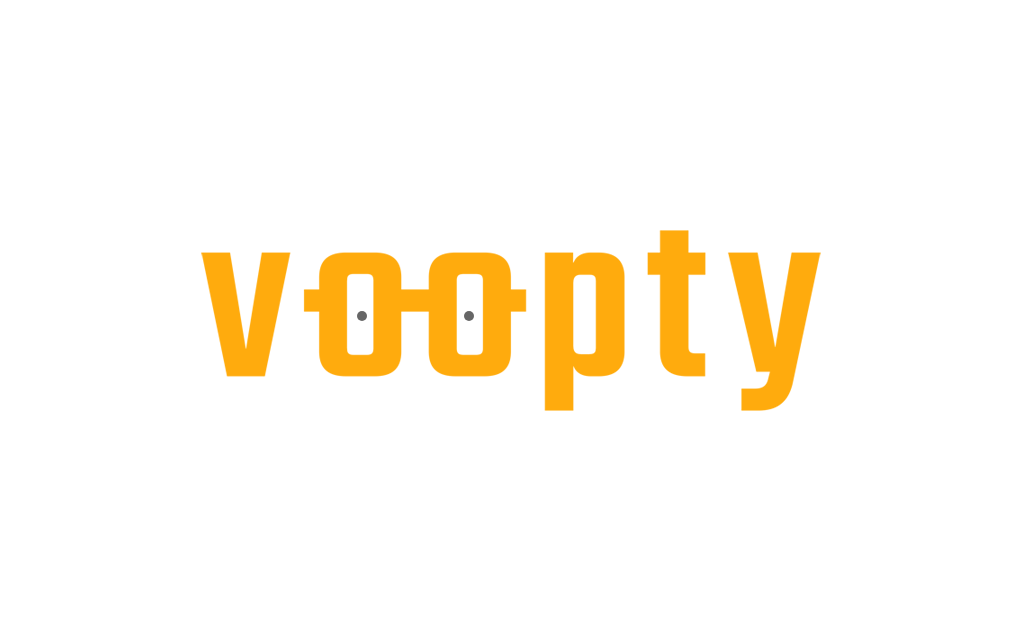 scroll, scrollTop: 0, scrollLeft: 0, axis: both 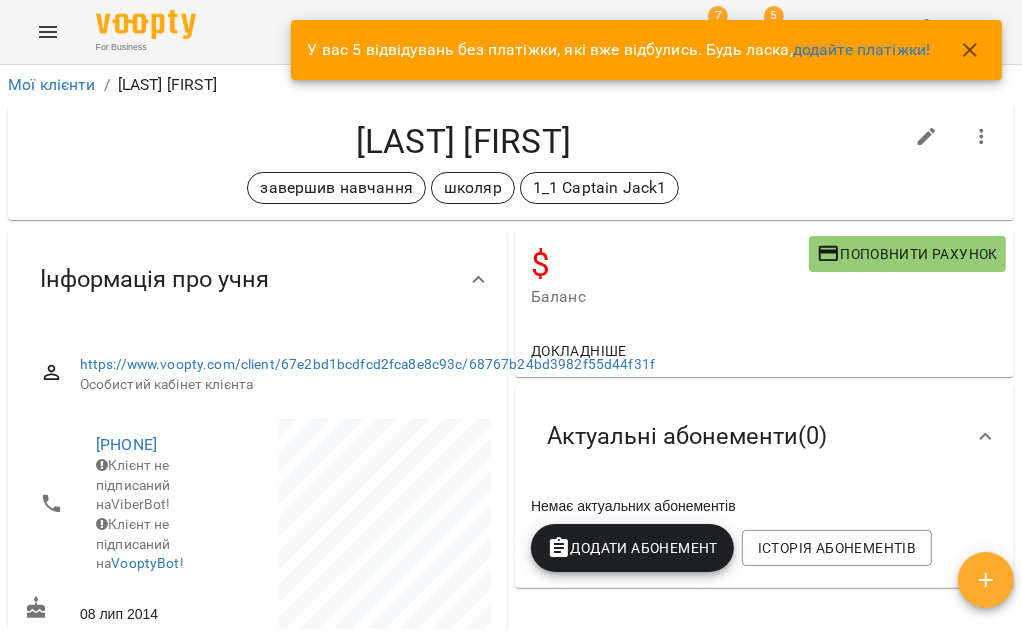 click on "Баланс" at bounding box center (670, 297) 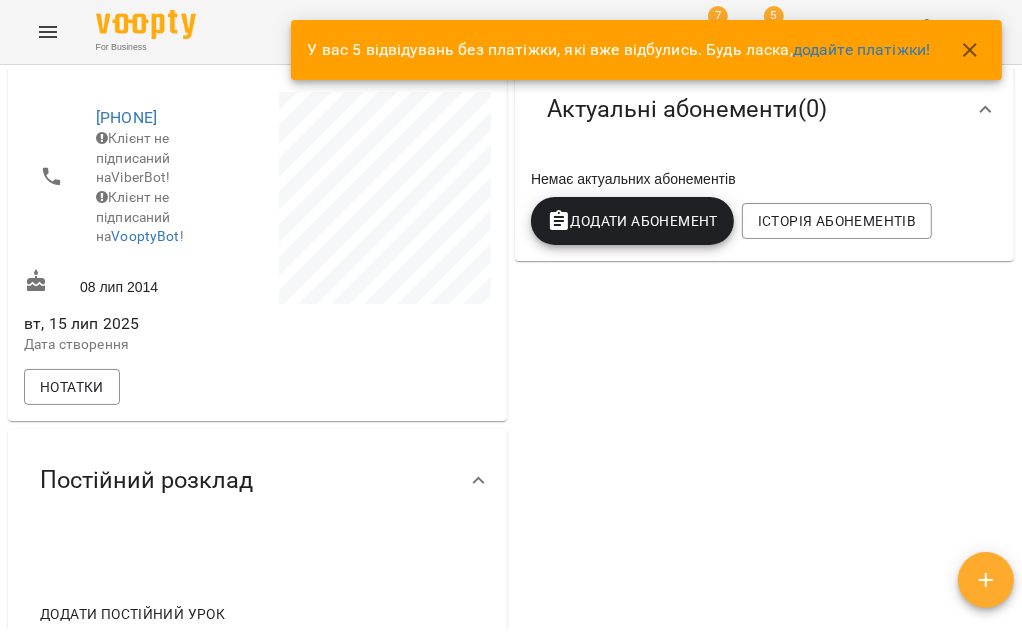 scroll, scrollTop: 333, scrollLeft: 0, axis: vertical 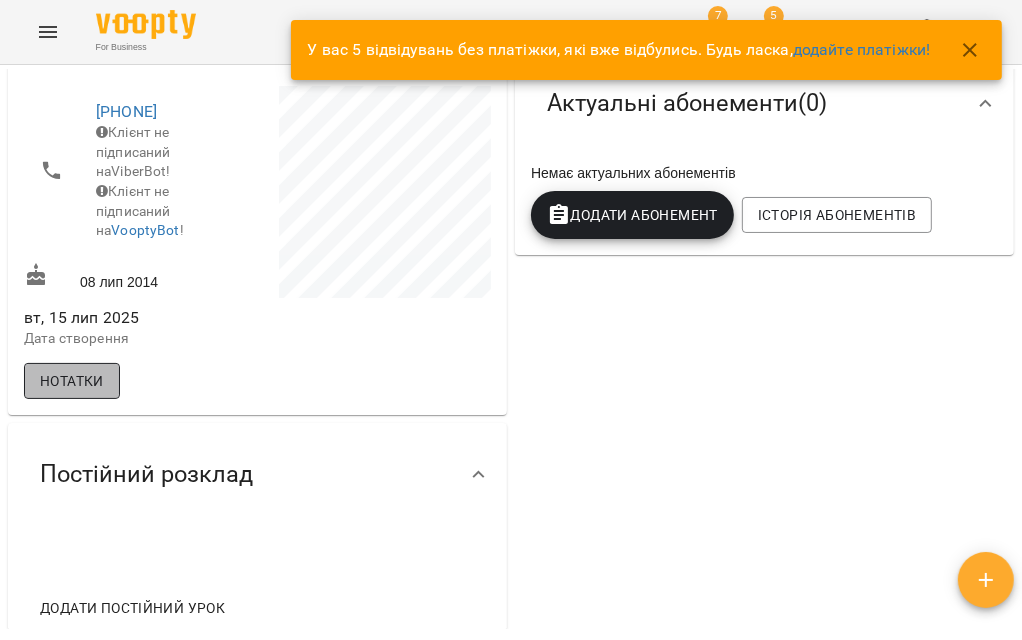 click on "Нотатки" at bounding box center (72, 381) 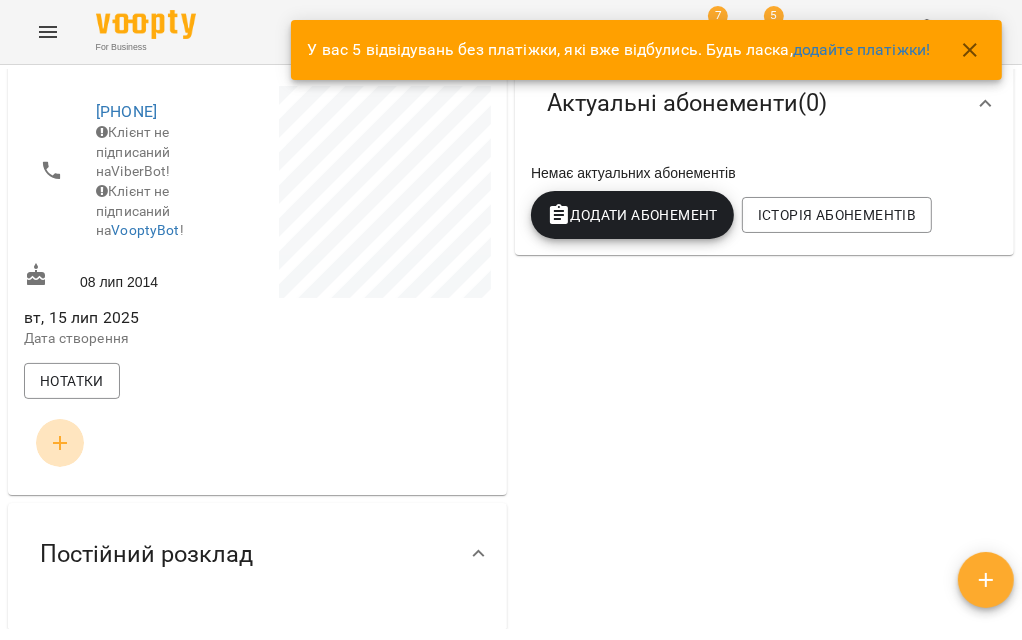 click at bounding box center (60, 443) 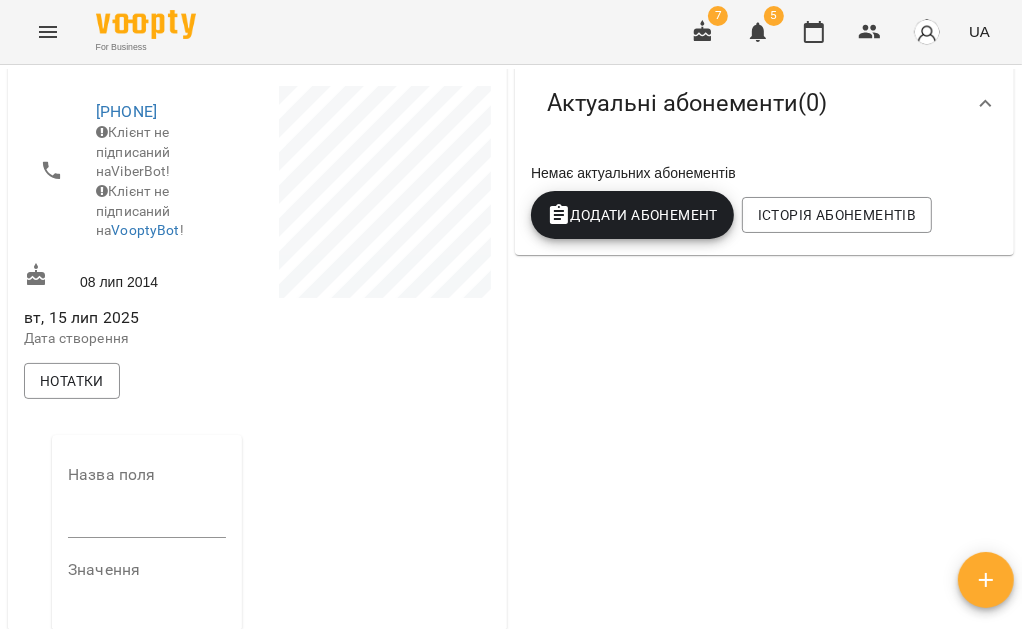 click at bounding box center [147, 523] 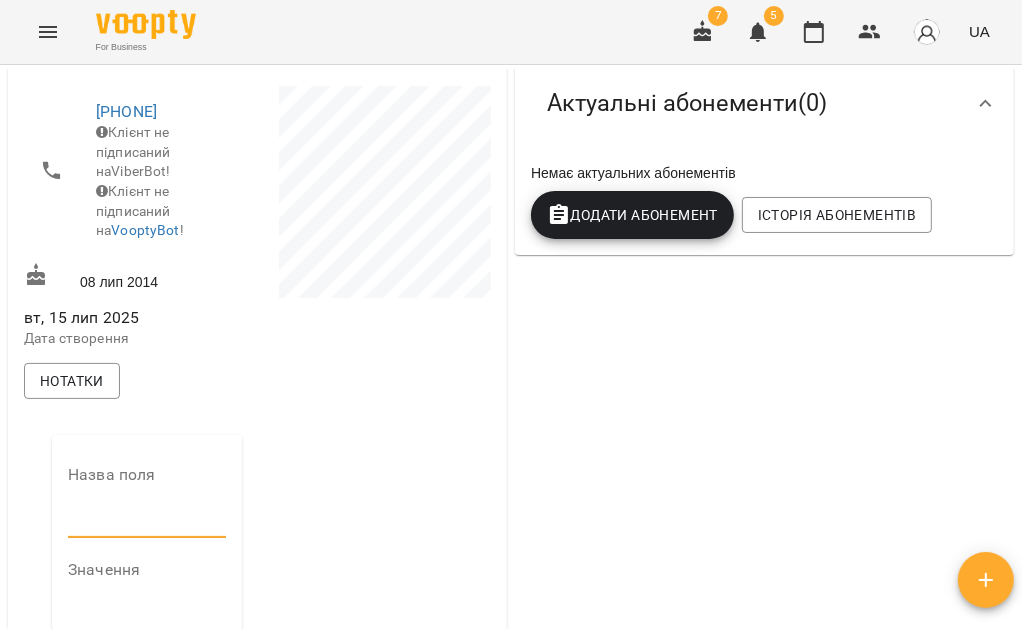 type on "**********" 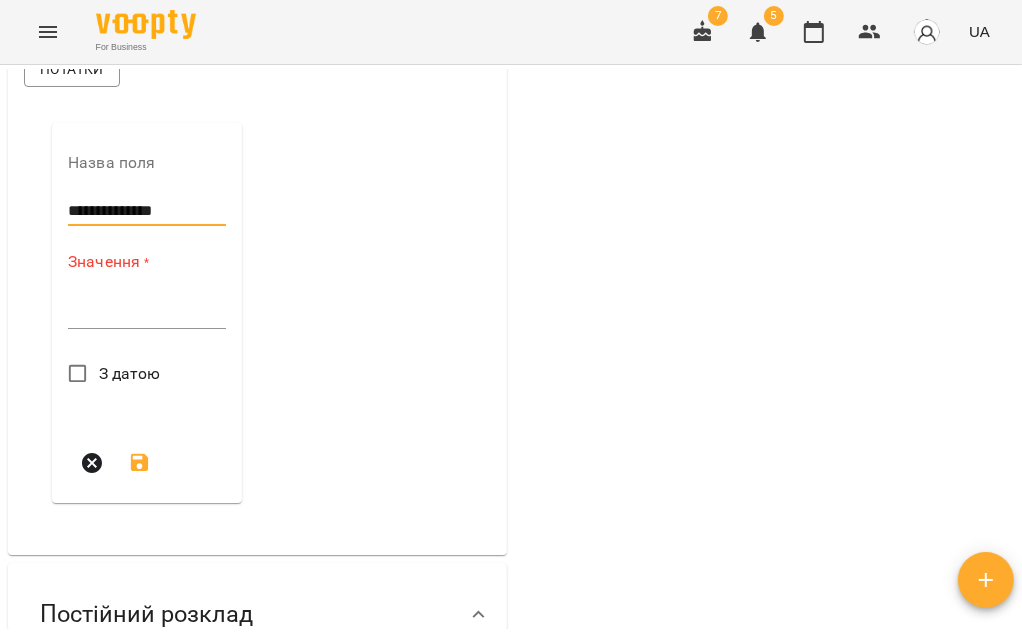 scroll, scrollTop: 666, scrollLeft: 0, axis: vertical 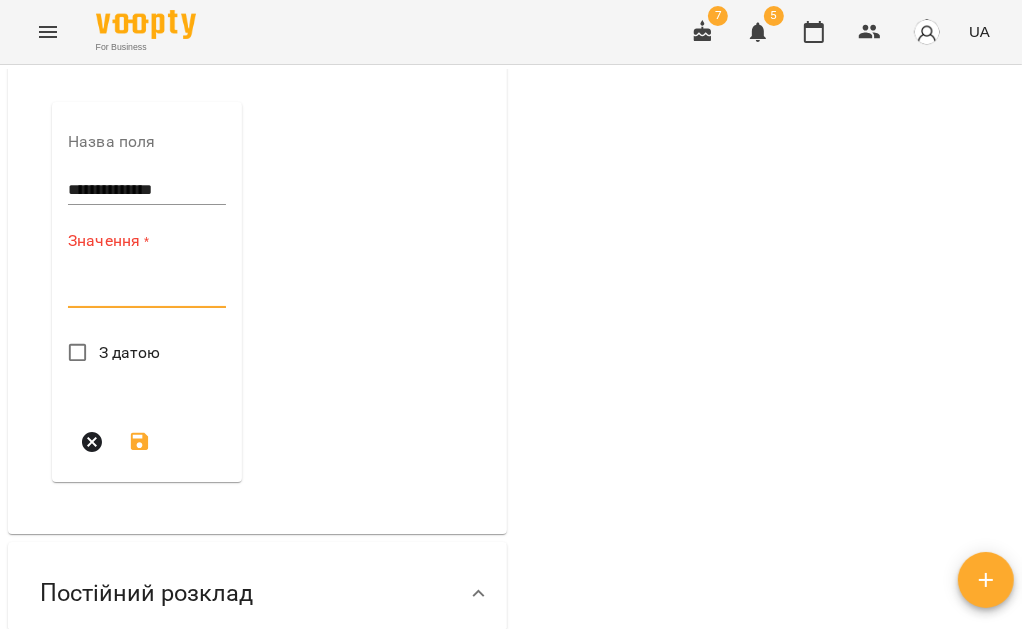 paste on "**********" 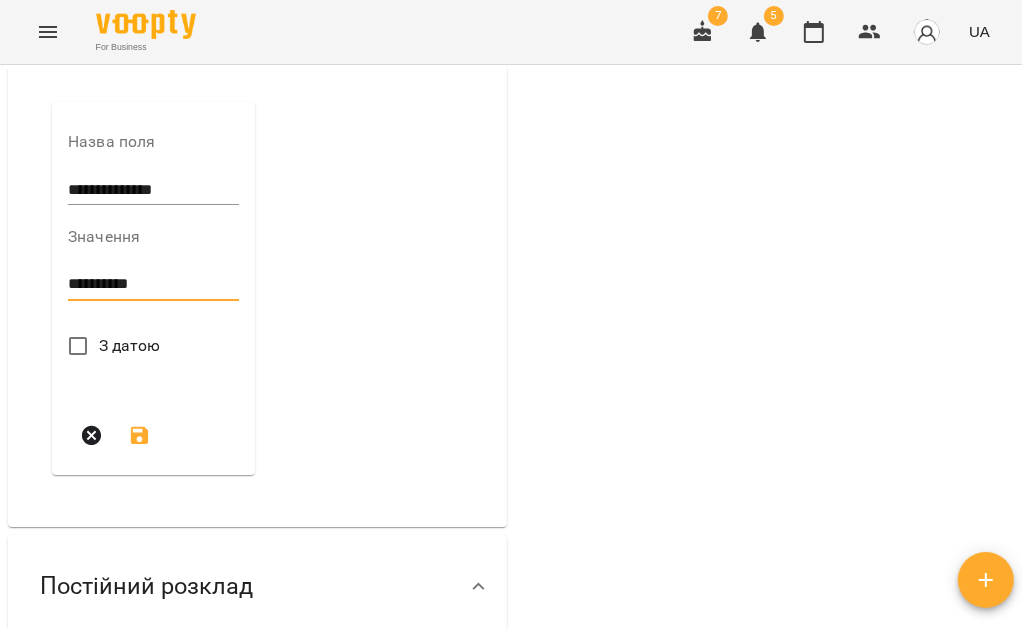 type on "**********" 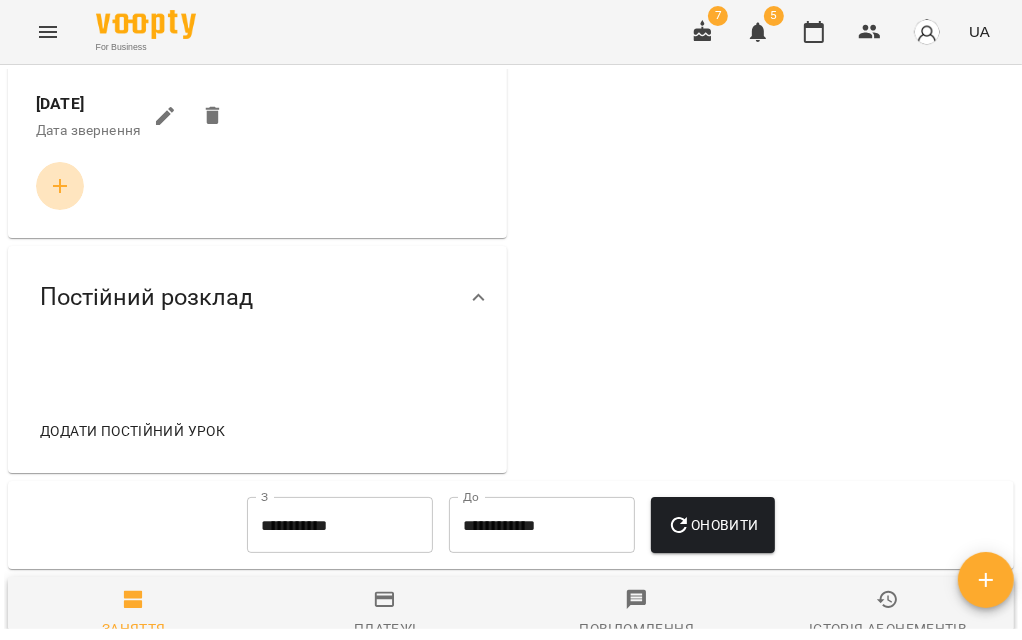 click 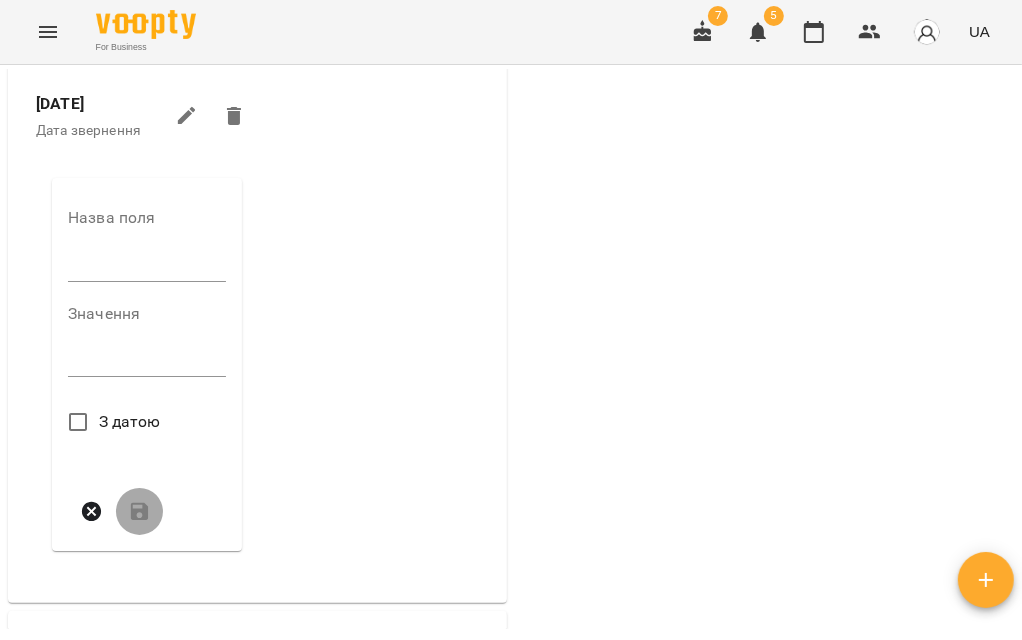 click at bounding box center (147, 266) 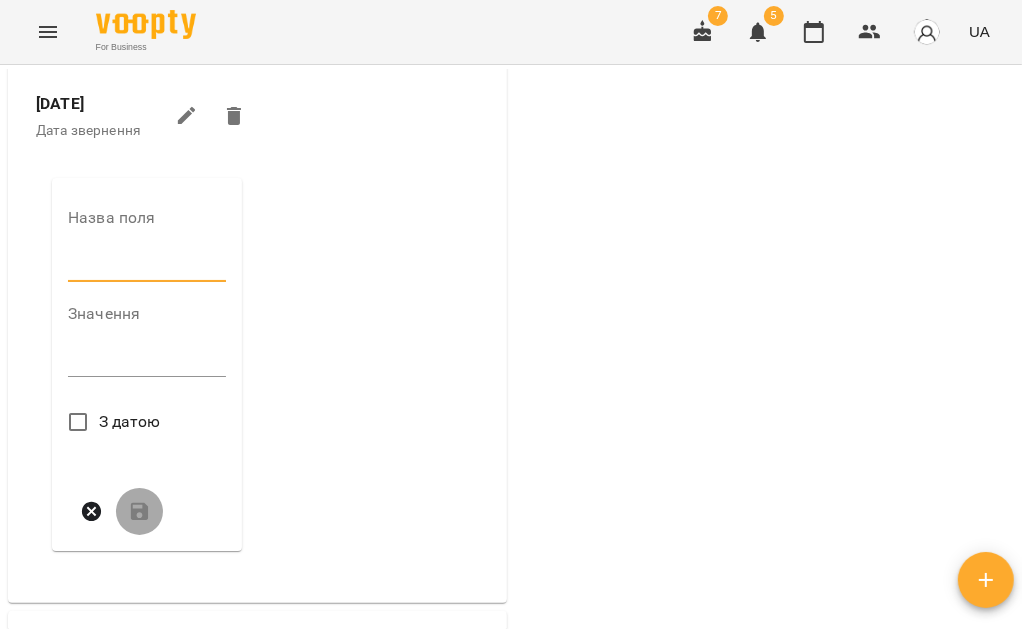 type on "*****" 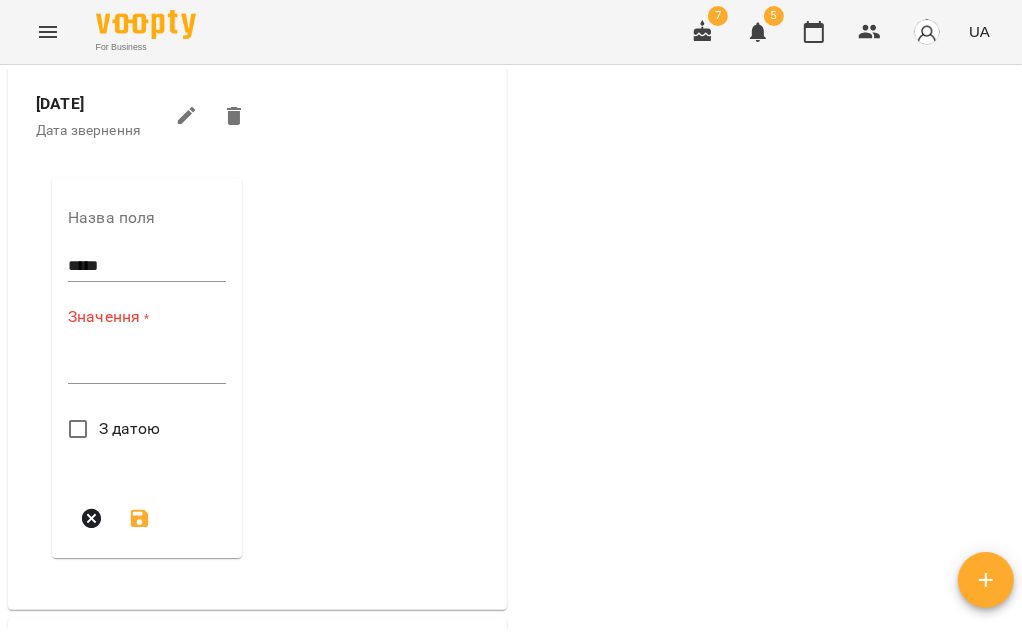 click on "$ Баланс Поповнити рахунок Докладніше Актуальні абонементи ( 0 ) Немає актуальних абонементів Додати Абонемент Історія абонементів" at bounding box center (764, 204) 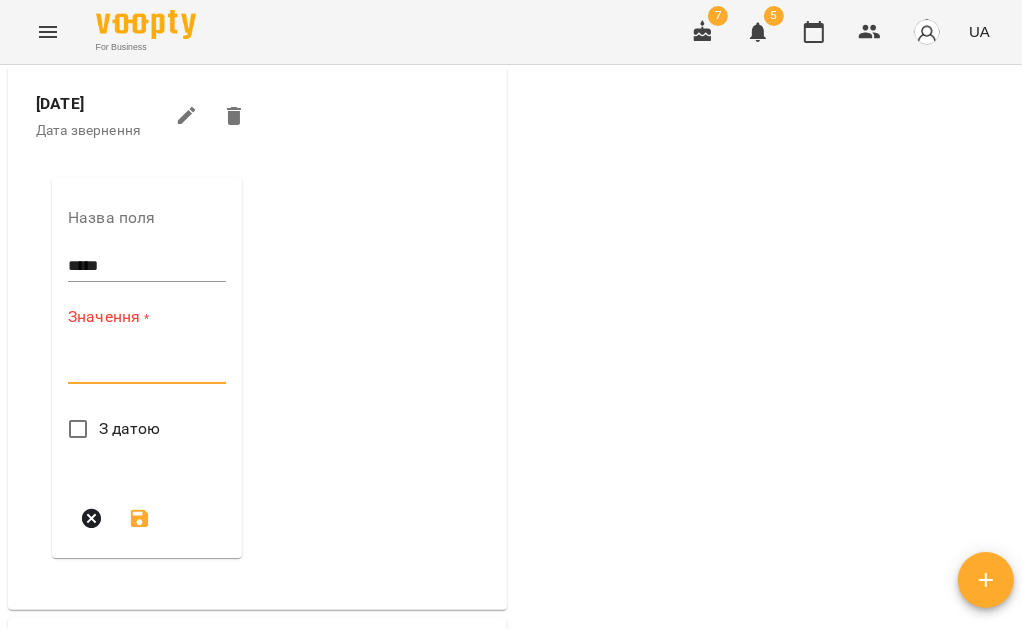 paste on "*******" 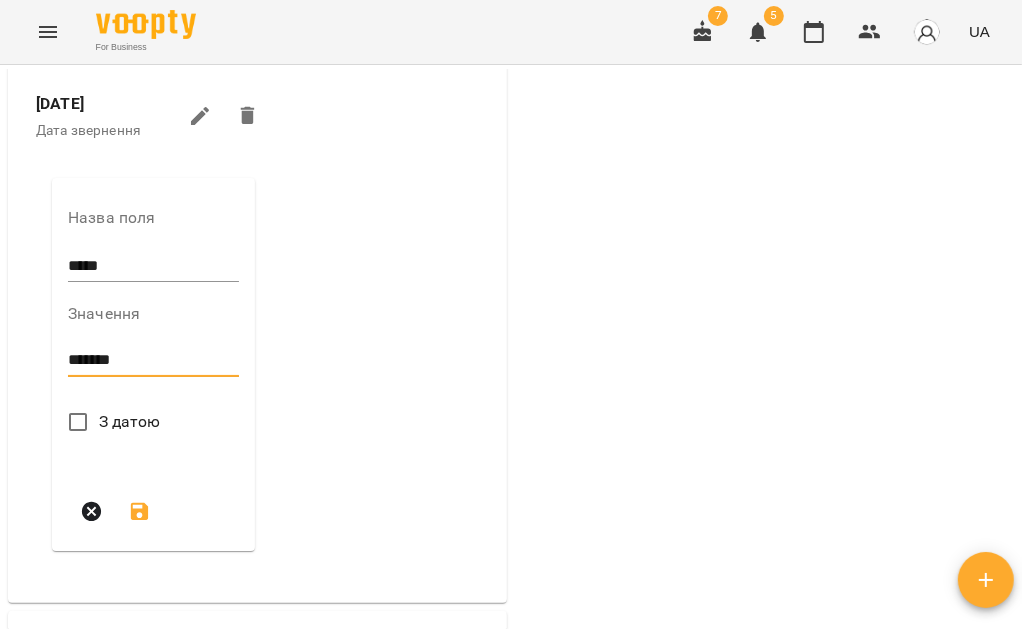 type on "*******" 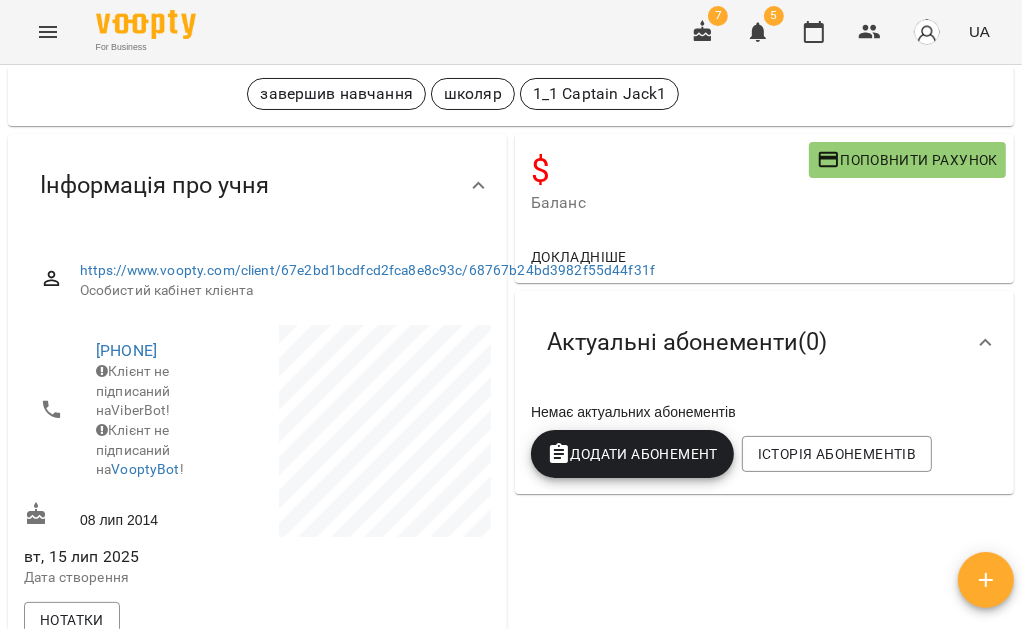 scroll, scrollTop: 0, scrollLeft: 0, axis: both 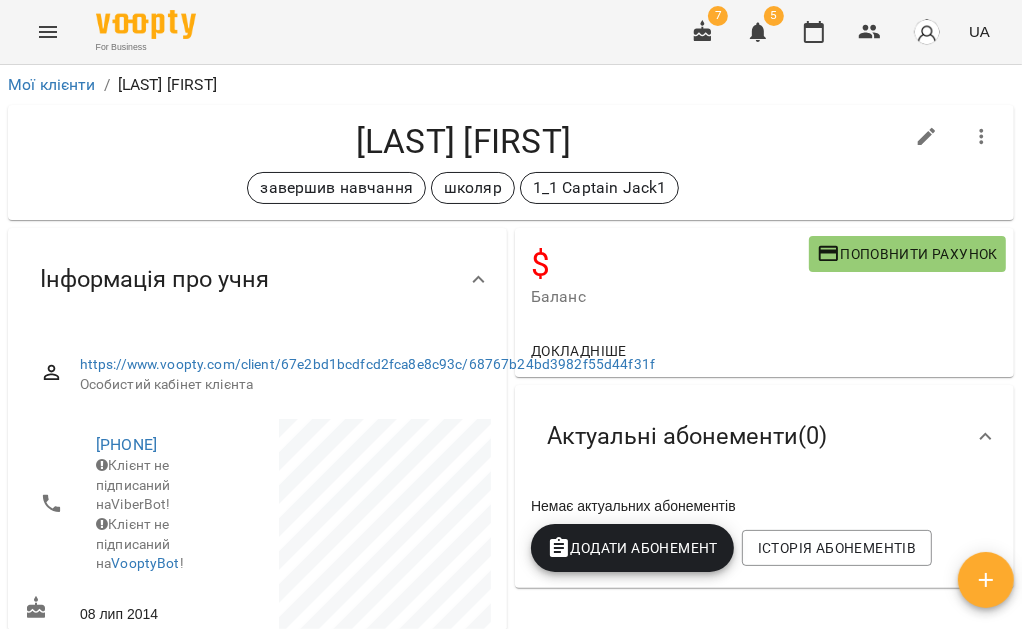 click on "Аль-Васель Марія завершив навчання школяр 1_1 Captain Jack1" at bounding box center [463, 162] 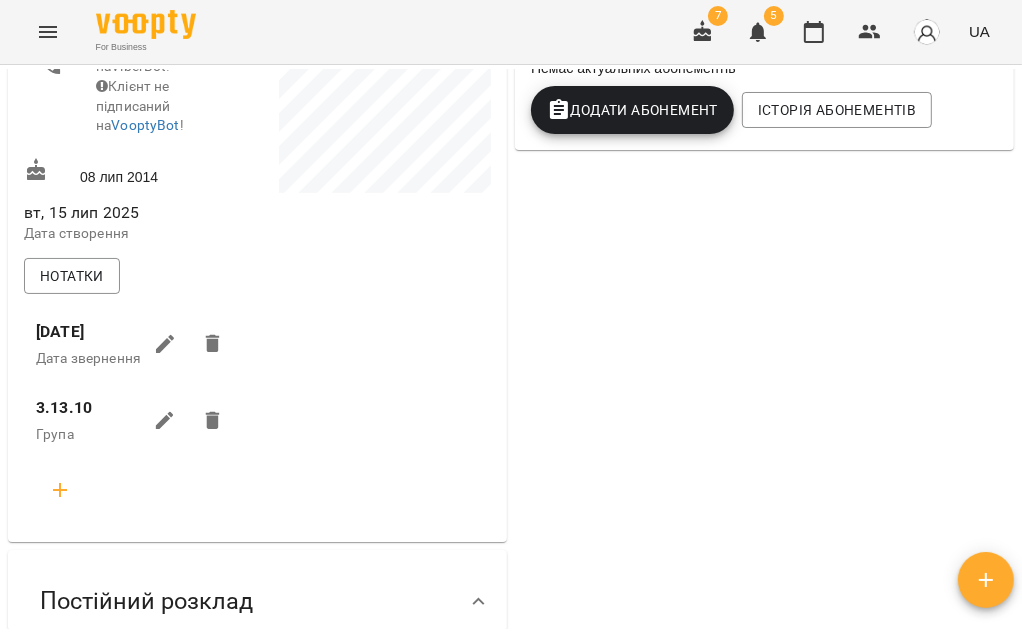 scroll, scrollTop: 444, scrollLeft: 0, axis: vertical 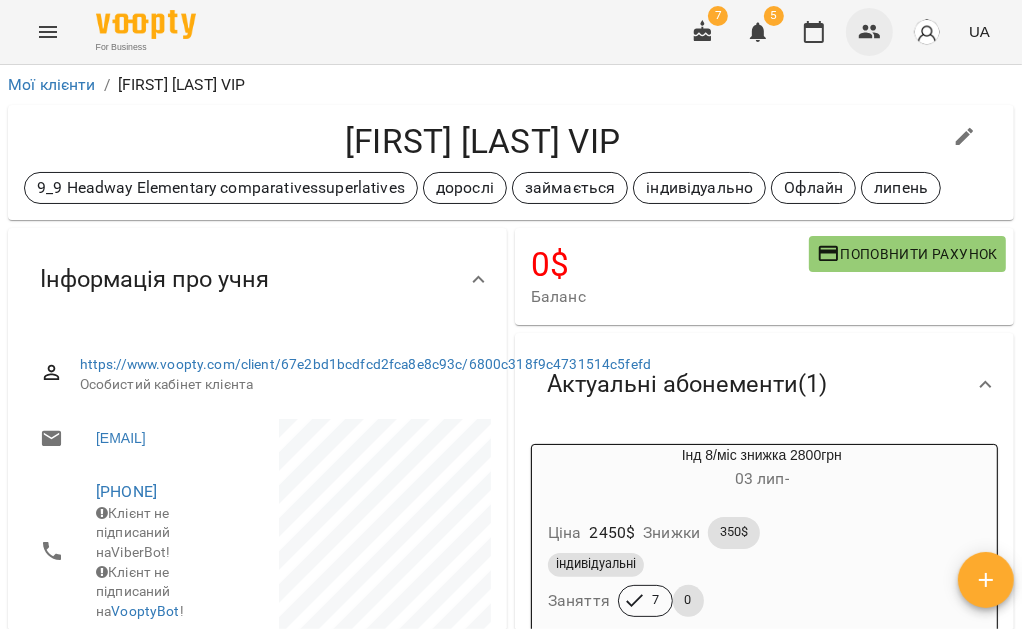 click 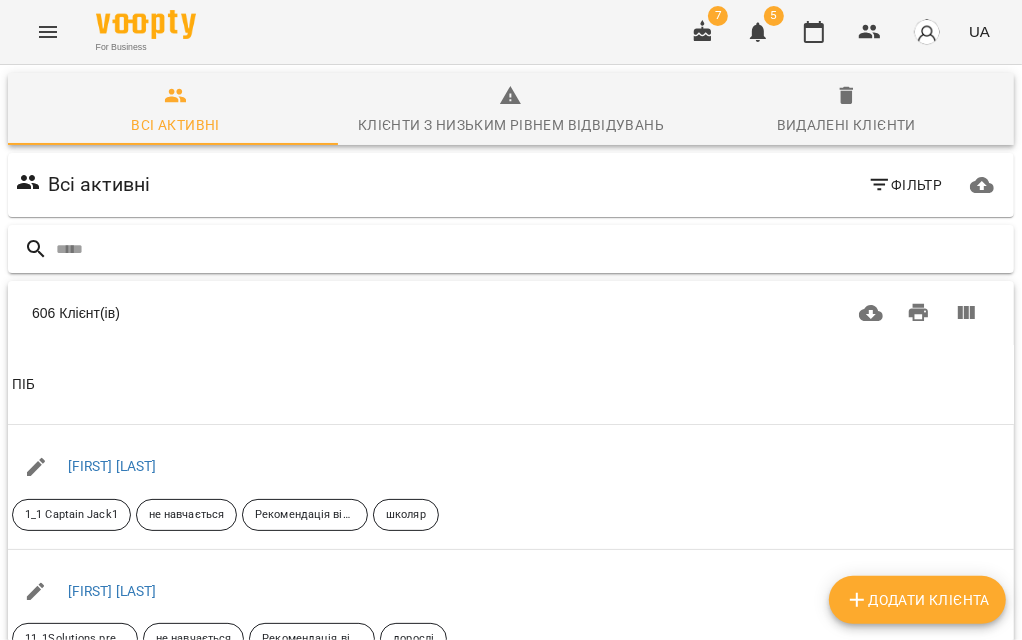 click at bounding box center [531, 249] 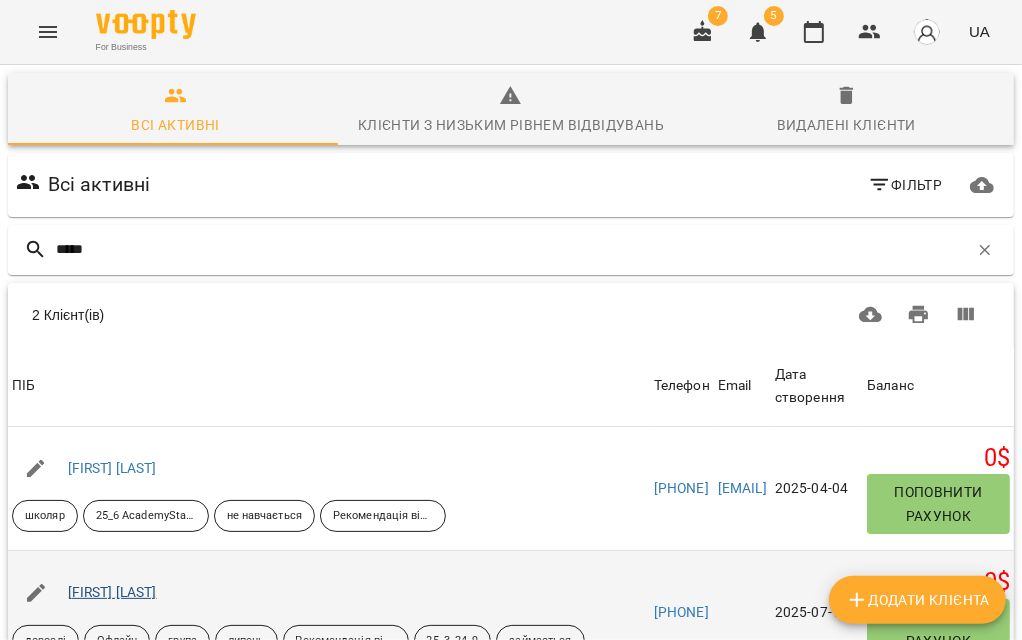 type on "*****" 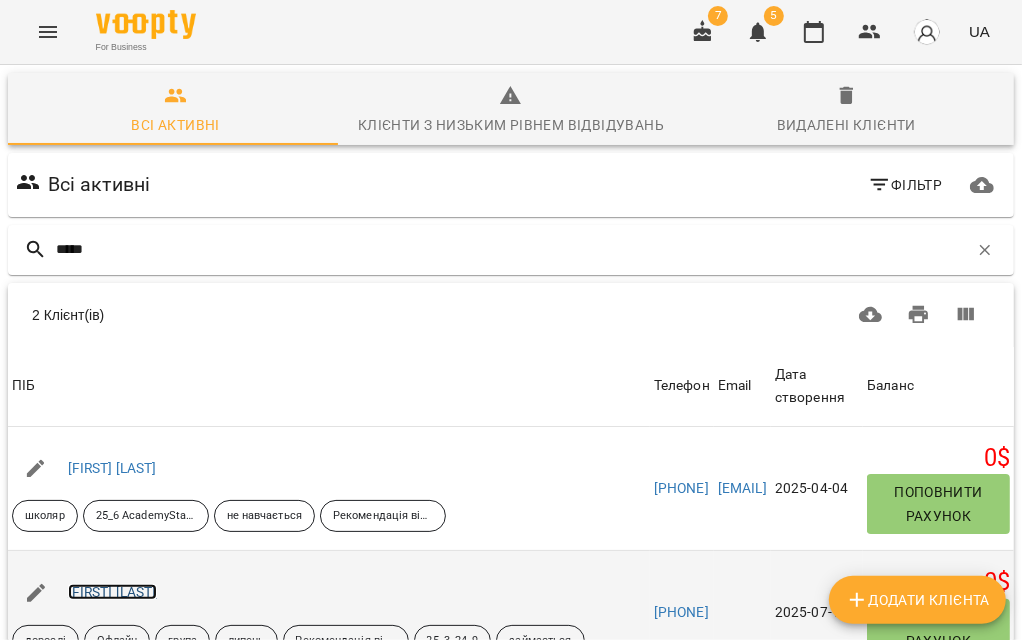 click on "[FIRST] [LAST]" at bounding box center (112, 592) 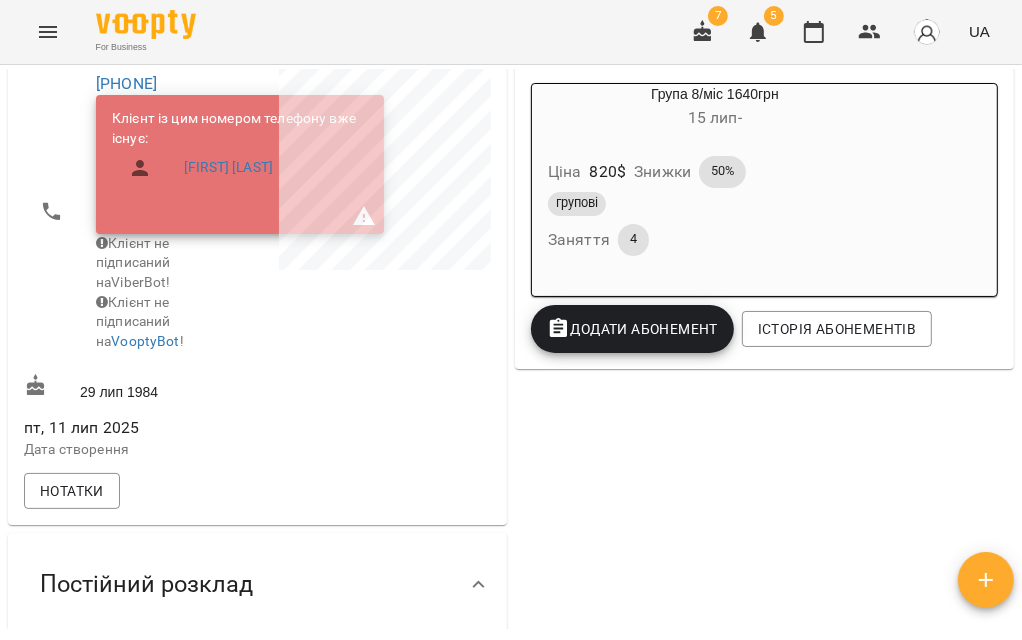 scroll, scrollTop: 222, scrollLeft: 0, axis: vertical 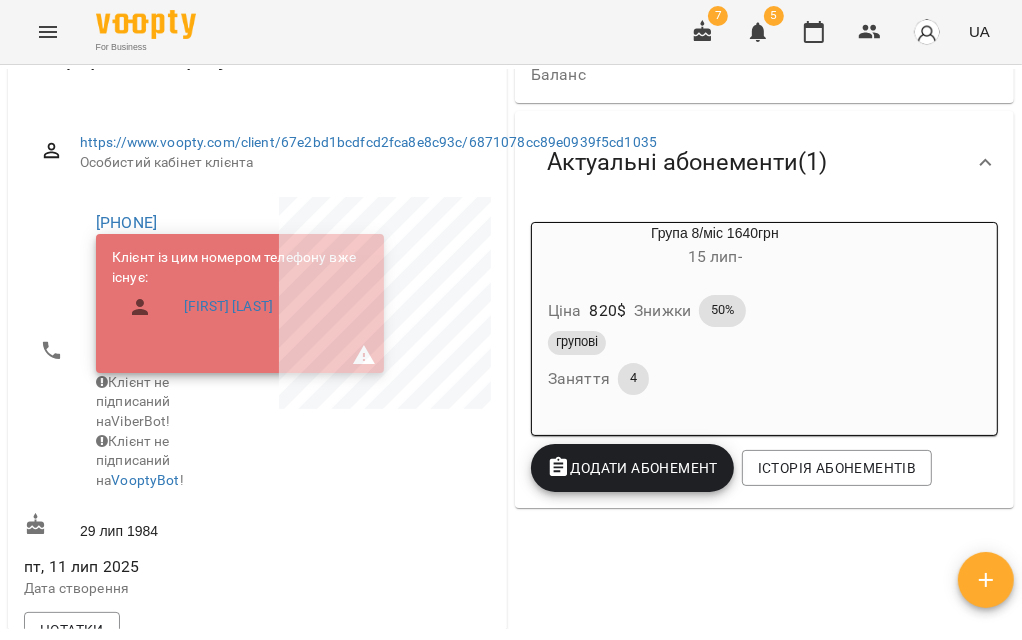 drag, startPoint x: 80, startPoint y: 241, endPoint x: 238, endPoint y: 238, distance: 158.02847 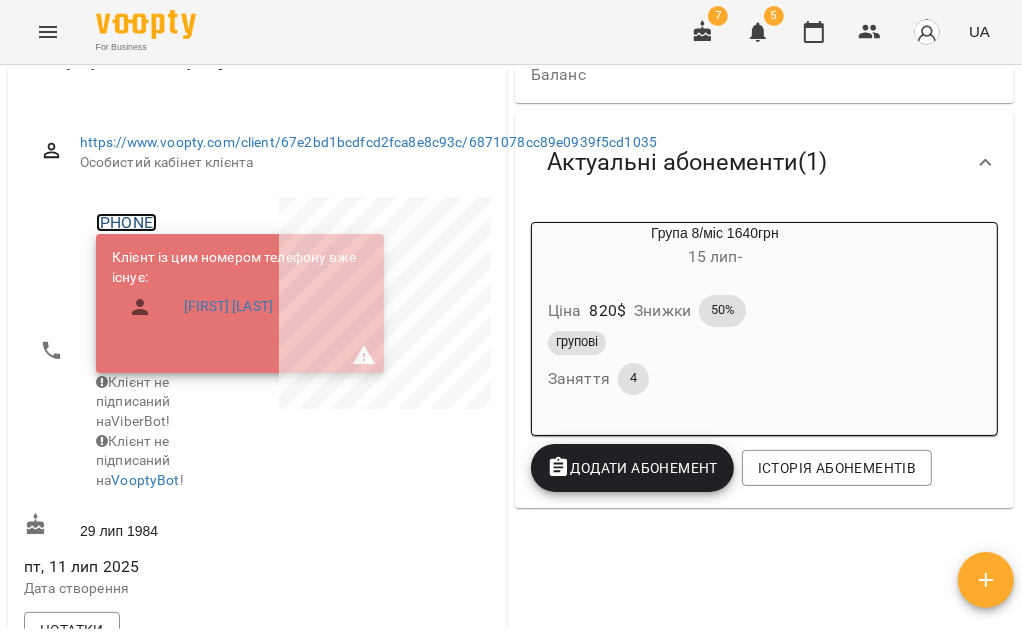 copy on "[PHONE]" 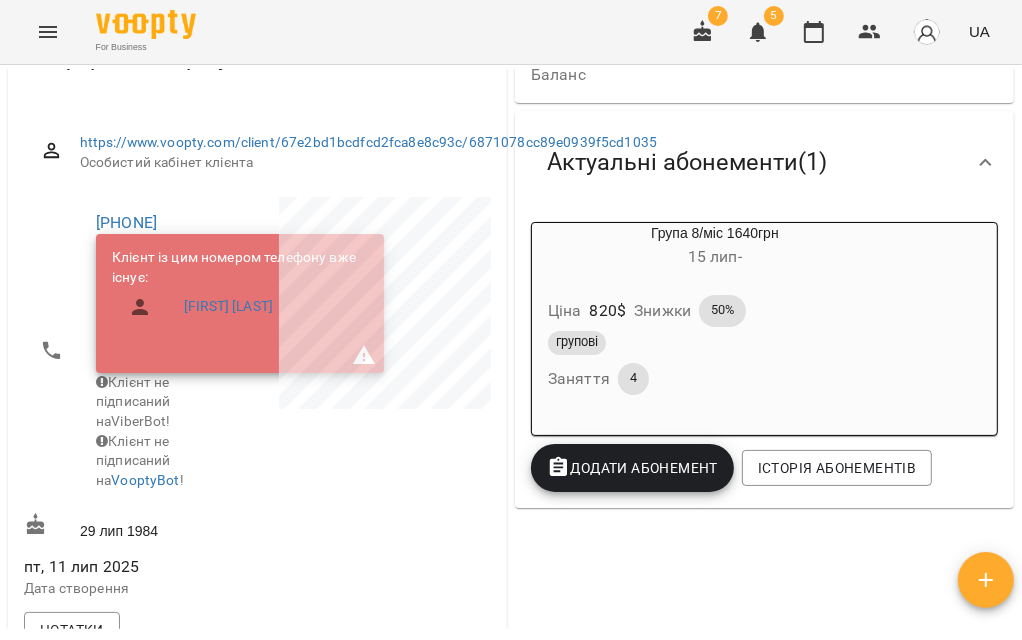 click on "Особистий кабінет клієнта" at bounding box center (369, 163) 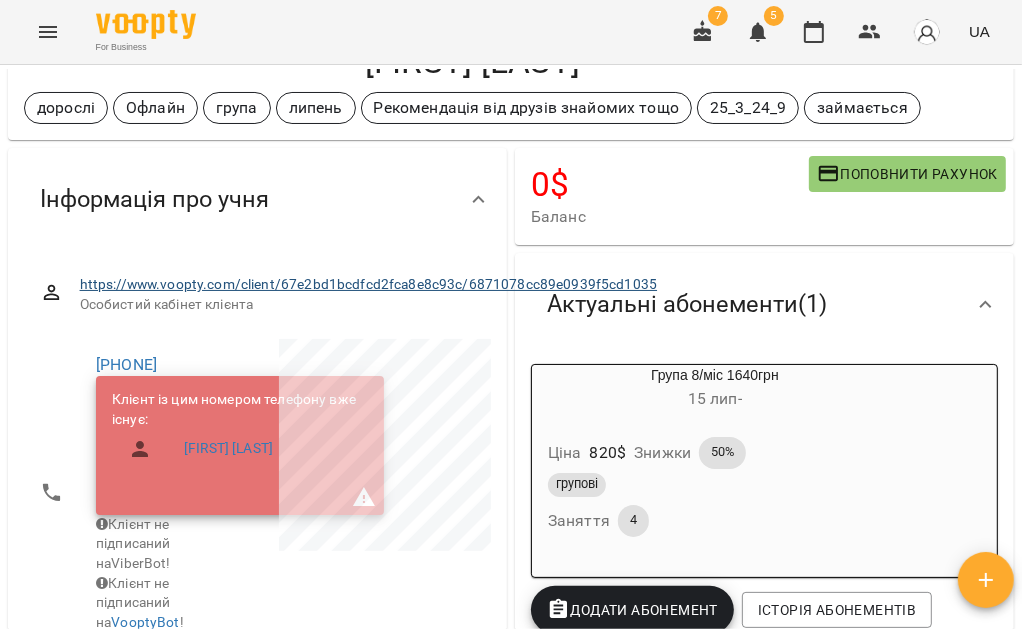 scroll, scrollTop: 0, scrollLeft: 0, axis: both 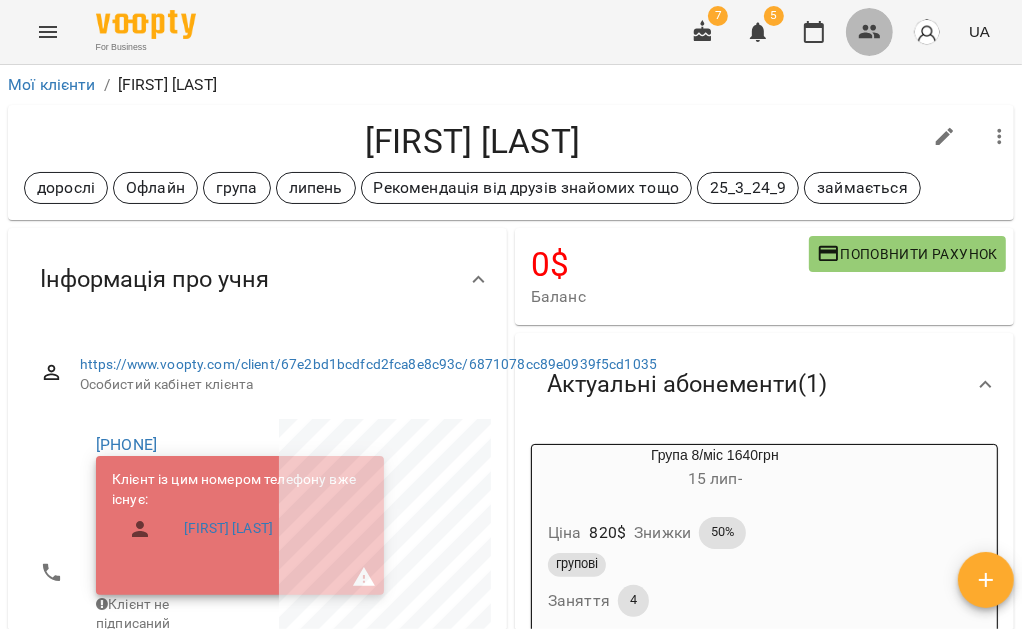 click at bounding box center [870, 32] 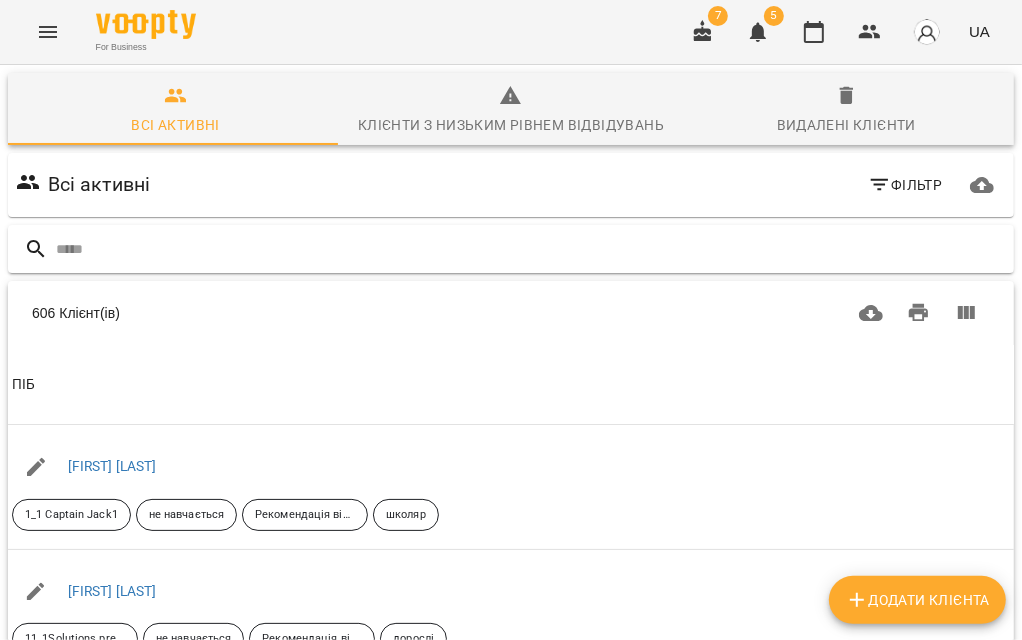 click at bounding box center (531, 249) 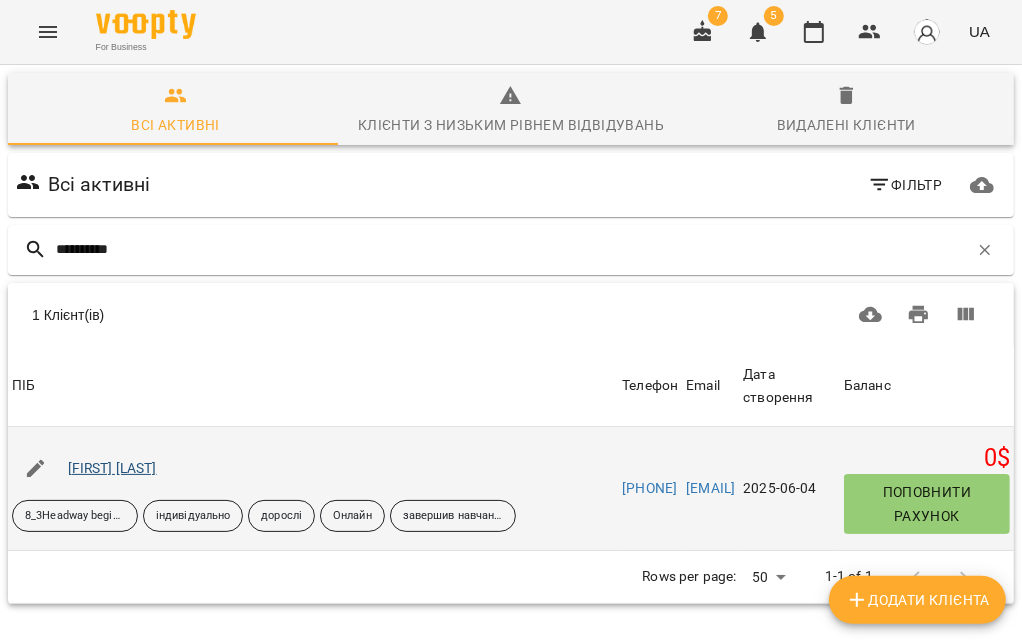 type on "**********" 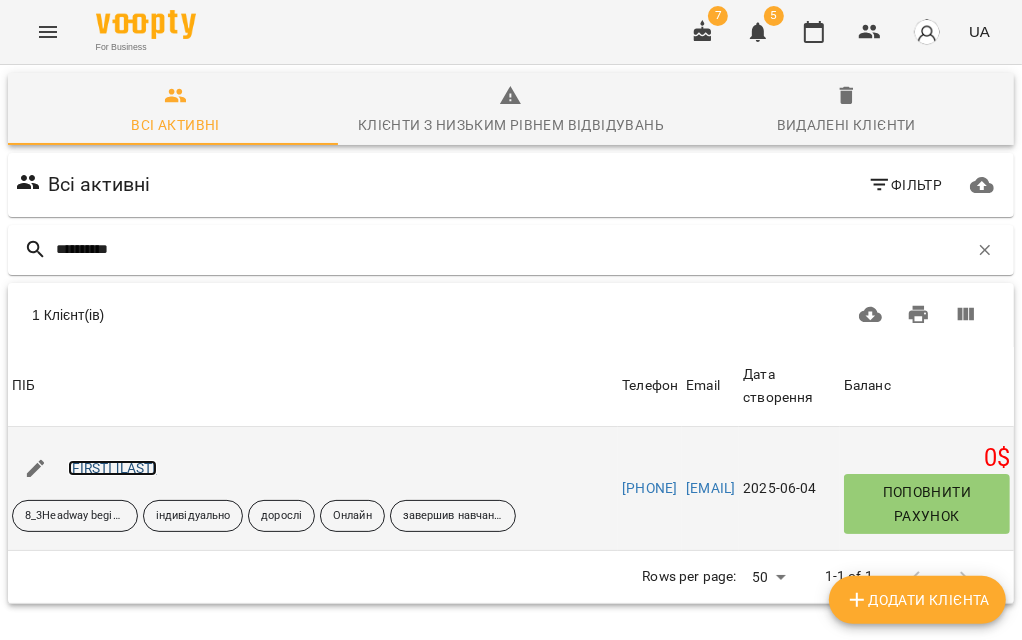 click on "[FIRST] [LAST]" at bounding box center [112, 468] 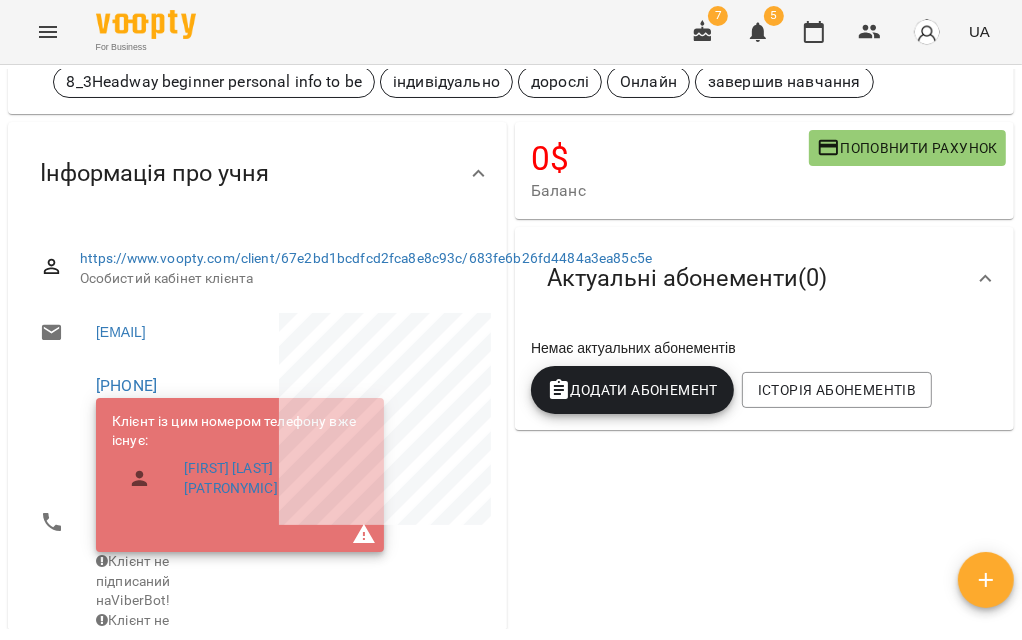 scroll, scrollTop: 111, scrollLeft: 0, axis: vertical 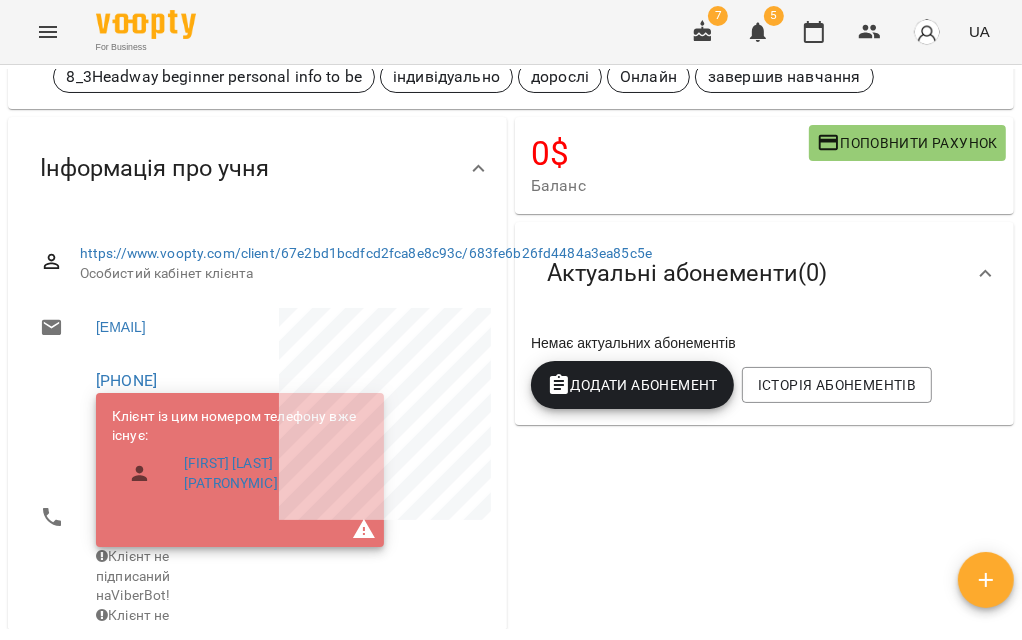 drag, startPoint x: 82, startPoint y: 394, endPoint x: 245, endPoint y: 401, distance: 163.15024 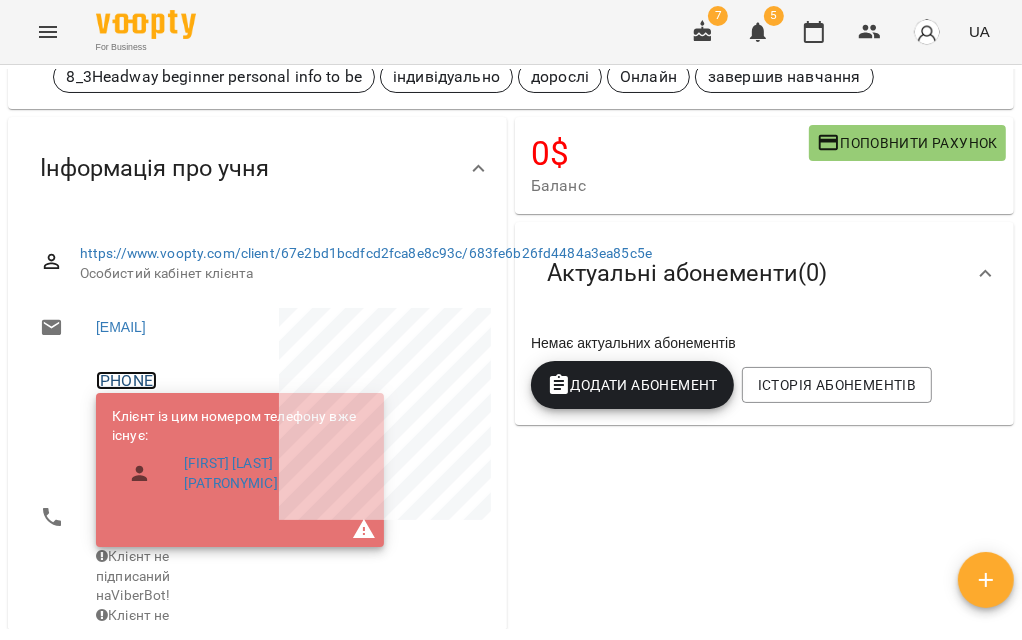 copy on "[PHONE]" 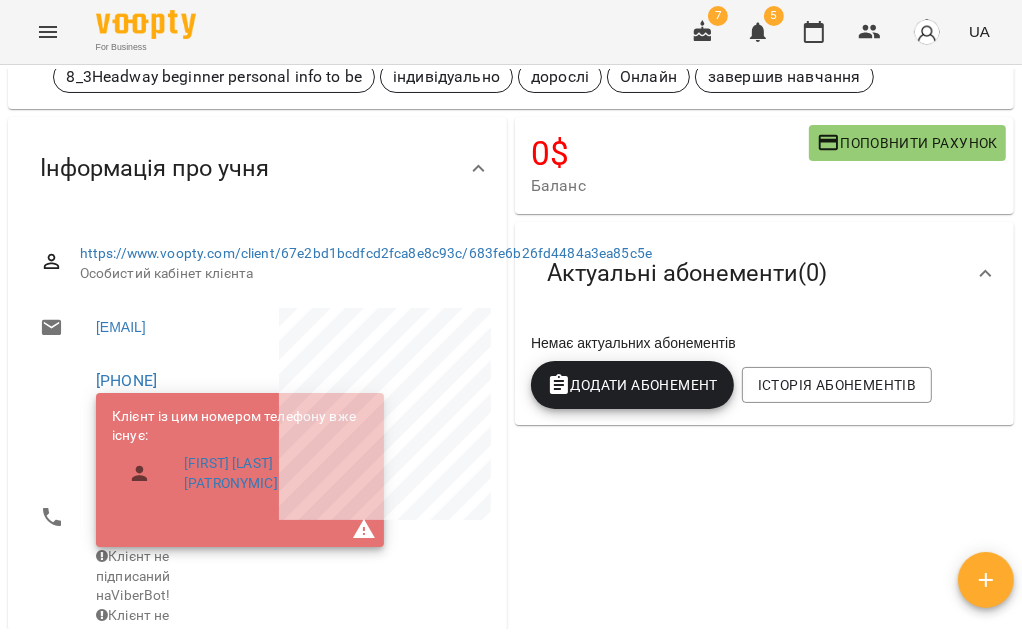 click on "[PHONE] [FIRST] [LAST] [FIRST] [LAST] [FIRST] [LAST]" at bounding box center (139, 517) 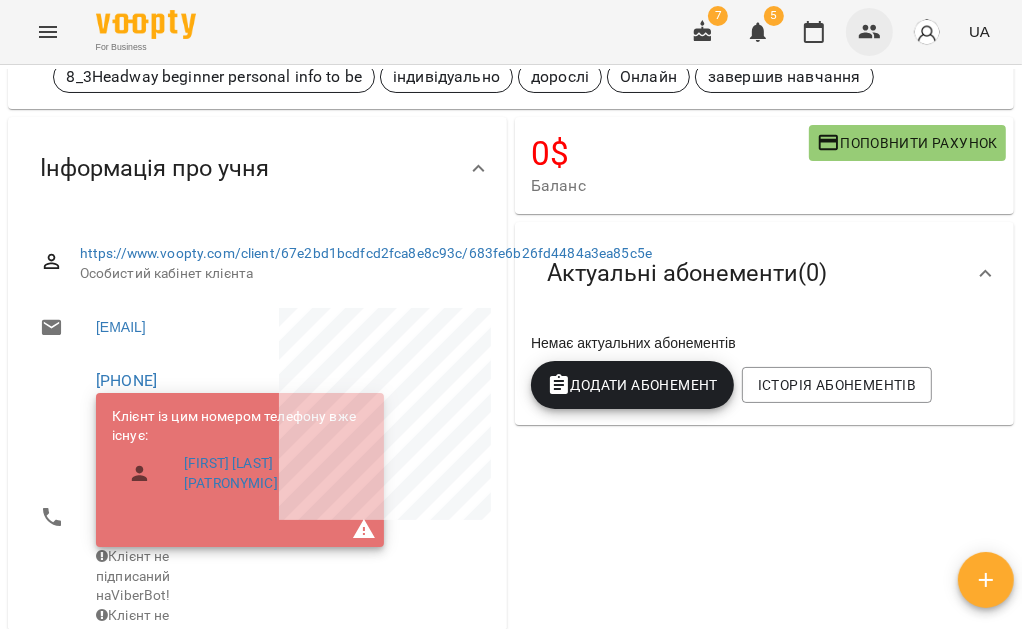 click 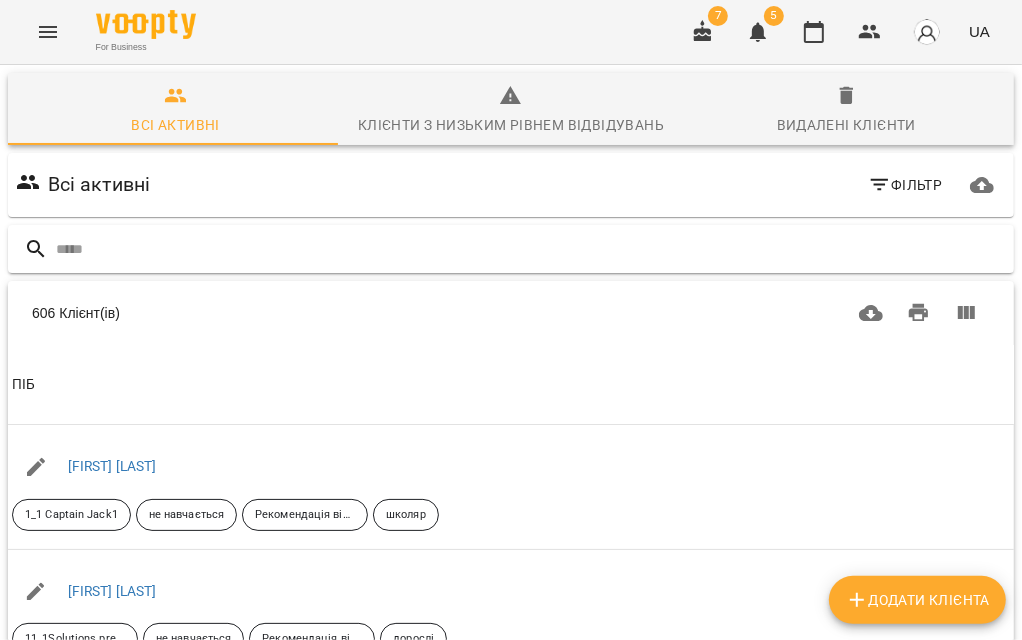 click at bounding box center (531, 249) 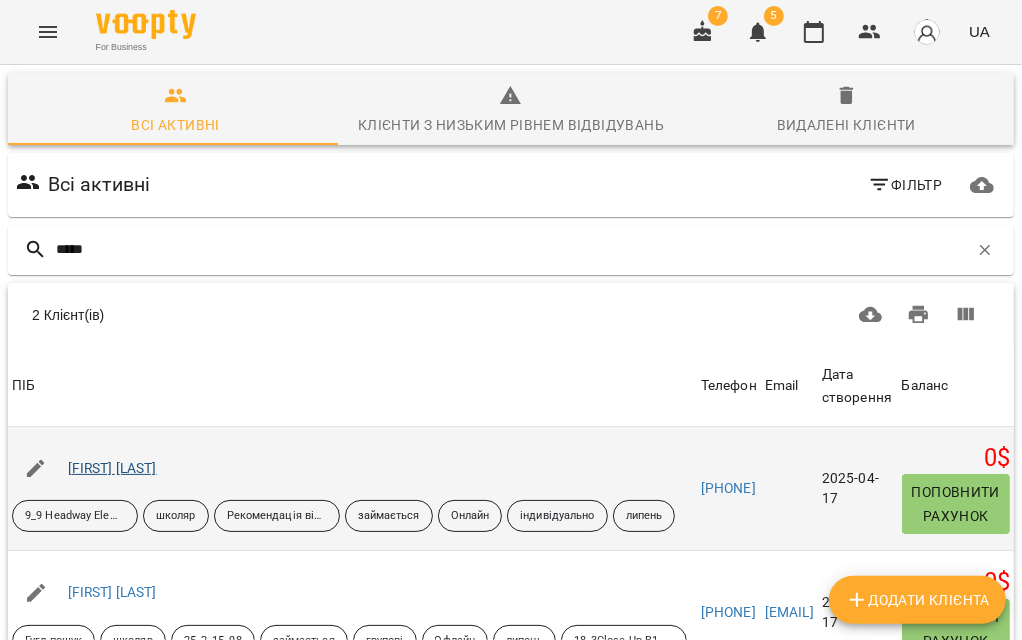 type on "*****" 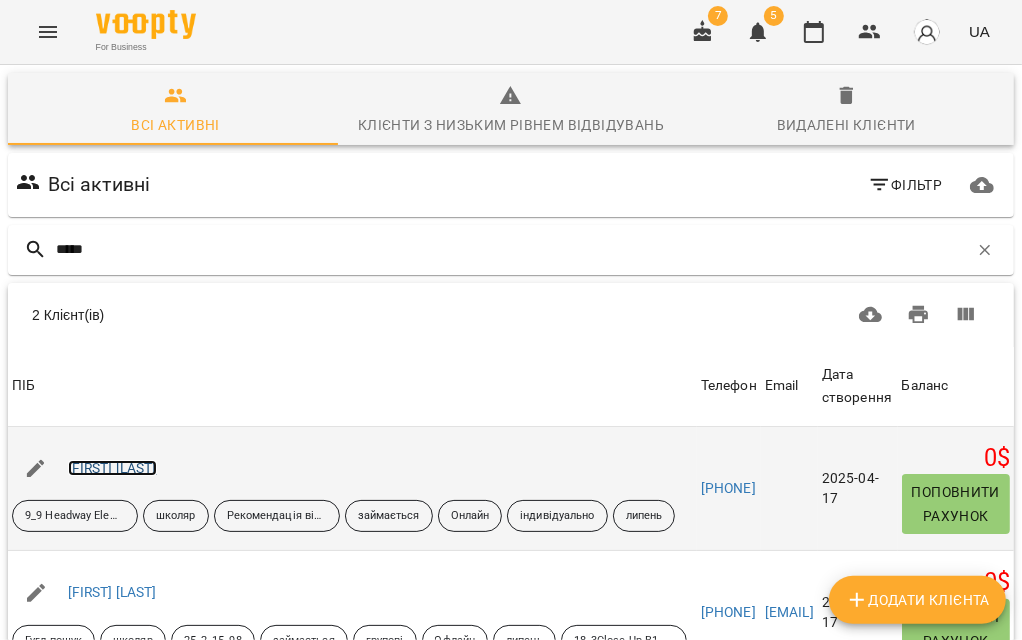 click on "[FIRST] [LAST]" at bounding box center [112, 468] 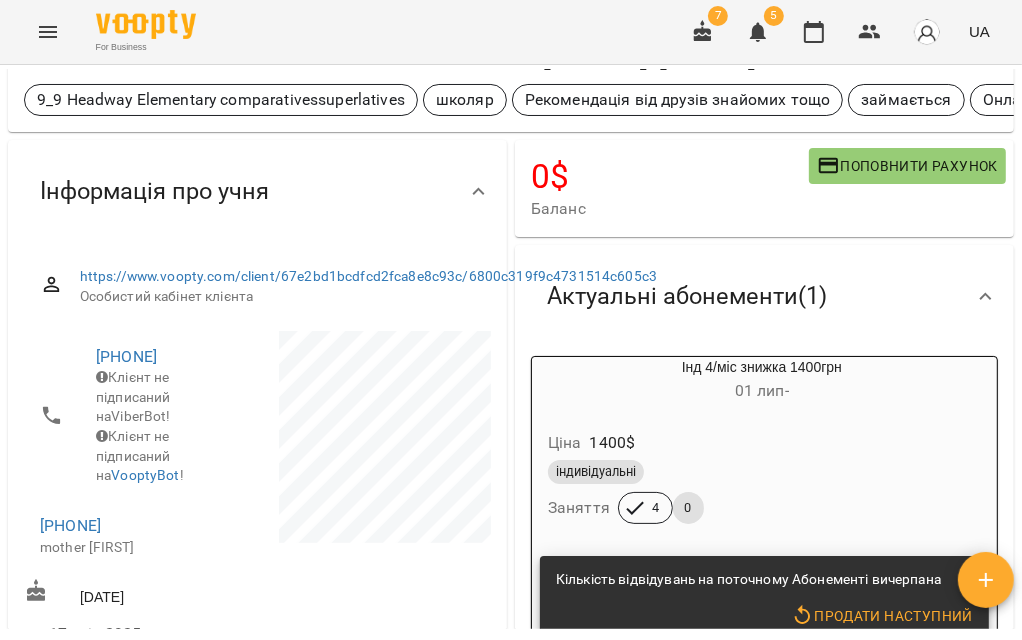 scroll, scrollTop: 222, scrollLeft: 0, axis: vertical 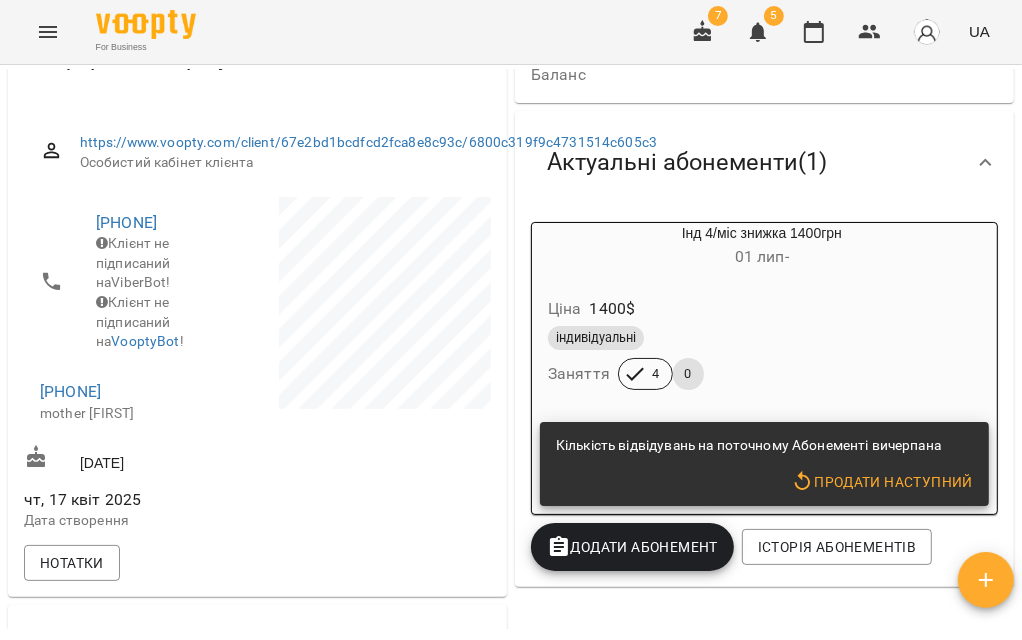 drag, startPoint x: 81, startPoint y: 243, endPoint x: 252, endPoint y: 235, distance: 171.18703 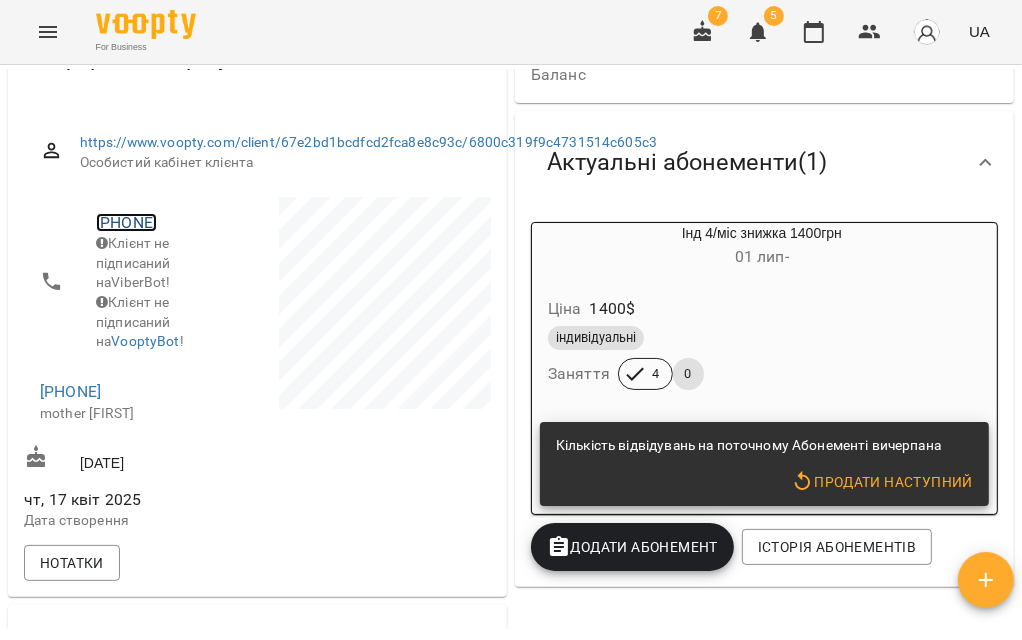 copy on "[PHONE]" 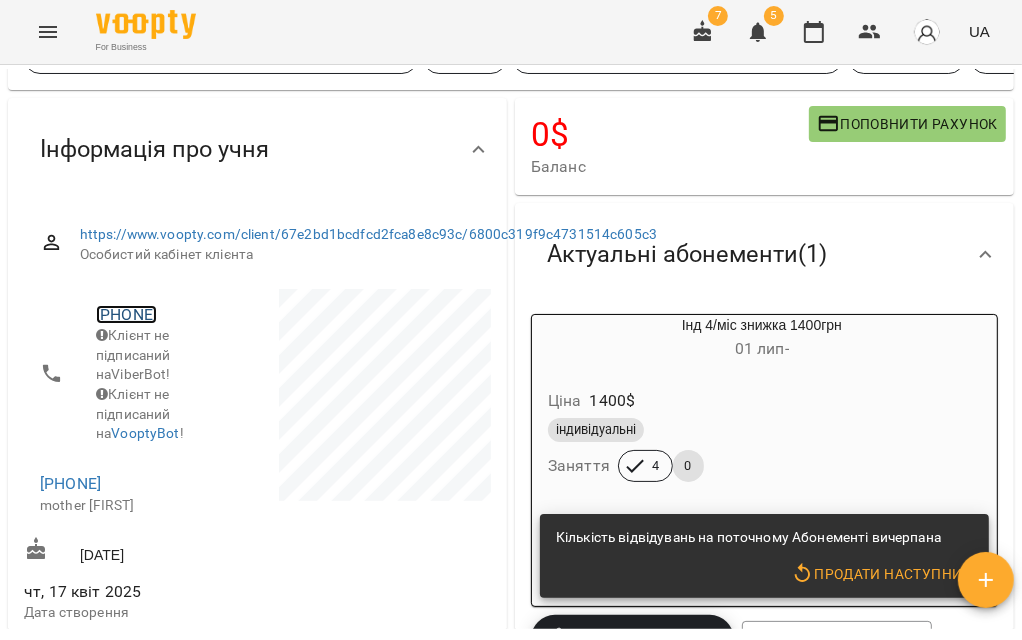 scroll, scrollTop: 333, scrollLeft: 0, axis: vertical 